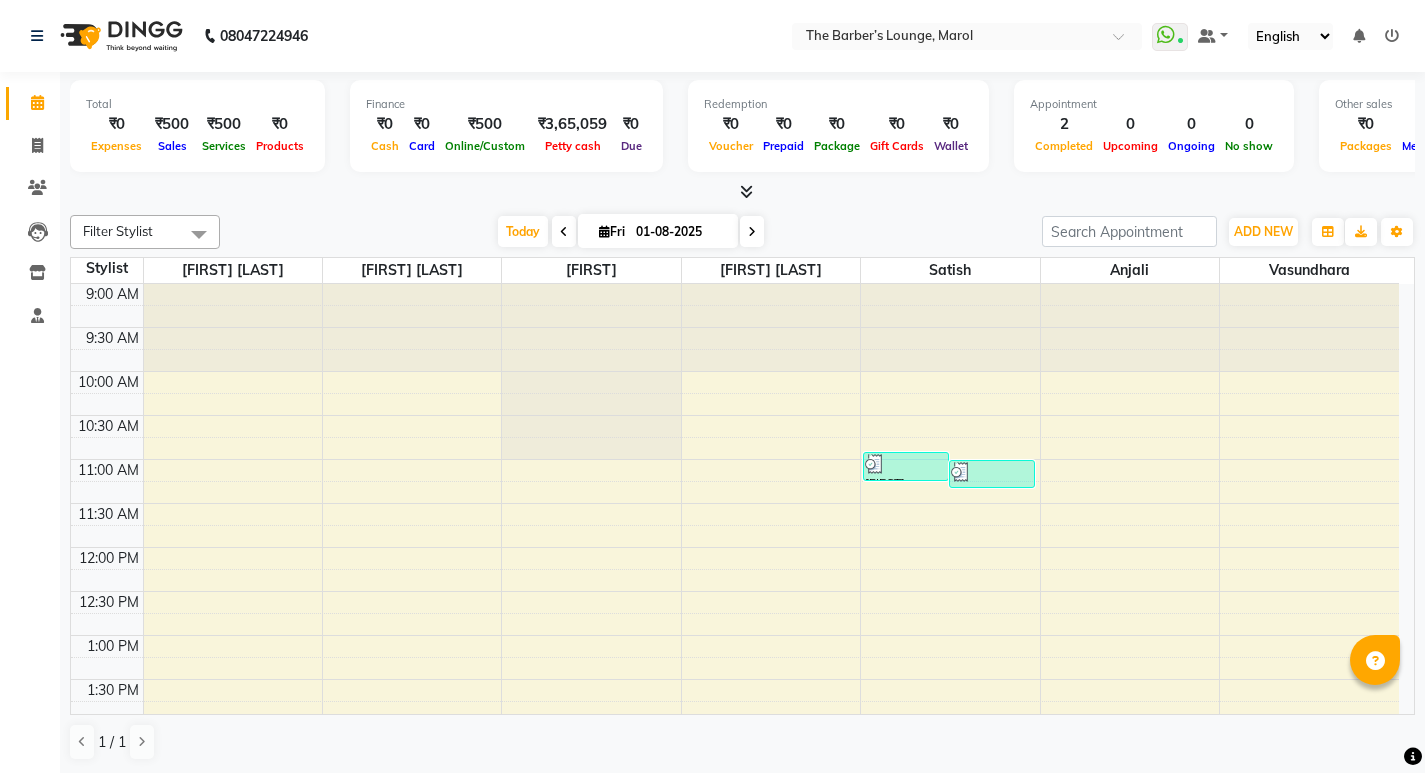 scroll, scrollTop: 0, scrollLeft: 0, axis: both 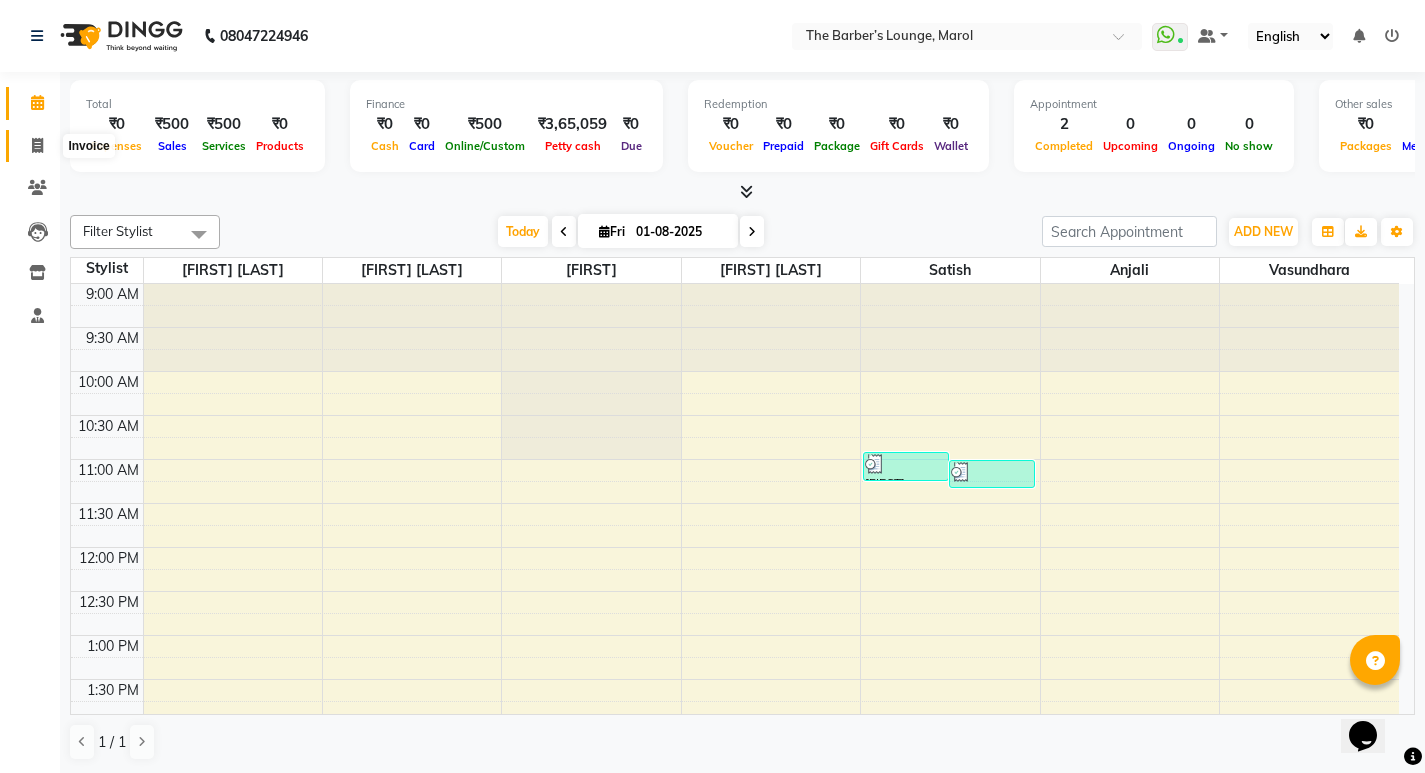 click 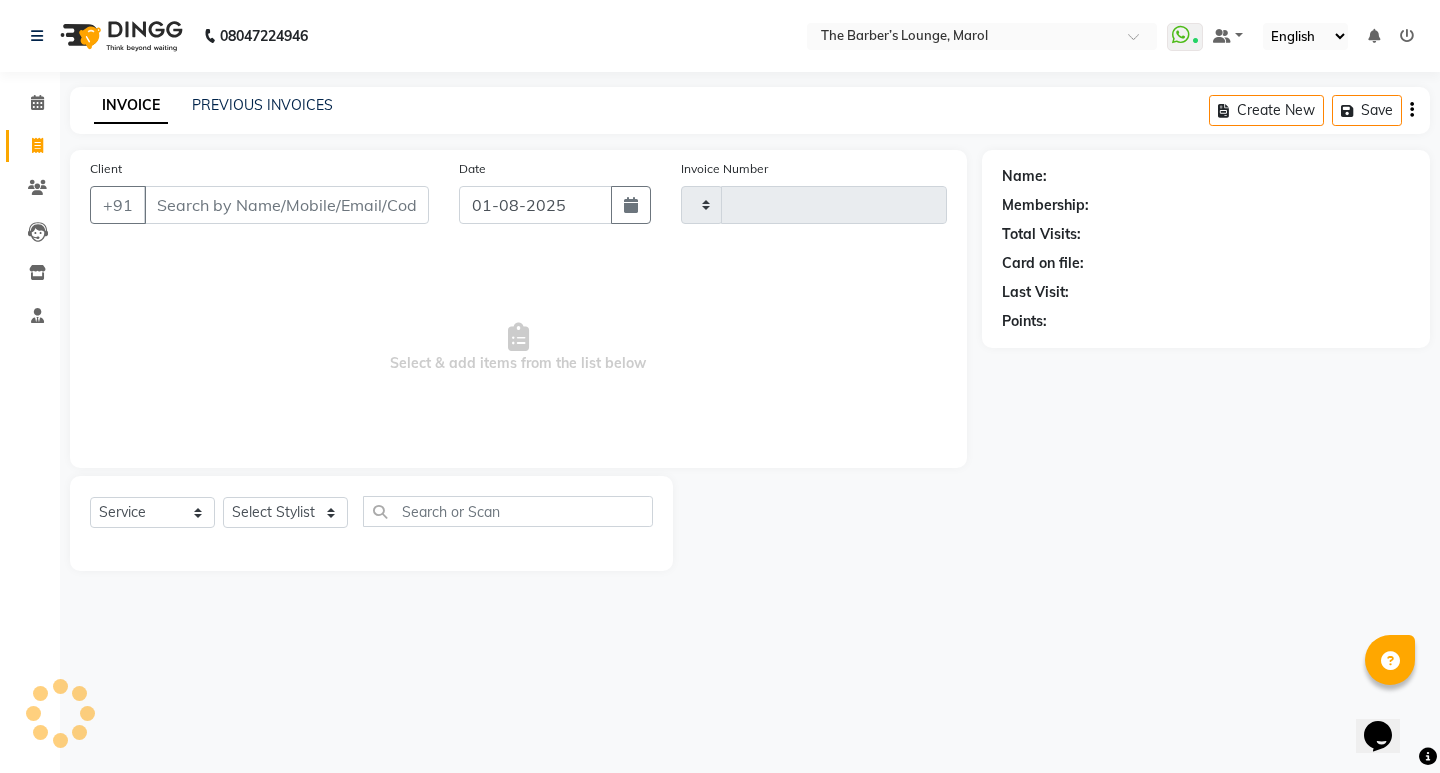 type on "1917" 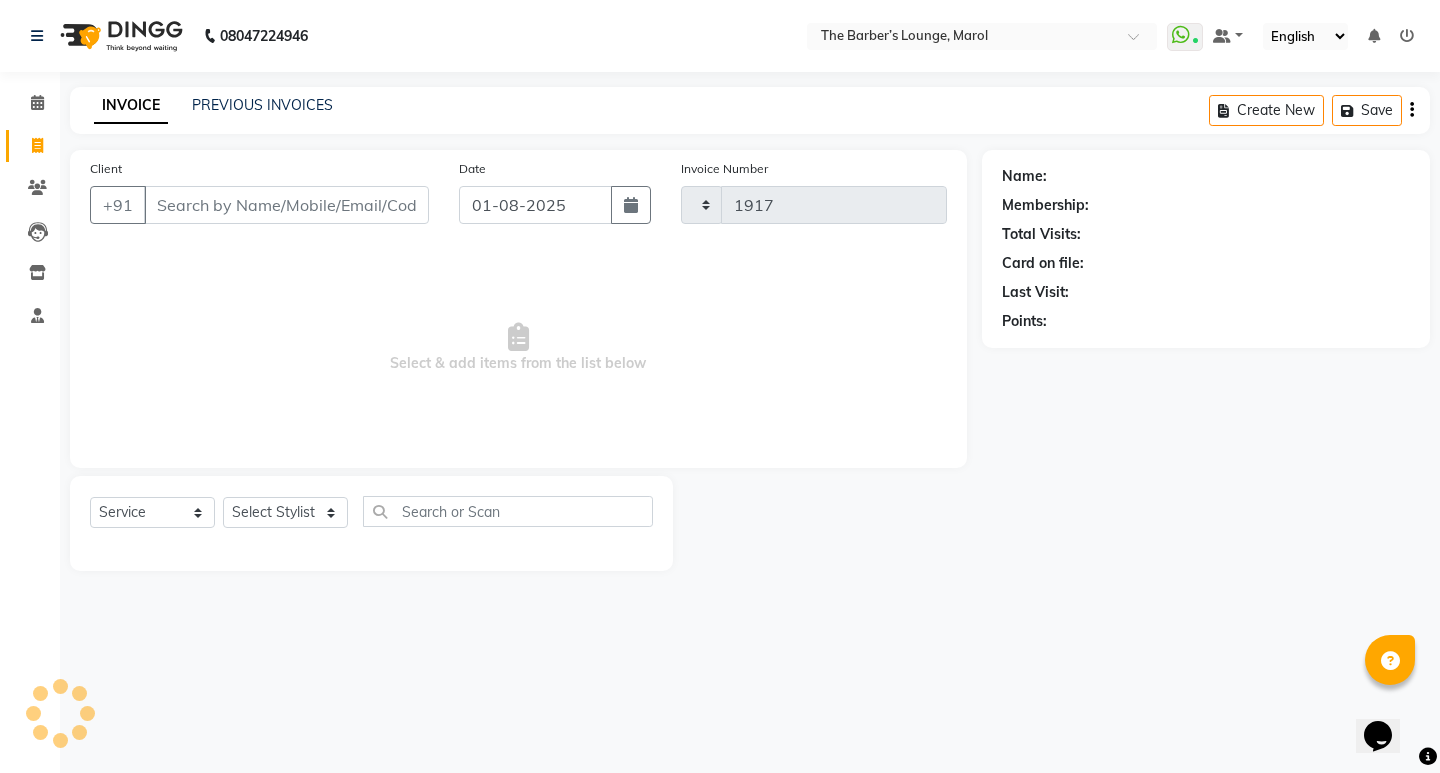 select on "7188" 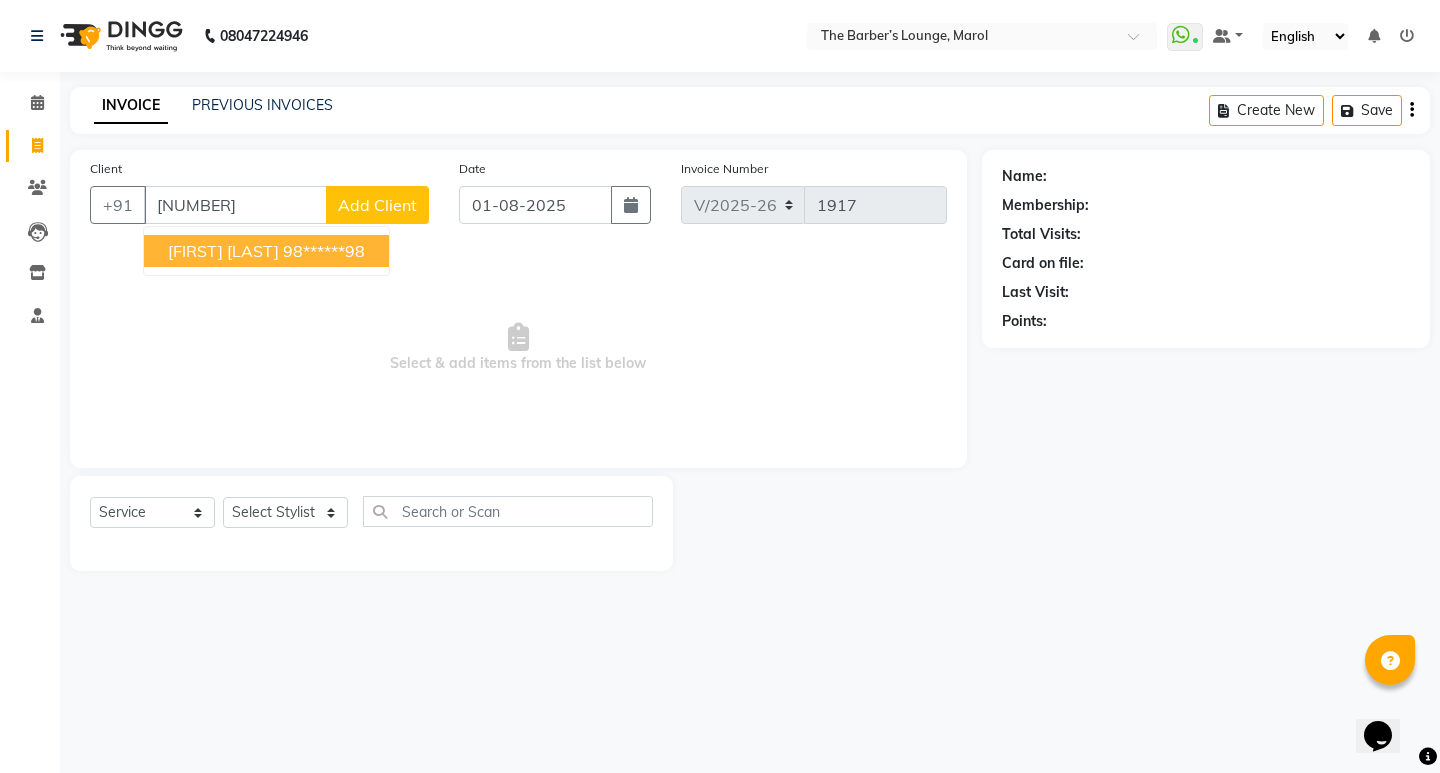 click on "98******98" at bounding box center (324, 251) 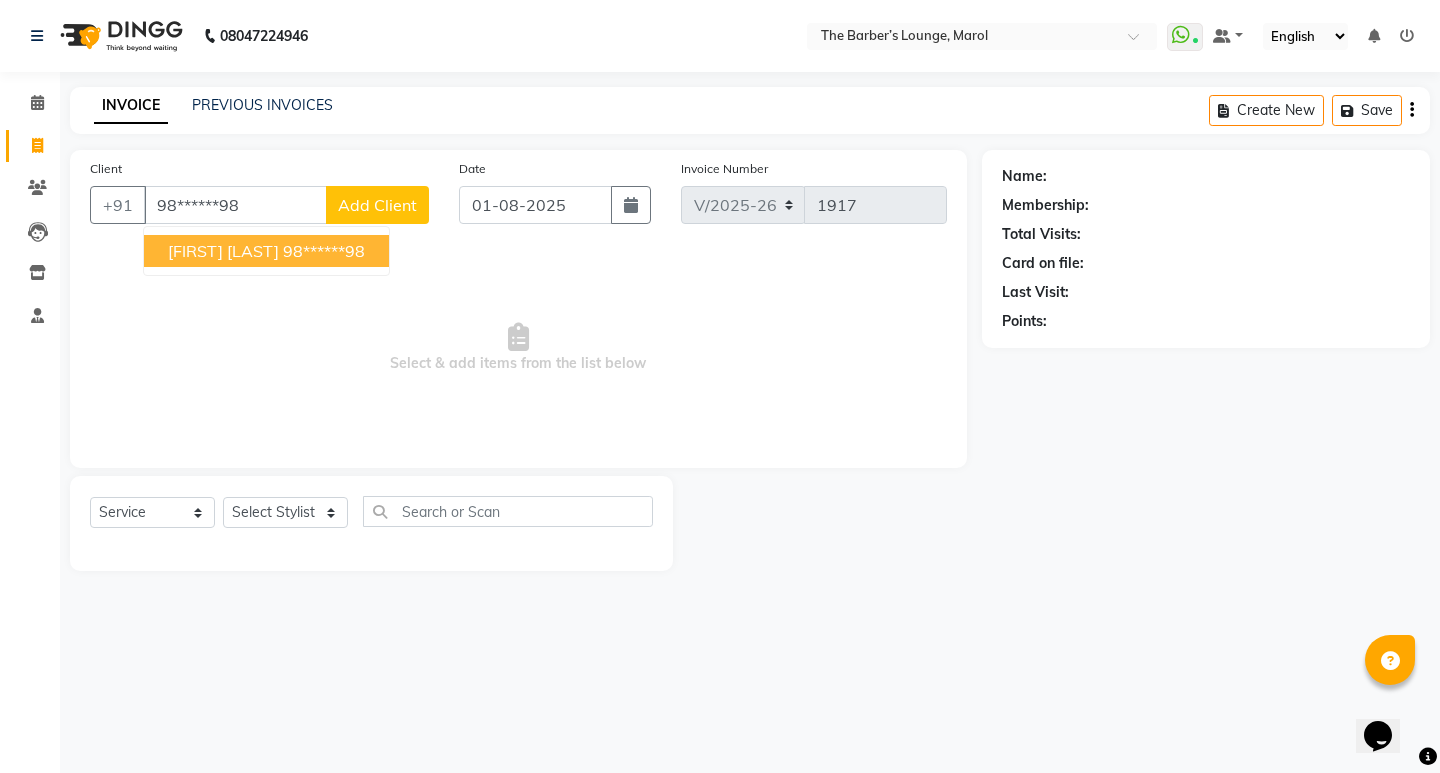 type on "98******98" 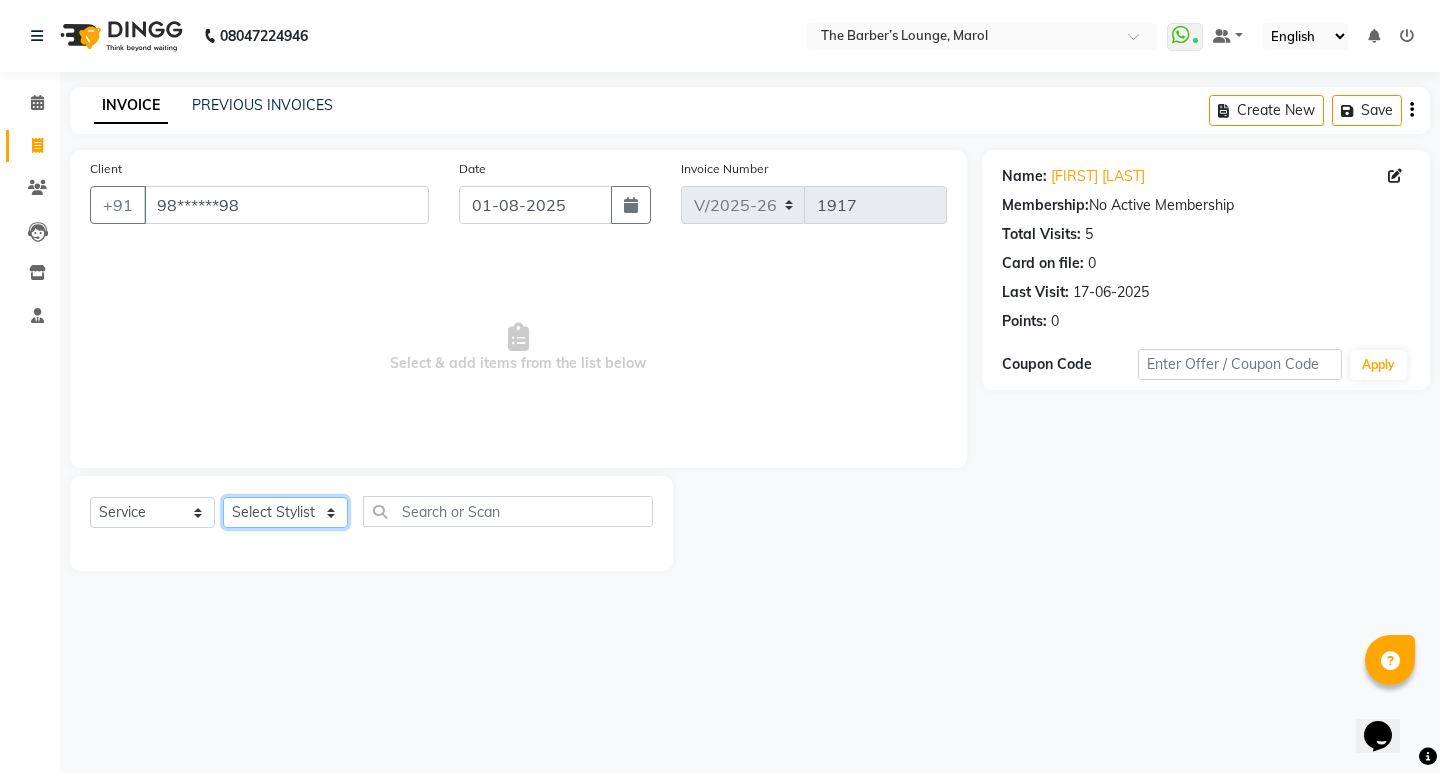 click on "Select Stylist Anjali Jafar Salmani Ketan Shinde Mohsin Akhtar Satish Tejasvi Vasundhara" 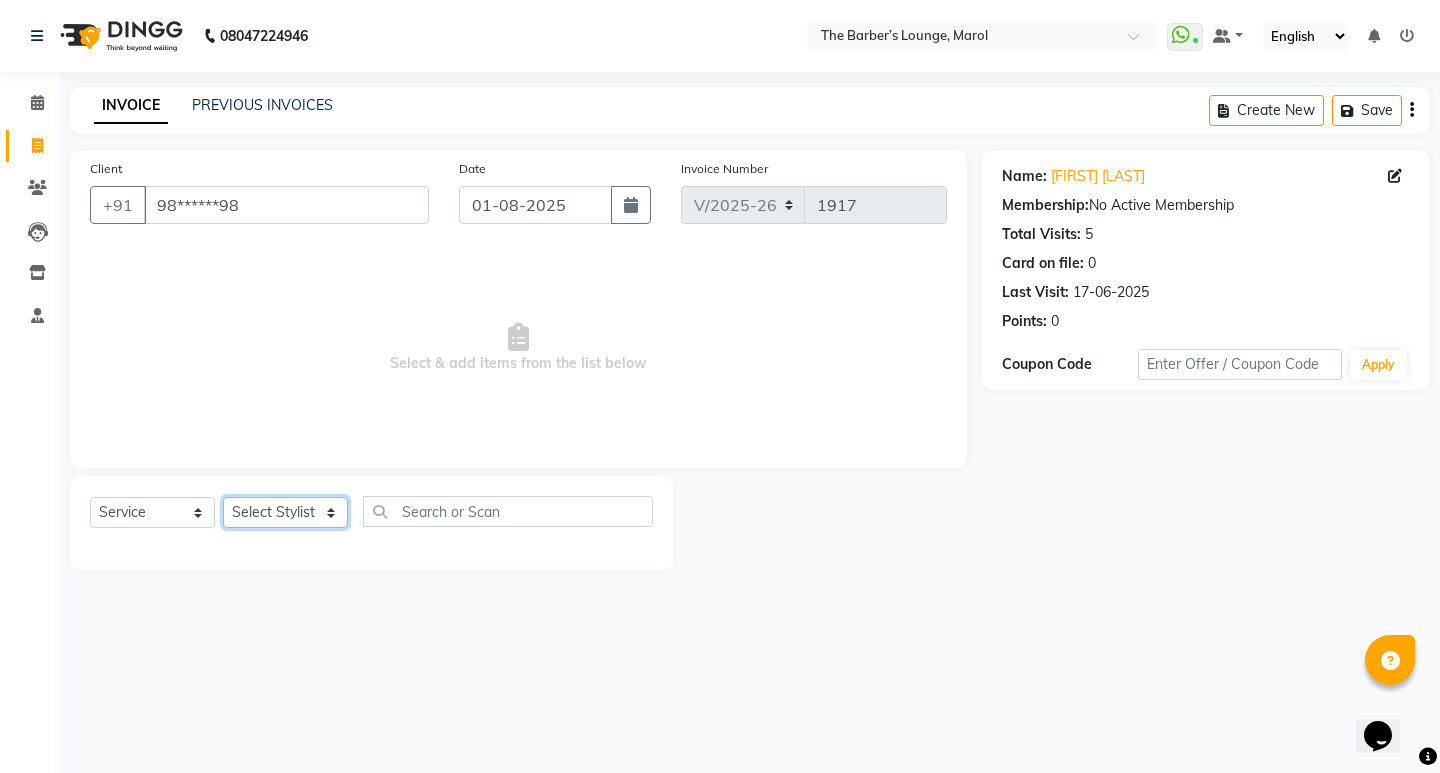select on "60180" 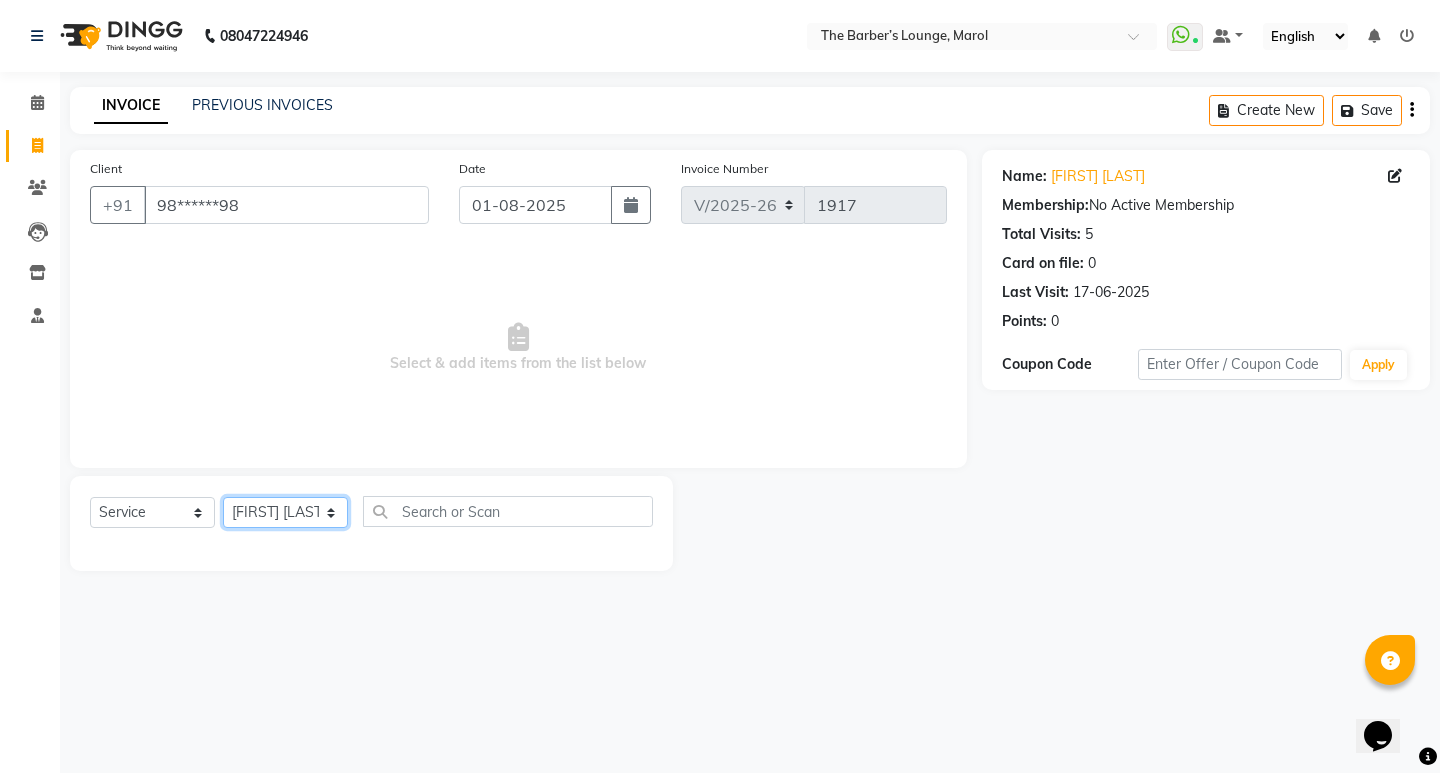 click on "Select Stylist Anjali Jafar Salmani Ketan Shinde Mohsin Akhtar Satish Tejasvi Vasundhara" 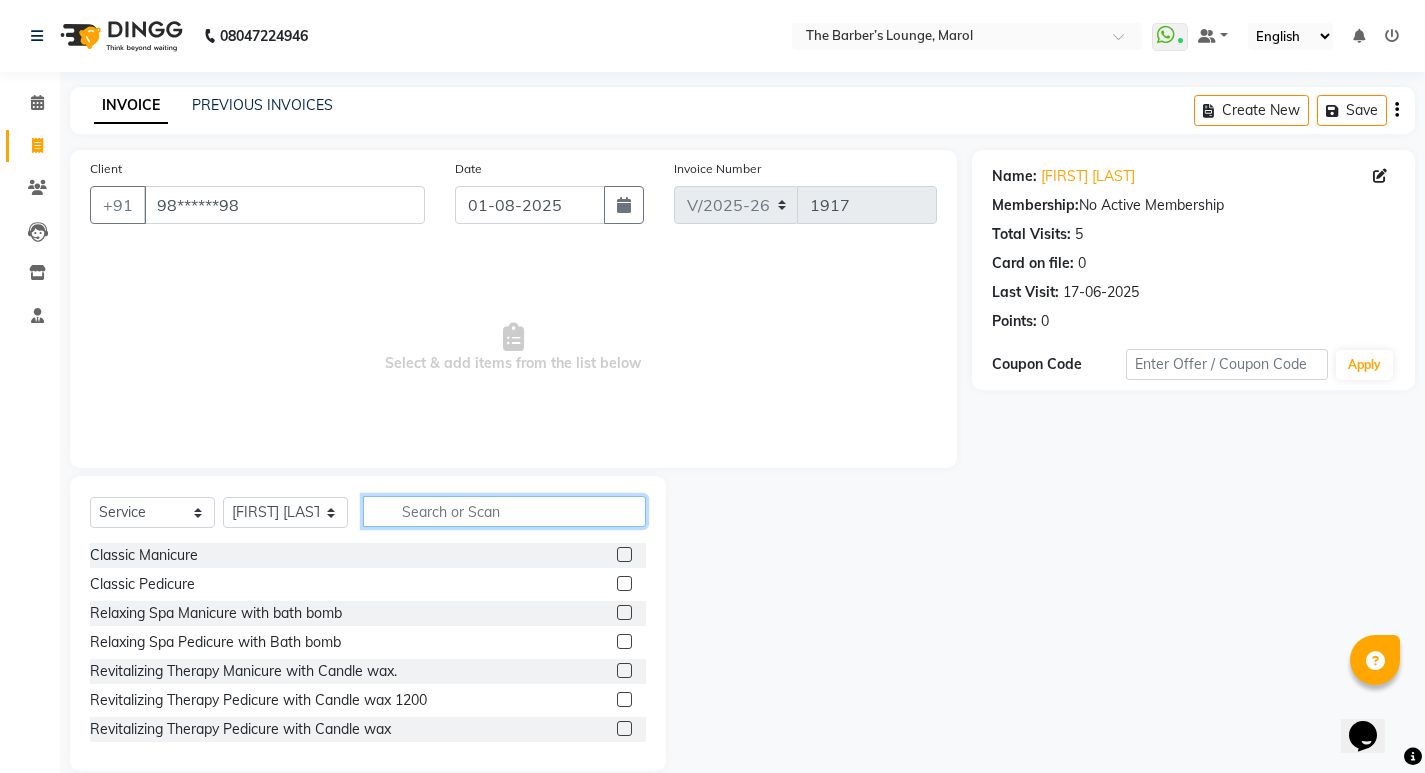 click 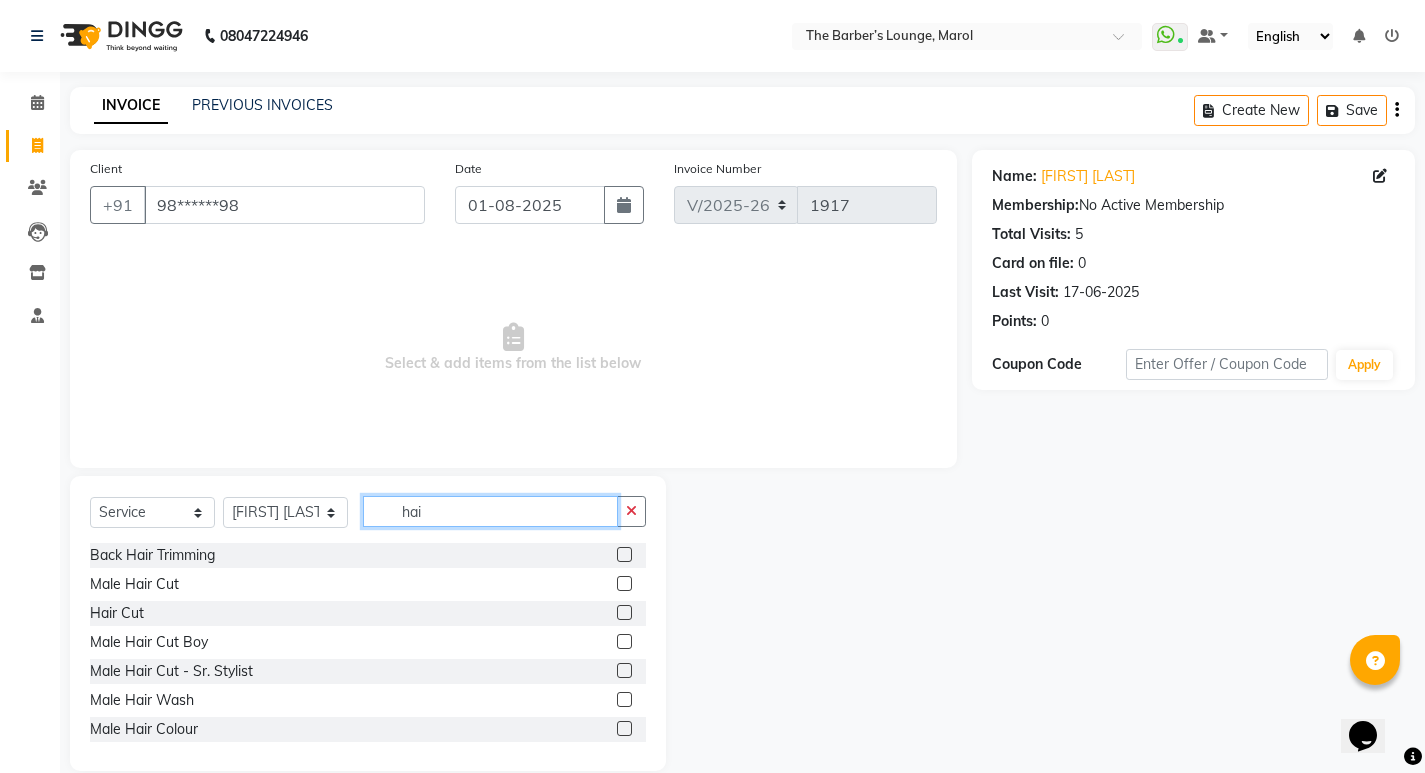 type on "hai" 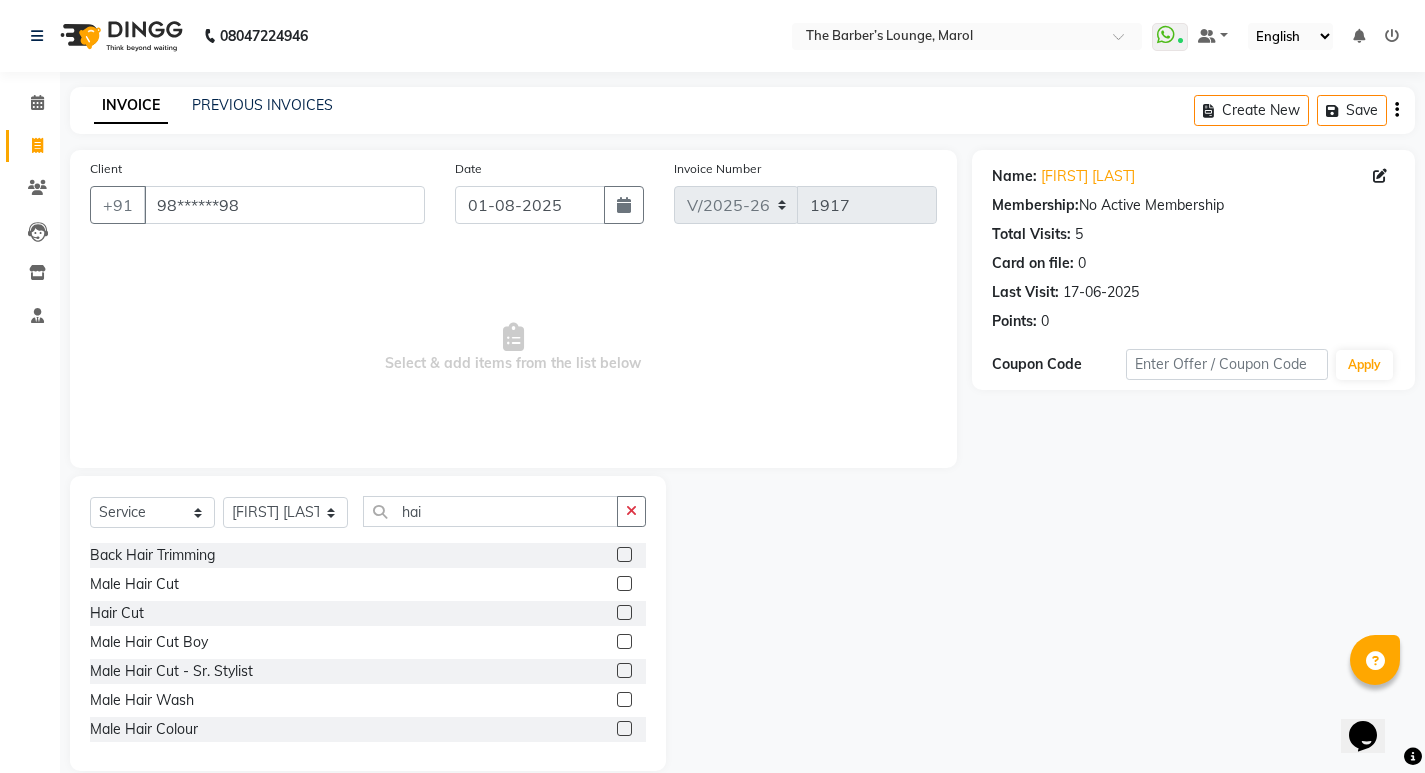 click 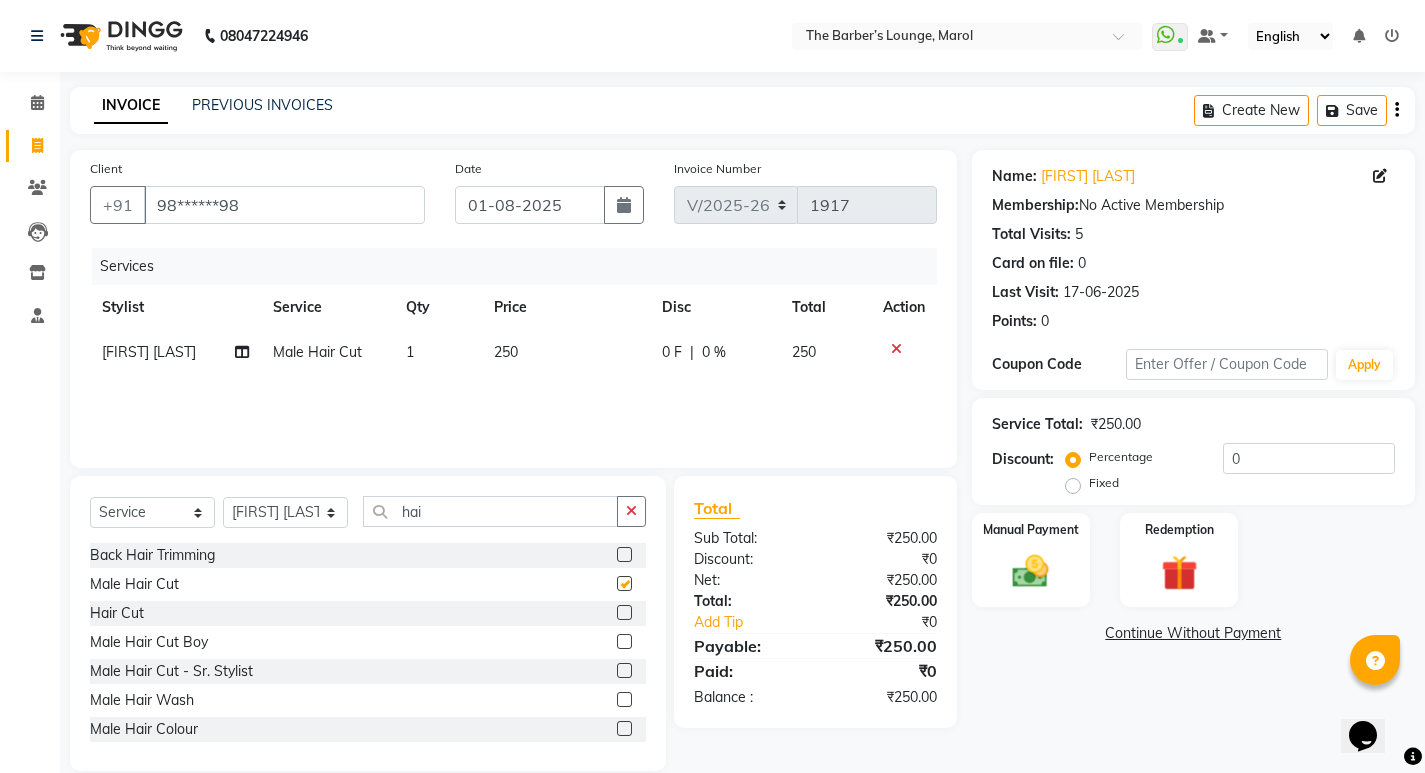 checkbox on "false" 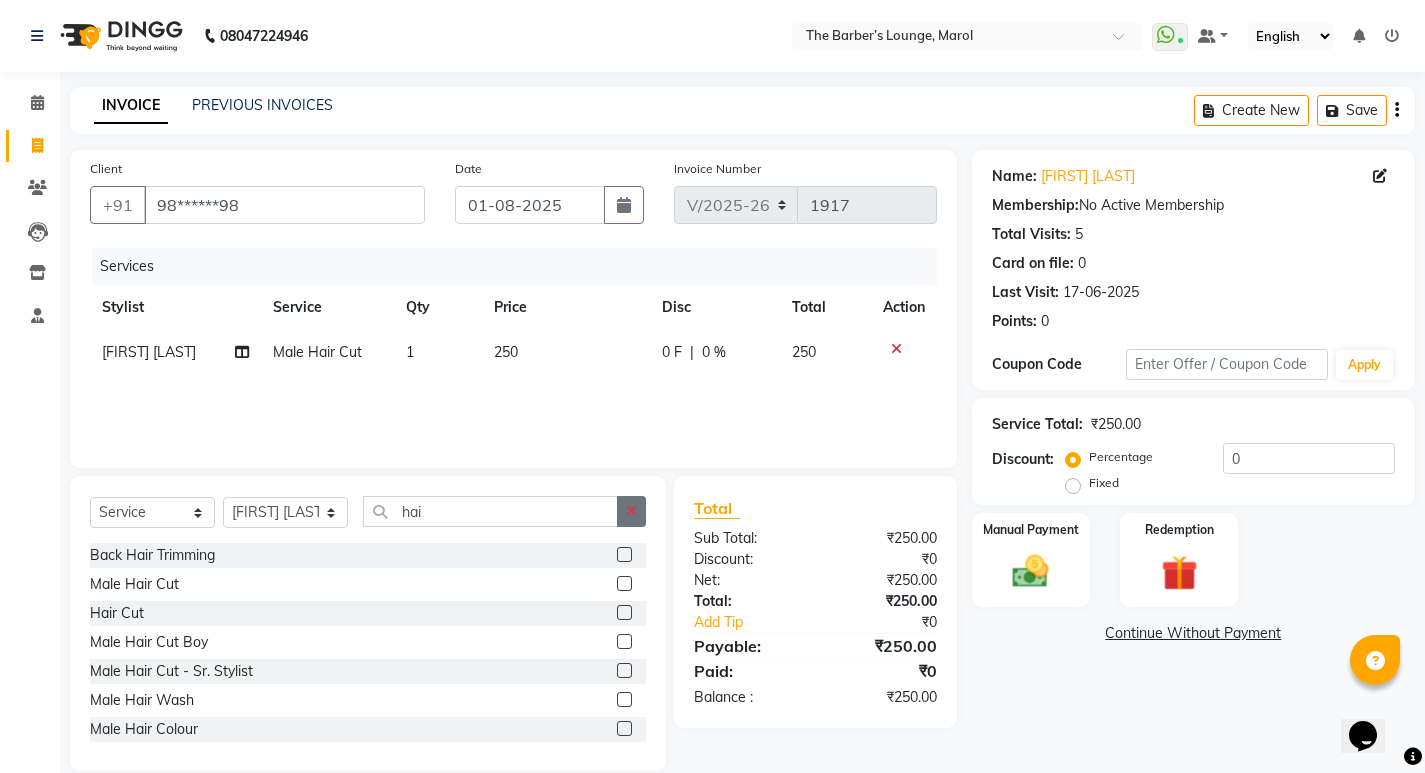 click 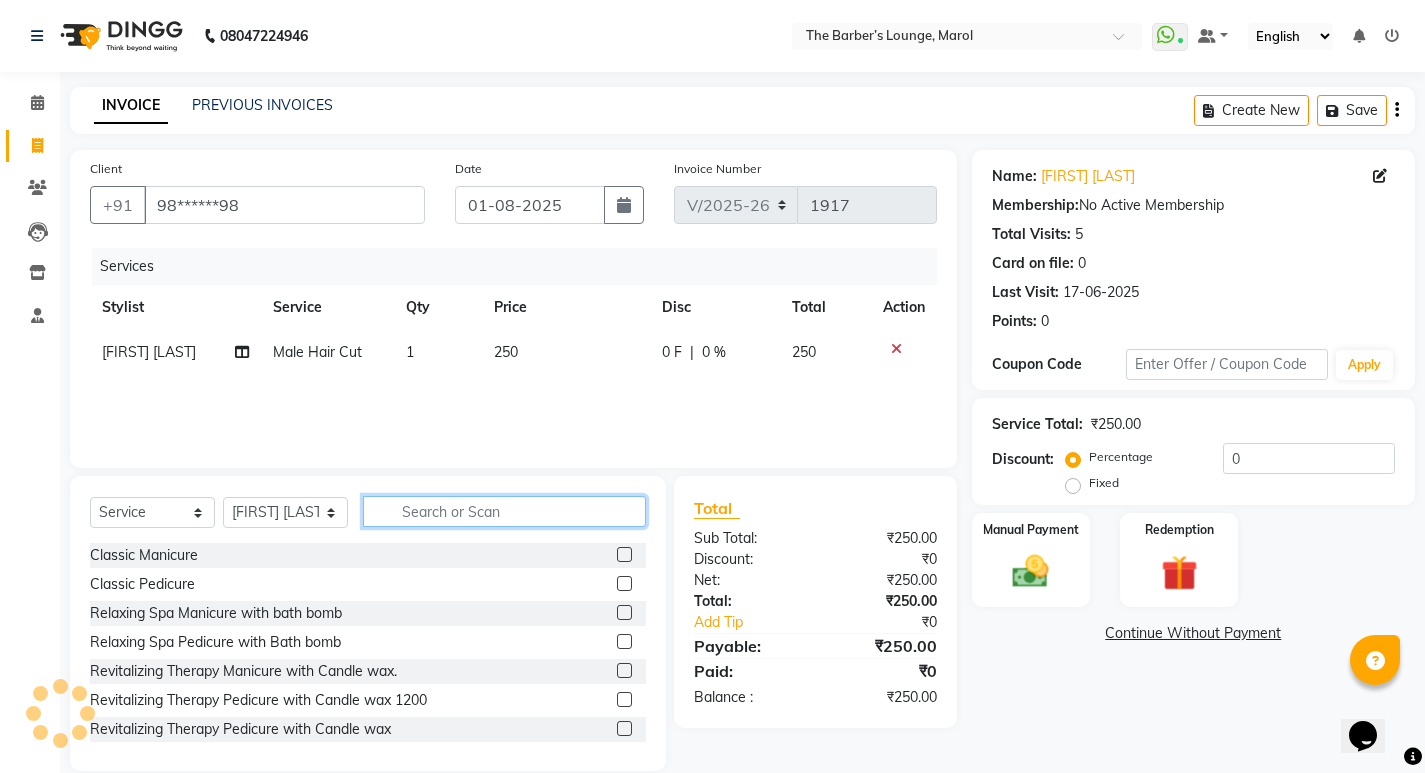 click 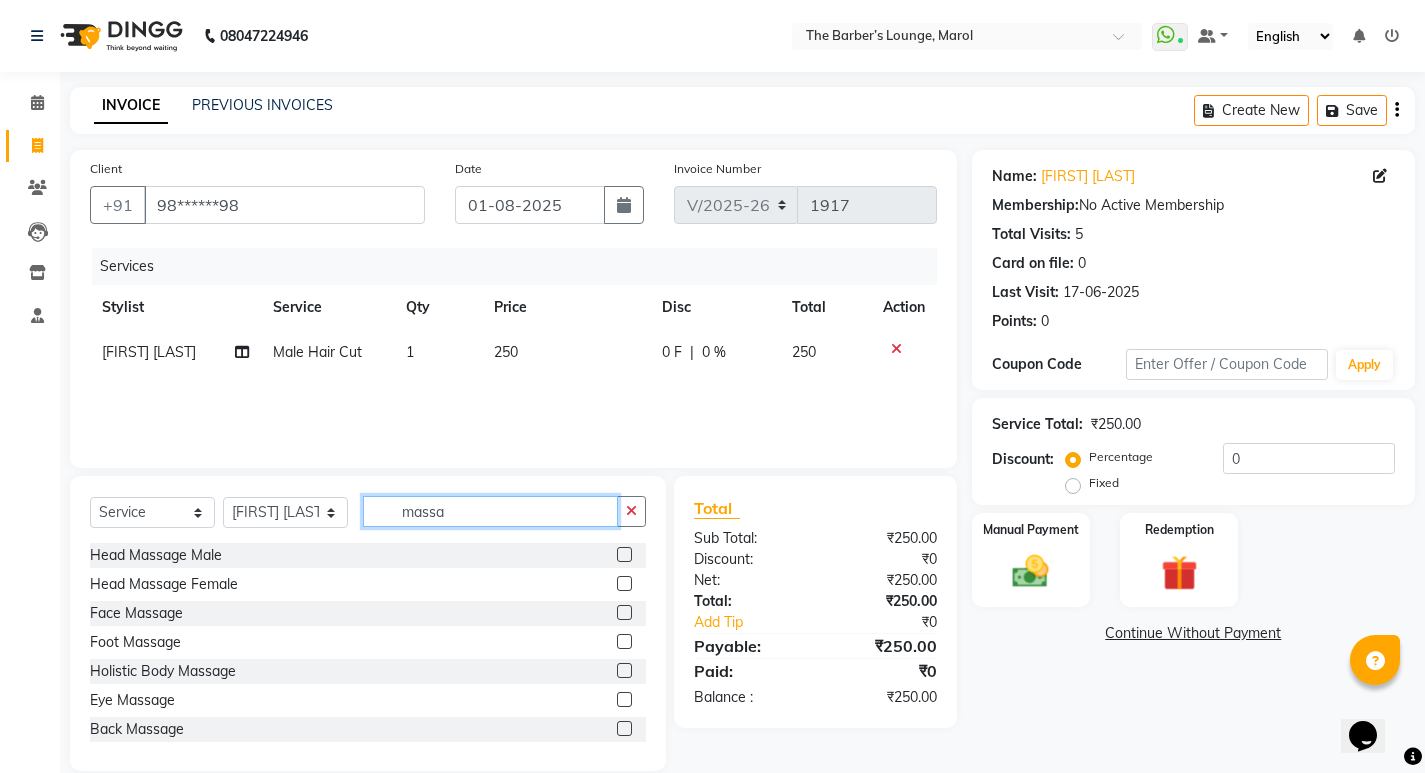 type on "massa" 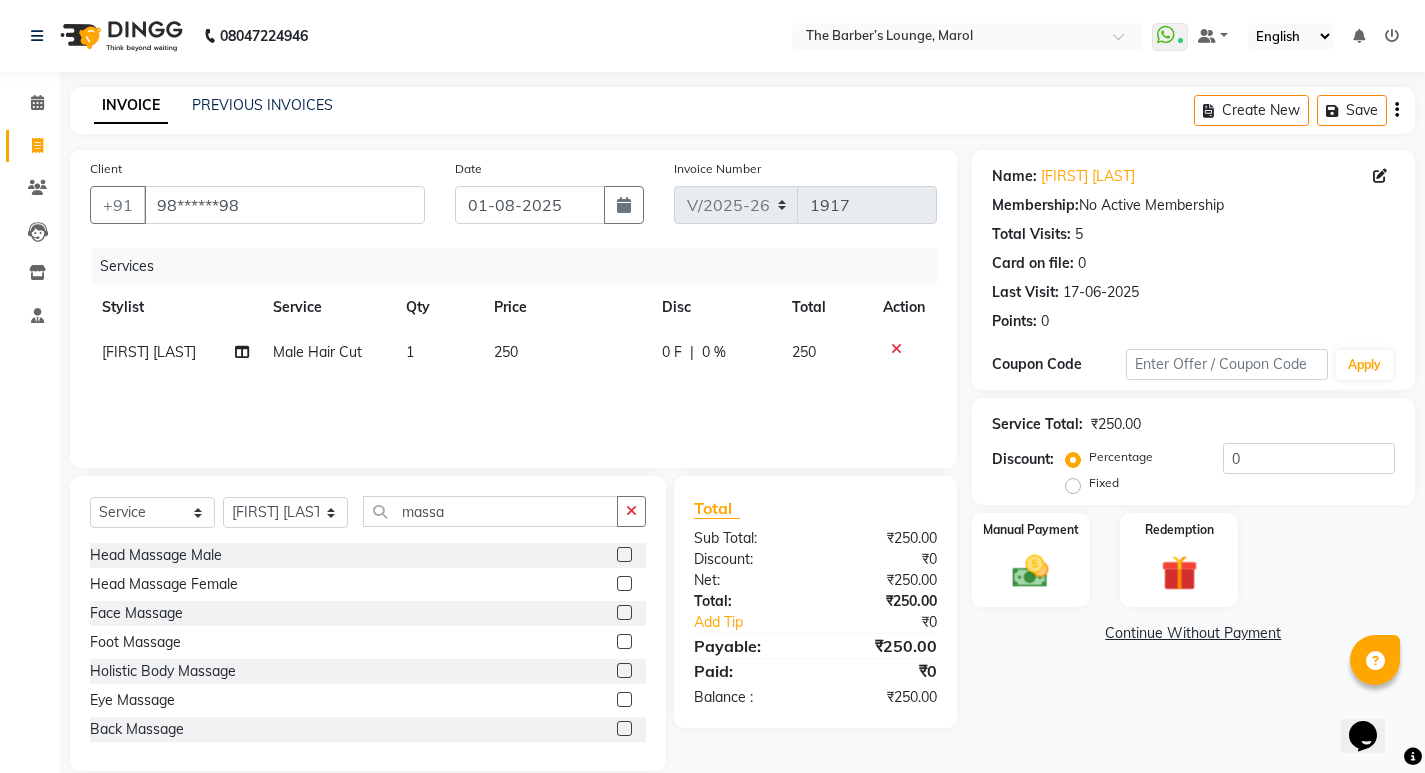 click 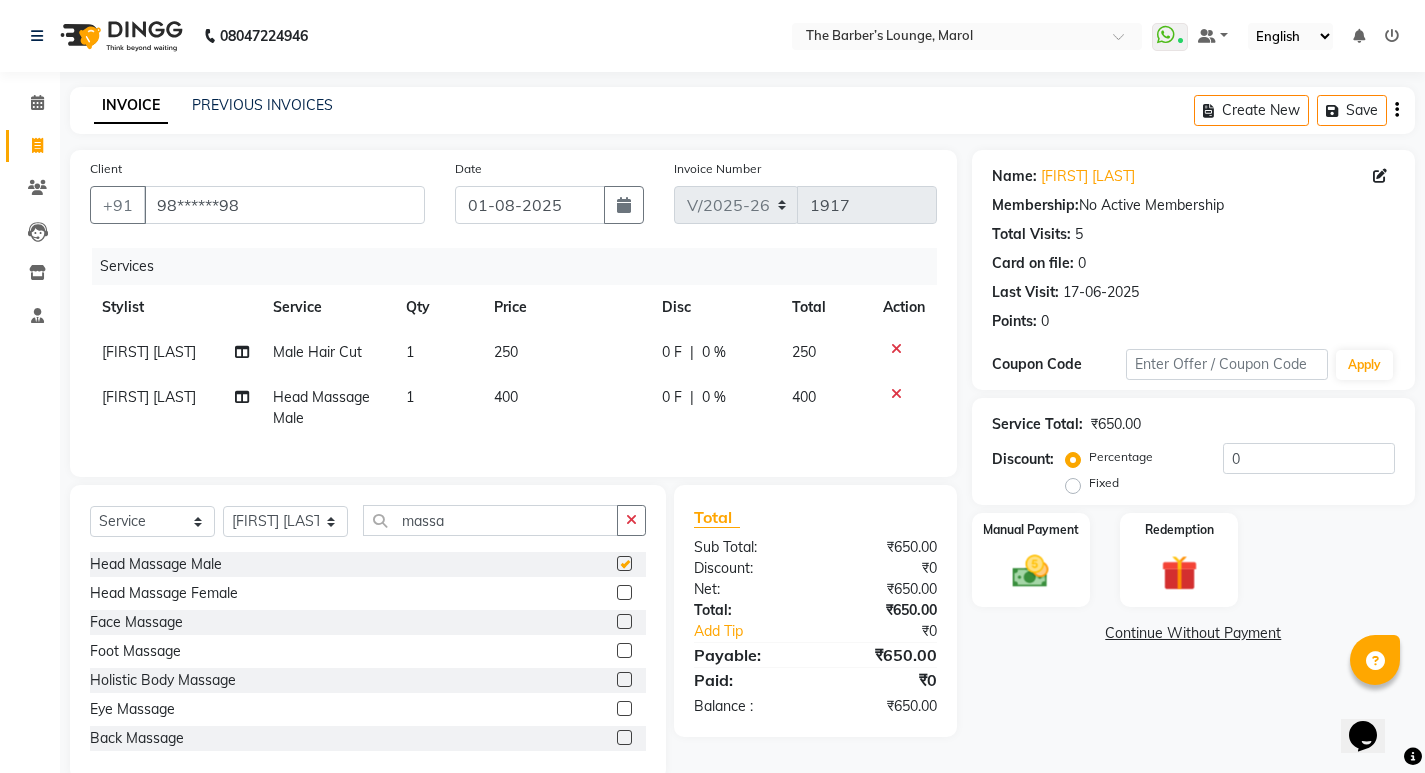 checkbox on "false" 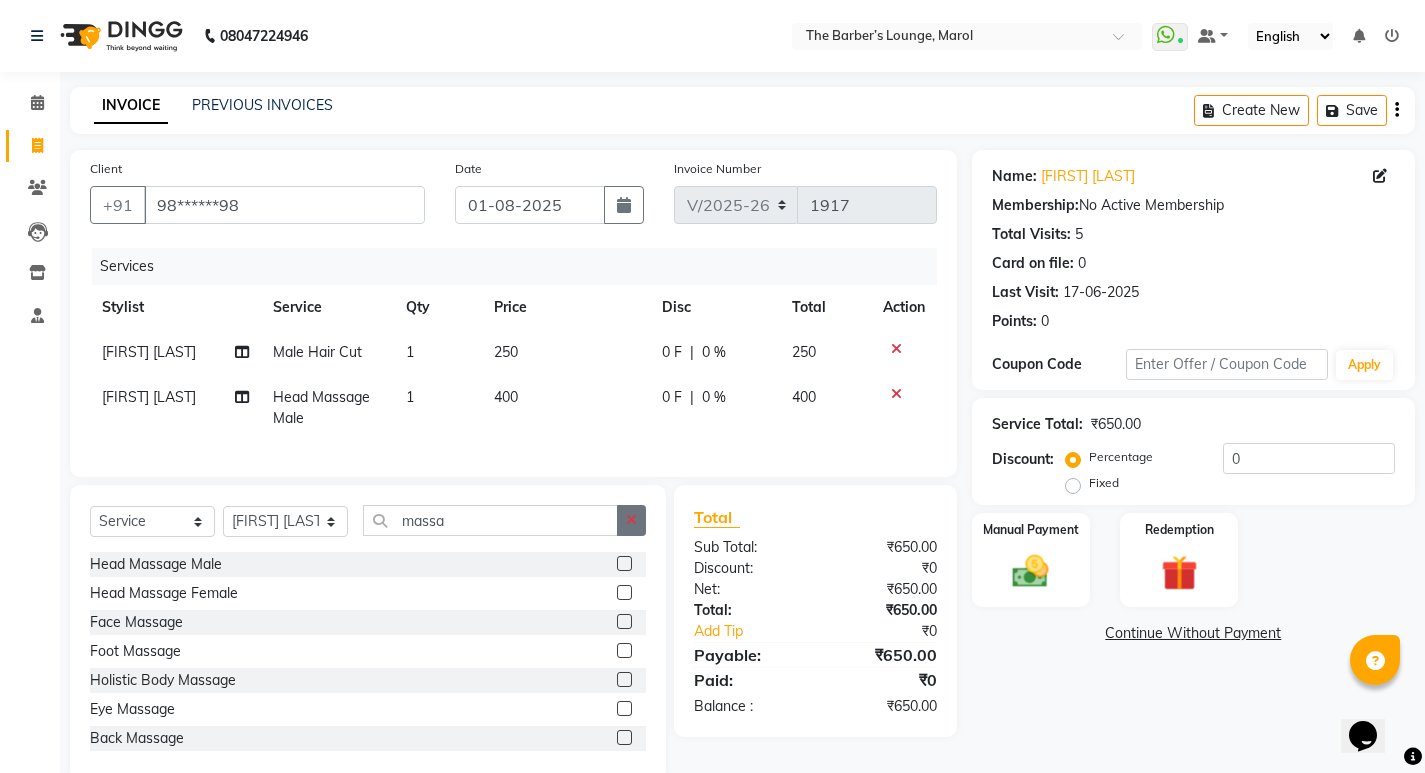 click 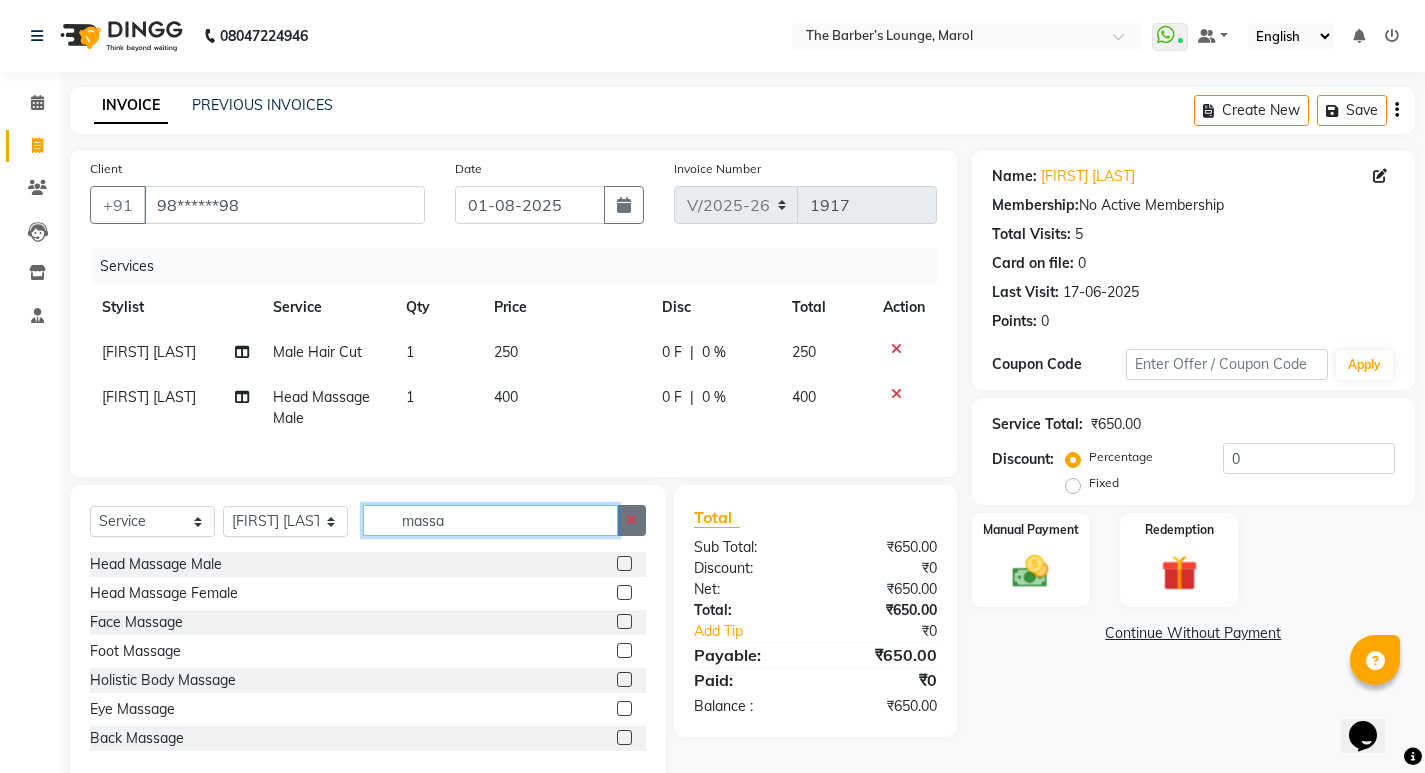 type 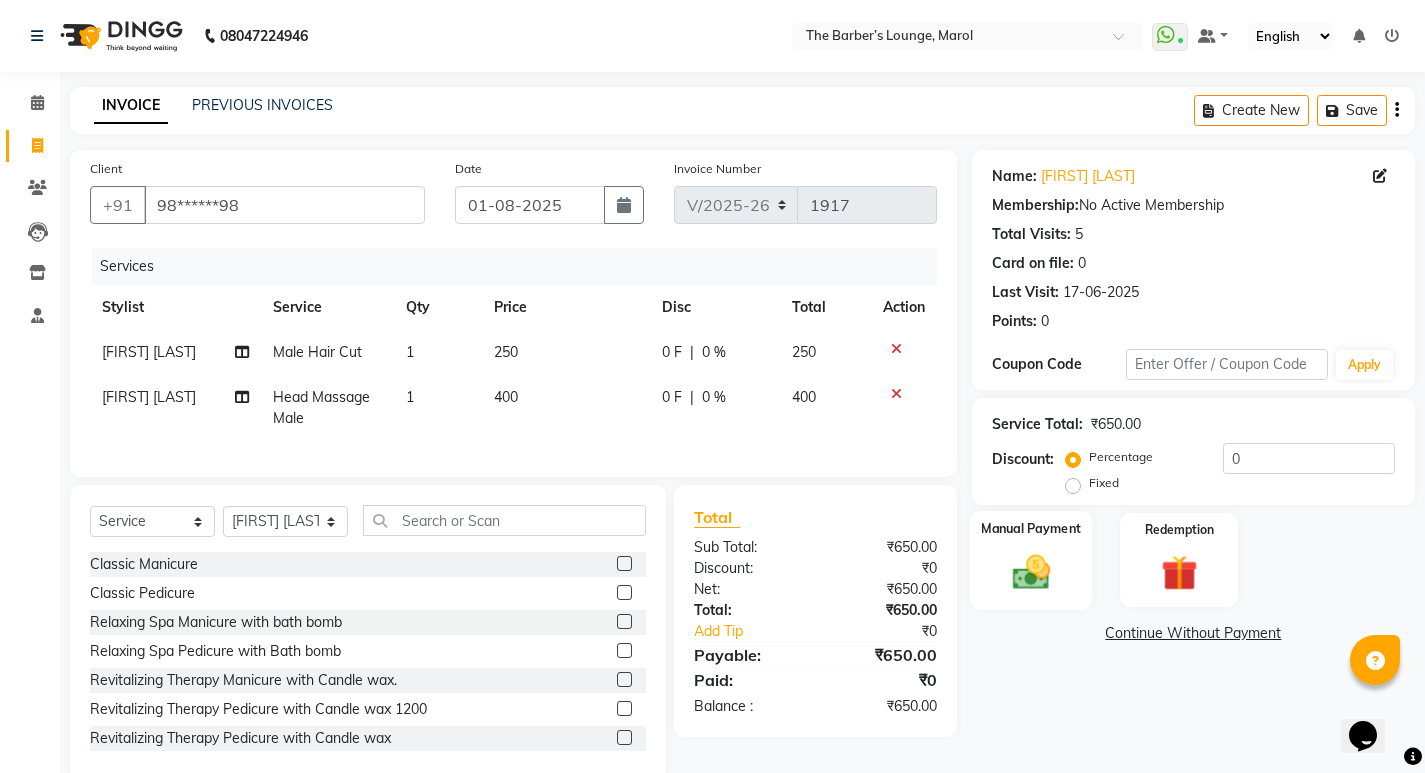 click 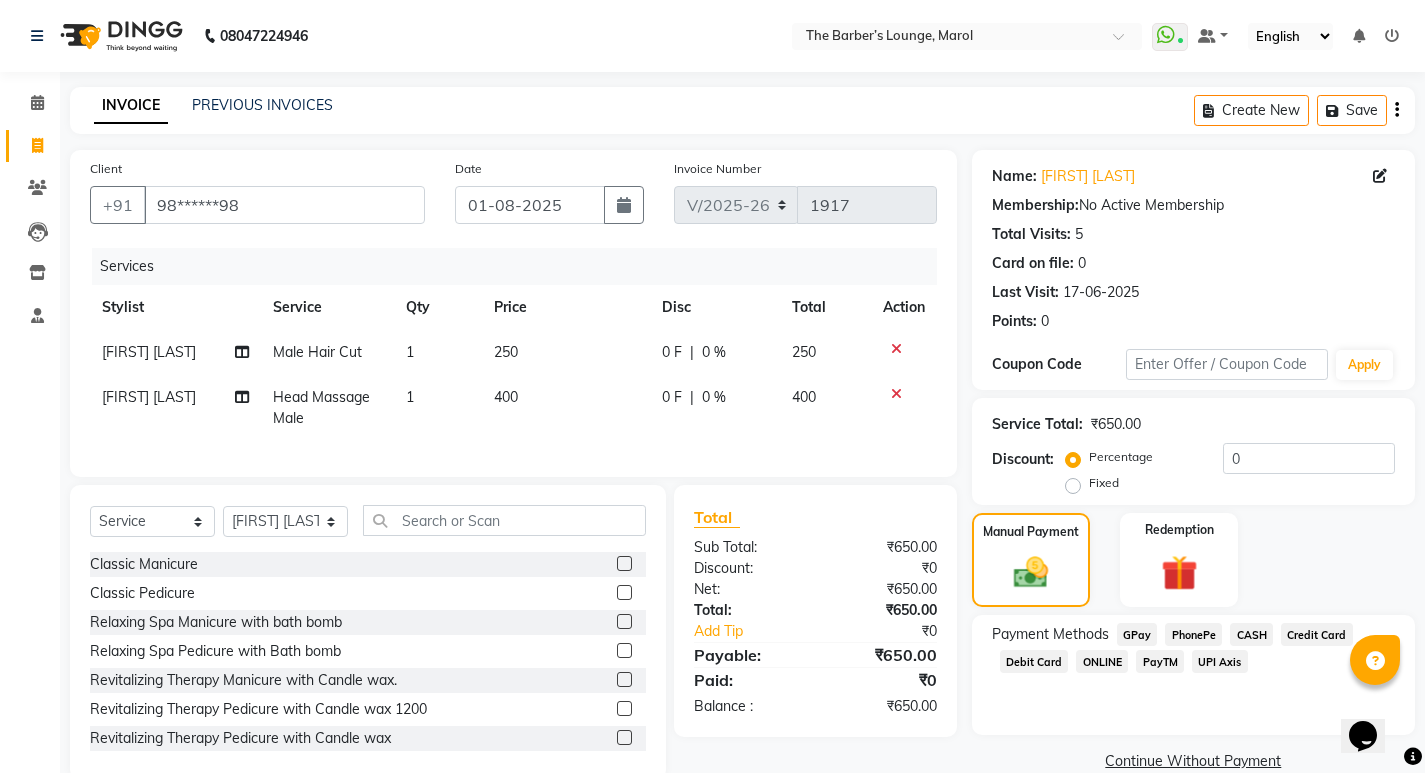 click on "PayTM" 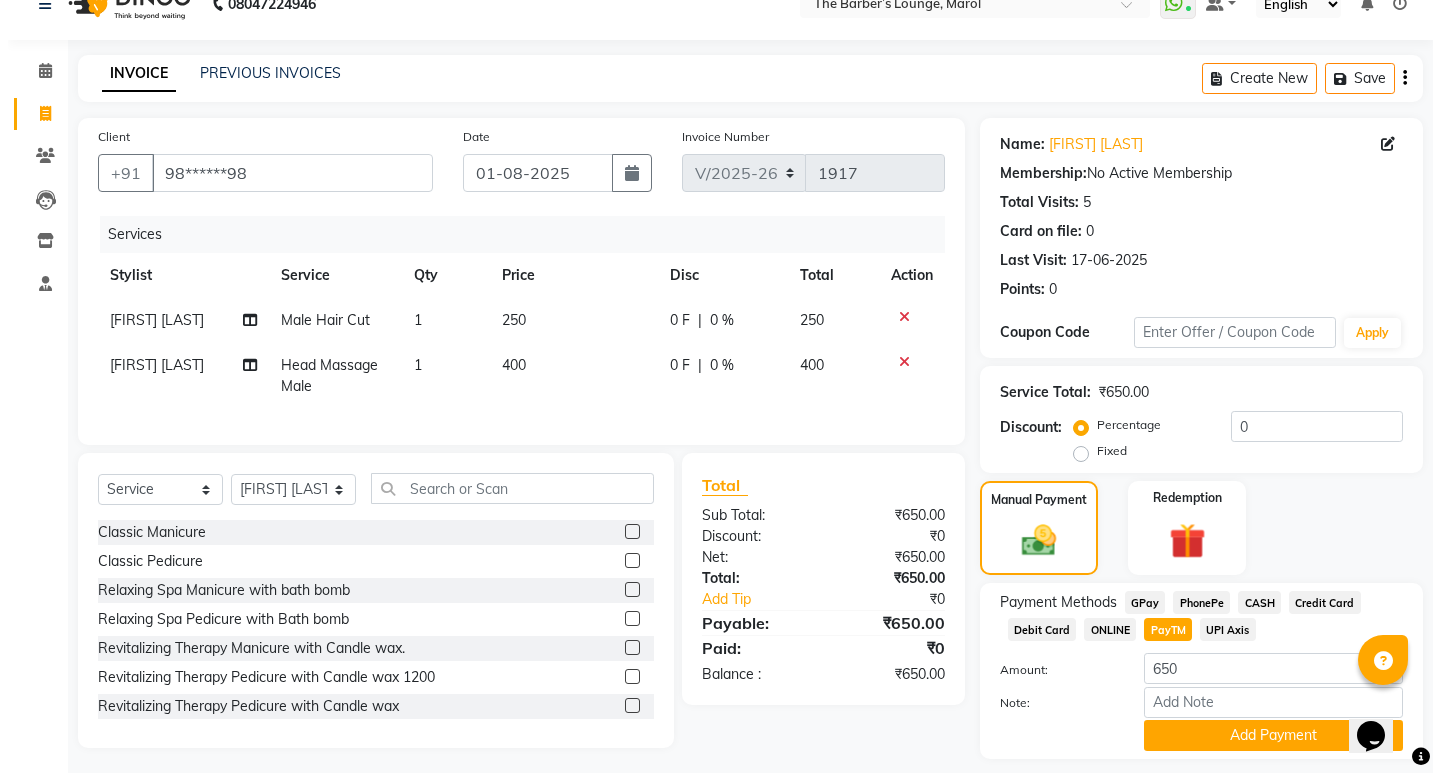 scroll, scrollTop: 0, scrollLeft: 0, axis: both 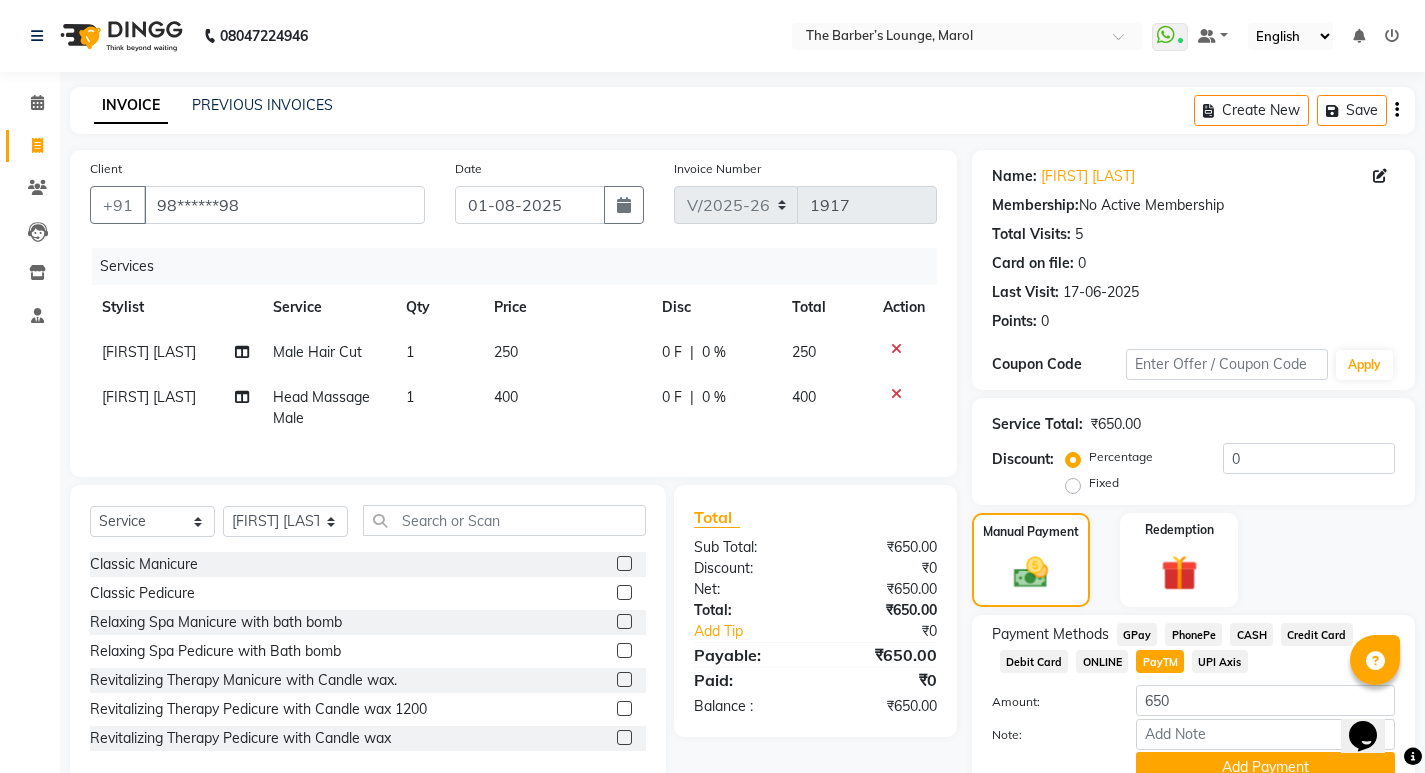 click on "INVOICE PREVIOUS INVOICES Create New   Save  Client +91 98******98 Date 01-08-2025 Invoice Number V/2025 V/2025-26 1917 Services Stylist Service Qty Price Disc Total Action Mohsin Akhtar Male Hair Cut 1 250 0 F | 0 % 250 Mohsin Akhtar Head Massage Male 1 400 0 F | 0 % 400 Select  Service  Product  Membership  Package Voucher Prepaid Gift Card  Select Stylist Anjali Jafar Salmani Ketan Shinde Mohsin Akhtar Satish Tejasvi Vasundhara Classic Manicure  Classic Pedicure  Relaxing Spa Manicure with bath bomb  Relaxing Spa Pedicure with Bath bomb  Revitalizing Therapy Manicure with Candle wax.  Revitalizing Therapy Pedicure with Candle wax  1200  Revitalizing Therapy Pedicure with Candle wax  Head Massage Male  Head Massage Female  Beard Colour  Face Massage  Foot Massage  Back Hair Trimming  Nail Cutting  Hands Dtan  Legs Dtan  Threading Upper Lip  Threading Chin  Threading Forehead  Threading Sidelocks  Threading Eyebrows  Tan Erase Therapy  Illuminating D-Tan with LED Mask  Express Glow Cleanse  Eye Massage  ₹0" 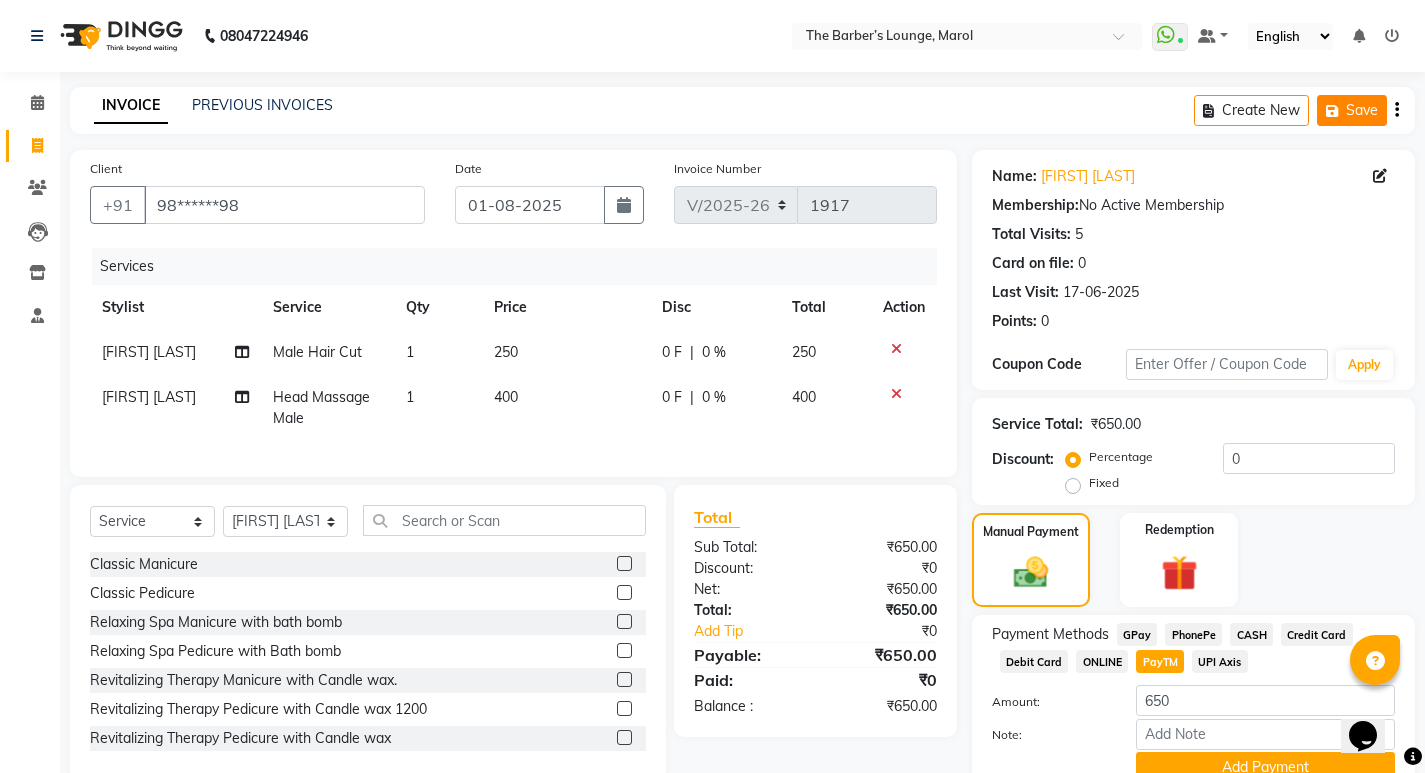 click on "Save" 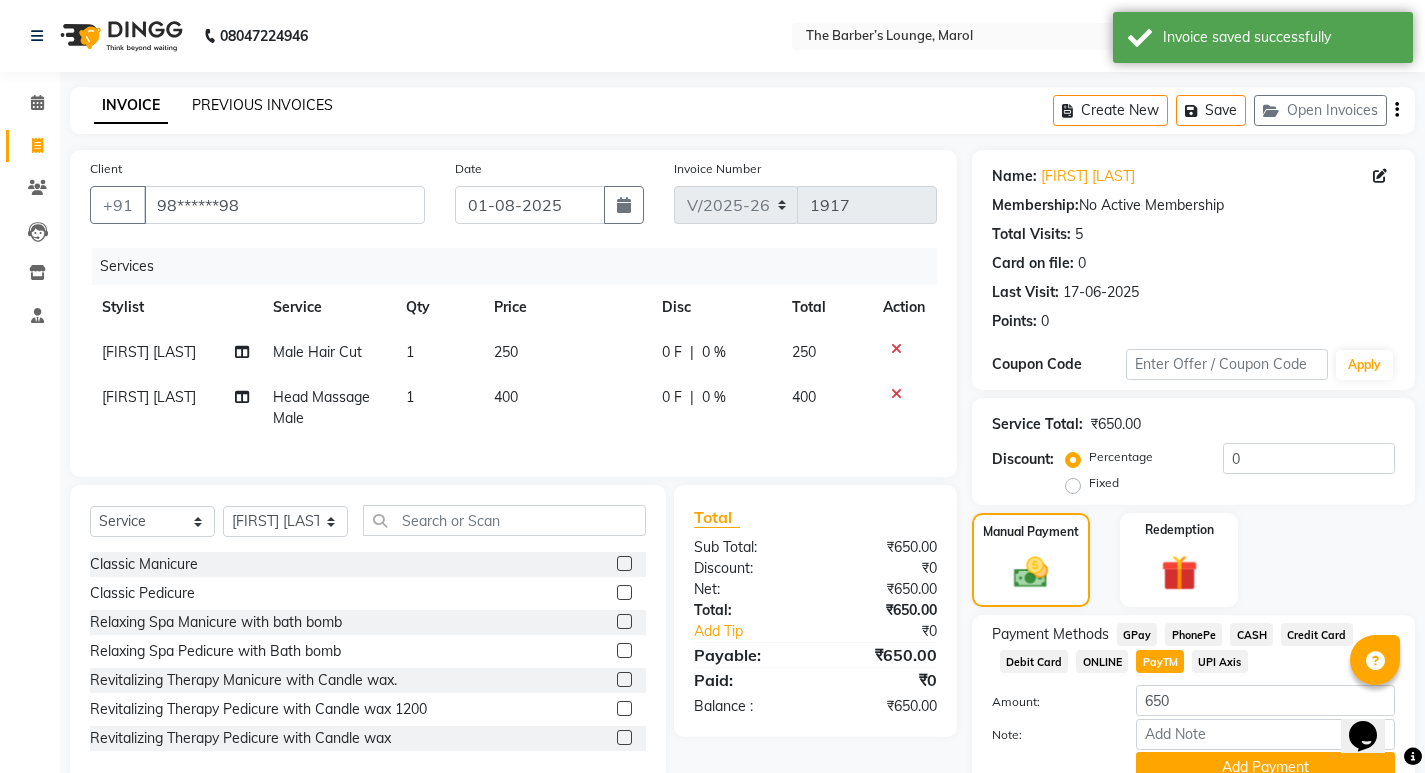 click on "PREVIOUS INVOICES" 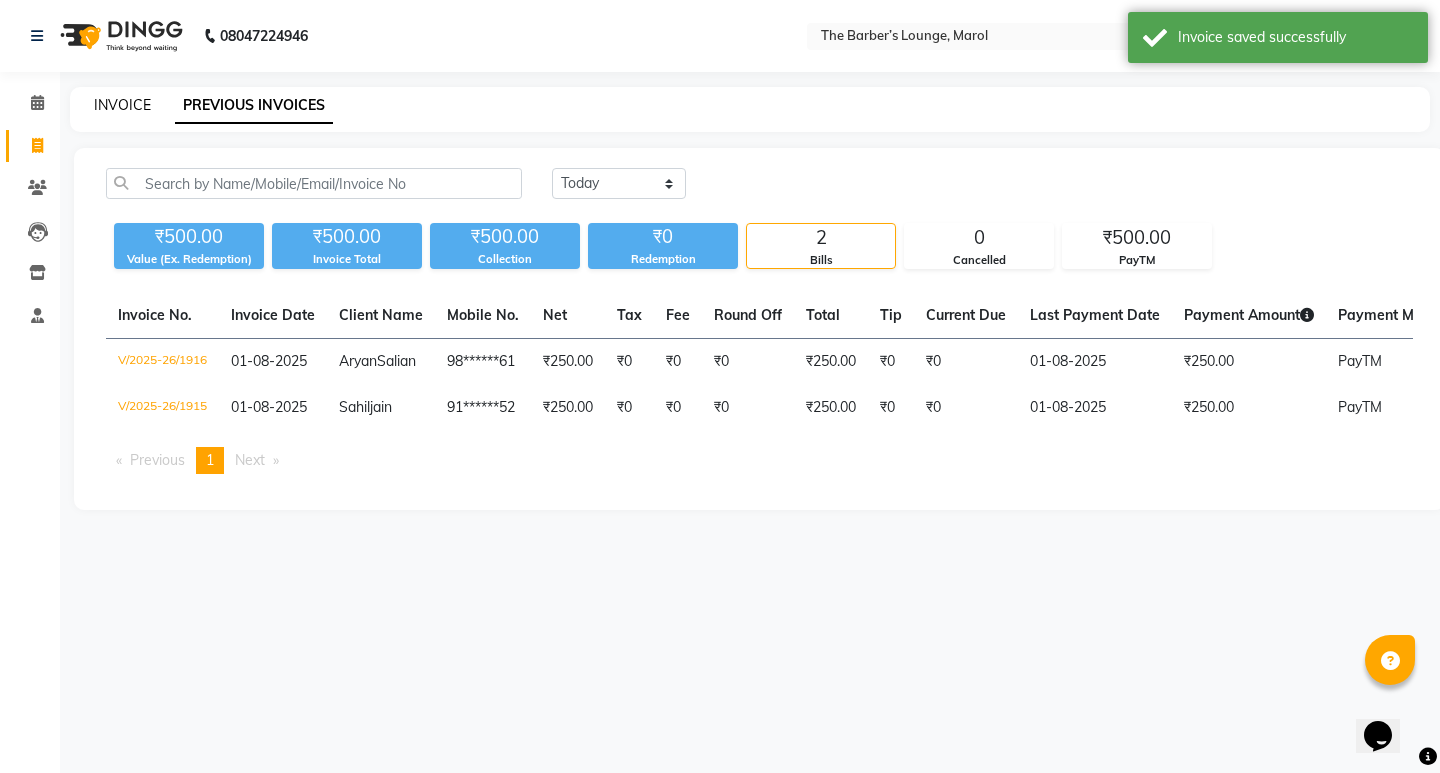 click on "INVOICE" 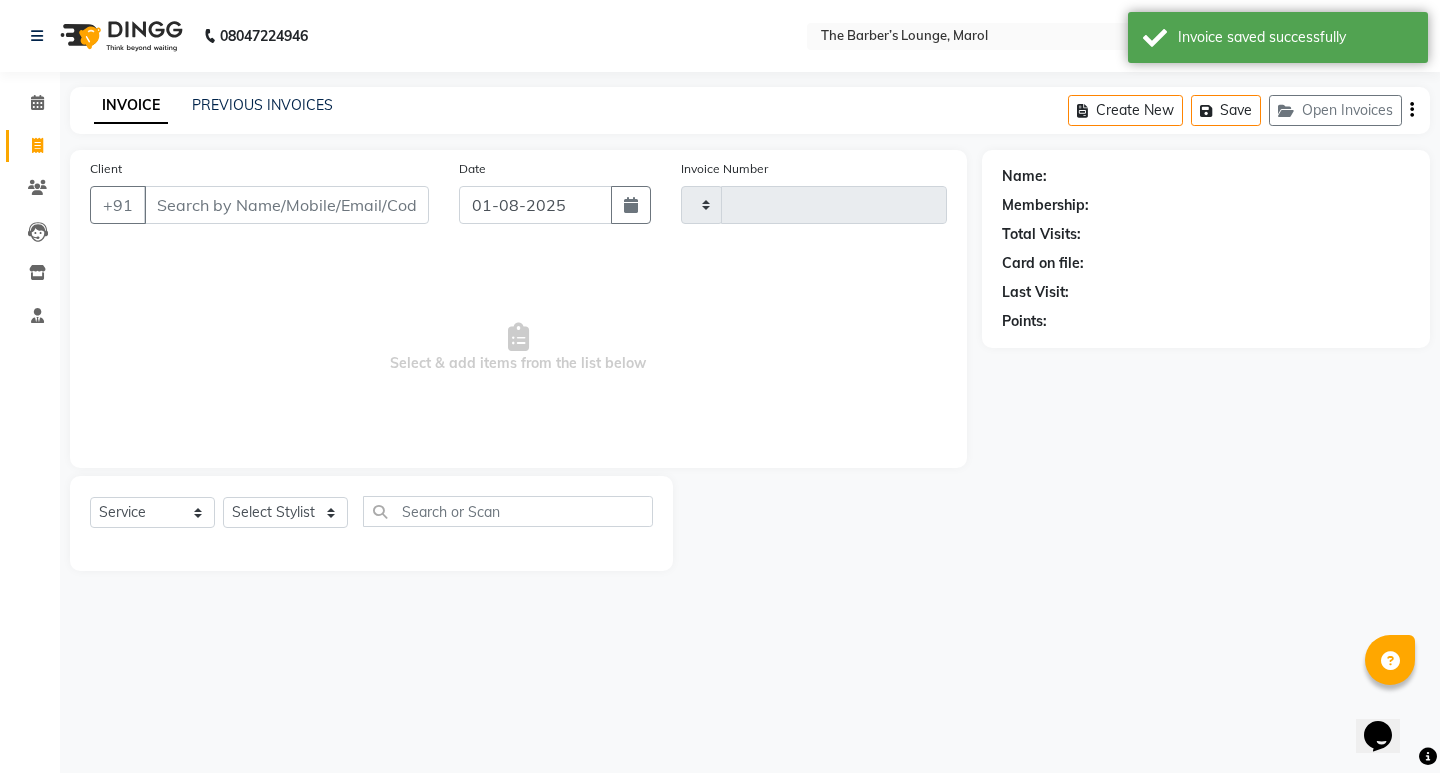 type on "1917" 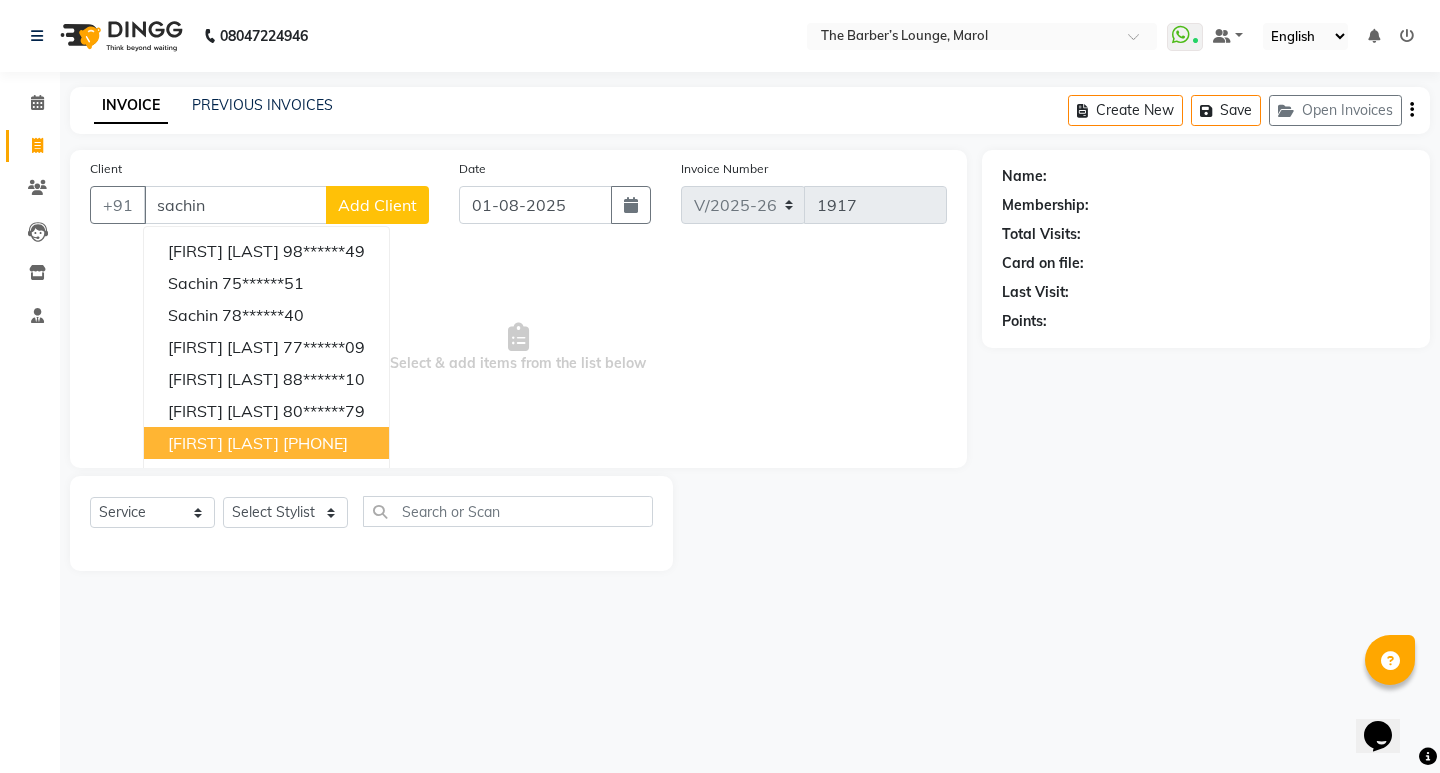 click on "[PHONE]" at bounding box center [315, 443] 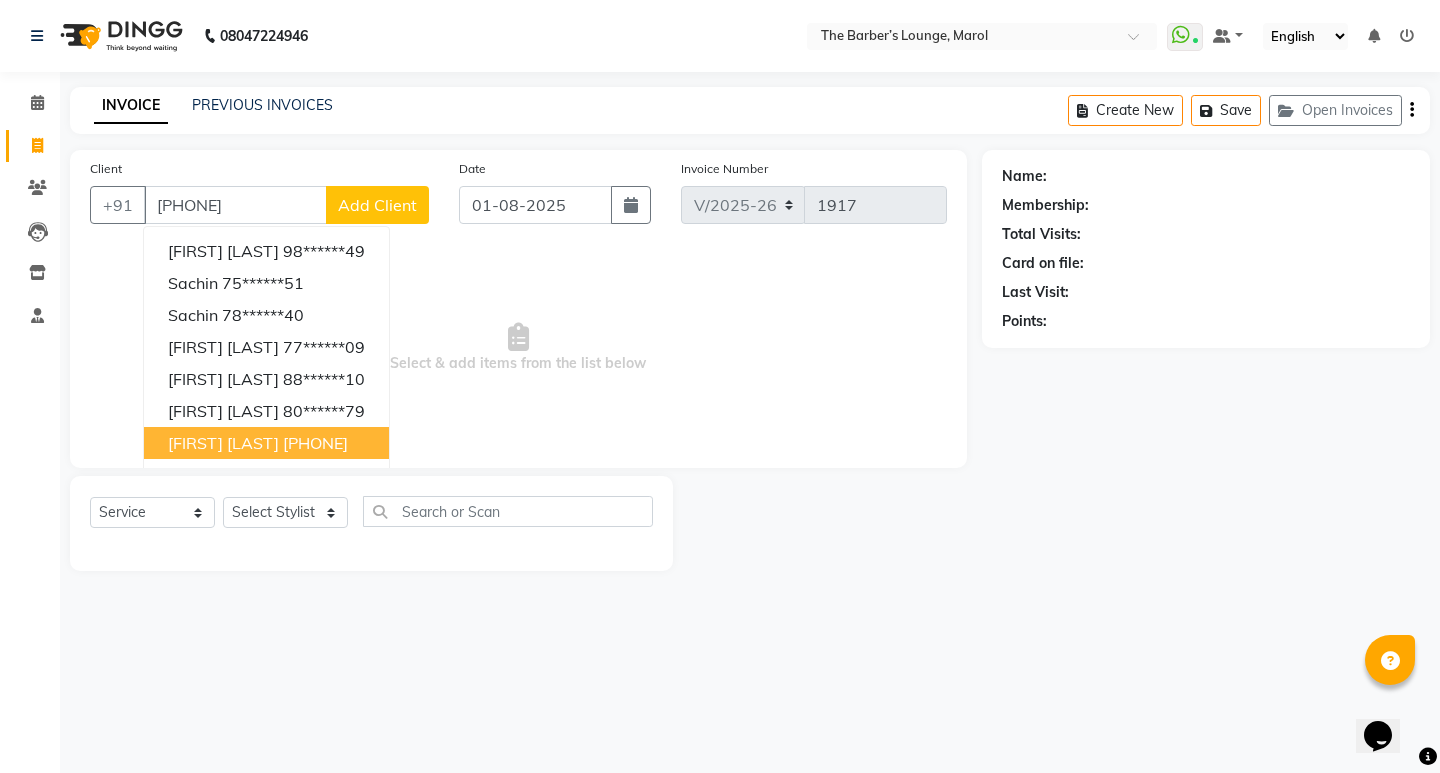 type on "[PHONE]" 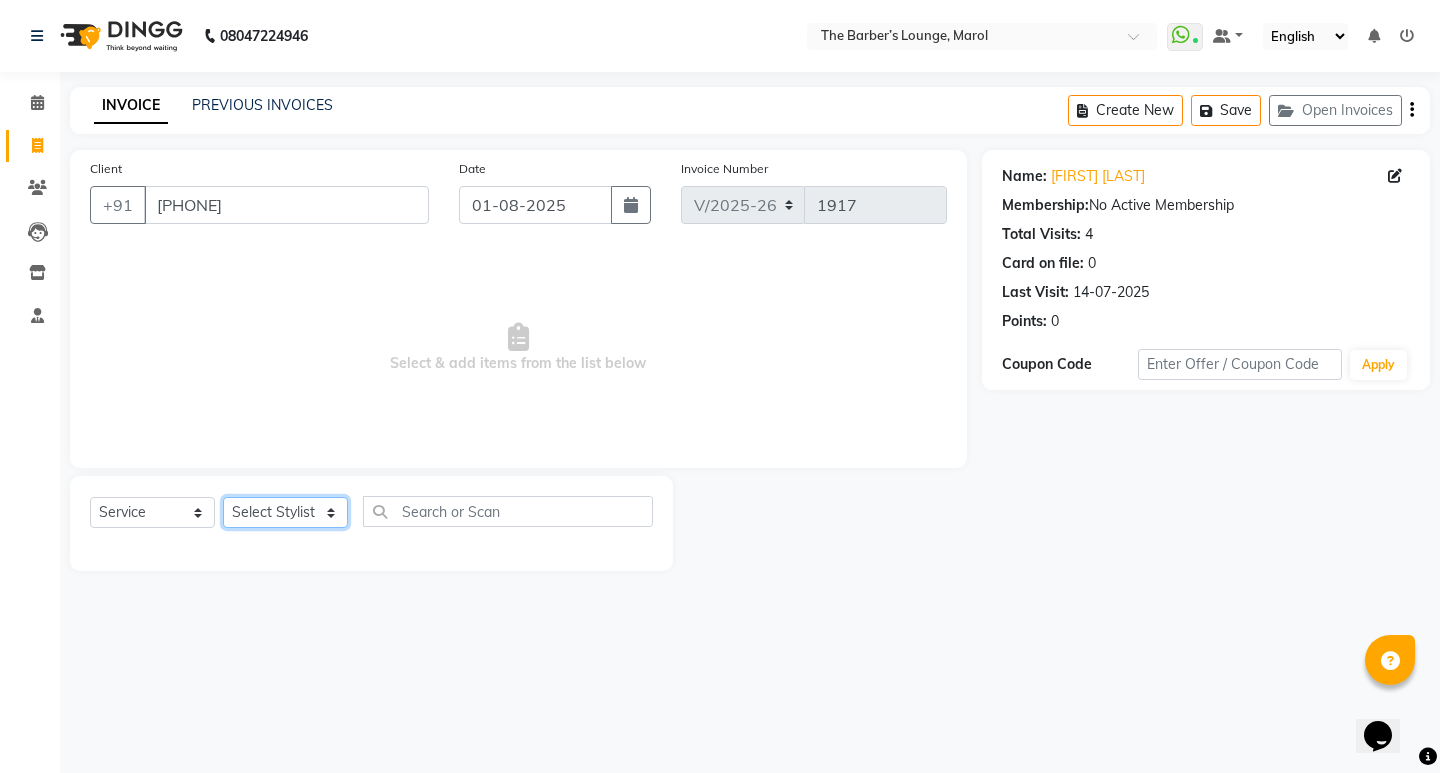 click on "Select Stylist Anjali Jafar Salmani Ketan Shinde Mohsin Akhtar Satish Tejasvi Vasundhara" 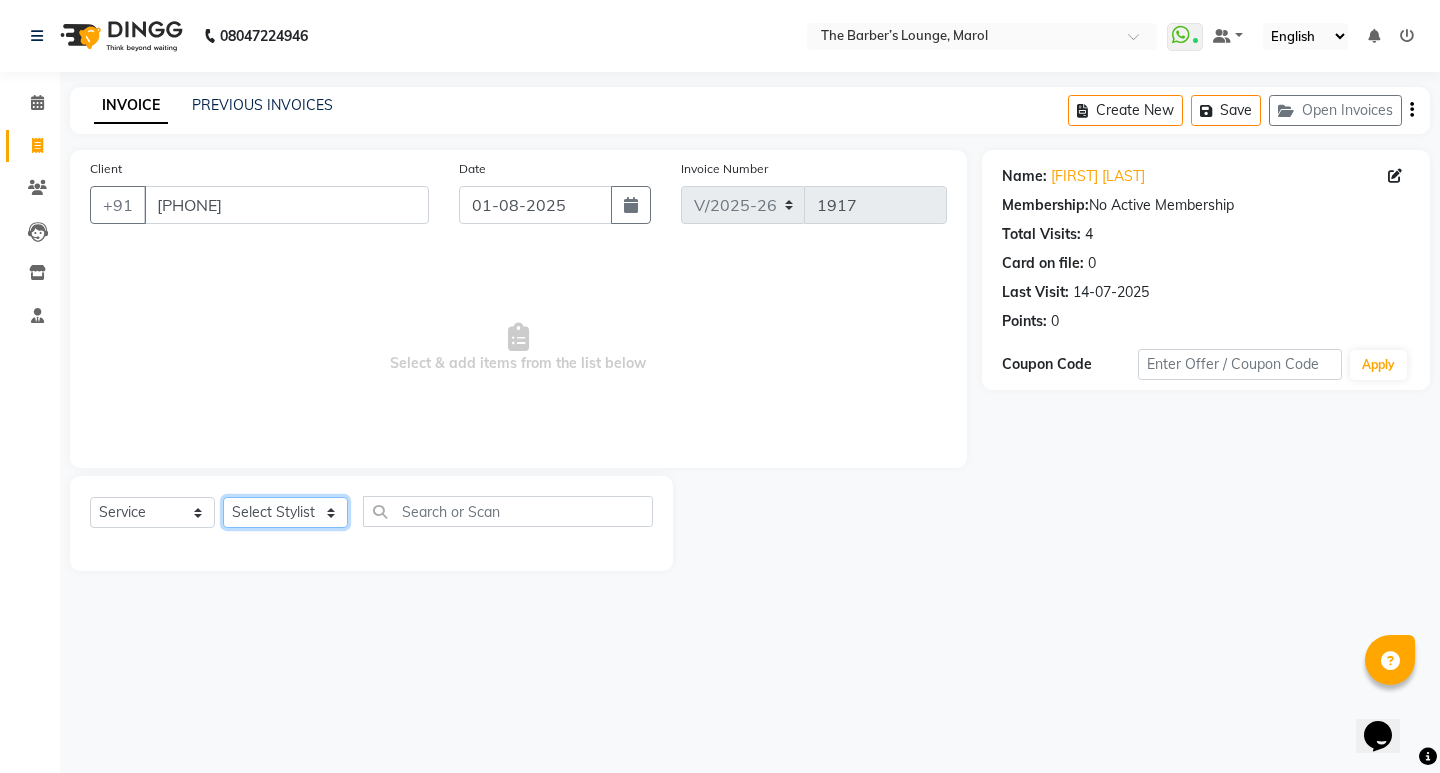 select on "60183" 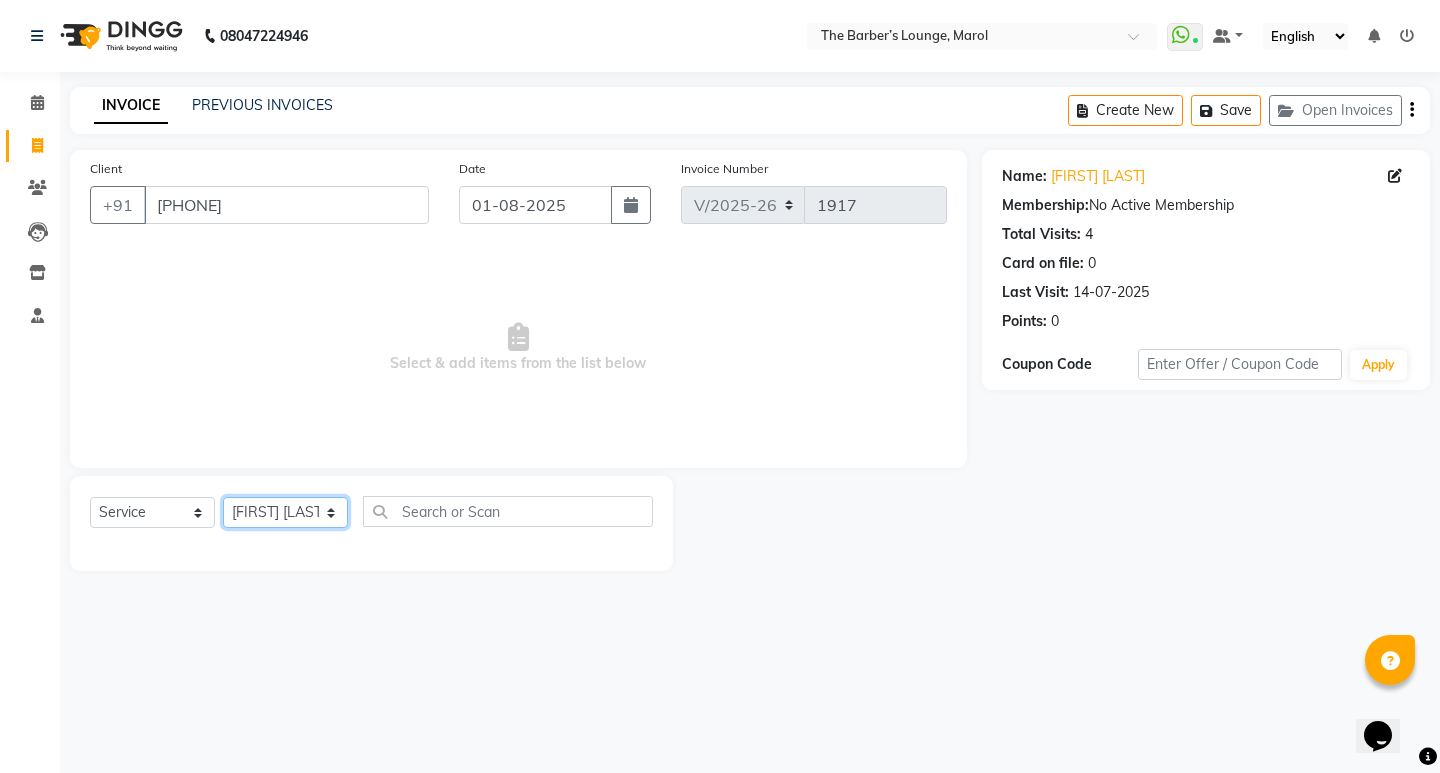 click on "Select Stylist Anjali Jafar Salmani Ketan Shinde Mohsin Akhtar Satish Tejasvi Vasundhara" 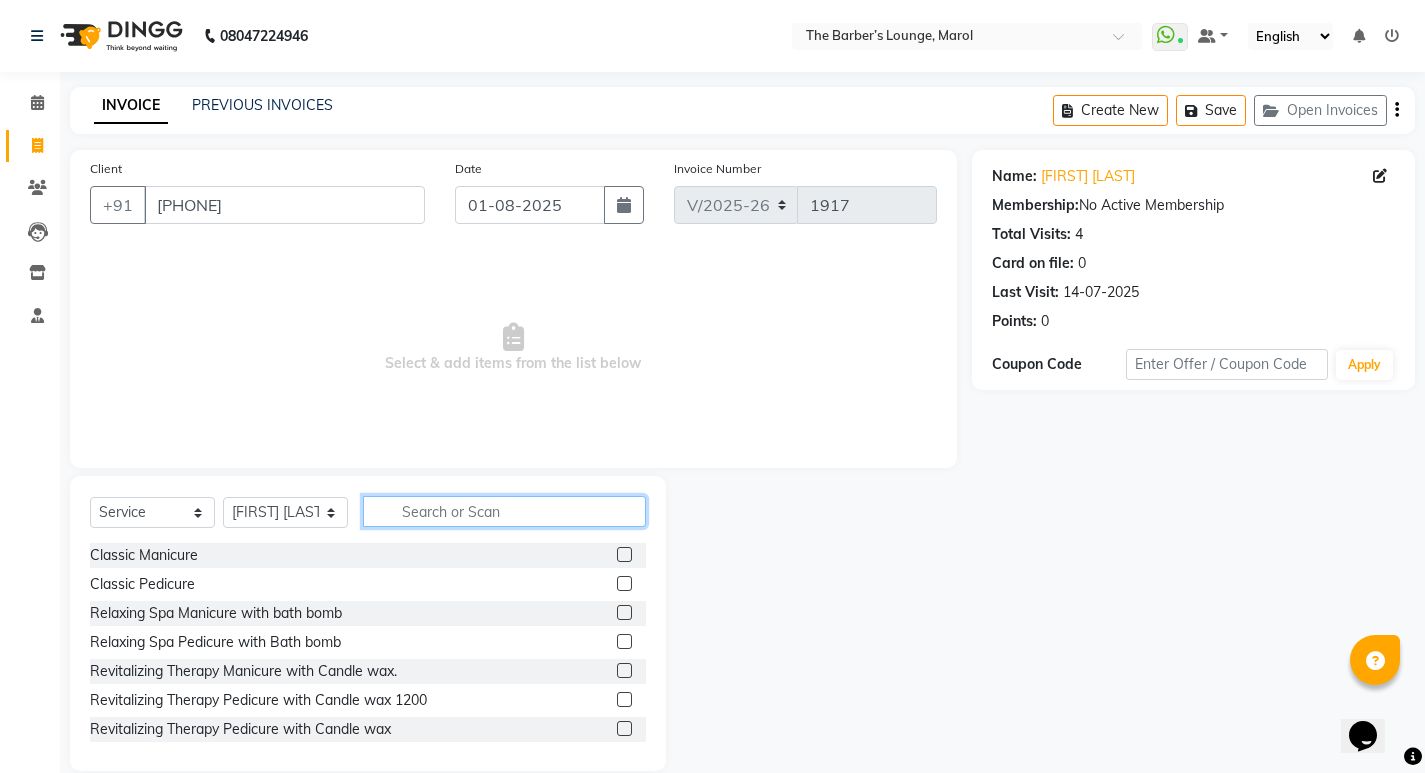 click 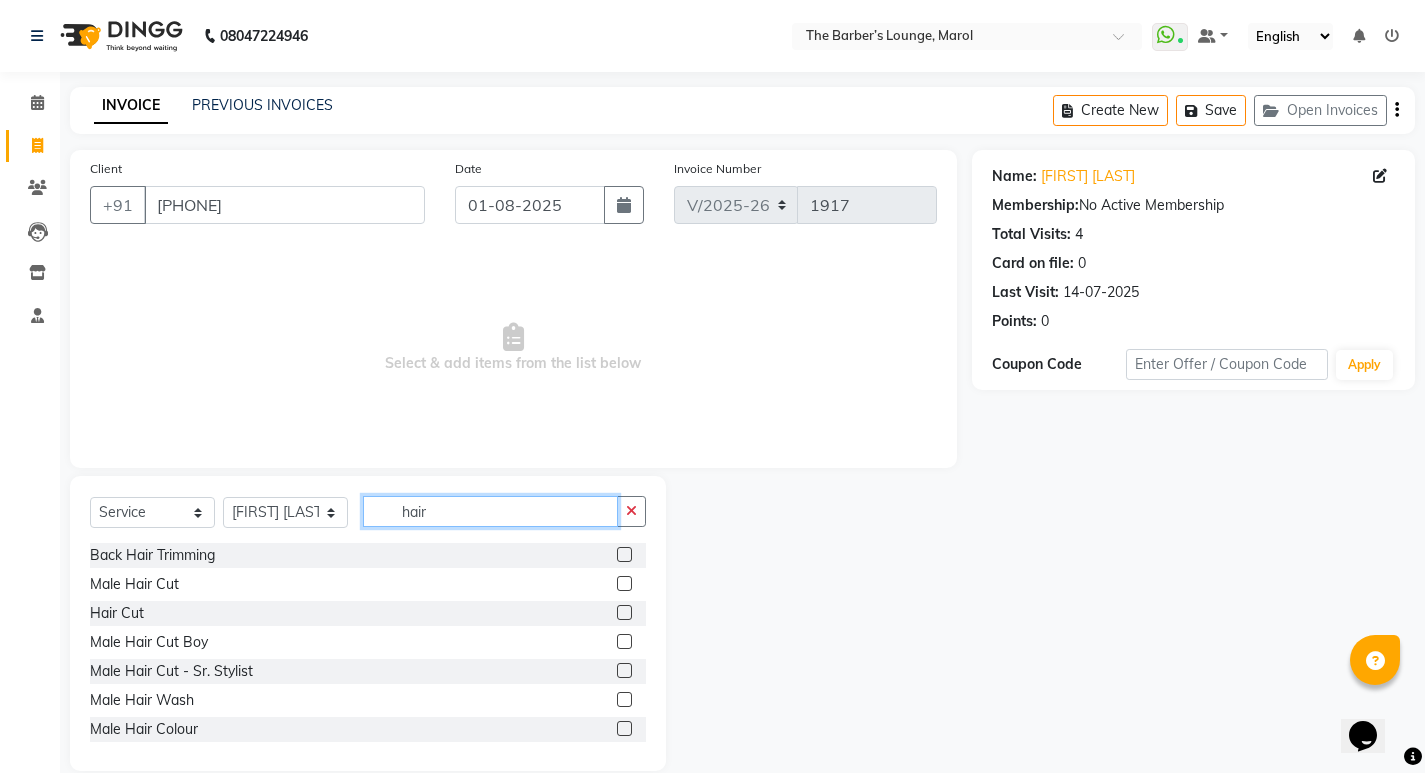 type on "hair" 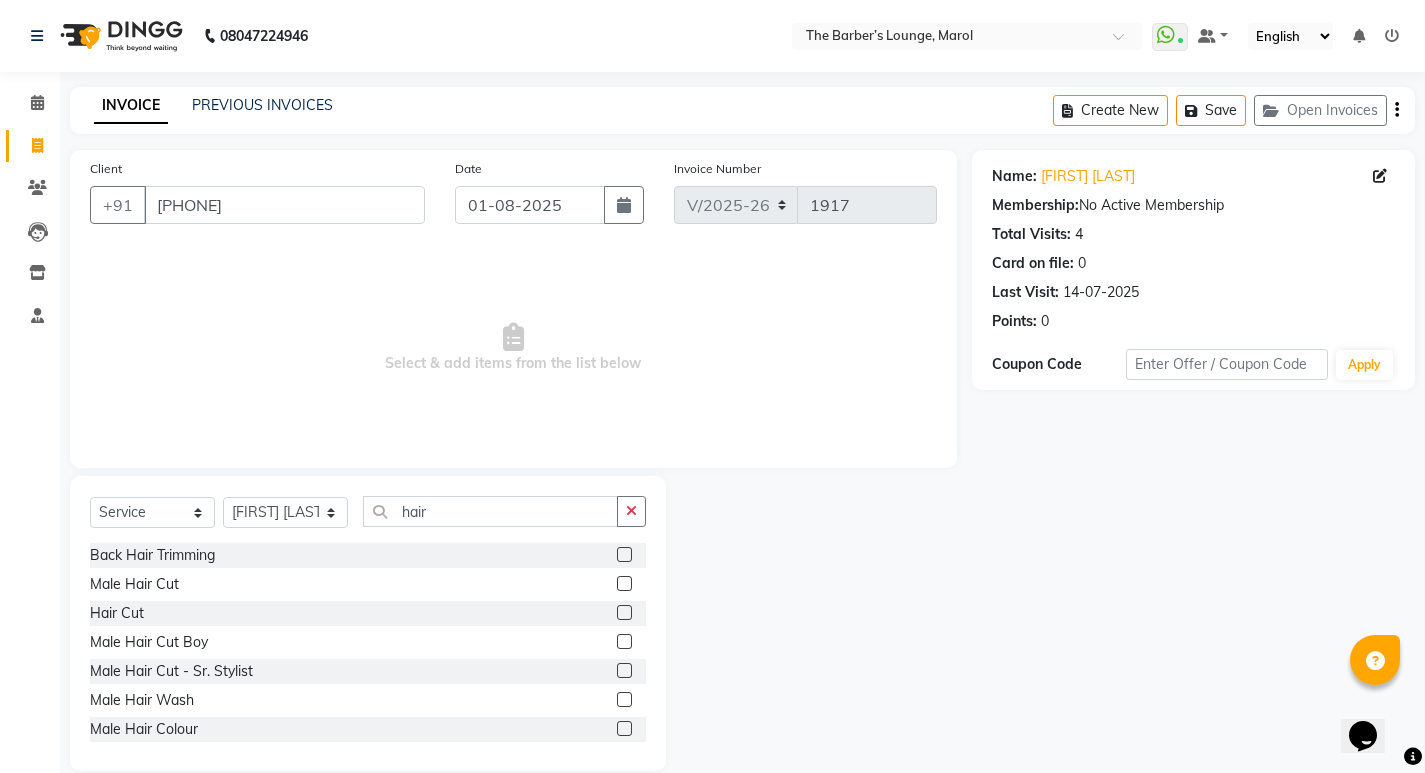 click 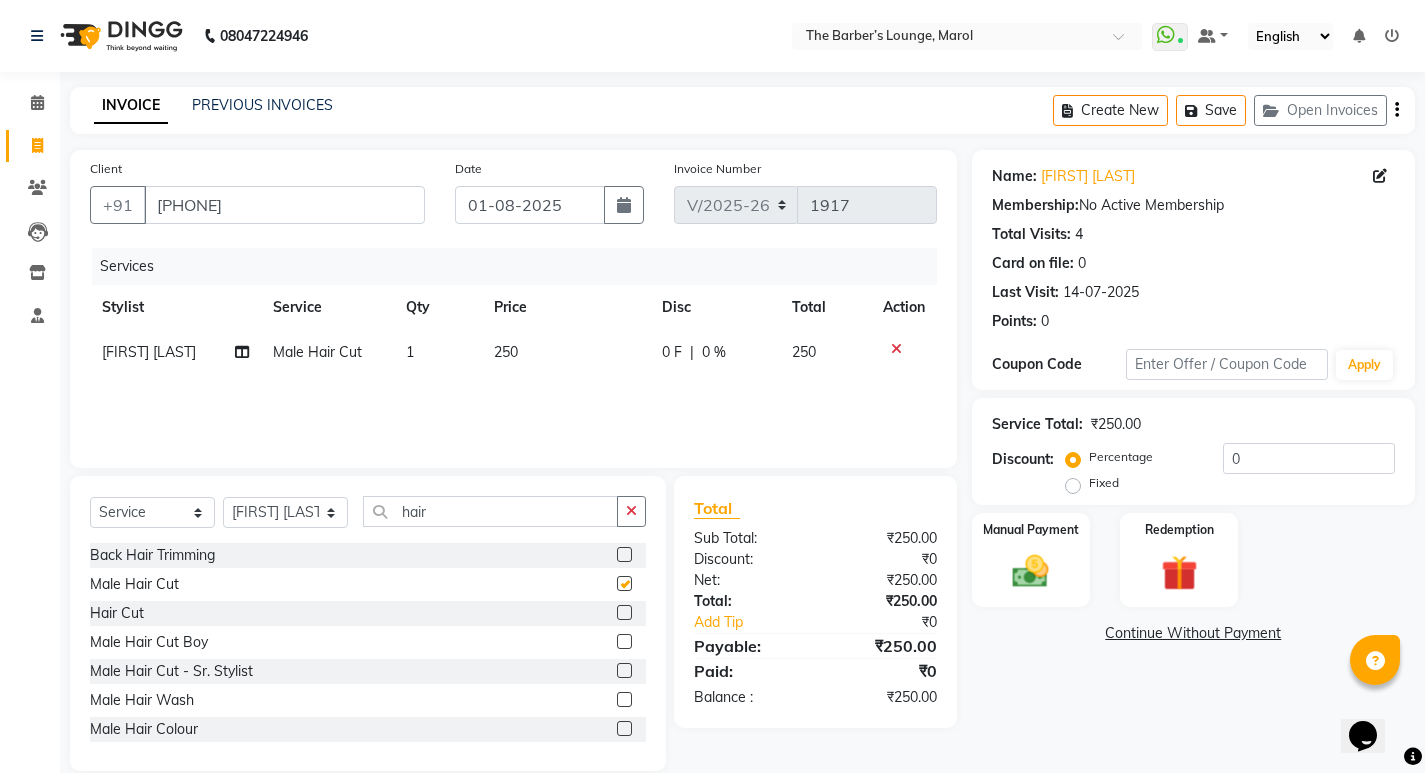 checkbox on "false" 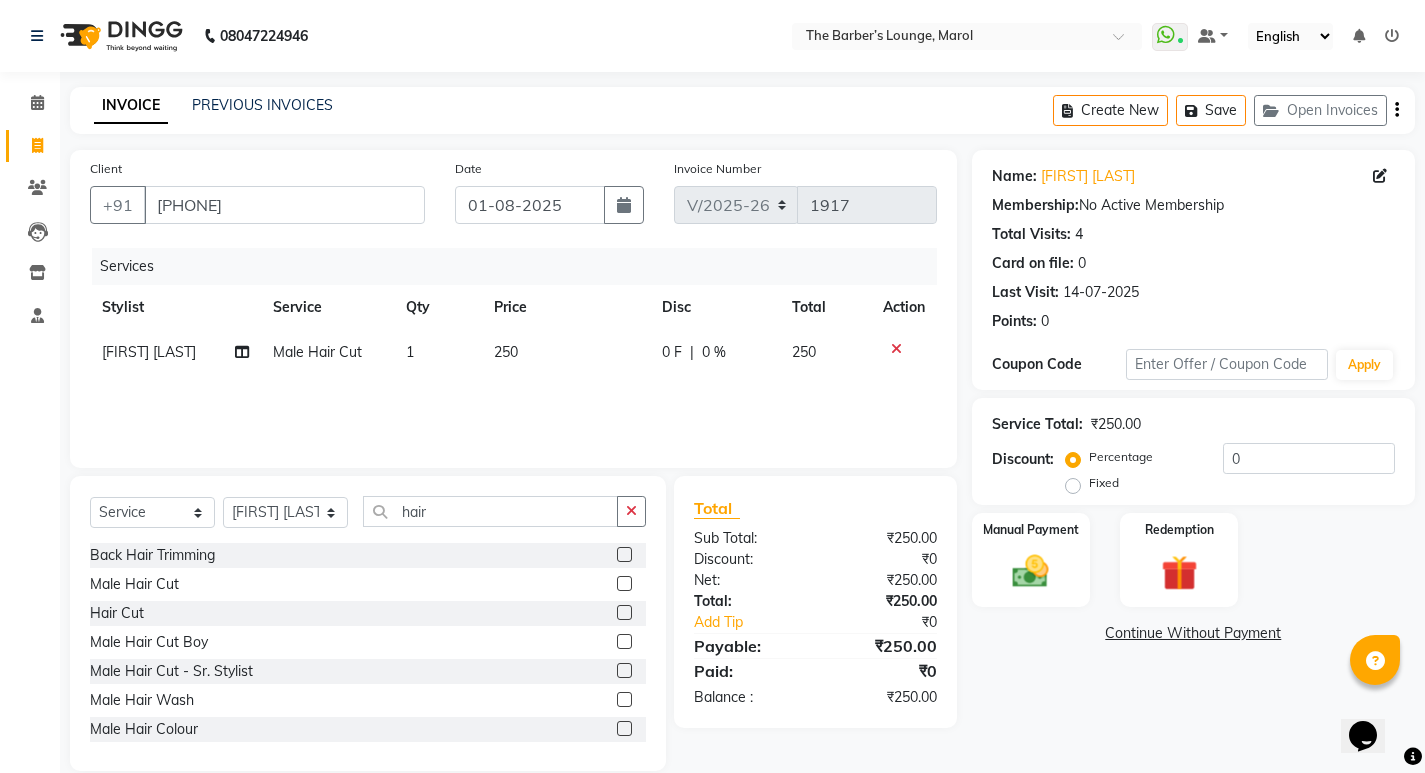 click 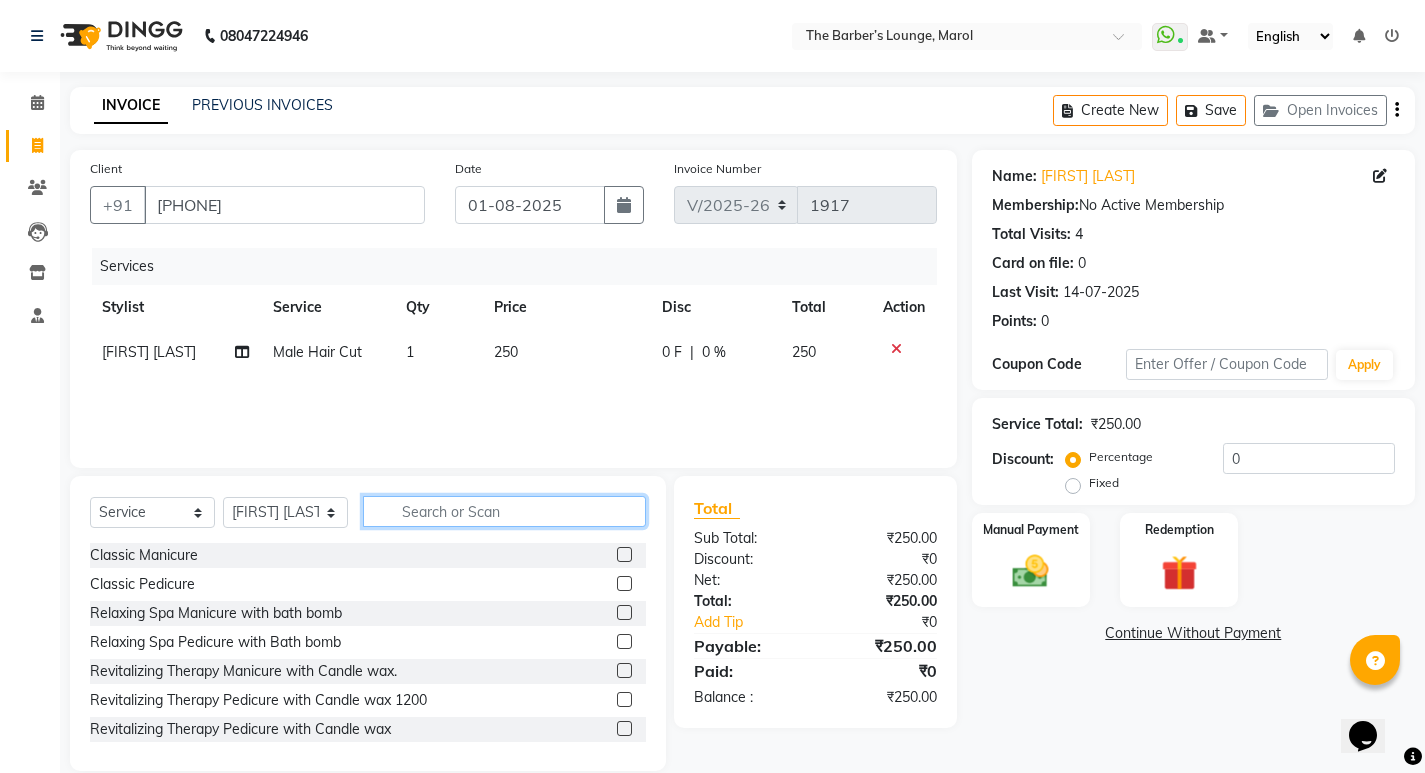 click 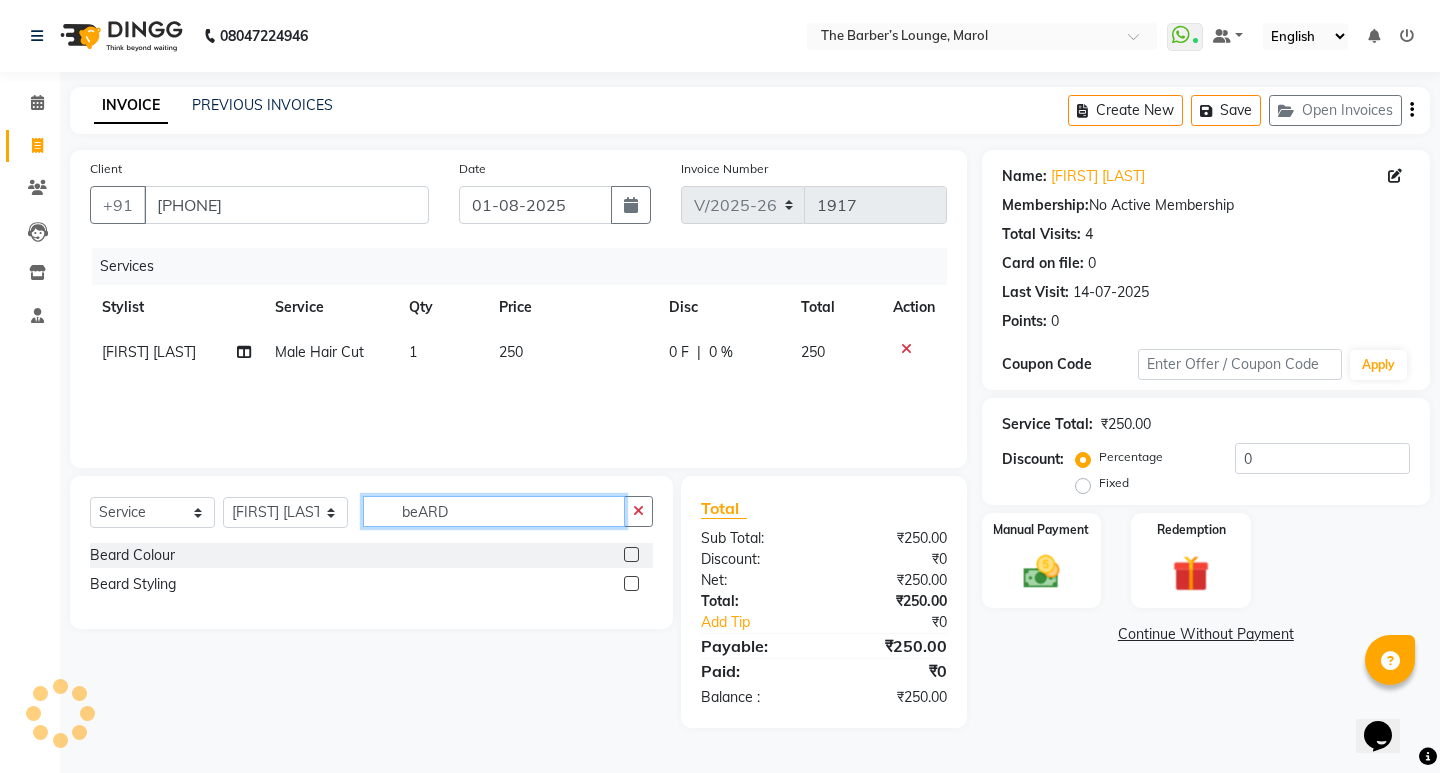 type on "beARD" 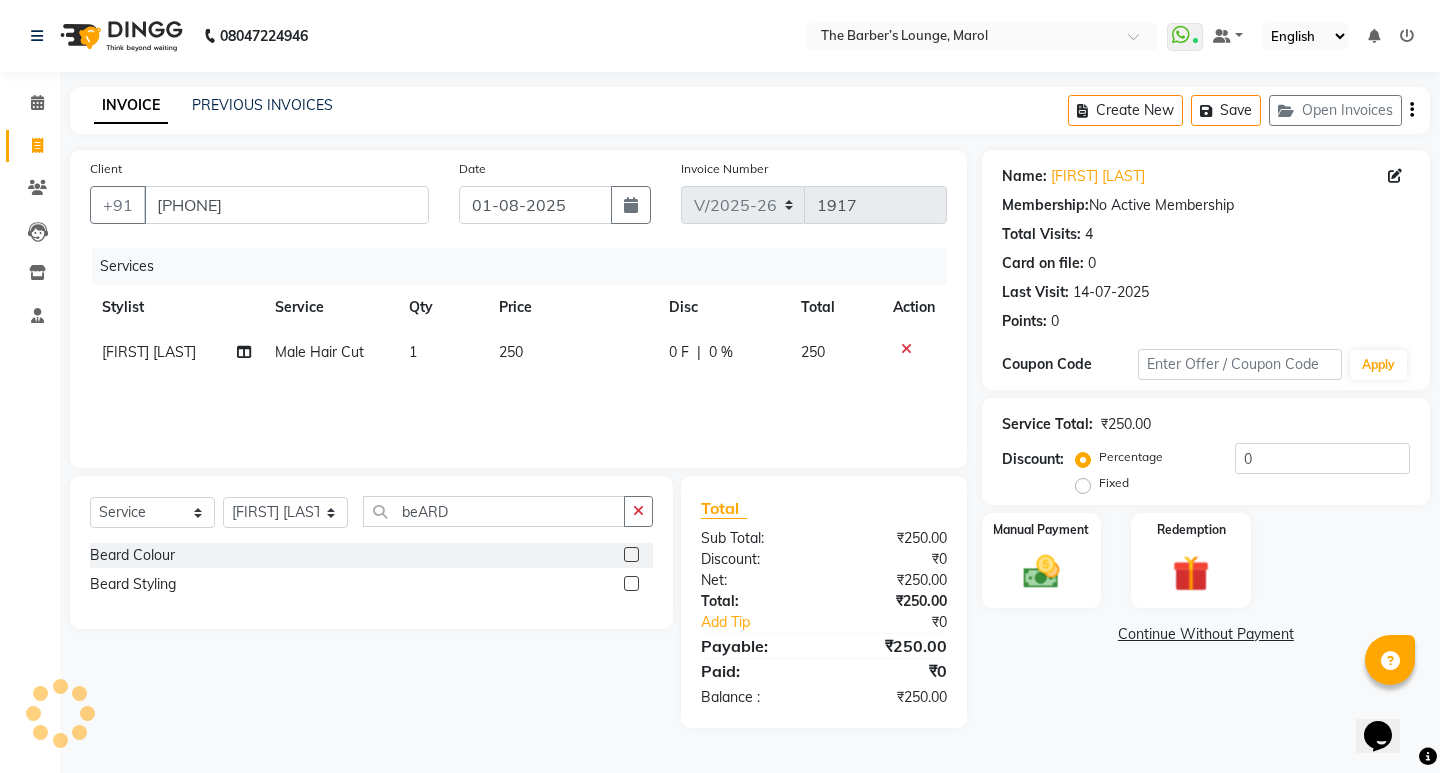 click 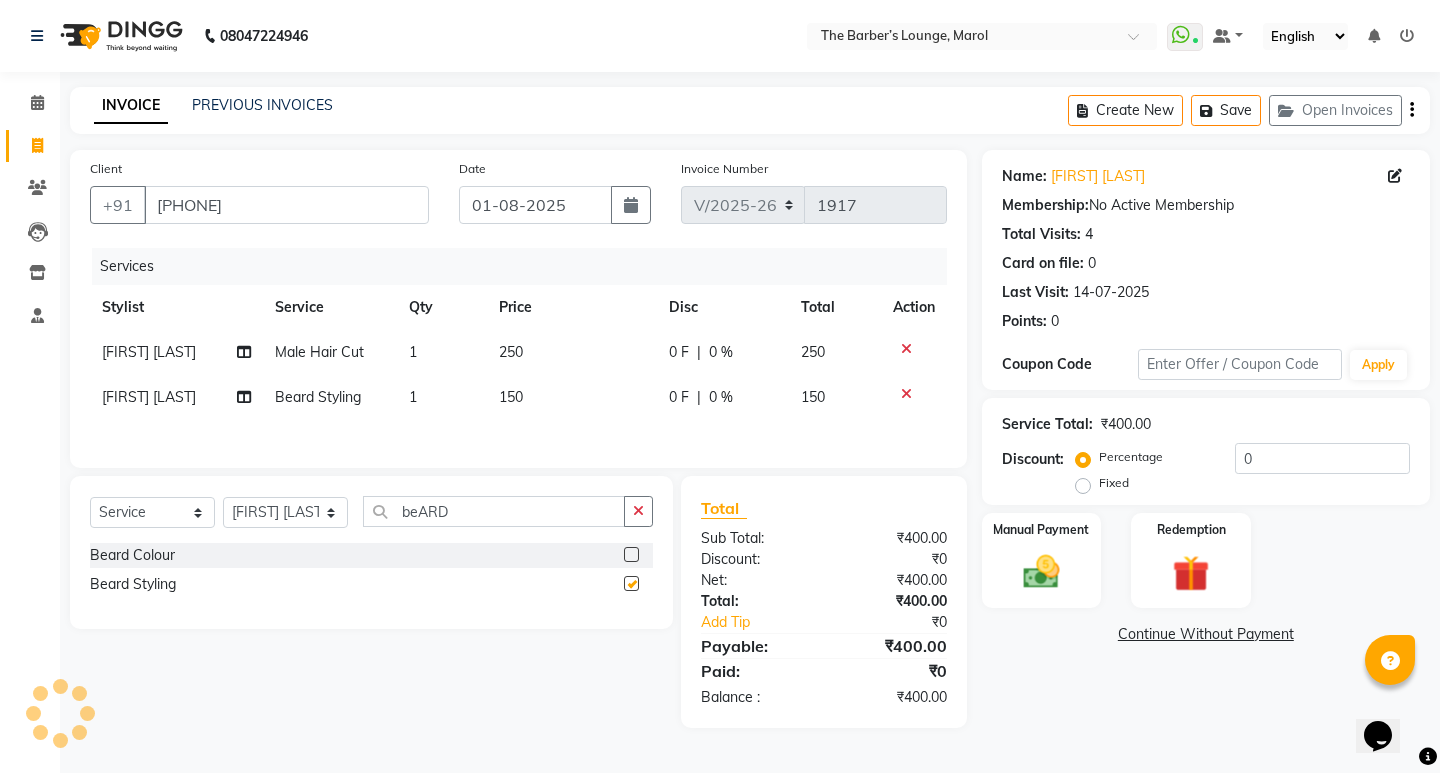 checkbox on "false" 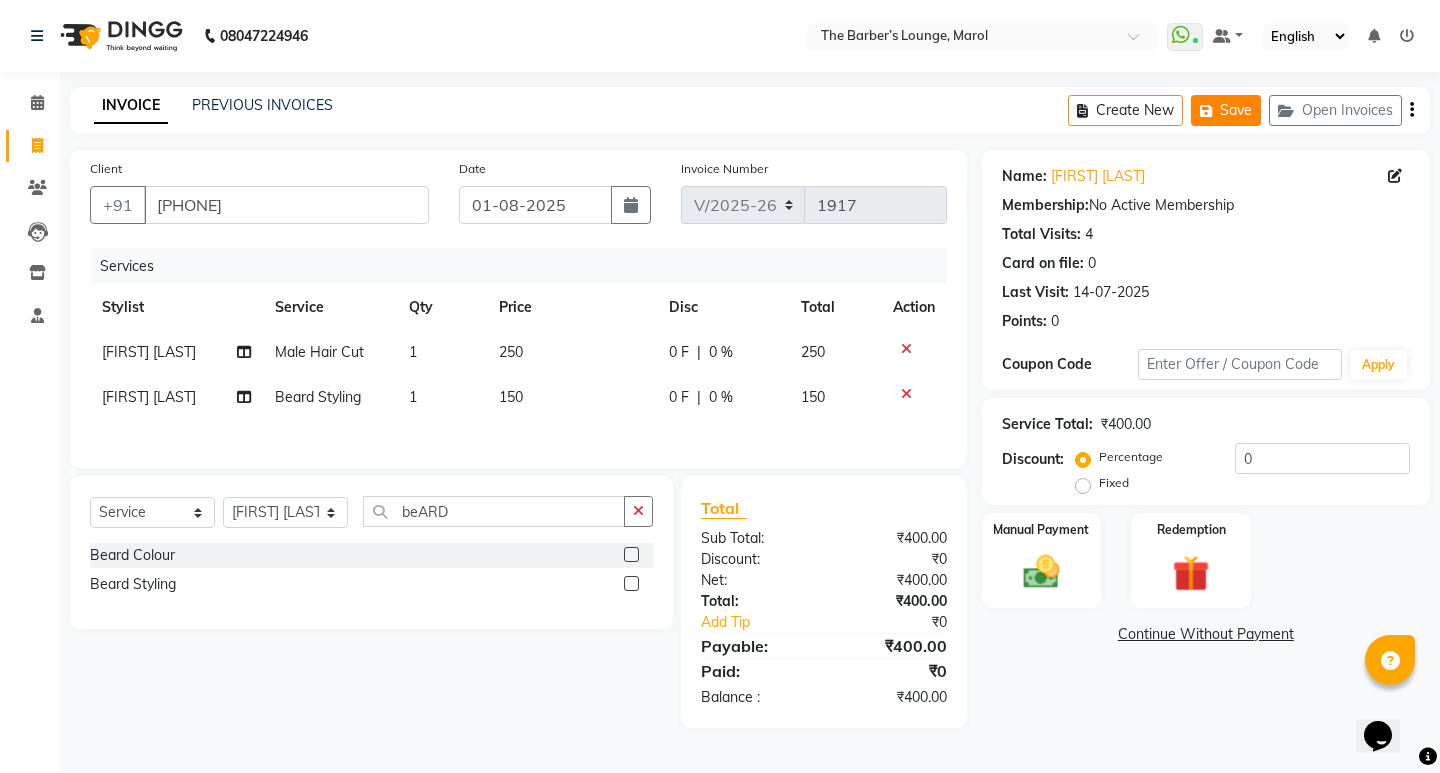 click on "Save" 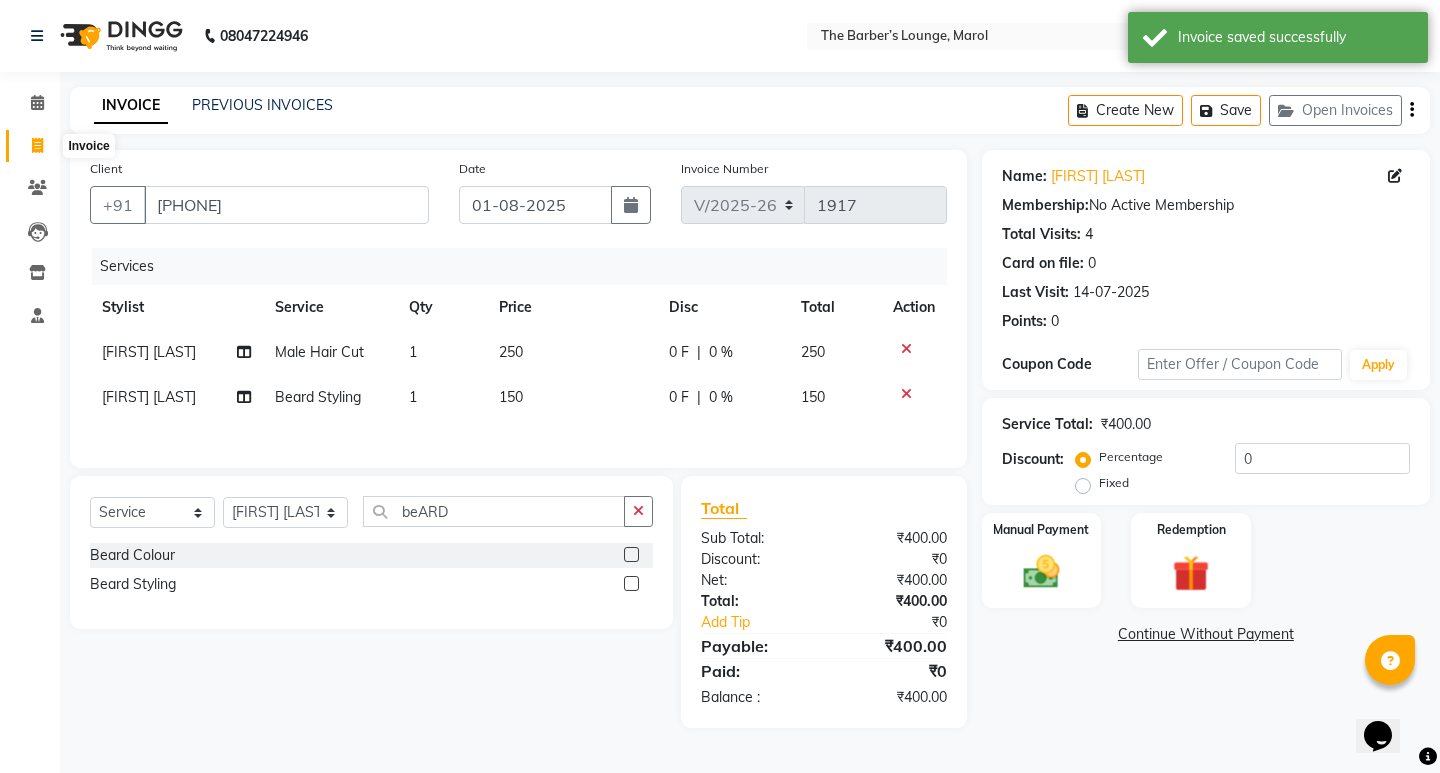 click 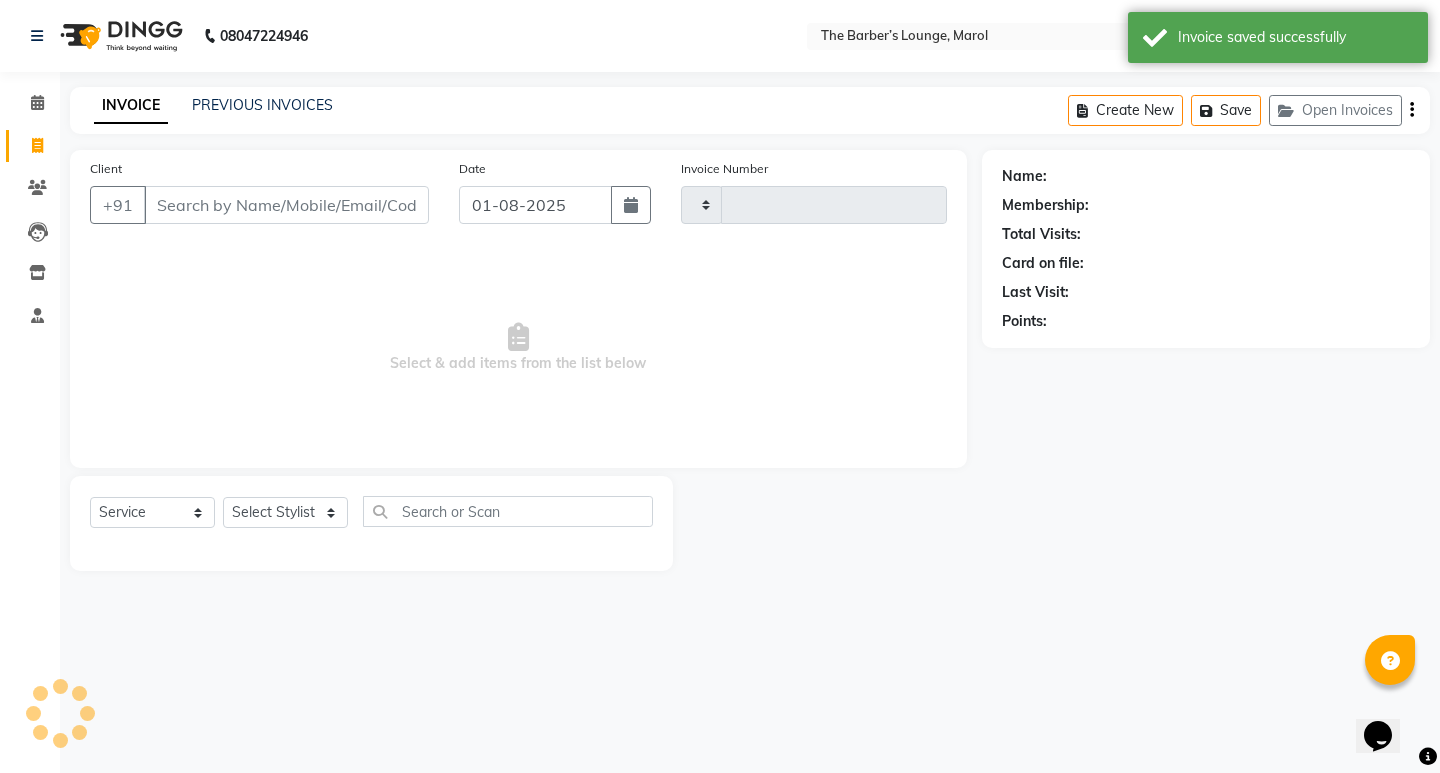 type on "1917" 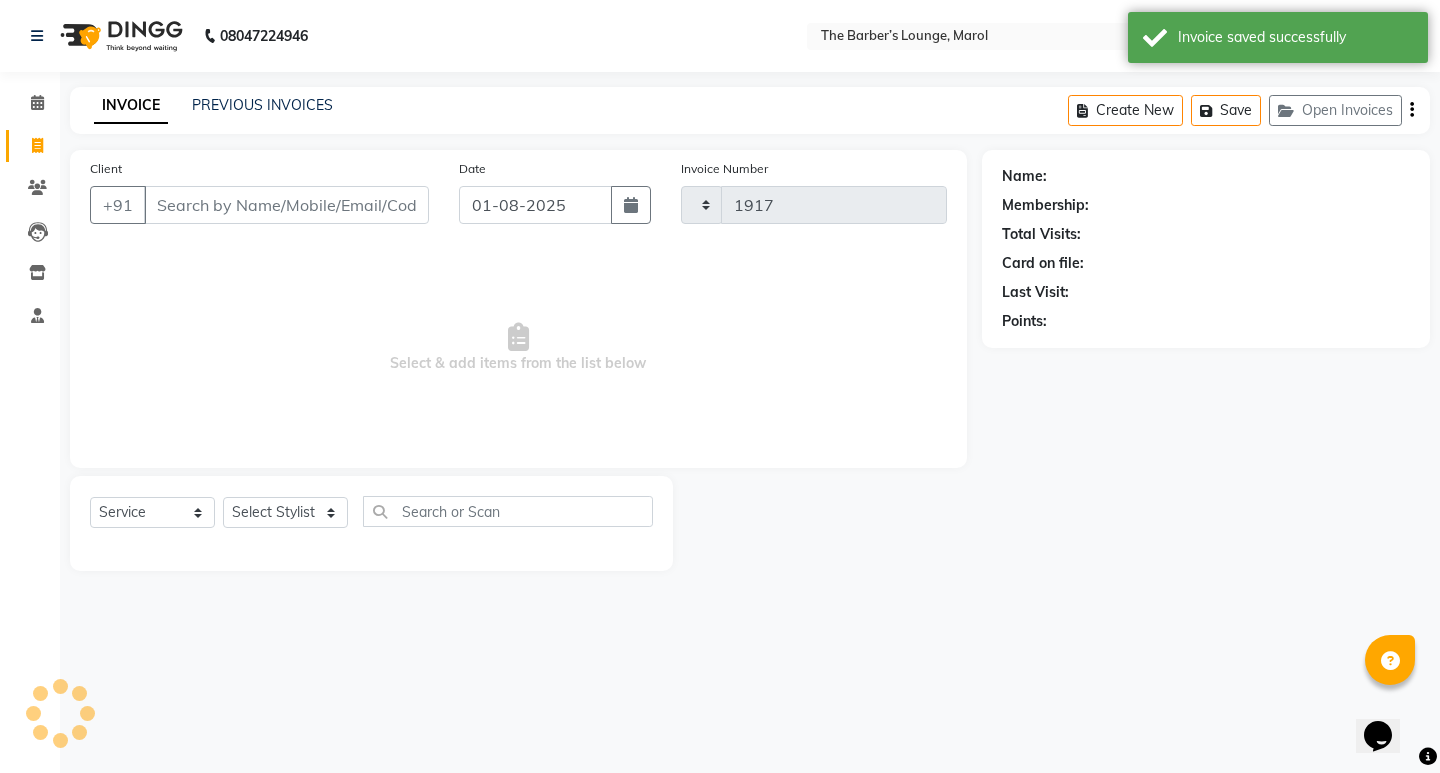 select on "7188" 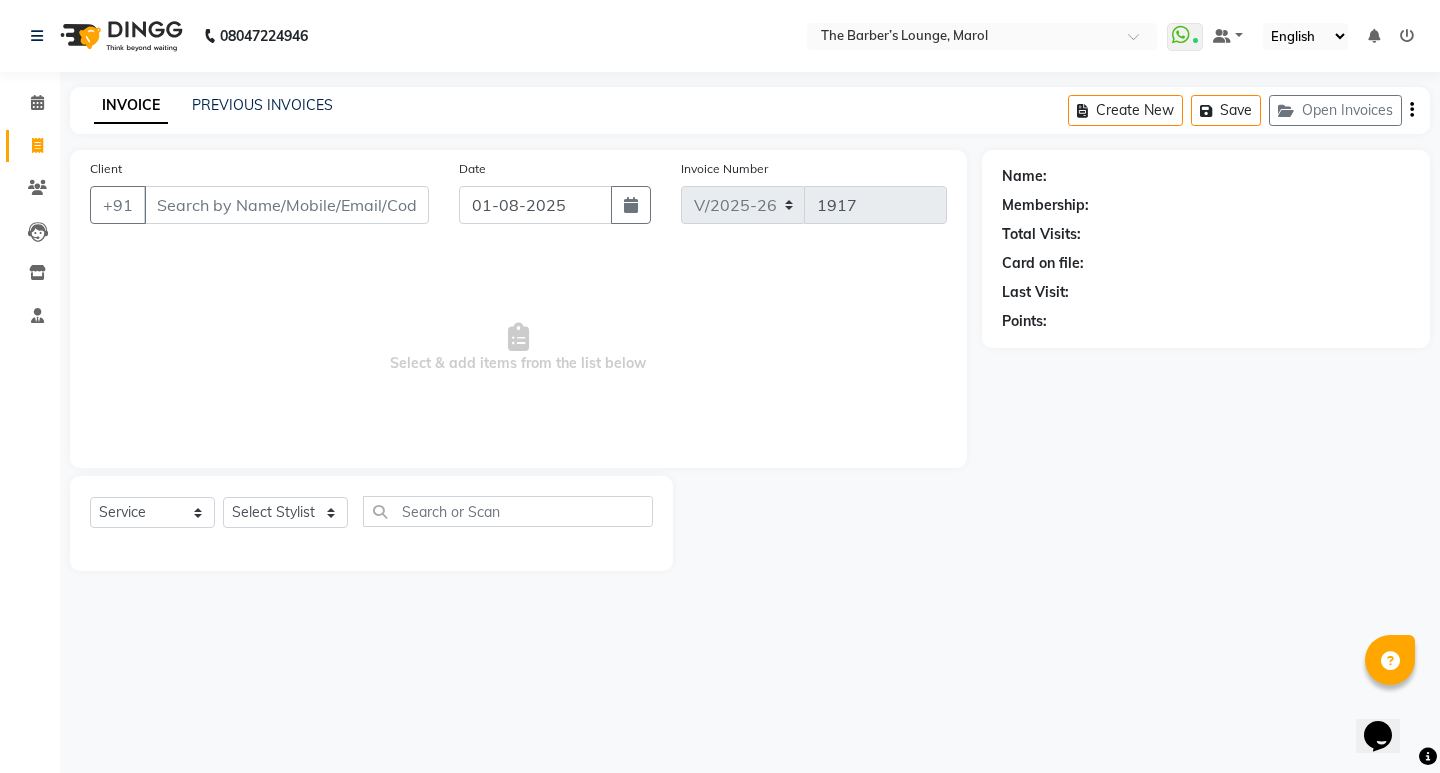 click on "Client" at bounding box center (286, 205) 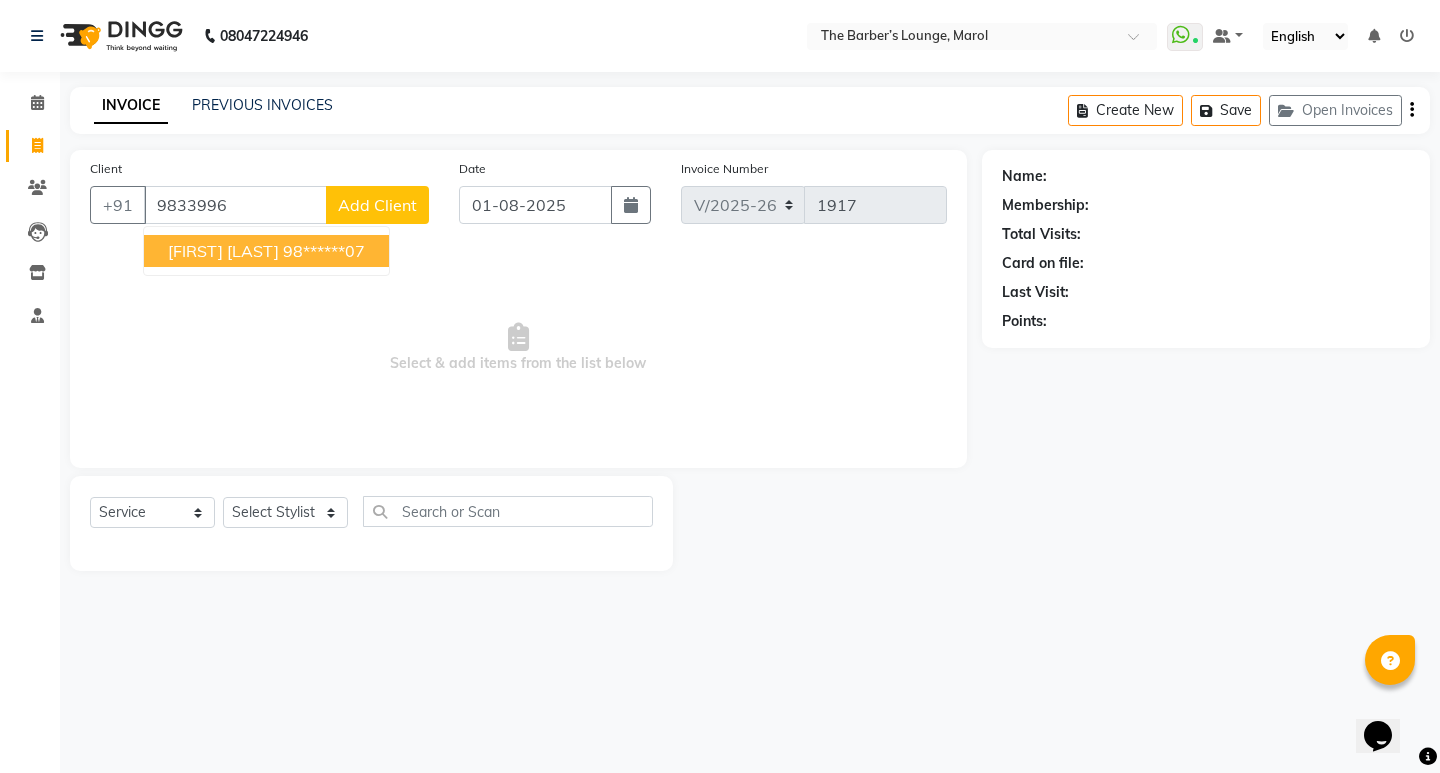 click on "Rayan Menon" at bounding box center (223, 251) 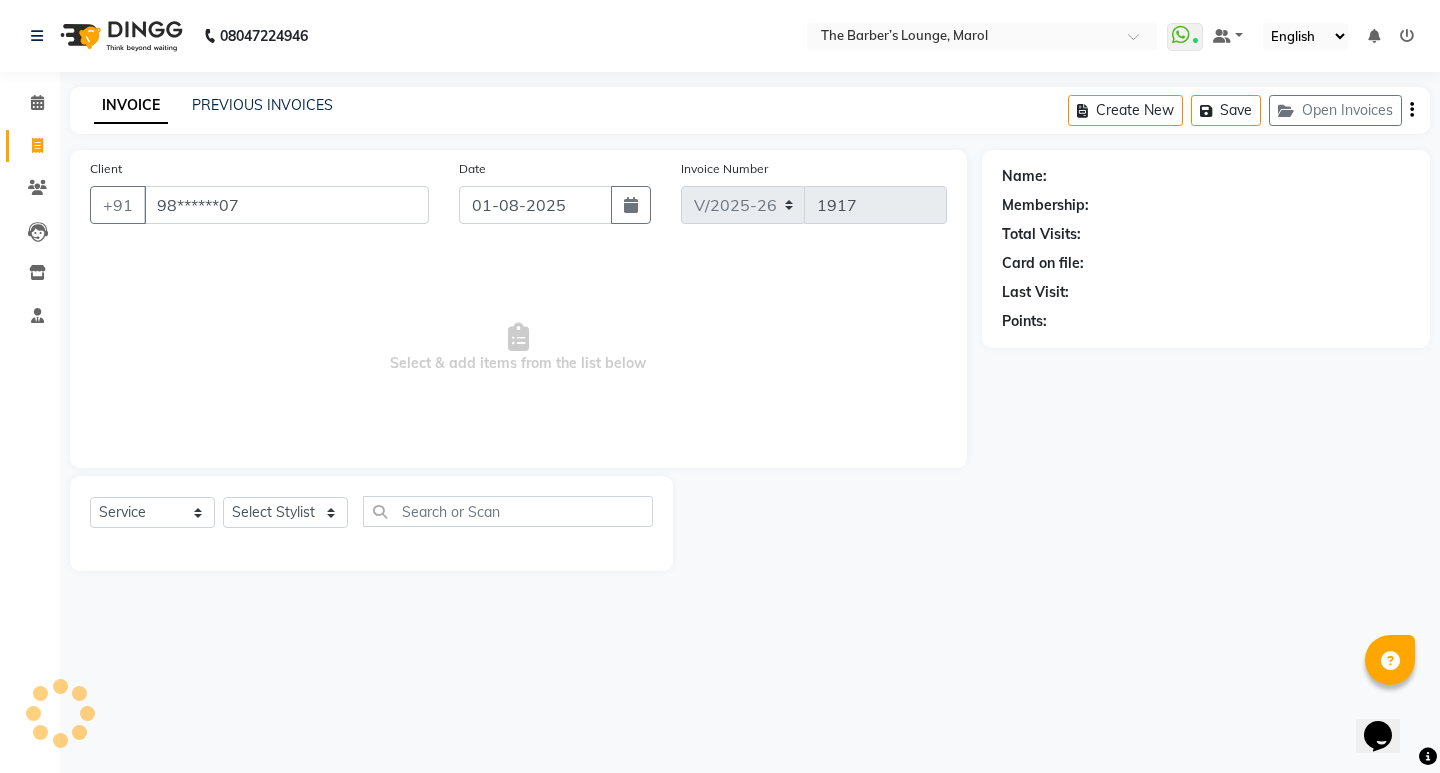 type on "98******07" 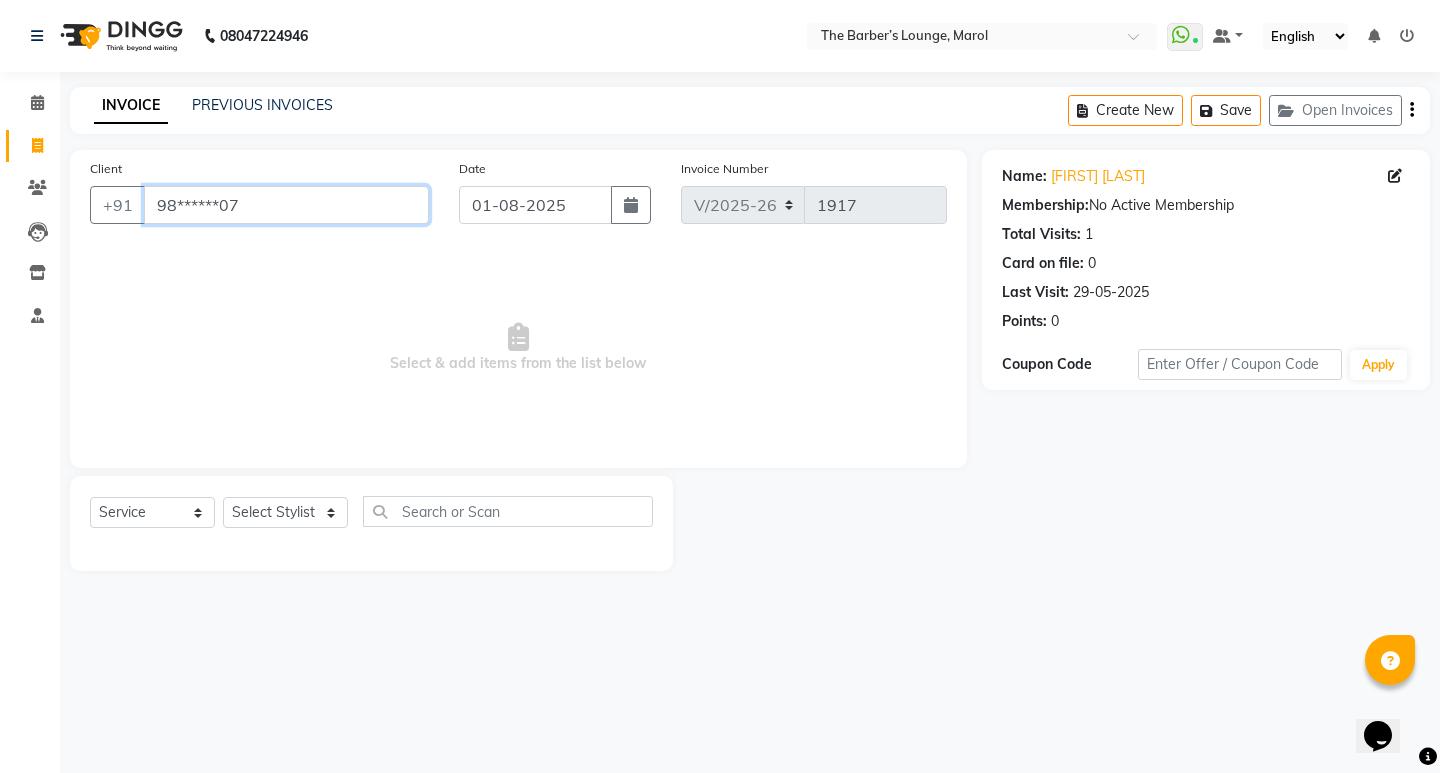 click on "98******07" at bounding box center [286, 205] 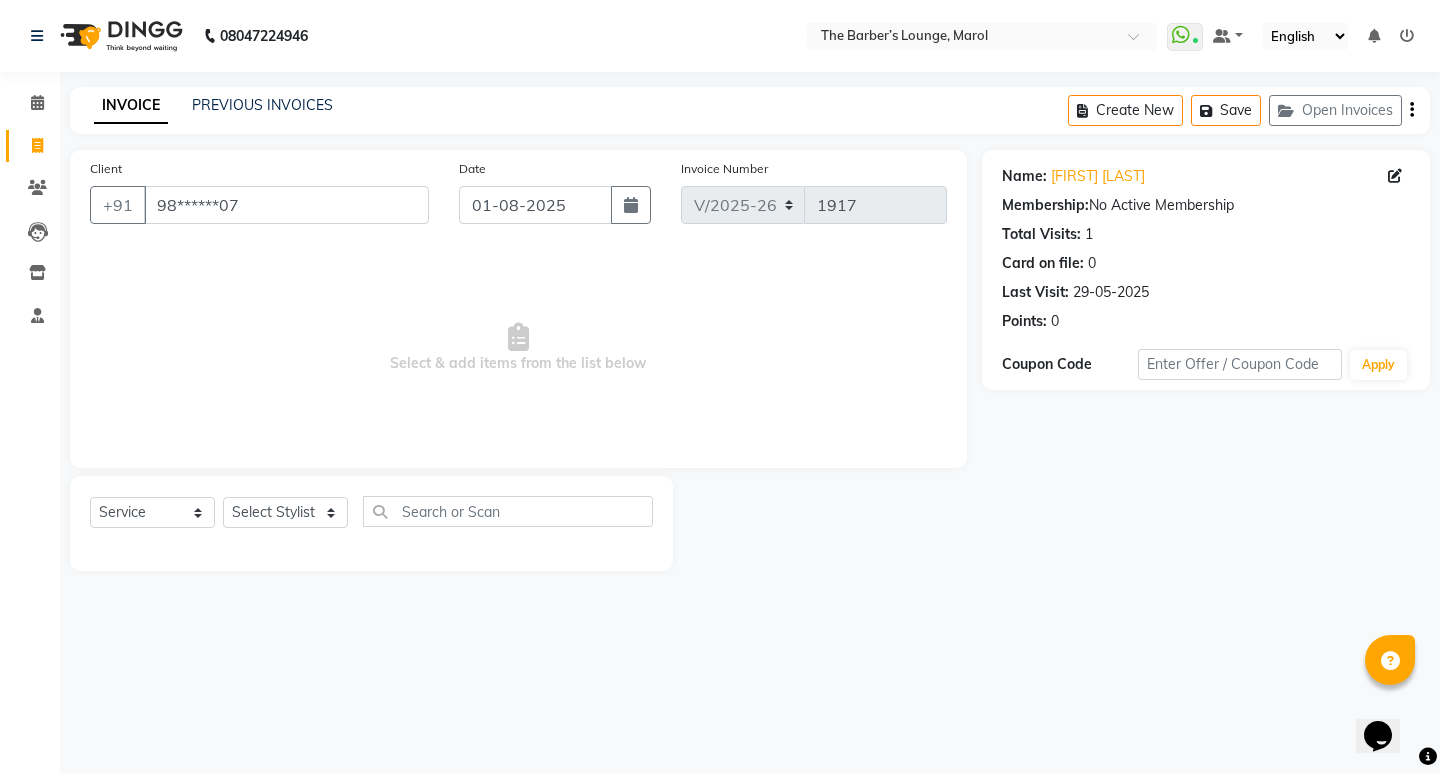 click on "1" 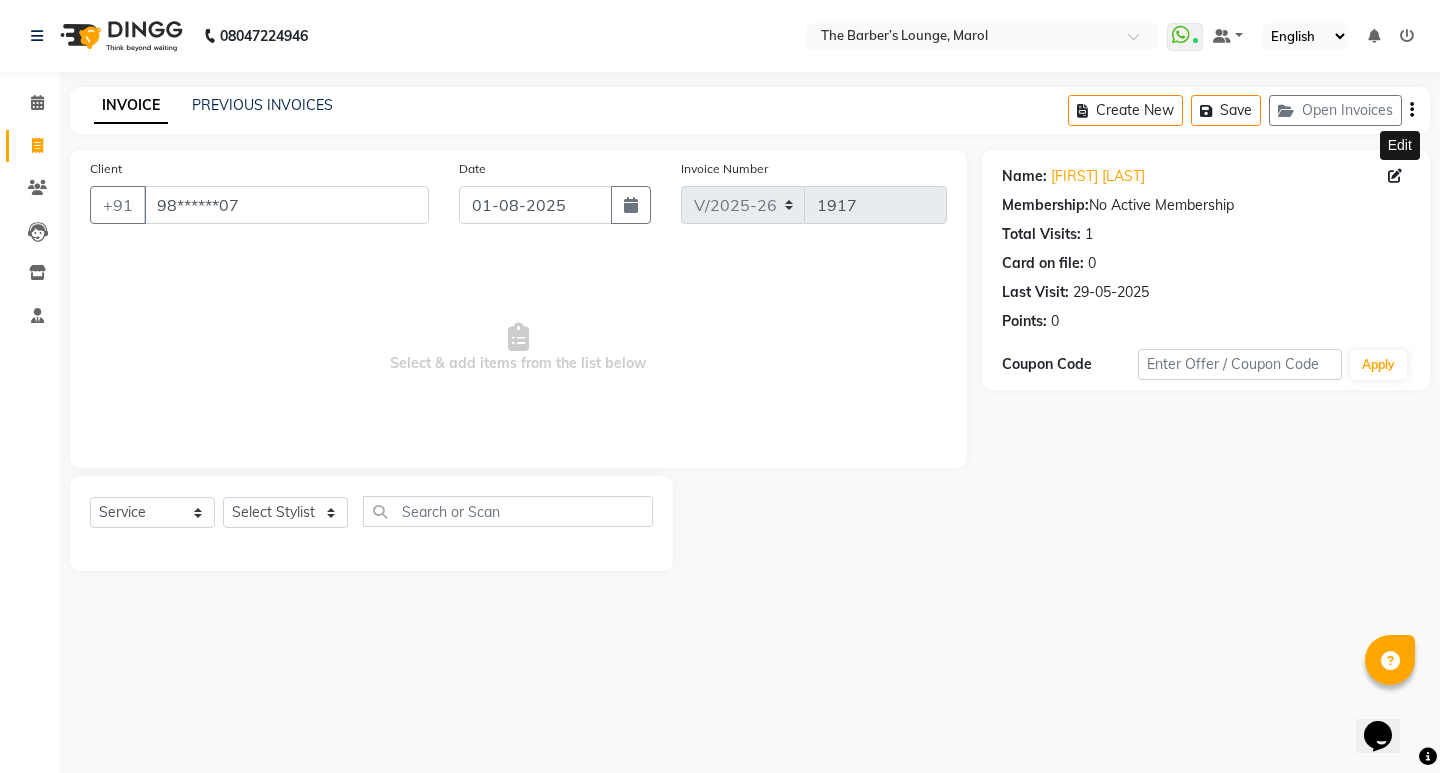 click 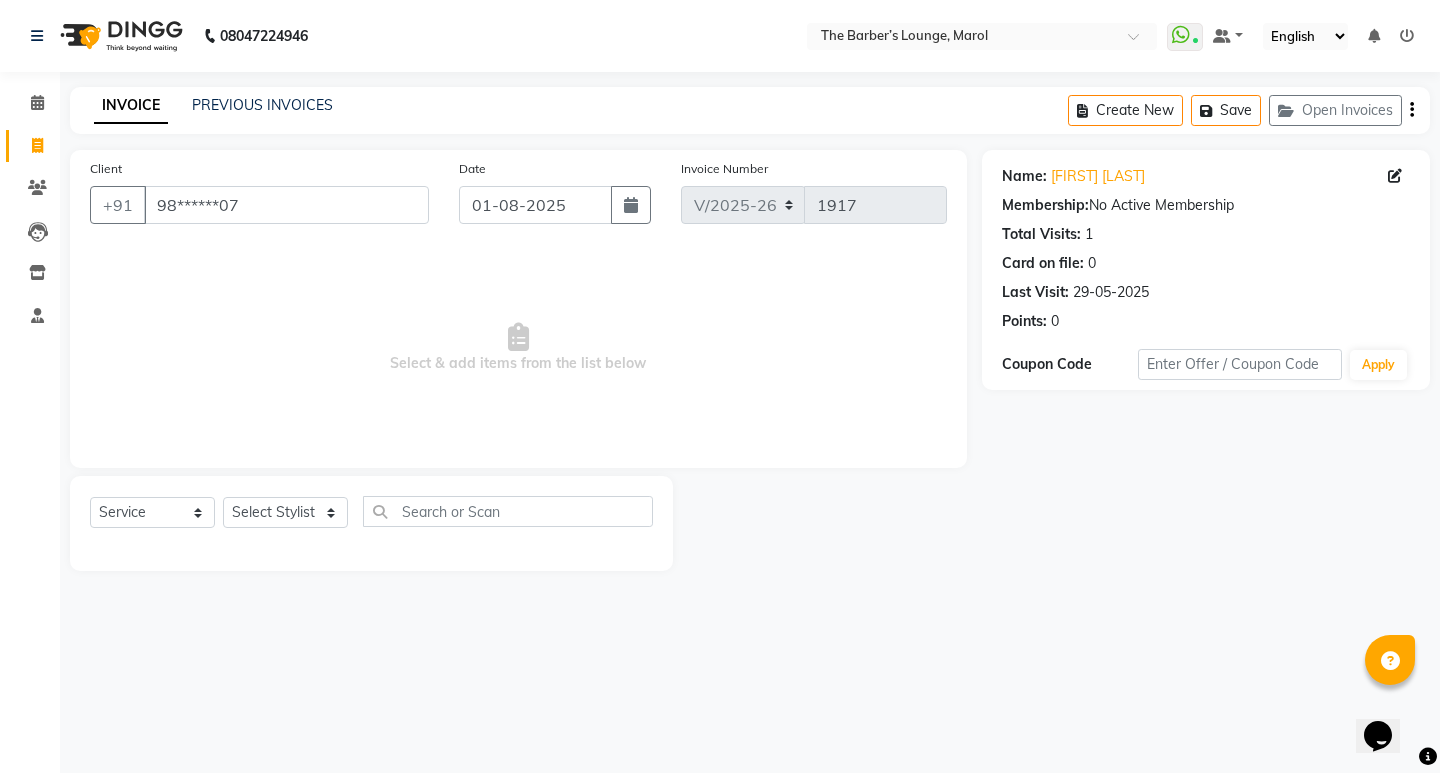 click 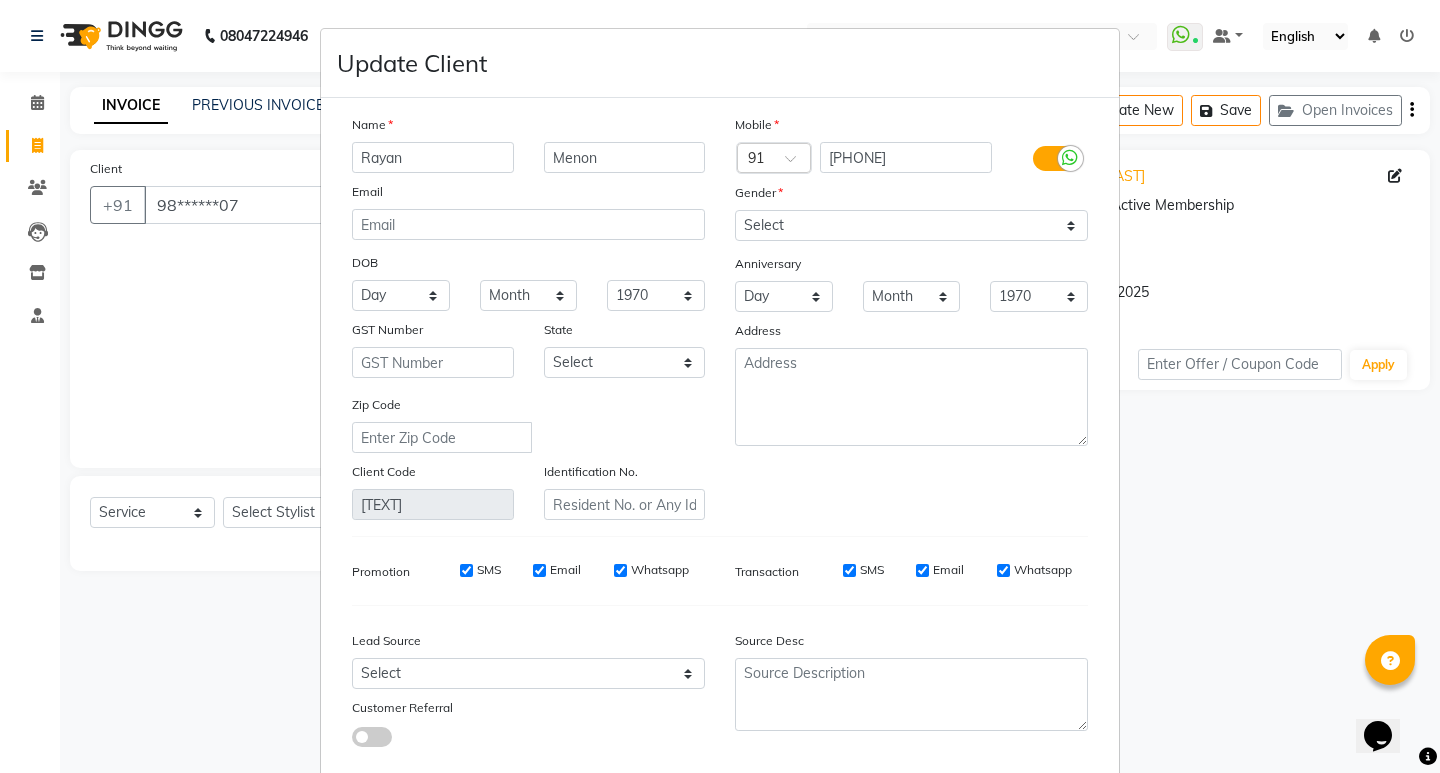click on "Name" at bounding box center (528, 128) 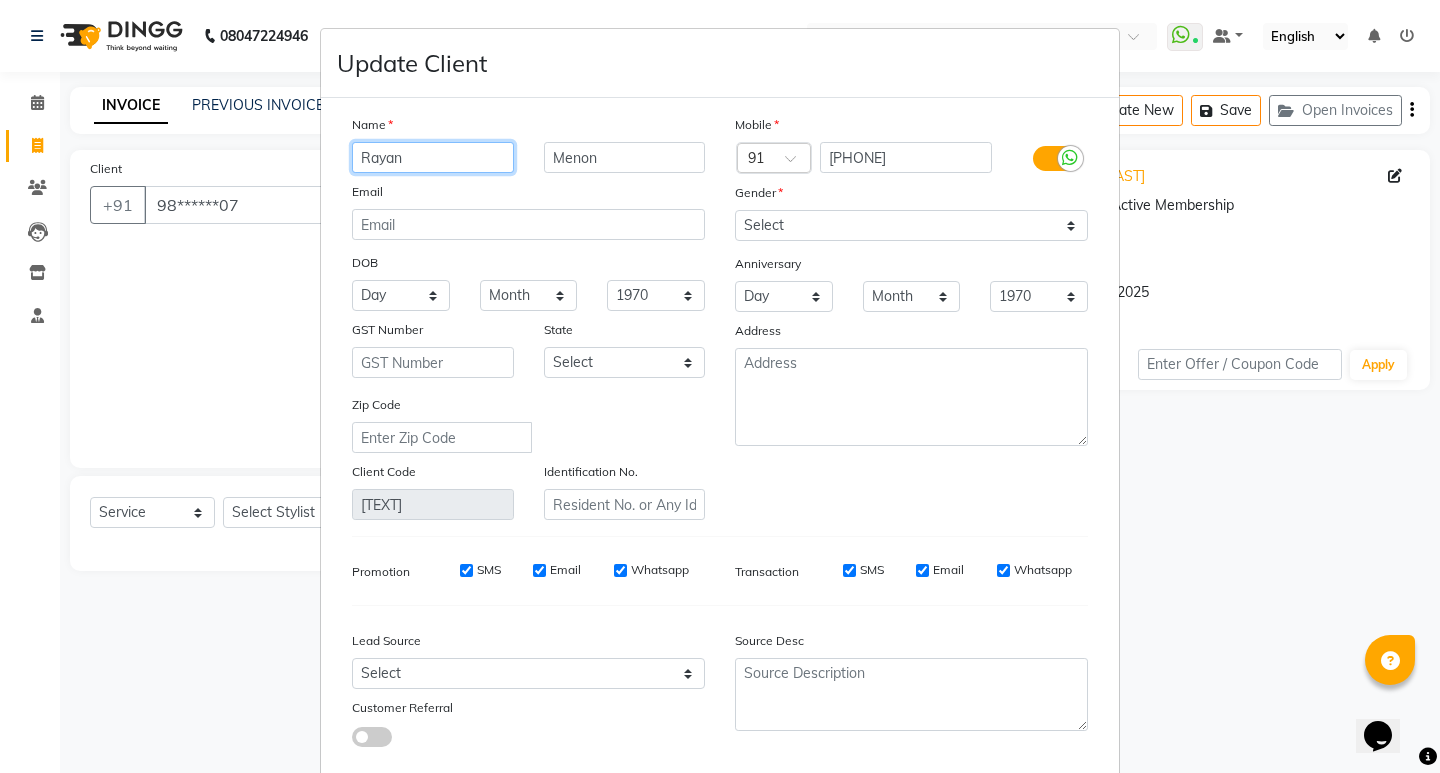 click on "Rayan" at bounding box center (433, 157) 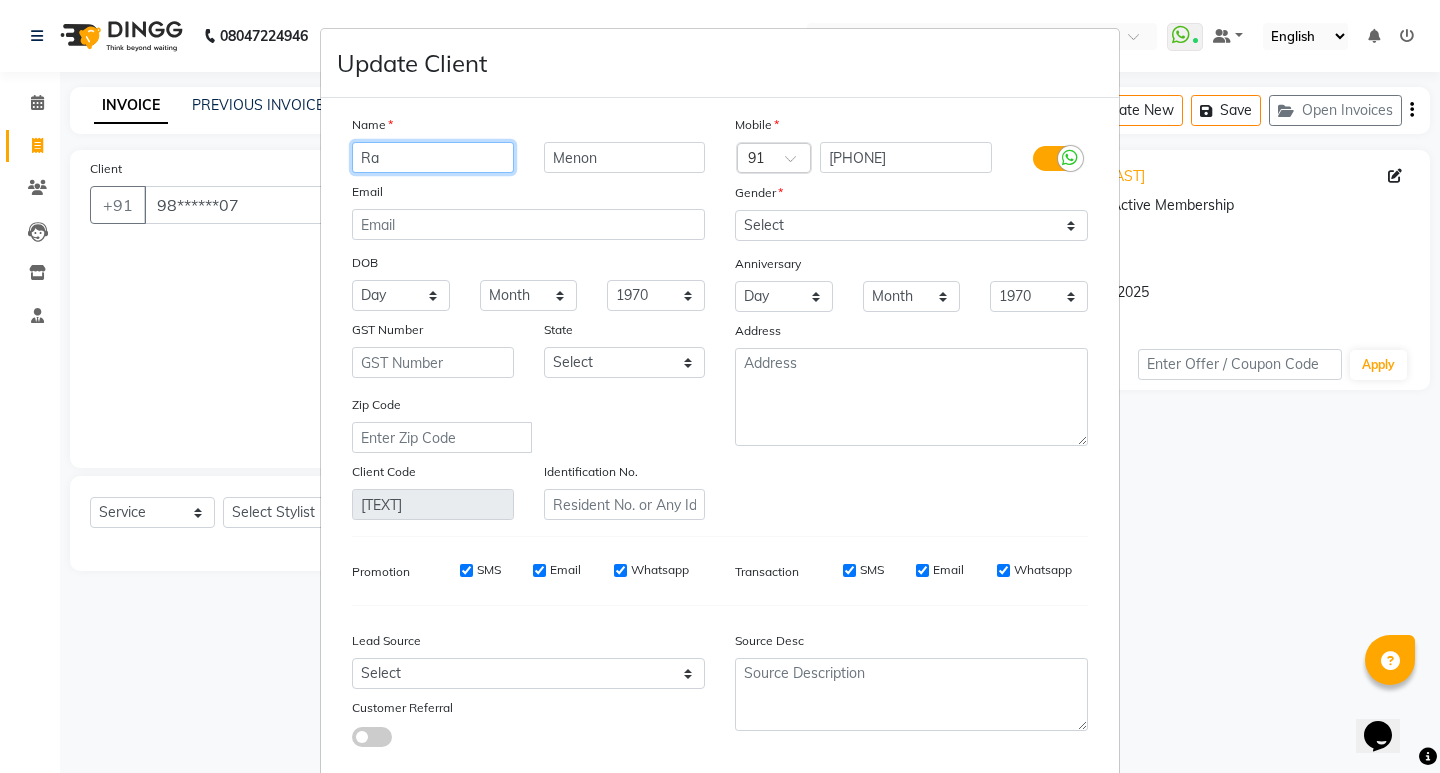 type on "R" 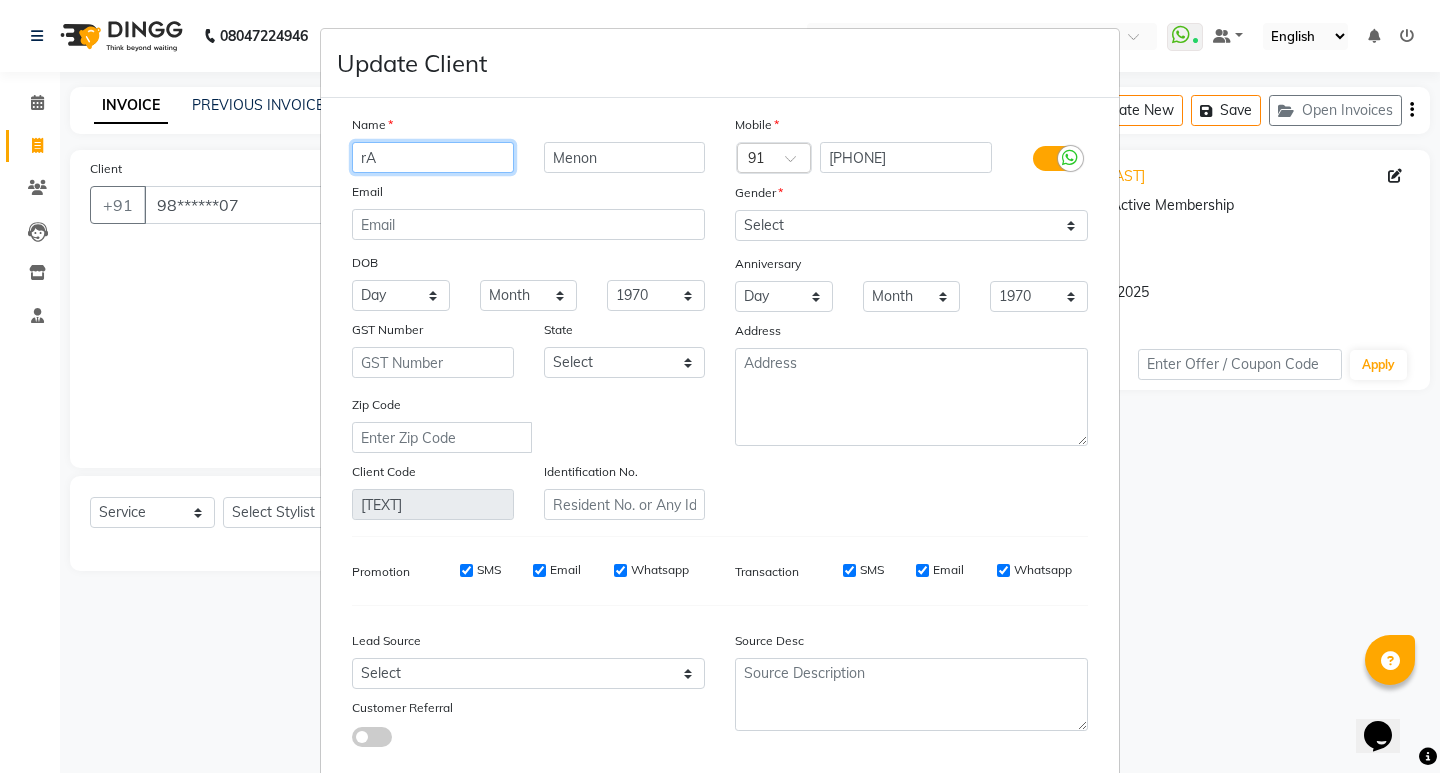 type on "r" 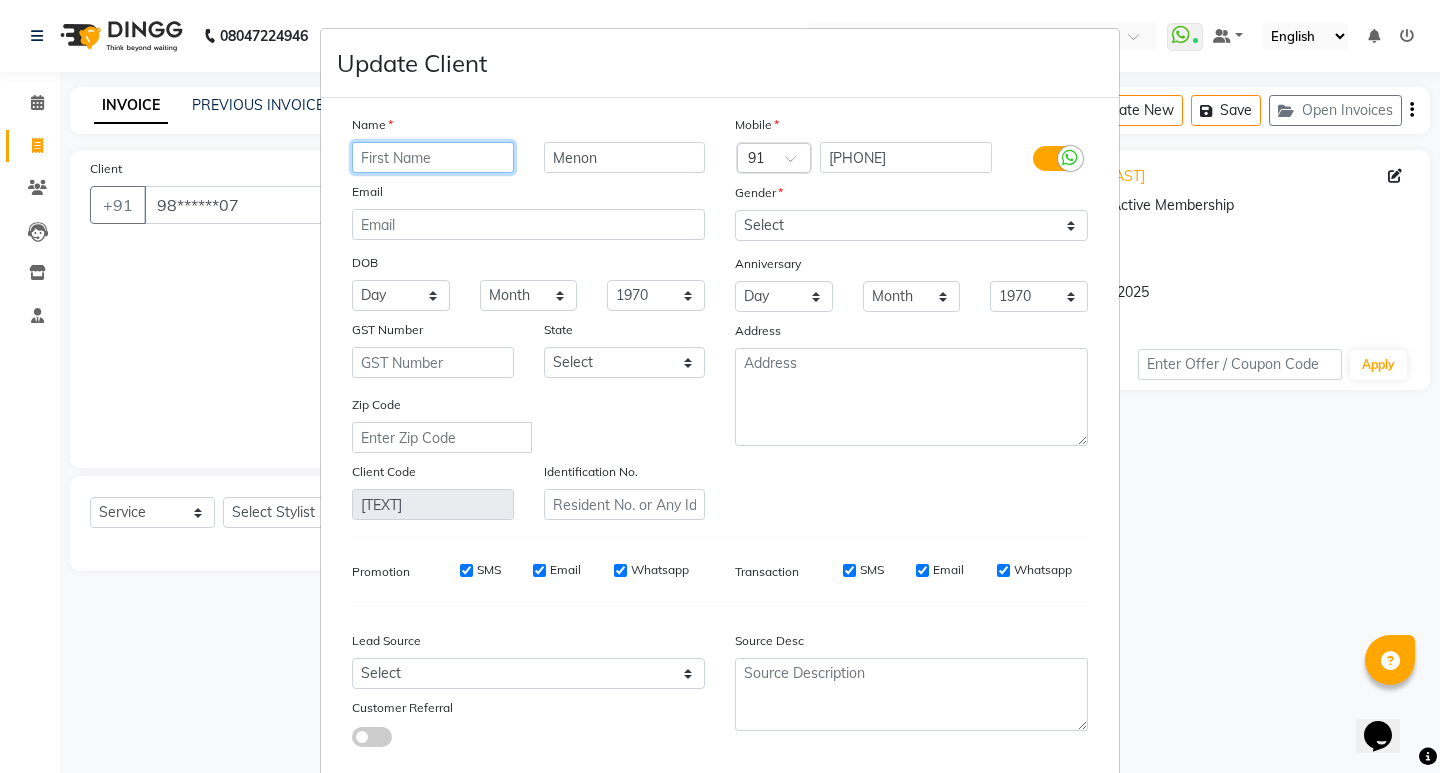 type on "r" 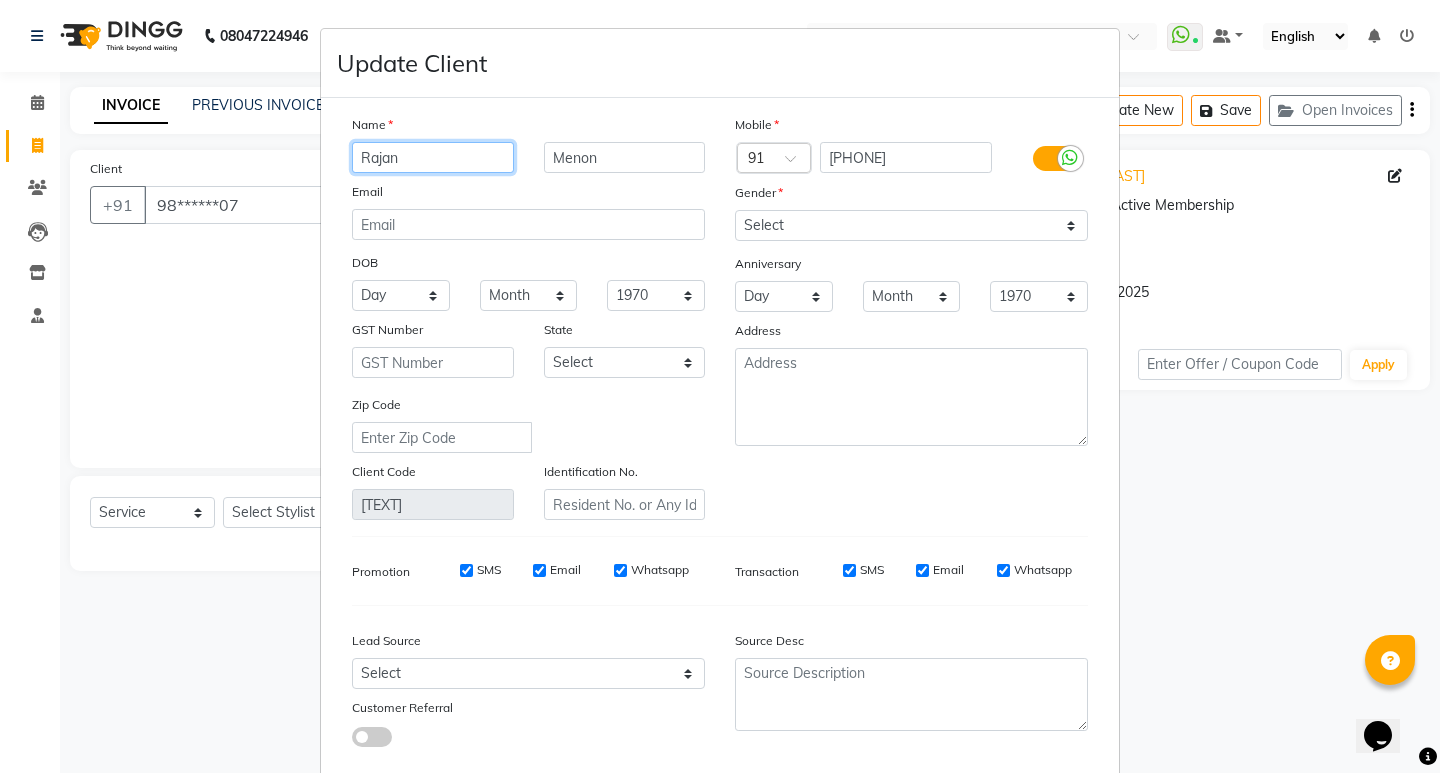 type on "Rajan" 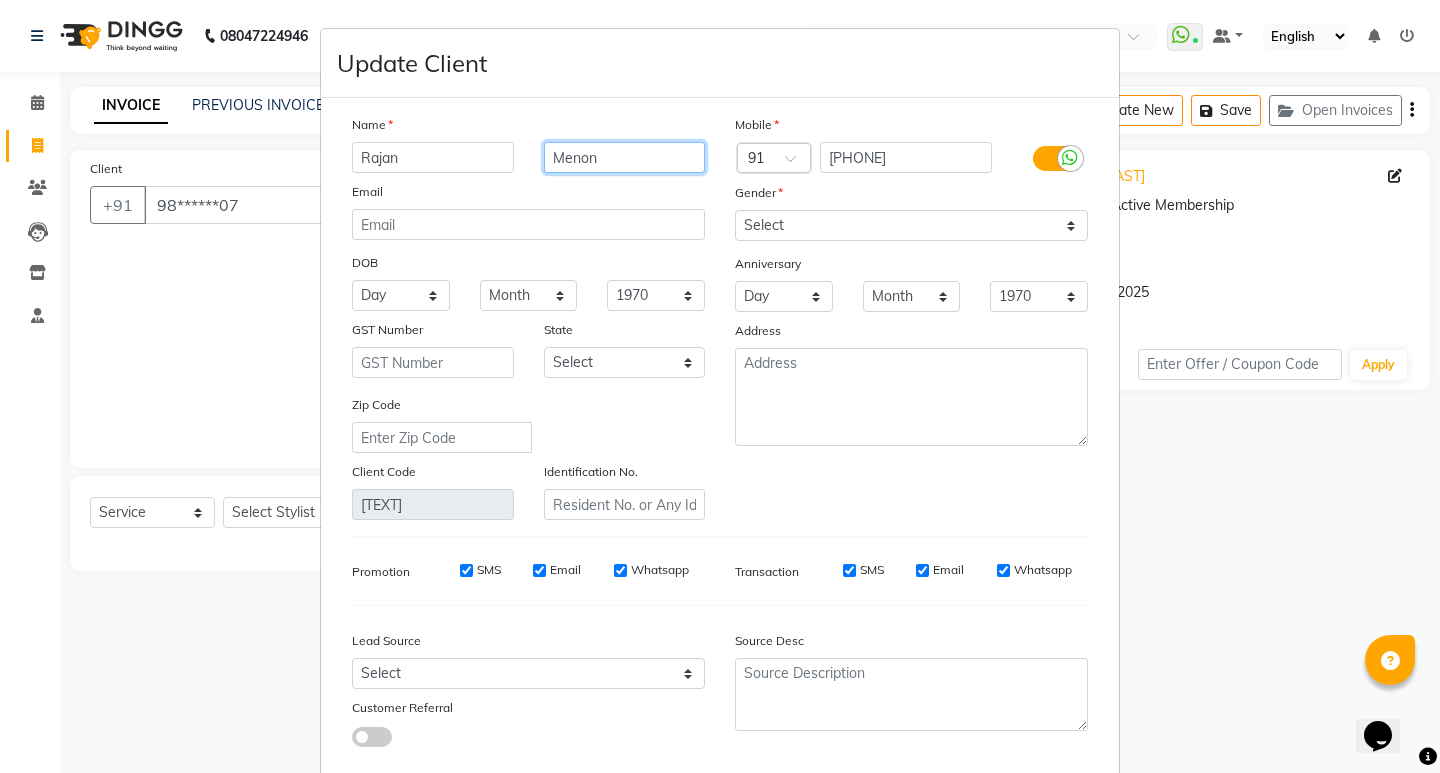click on "Menon" at bounding box center (625, 157) 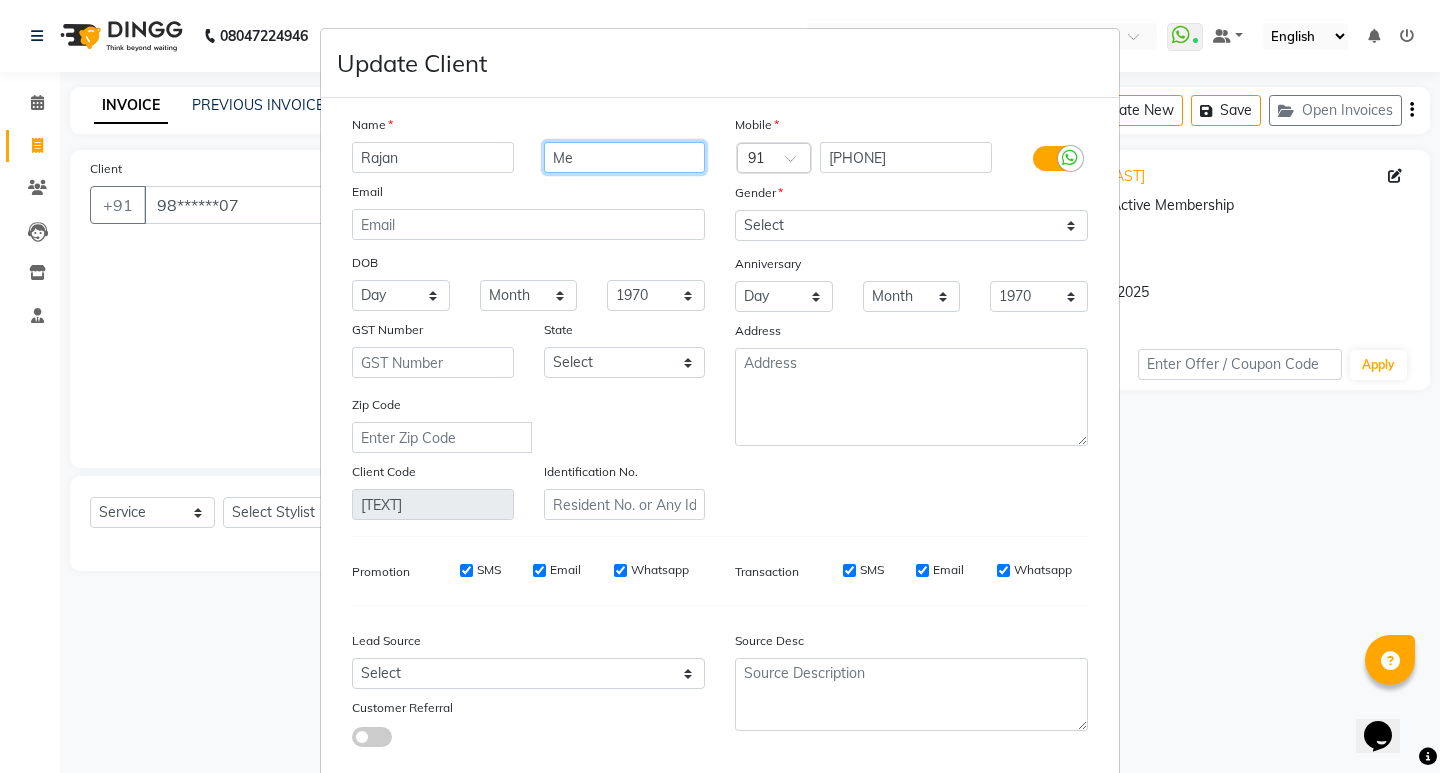 type on "M" 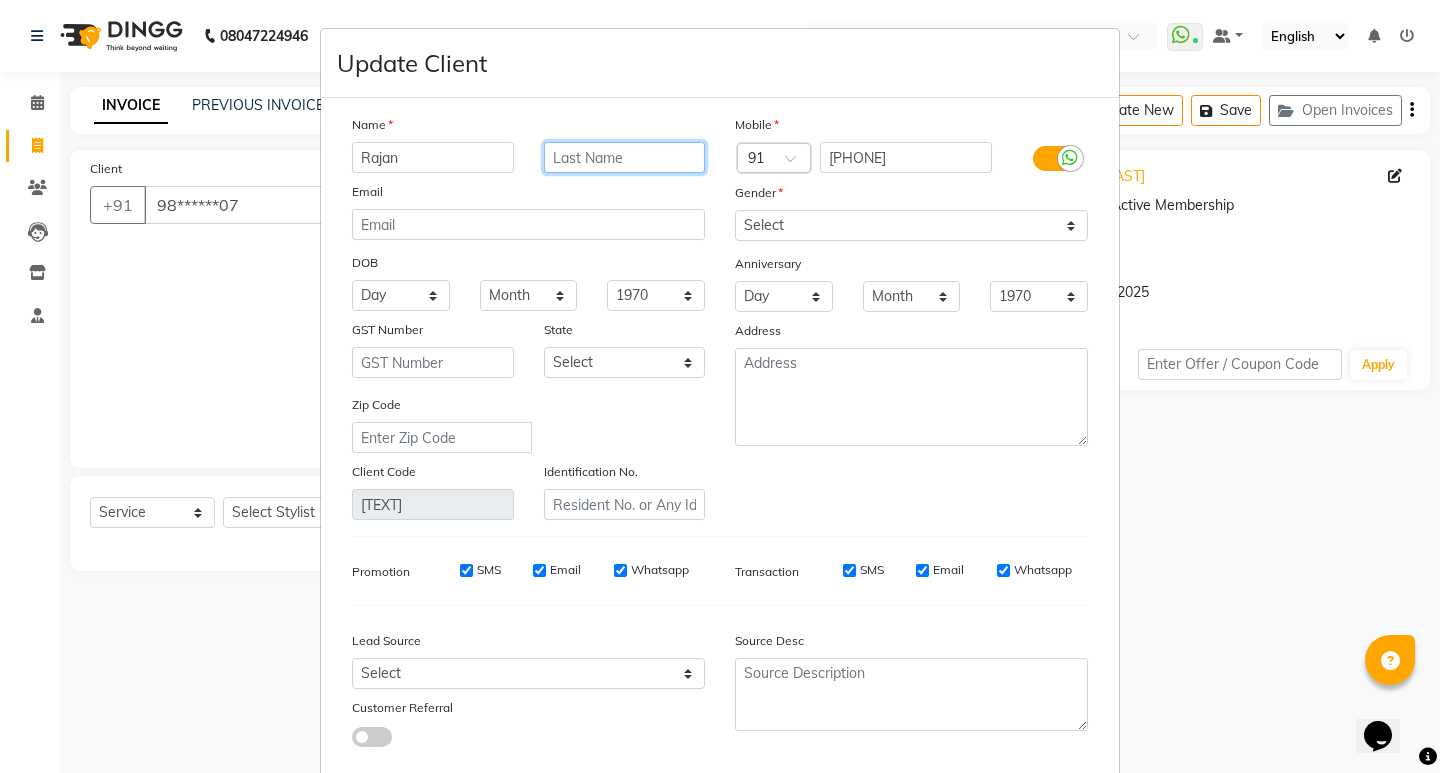 type 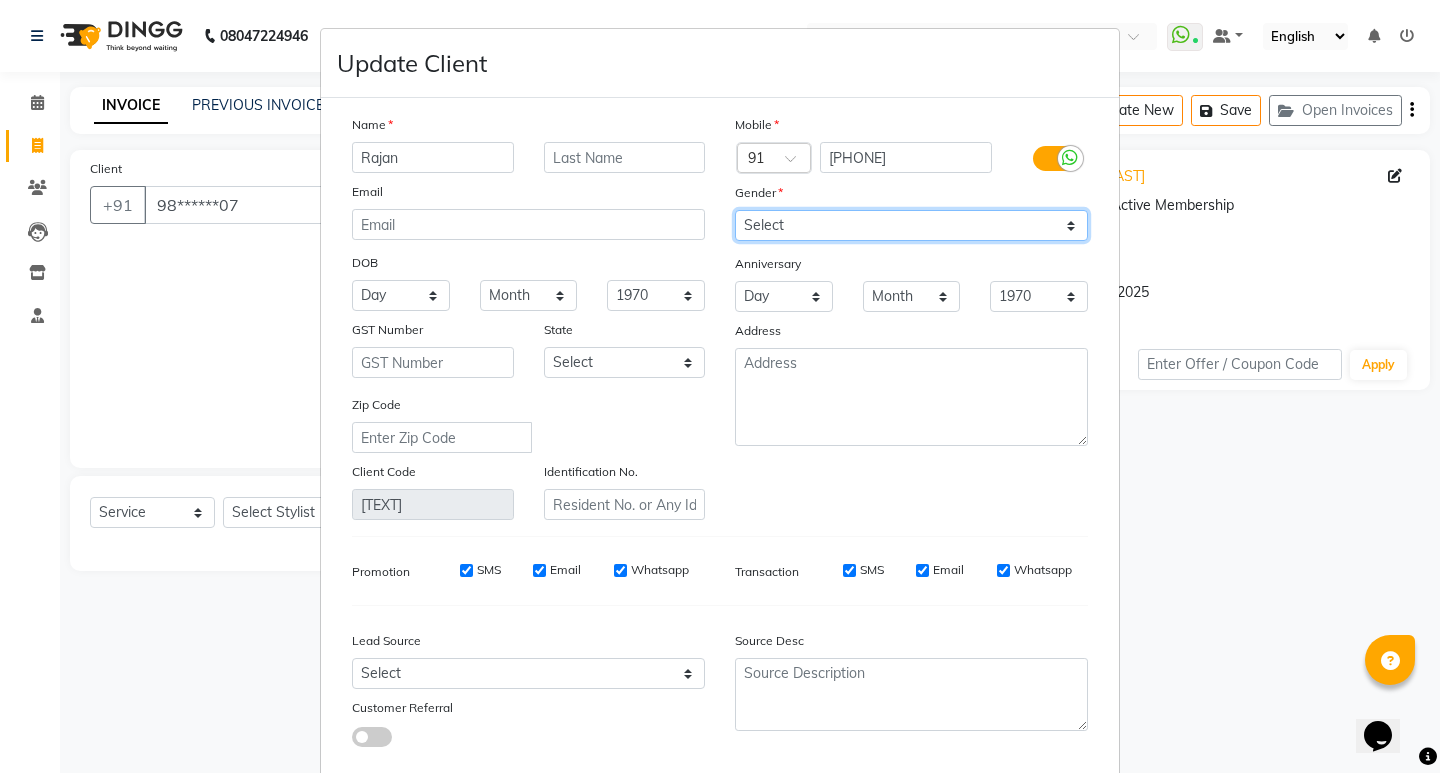 click on "Select Male Female Other Prefer Not To Say" at bounding box center (911, 225) 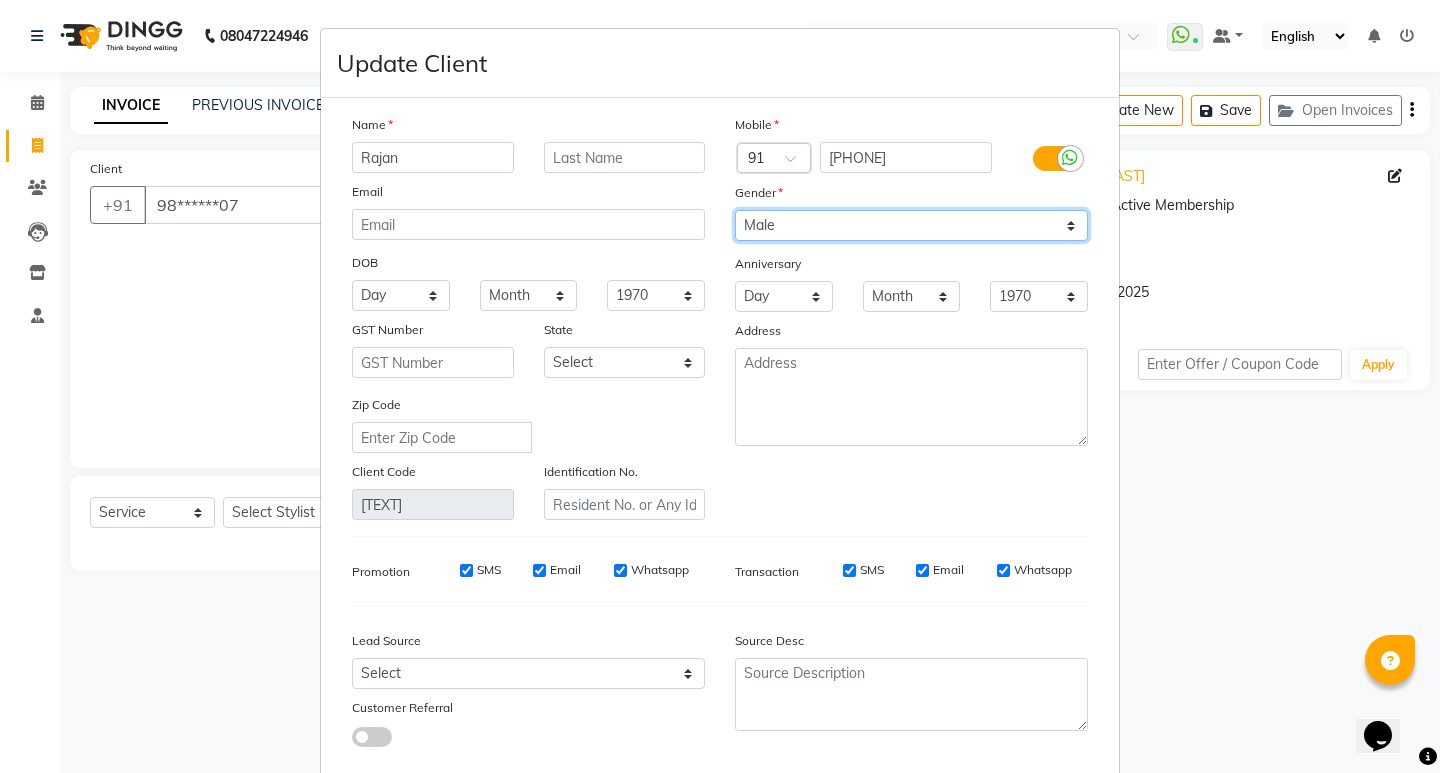 click on "Select Male Female Other Prefer Not To Say" at bounding box center [911, 225] 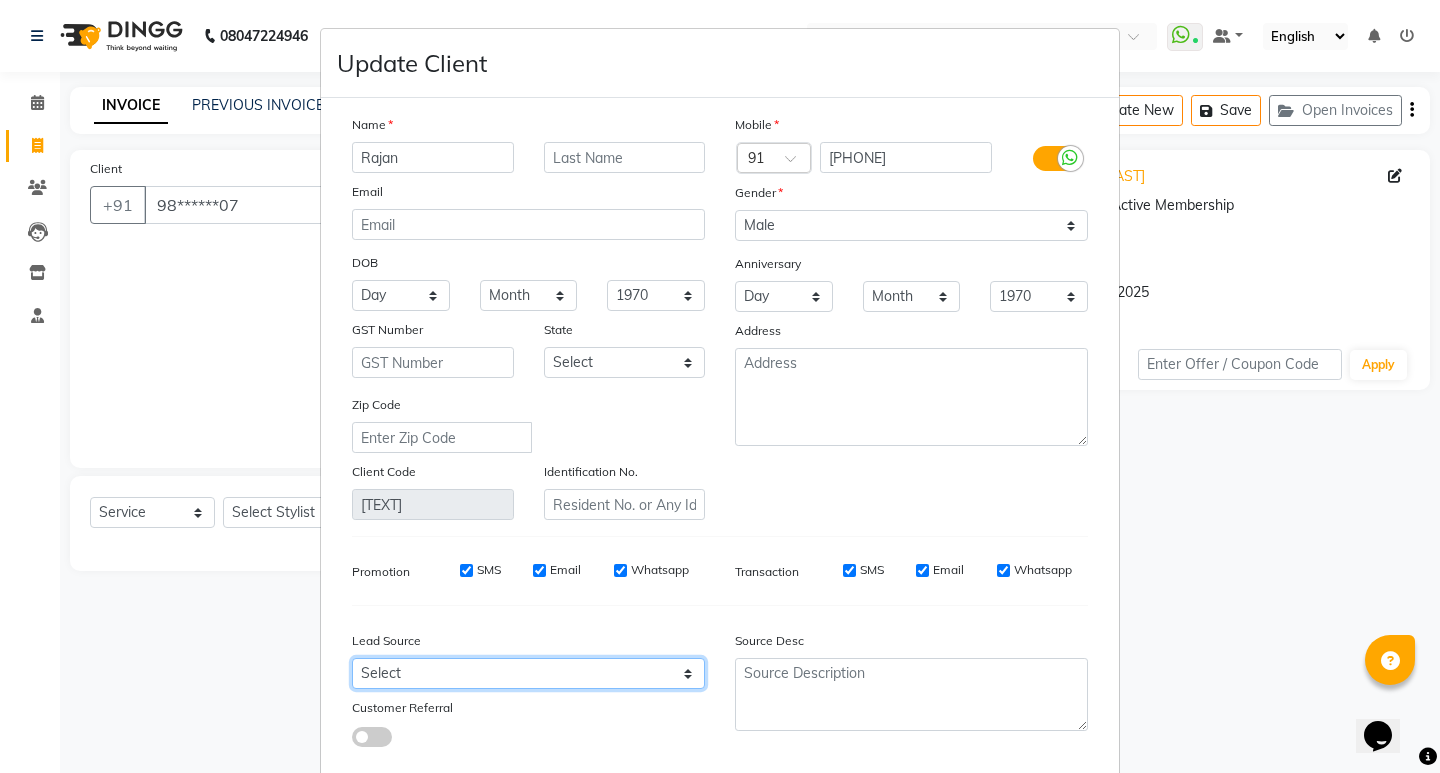 click on "Select Walk-in Referral Internet Friend Word of Mouth Advertisement Facebook JustDial Google Other" at bounding box center (528, 673) 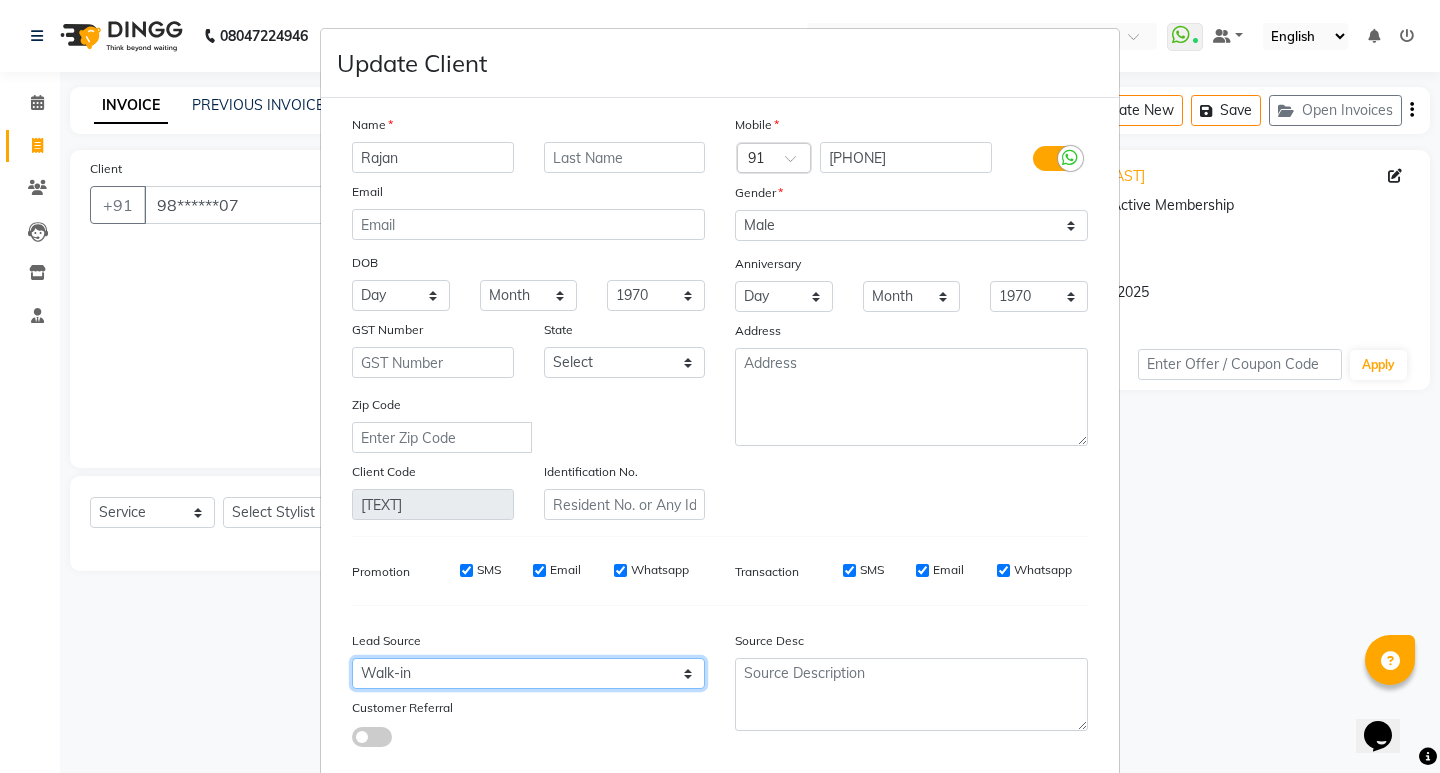 click on "Select Walk-in Referral Internet Friend Word of Mouth Advertisement Facebook JustDial Google Other" at bounding box center [528, 673] 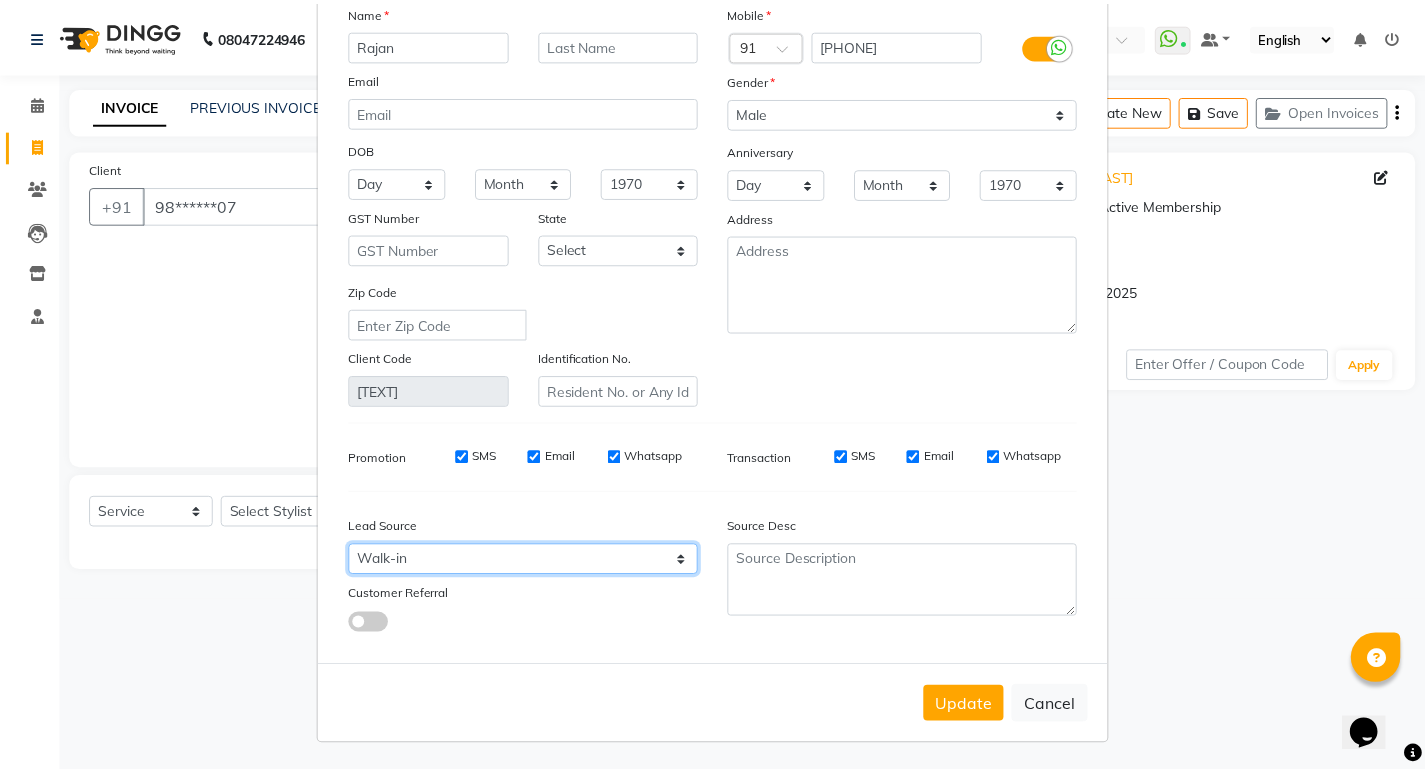 scroll, scrollTop: 114, scrollLeft: 0, axis: vertical 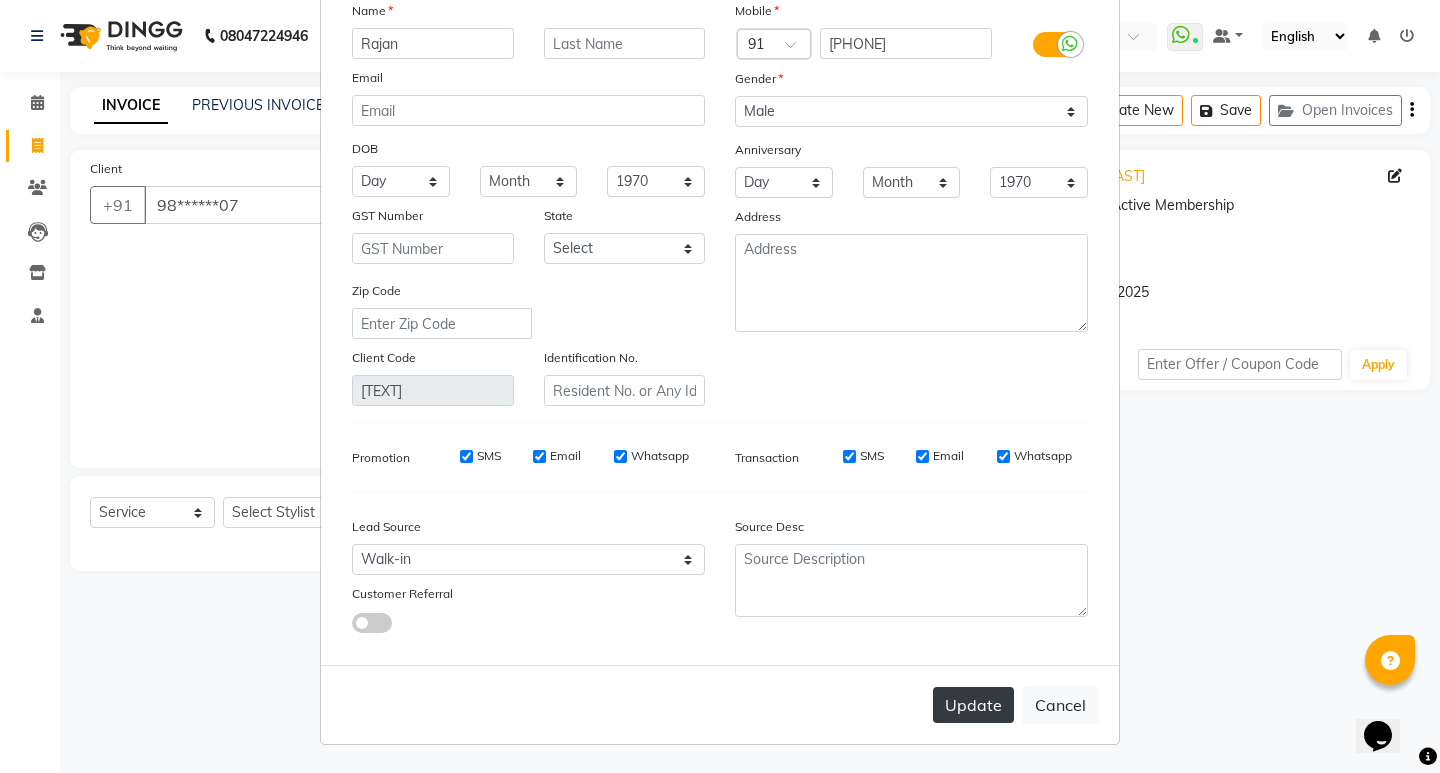 click on "Update" at bounding box center (973, 705) 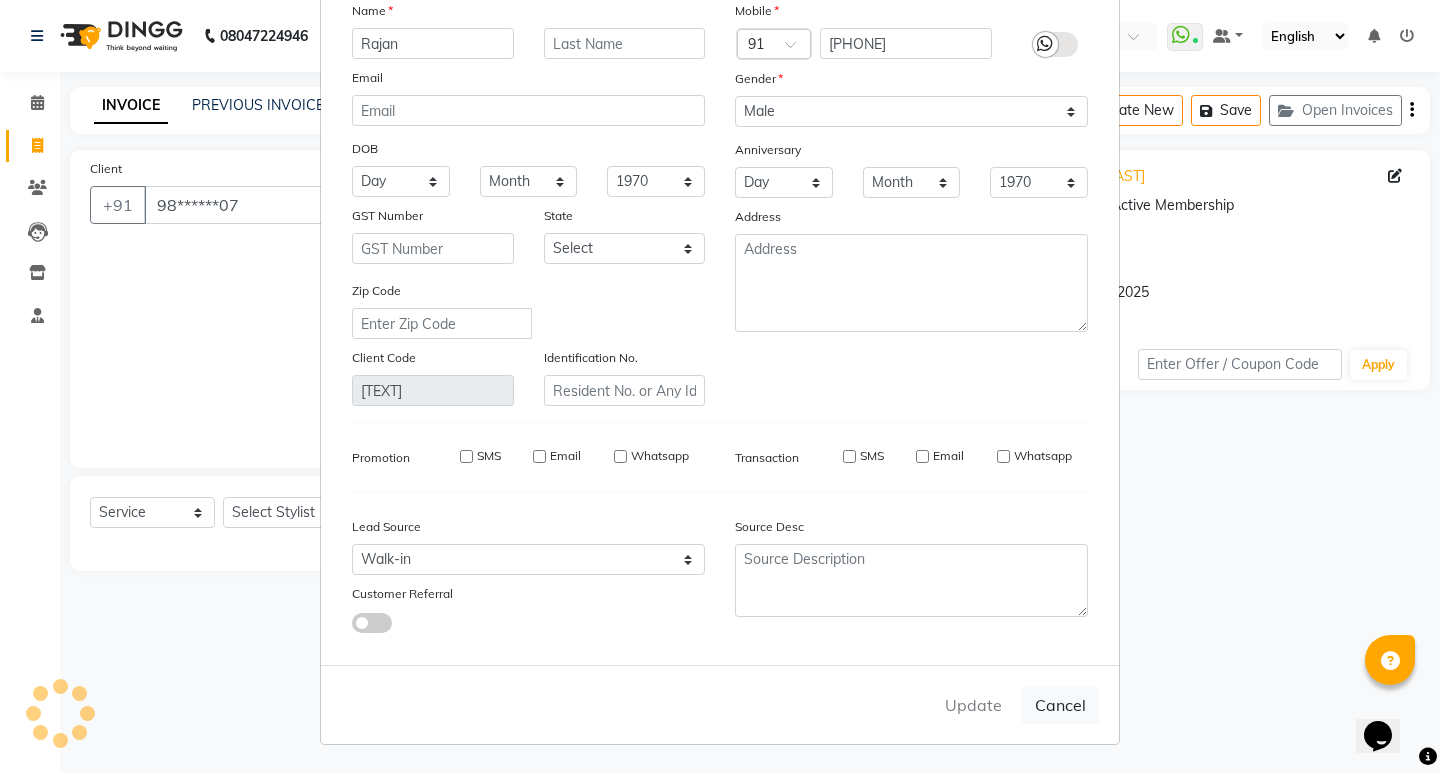 type 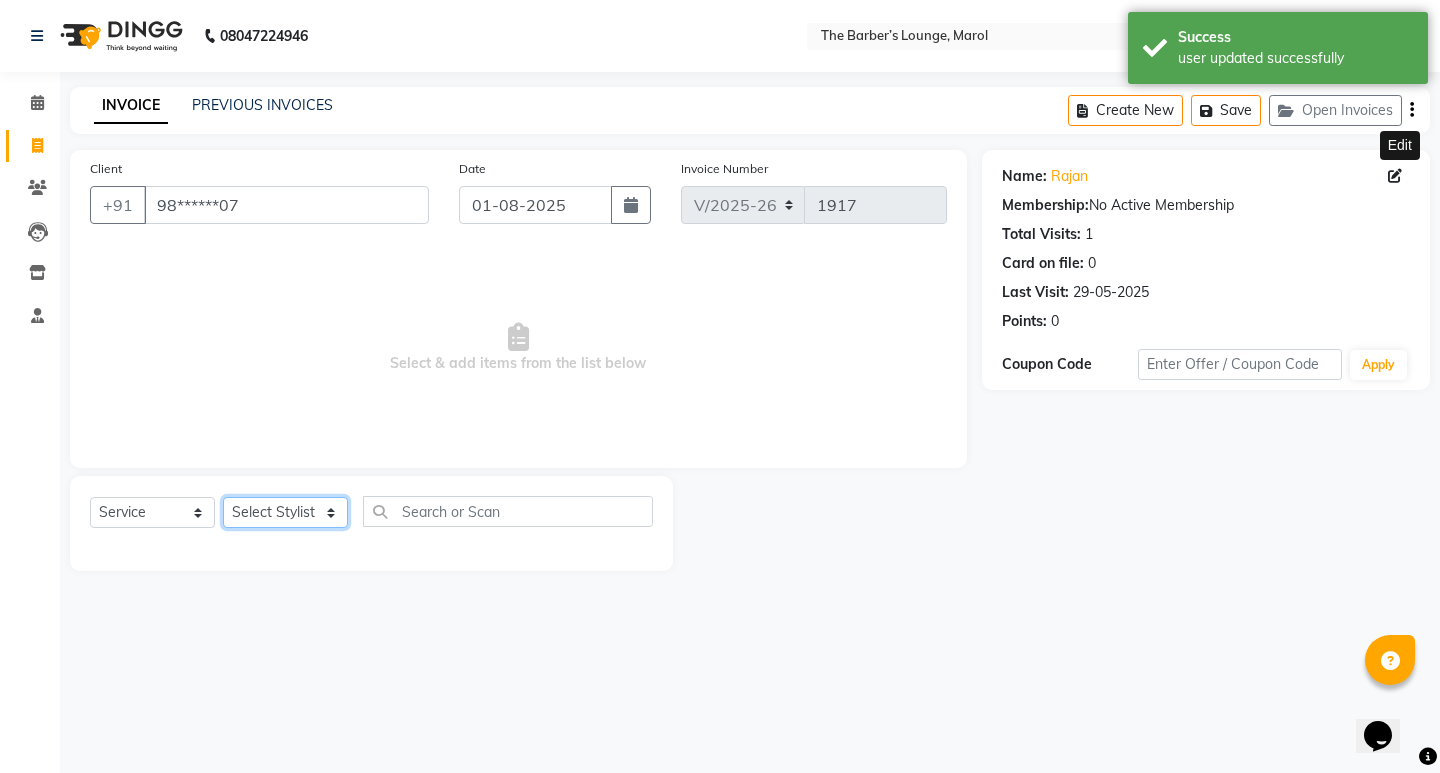 click on "Select Stylist Anjali Jafar Salmani Ketan Shinde Mohsin Akhtar Satish Tejasvi Vasundhara" 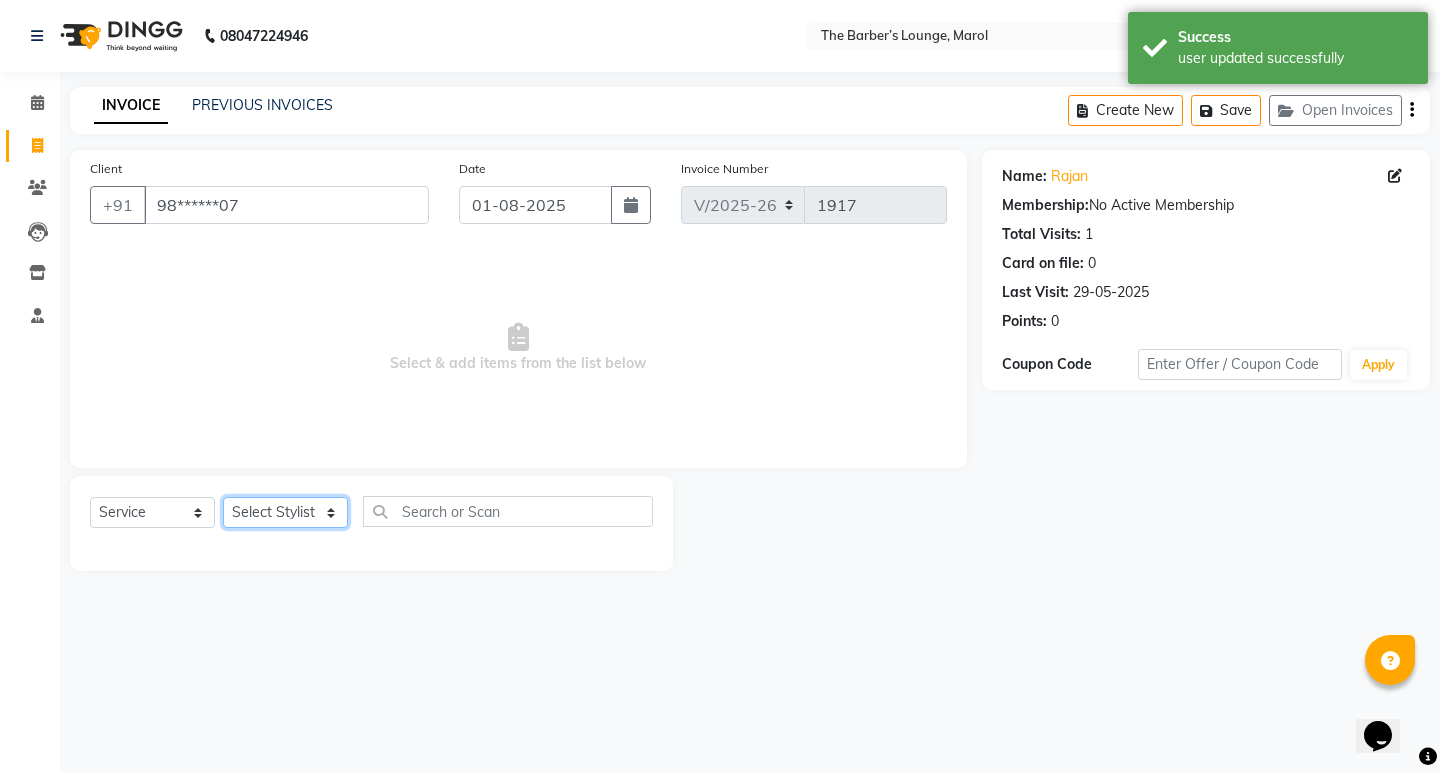 select on "64222" 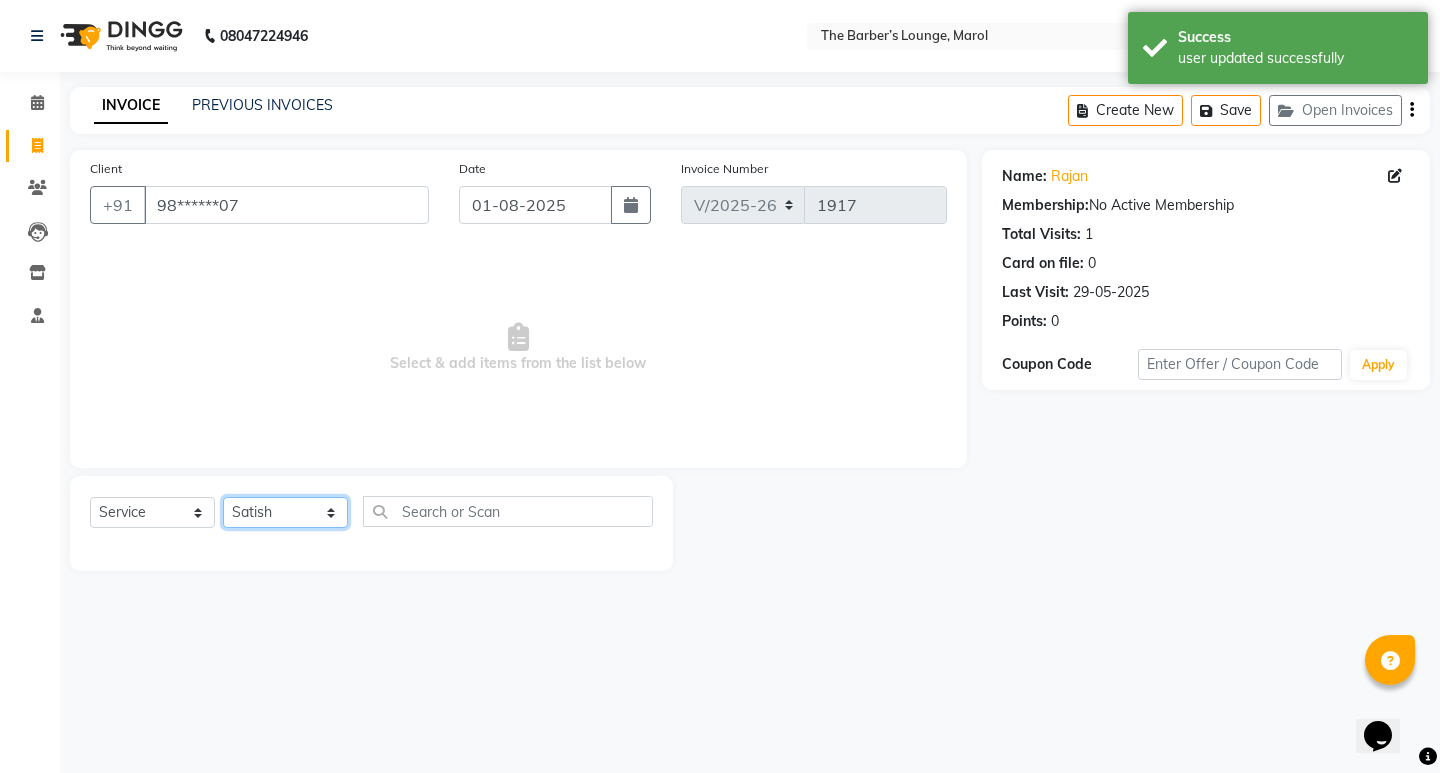 click on "Select Stylist Anjali Jafar Salmani Ketan Shinde Mohsin Akhtar Satish Tejasvi Vasundhara" 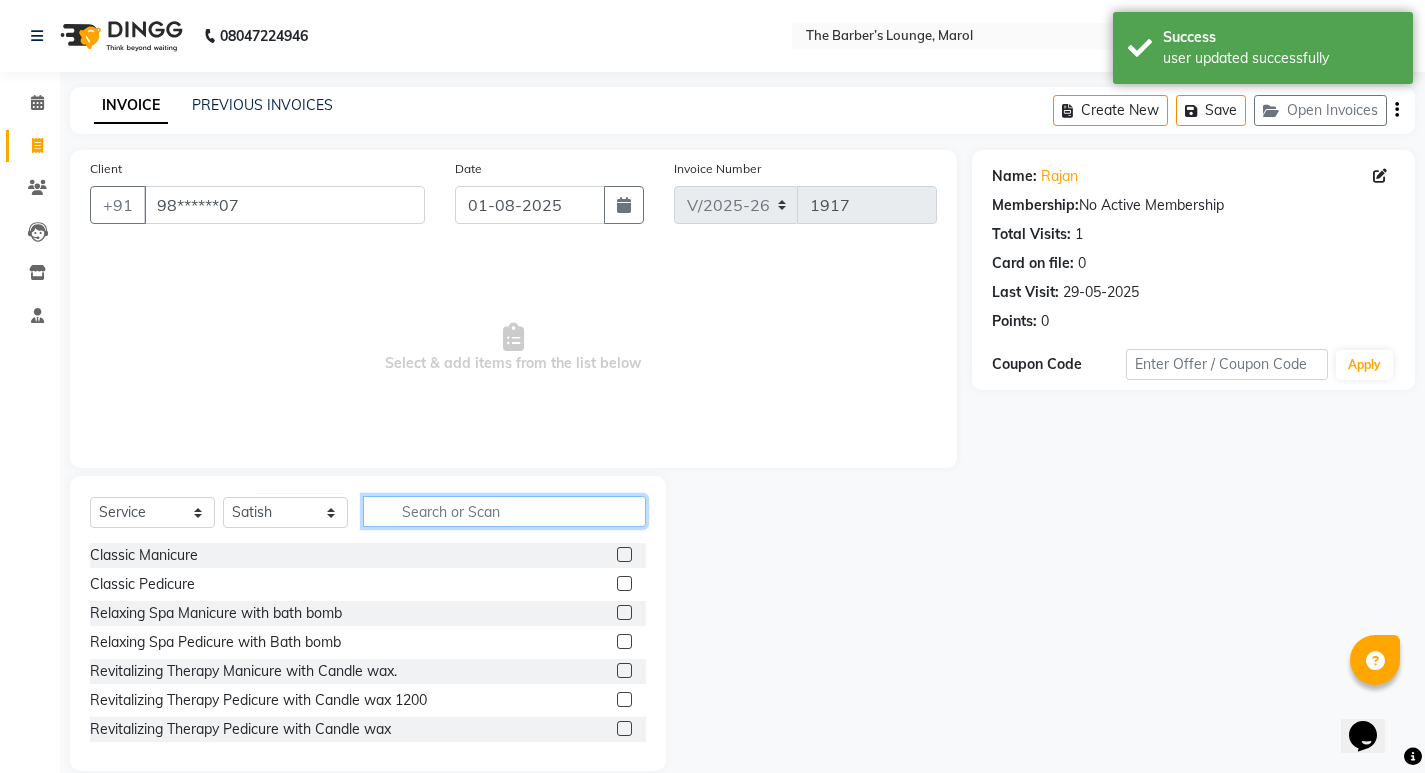 click 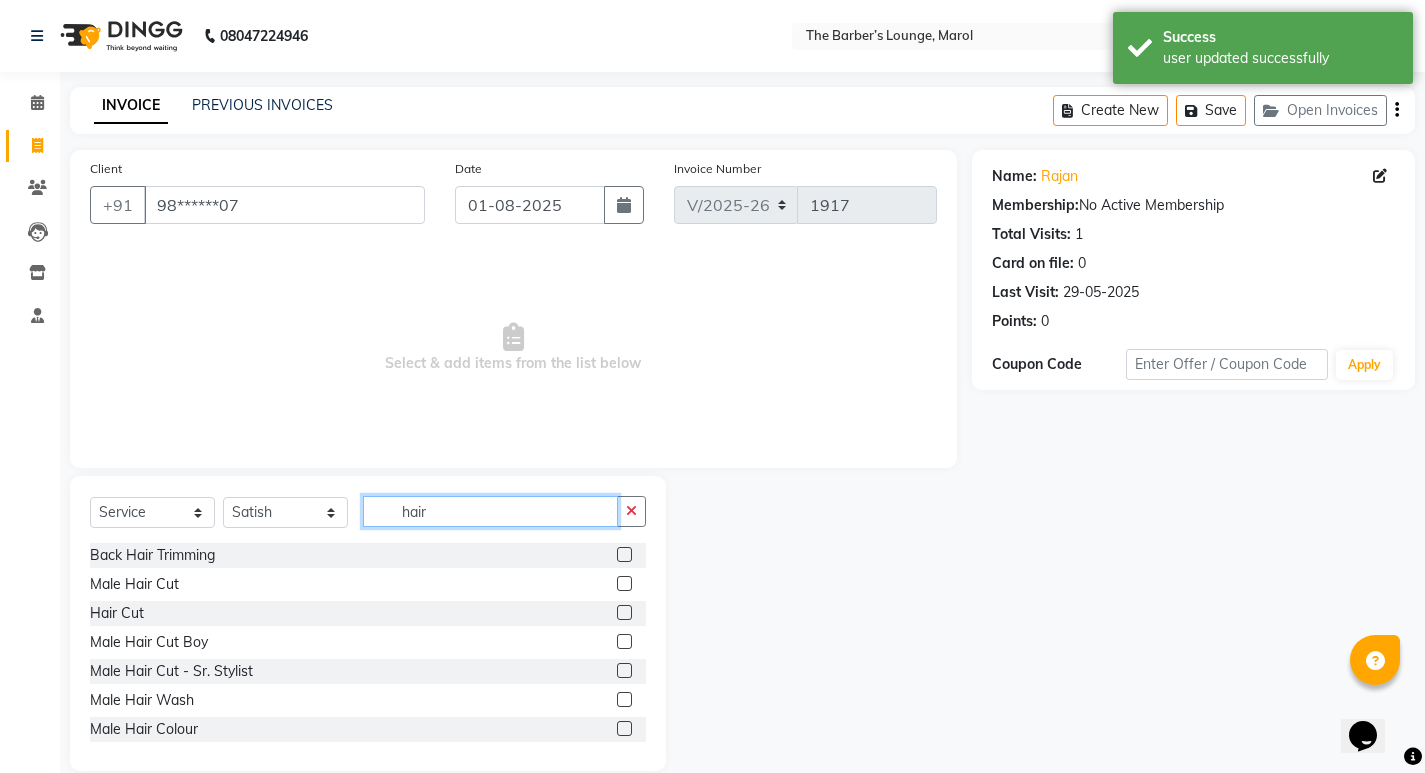 type on "hair" 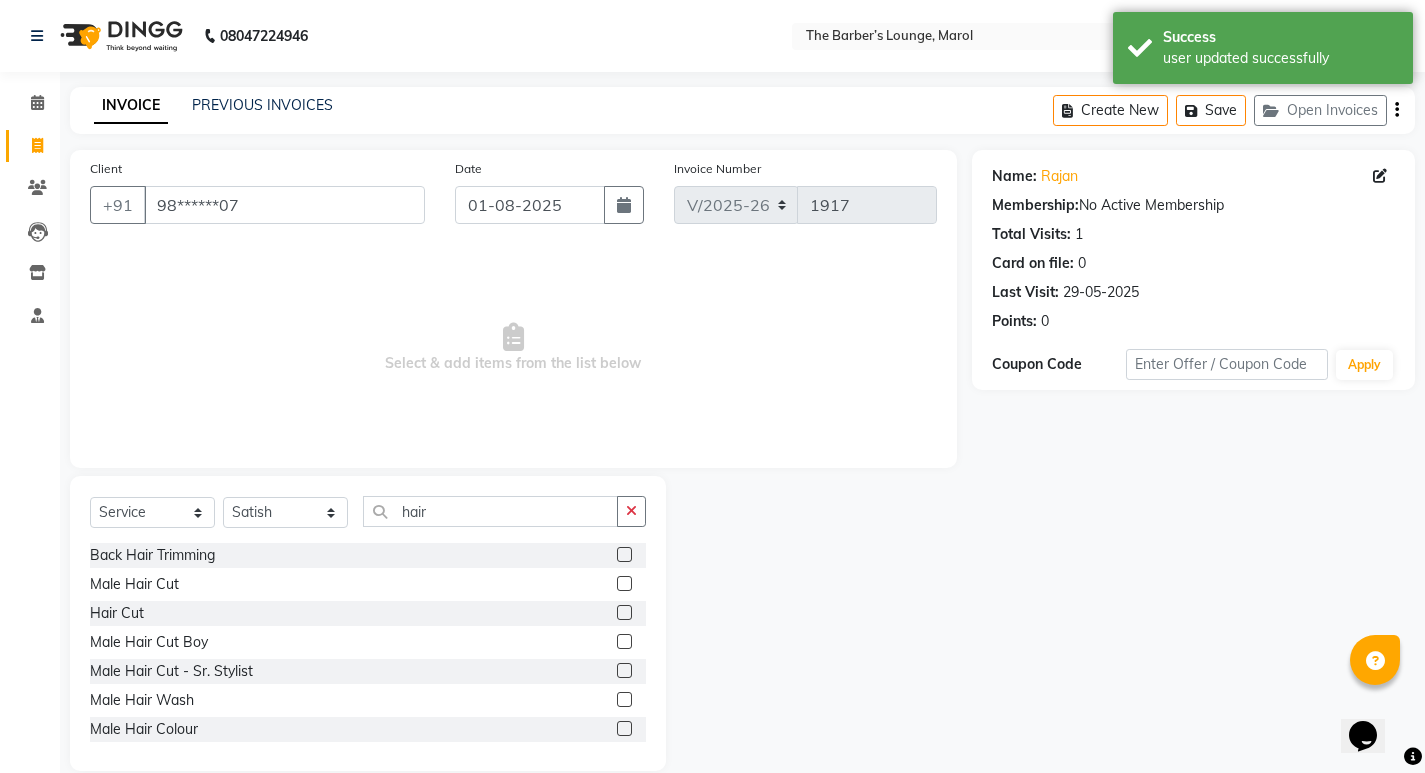 click 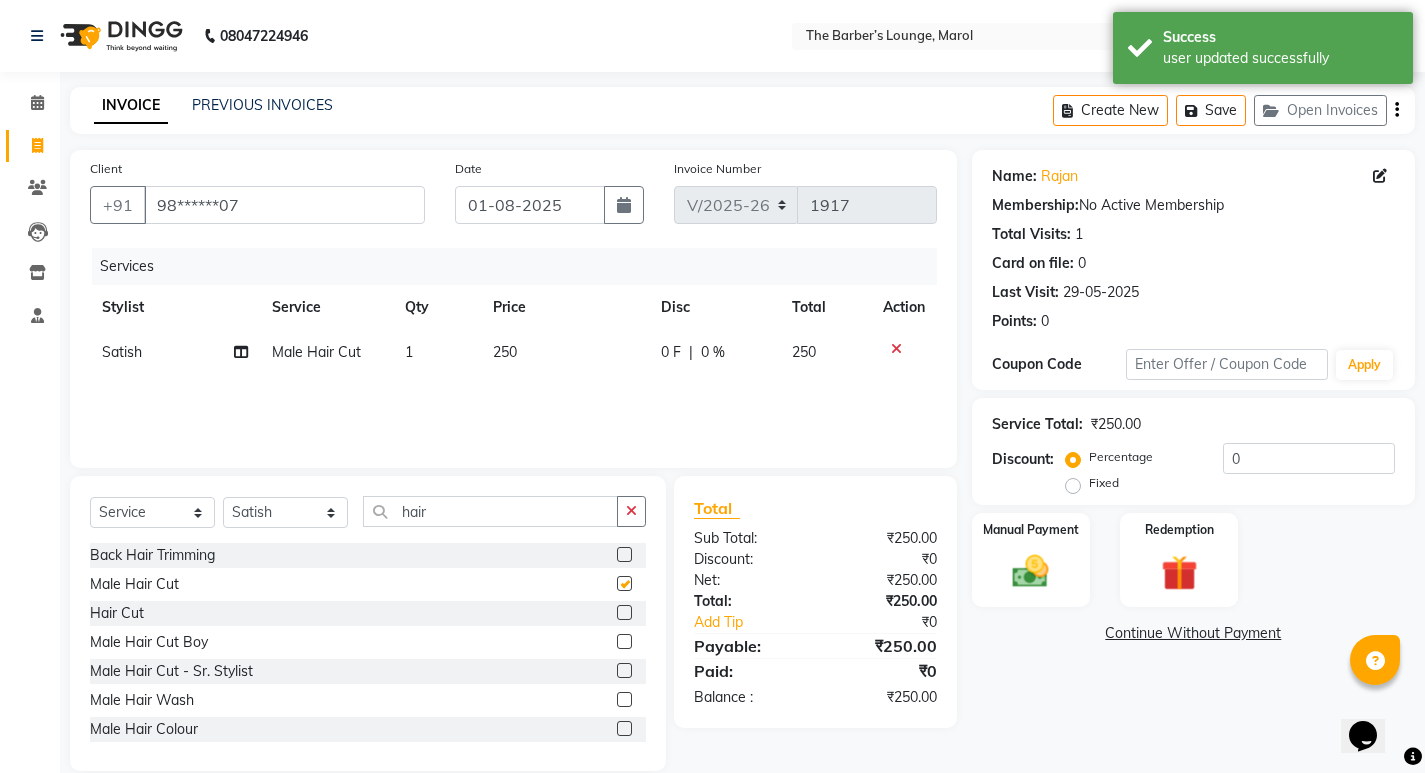checkbox on "false" 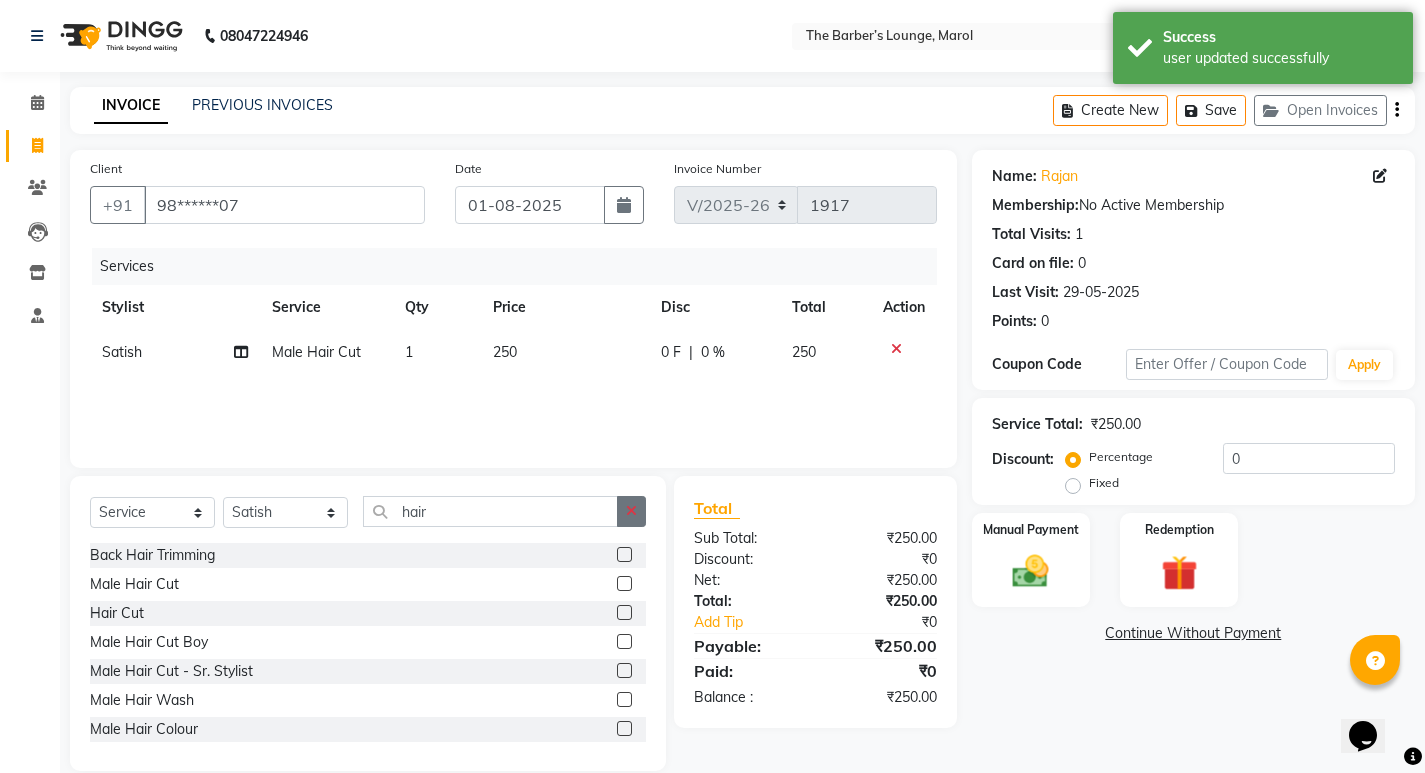 click 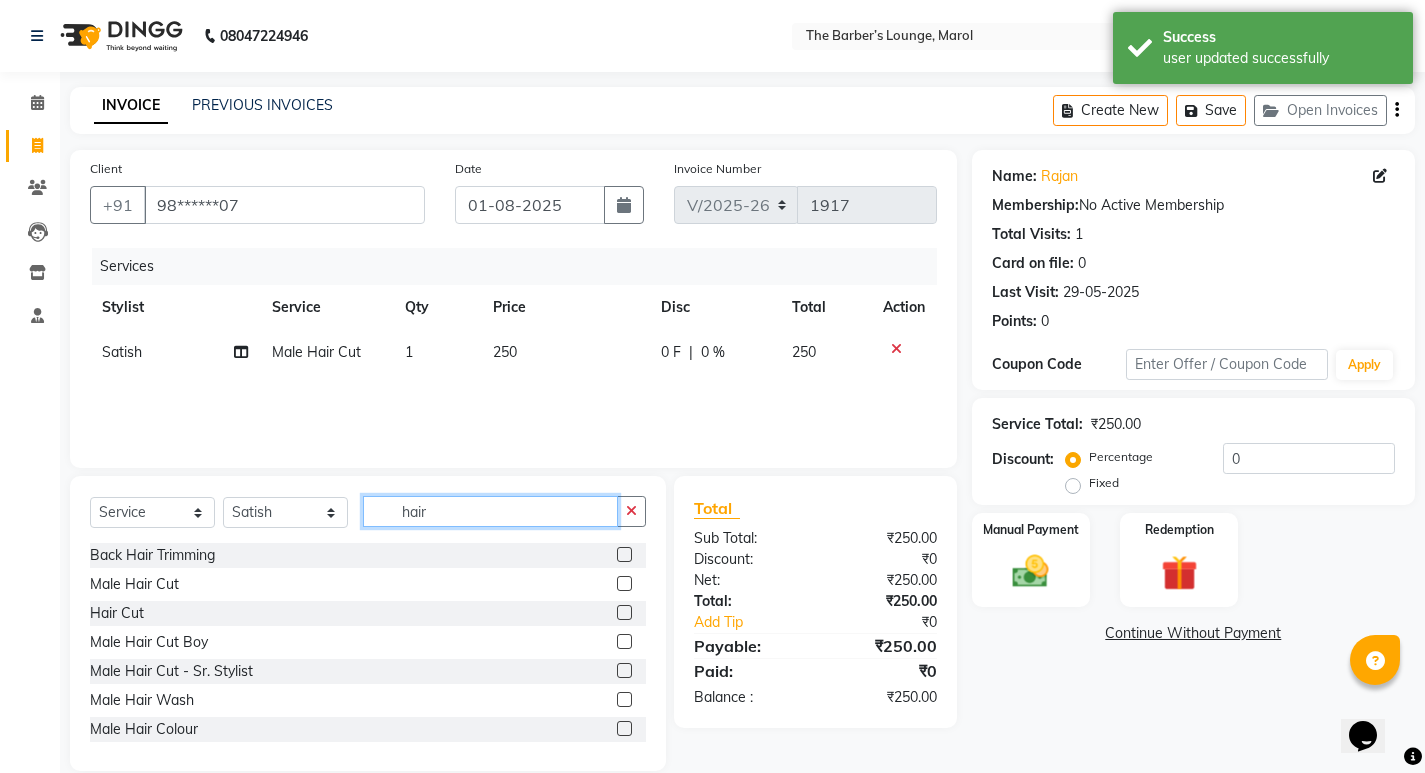 type 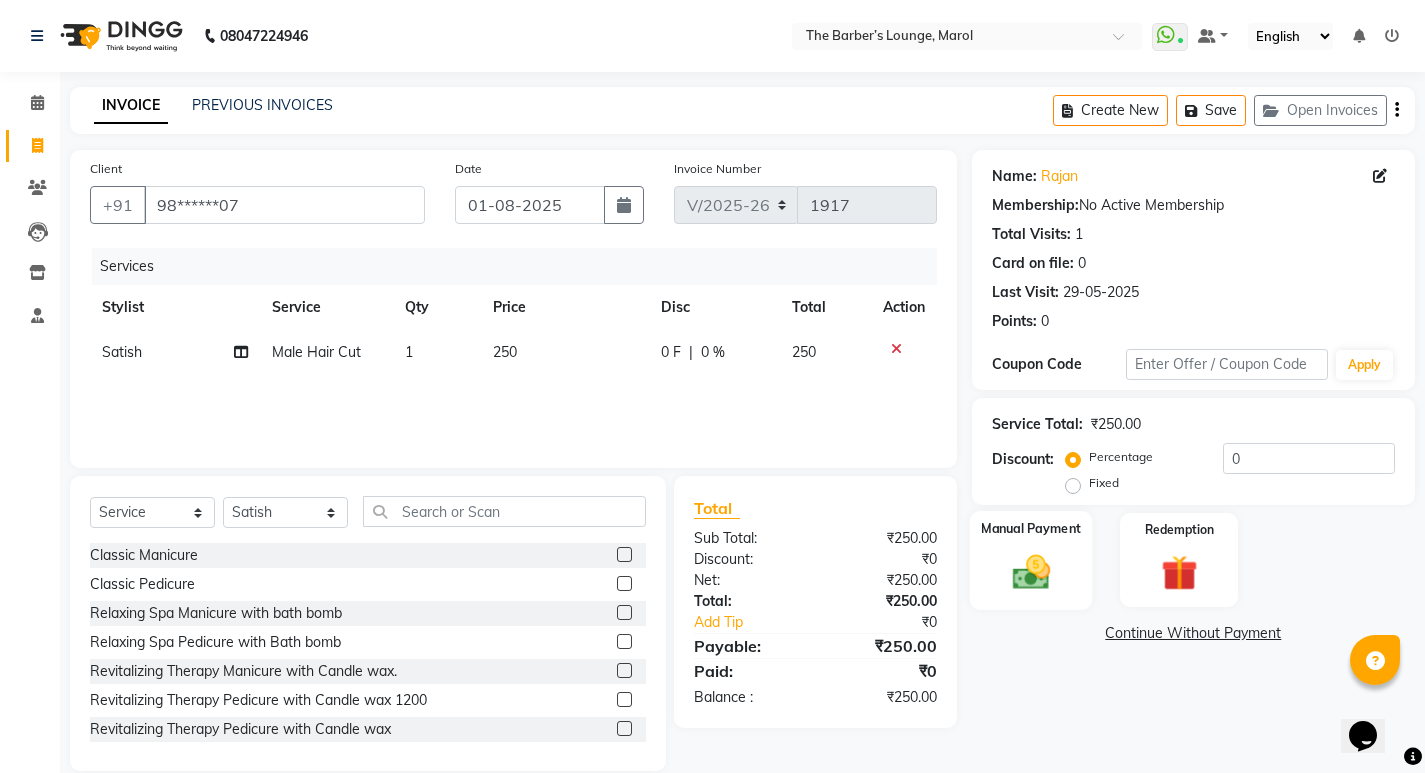 click 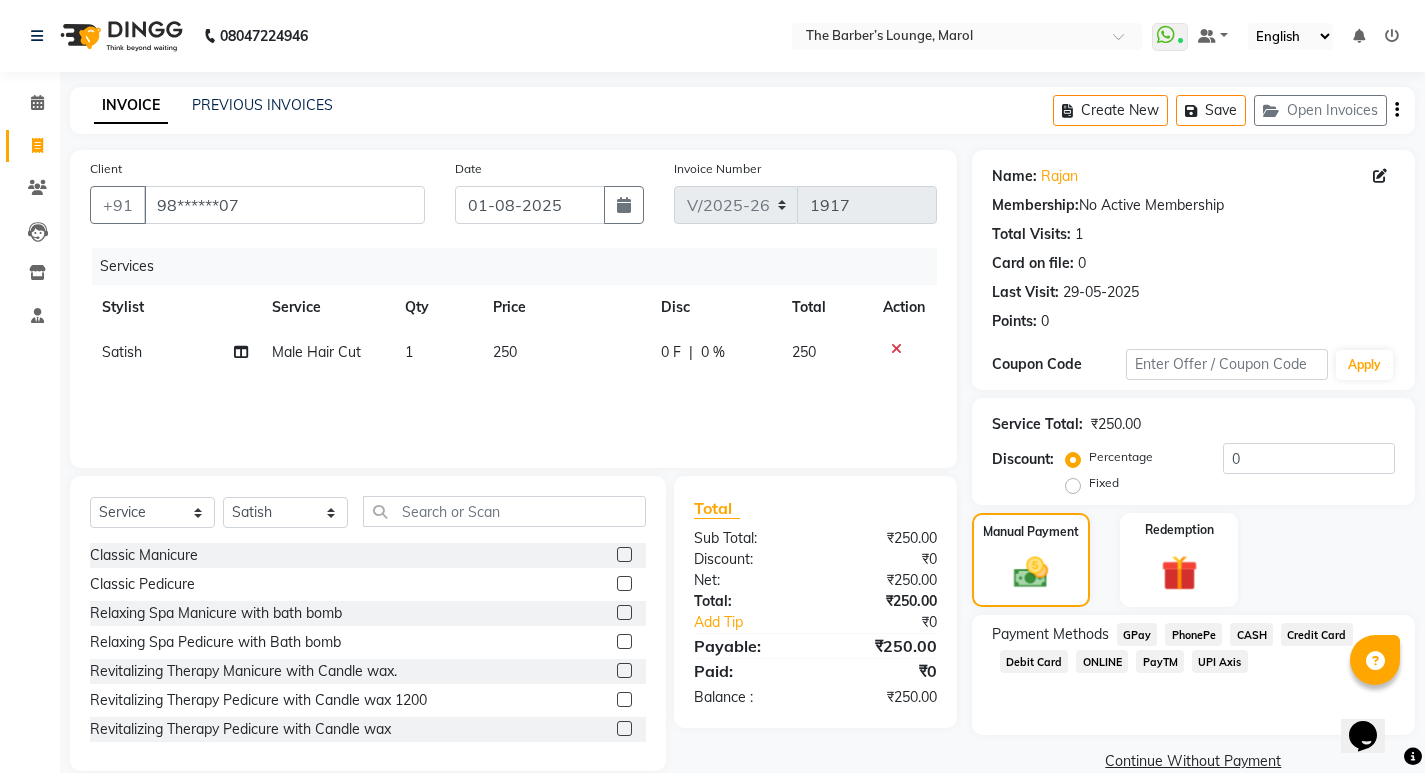 click on "PayTM" 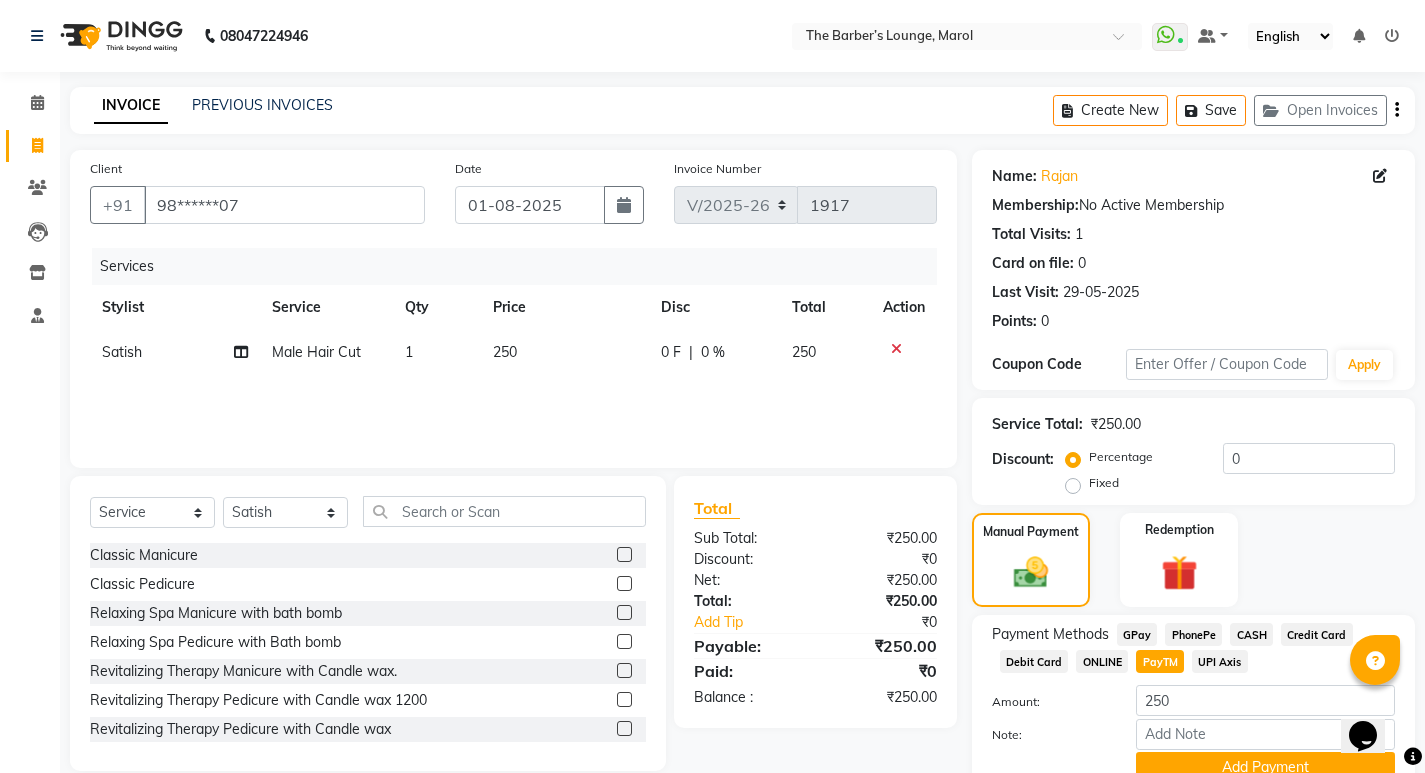 scroll, scrollTop: 89, scrollLeft: 0, axis: vertical 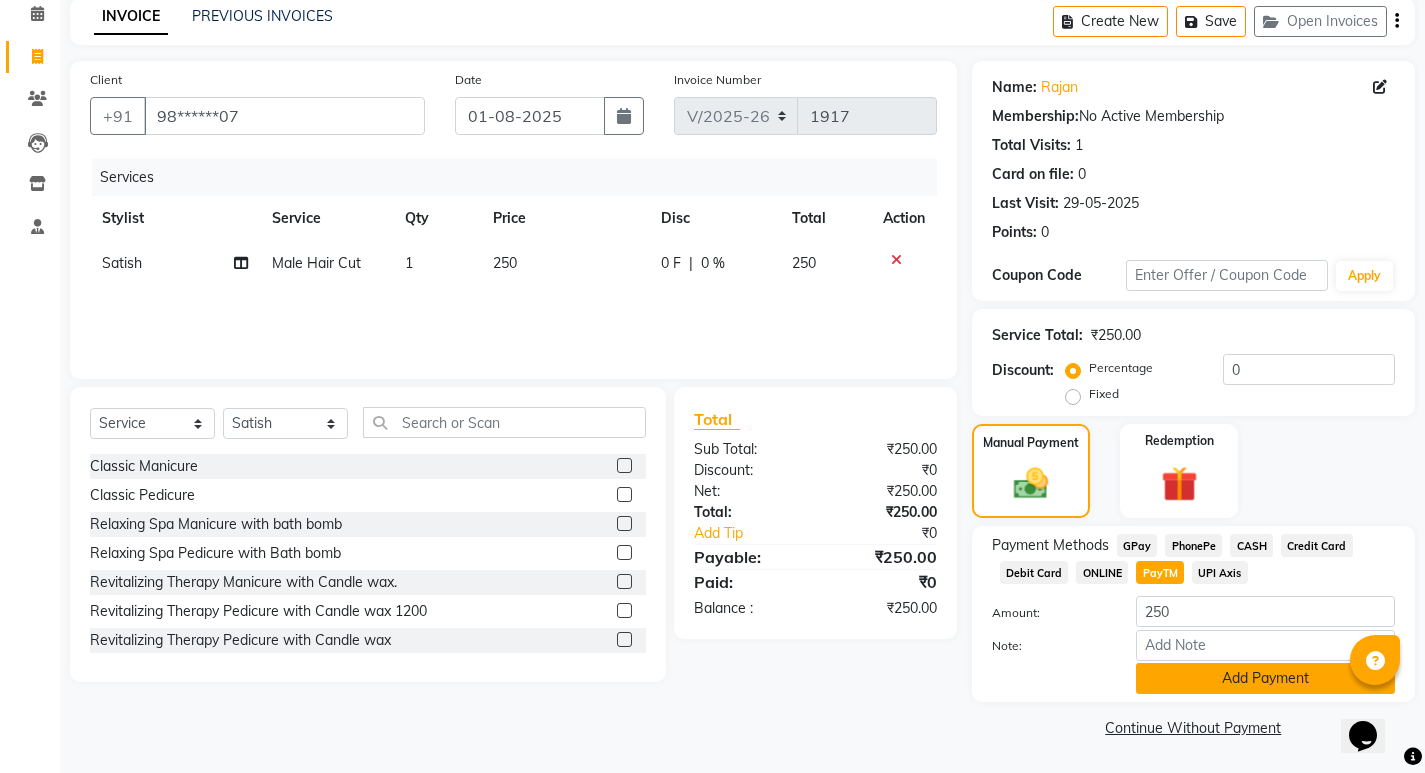 click on "Add Payment" 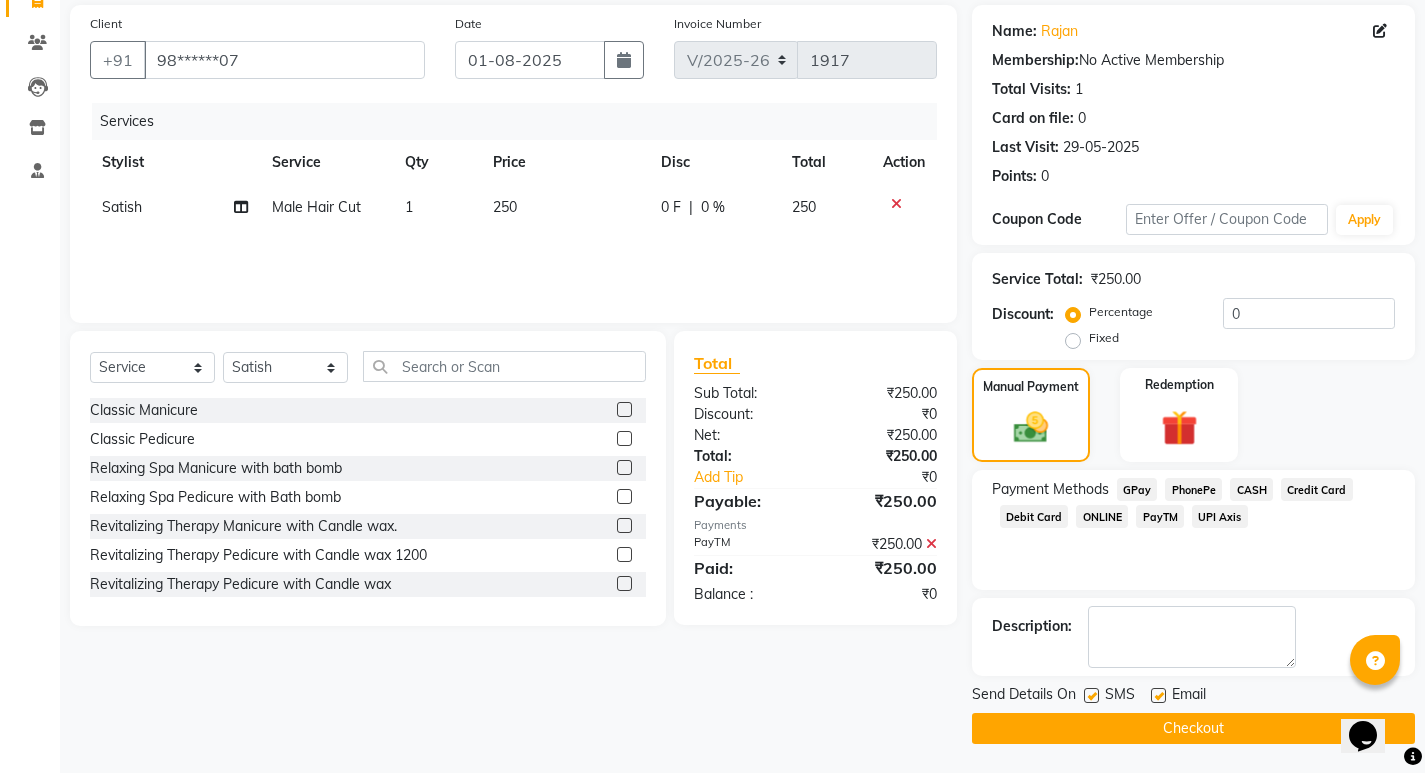 scroll, scrollTop: 146, scrollLeft: 0, axis: vertical 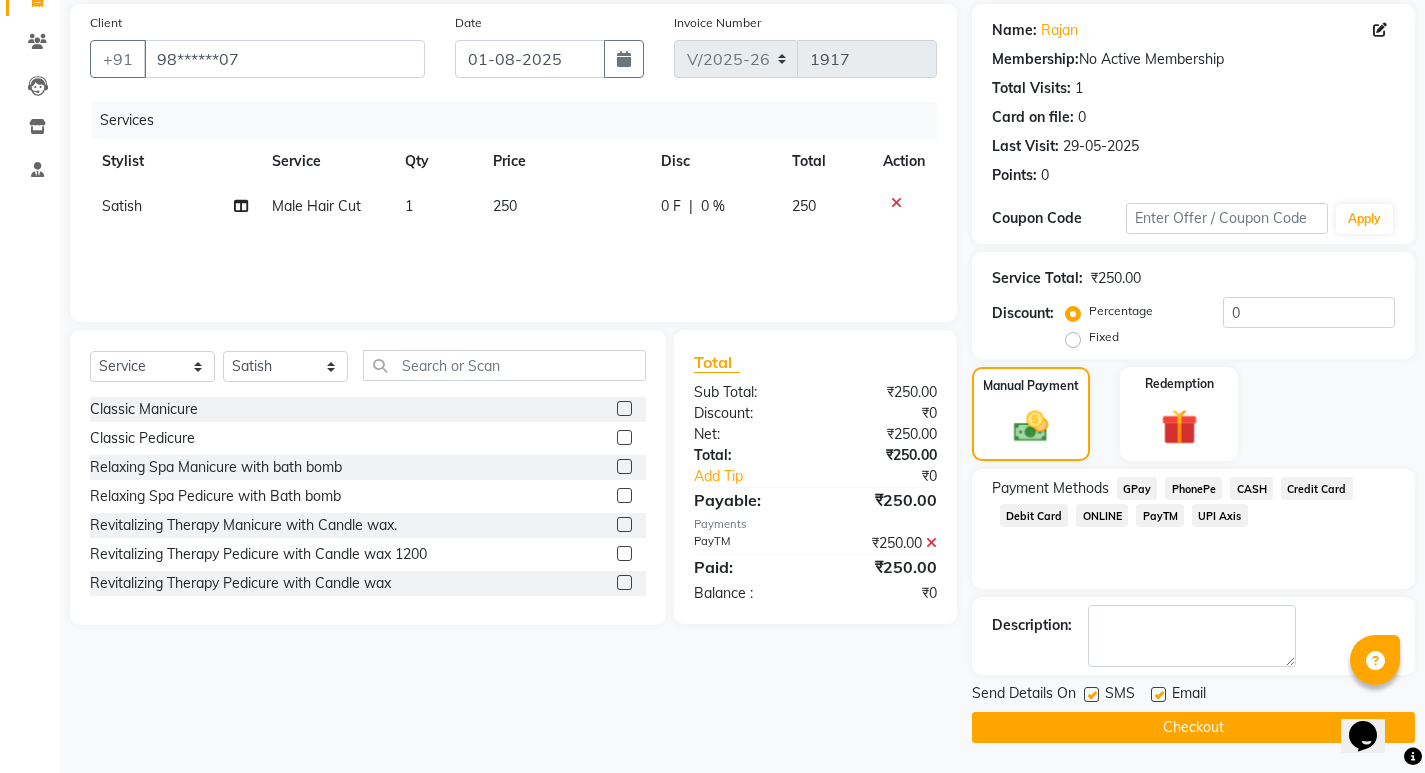 click on "Checkout" 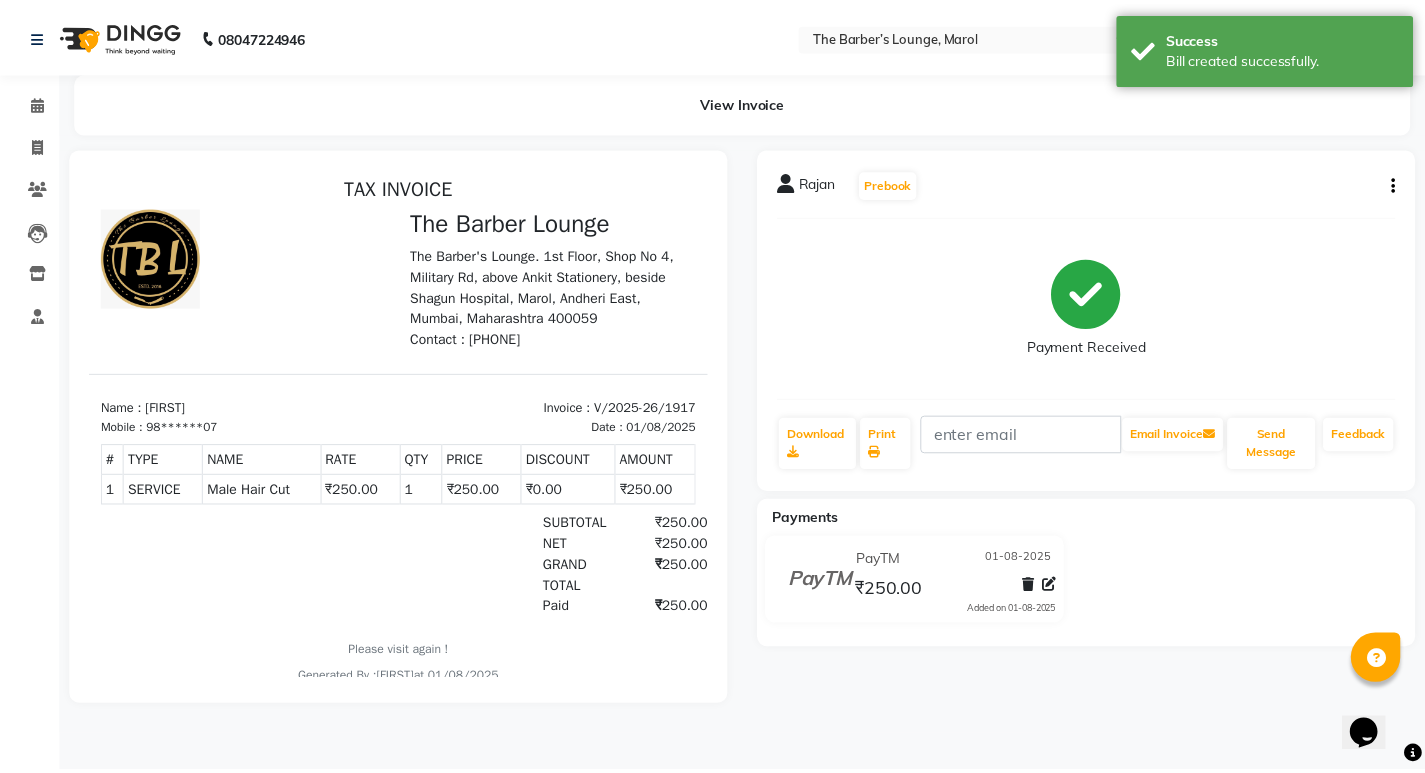 scroll, scrollTop: 0, scrollLeft: 0, axis: both 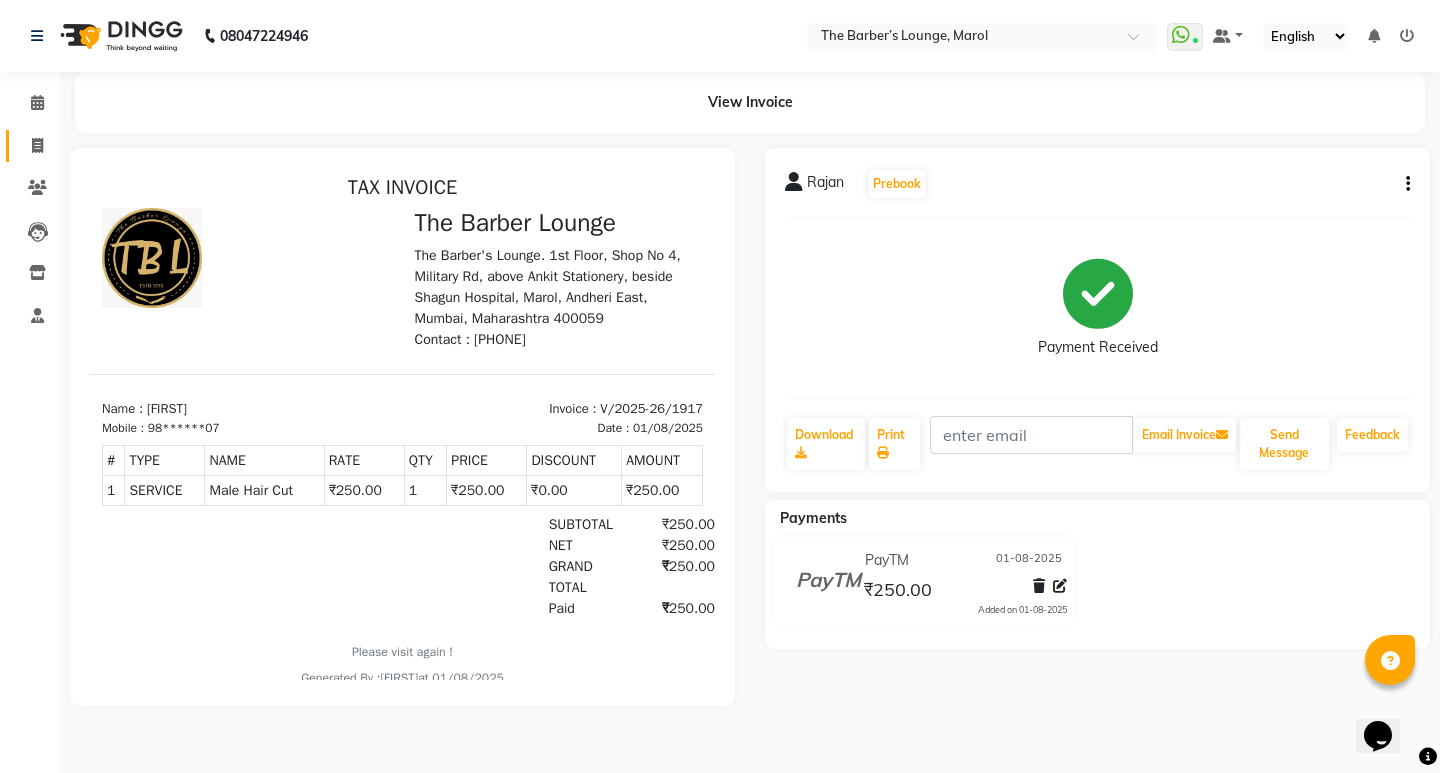 click on "Invoice" 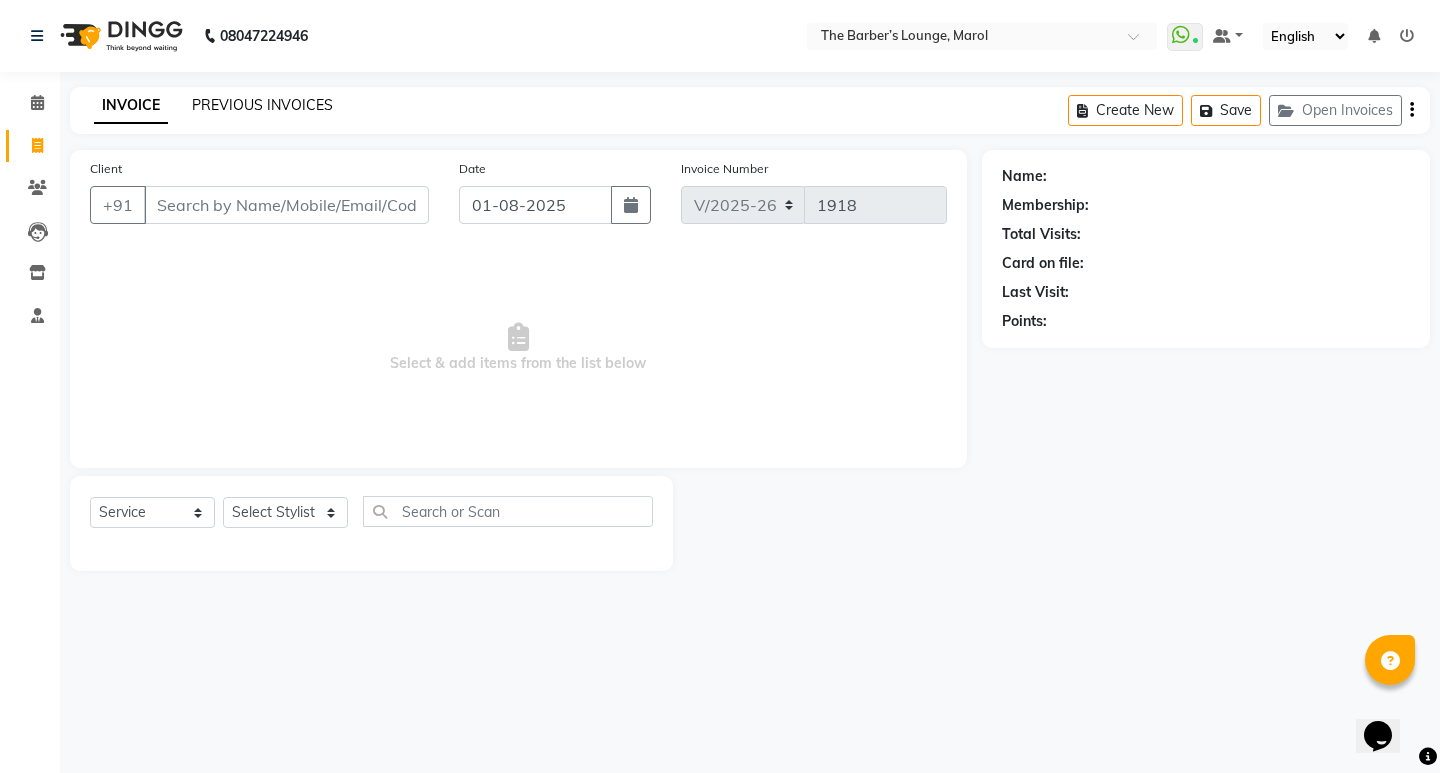 click on "PREVIOUS INVOICES" 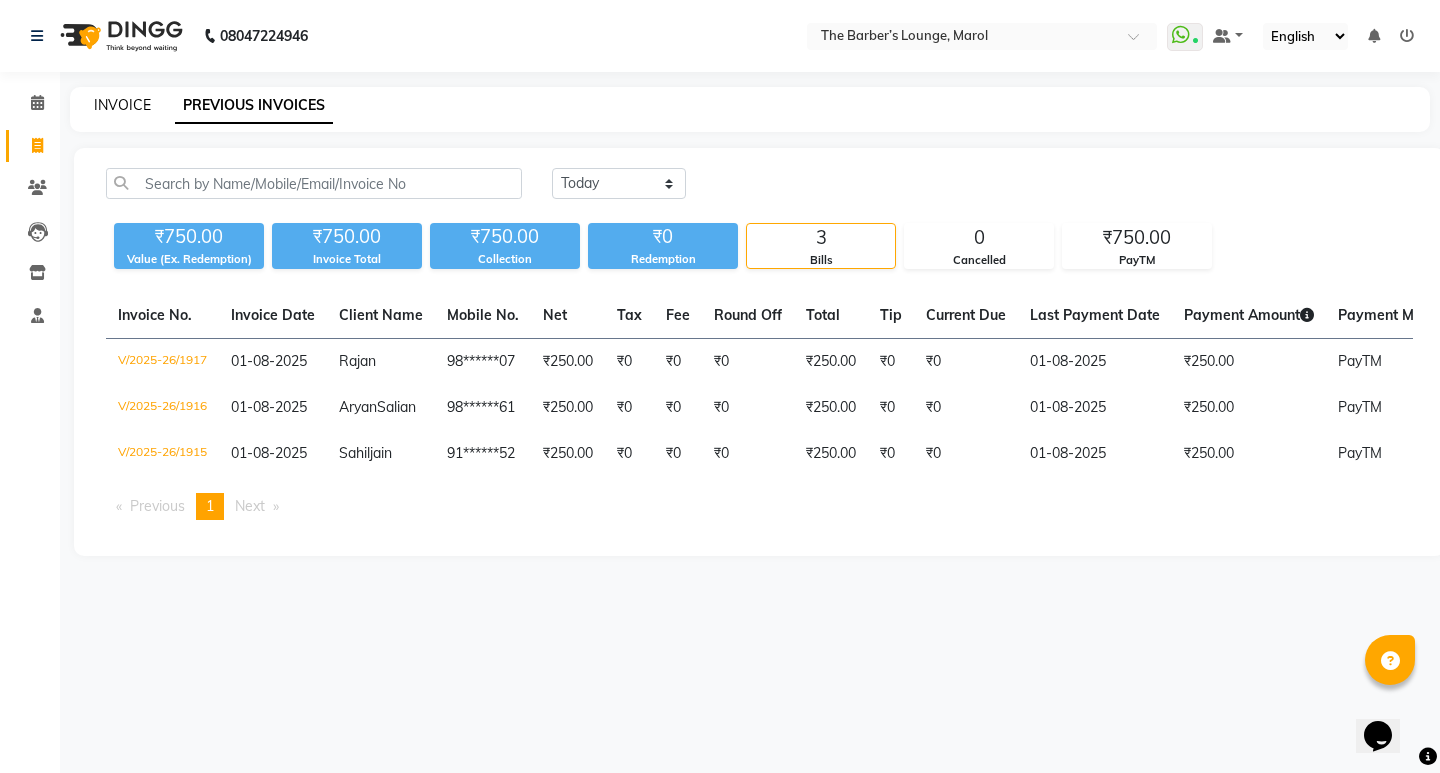 click on "INVOICE" 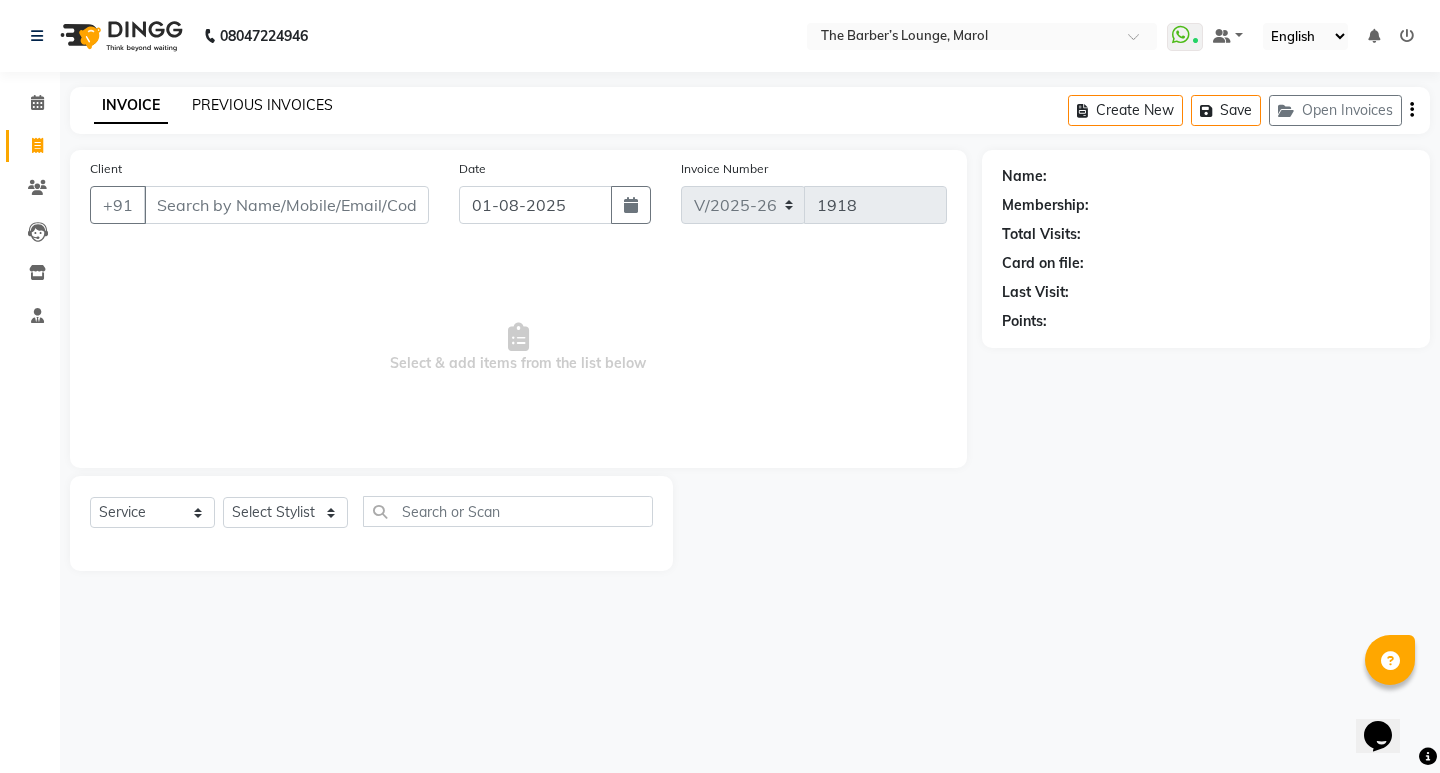 click on "PREVIOUS INVOICES" 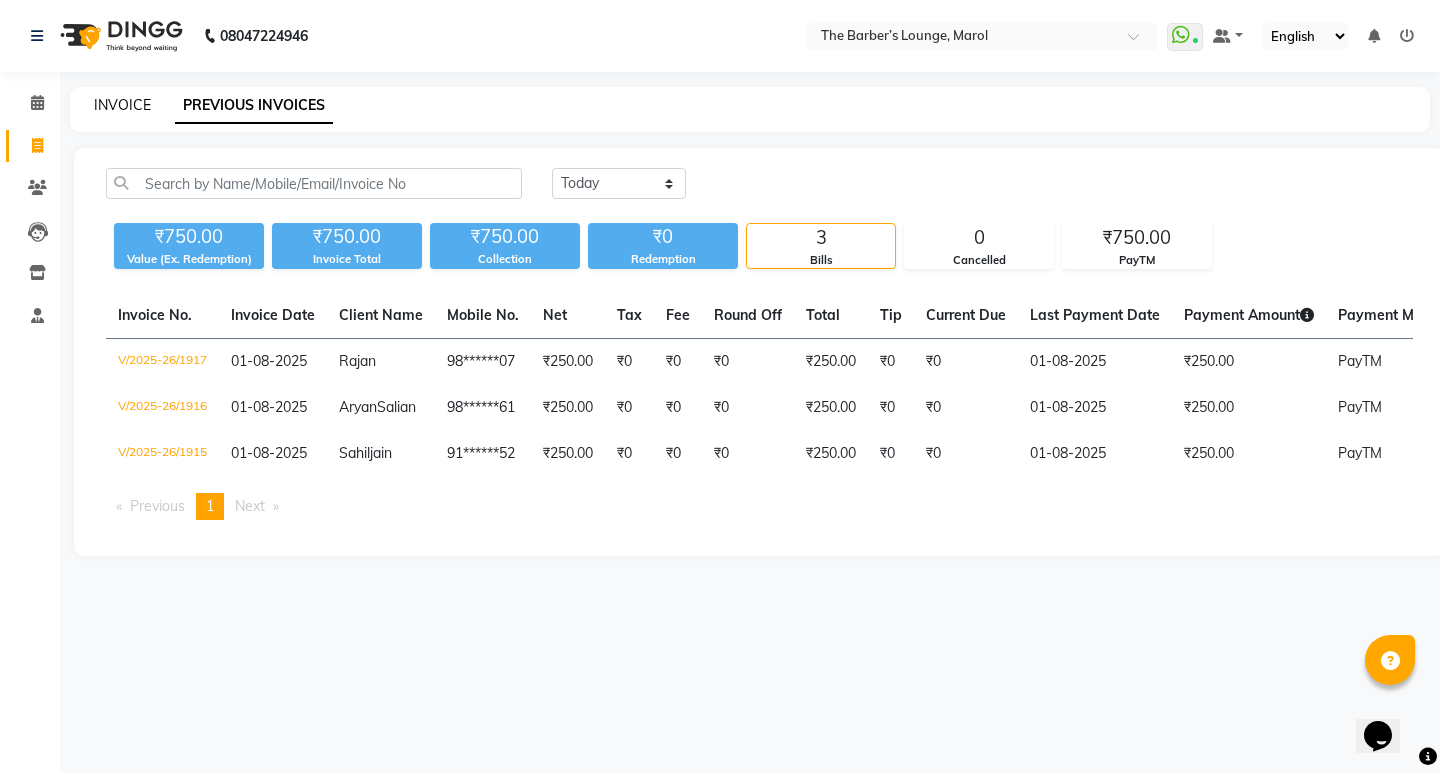 click on "INVOICE" 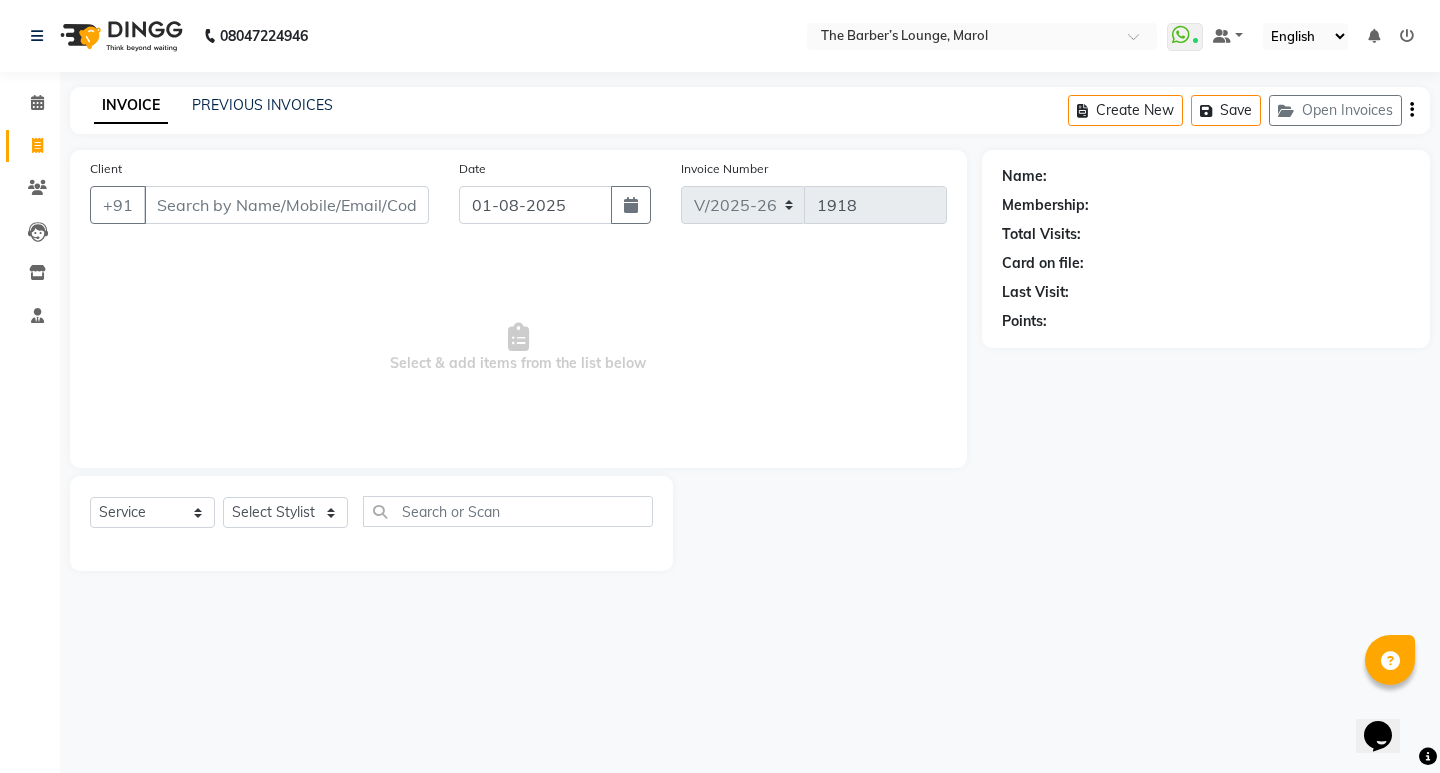 click on "Client" at bounding box center (286, 205) 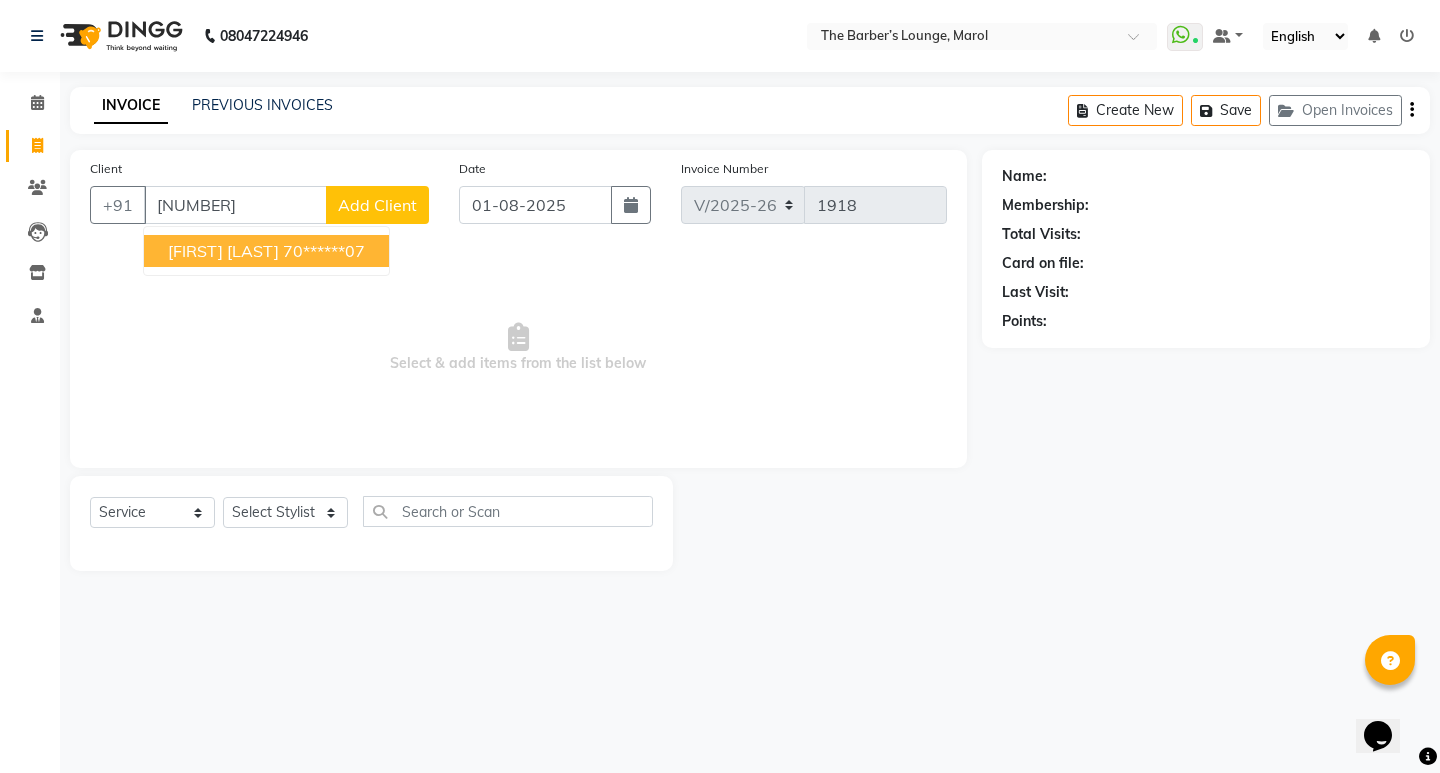 click on "Neha Jaiswal" at bounding box center [223, 251] 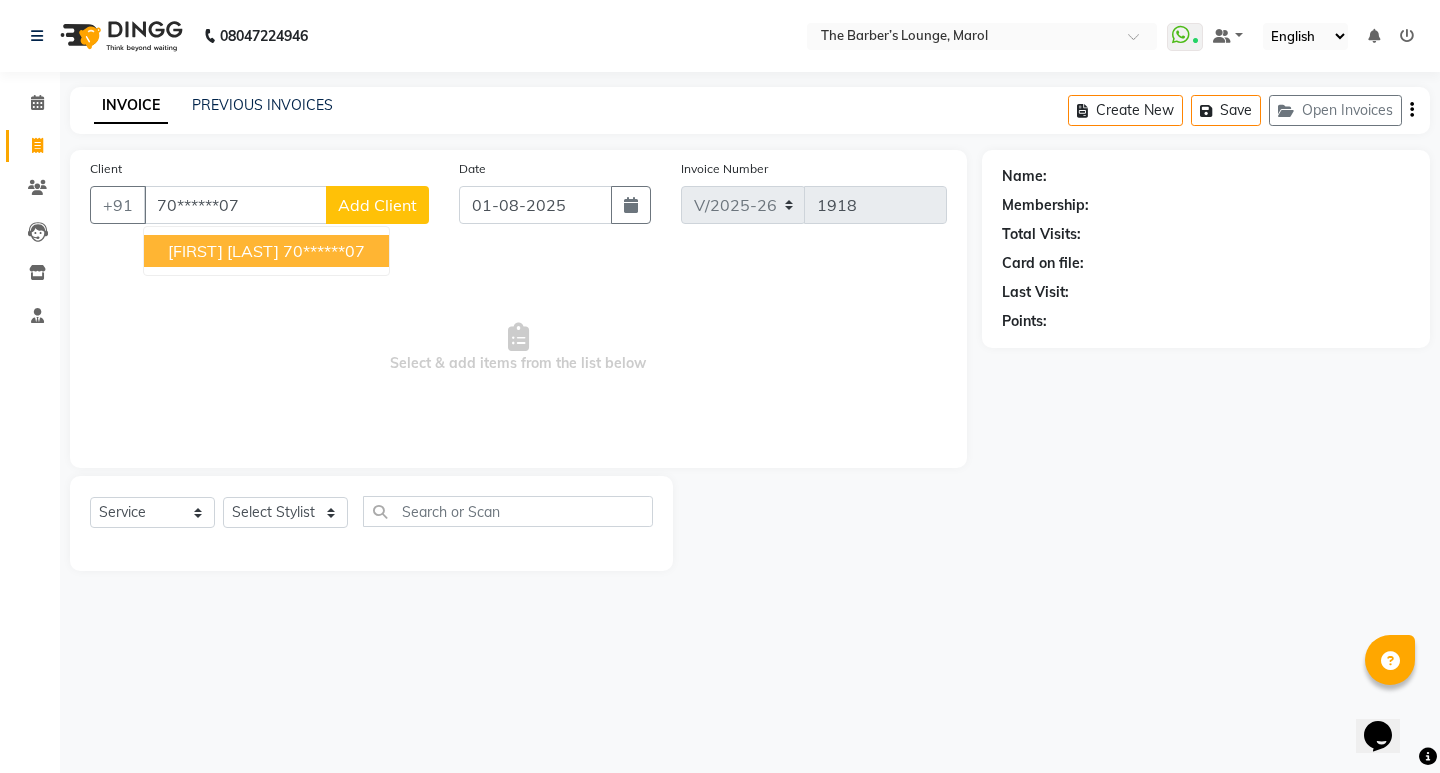 type on "70******07" 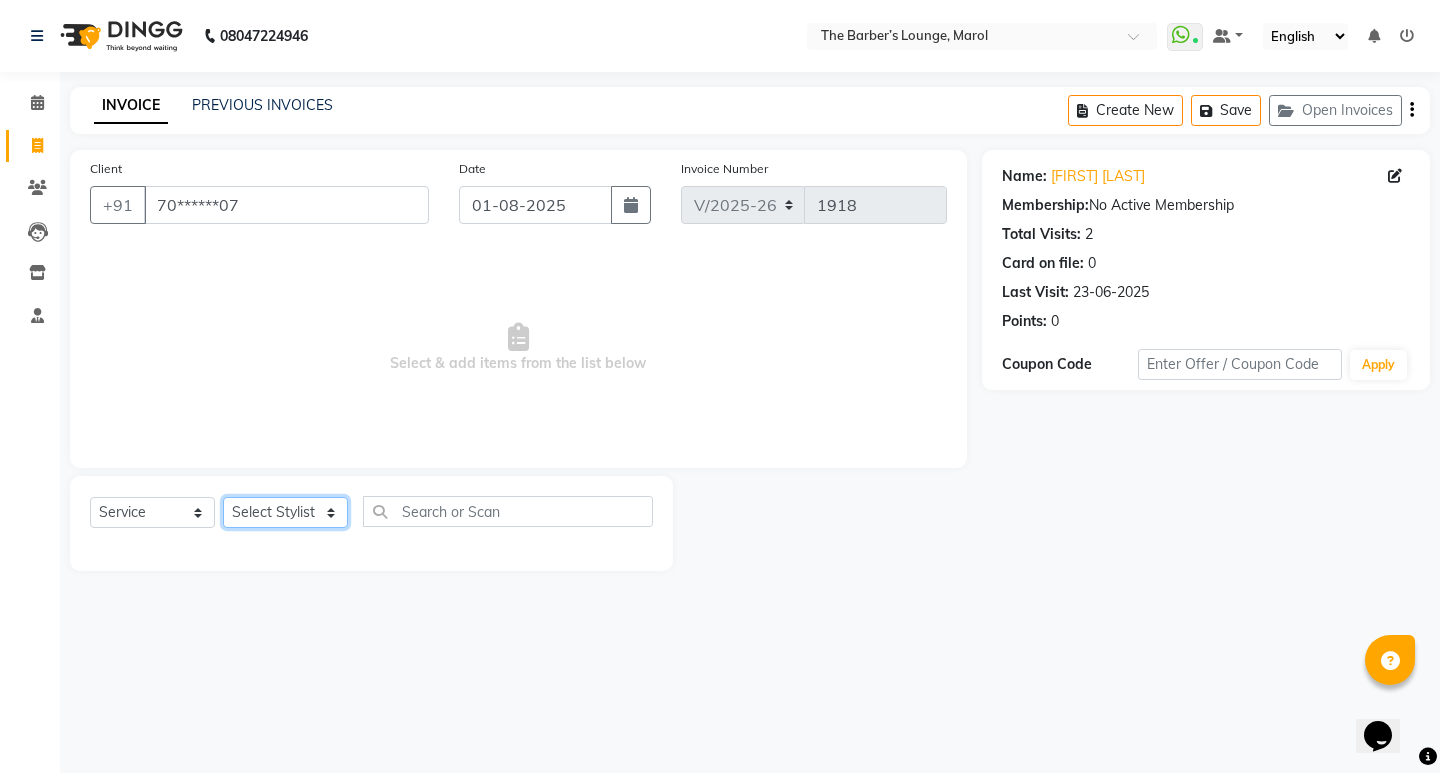 click on "Select Stylist Anjali Jafar Salmani Ketan Shinde Mohsin Akhtar Satish Tejasvi Vasundhara" 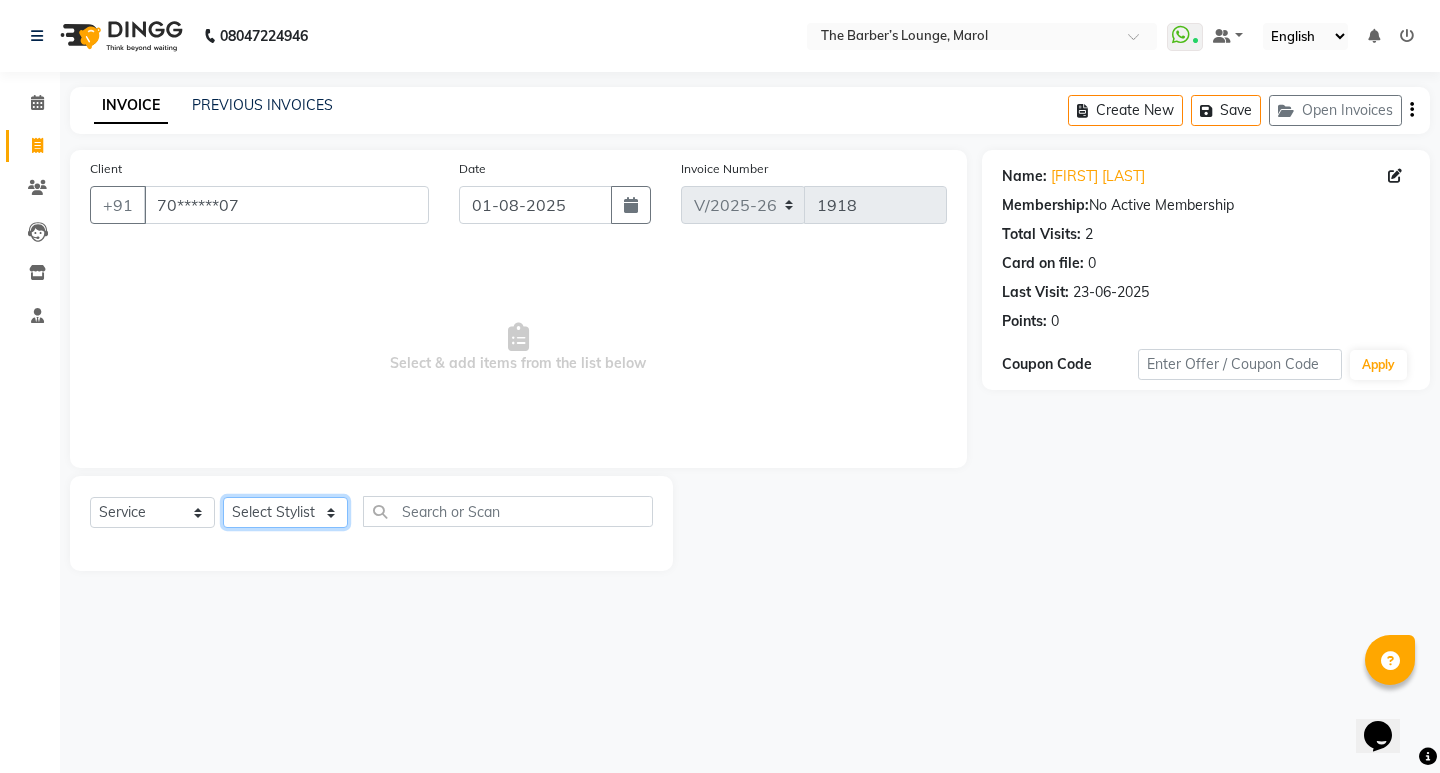 select on "60187" 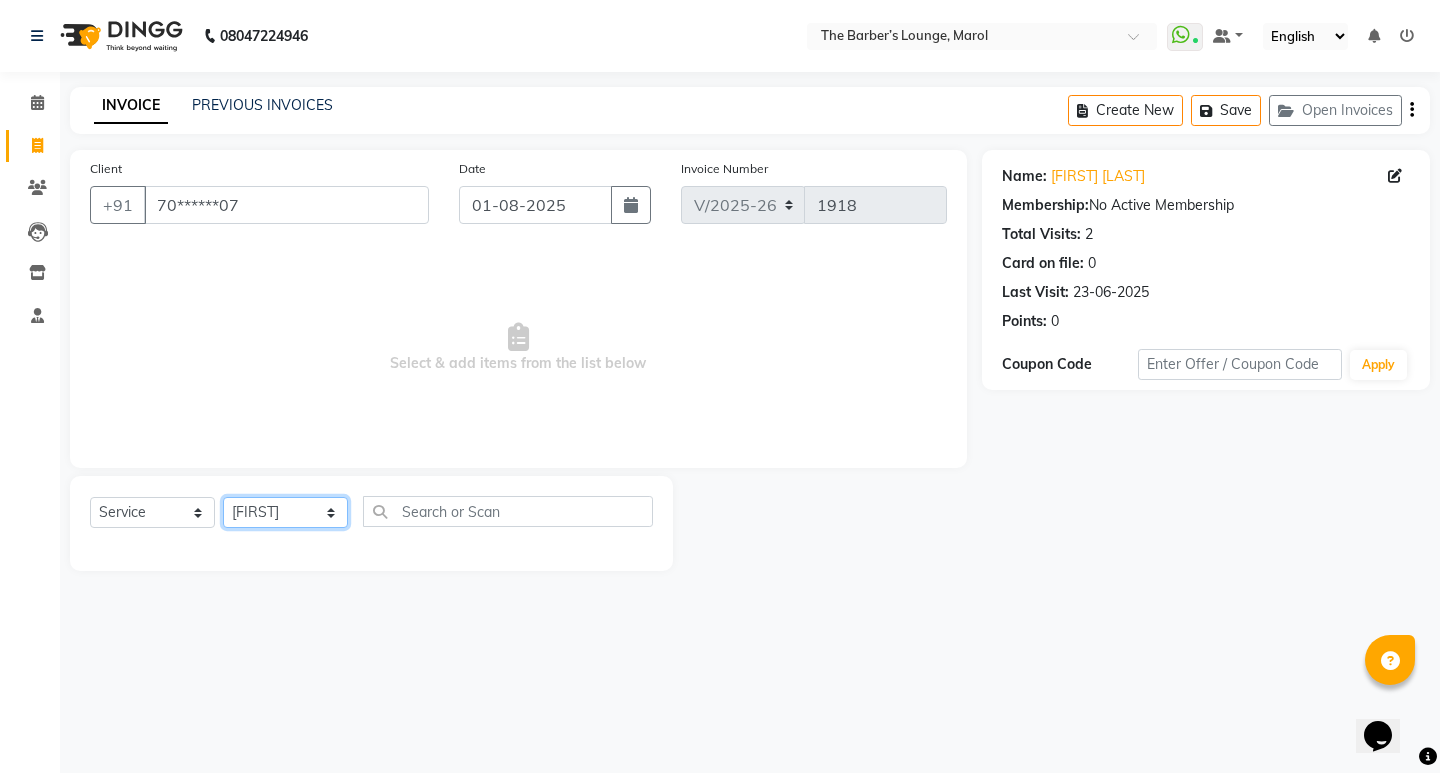 click on "Select Stylist Anjali Jafar Salmani Ketan Shinde Mohsin Akhtar Satish Tejasvi Vasundhara" 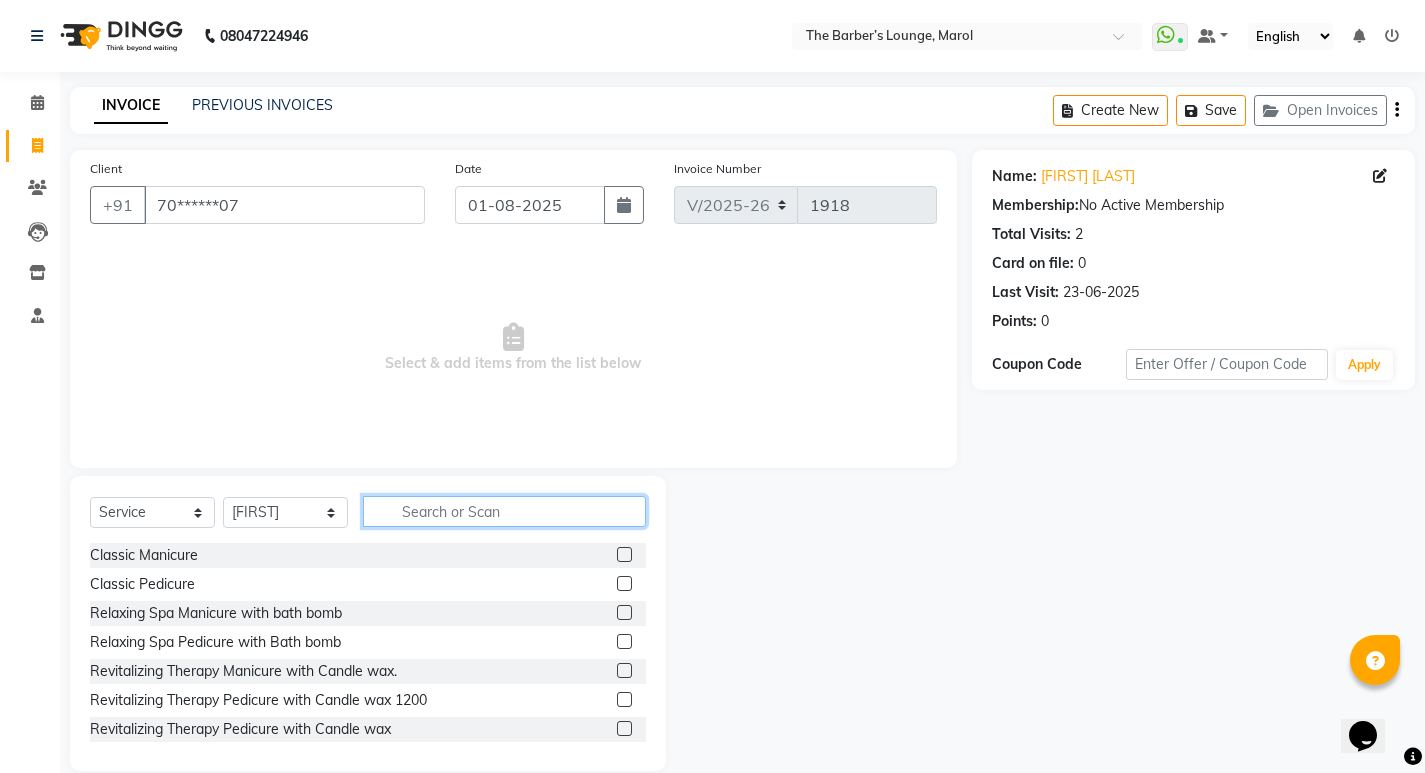 click 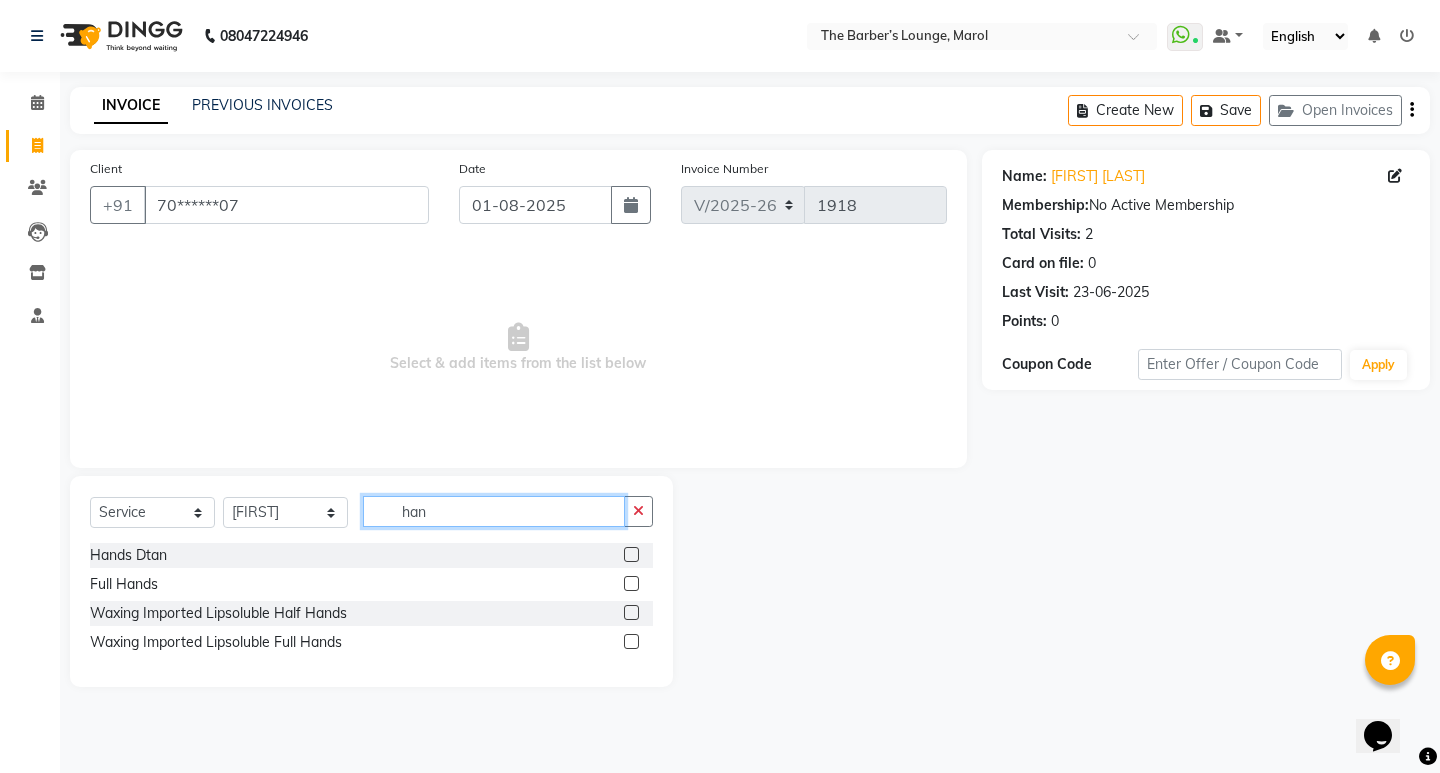 type on "han" 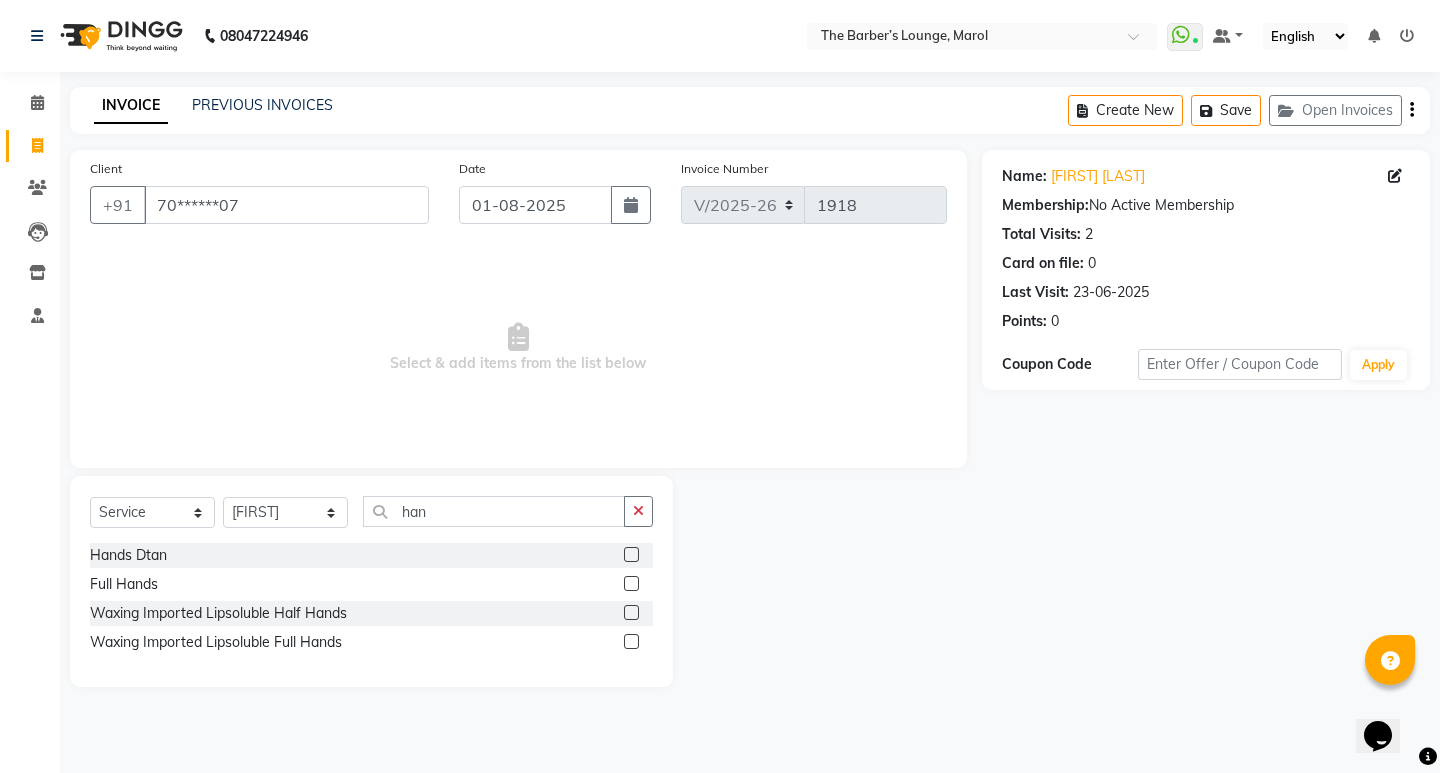 click 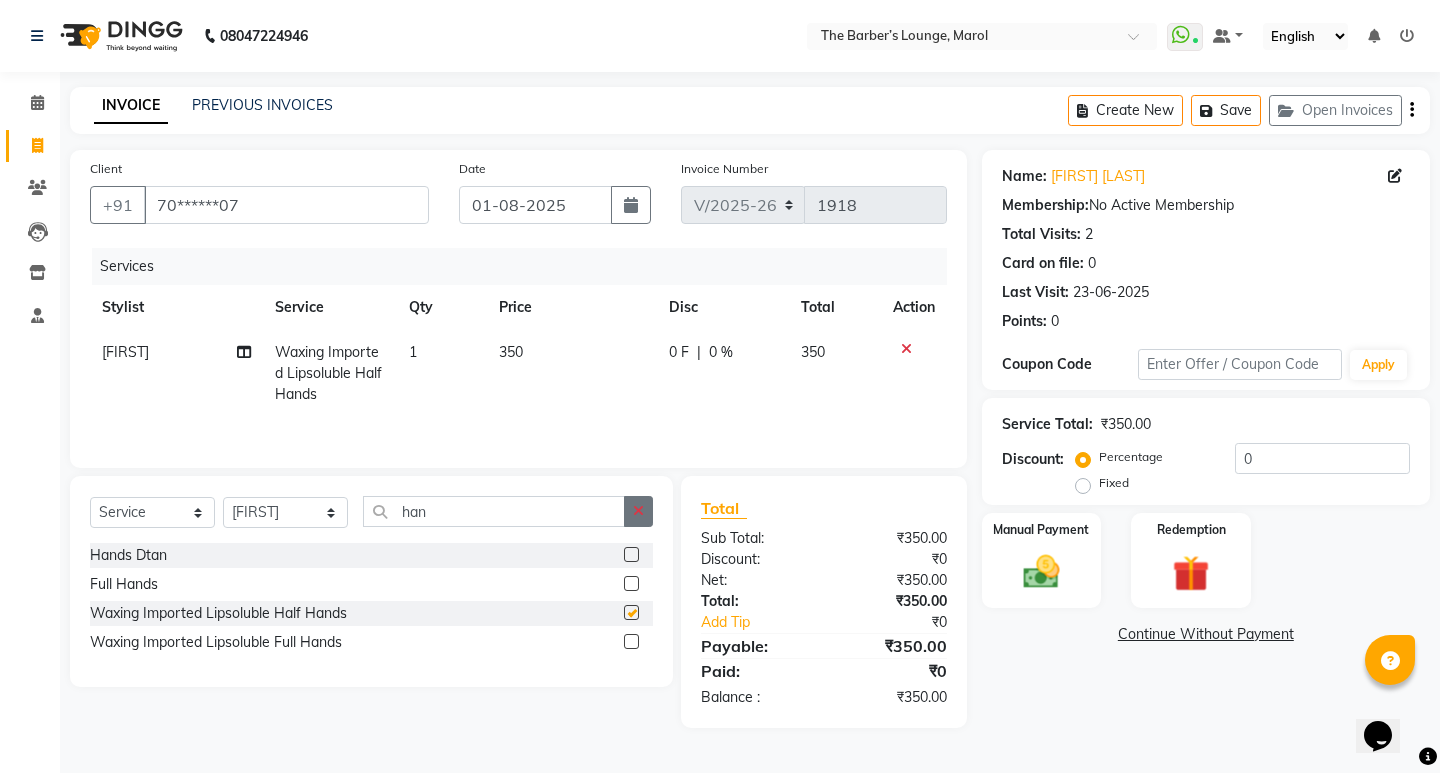 checkbox on "false" 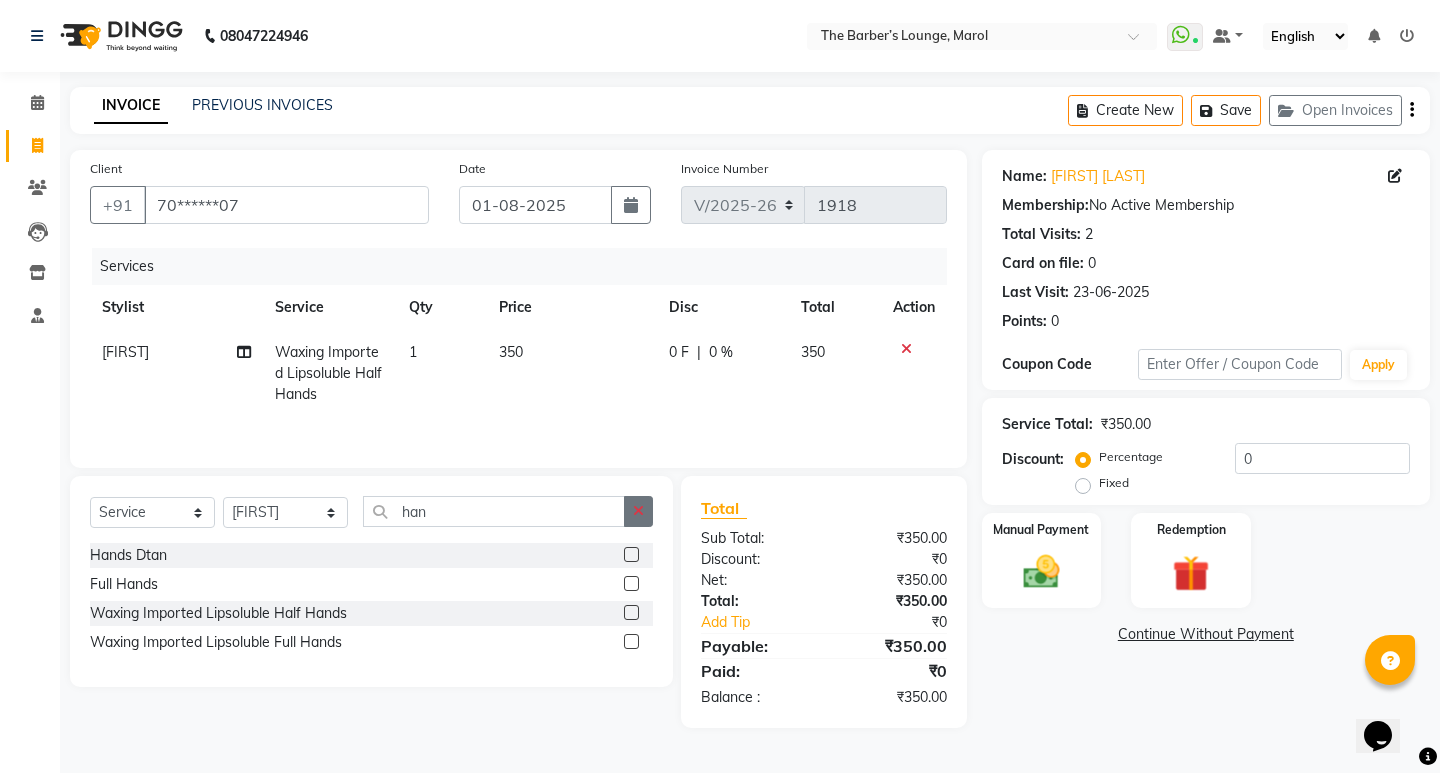 click 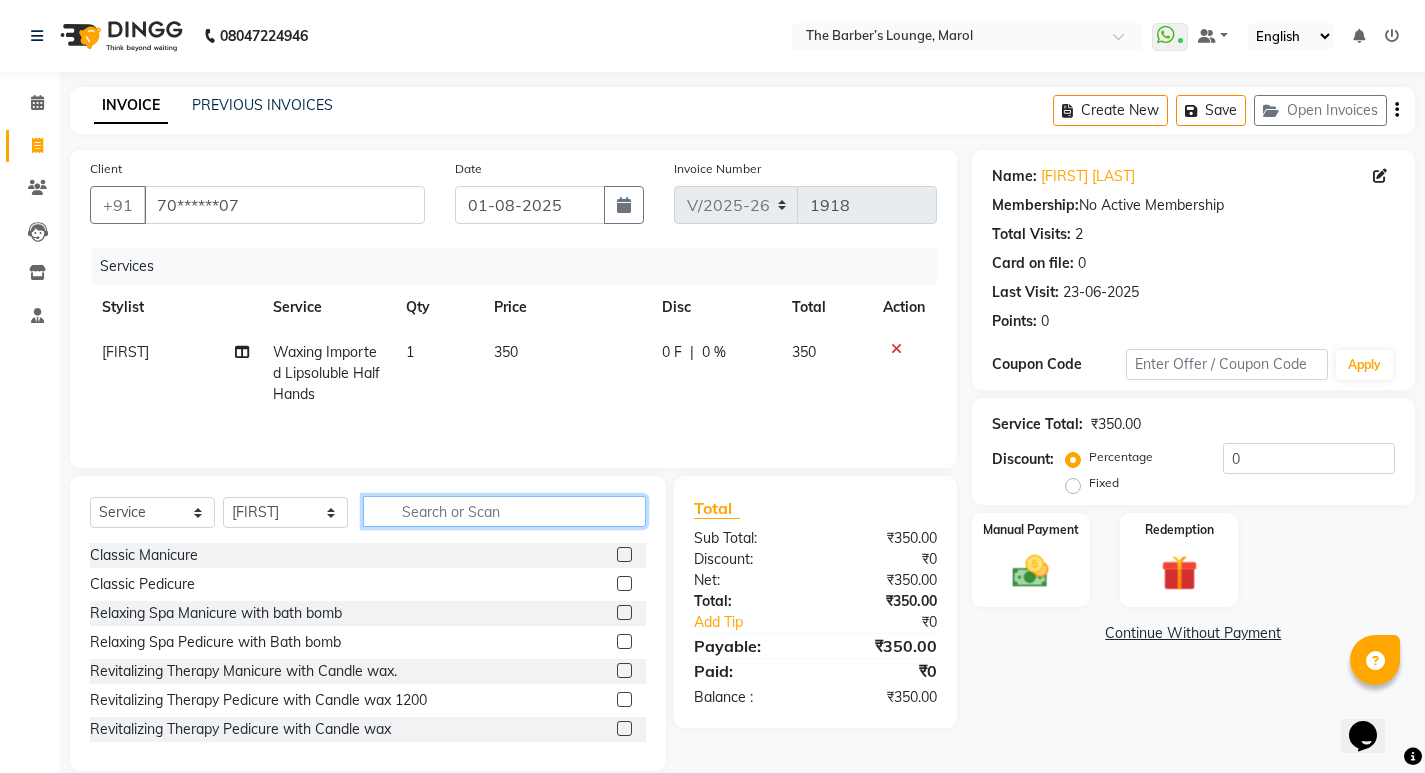 click 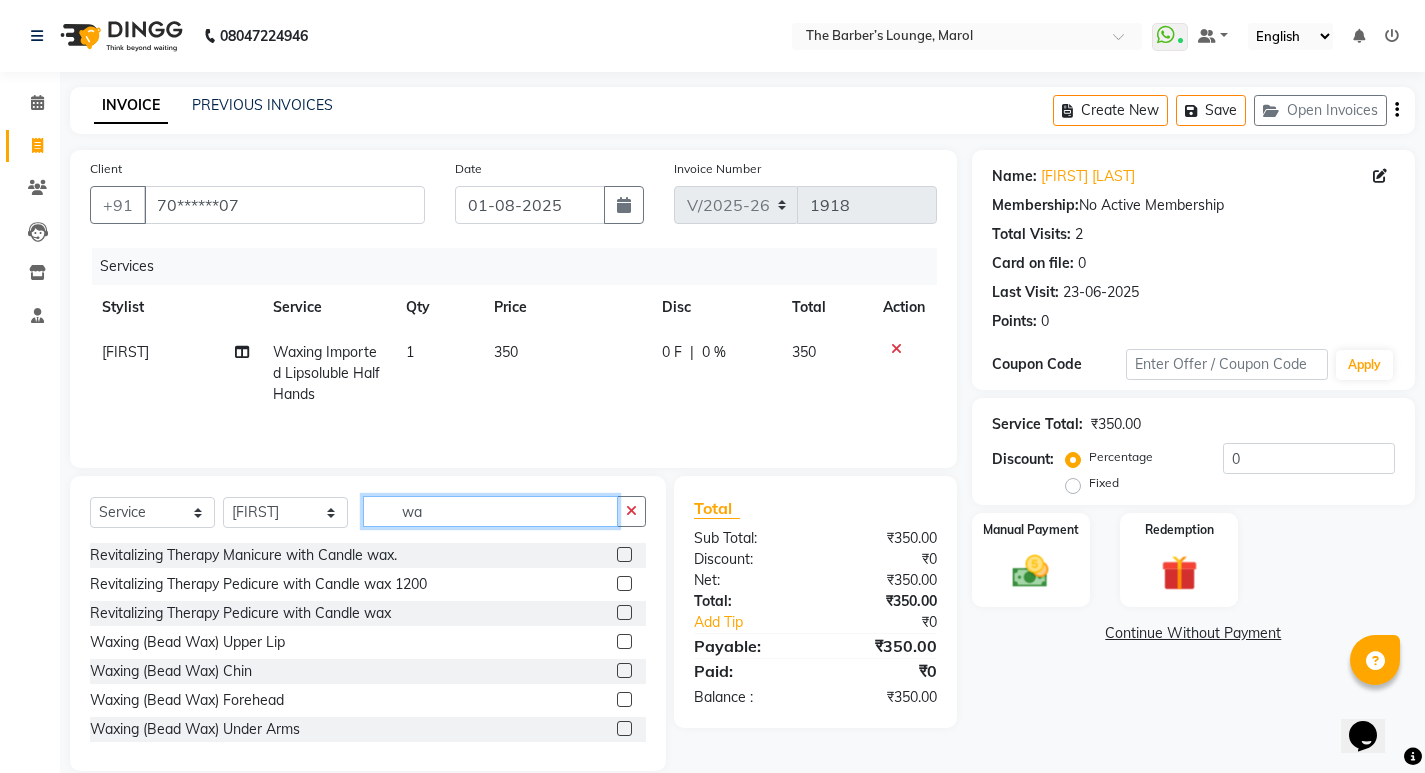 type on "w" 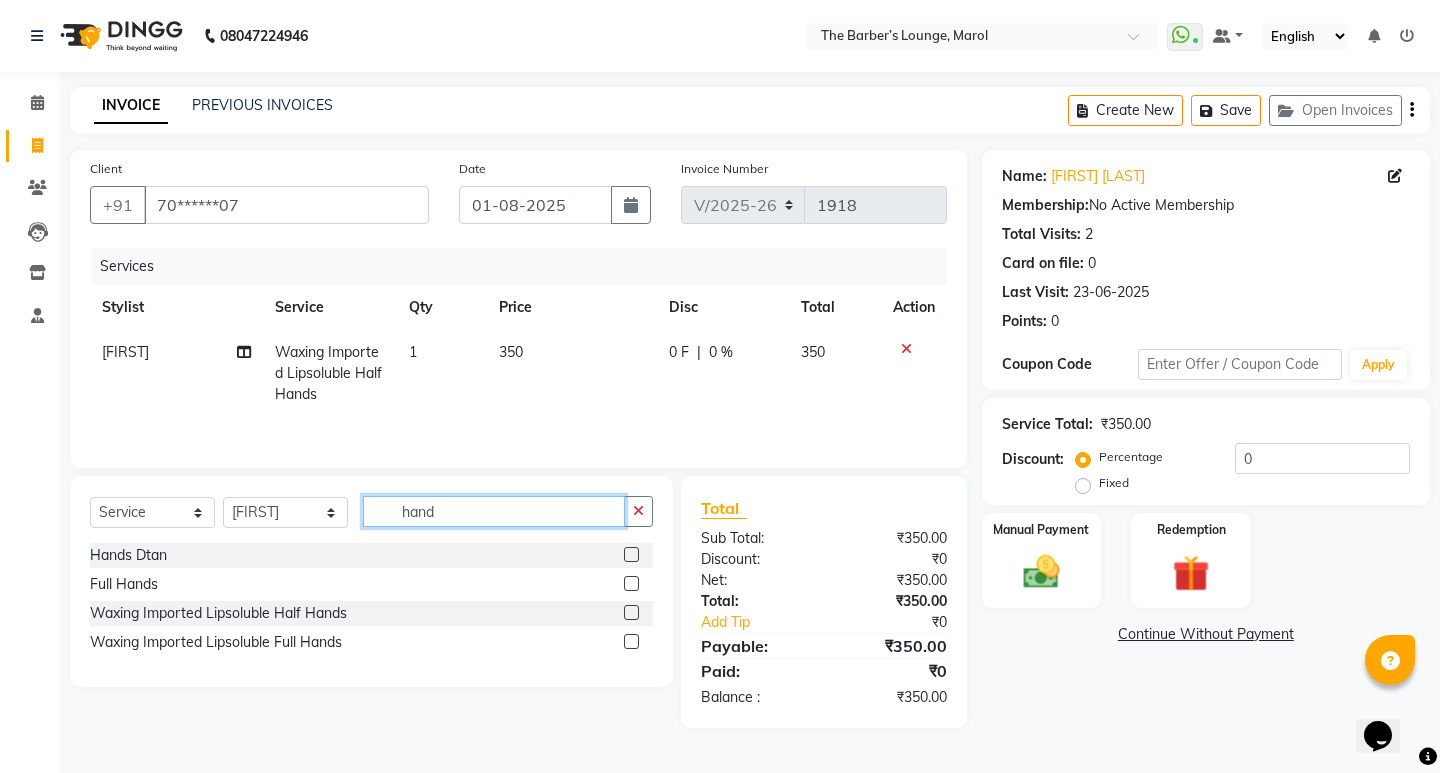 type on "hand" 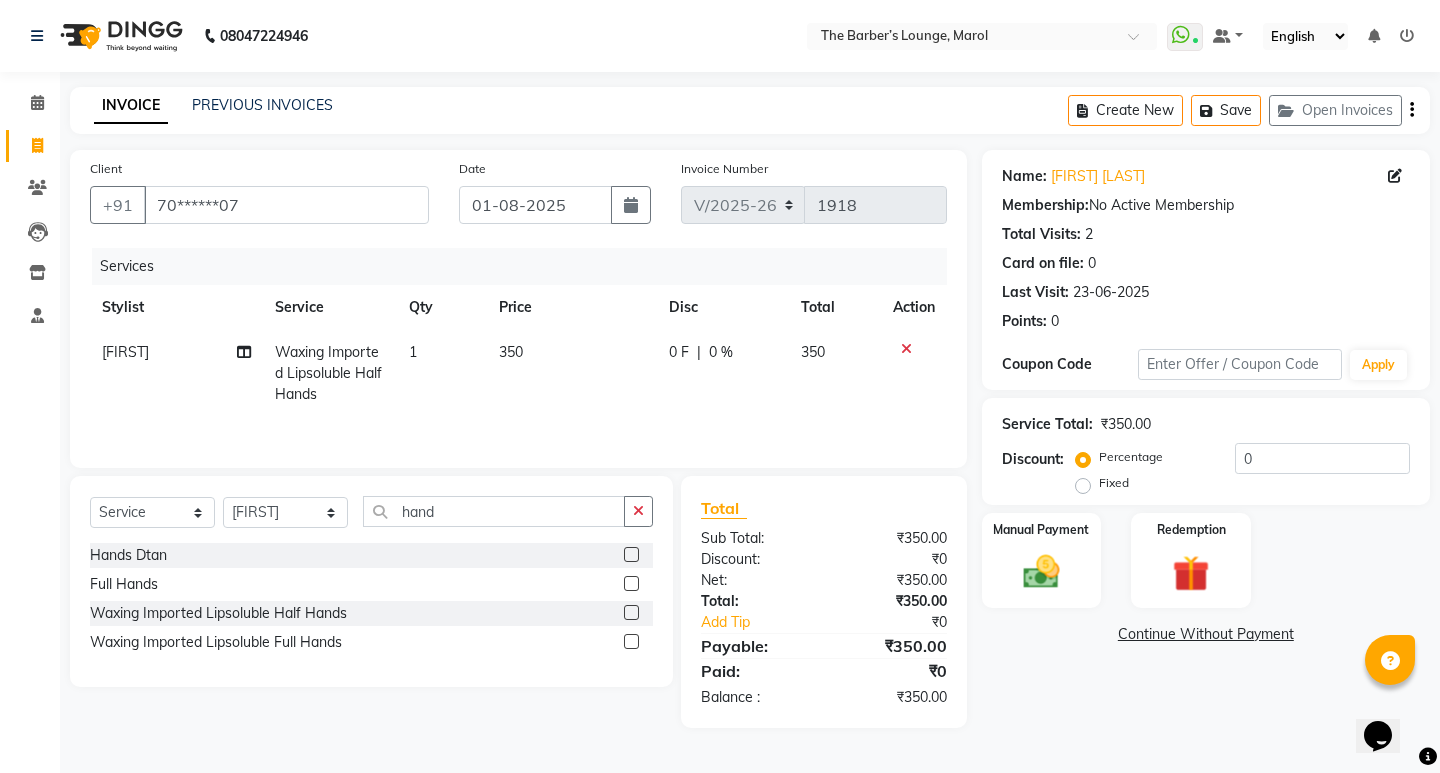 click 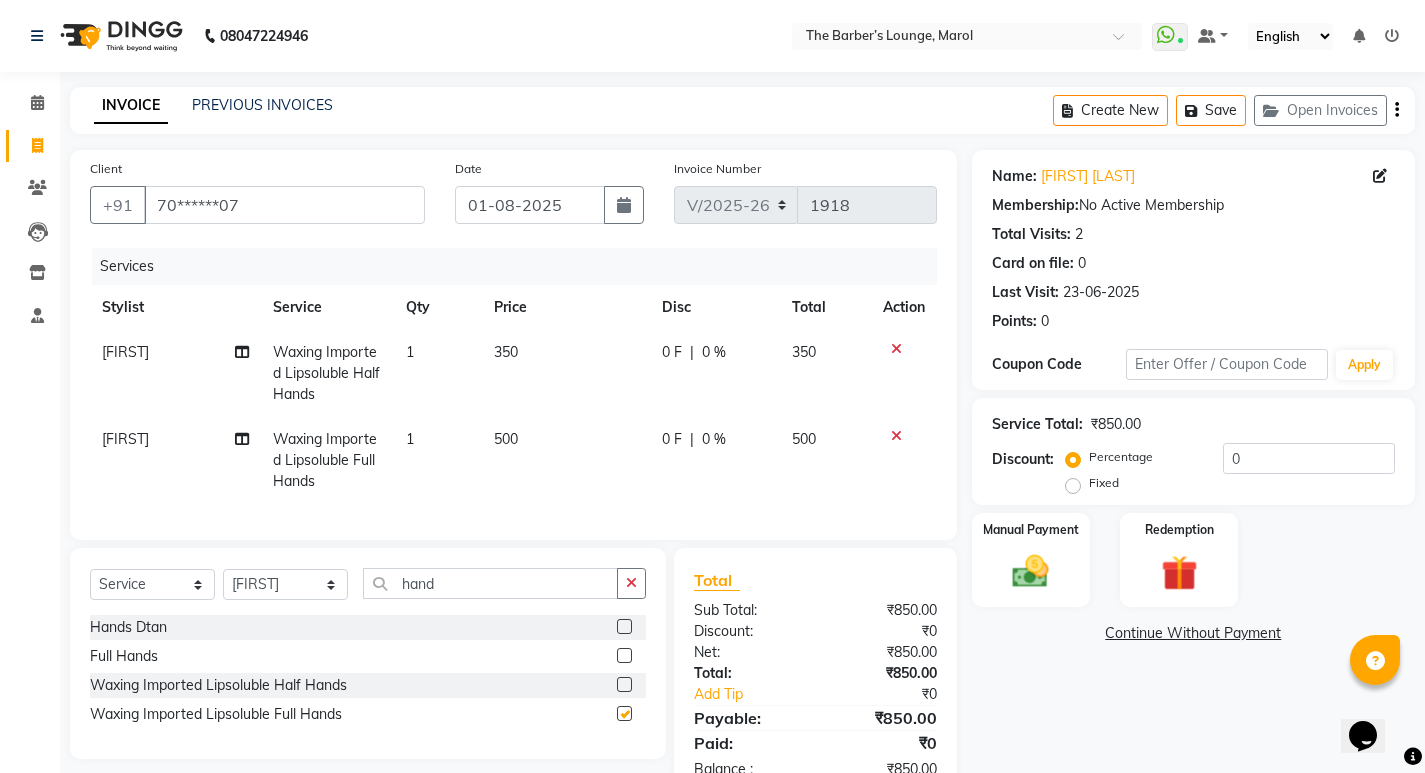 checkbox on "false" 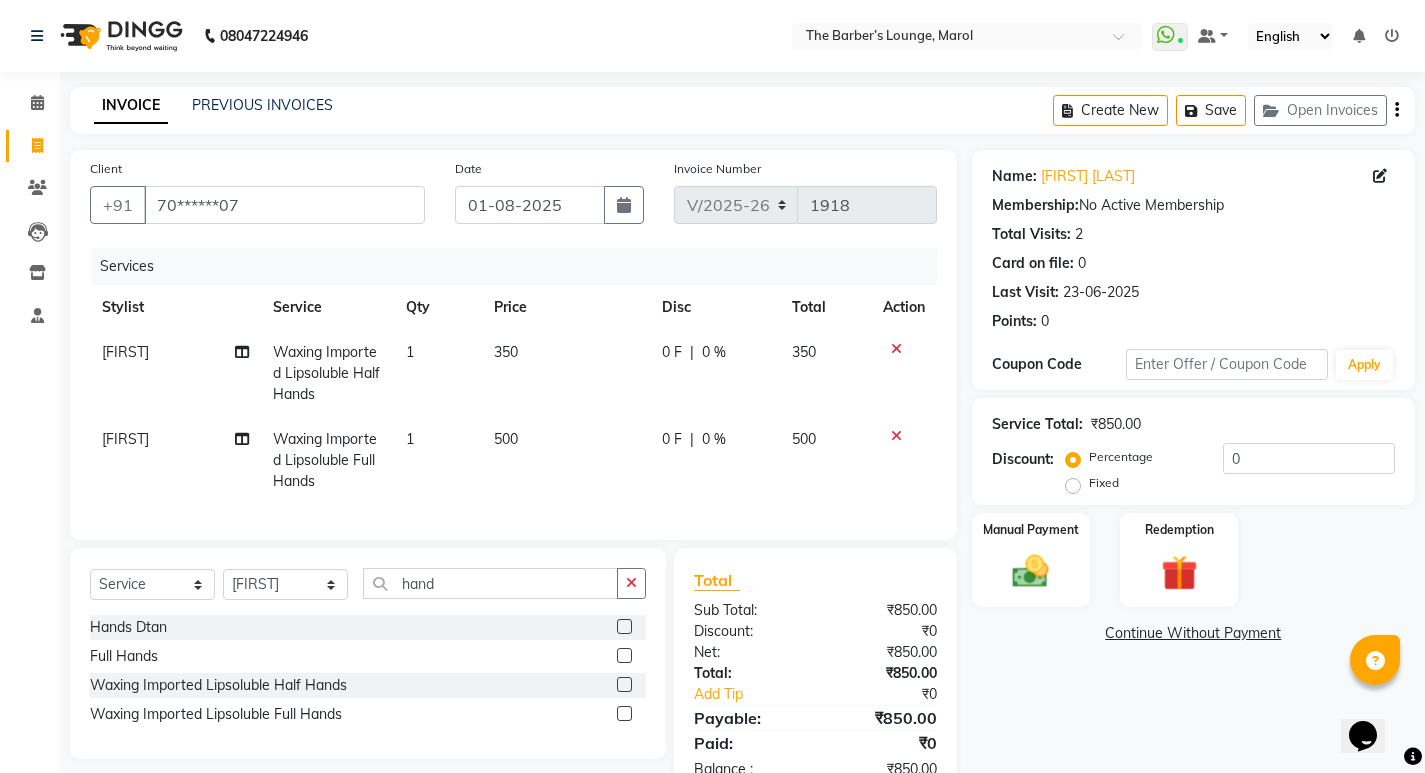 click 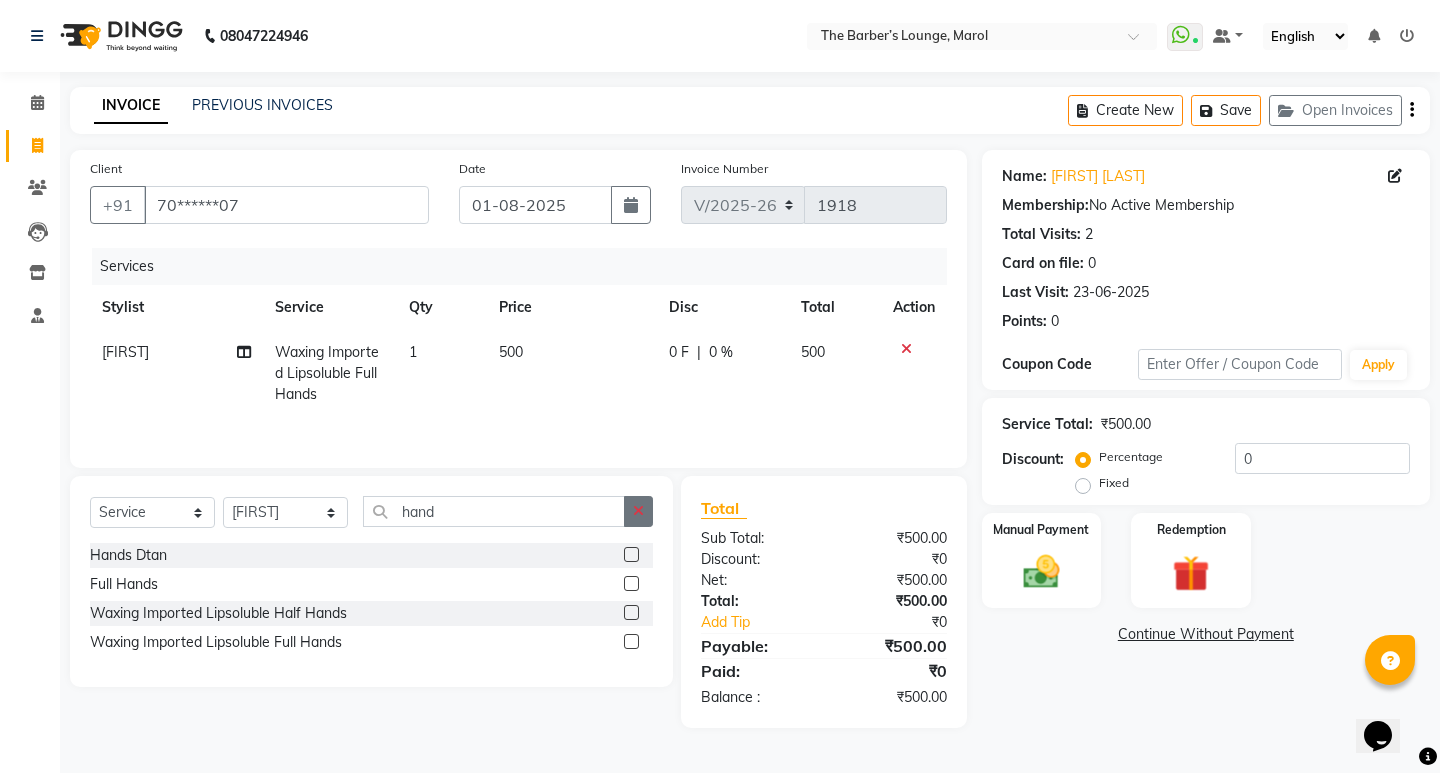 click 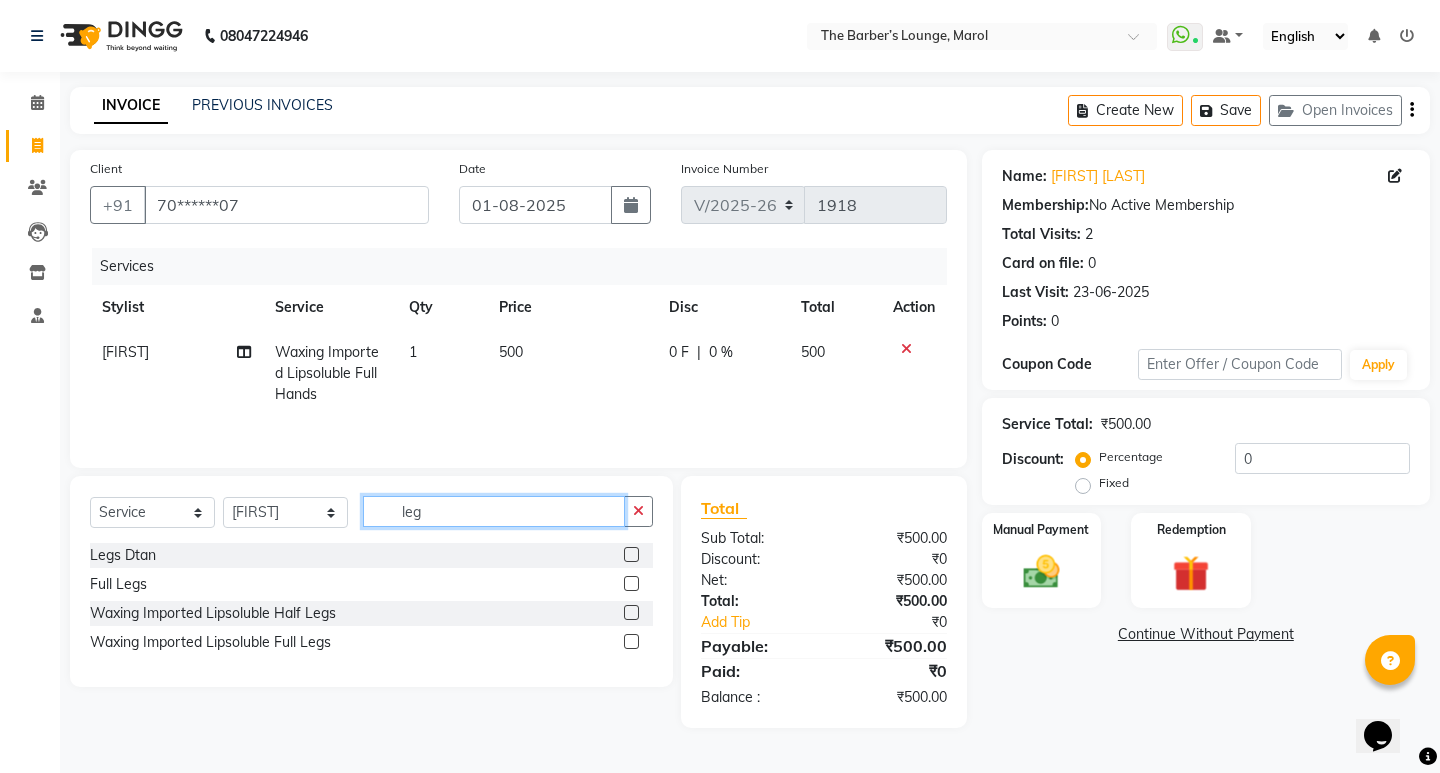 type on "leg" 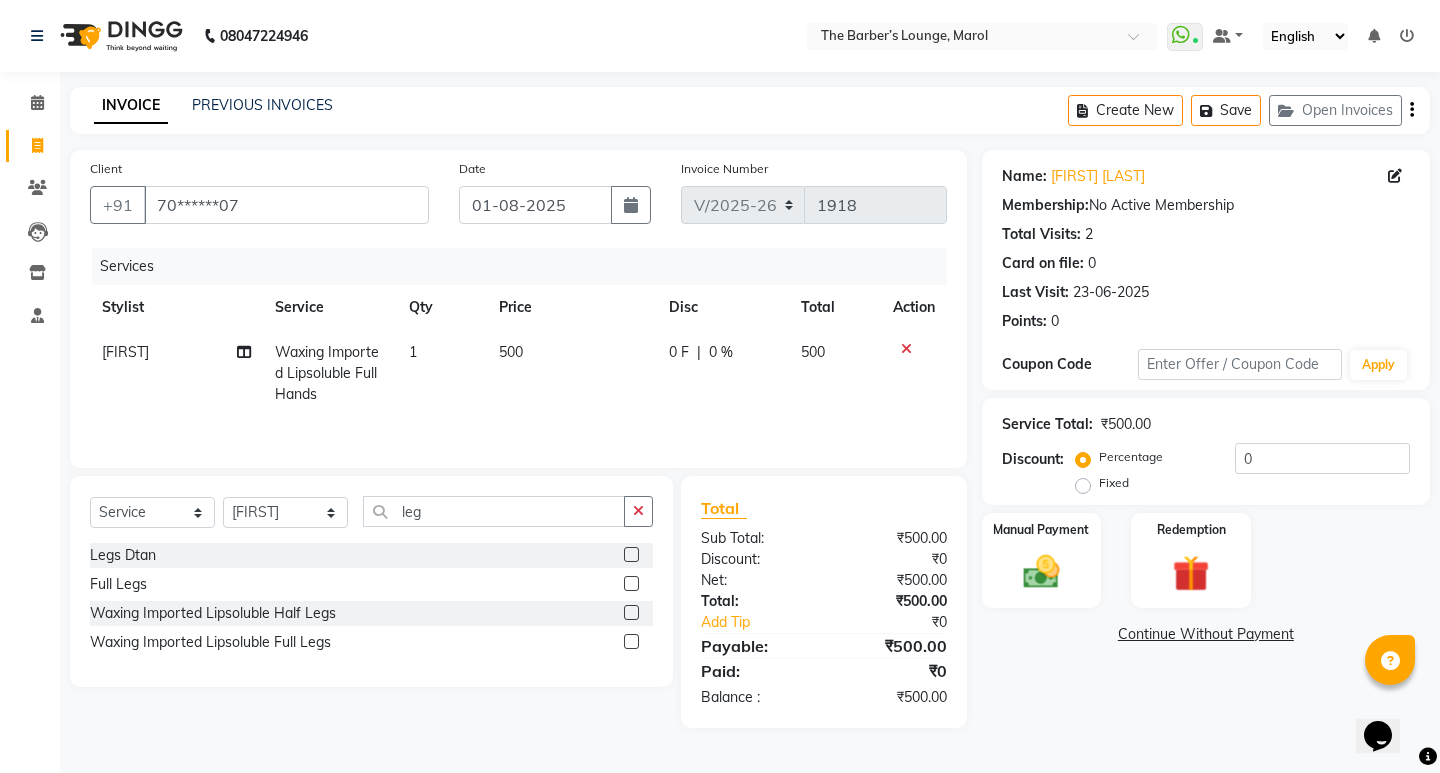 click 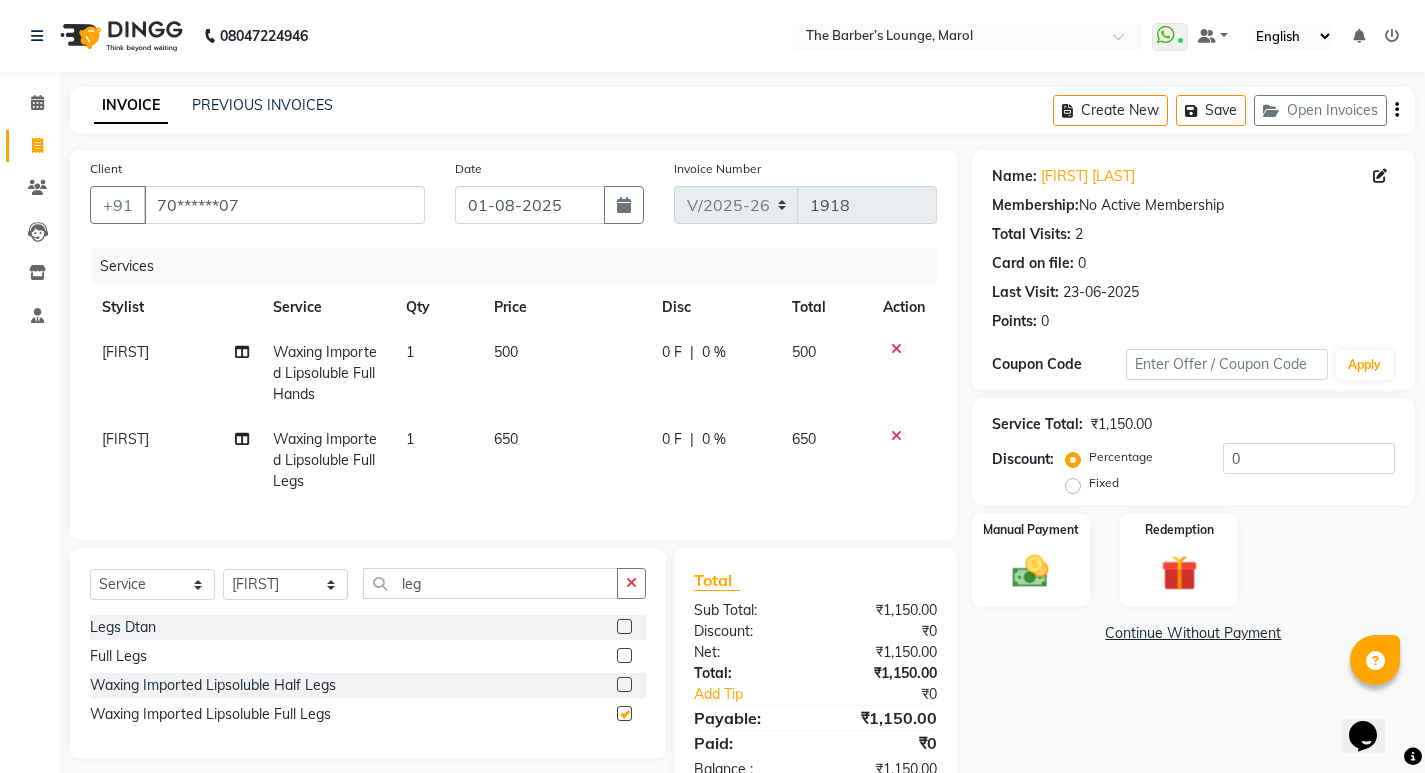 checkbox on "false" 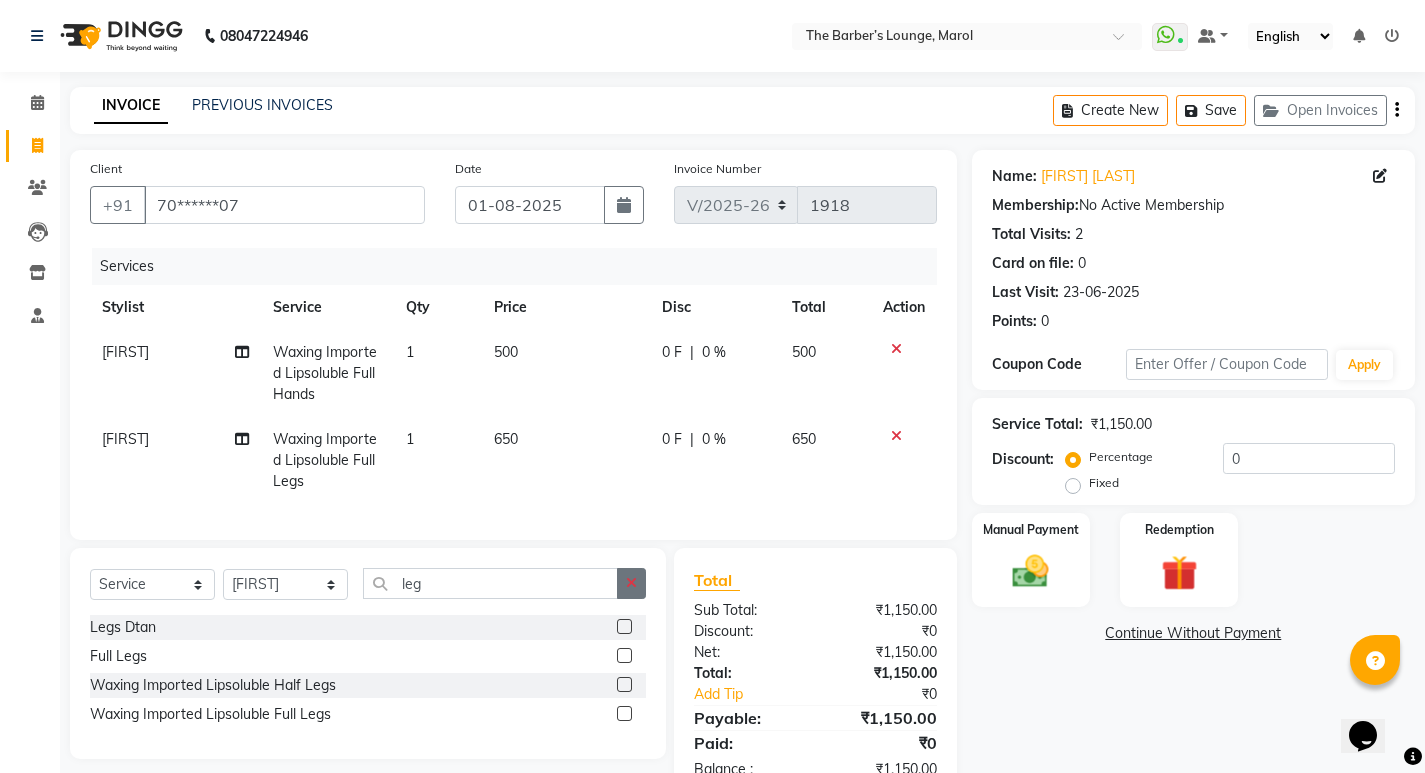 click 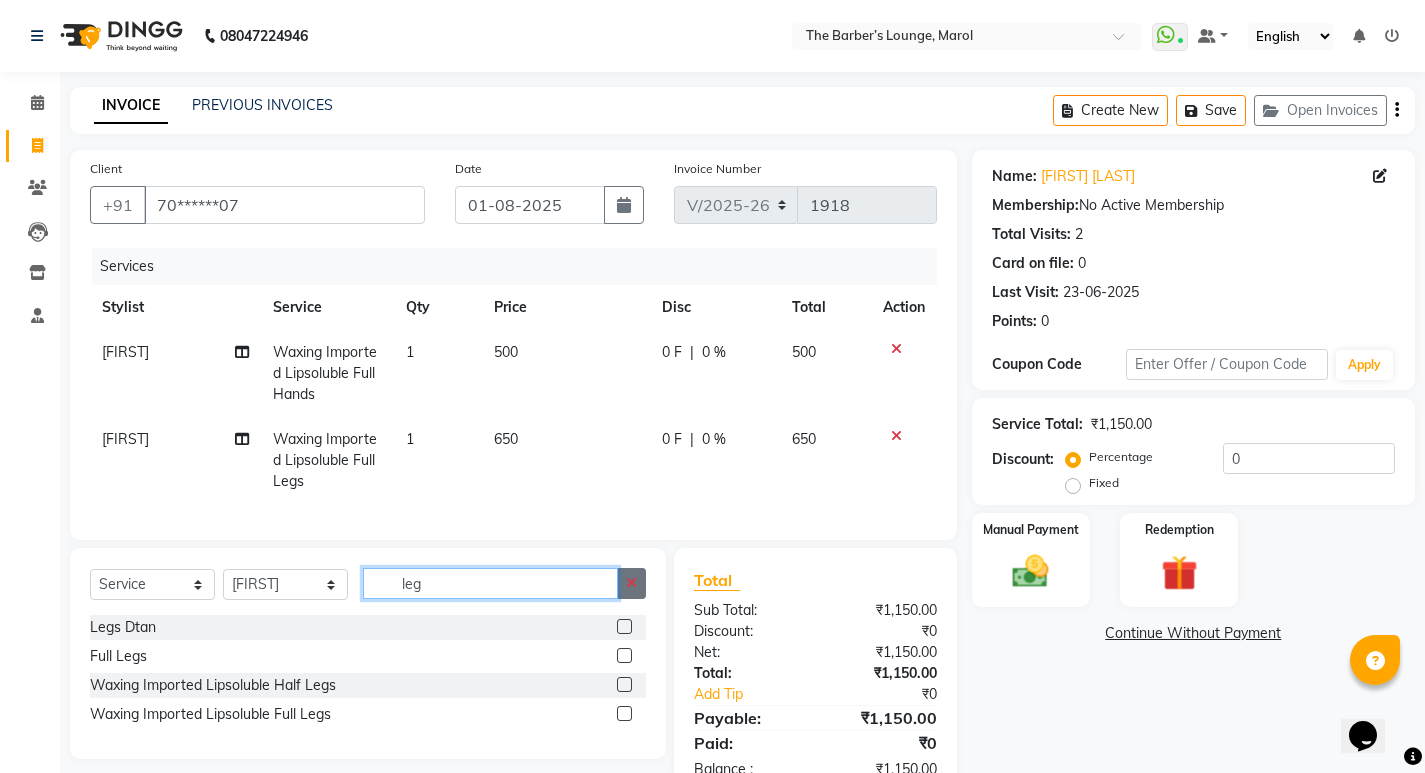 type 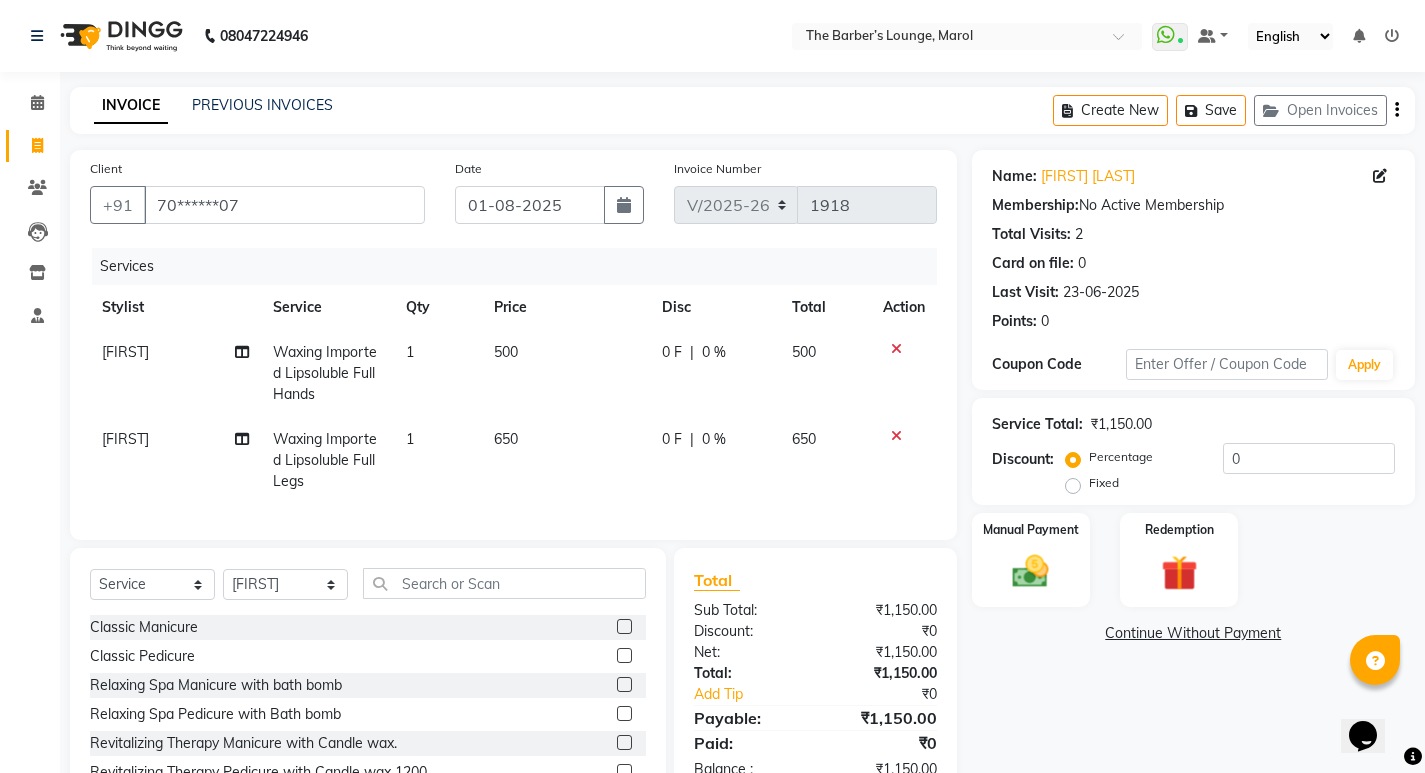 click on "650" 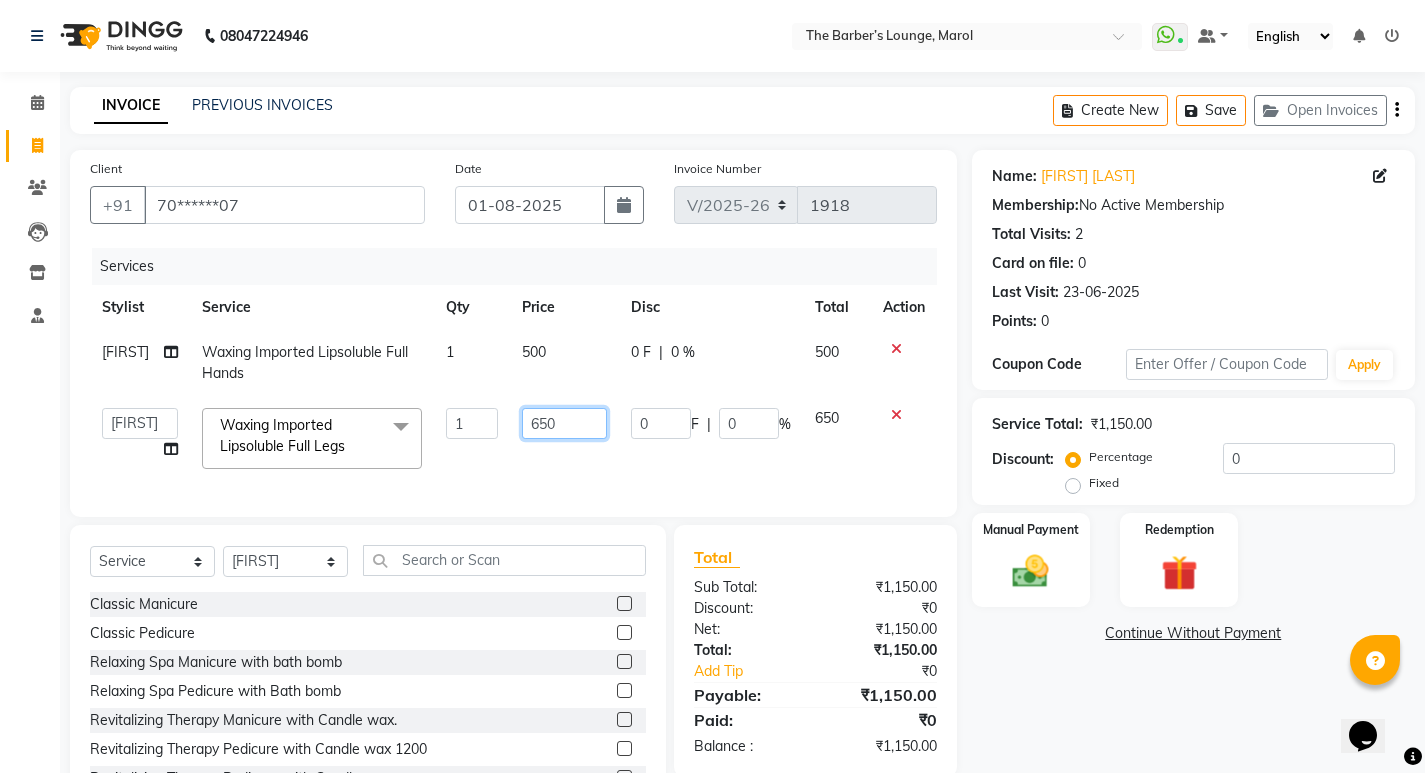click on "650" 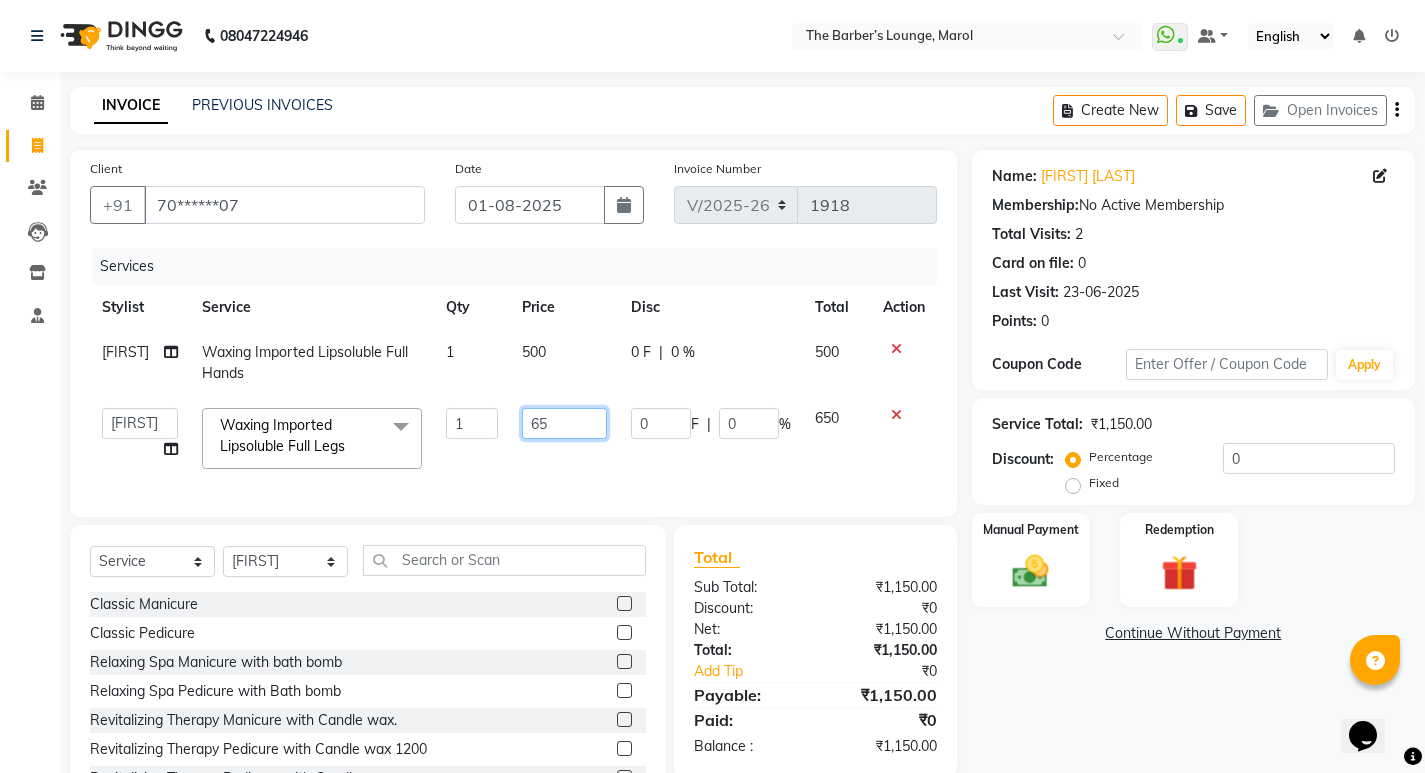 type on "6" 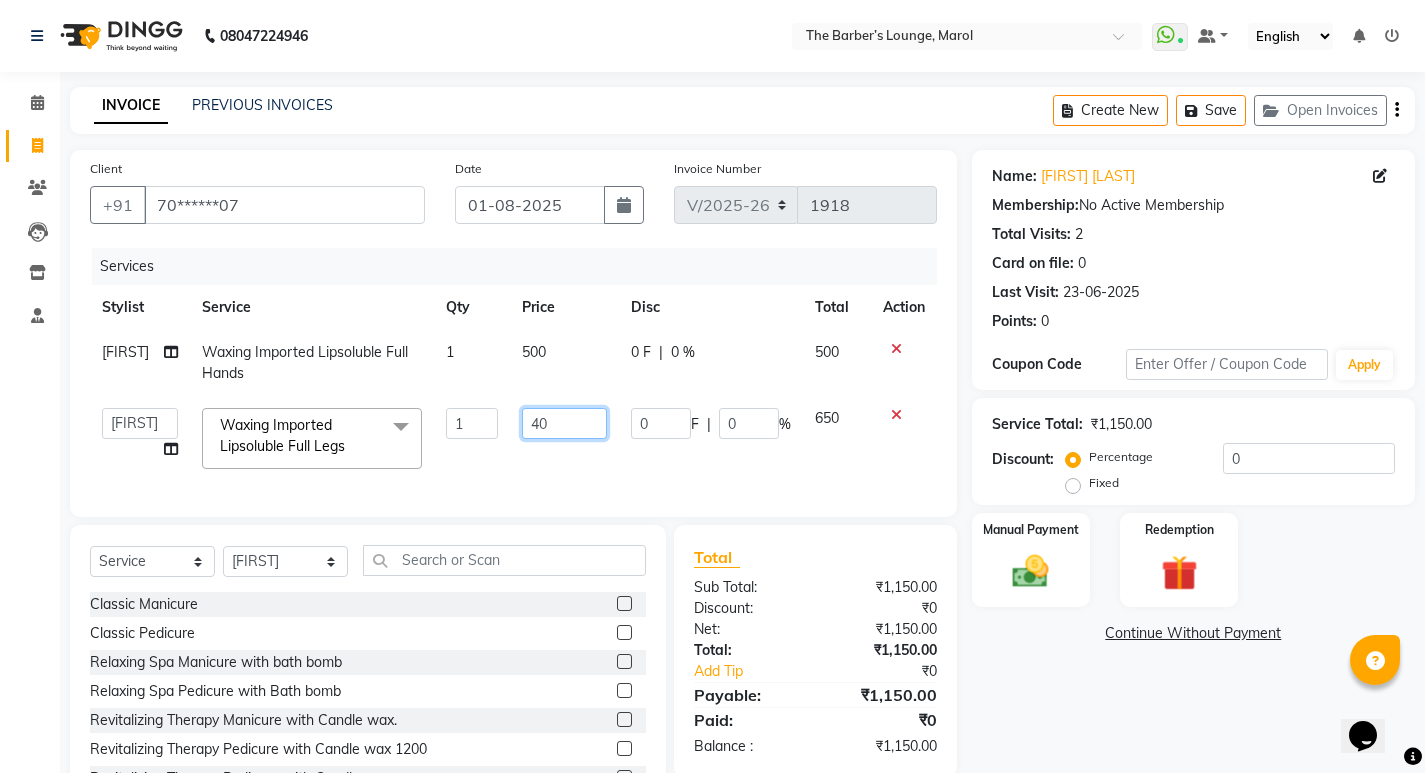 type on "400" 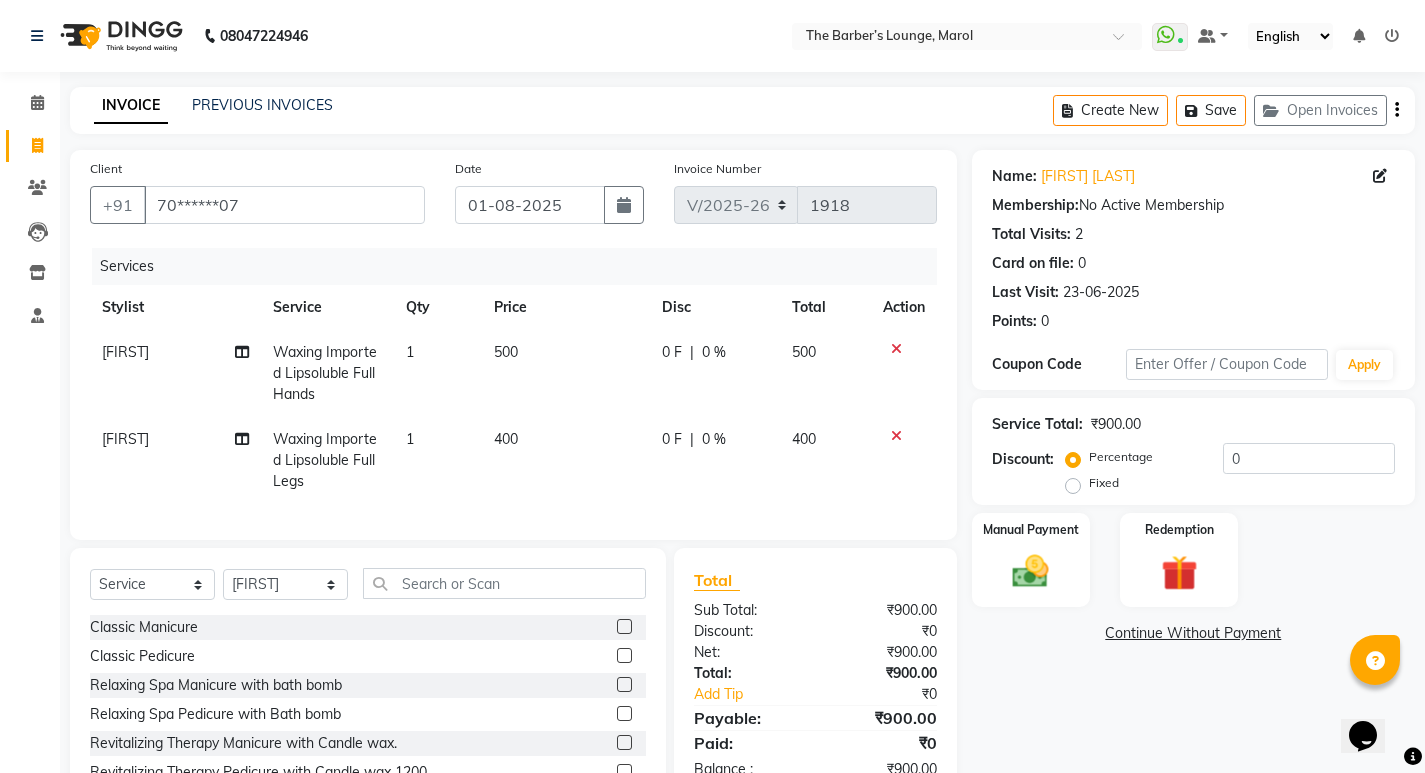 click on "500" 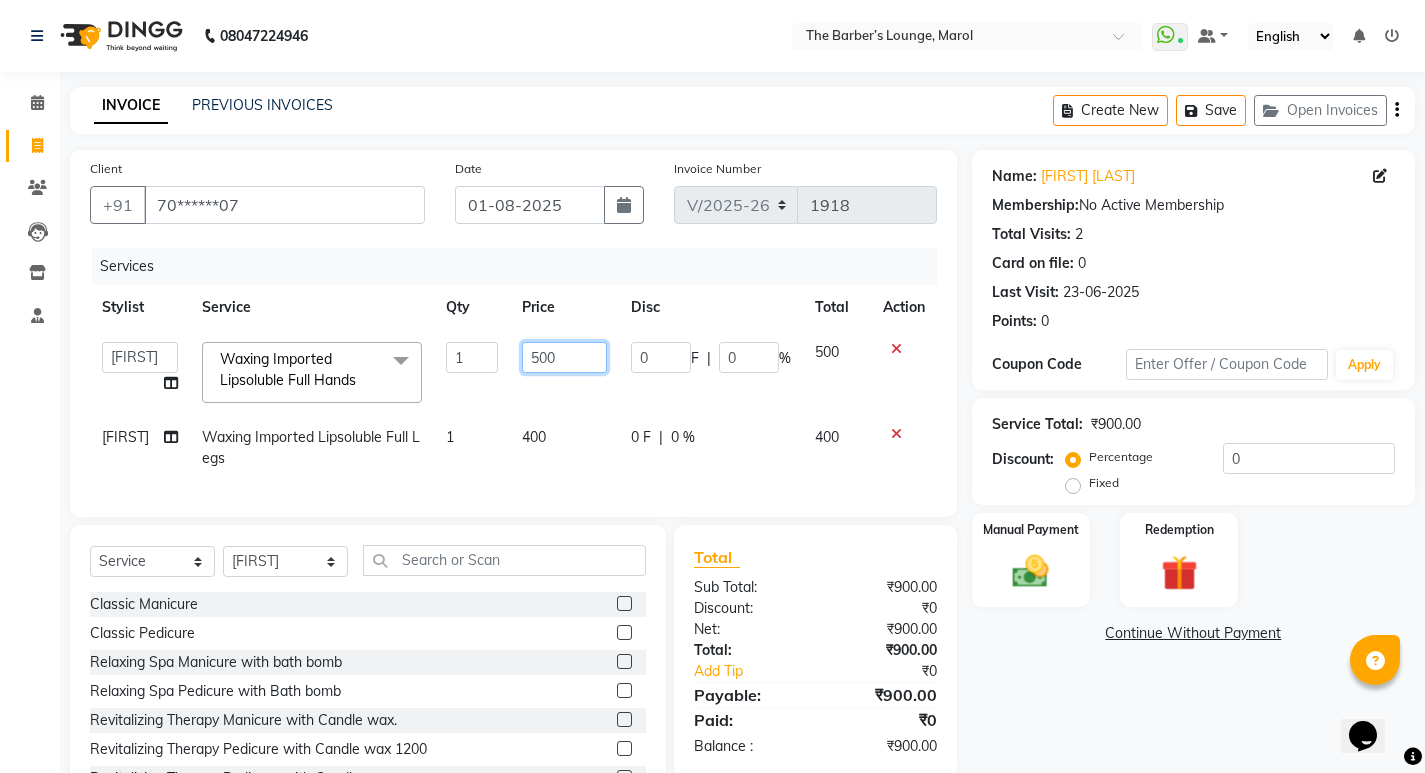 click on "500" 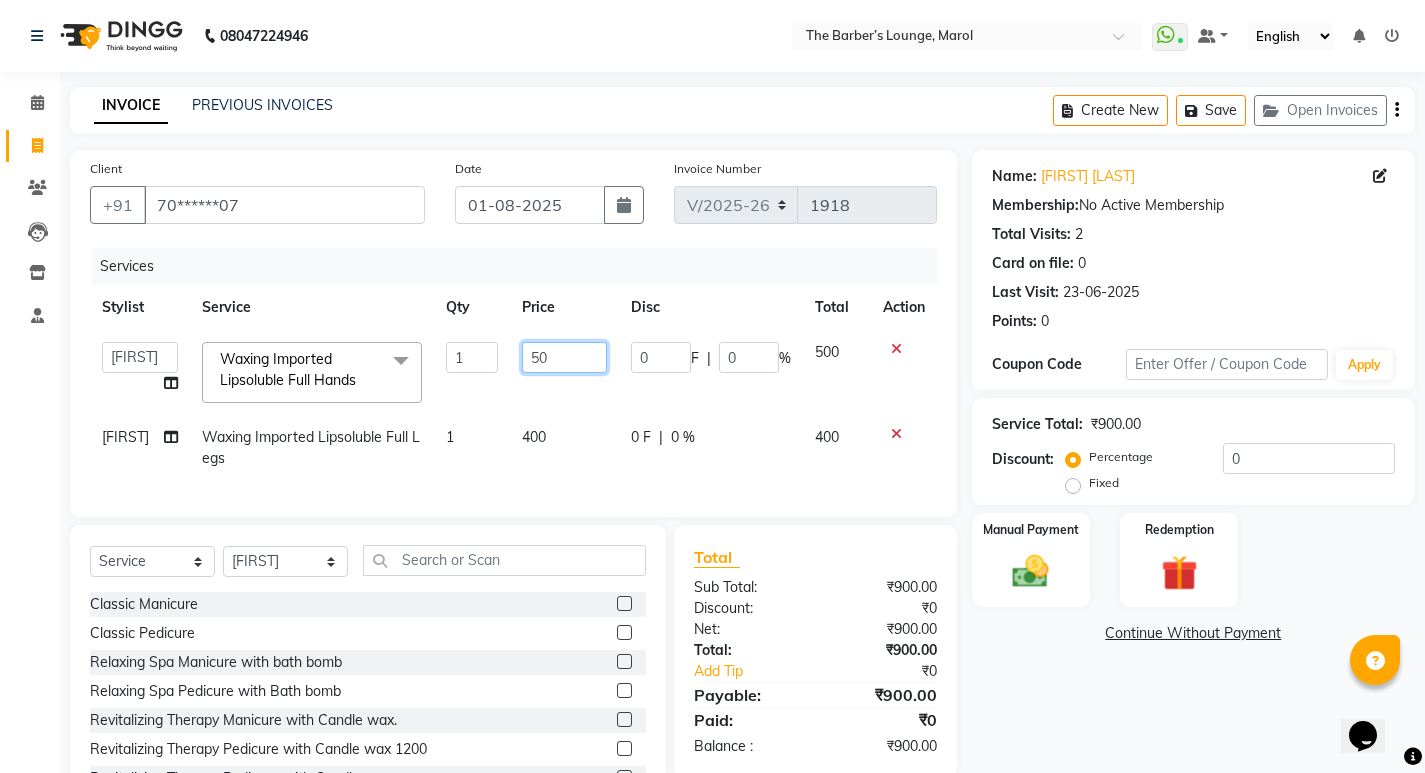 type on "5" 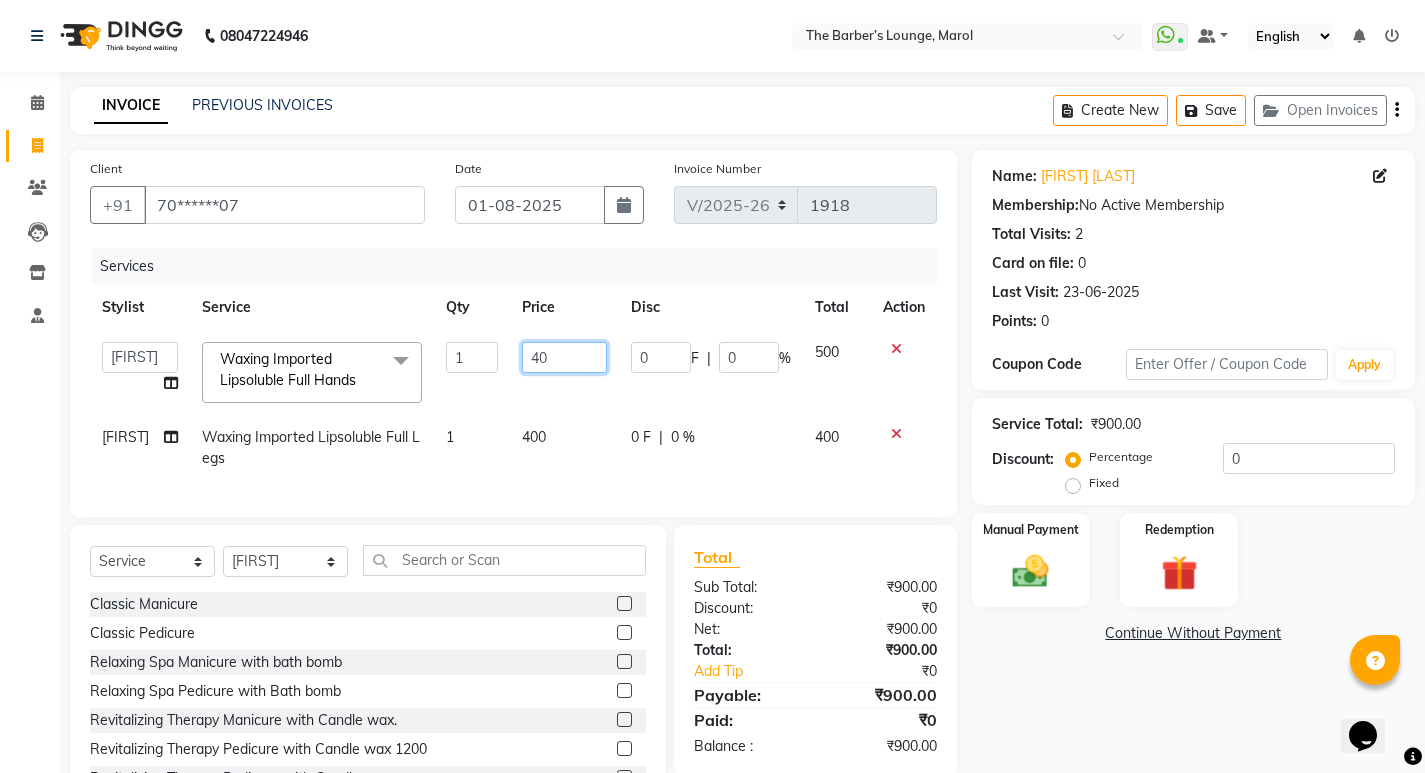 type on "400" 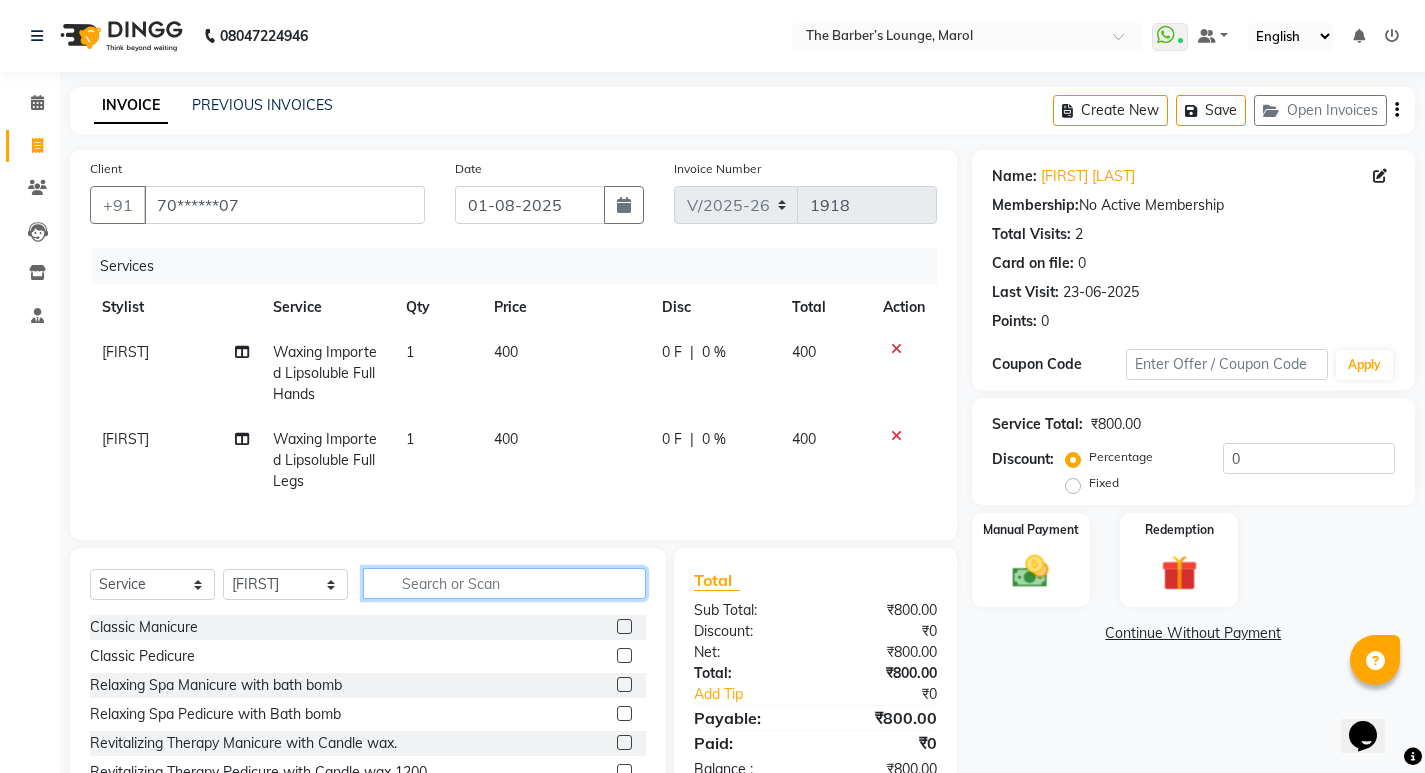 click on "Select  Service  Product  Membership  Package Voucher Prepaid Gift Card  Select Stylist Anjali Jafar Salmani Ketan Shinde Mohsin Akhtar Satish Tejasvi Vasundhara Classic Manicure  Classic Pedicure  Relaxing Spa Manicure with bath bomb  Relaxing Spa Pedicure with Bath bomb  Revitalizing Therapy Manicure with Candle wax.  Revitalizing Therapy Pedicure with Candle wax  1200  Revitalizing Therapy Pedicure with Candle wax  Head Massage Male  Head Massage Female  Beard Colour  Face Massage  Foot Massage  Back Hair Trimming  Nail Cutting  Hands Dtan  Legs Dtan  Threading Upper Lip  Threading Chin  Threading Forehead  Threading Sidelocks  Threading Eyebrows  Tan Erase Therapy  Illuminating D-Tan with LED Mask  Express Glow Cleanse  Basic Radiance Cleanup  Deep Radiance Cleanup  Basic Revitalizing Facial  Electro-Radiance Treatment  Galvanizing Facial  Revitalizing Body Polish  Holistic Body Massage  Eye Massage  Full Body Therapy  Full Hands  Full Legs  Back Massage  Waxing (Bead Wax) Upper Lip" 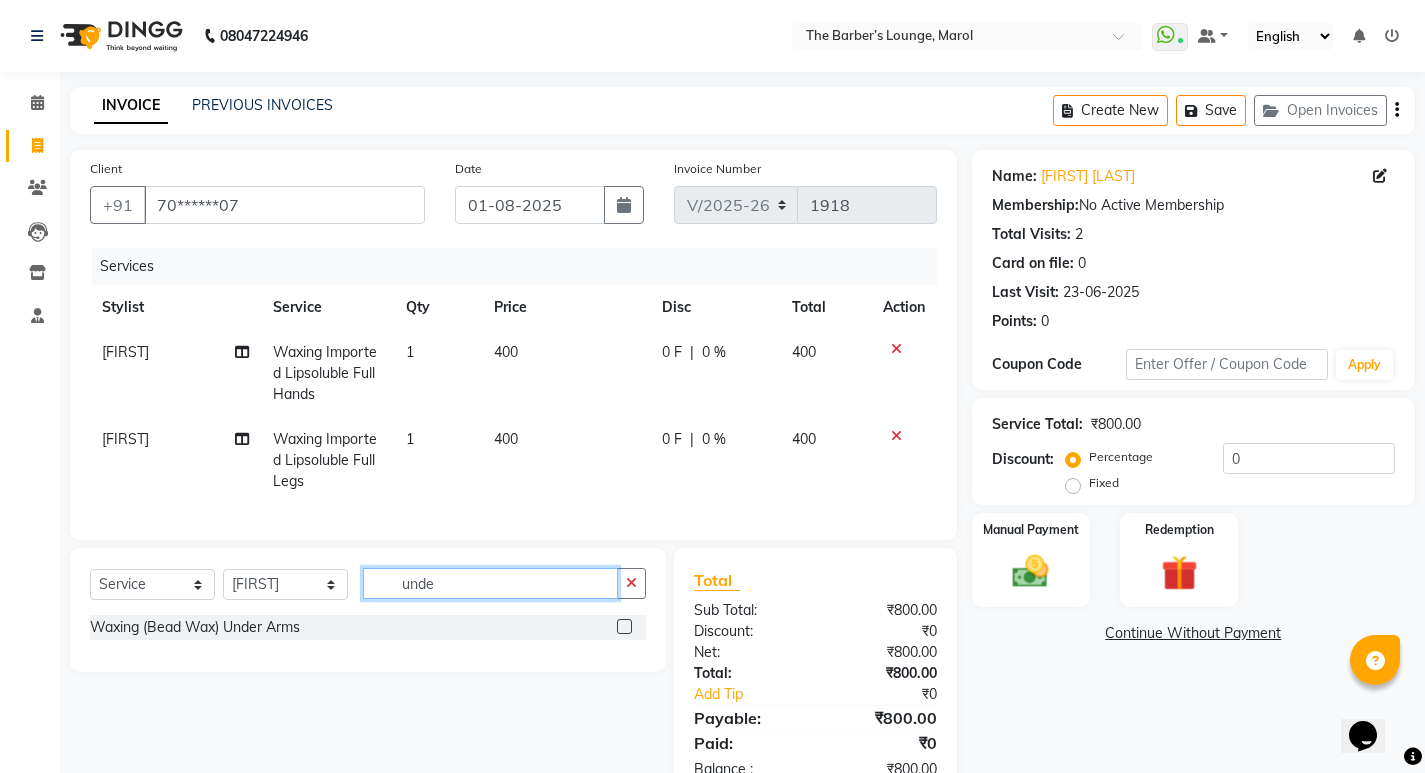 type on "unde" 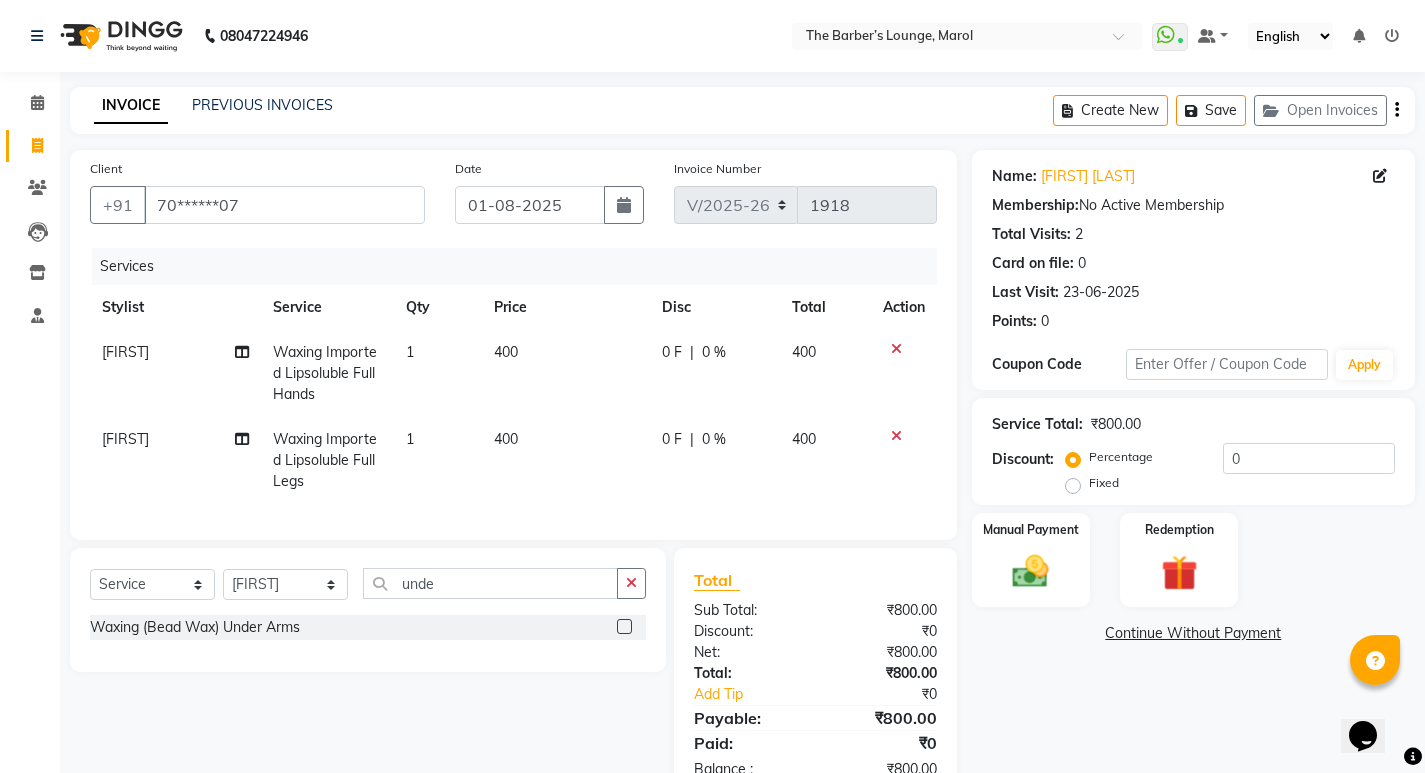 click 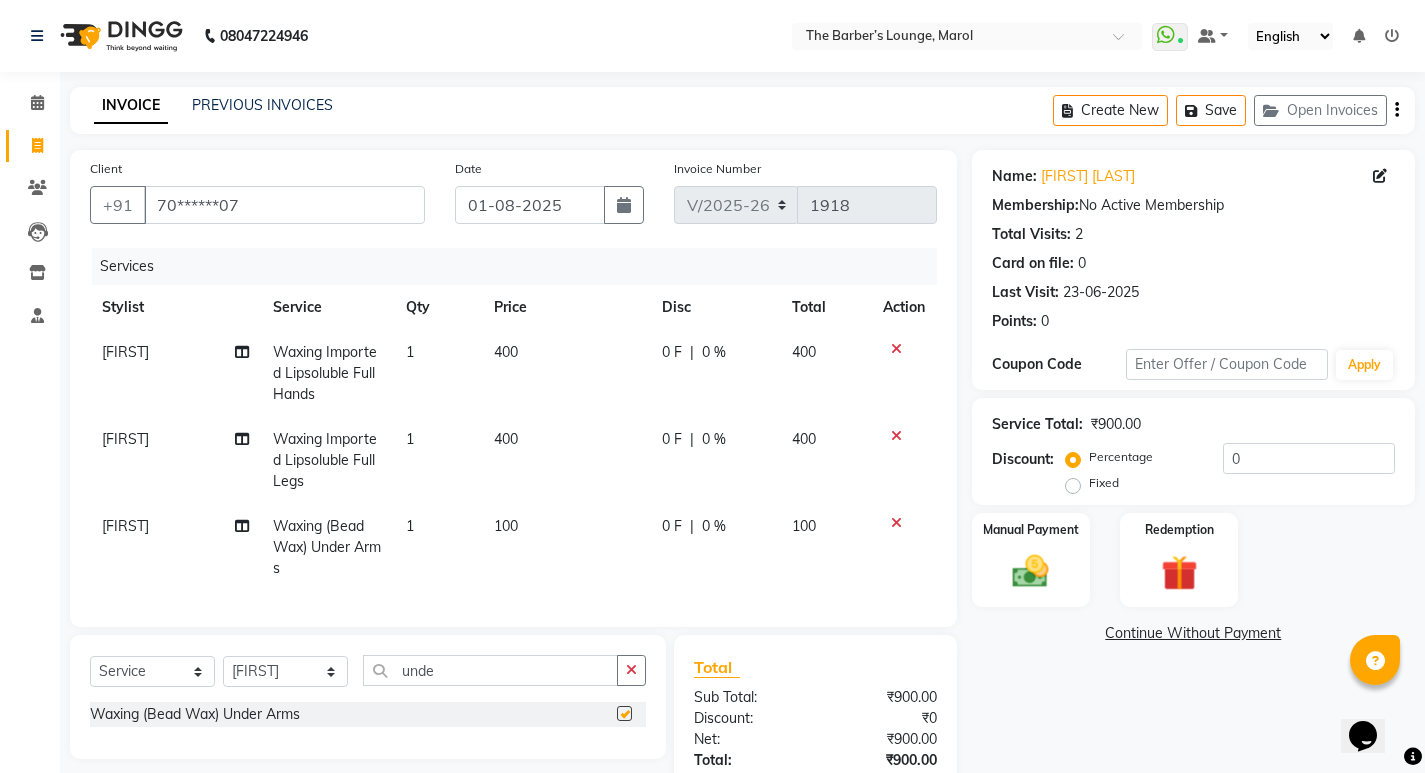 checkbox on "false" 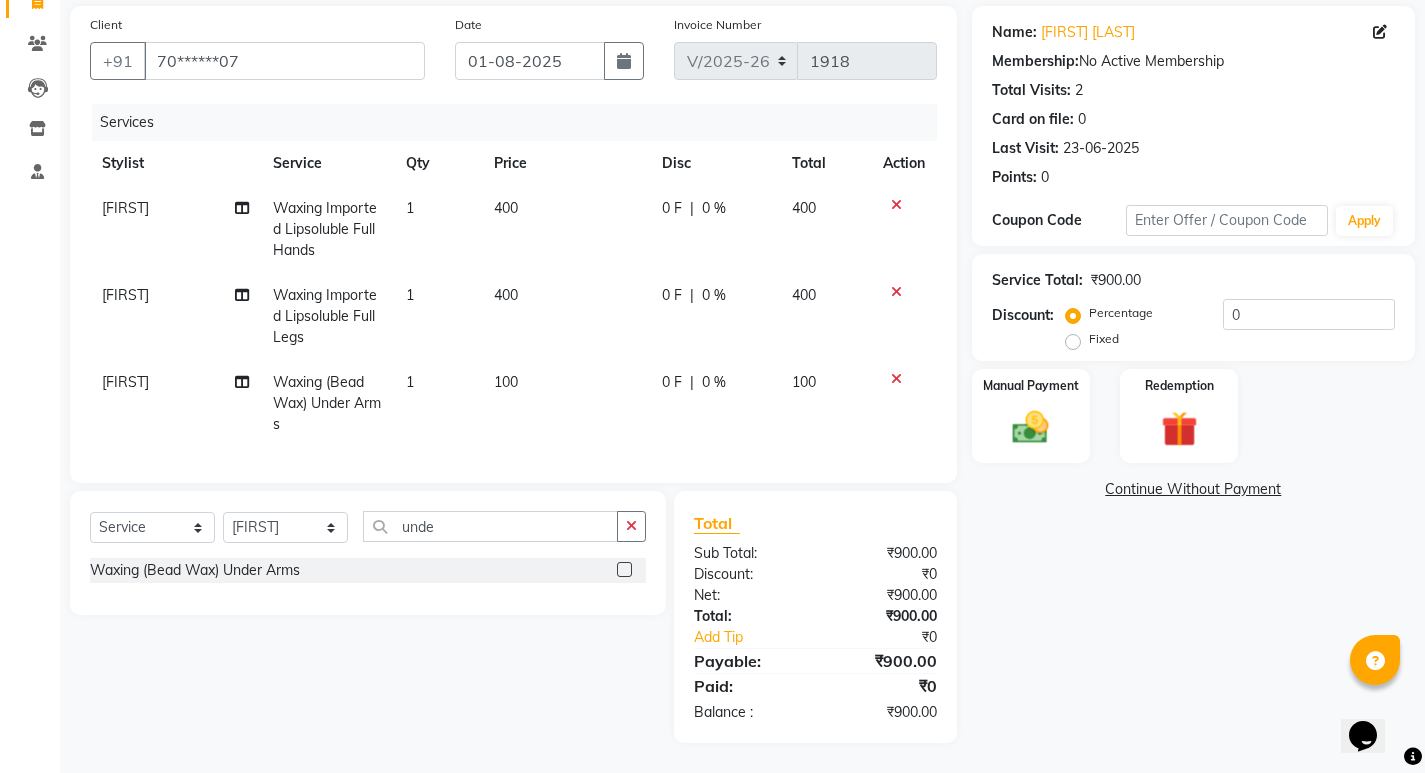 scroll, scrollTop: 159, scrollLeft: 0, axis: vertical 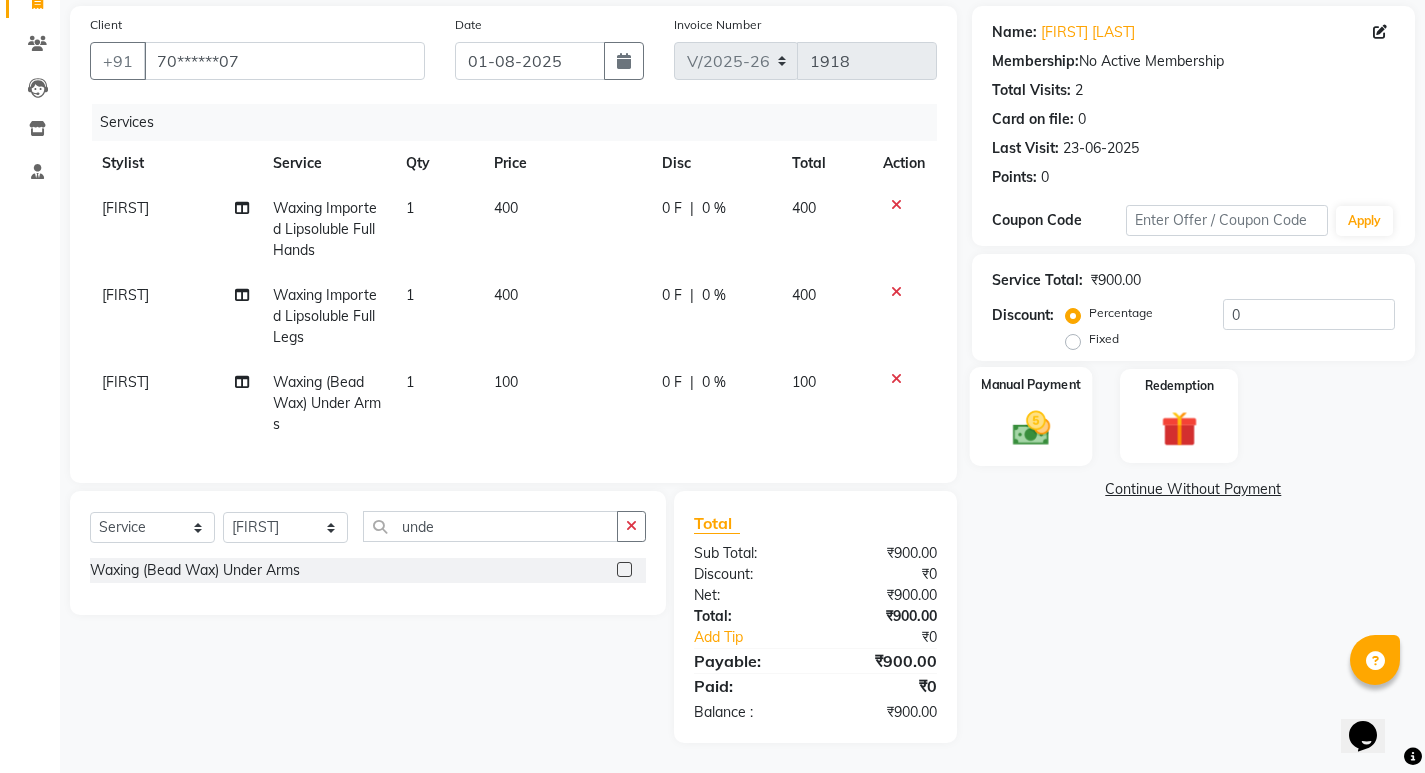 click 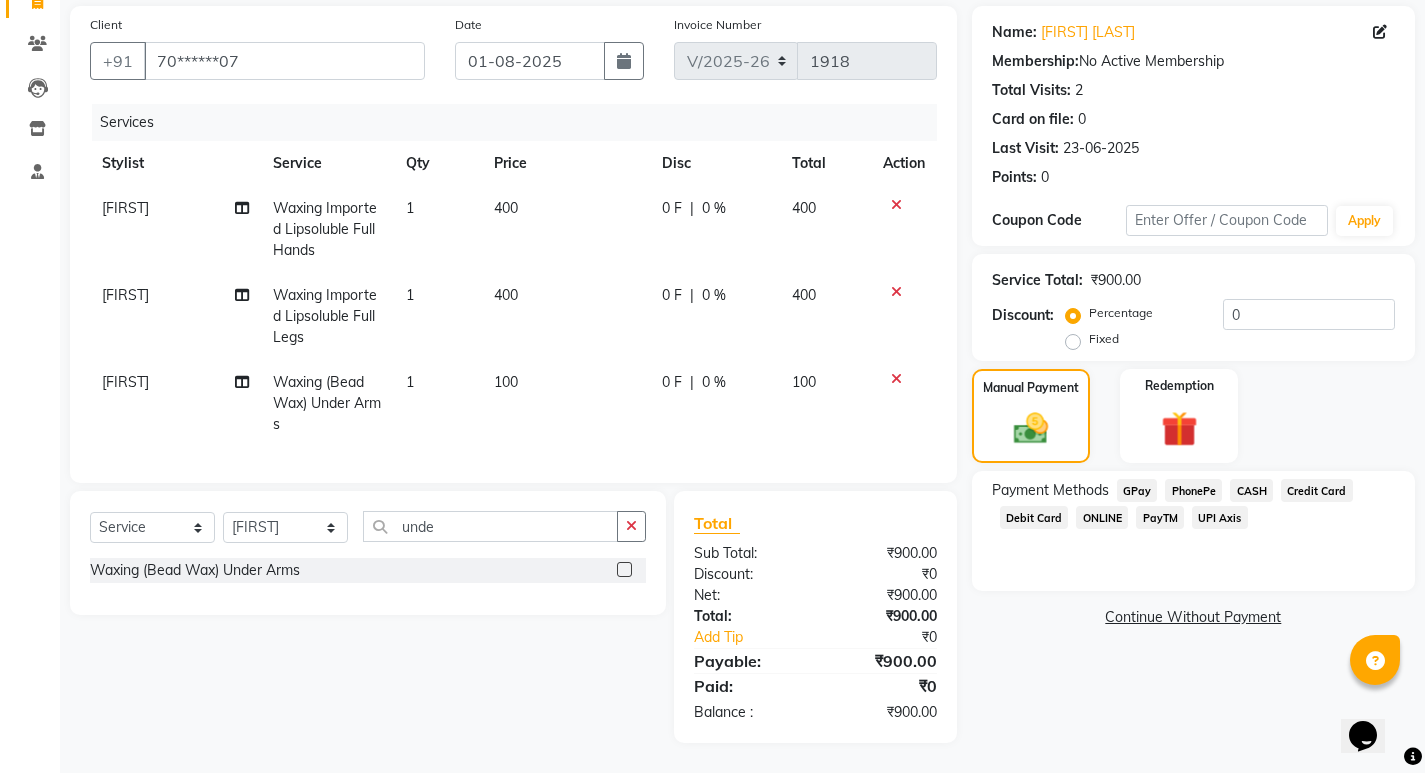 click on "PayTM" 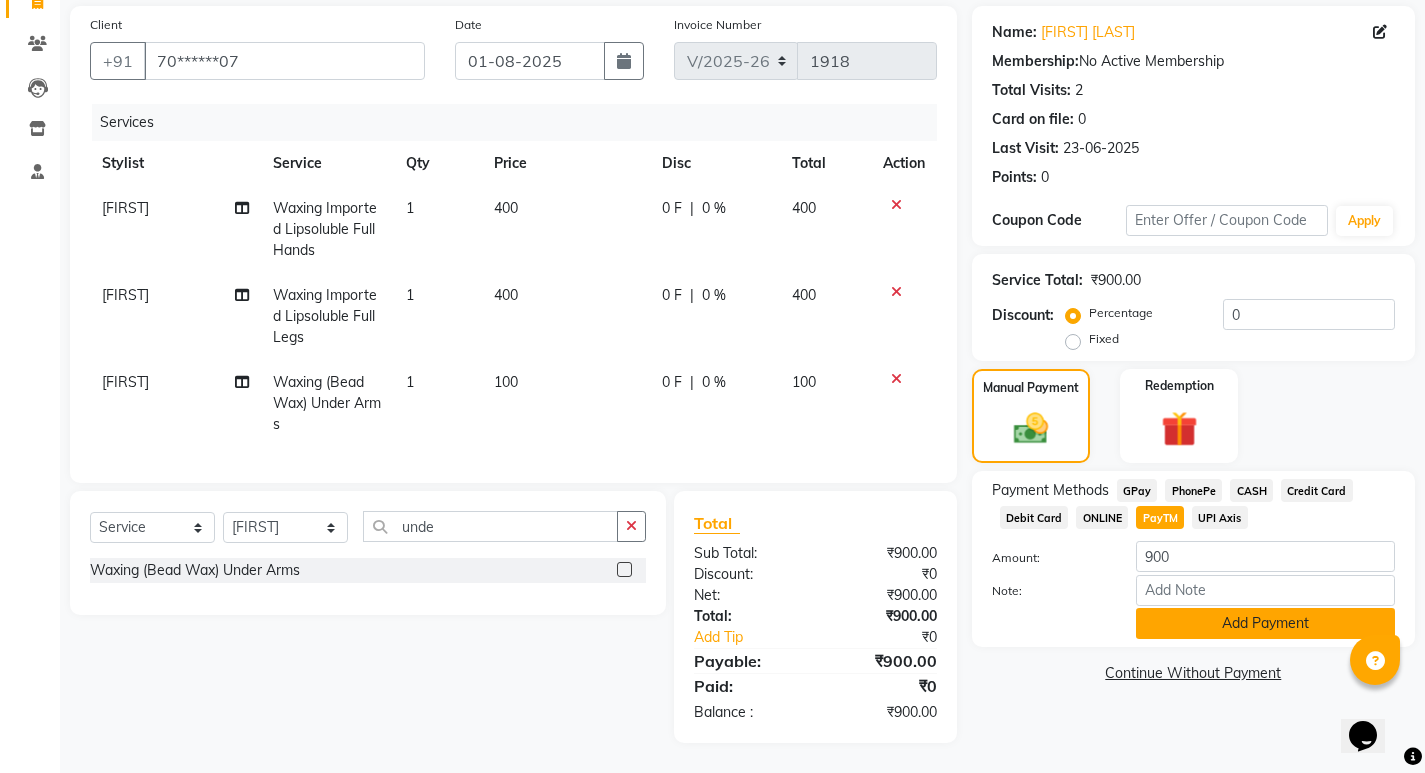 click on "Add Payment" 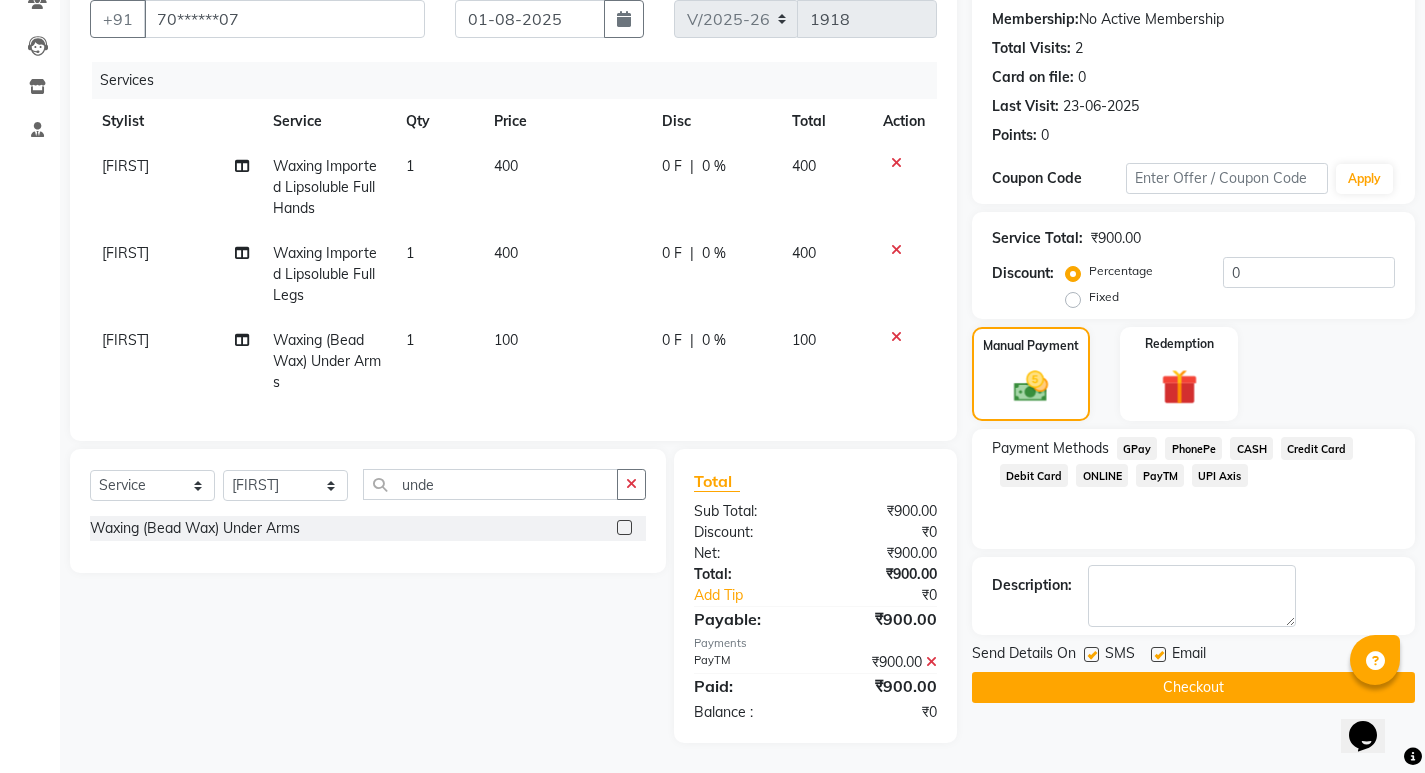 scroll, scrollTop: 201, scrollLeft: 0, axis: vertical 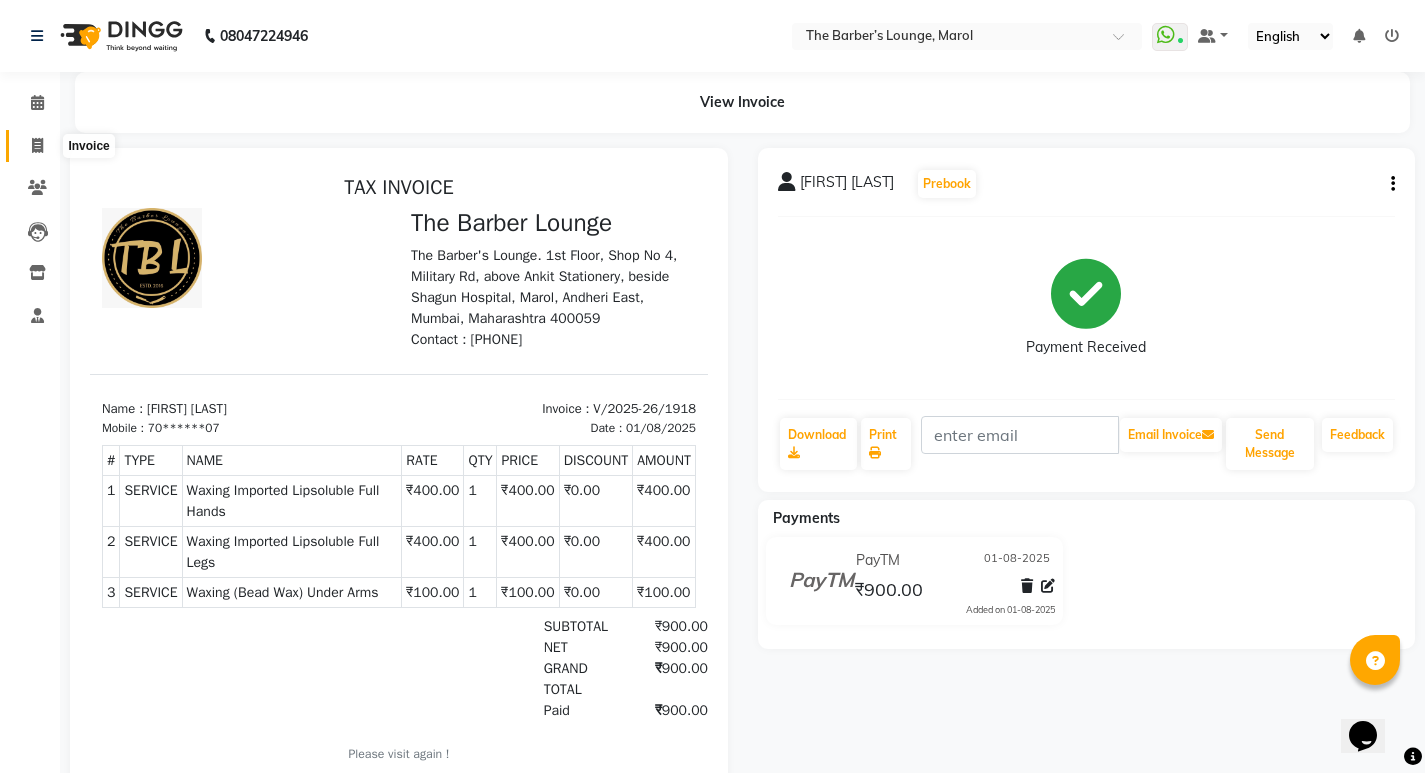 click 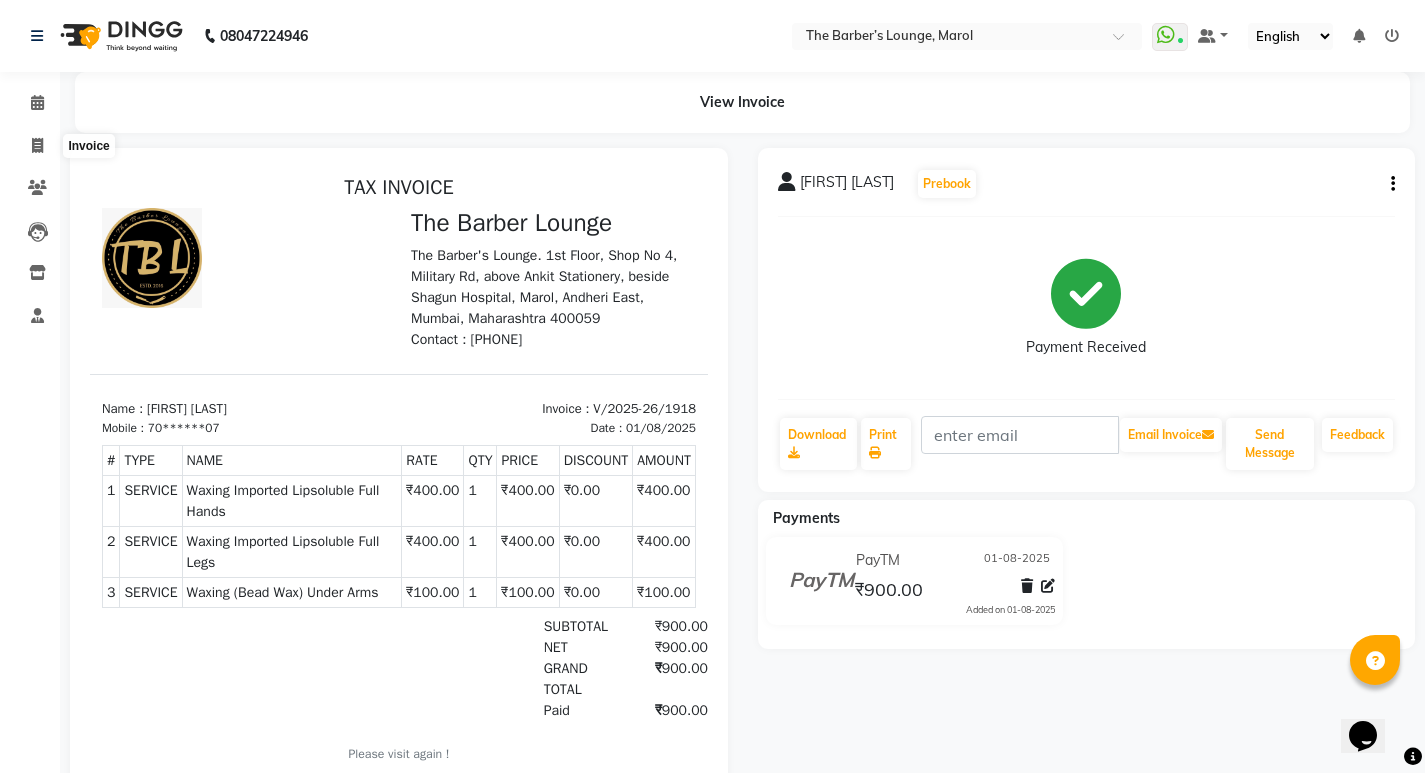 select on "7188" 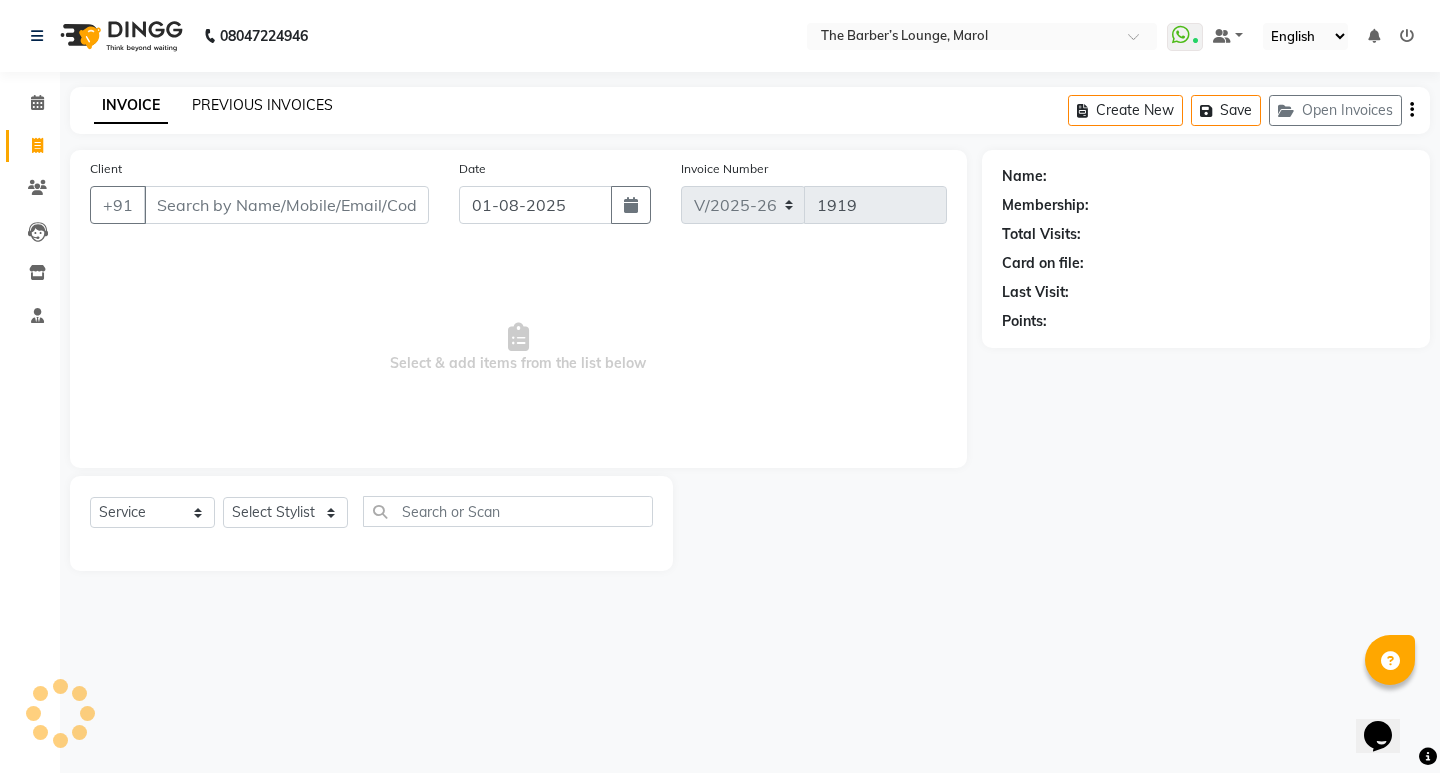 click on "PREVIOUS INVOICES" 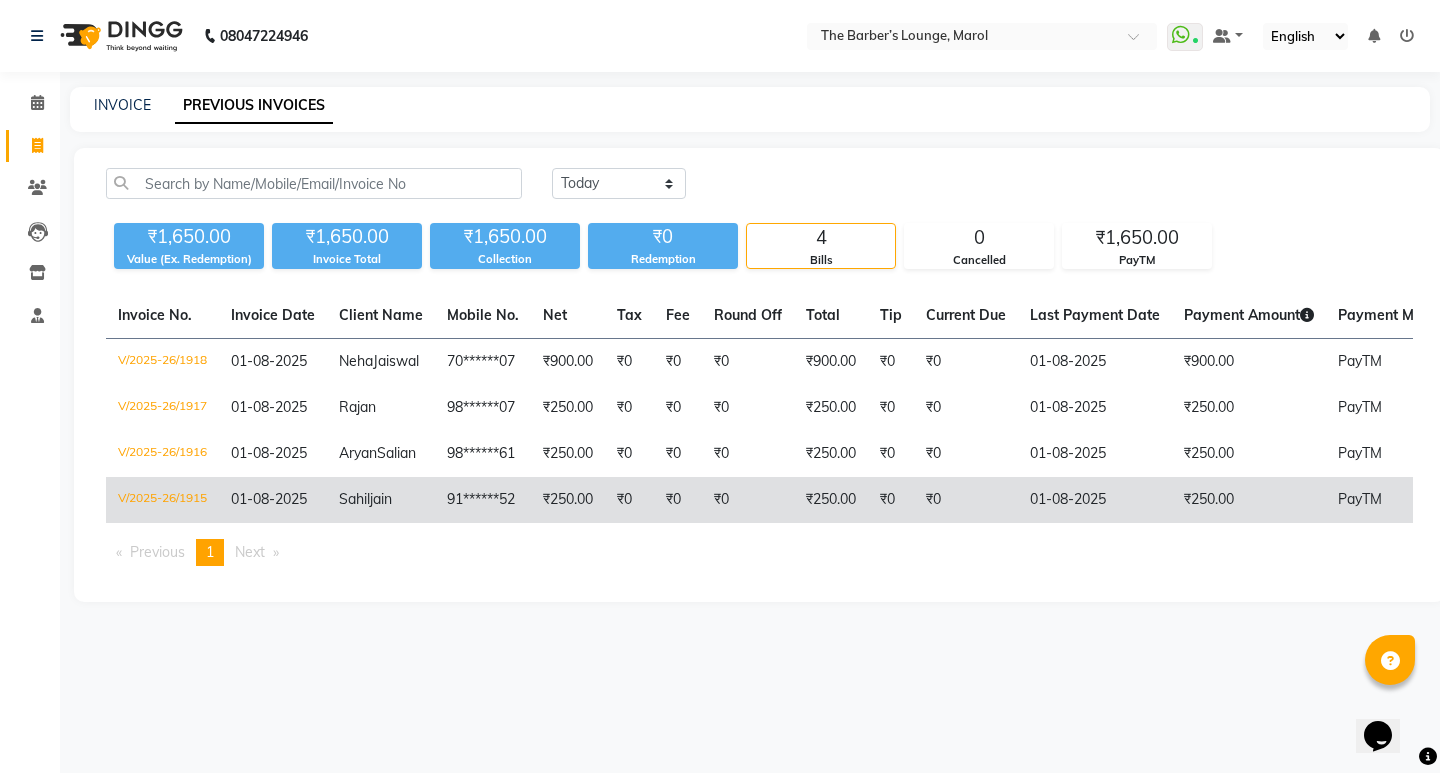 click on "91******52" 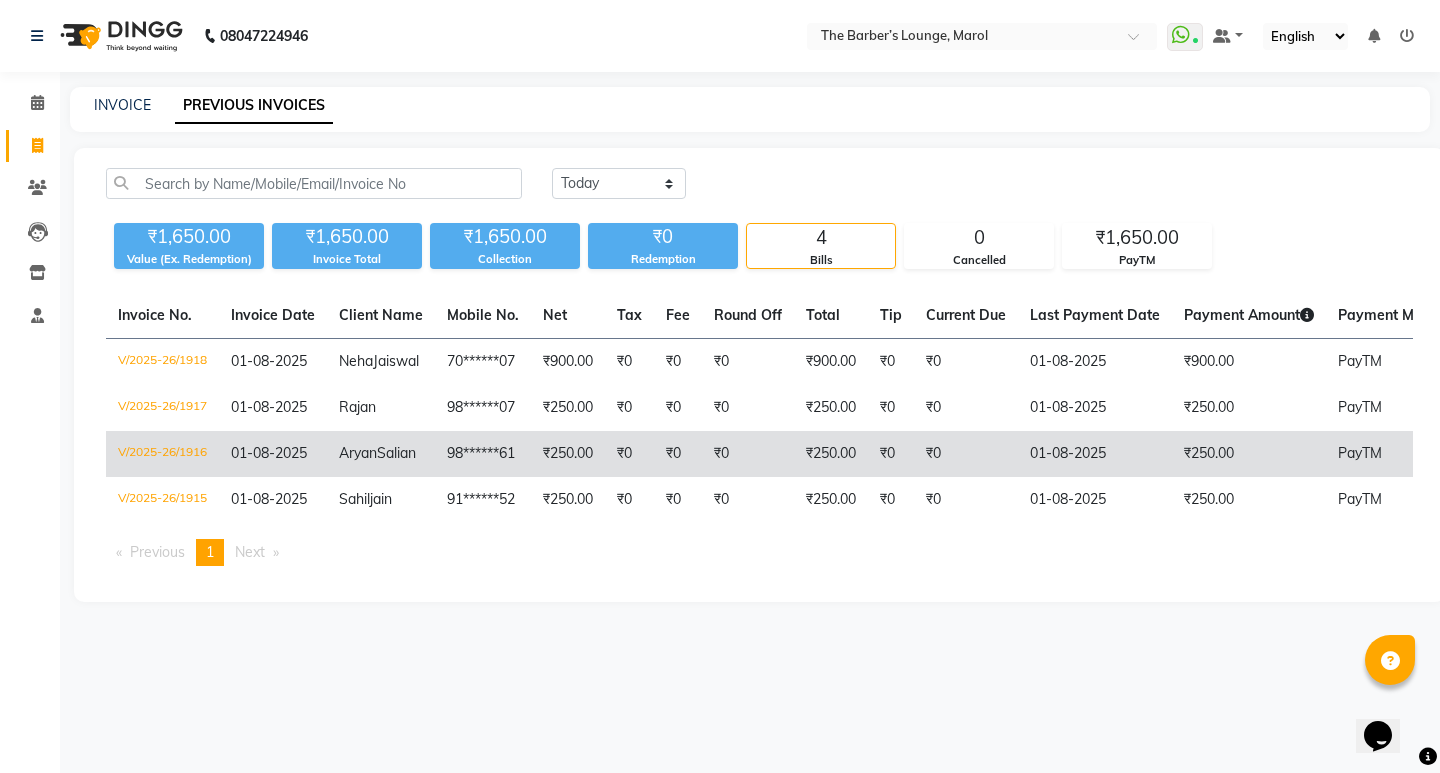 click on "98******61" 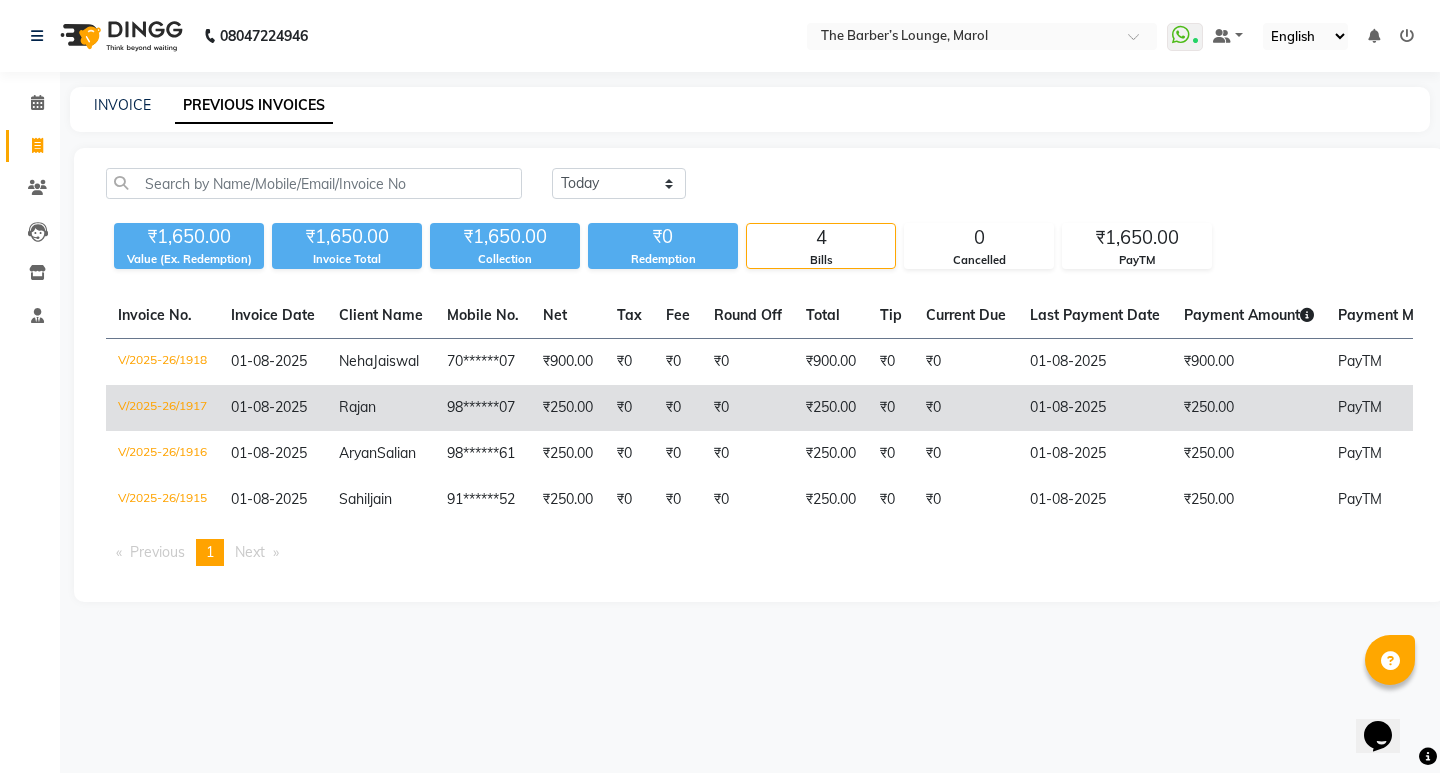 click on "₹250.00" 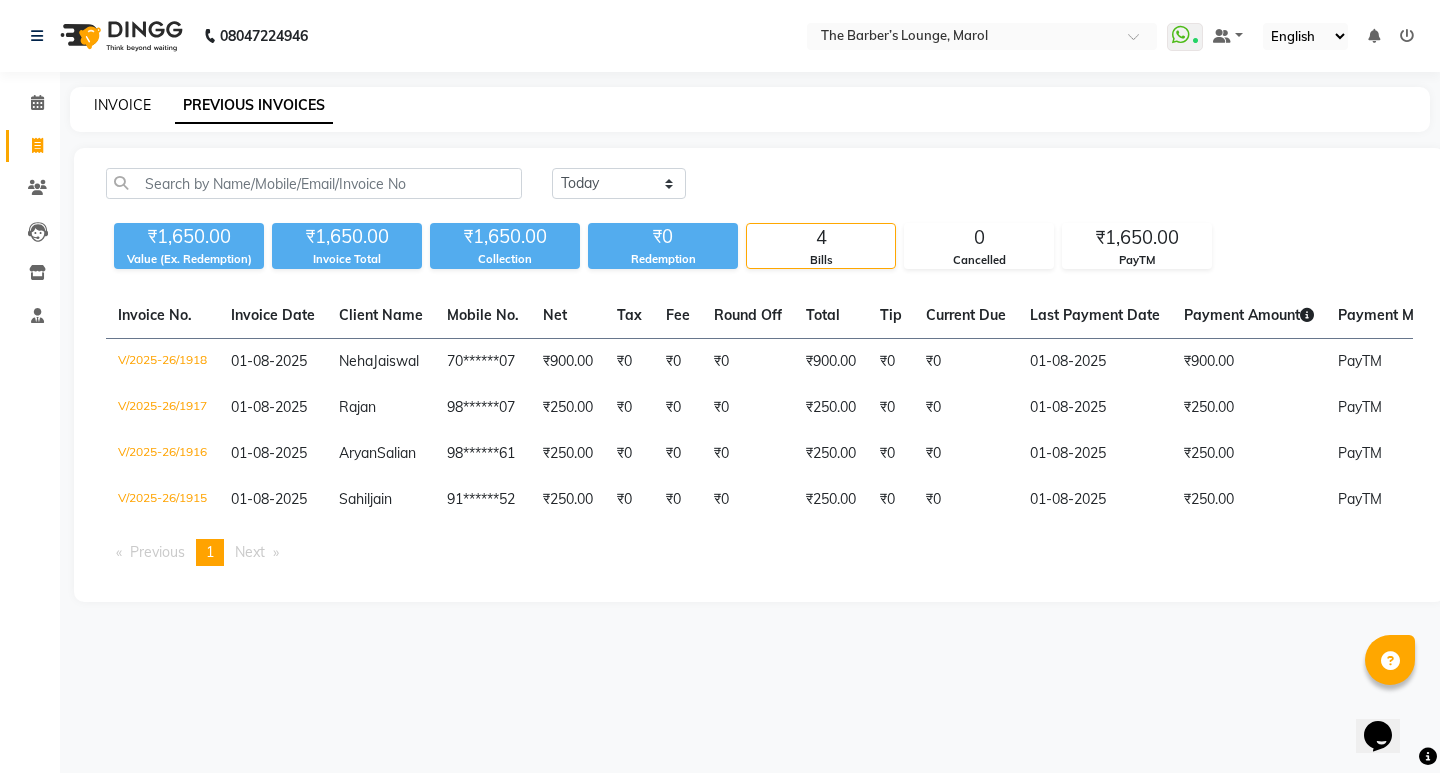 click on "INVOICE" 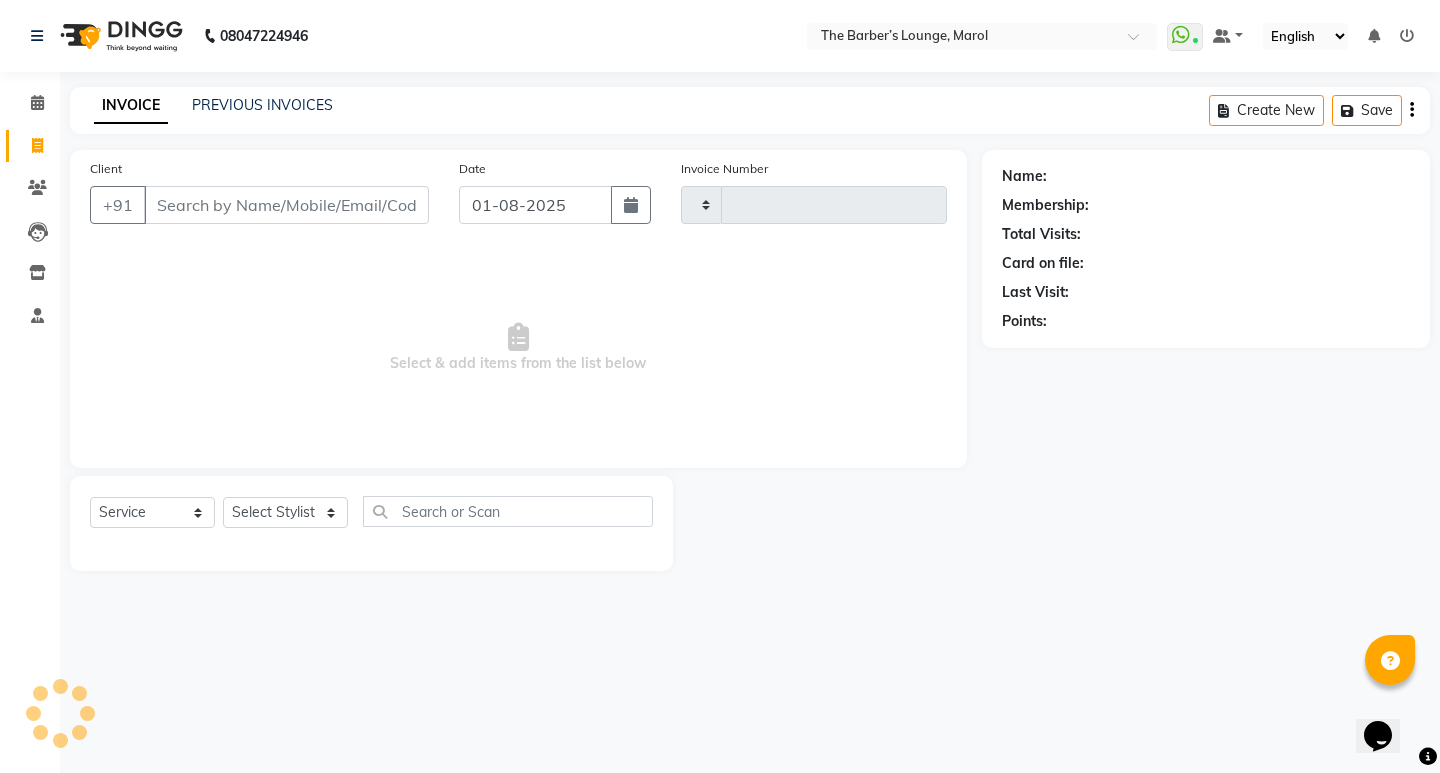 type on "1919" 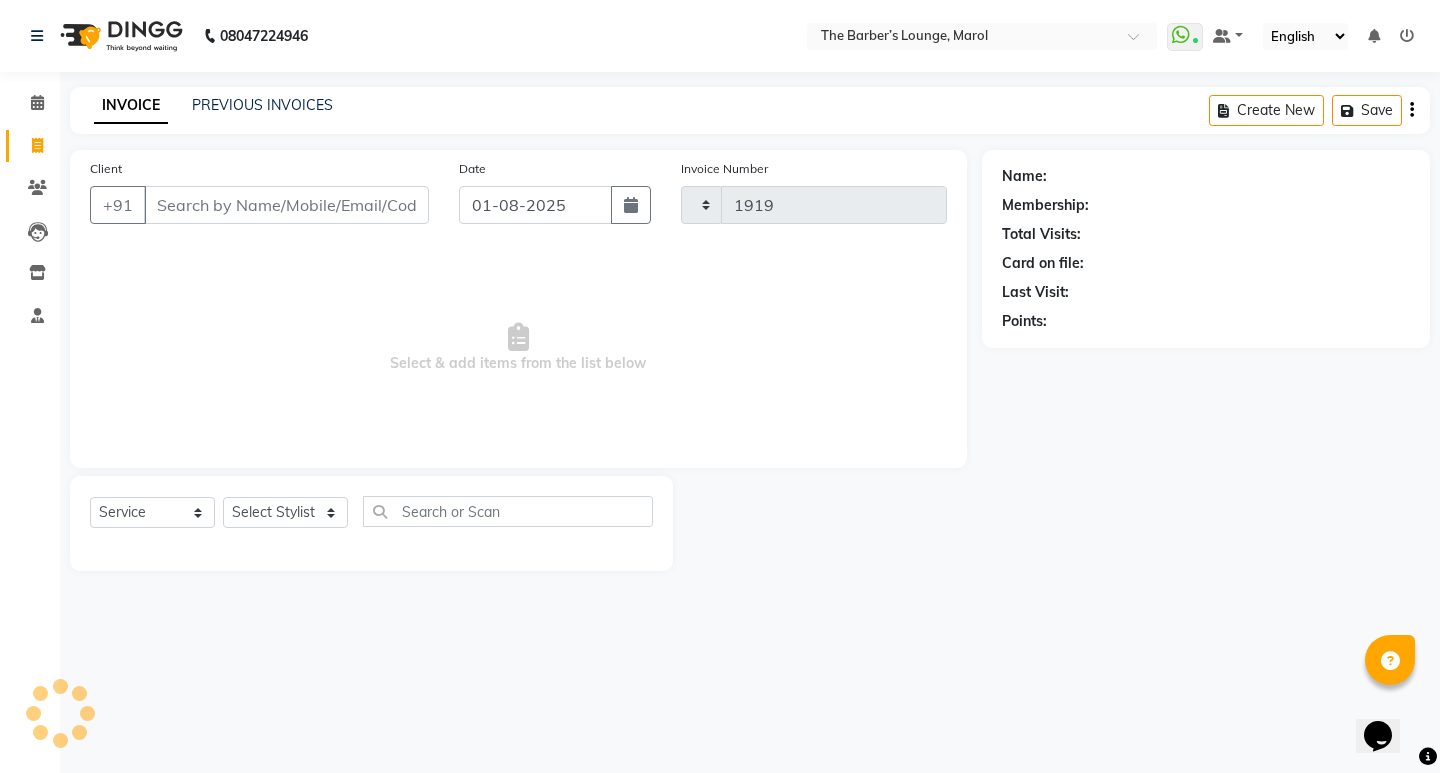 select on "7188" 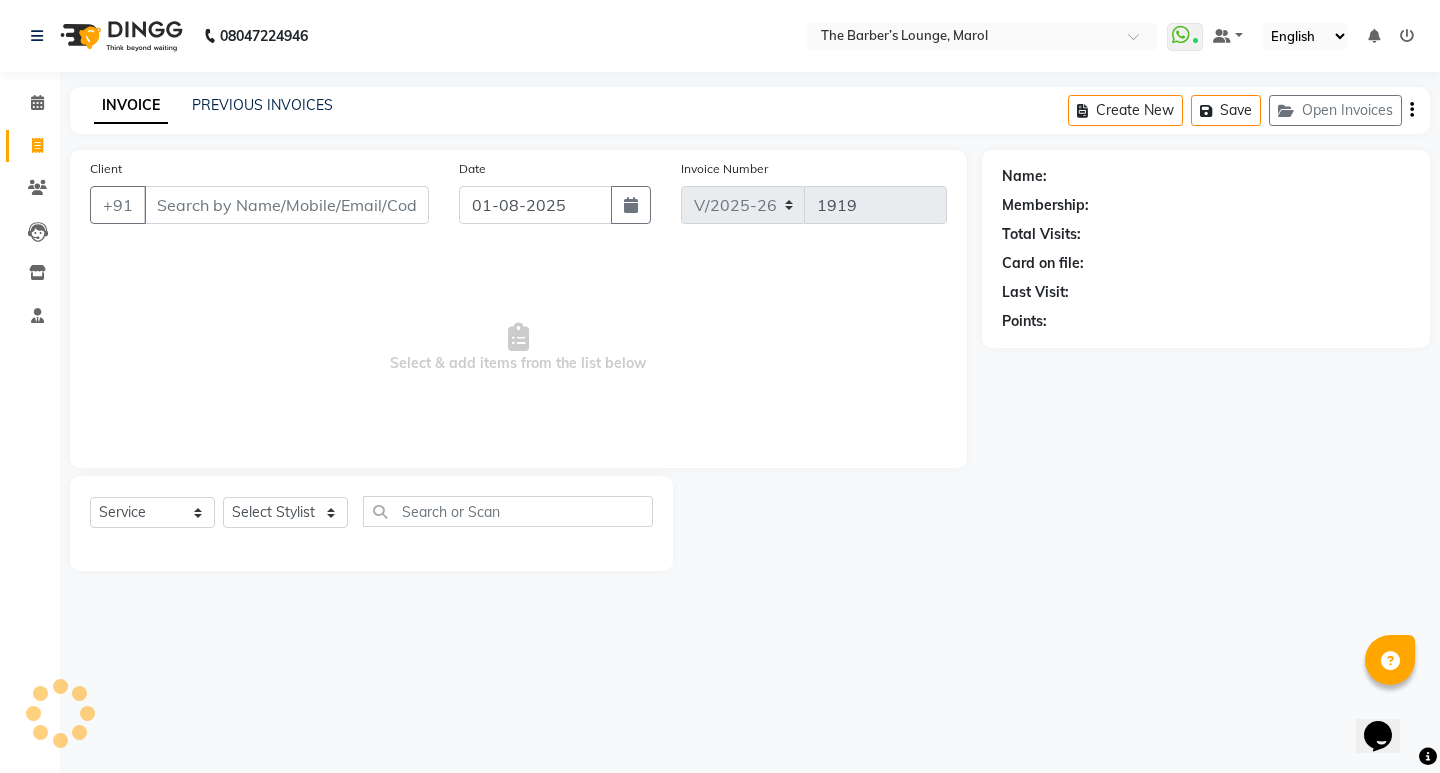 click on "Client" at bounding box center [286, 205] 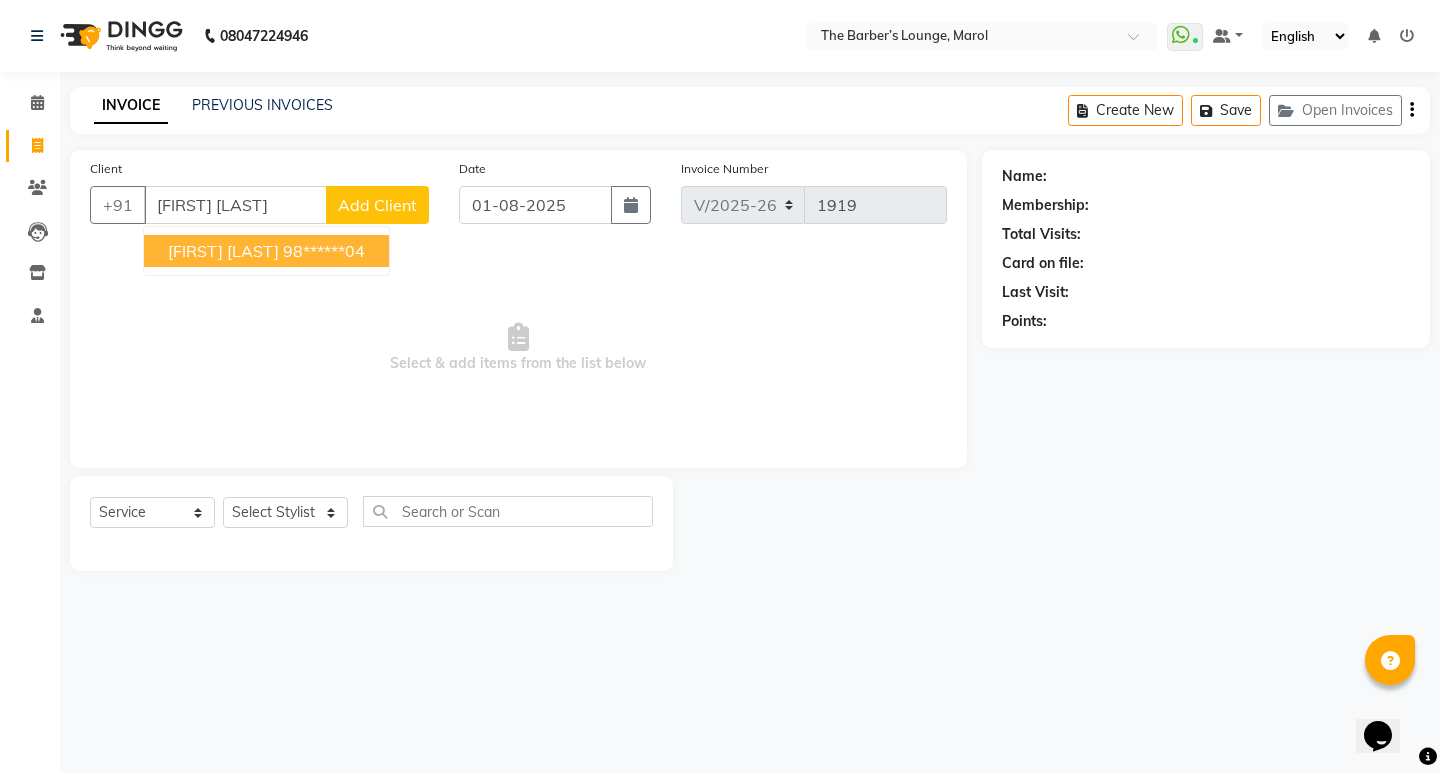 click on "98******04" at bounding box center [324, 251] 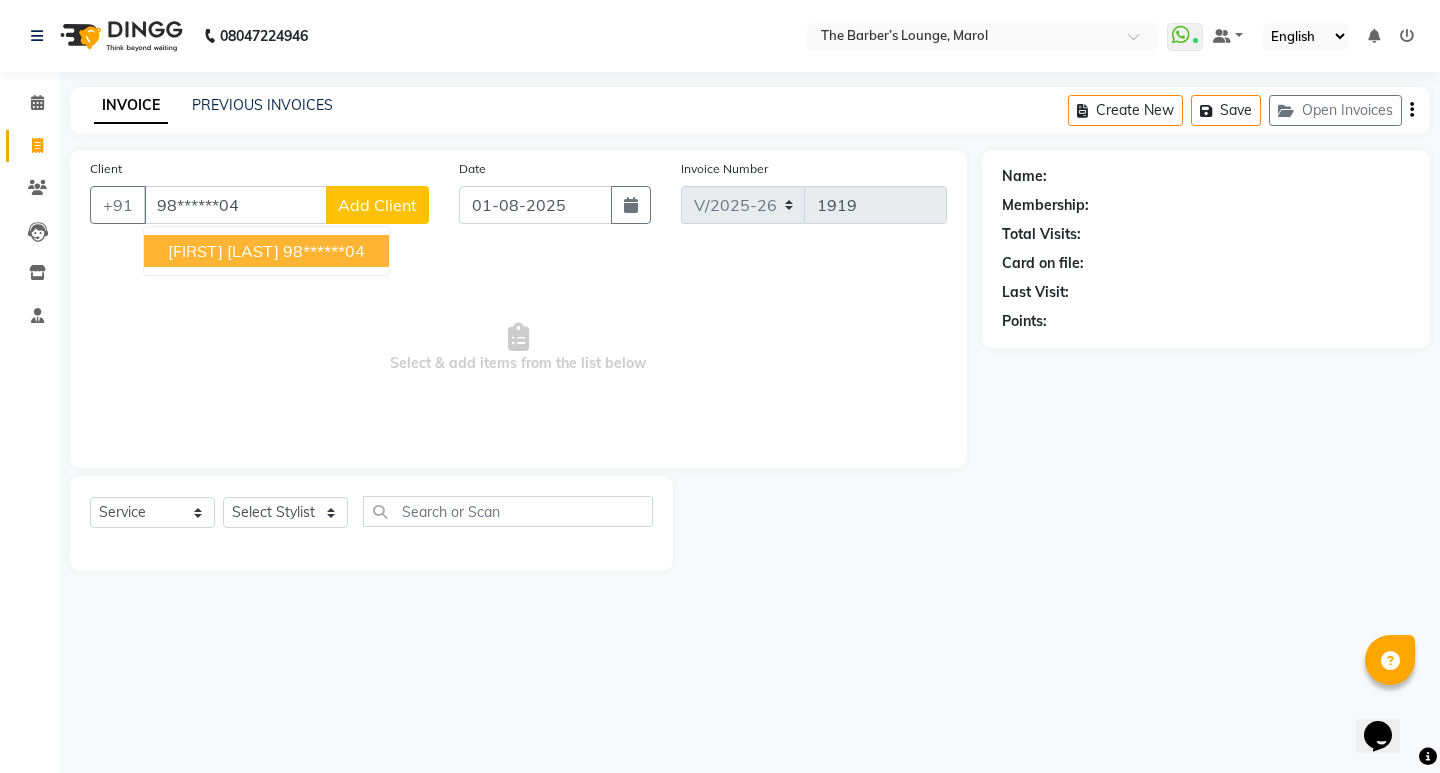 type on "98******04" 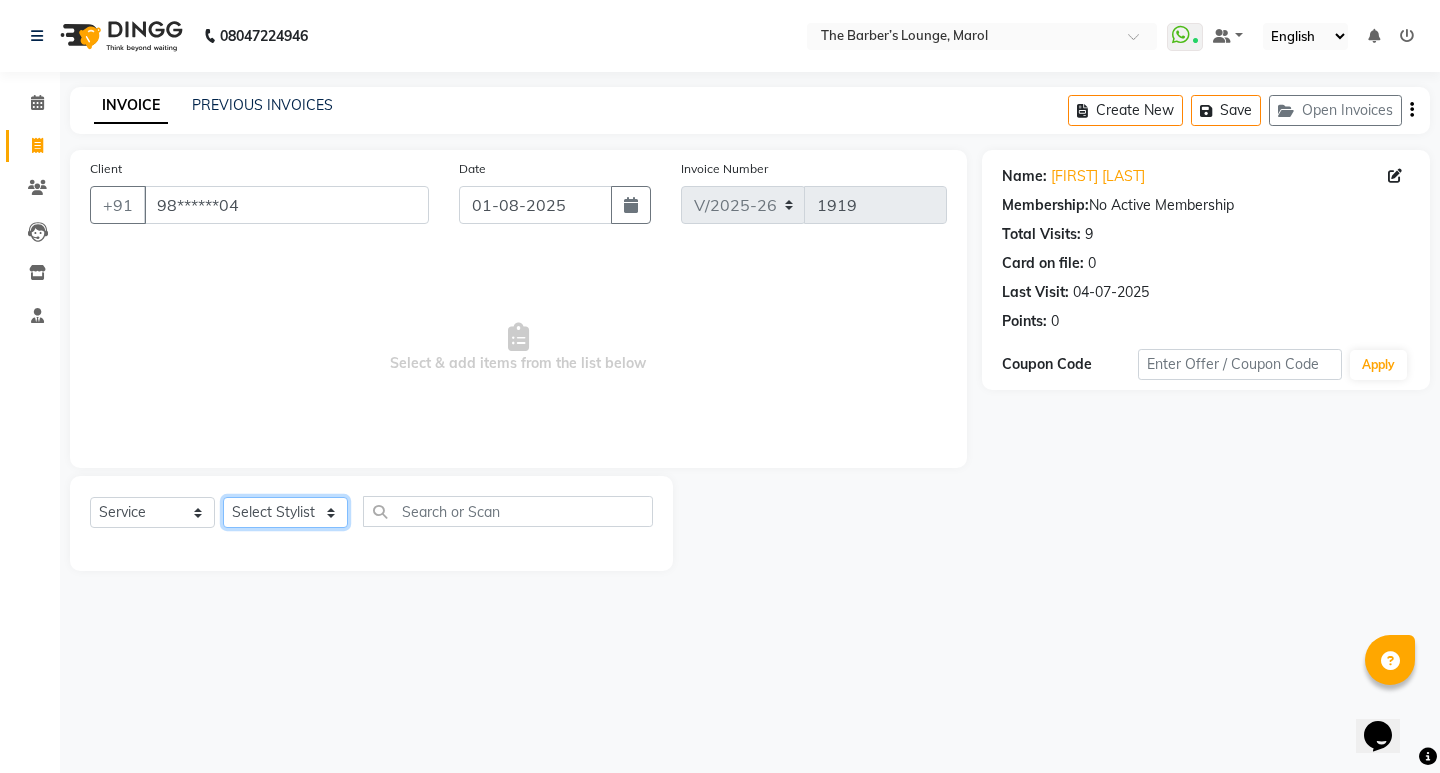 drag, startPoint x: 282, startPoint y: 515, endPoint x: 284, endPoint y: 526, distance: 11.18034 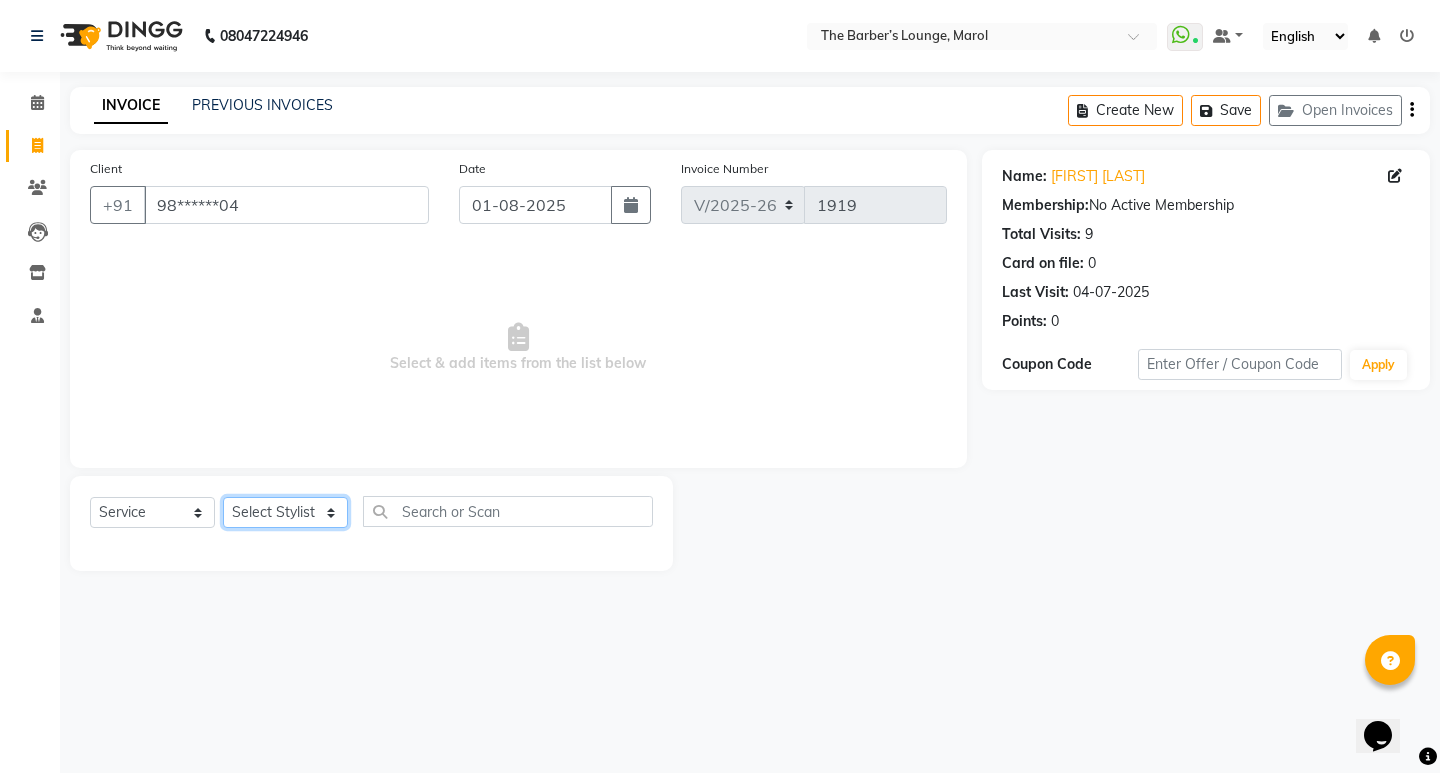 select on "60180" 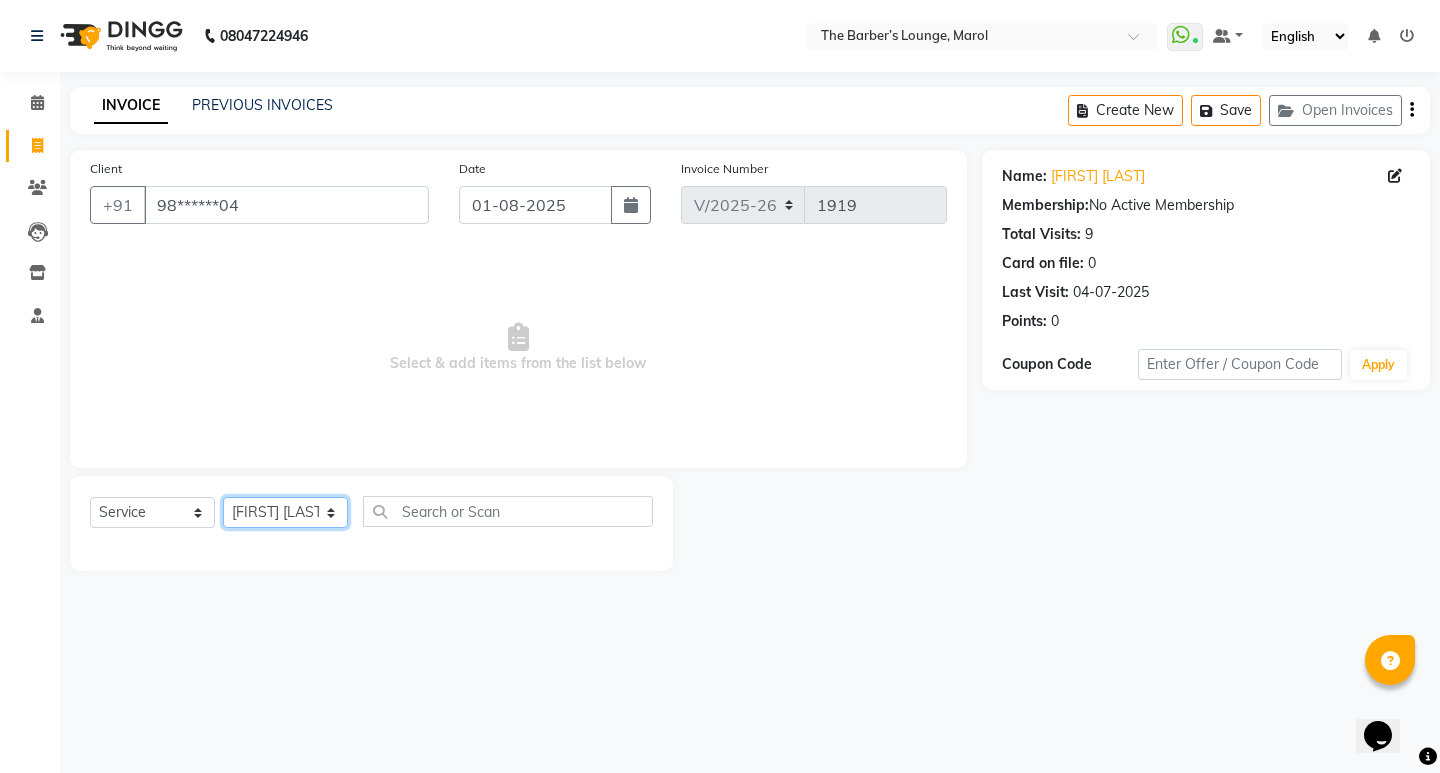 click on "Select Stylist Anjali Jafar Salmani Ketan Shinde Mohsin Akhtar Satish Tejasvi Vasundhara" 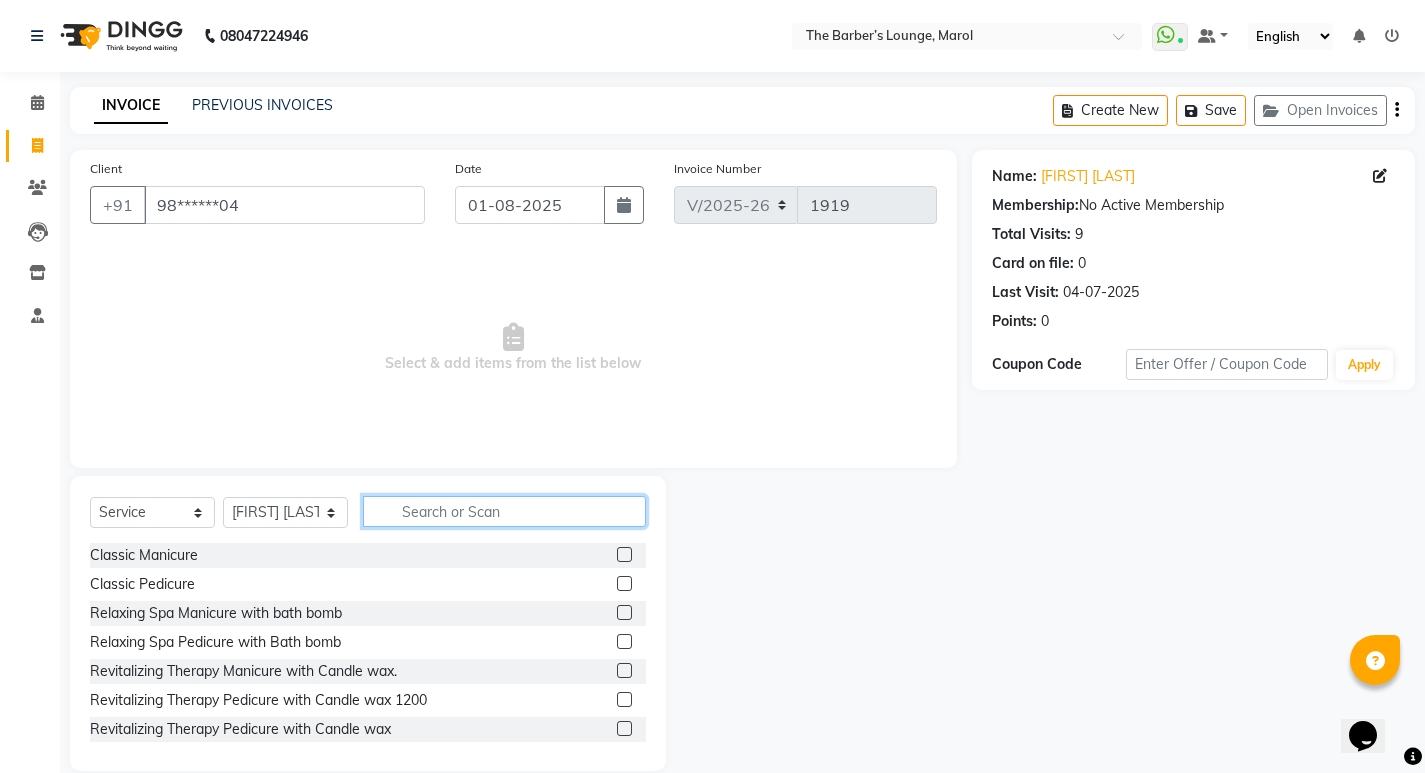 click 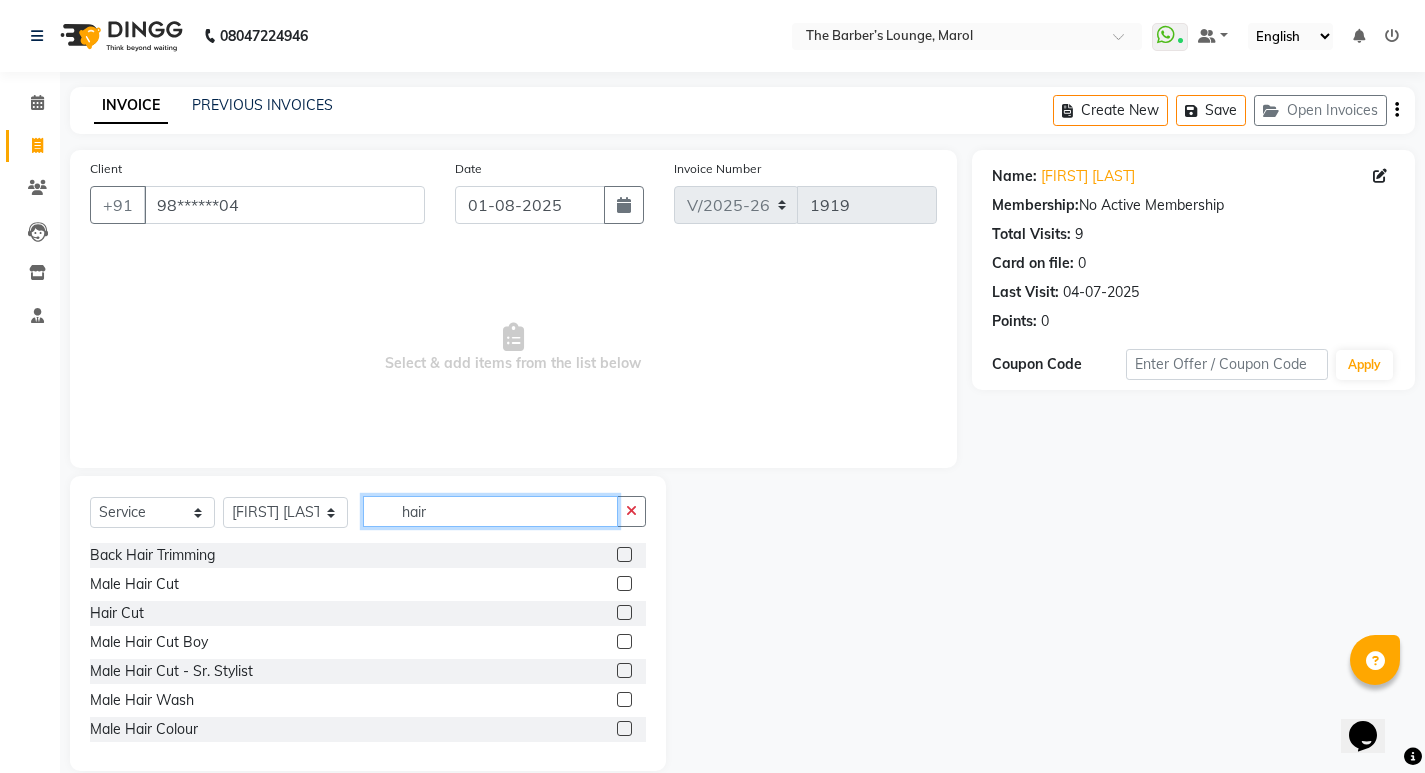 type on "hair" 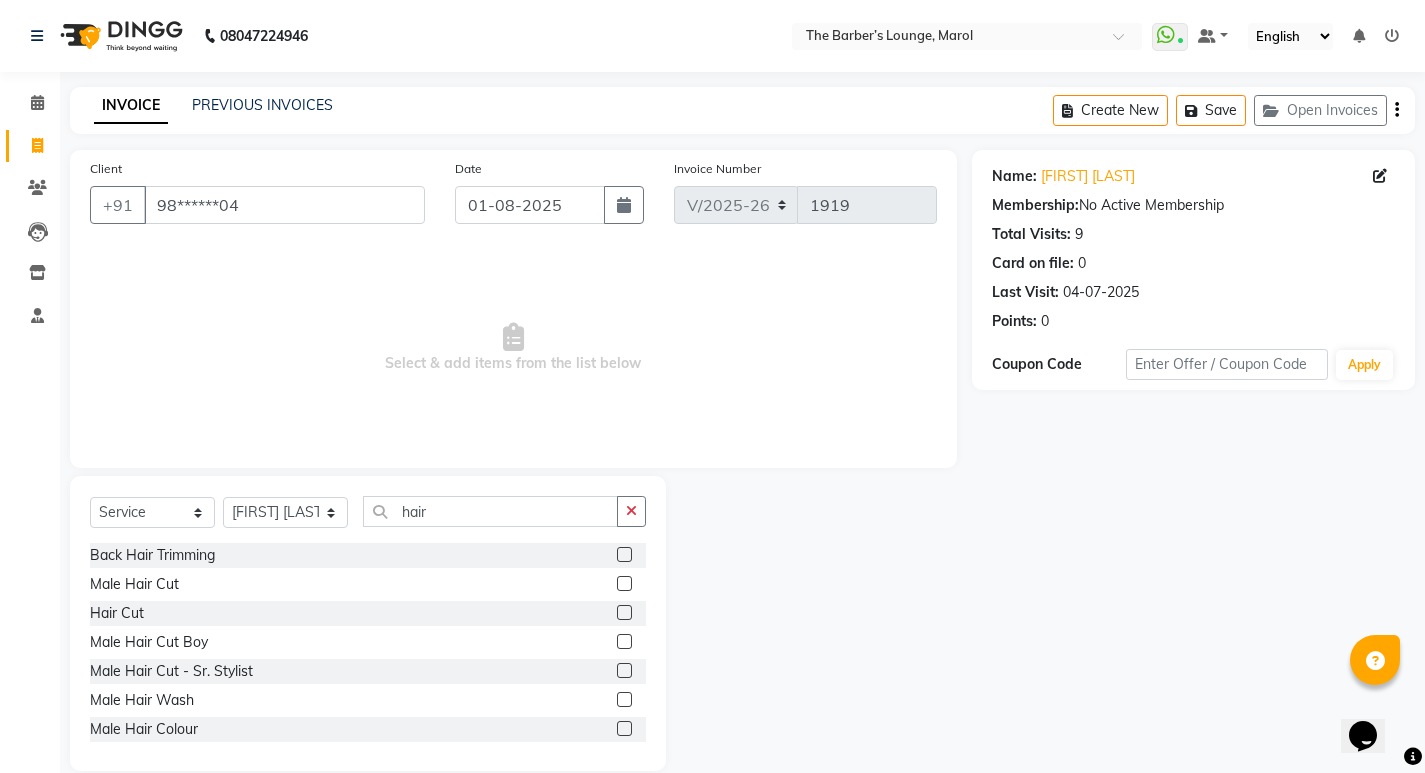 click 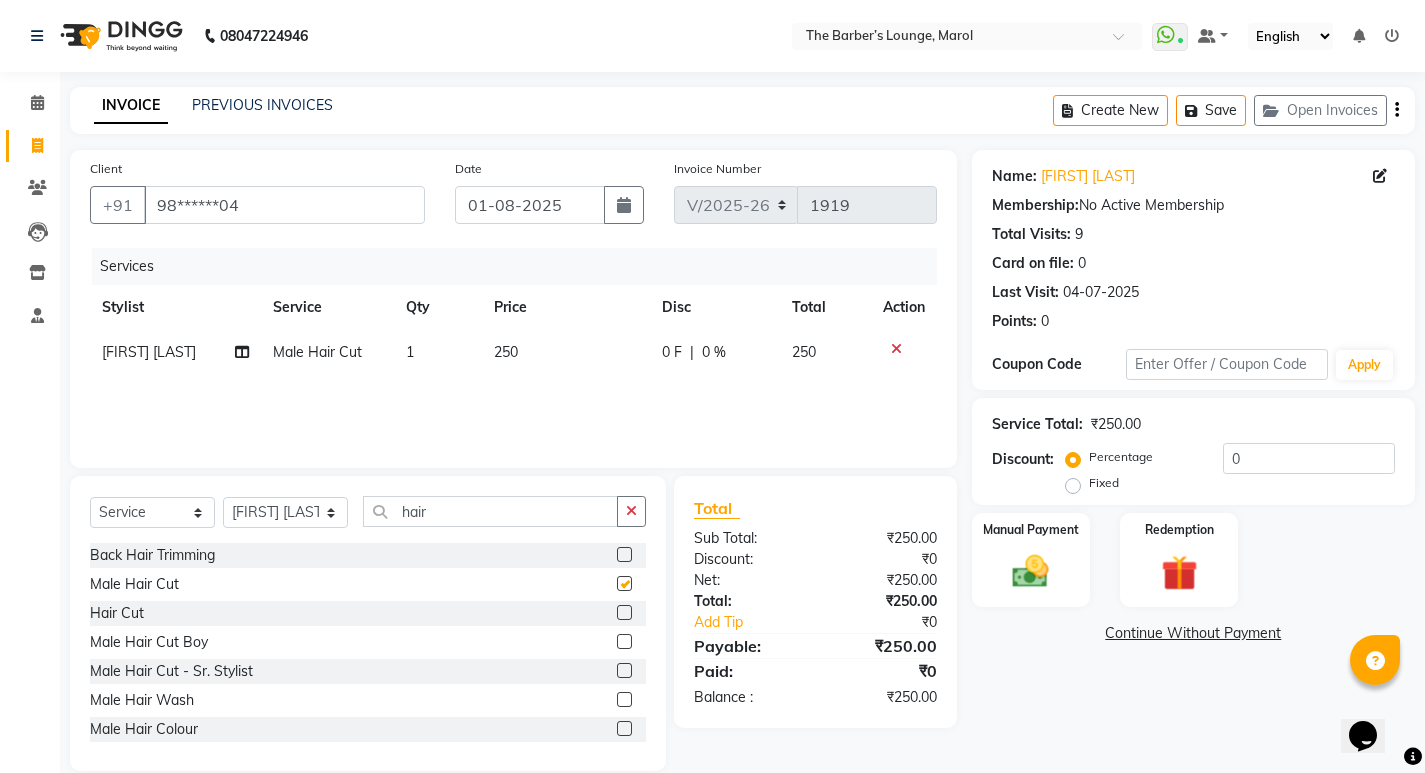 checkbox on "false" 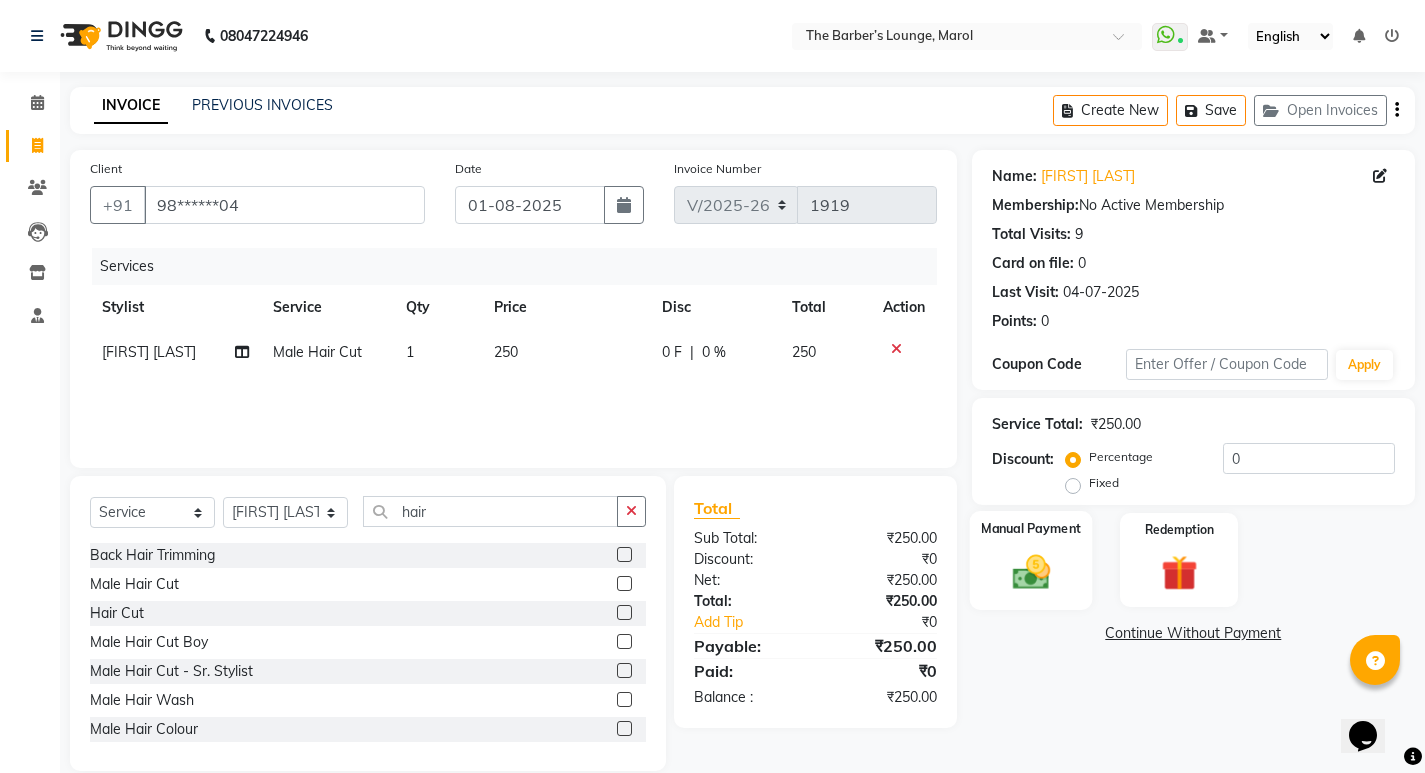 click on "Manual Payment" 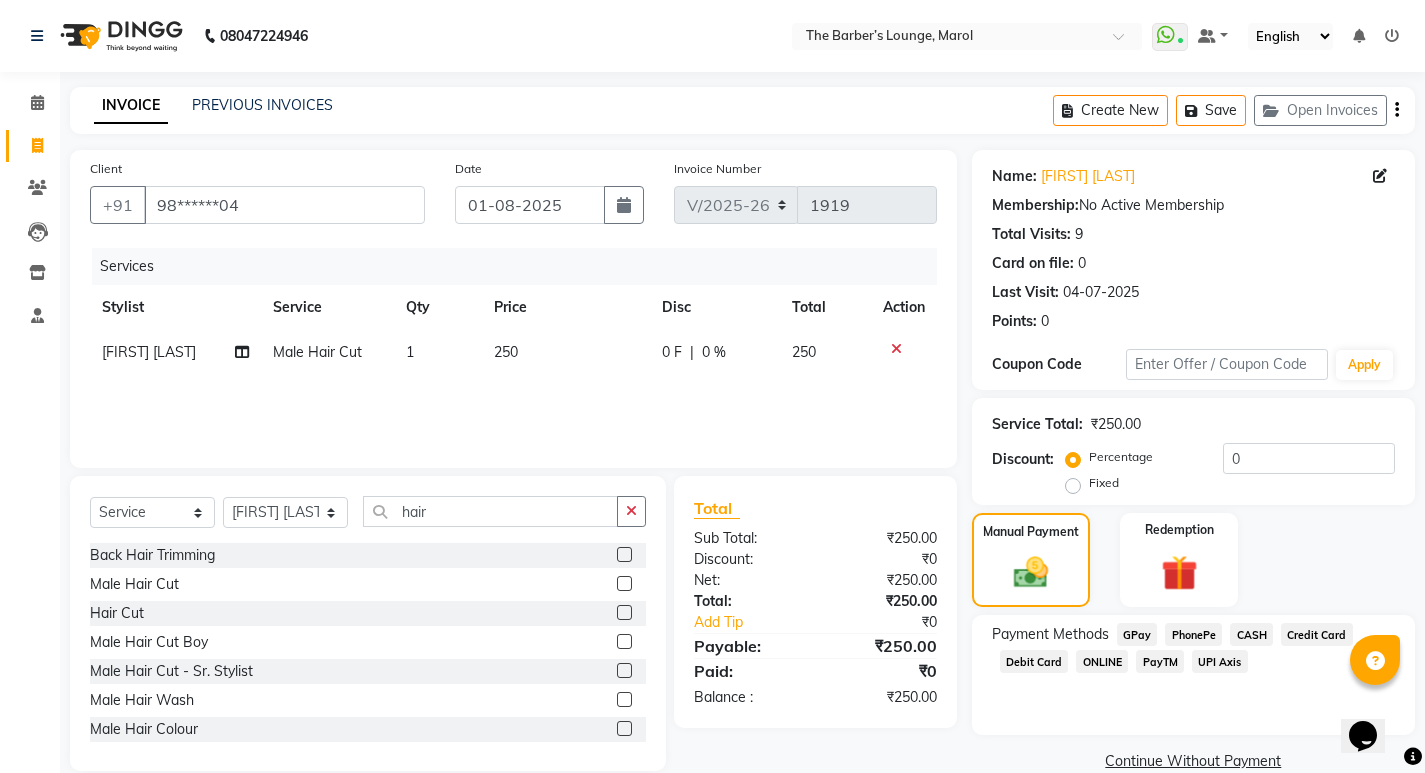 click on "PayTM" 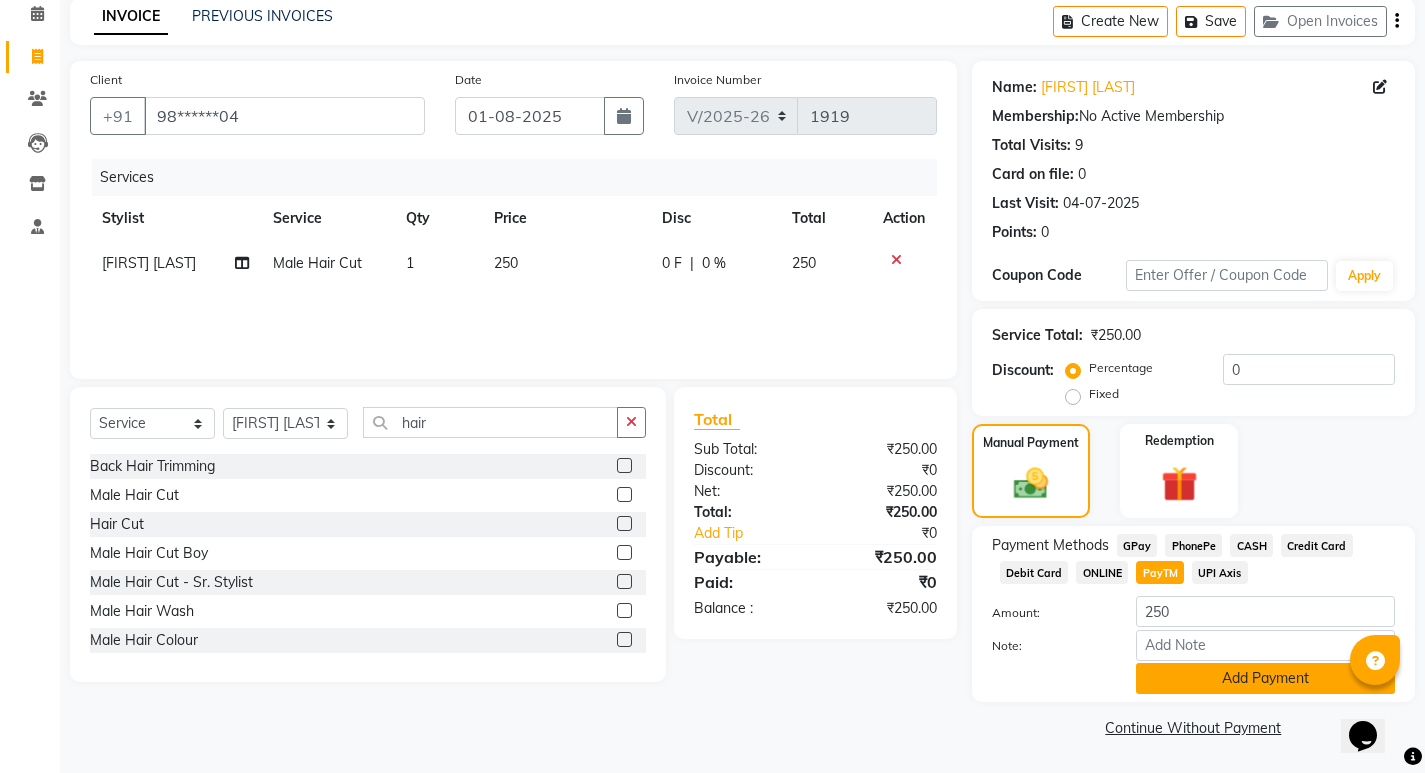click on "Add Payment" 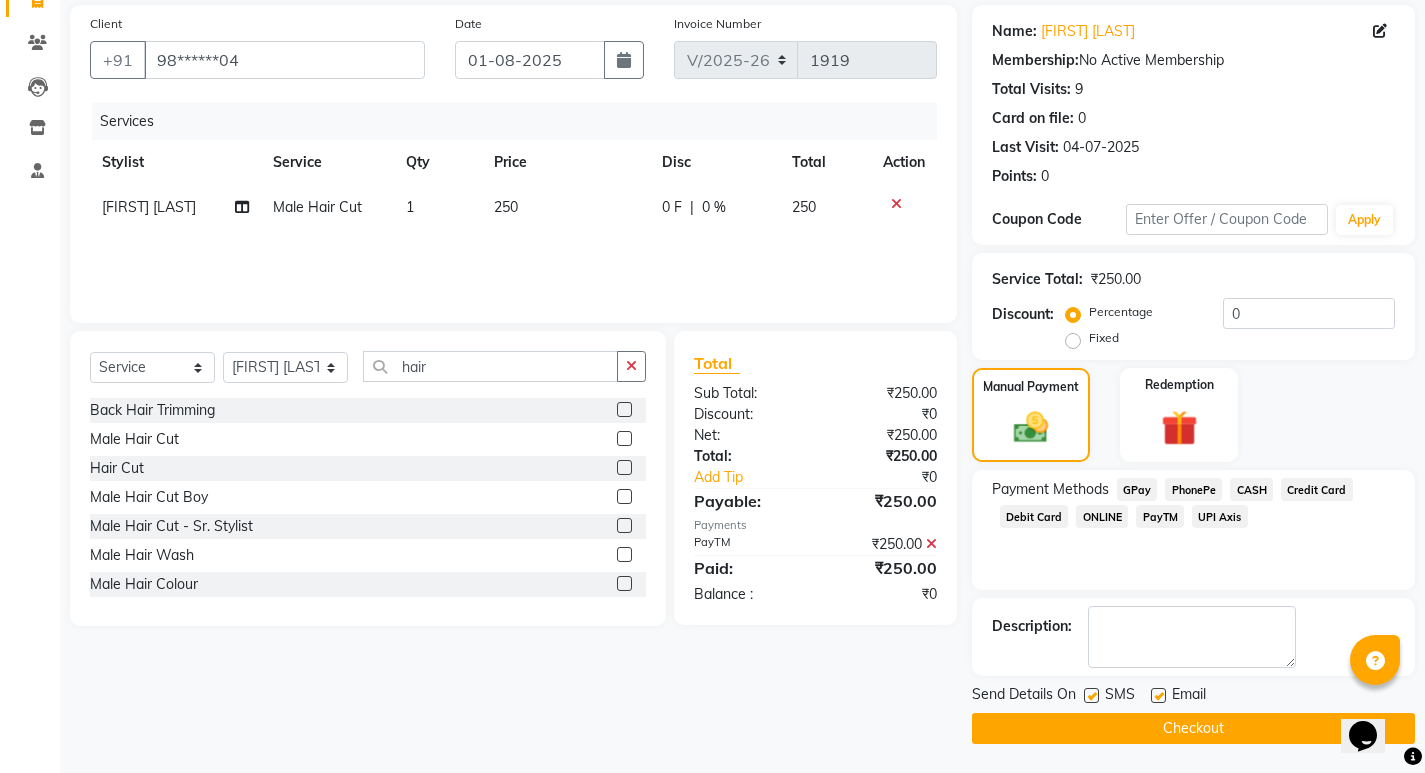 scroll, scrollTop: 146, scrollLeft: 0, axis: vertical 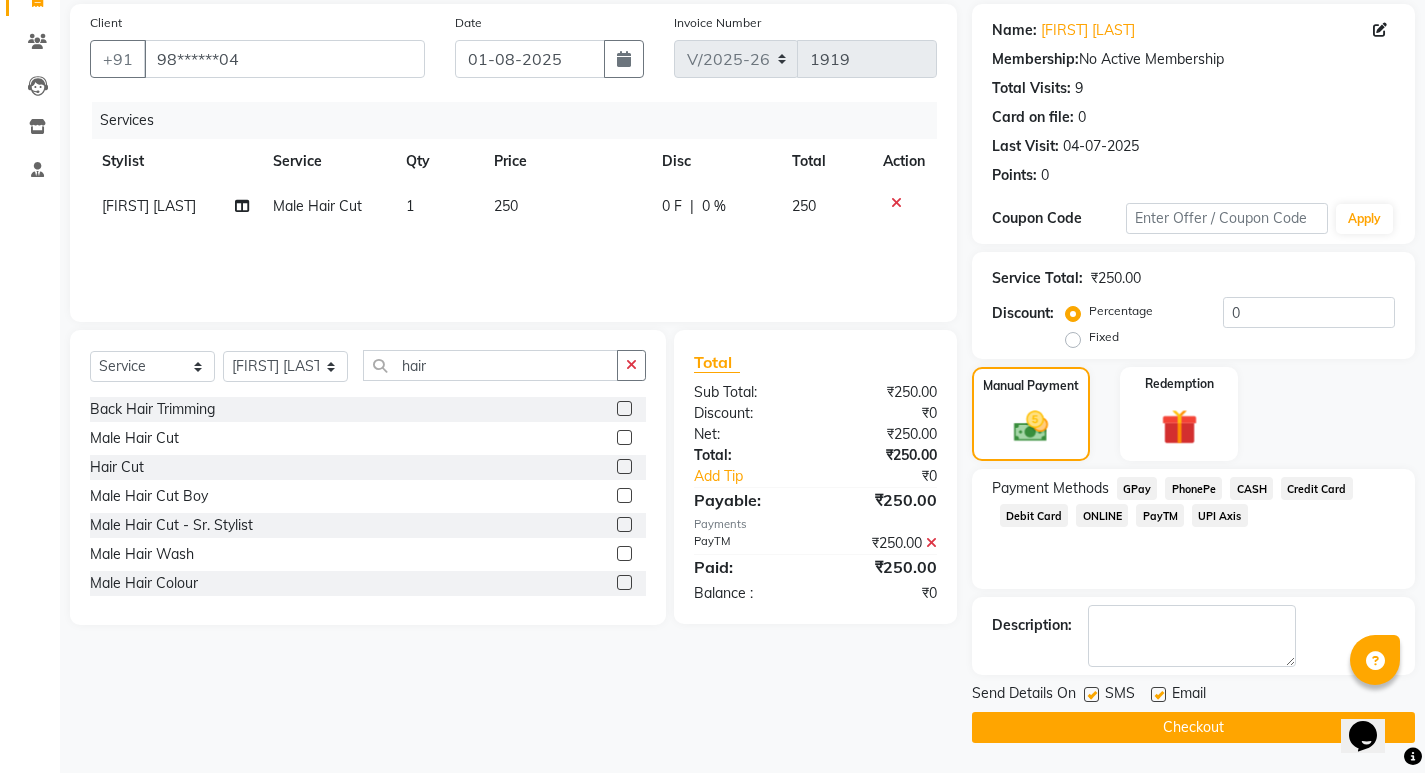 click on "Checkout" 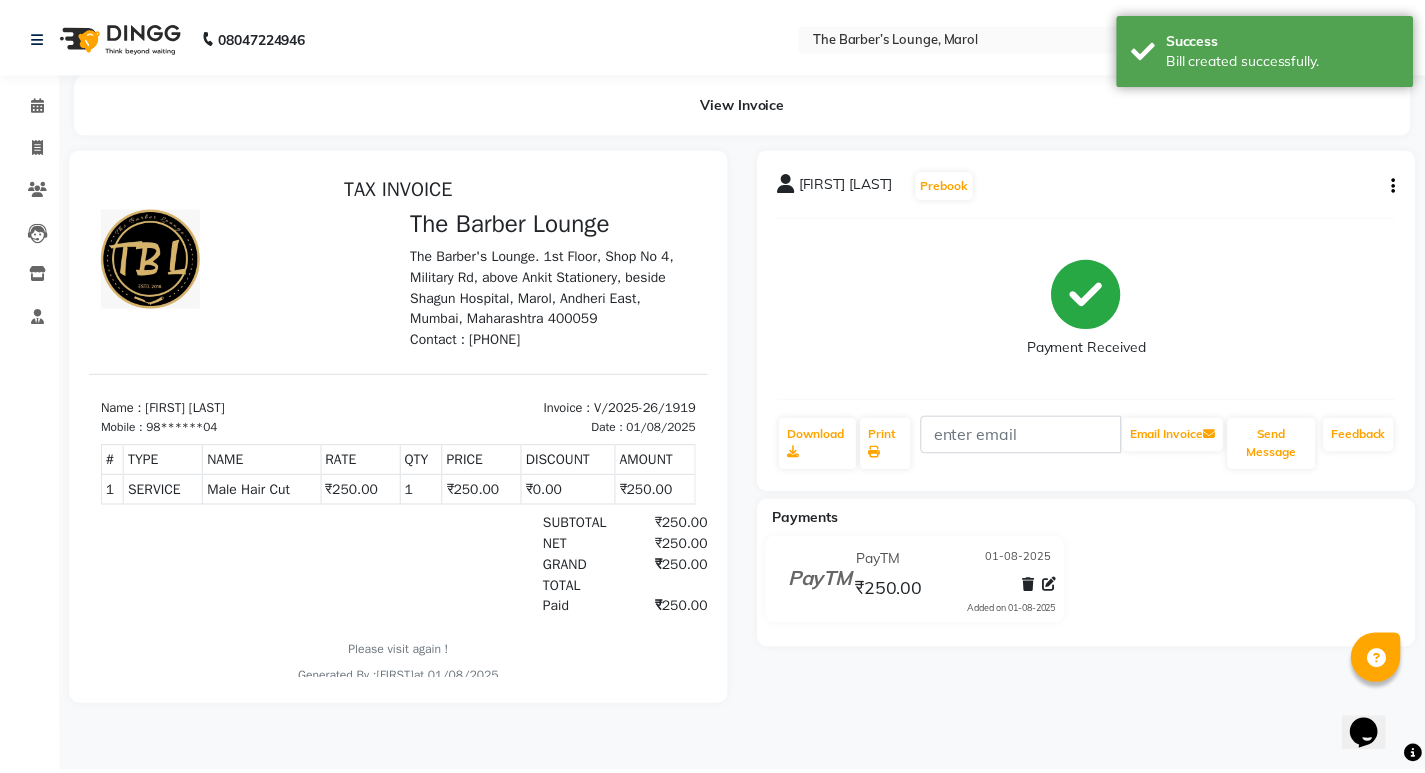 scroll, scrollTop: 0, scrollLeft: 0, axis: both 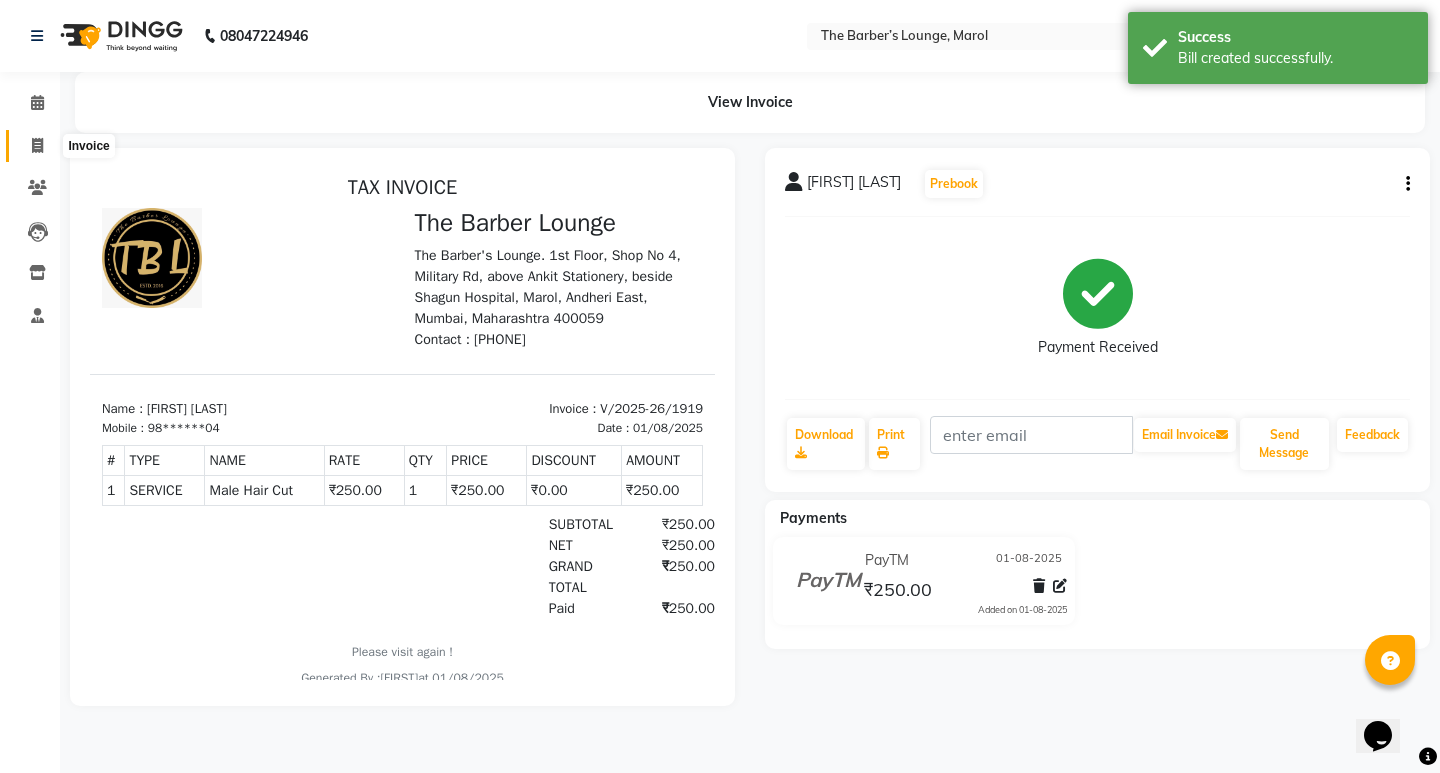 click 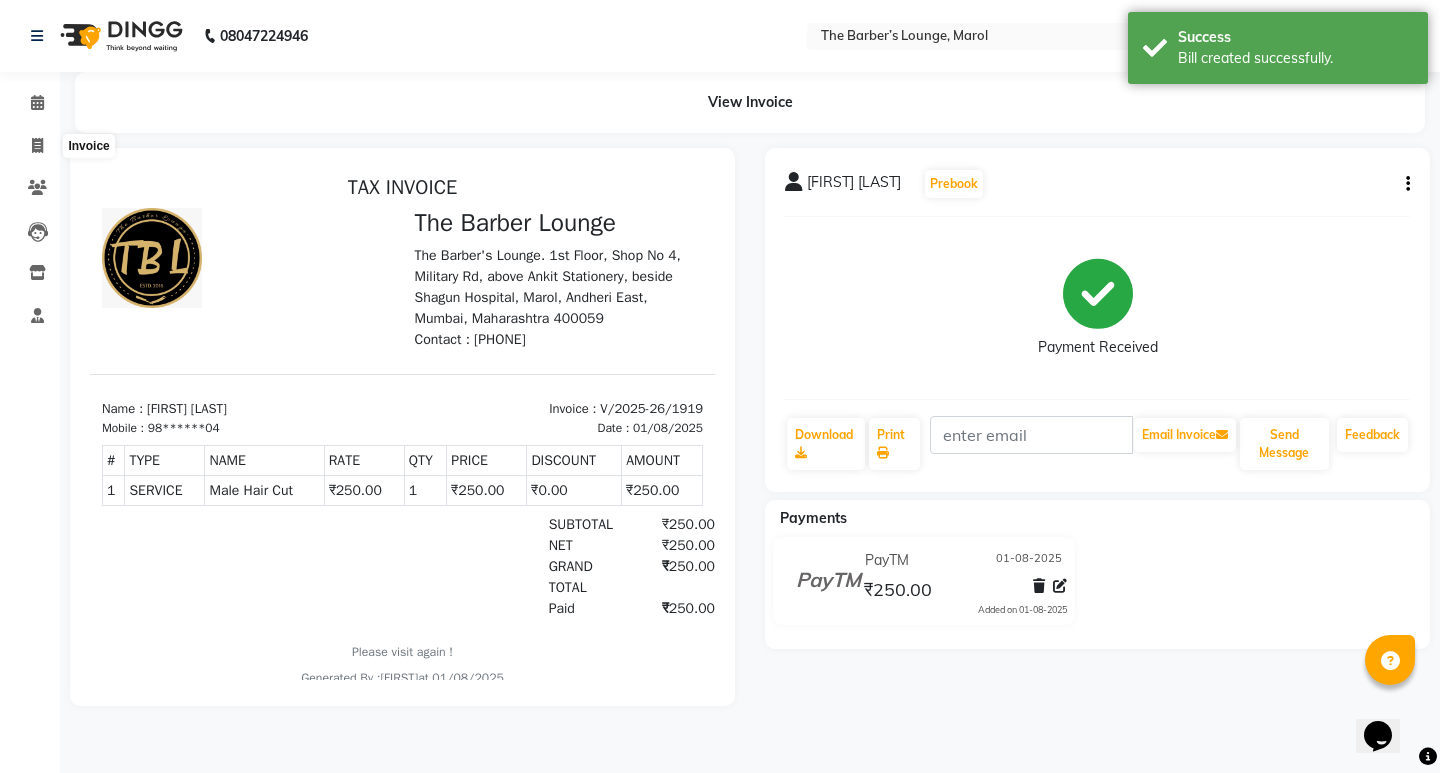 select on "service" 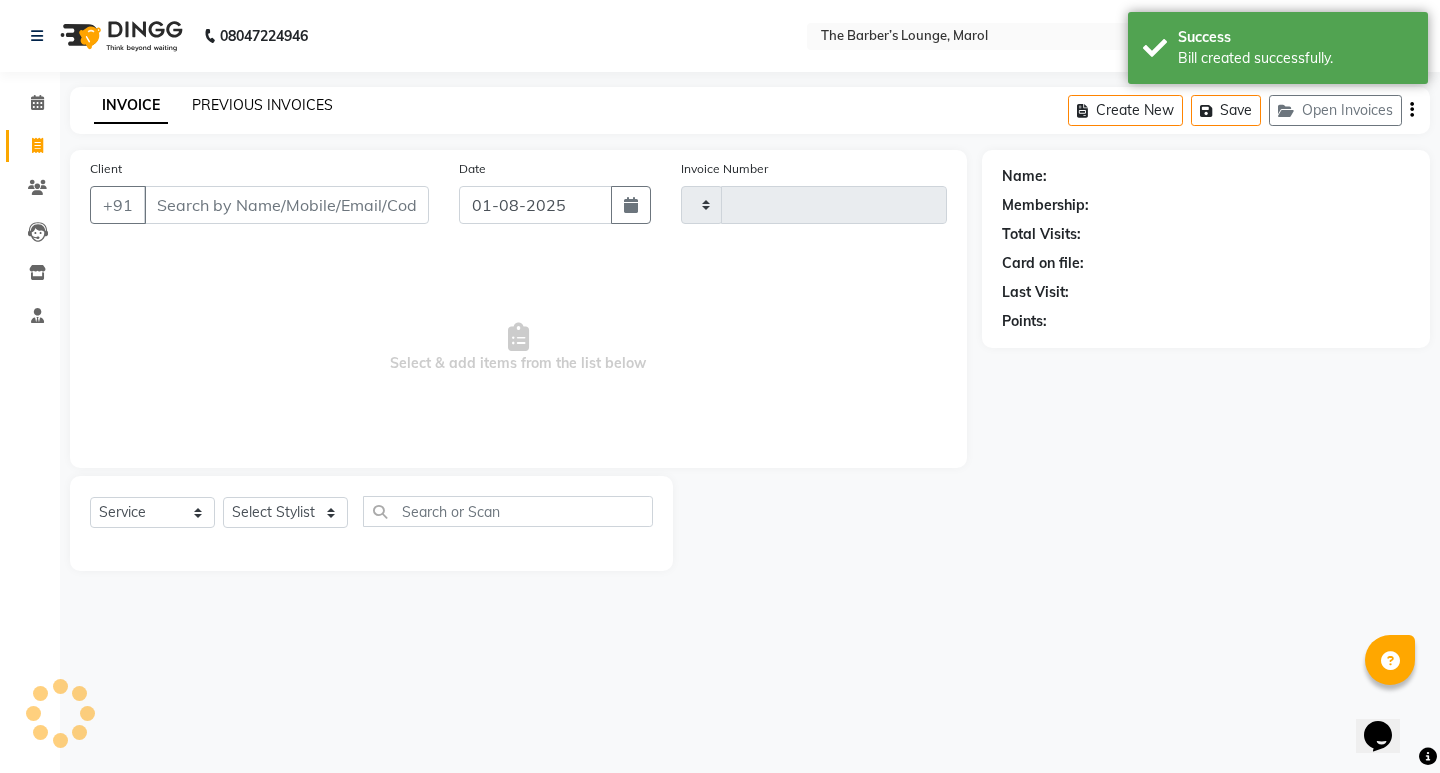 type on "1920" 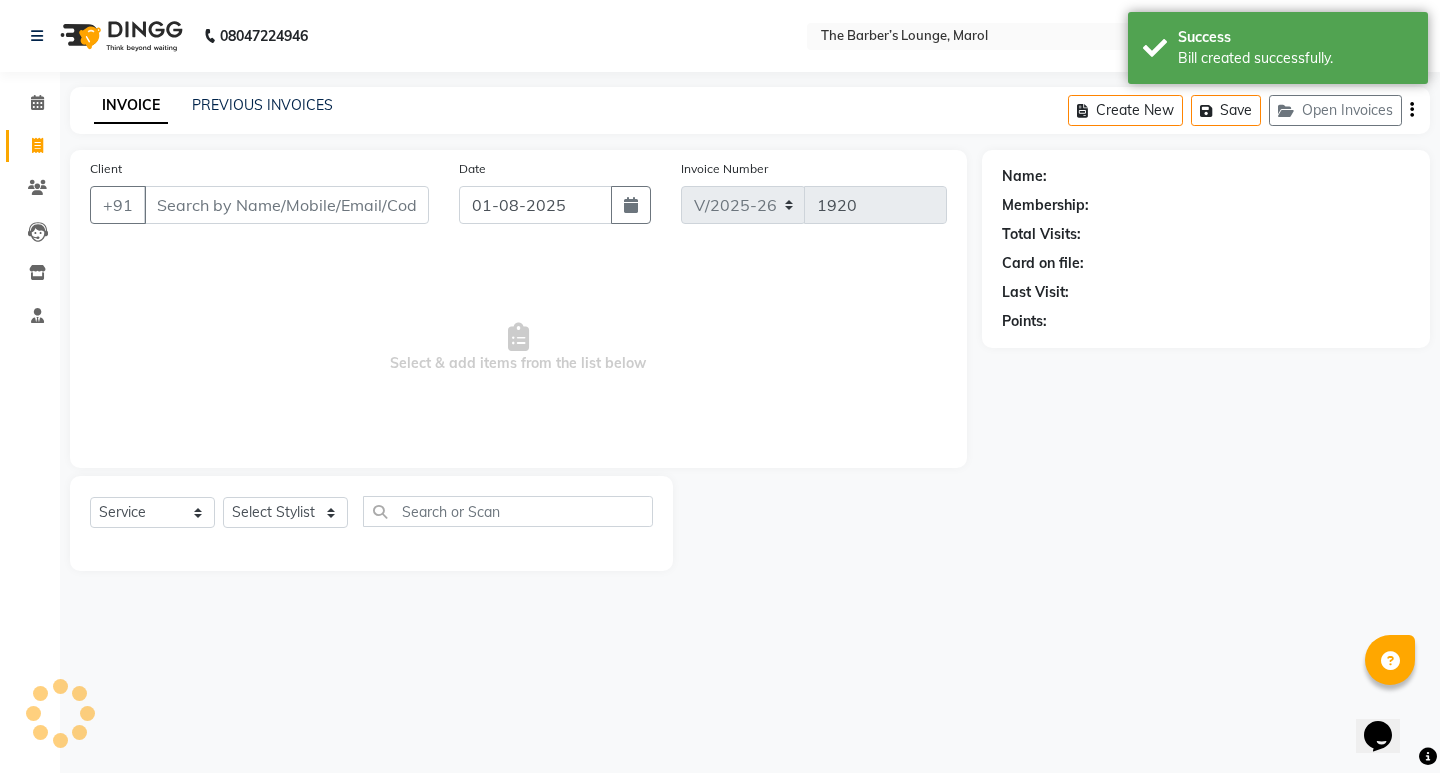click on "PREVIOUS INVOICES" 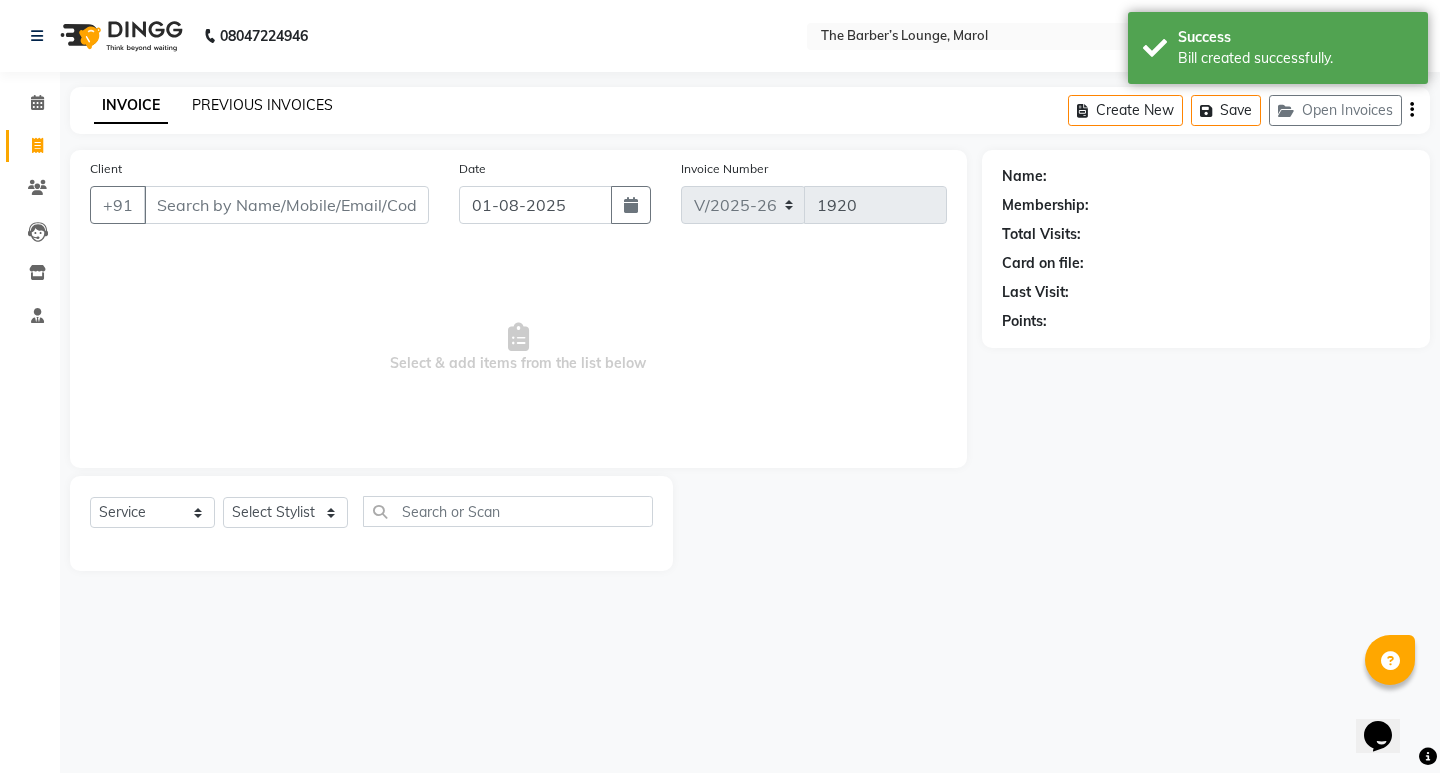 click on "PREVIOUS INVOICES" 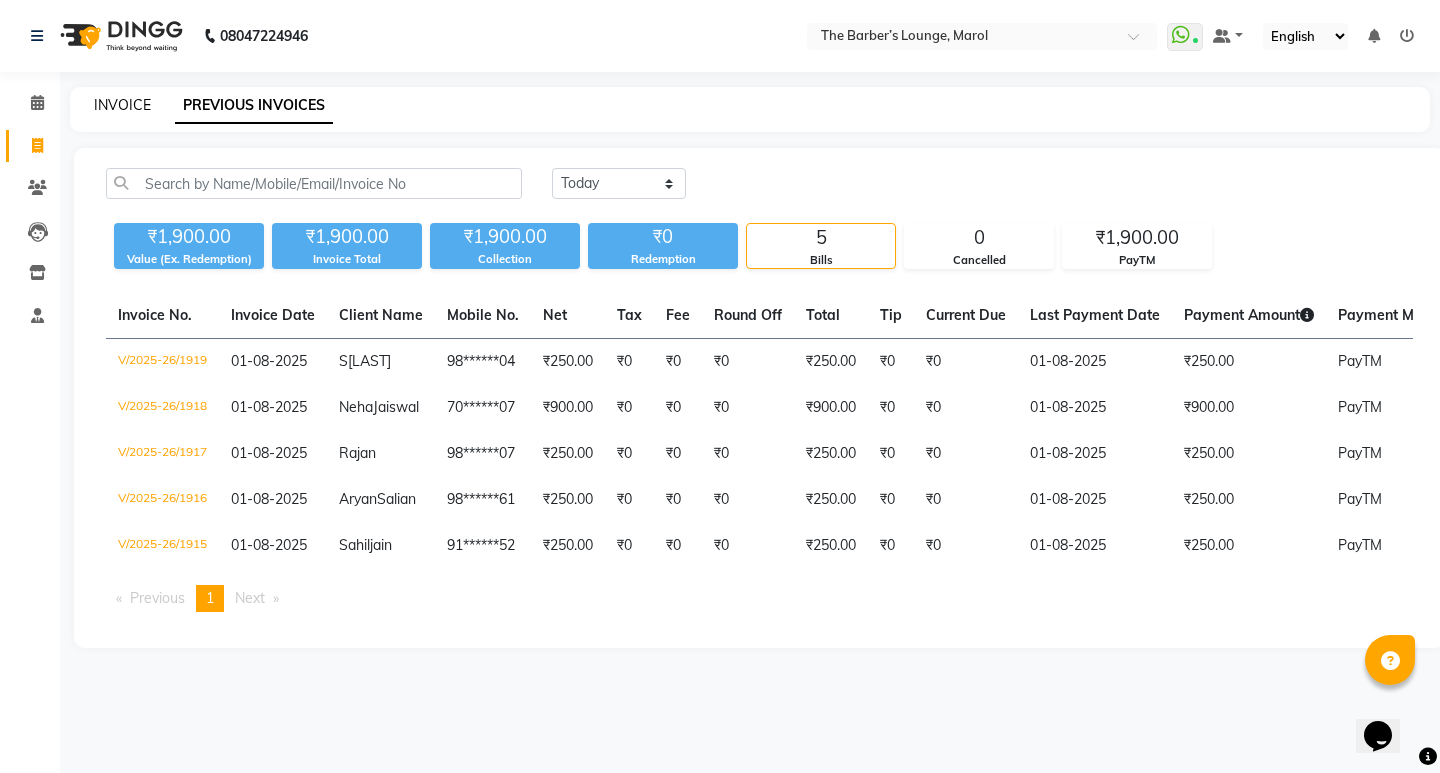 click on "INVOICE" 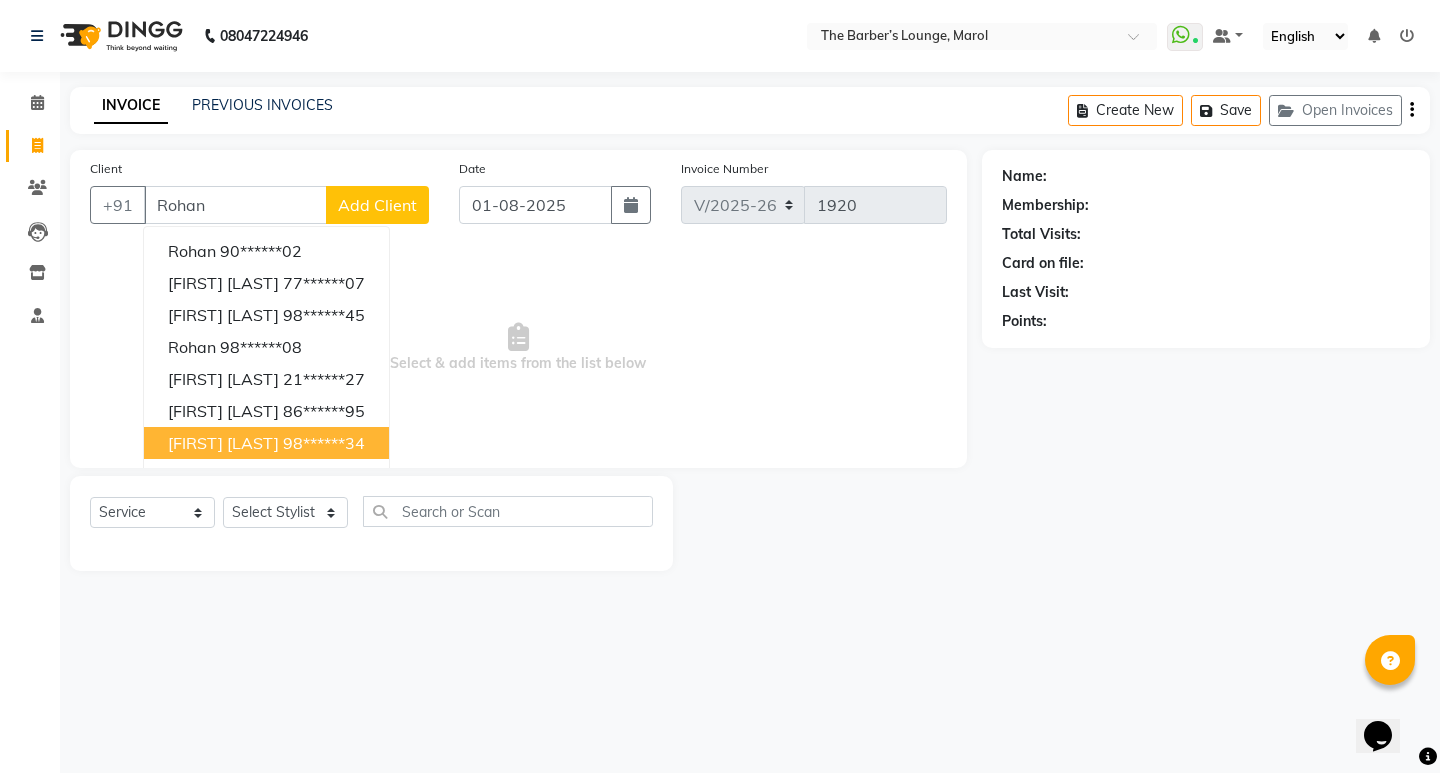 drag, startPoint x: 241, startPoint y: 435, endPoint x: 246, endPoint y: 465, distance: 30.413813 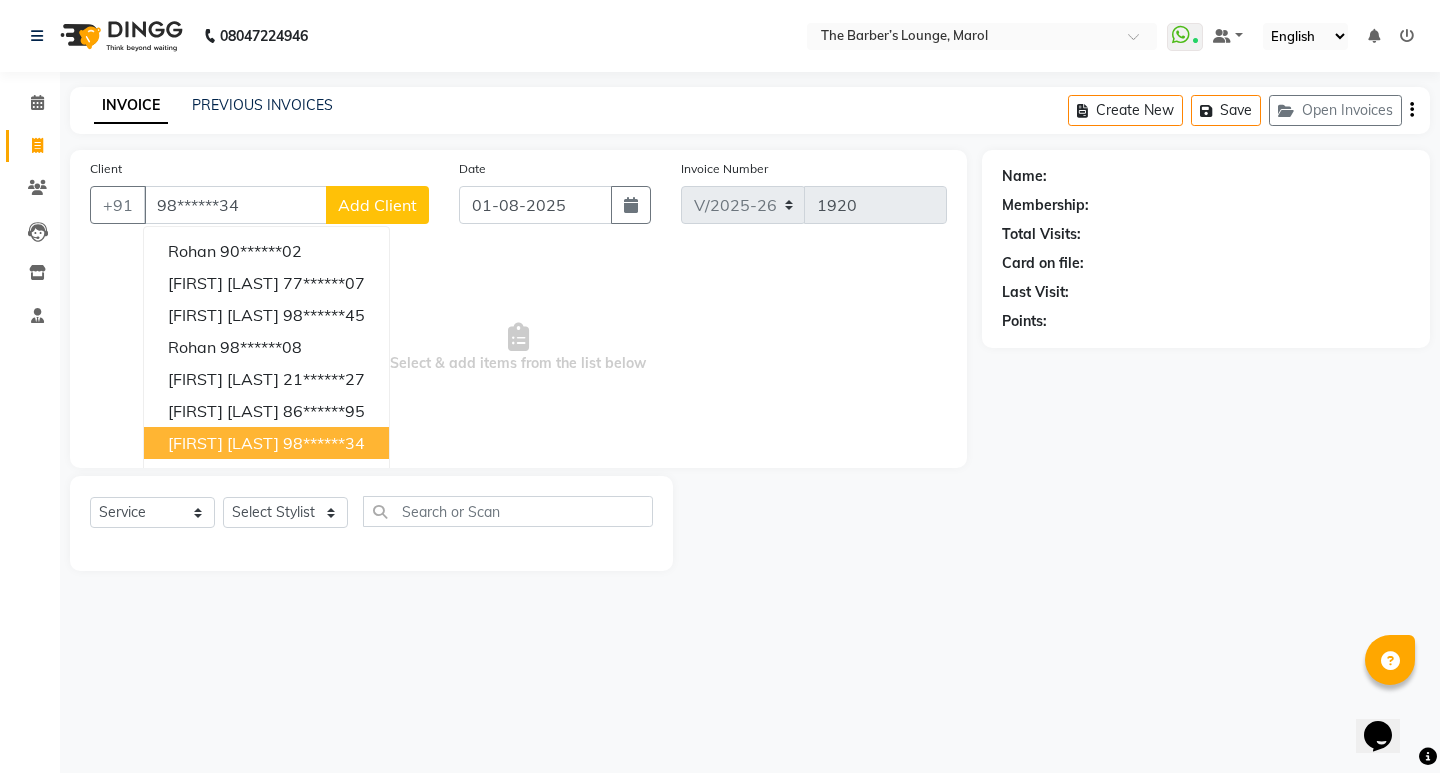 type on "98******34" 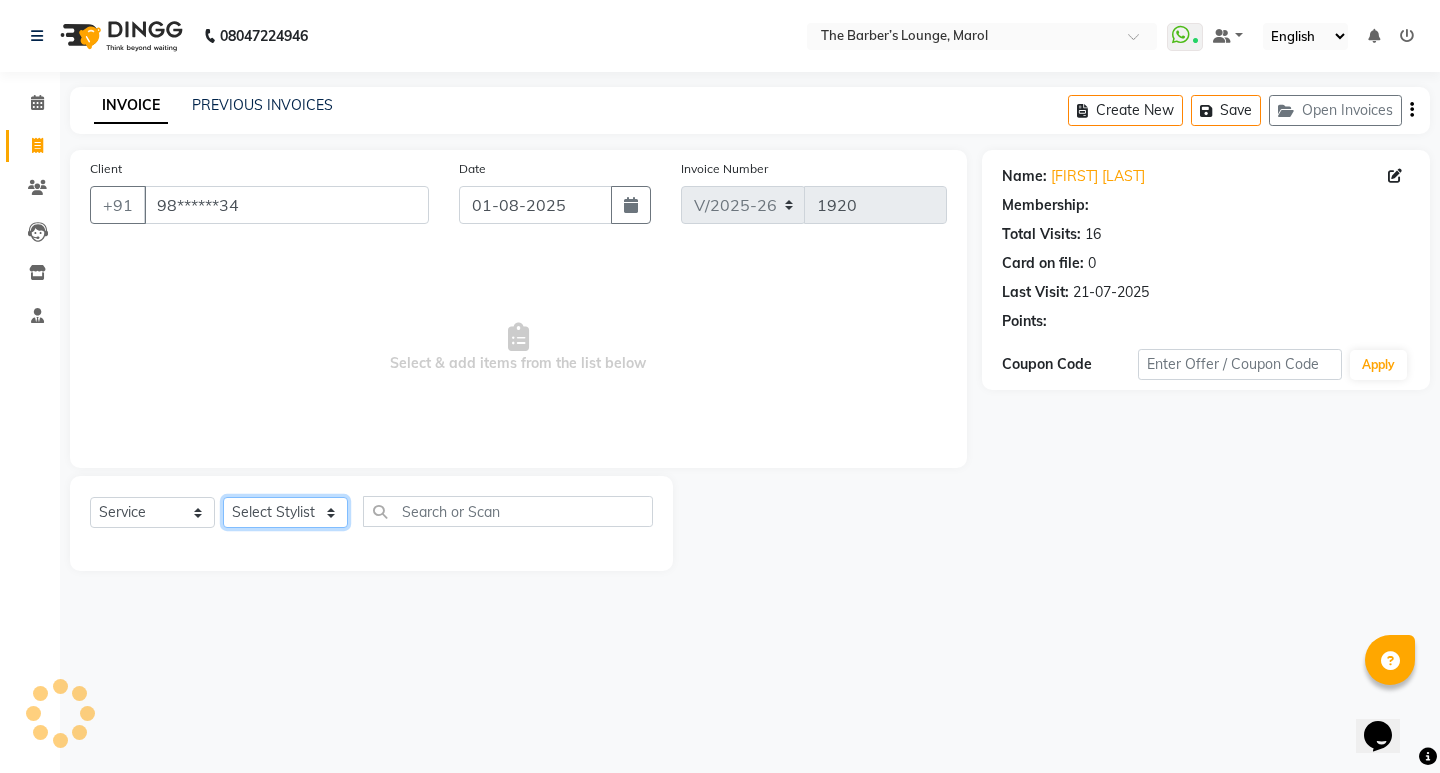 click on "Select Stylist Anjali Jafar Salmani Ketan Shinde Mohsin Akhtar Satish Tejasvi Vasundhara" 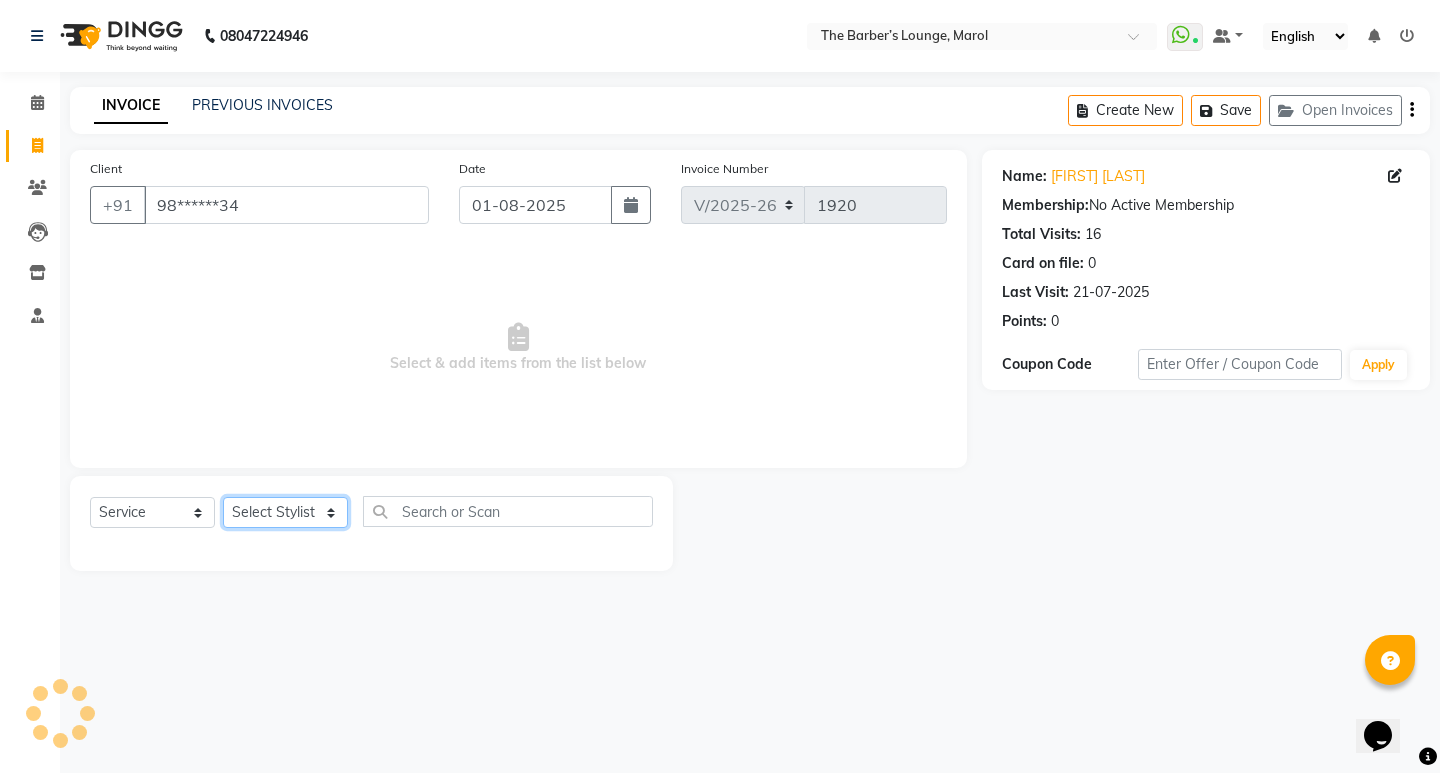 select on "60183" 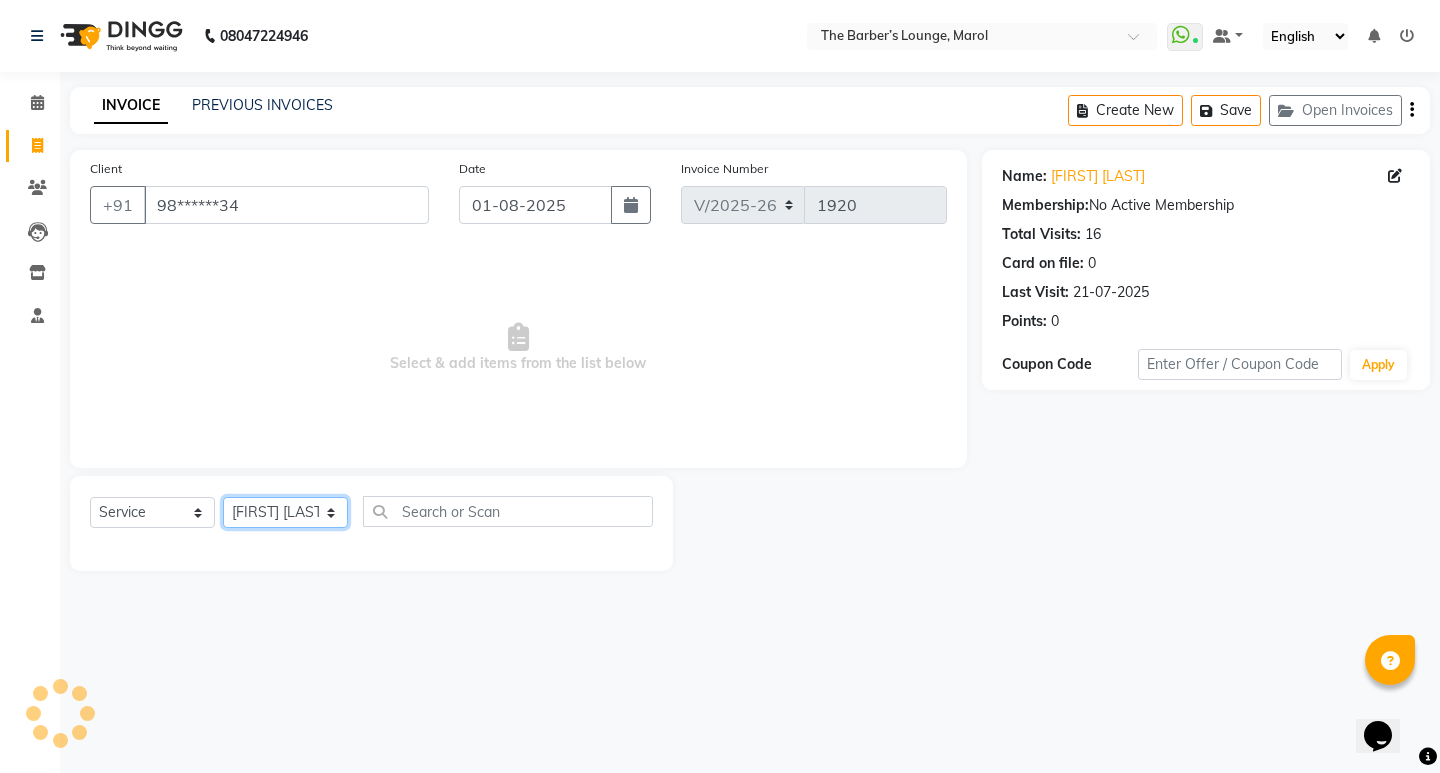 click on "Select Stylist Anjali Jafar Salmani Ketan Shinde Mohsin Akhtar Satish Tejasvi Vasundhara" 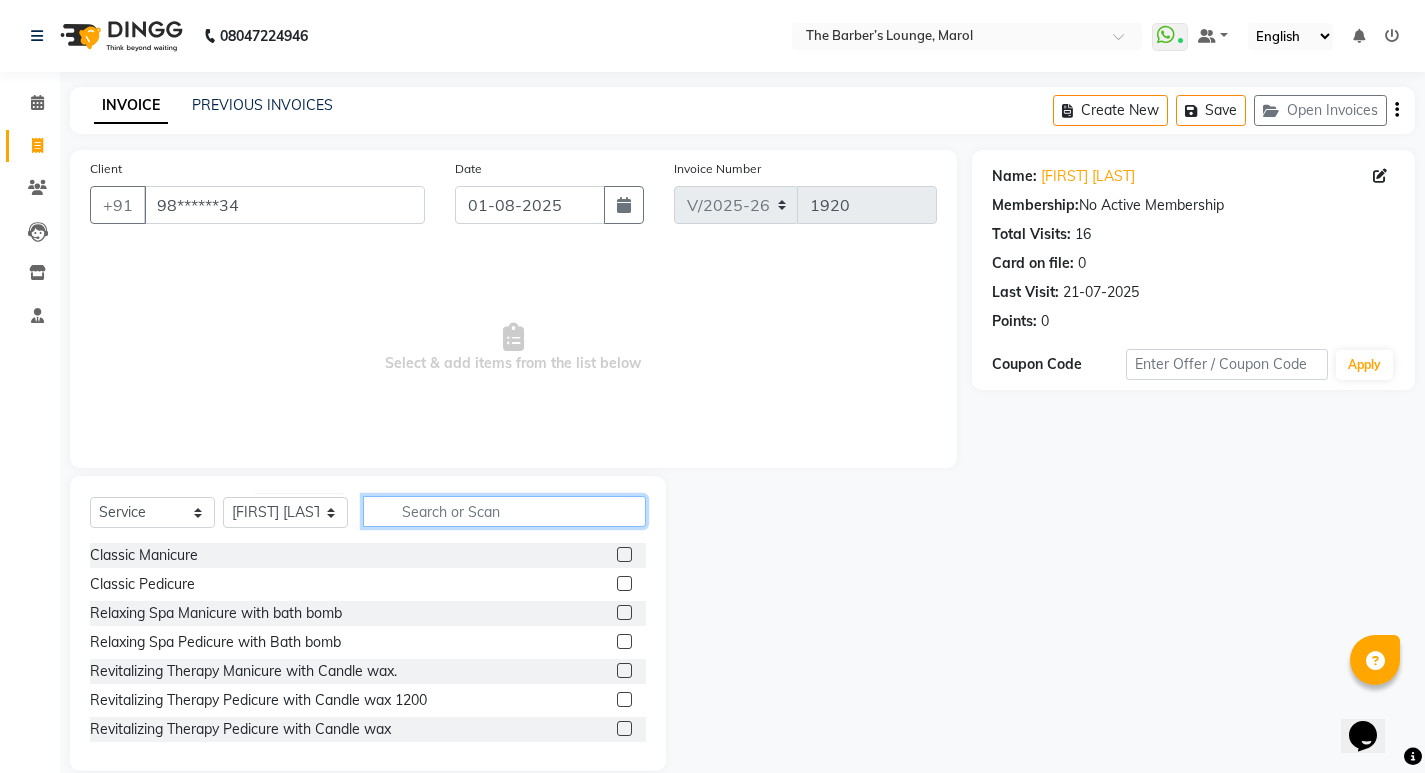 click 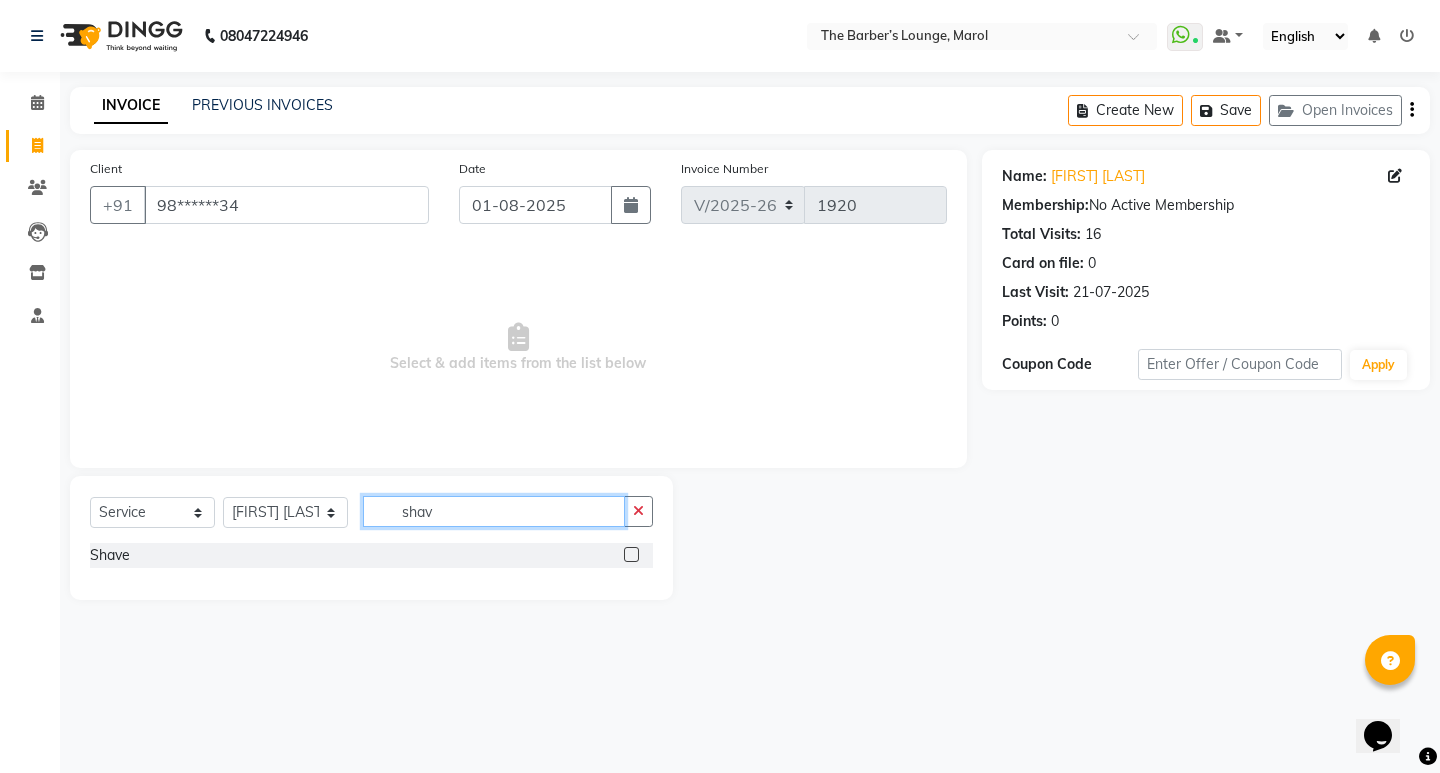 type on "shav" 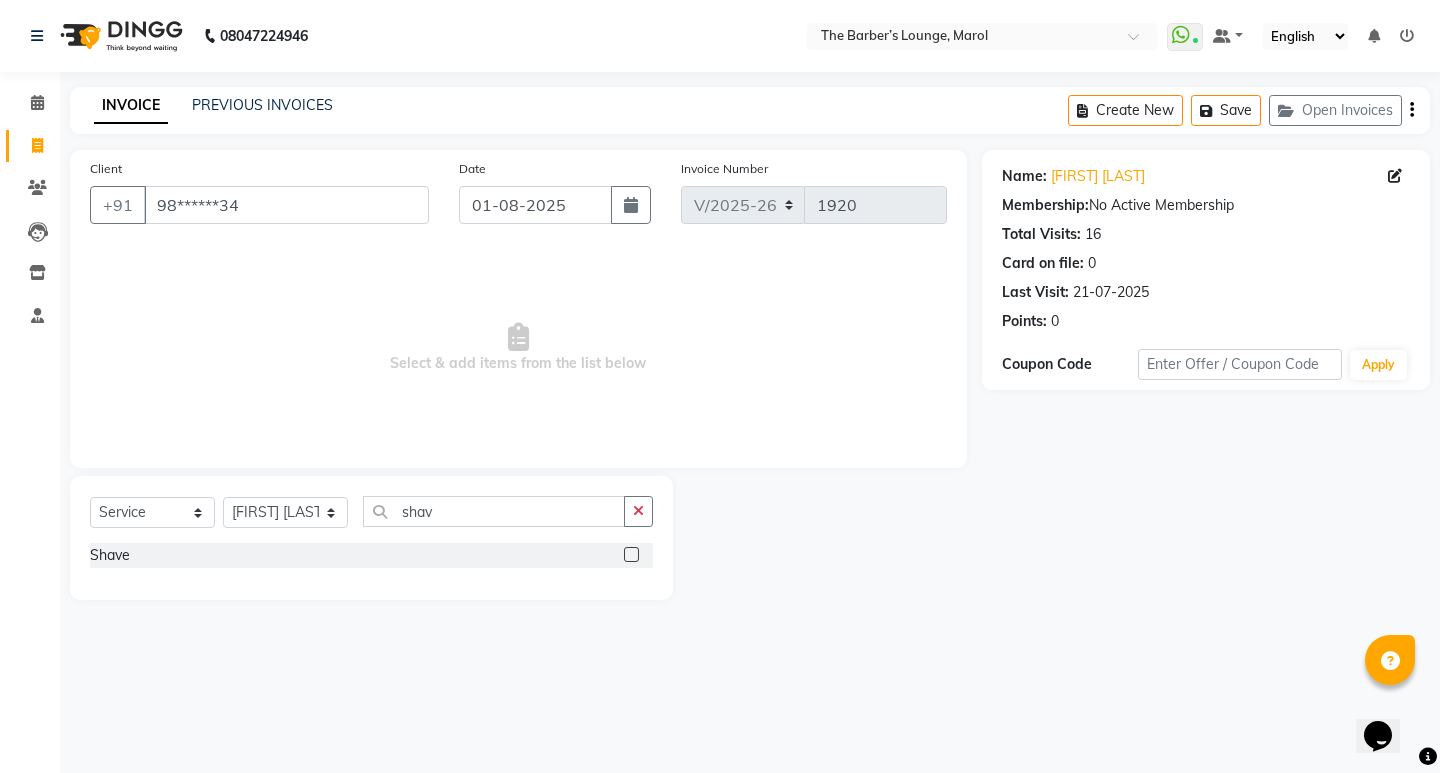 click 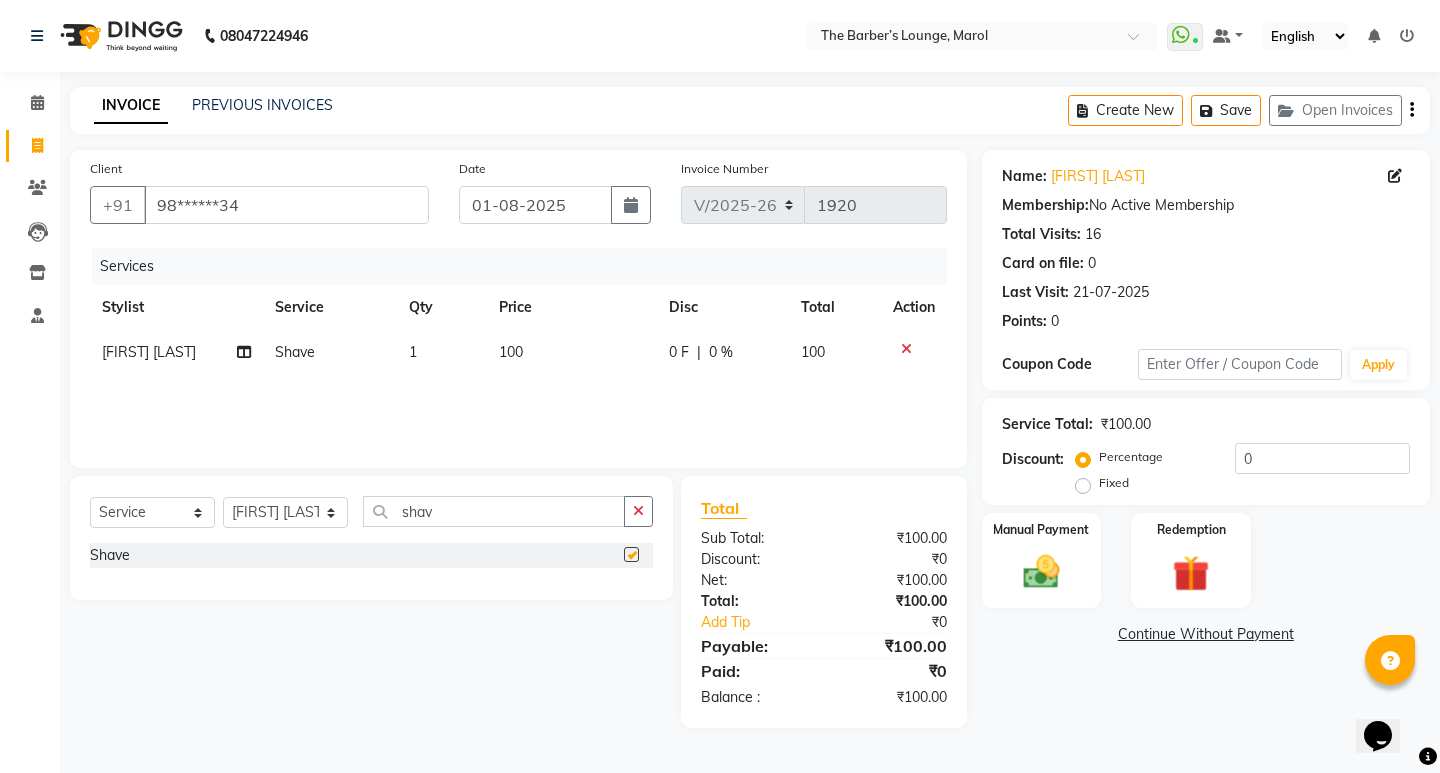 checkbox on "false" 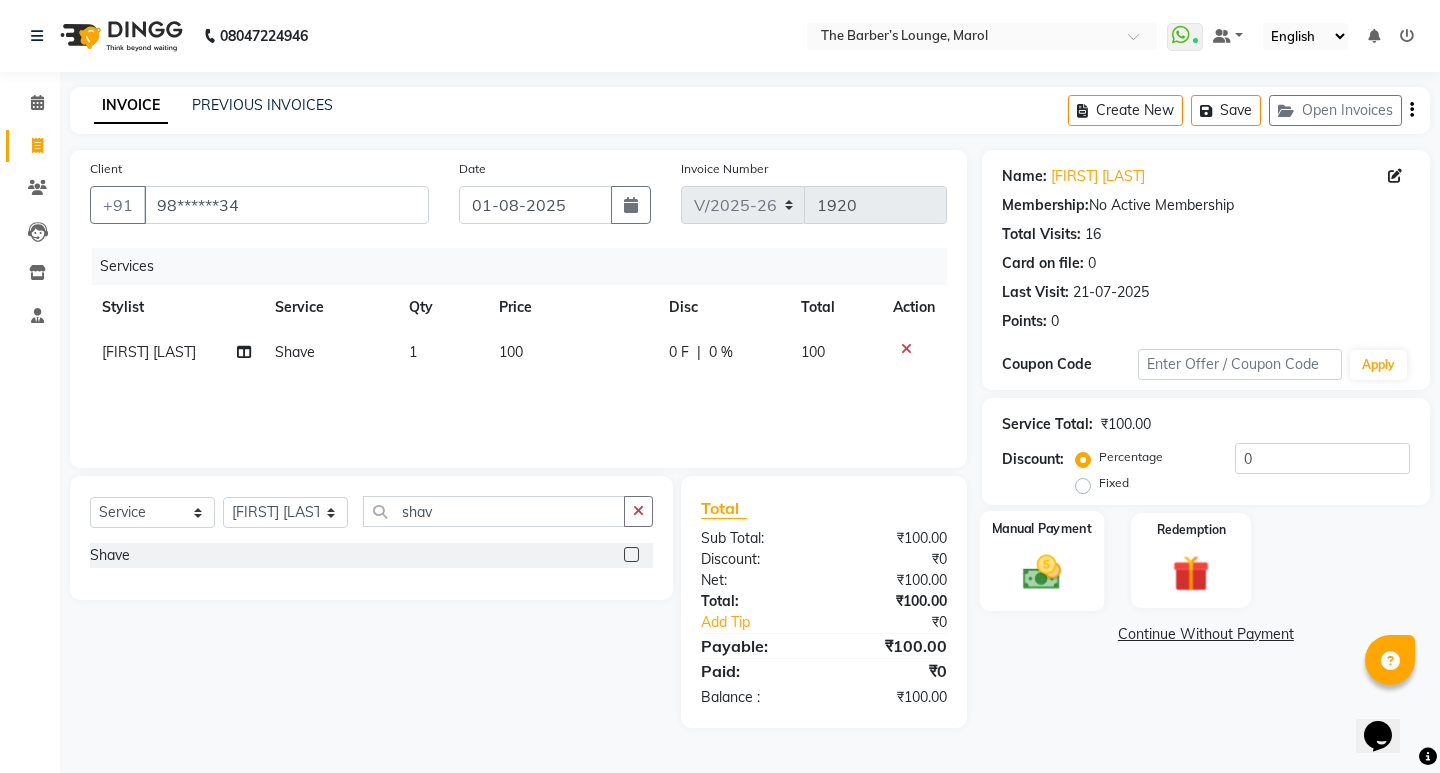 click 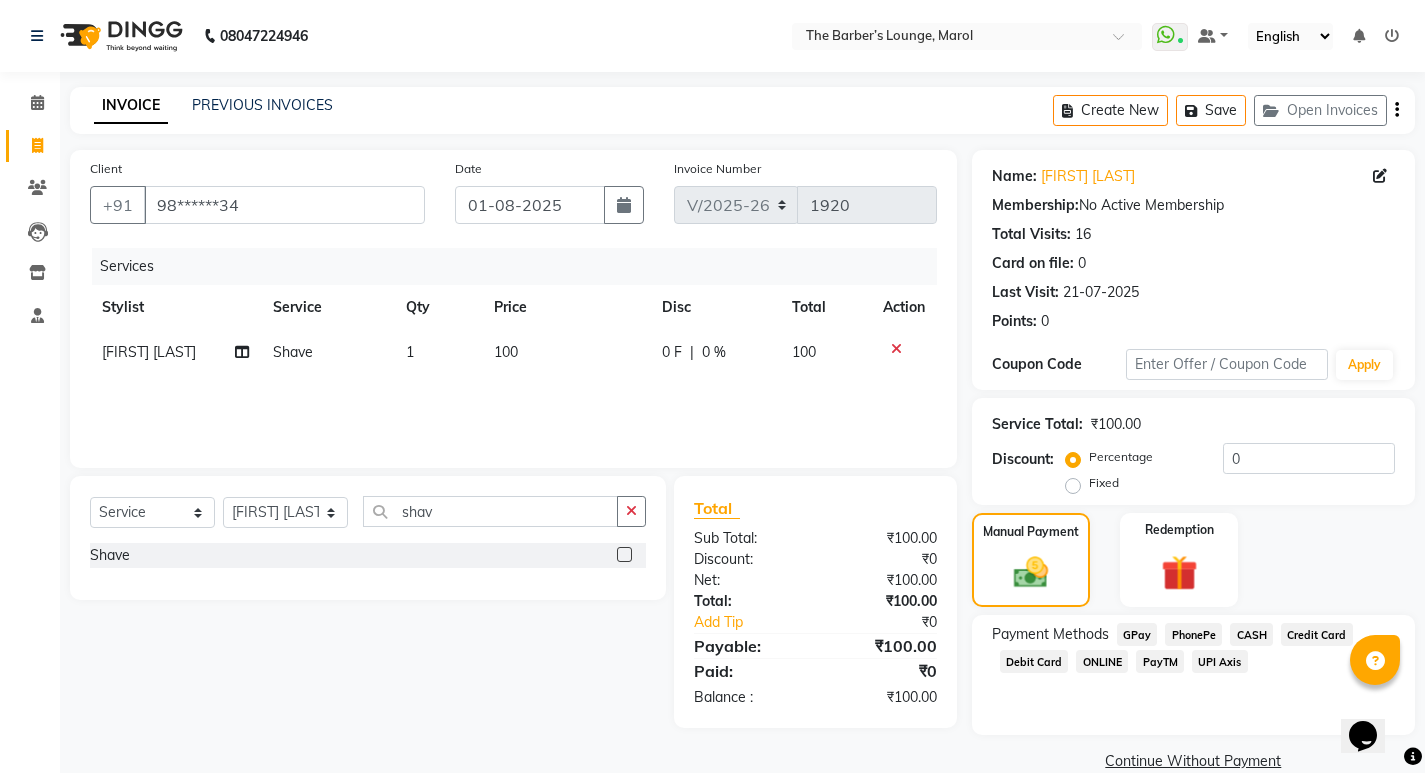 click on "PayTM" 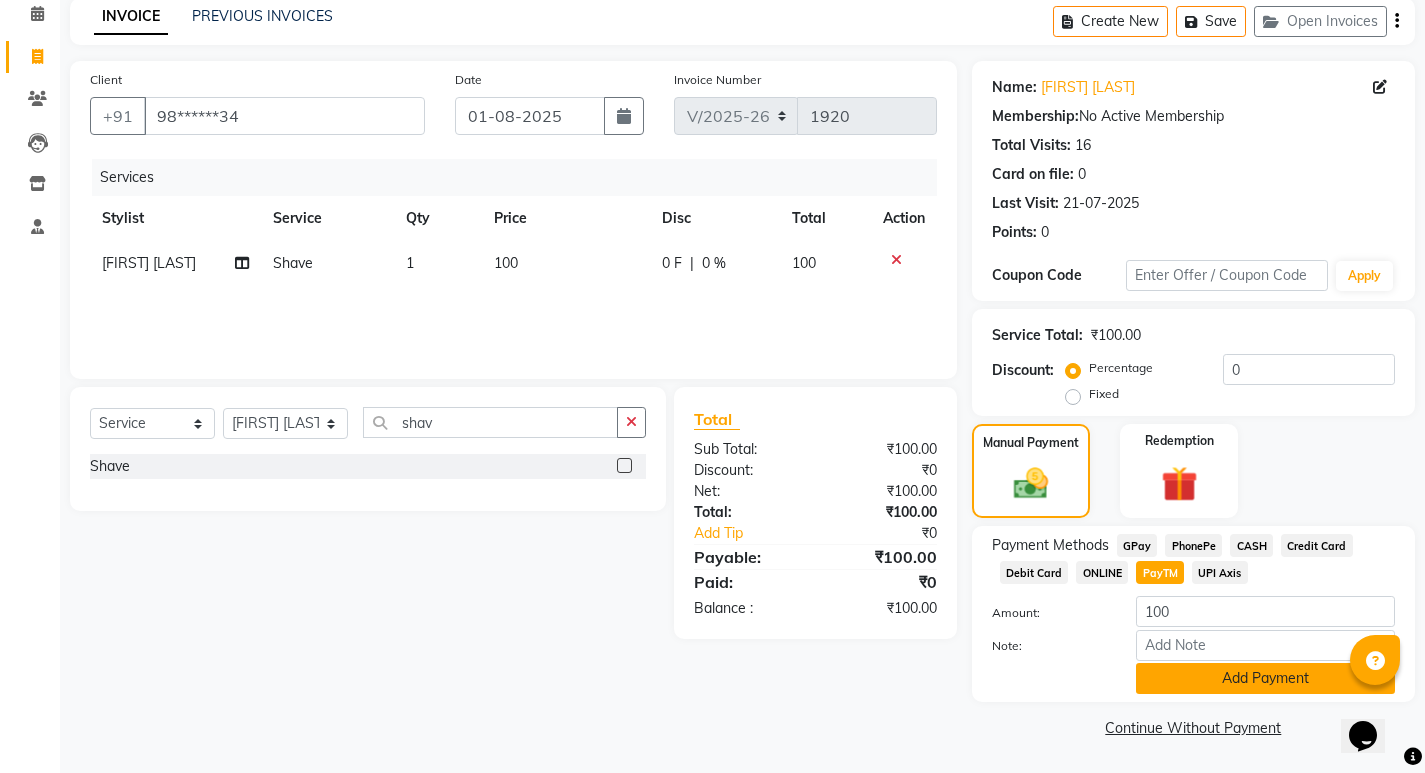 click on "Add Payment" 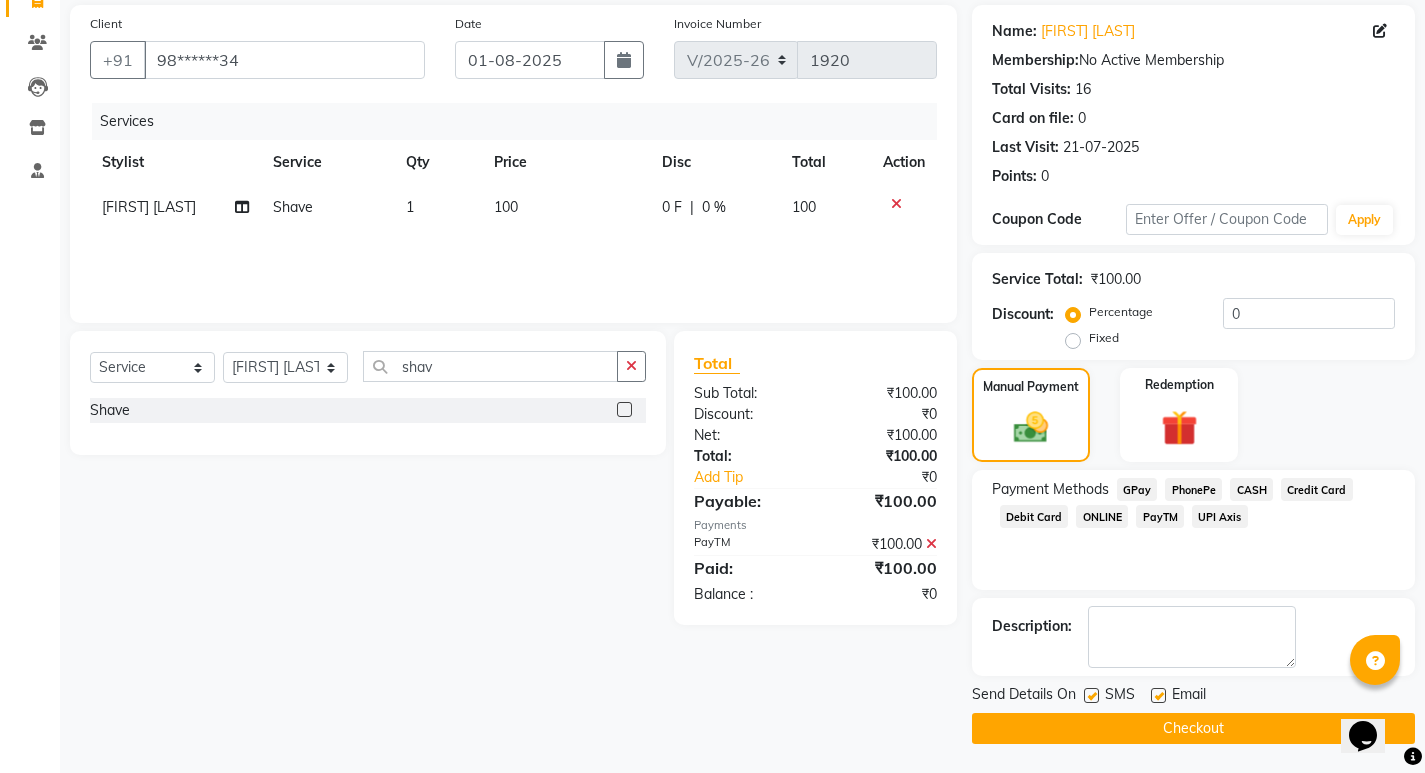scroll, scrollTop: 146, scrollLeft: 0, axis: vertical 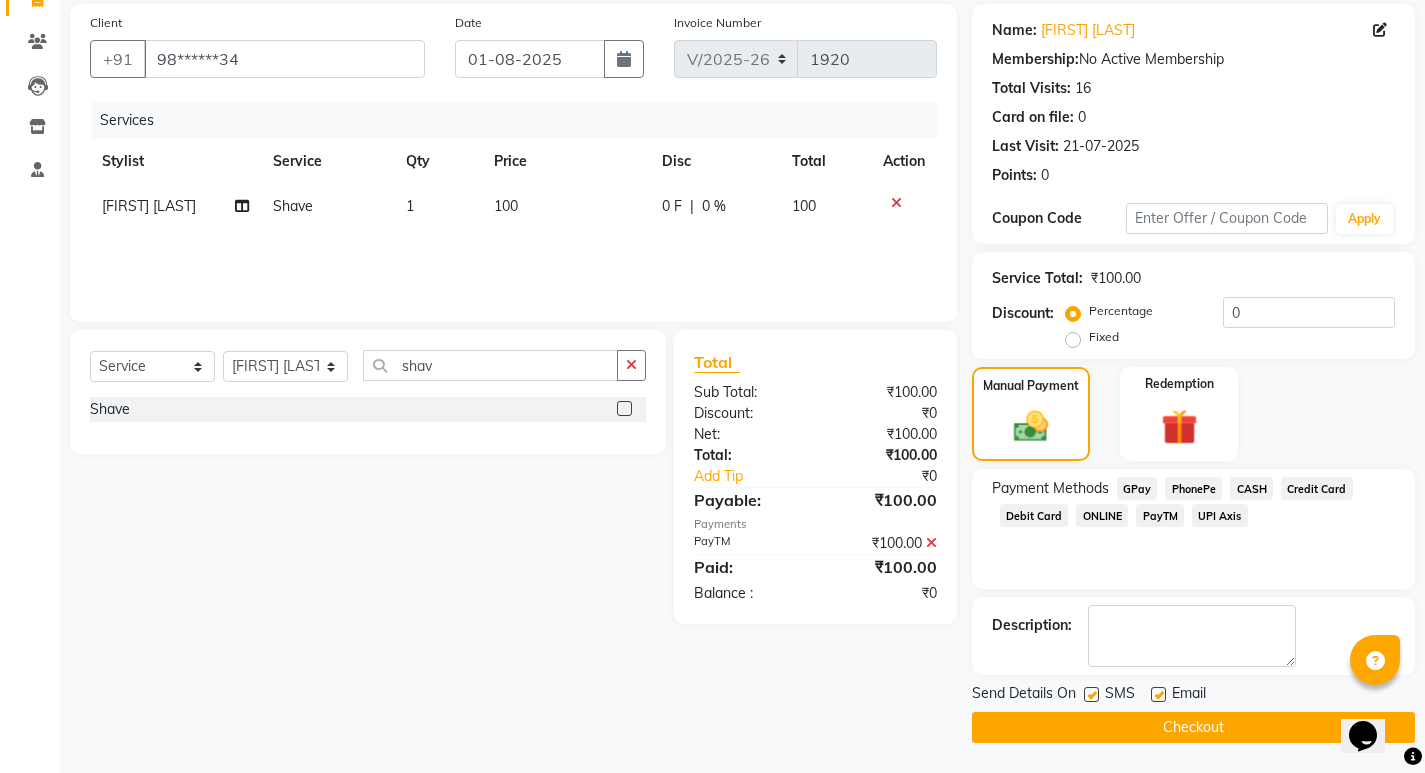 click on "Checkout" 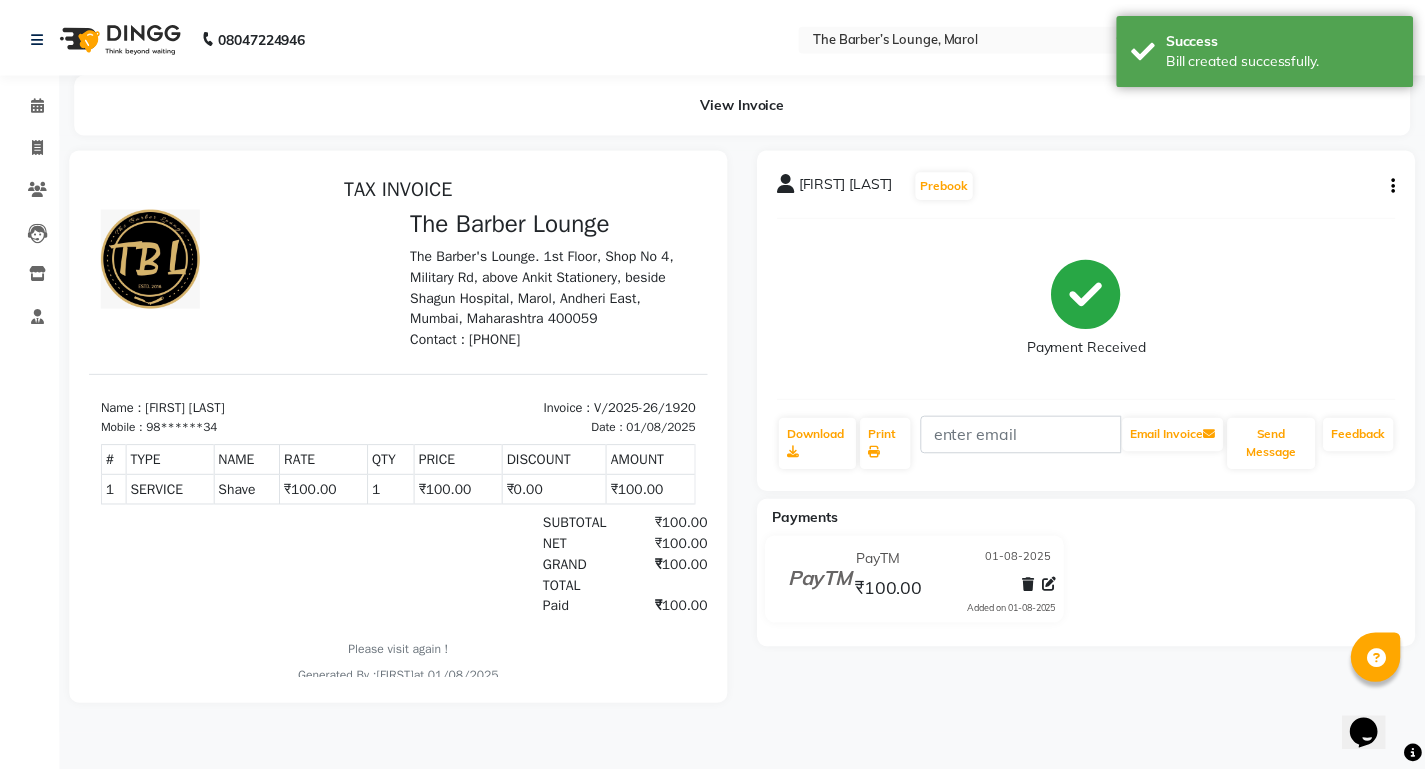 scroll, scrollTop: 0, scrollLeft: 0, axis: both 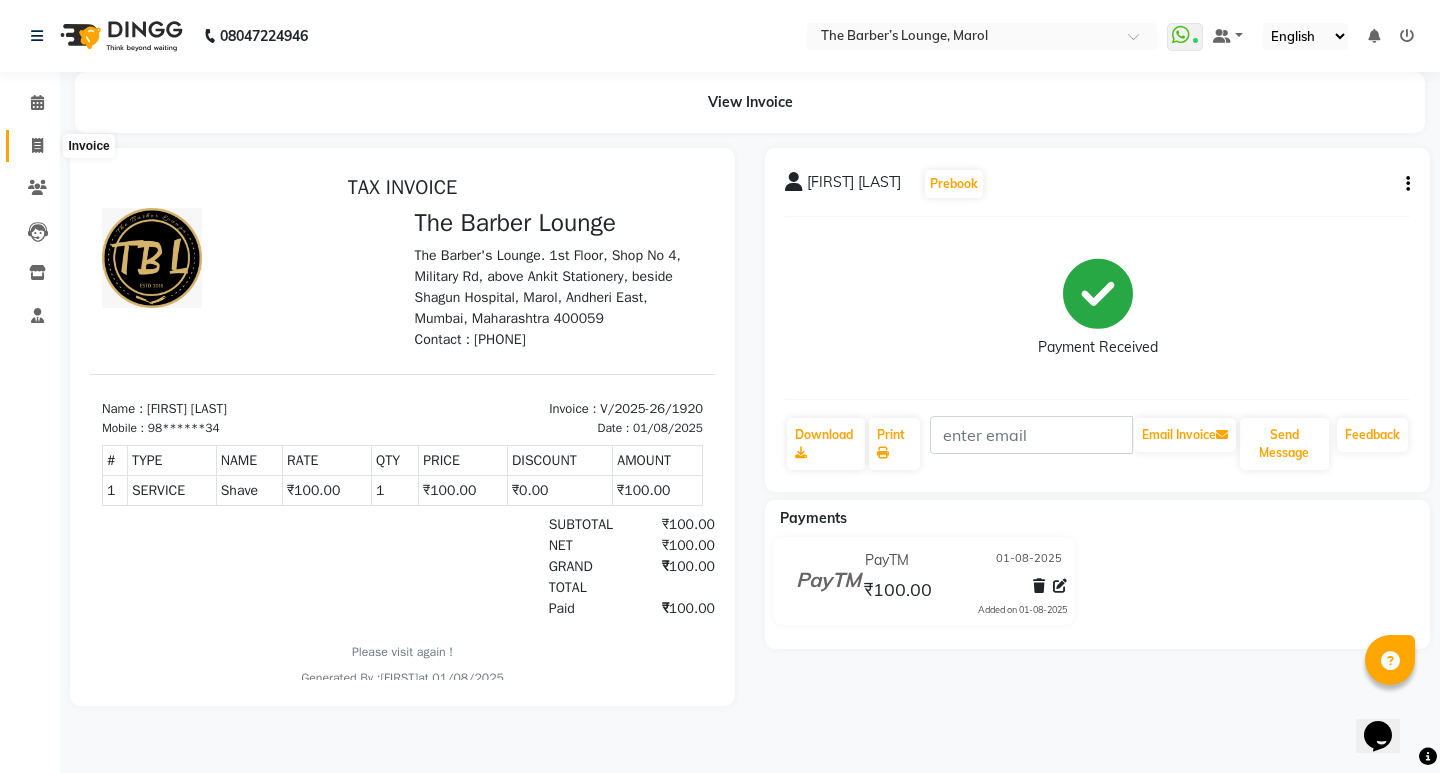click 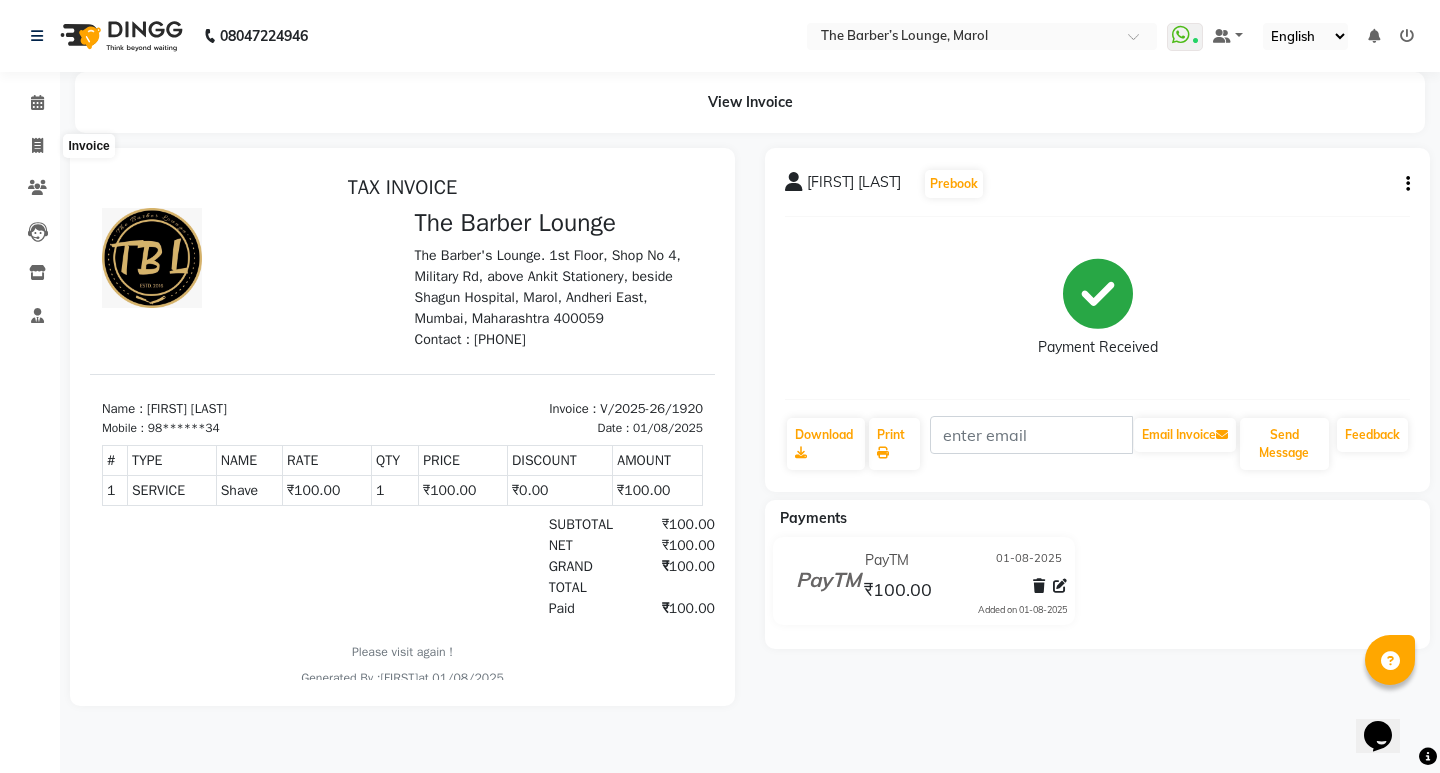 select on "7188" 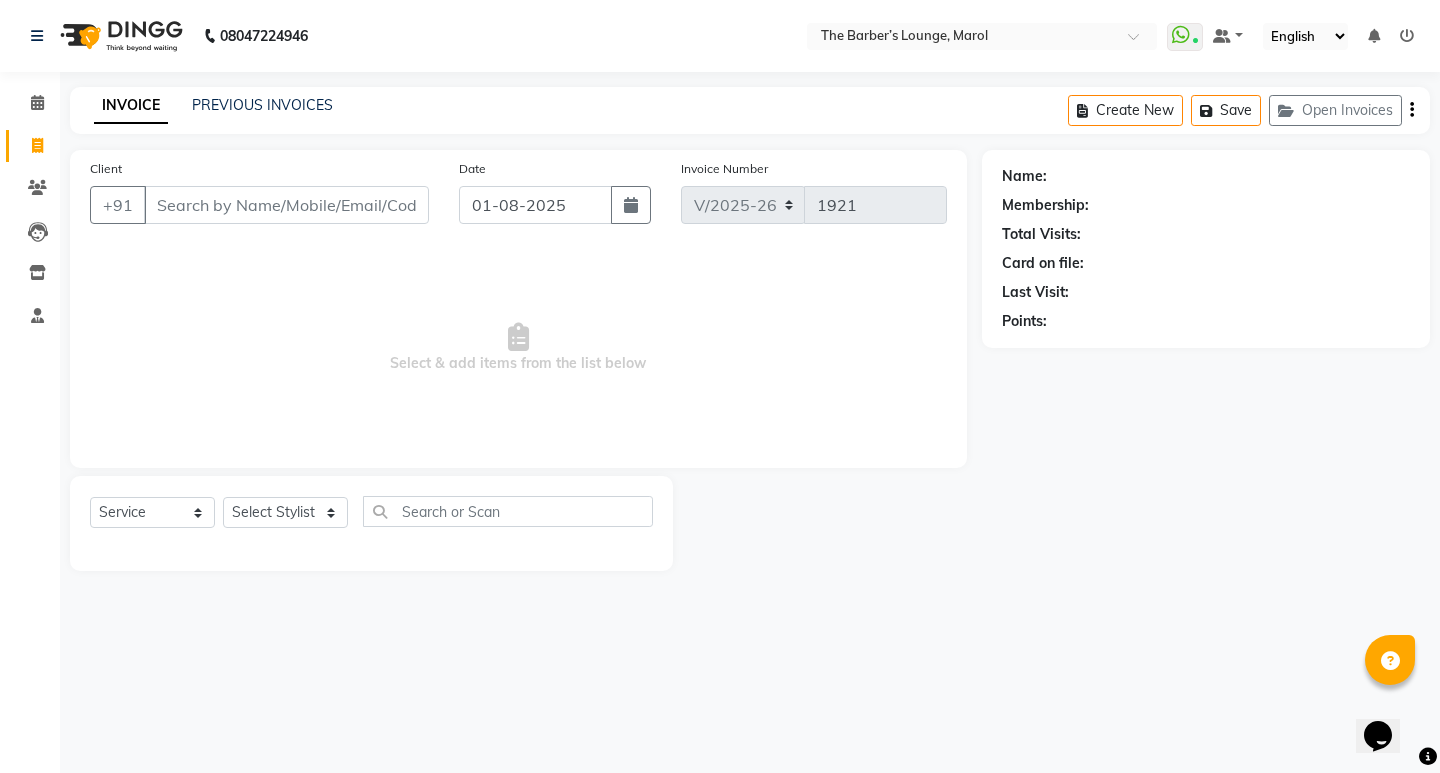 click on "Client" at bounding box center [286, 205] 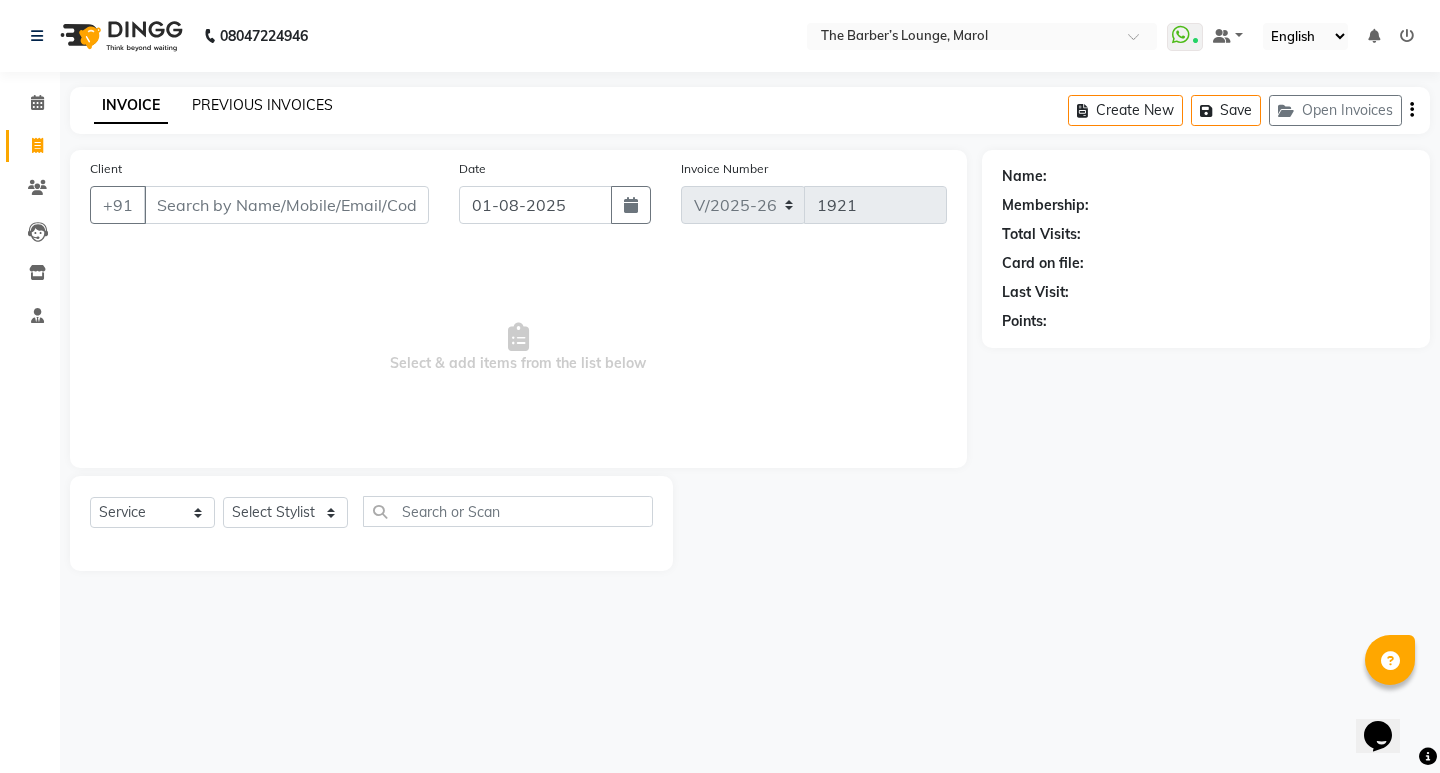 click on "PREVIOUS INVOICES" 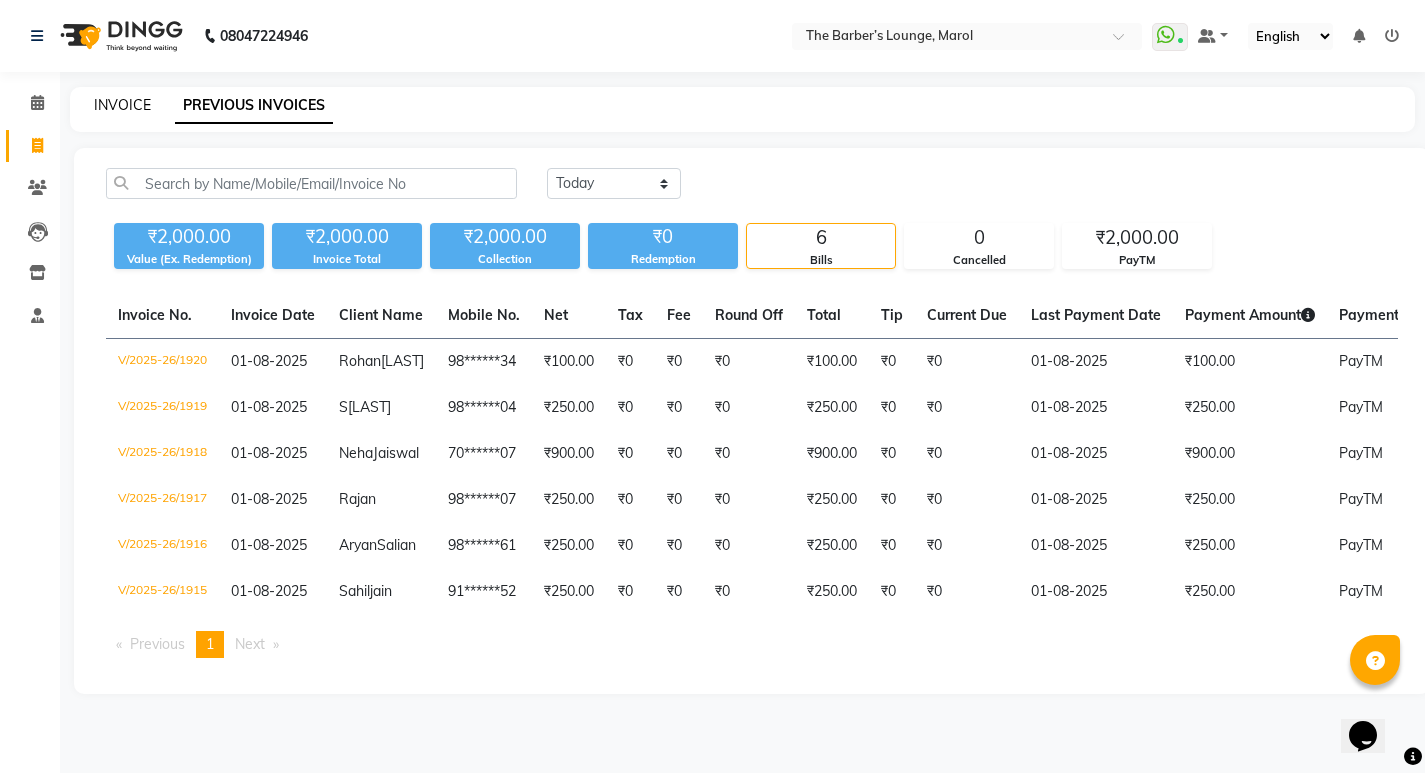 click on "INVOICE" 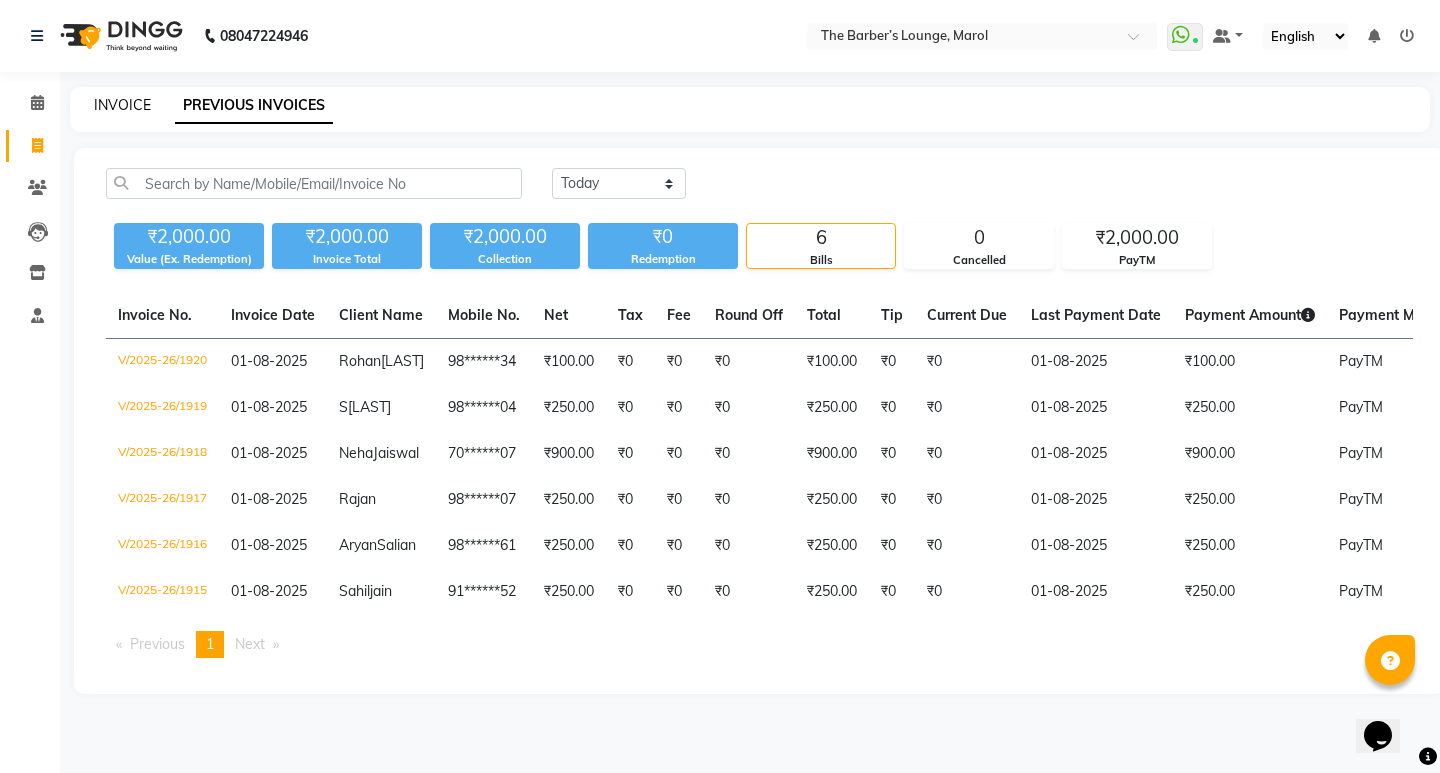 select on "7188" 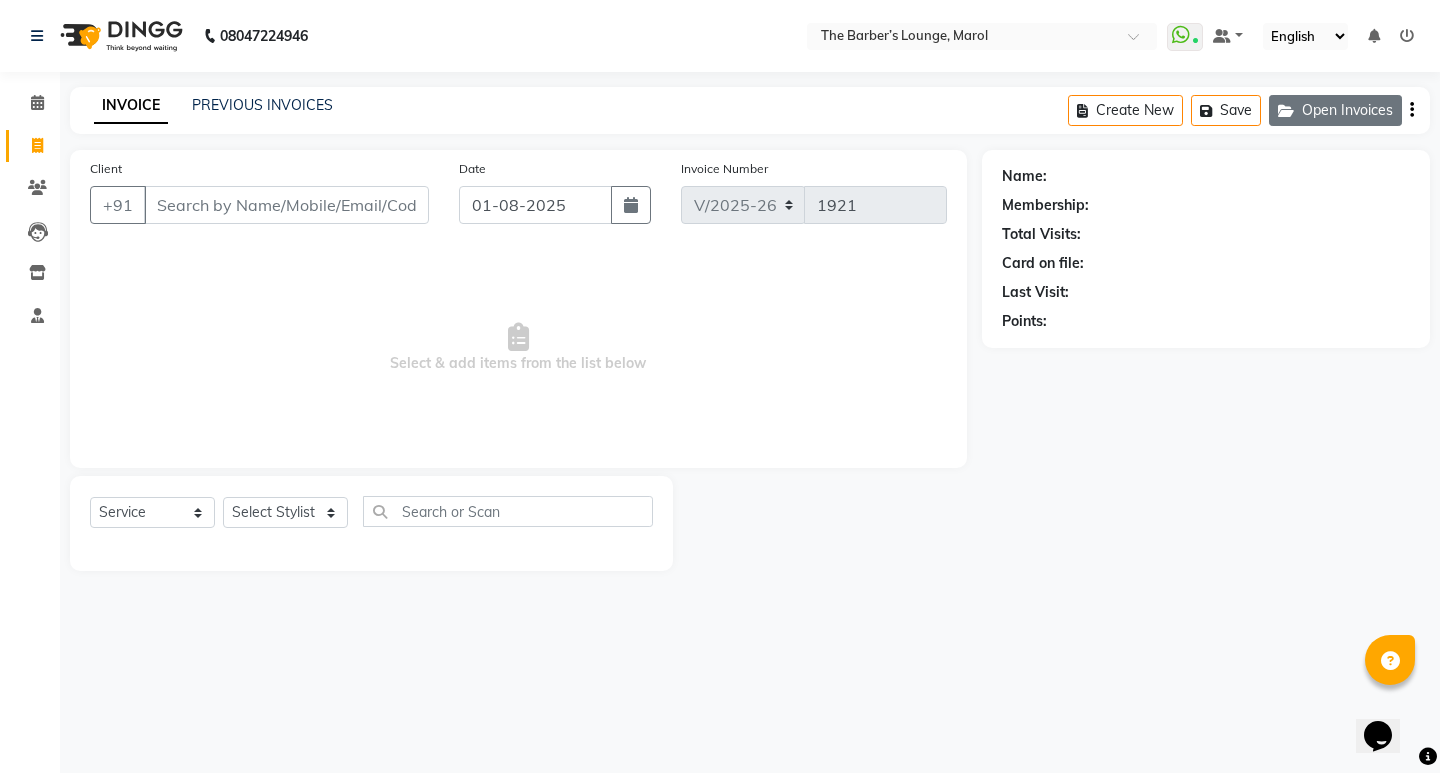 click on "Open Invoices" 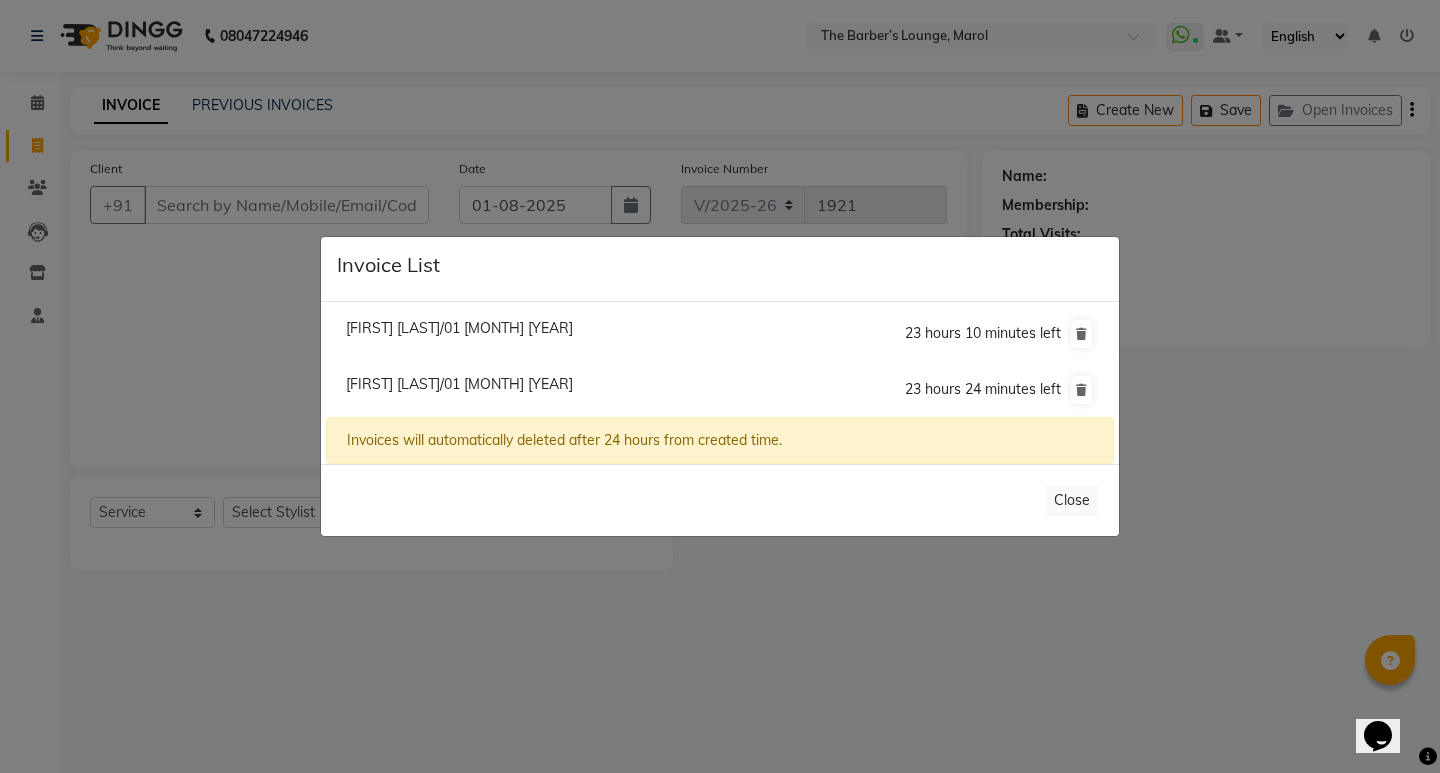 click on "Anil Serrao/01 August 2025" 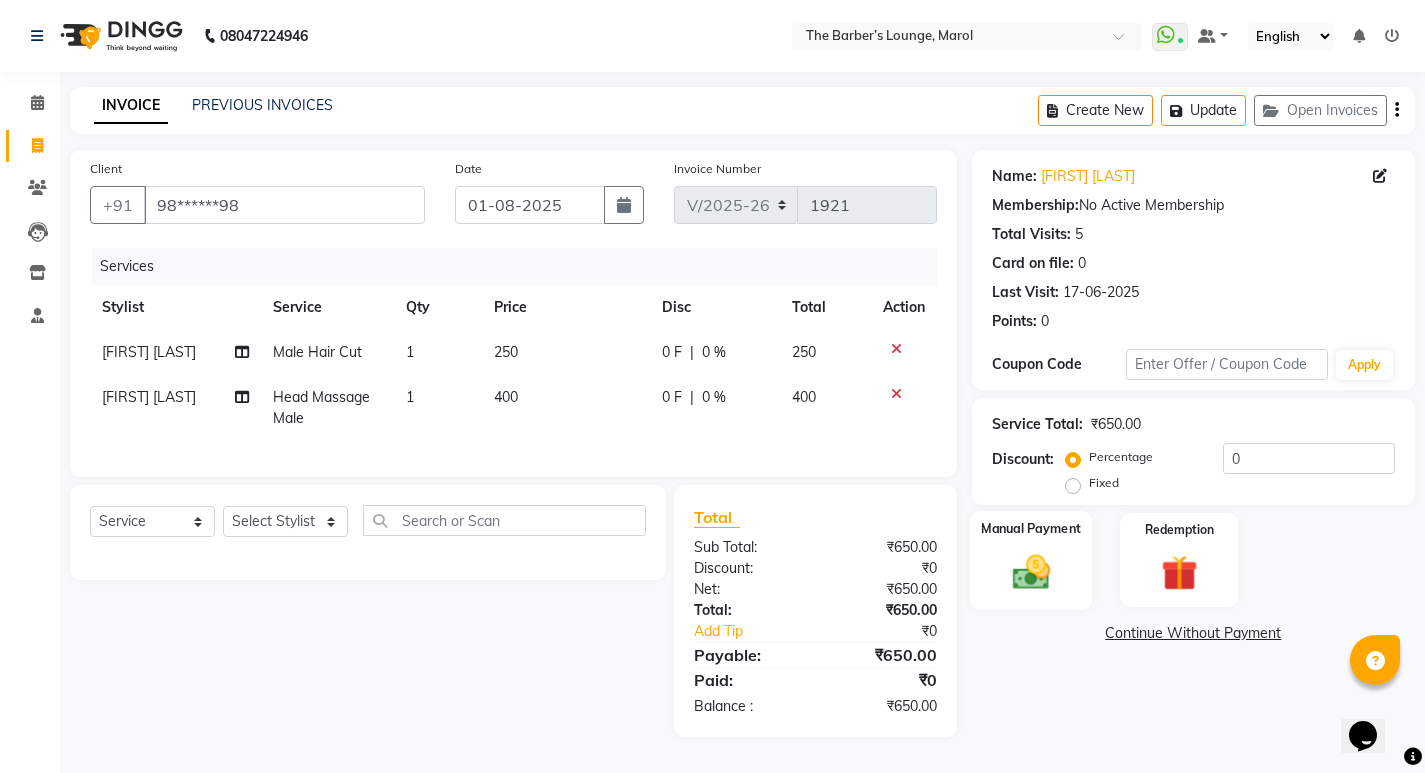 click 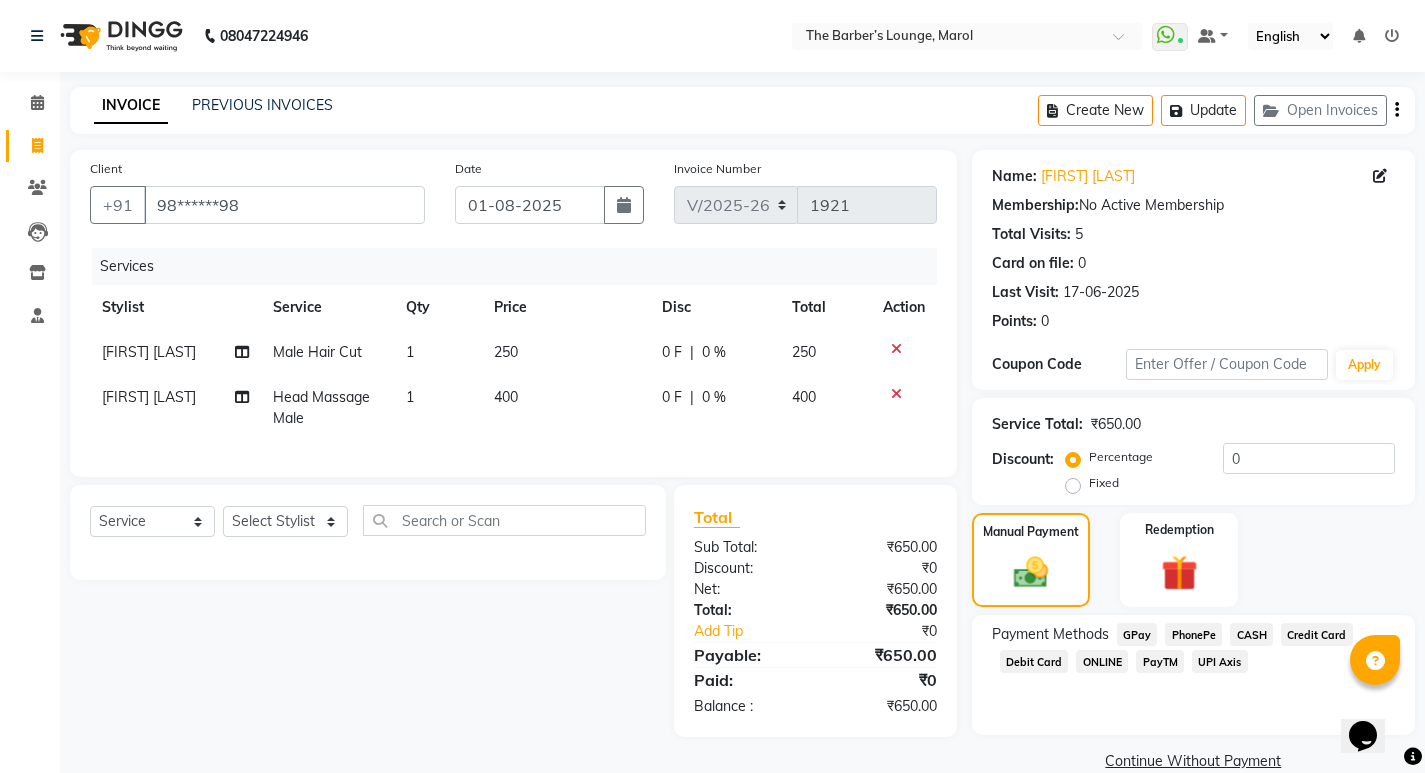 click on "PayTM" 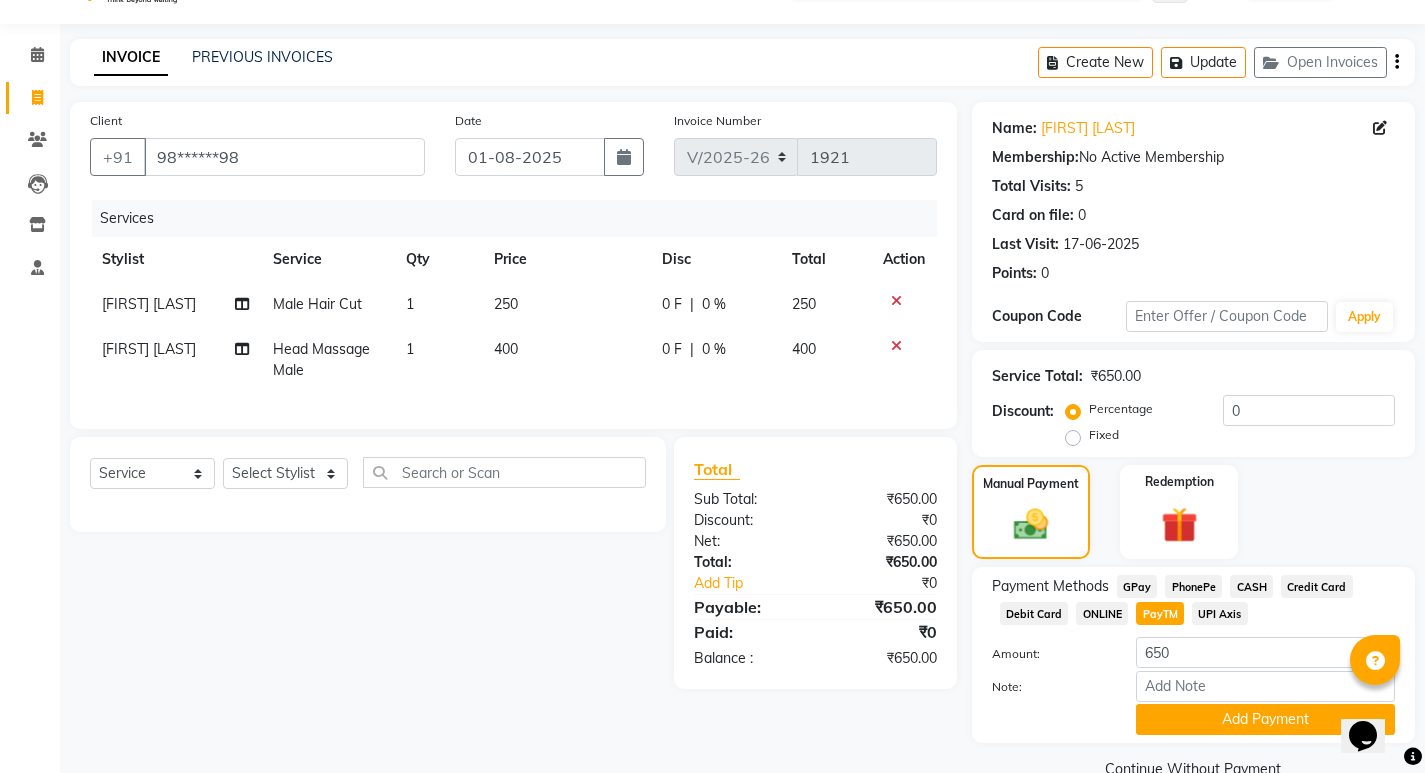 scroll, scrollTop: 89, scrollLeft: 0, axis: vertical 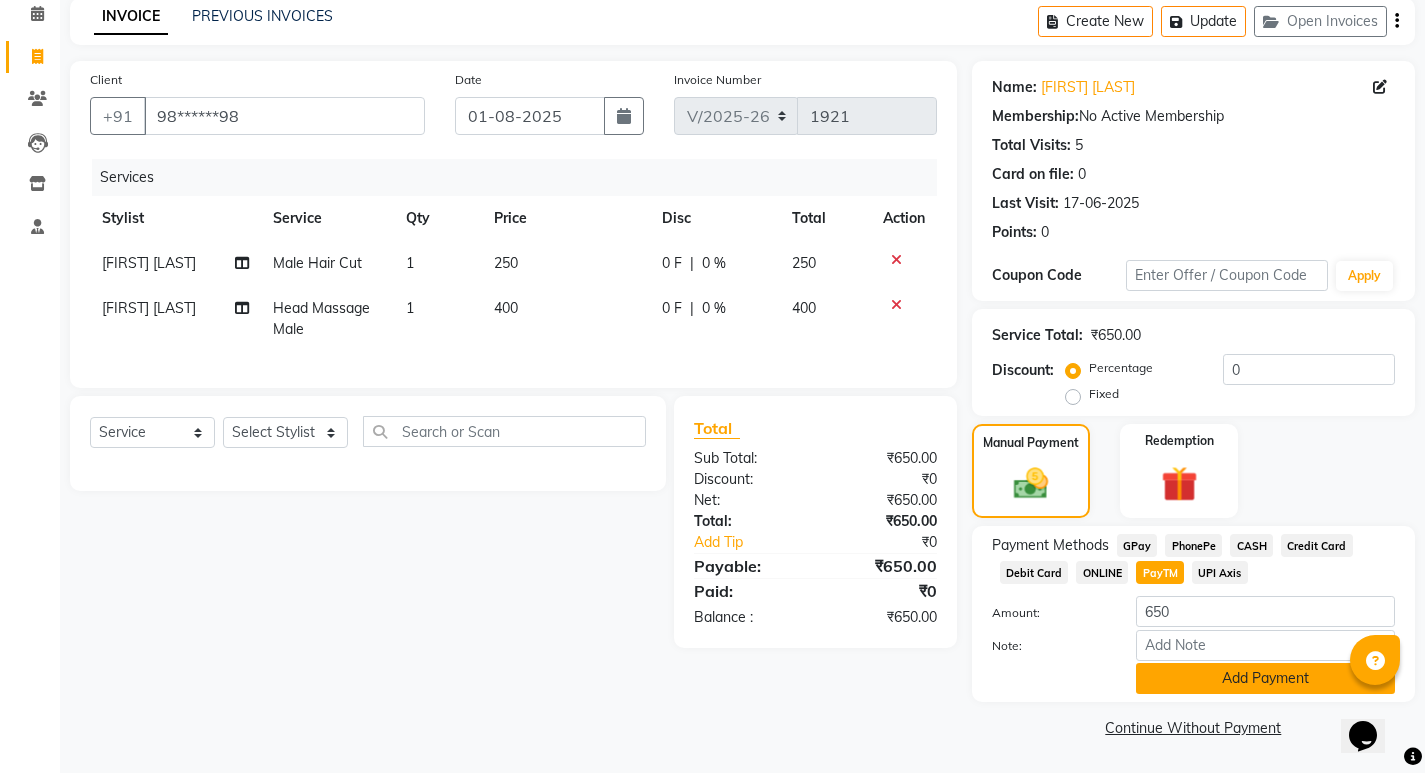 click on "Add Payment" 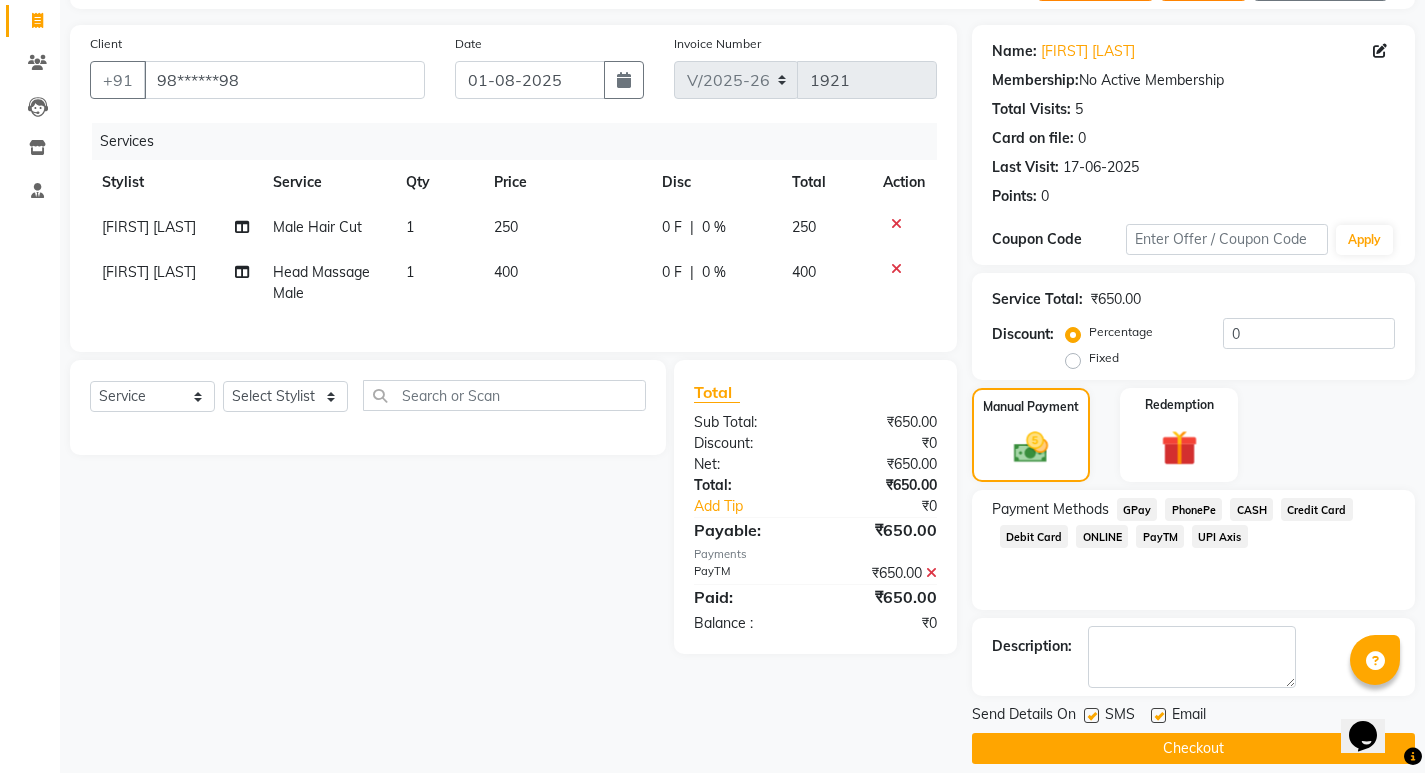 scroll, scrollTop: 146, scrollLeft: 0, axis: vertical 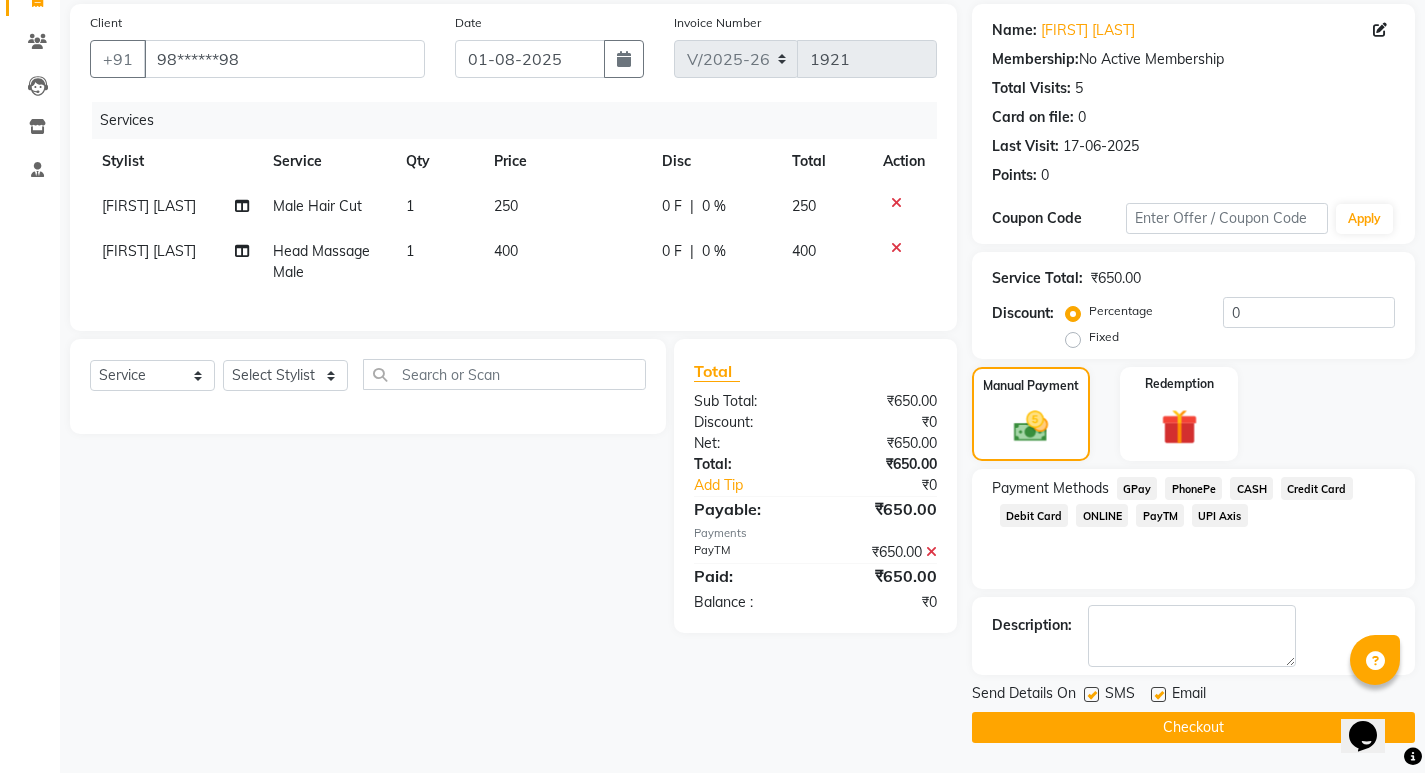 click on "Checkout" 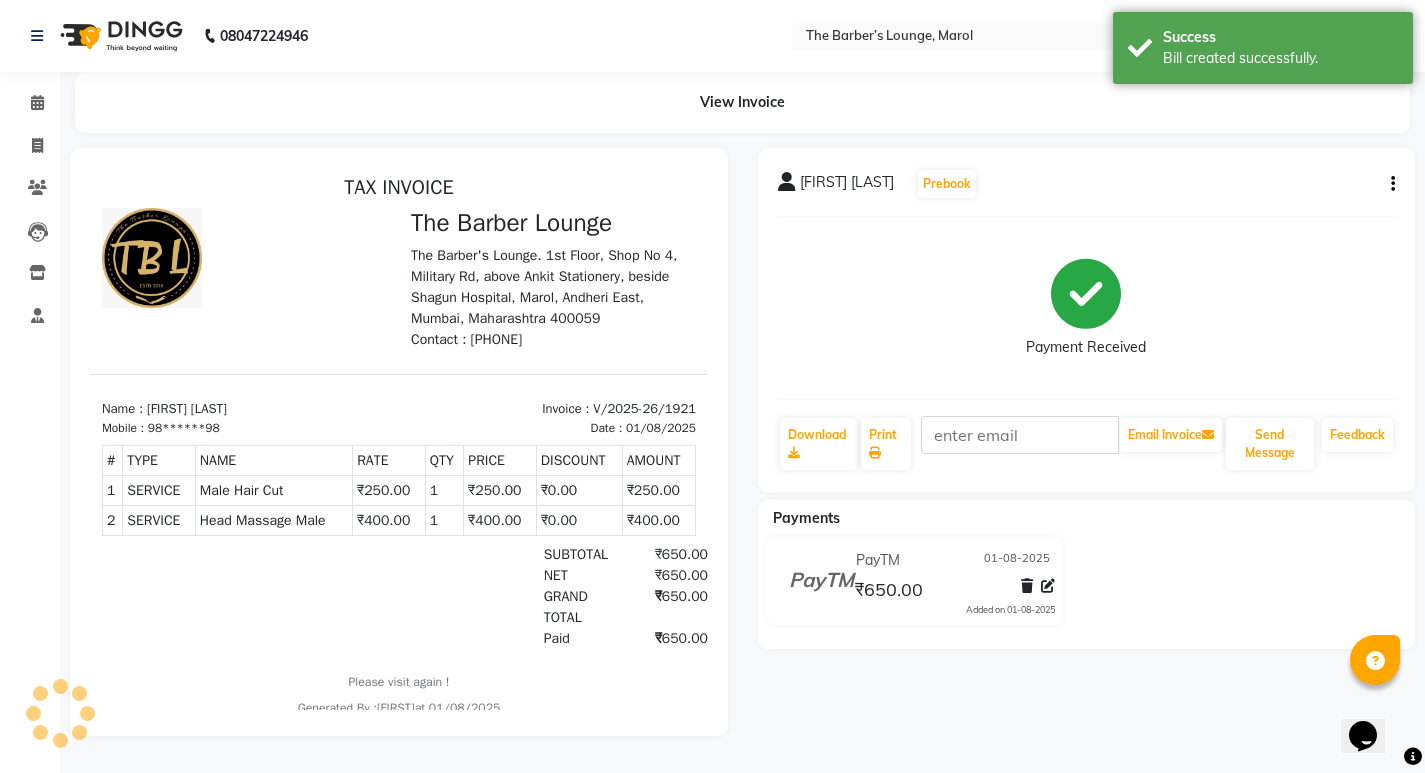 scroll, scrollTop: 0, scrollLeft: 0, axis: both 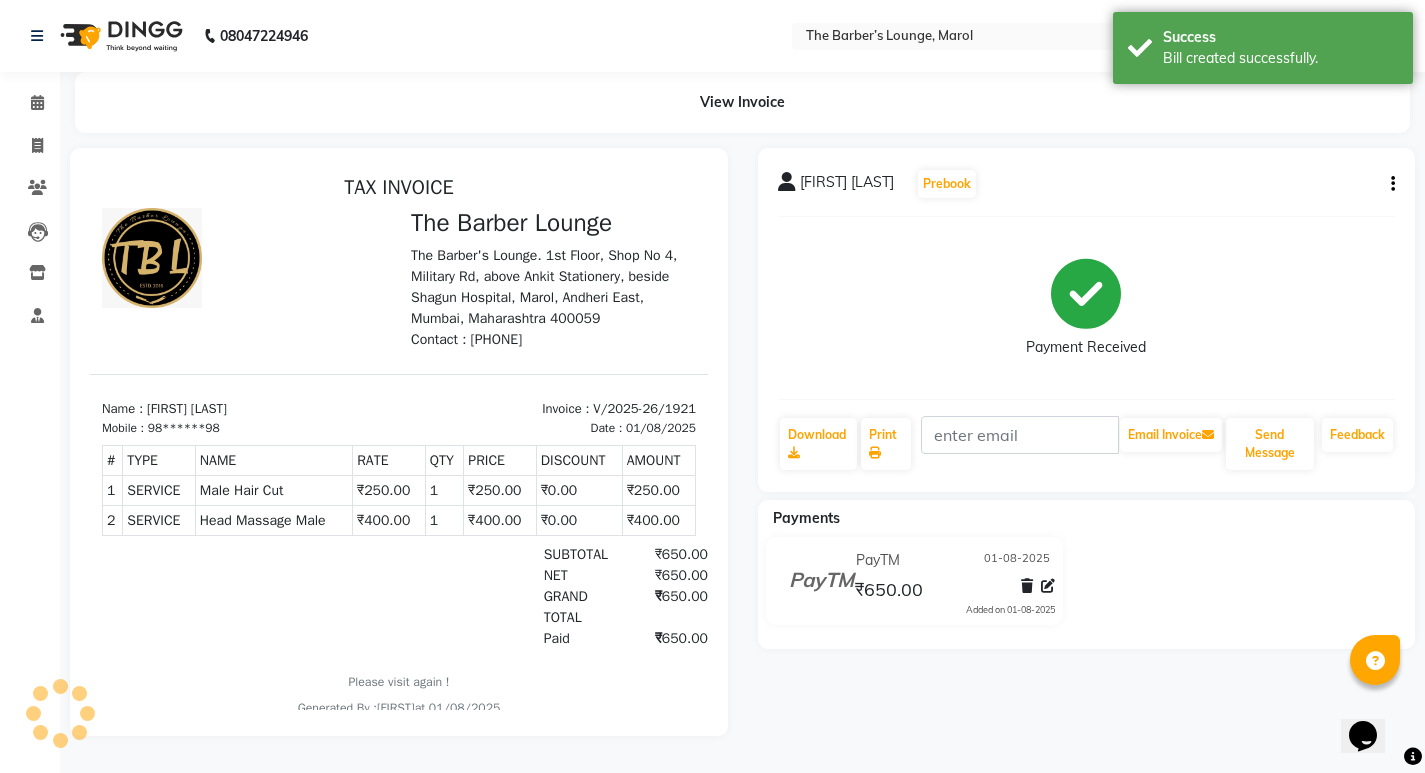 click 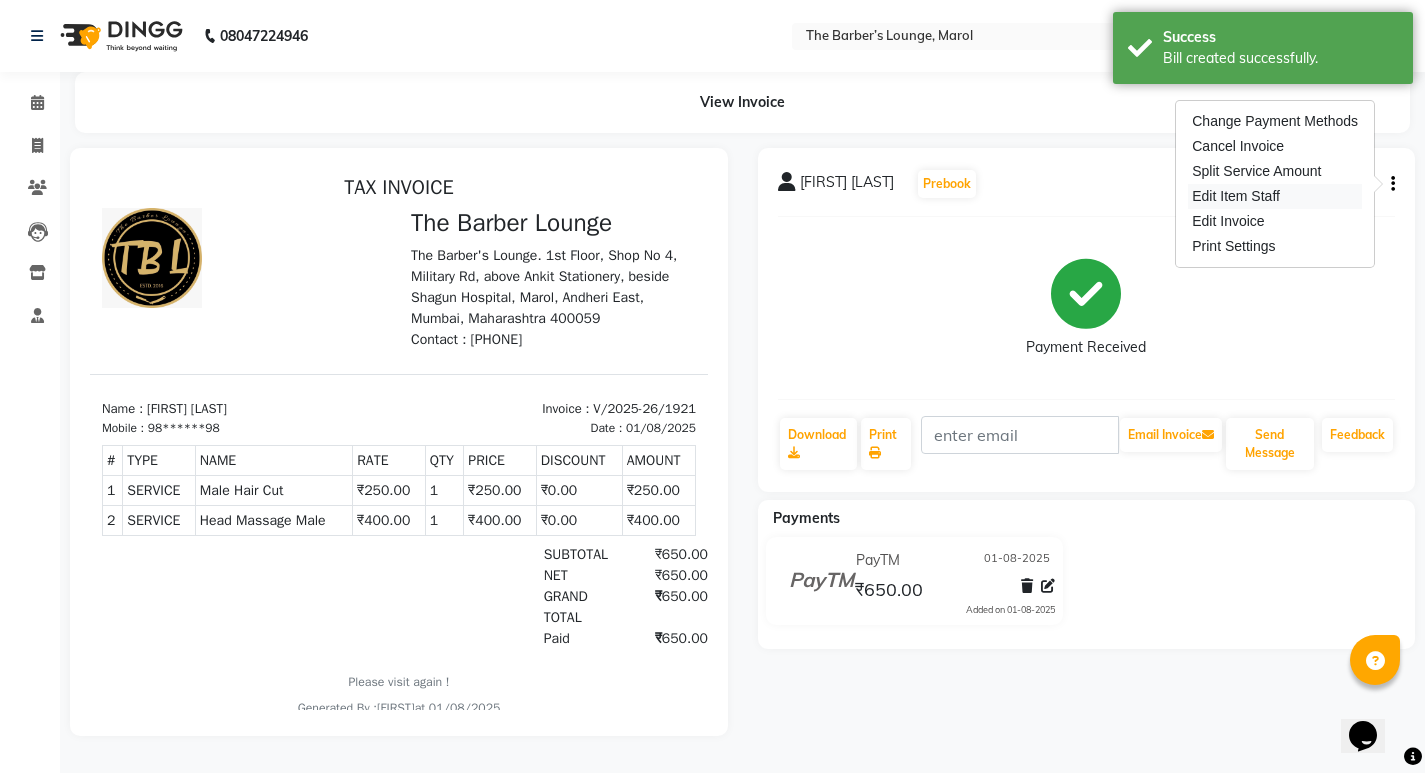click on "Edit Item Staff" at bounding box center (1275, 196) 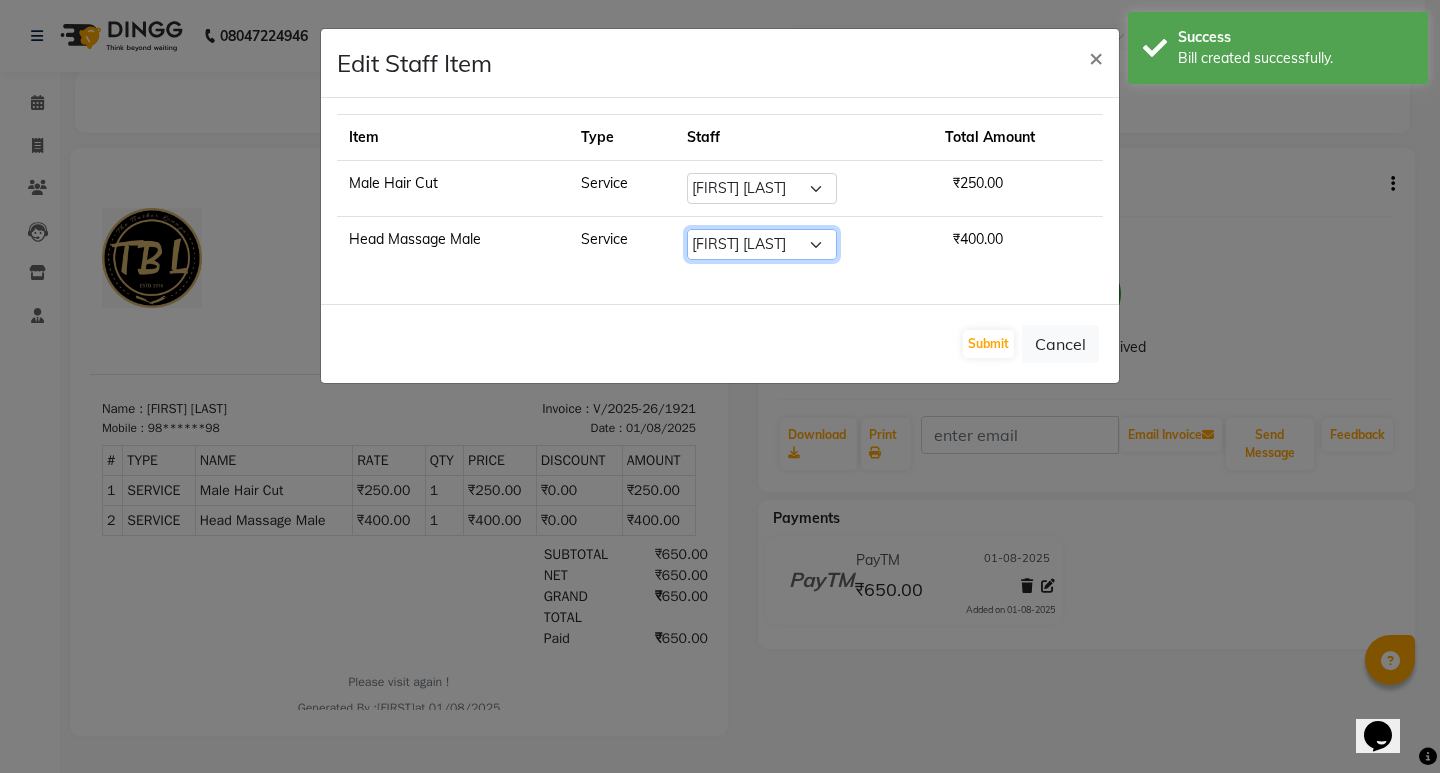 click on "Select  Anjali   Jafar Salmani   Ketan Shinde   Mohsin Akhtar   Satish   Tejasvi   Vasundhara" 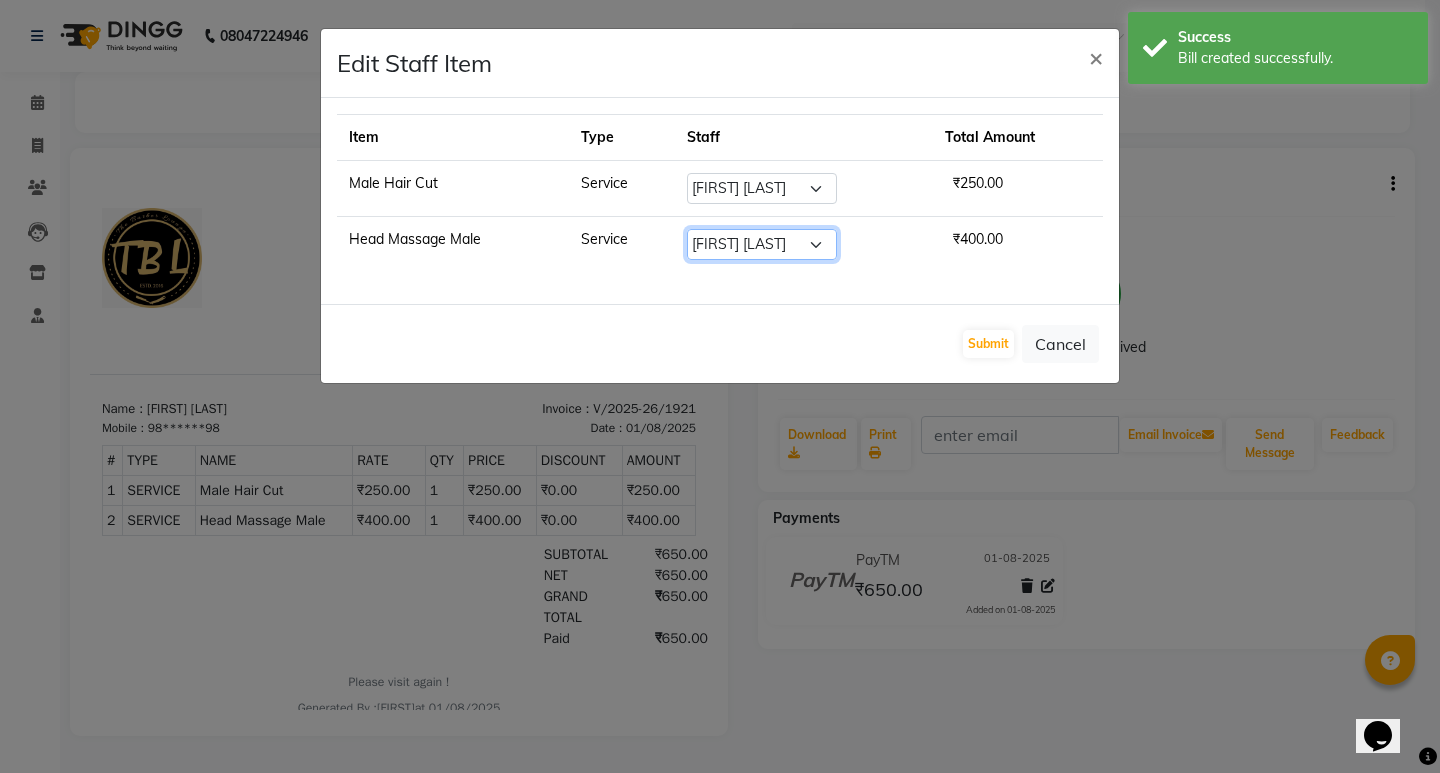 select on "64222" 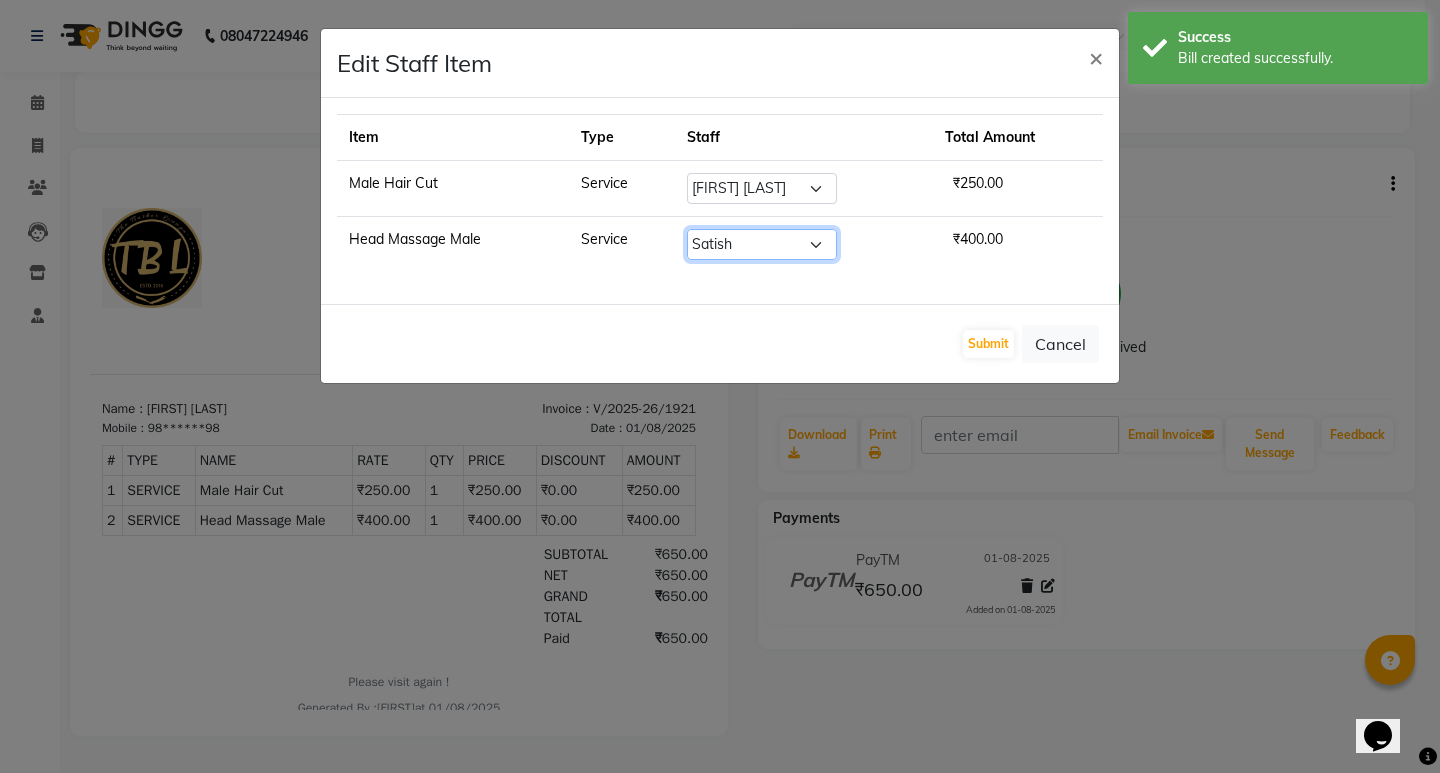 click on "Select  Anjali   Jafar Salmani   Ketan Shinde   Mohsin Akhtar   Satish   Tejasvi   Vasundhara" 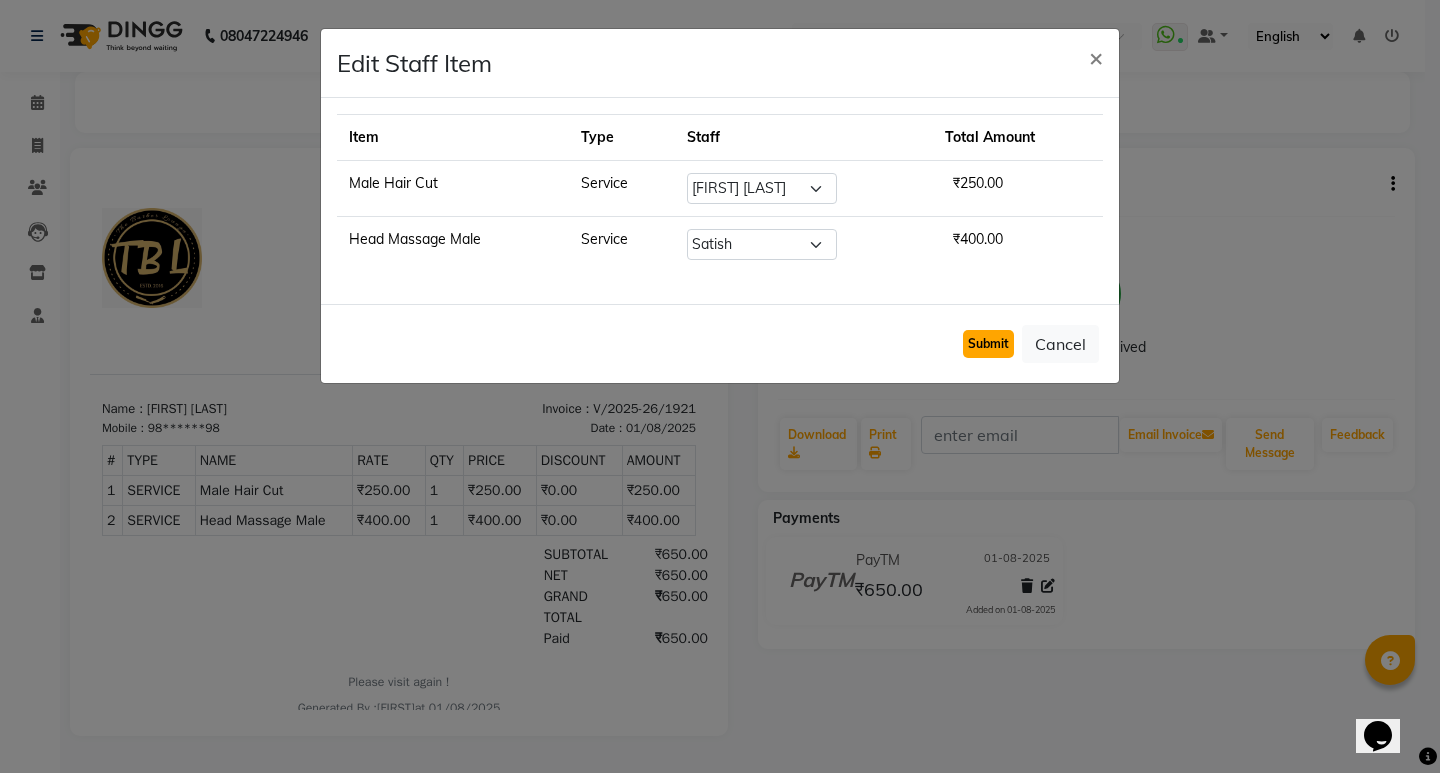 click on "Submit" 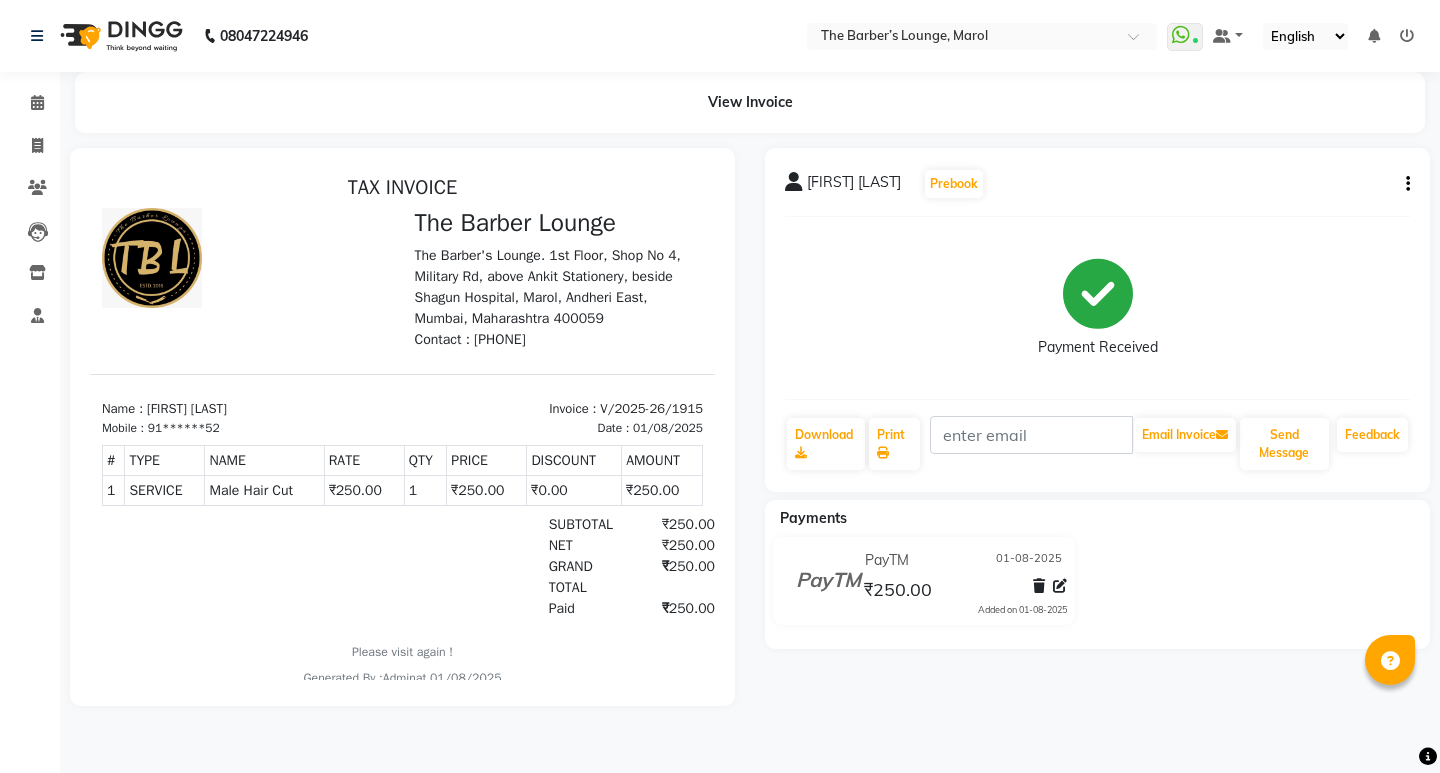 scroll, scrollTop: 0, scrollLeft: 0, axis: both 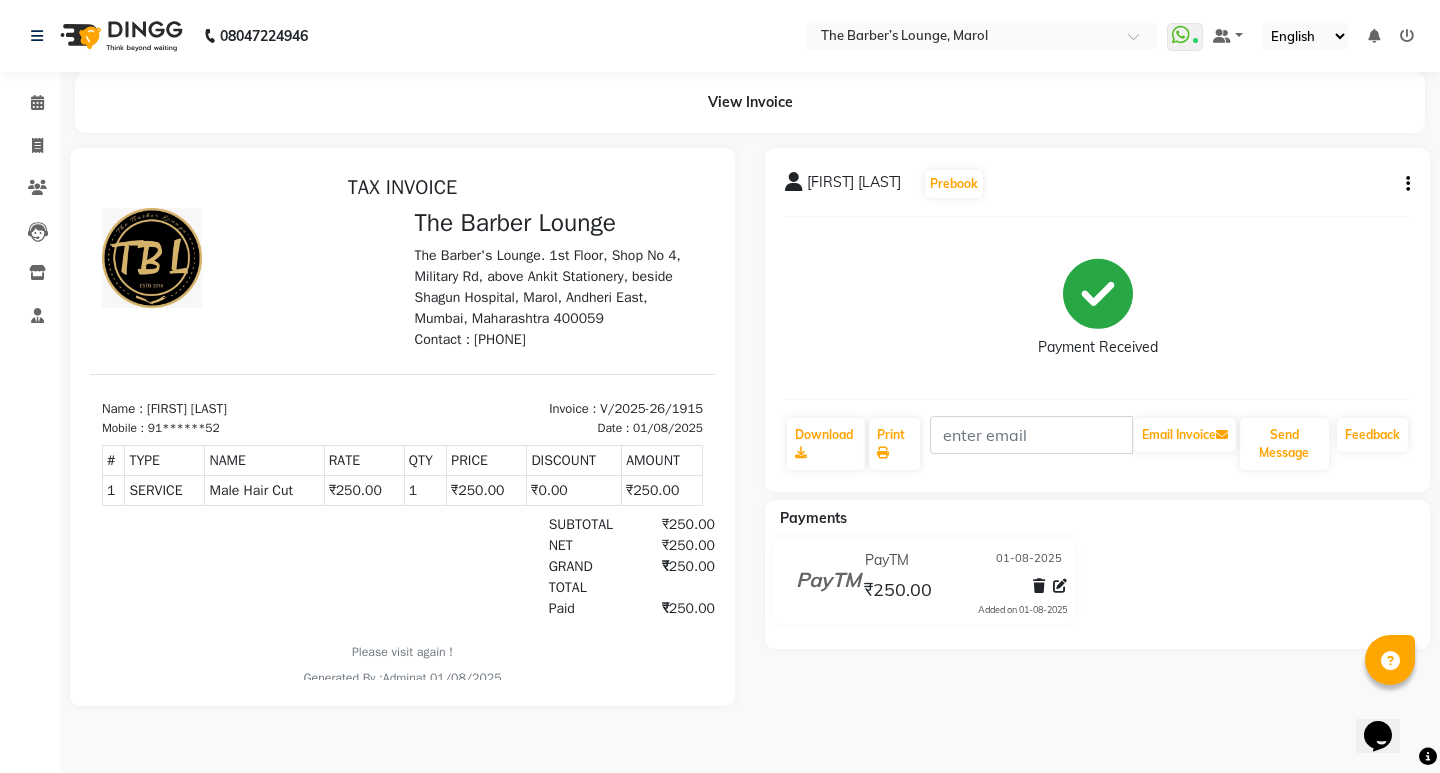 click 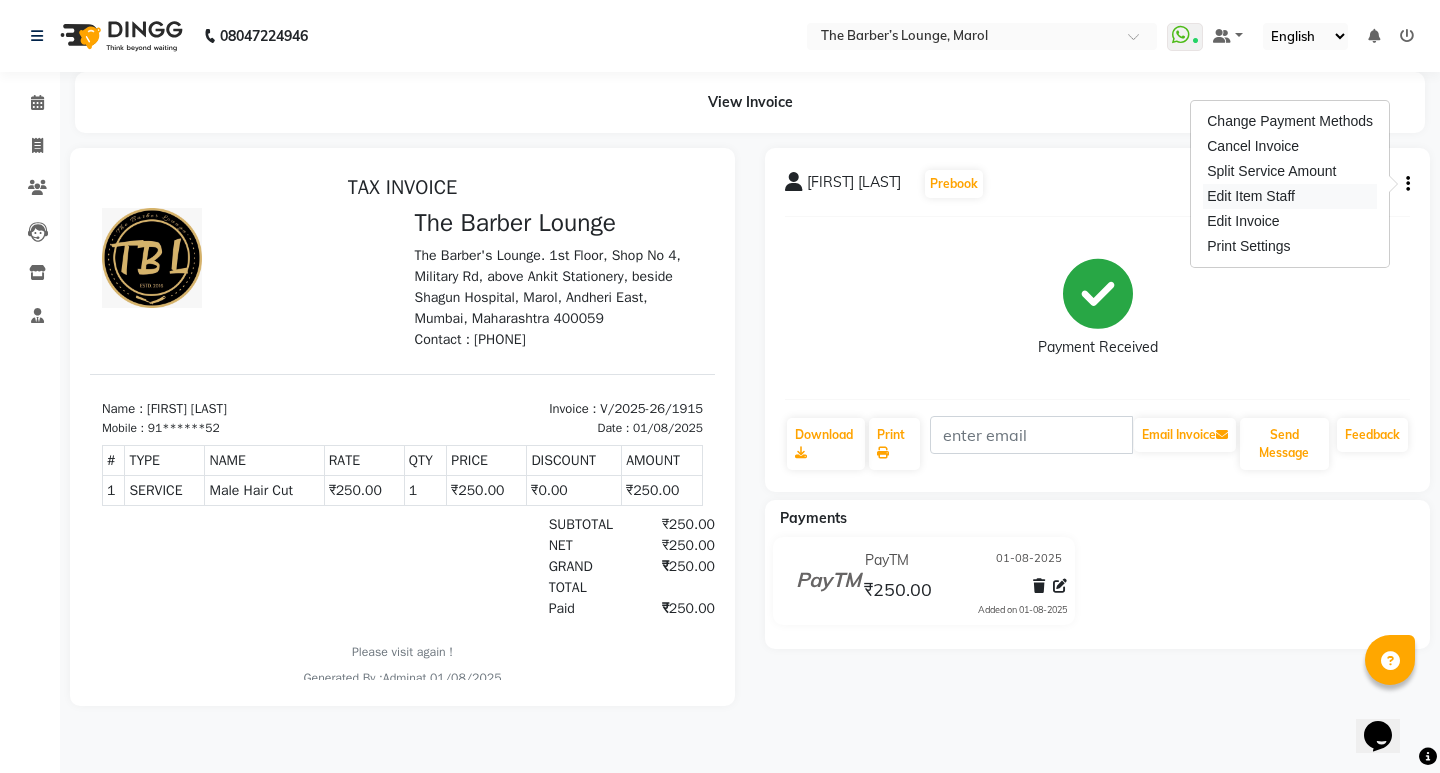 click on "Edit Item Staff" at bounding box center (1290, 196) 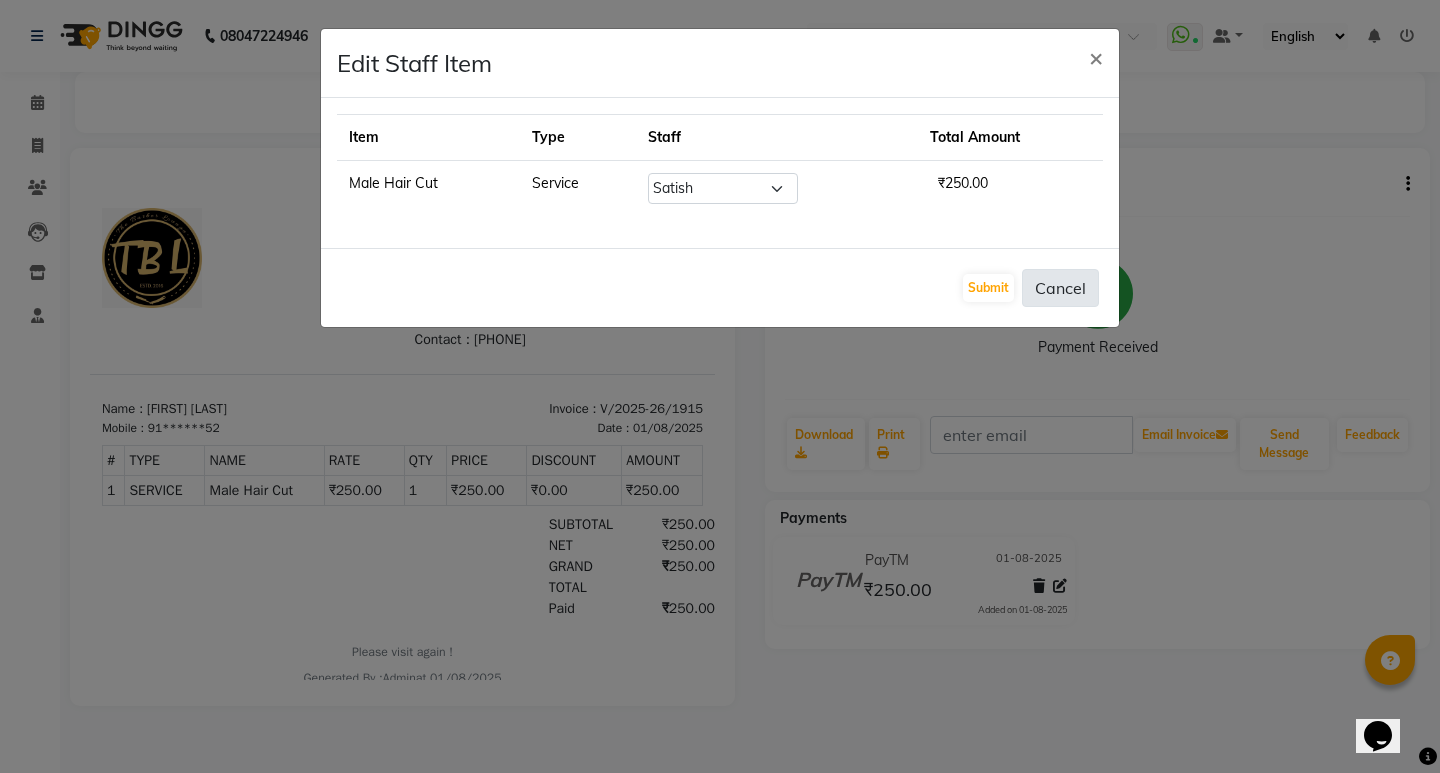 click on "Cancel" 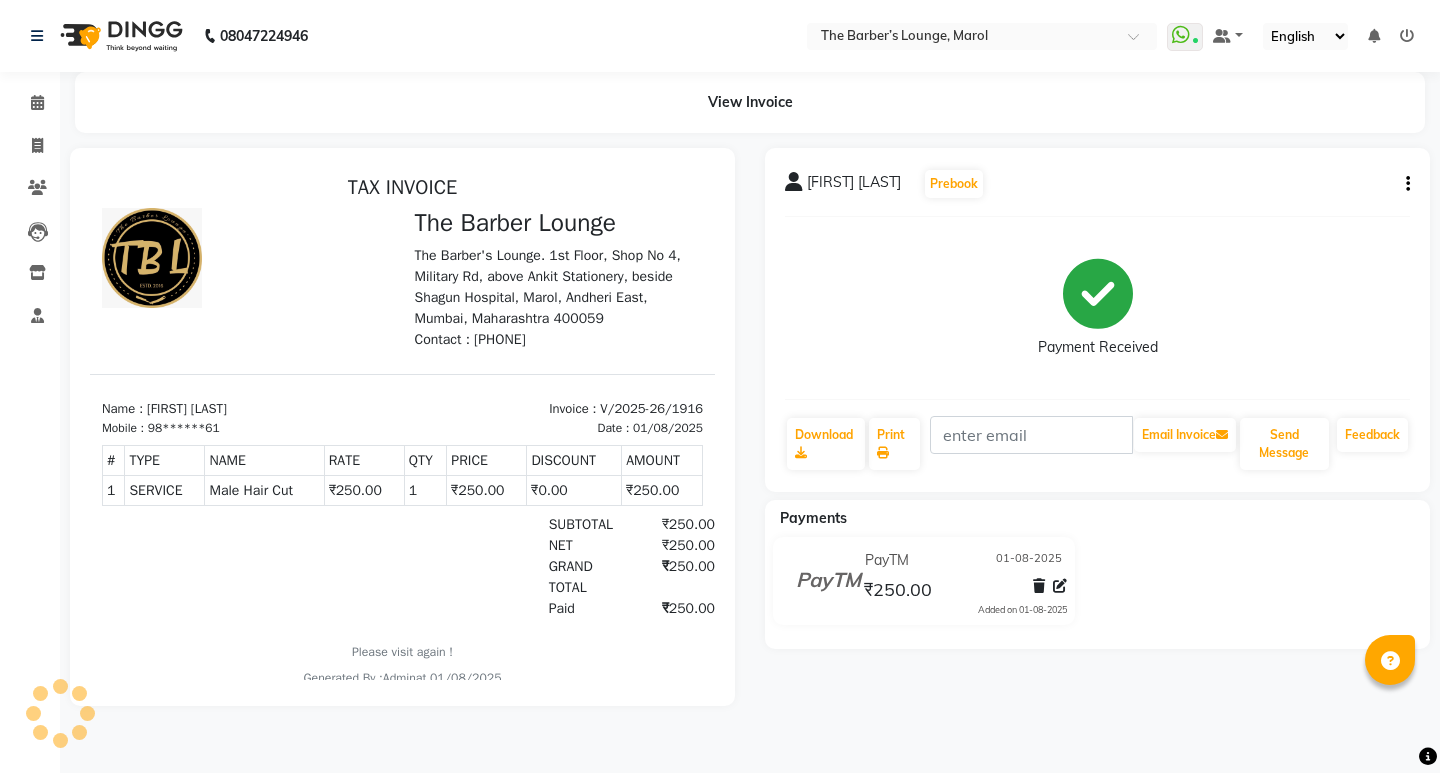 scroll, scrollTop: 0, scrollLeft: 0, axis: both 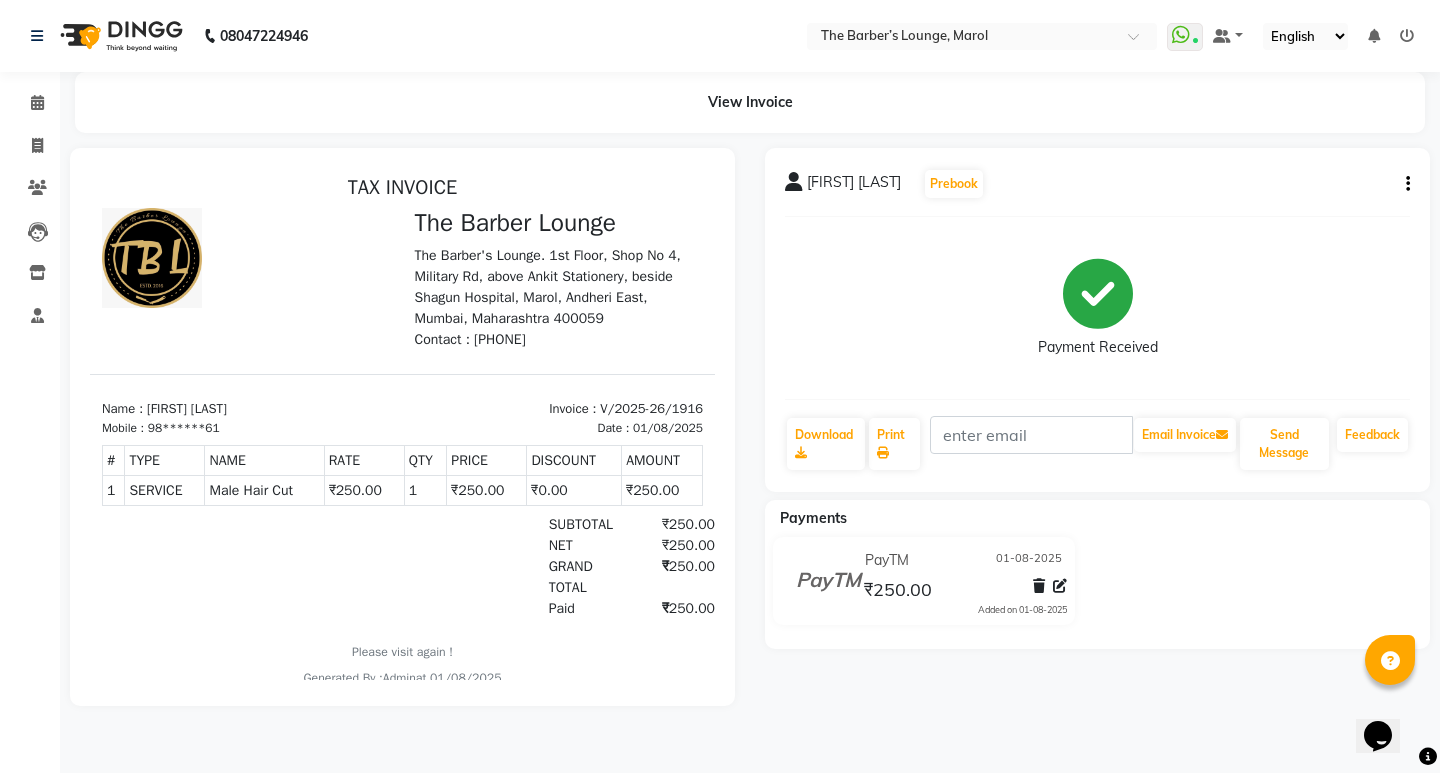 click 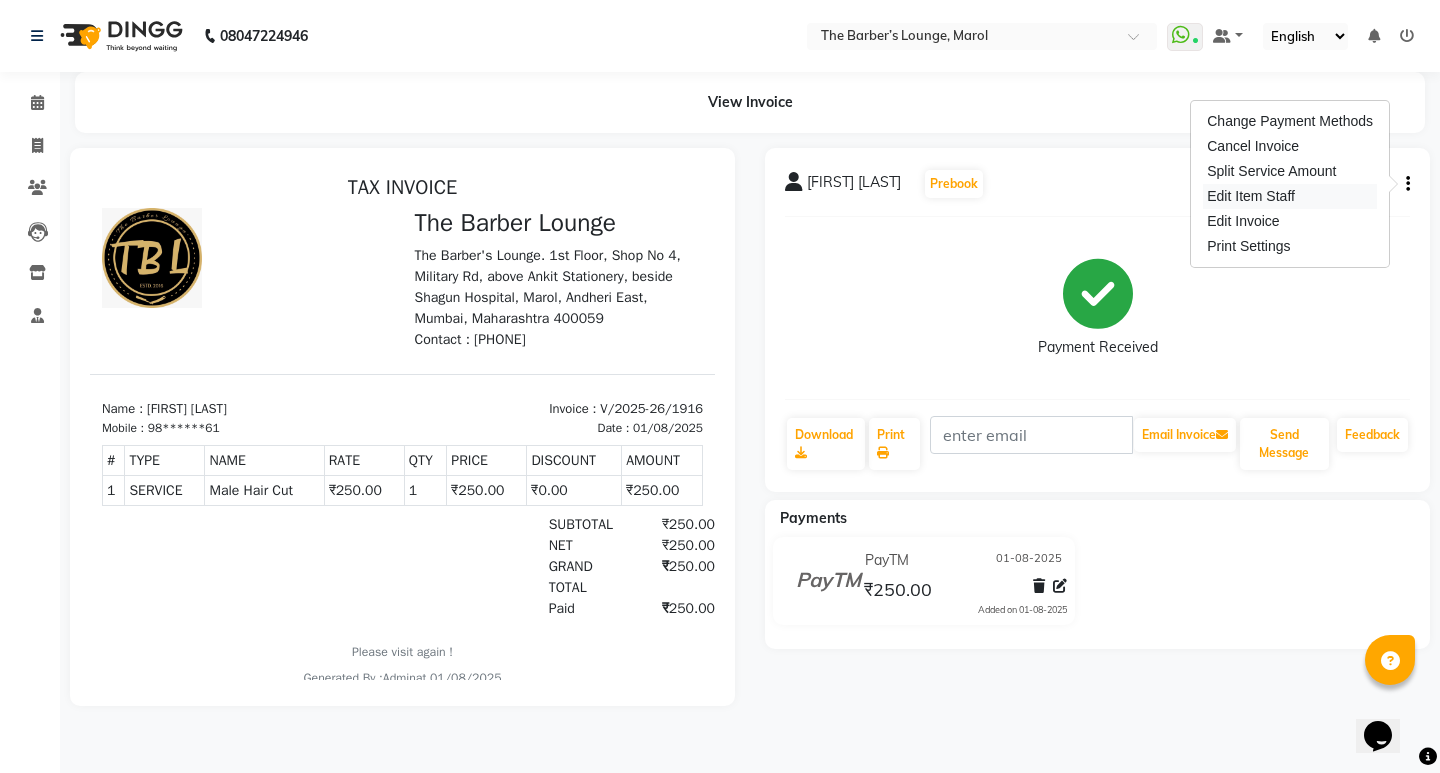 click on "Edit Item Staff" at bounding box center (1290, 196) 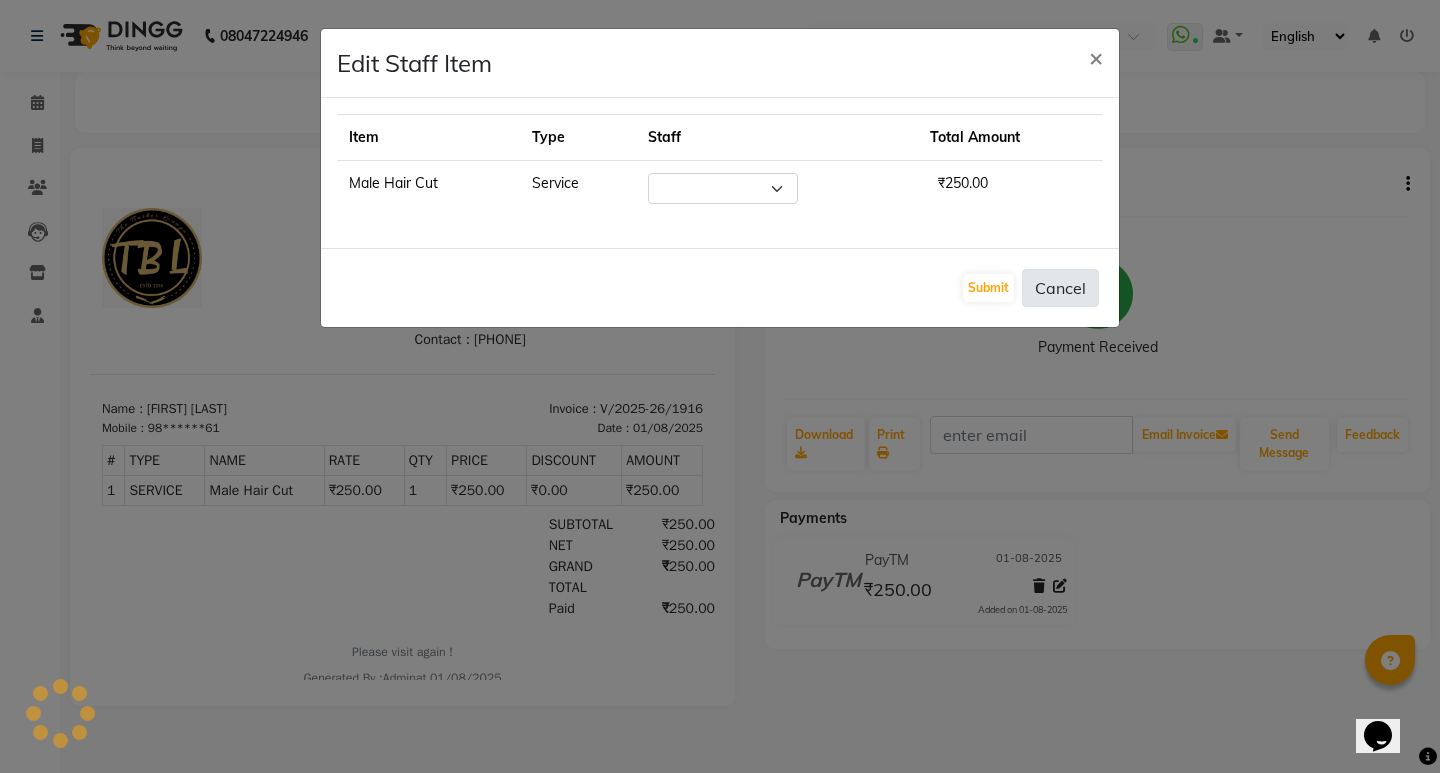 click on "Cancel" 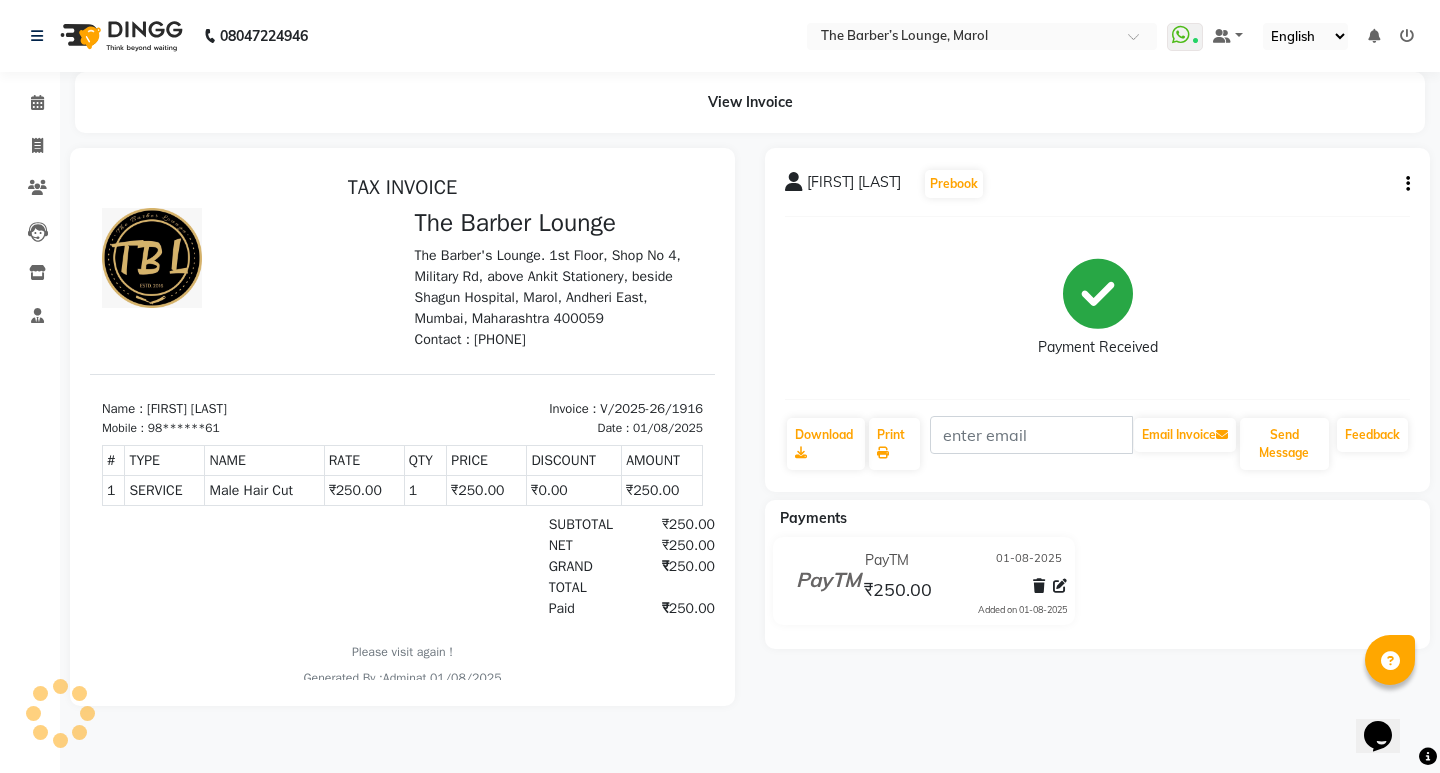 click 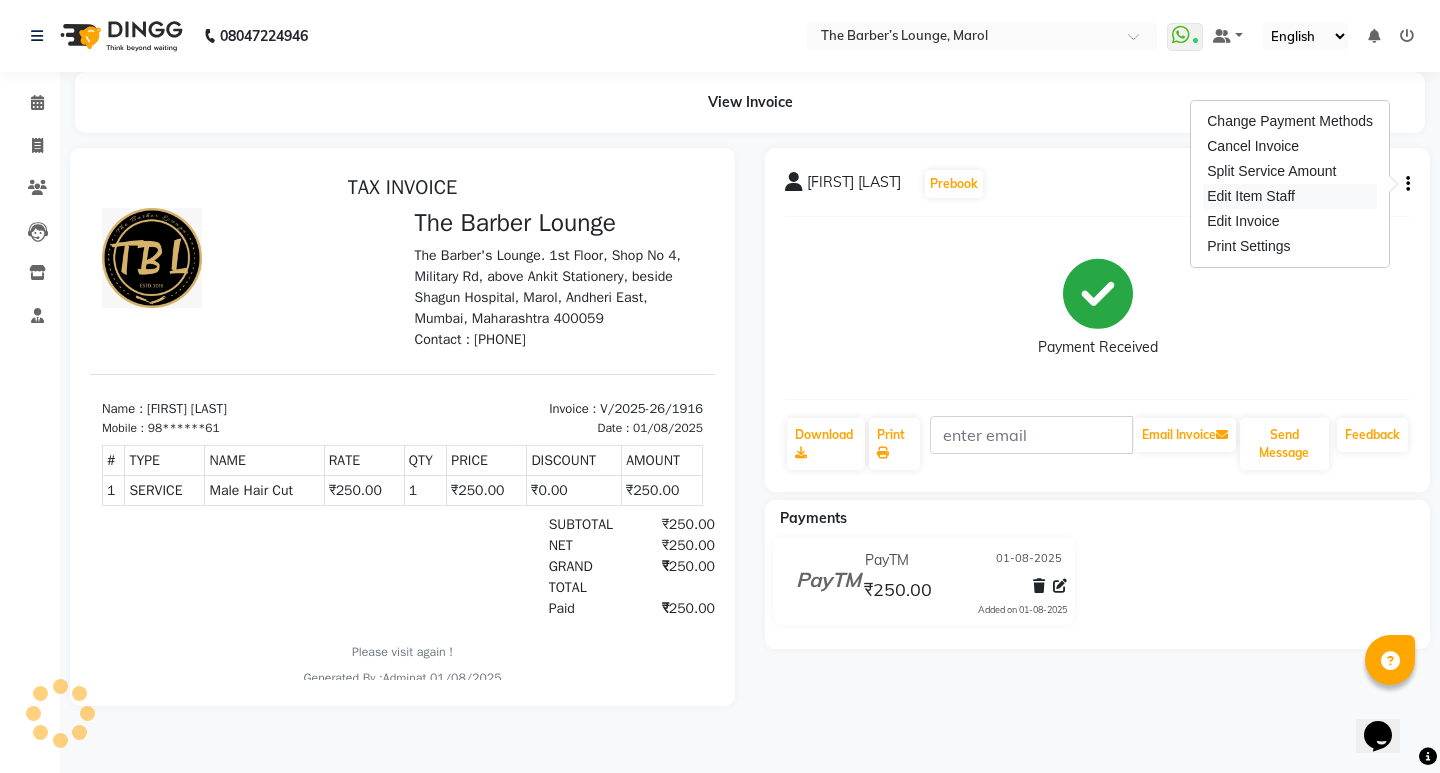 click on "Edit Item Staff" at bounding box center (1290, 196) 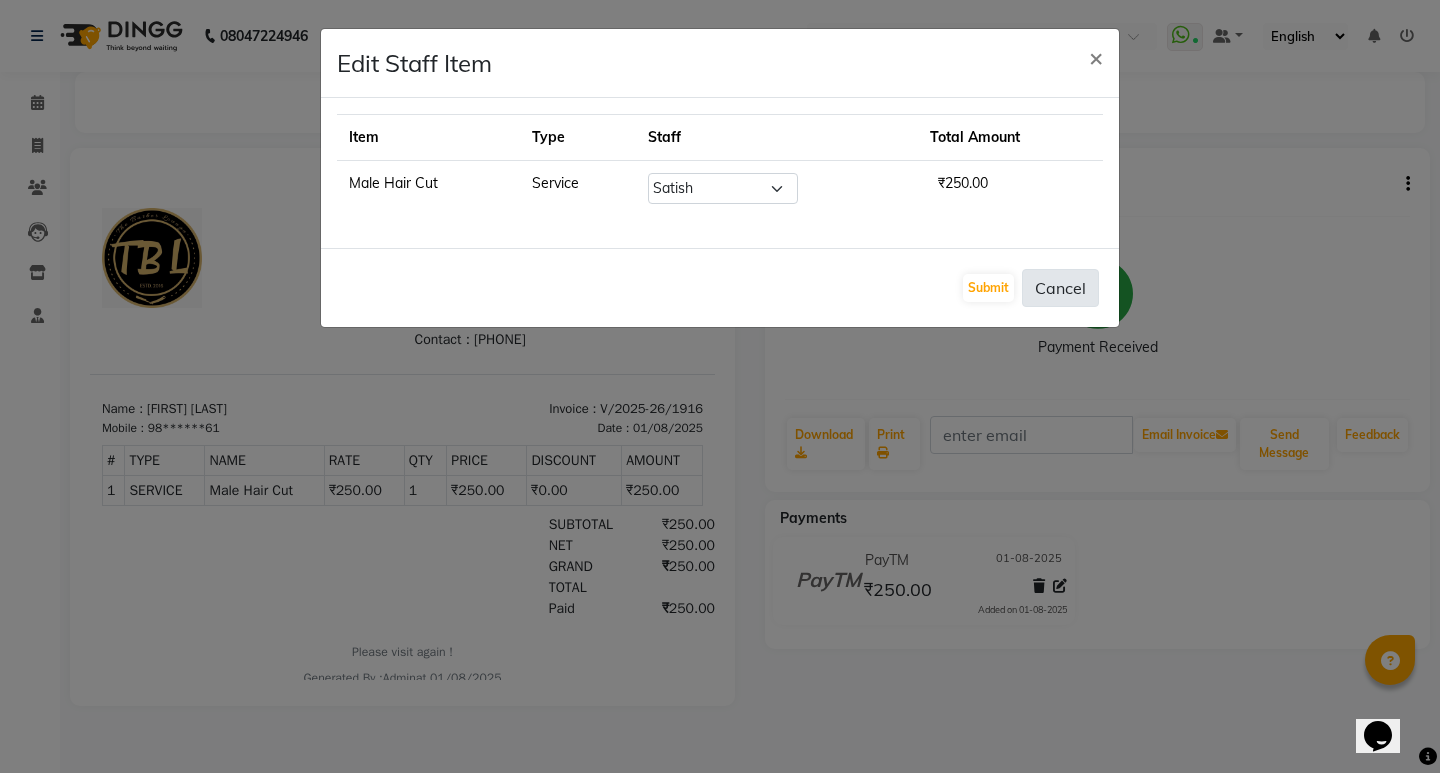 click on "Cancel" 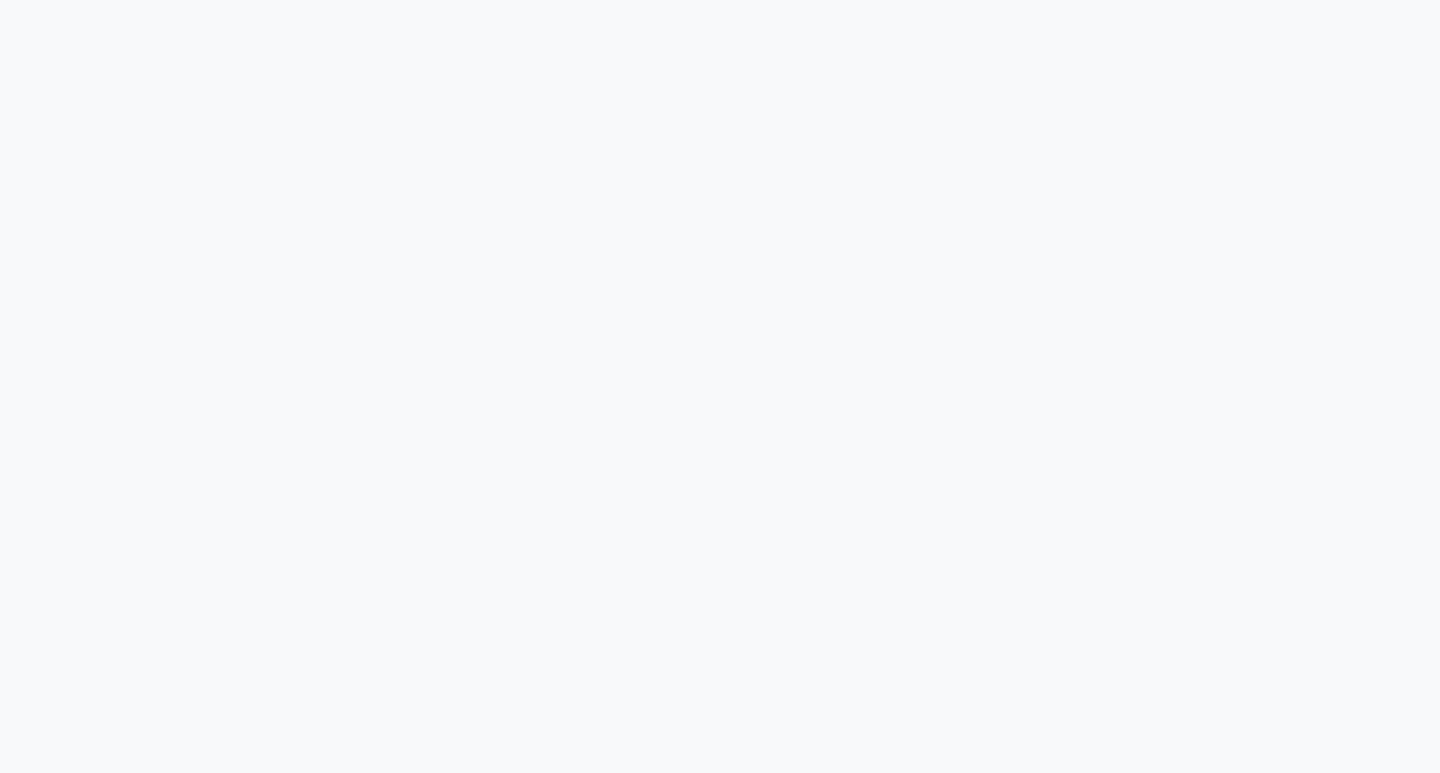 scroll, scrollTop: 0, scrollLeft: 0, axis: both 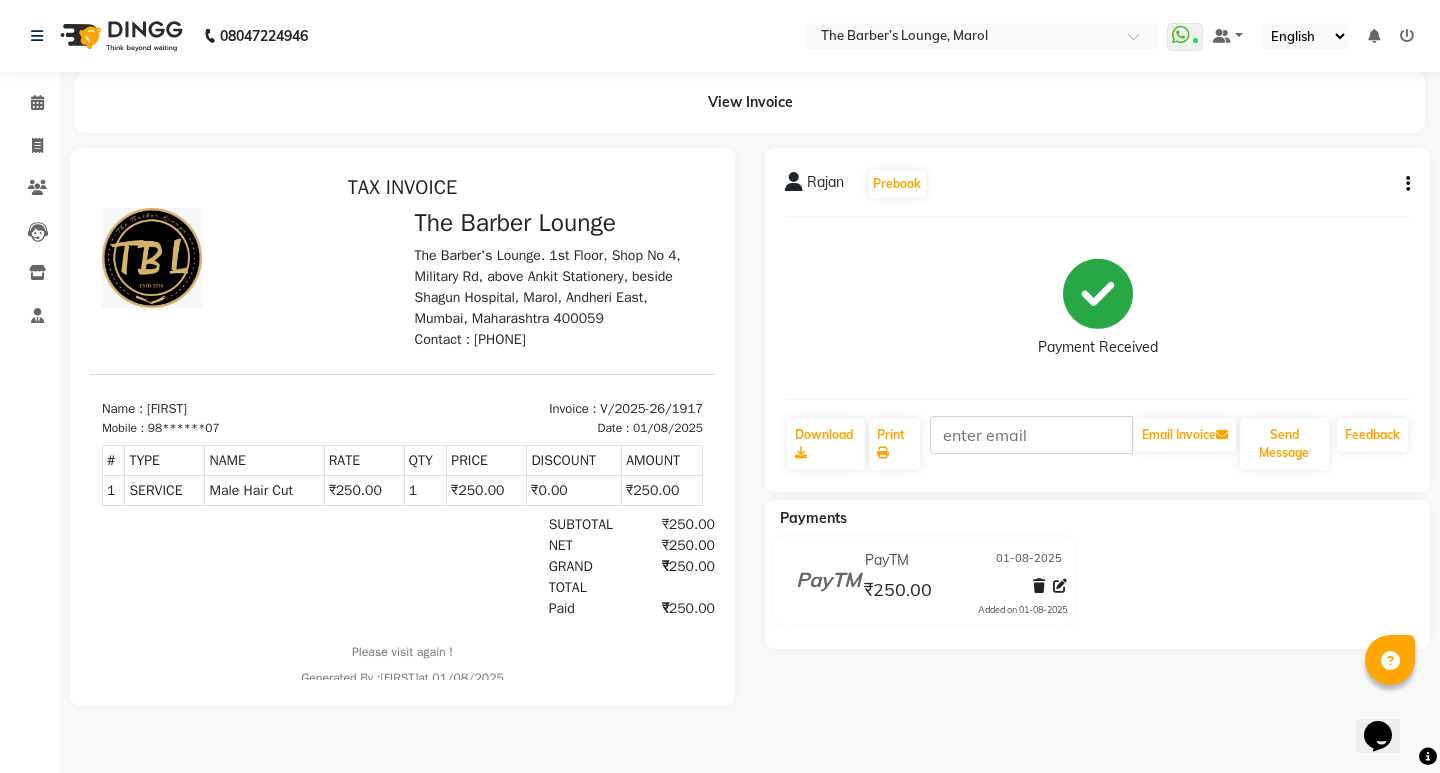 click 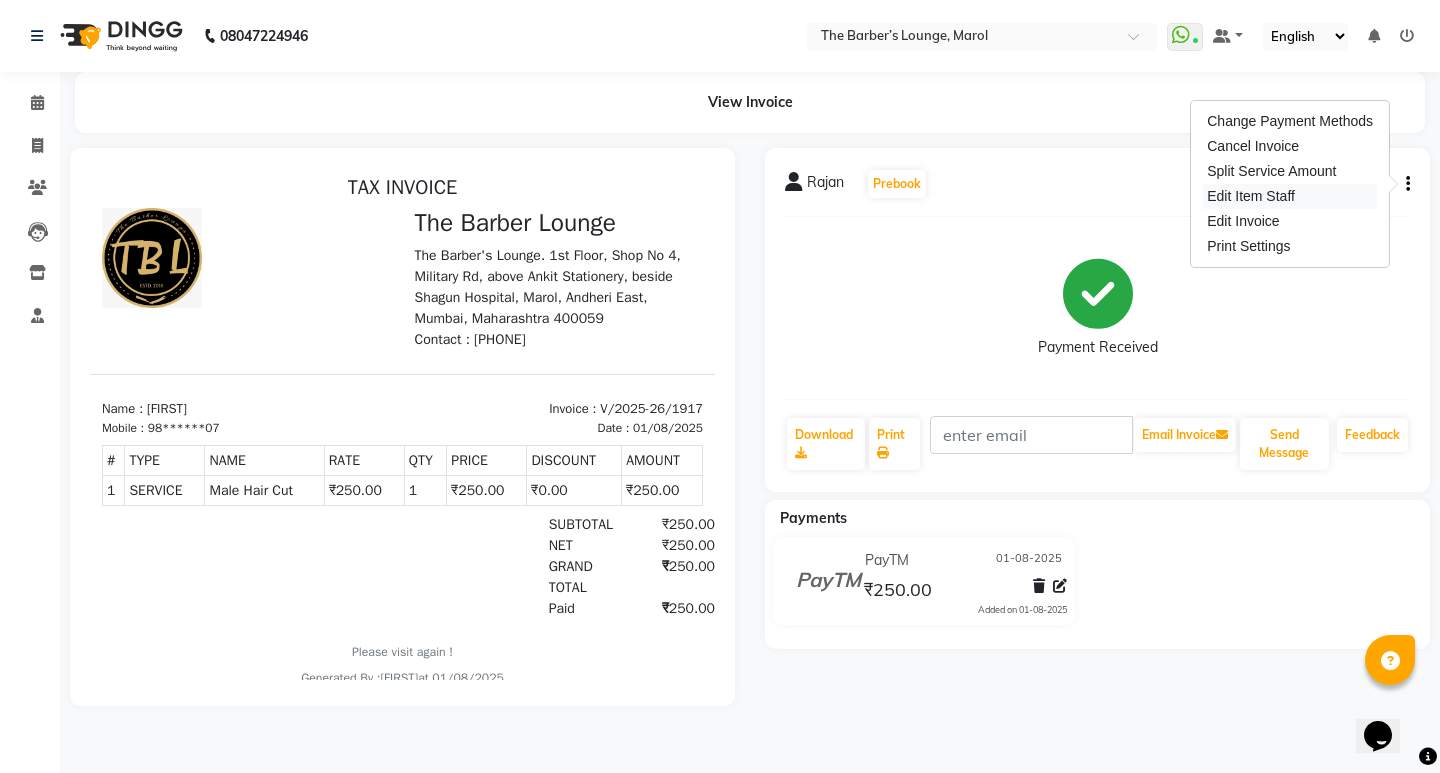 click on "Edit Item Staff" at bounding box center [1290, 196] 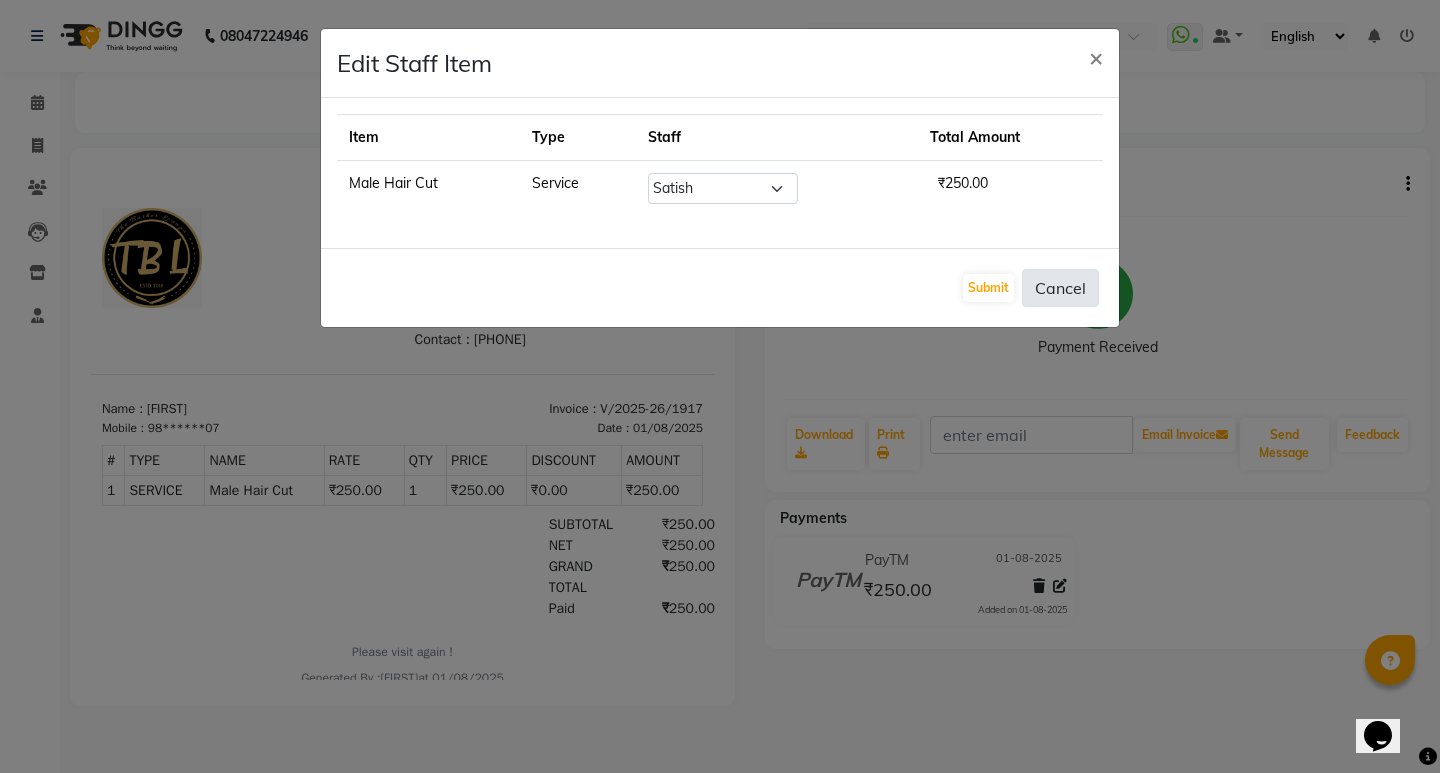 click on "Cancel" 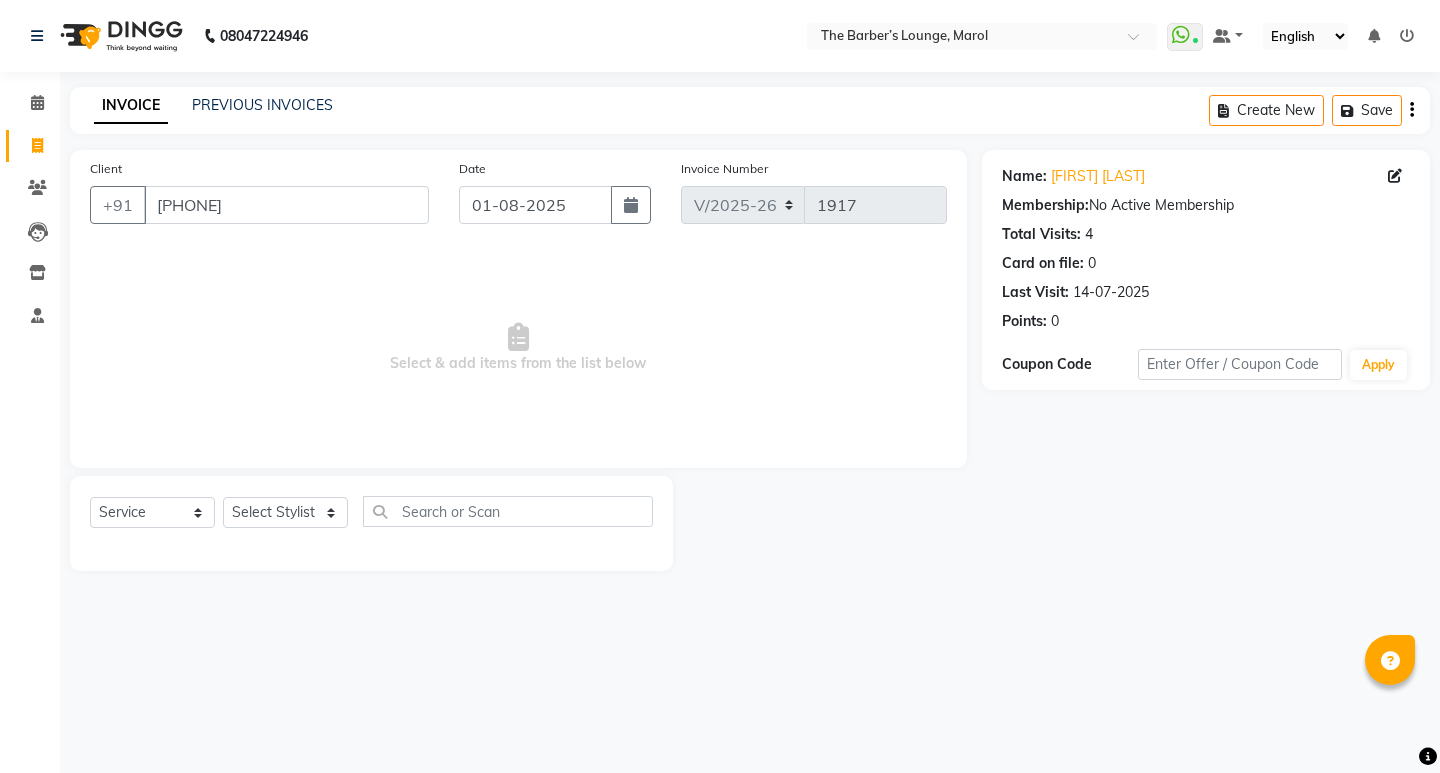 select on "7188" 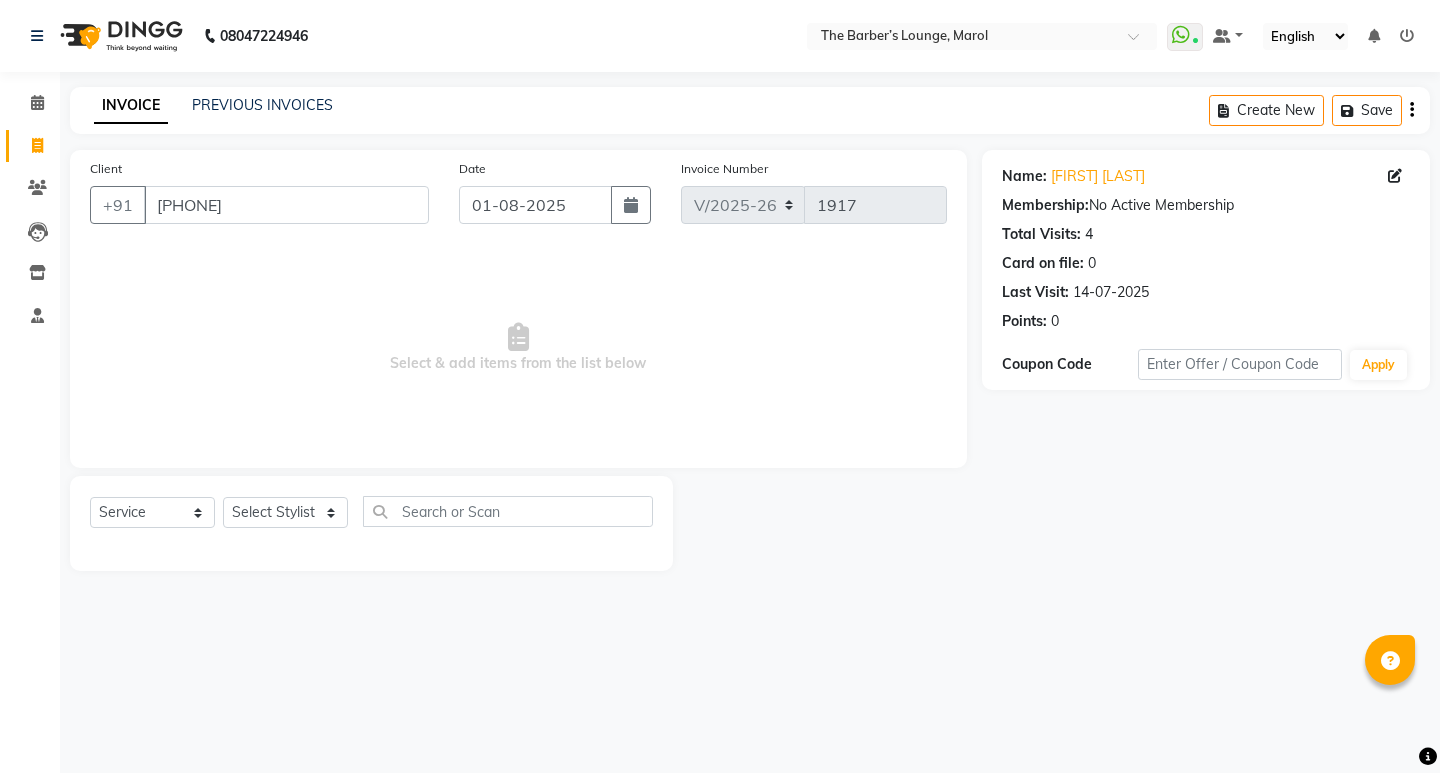 scroll, scrollTop: 0, scrollLeft: 0, axis: both 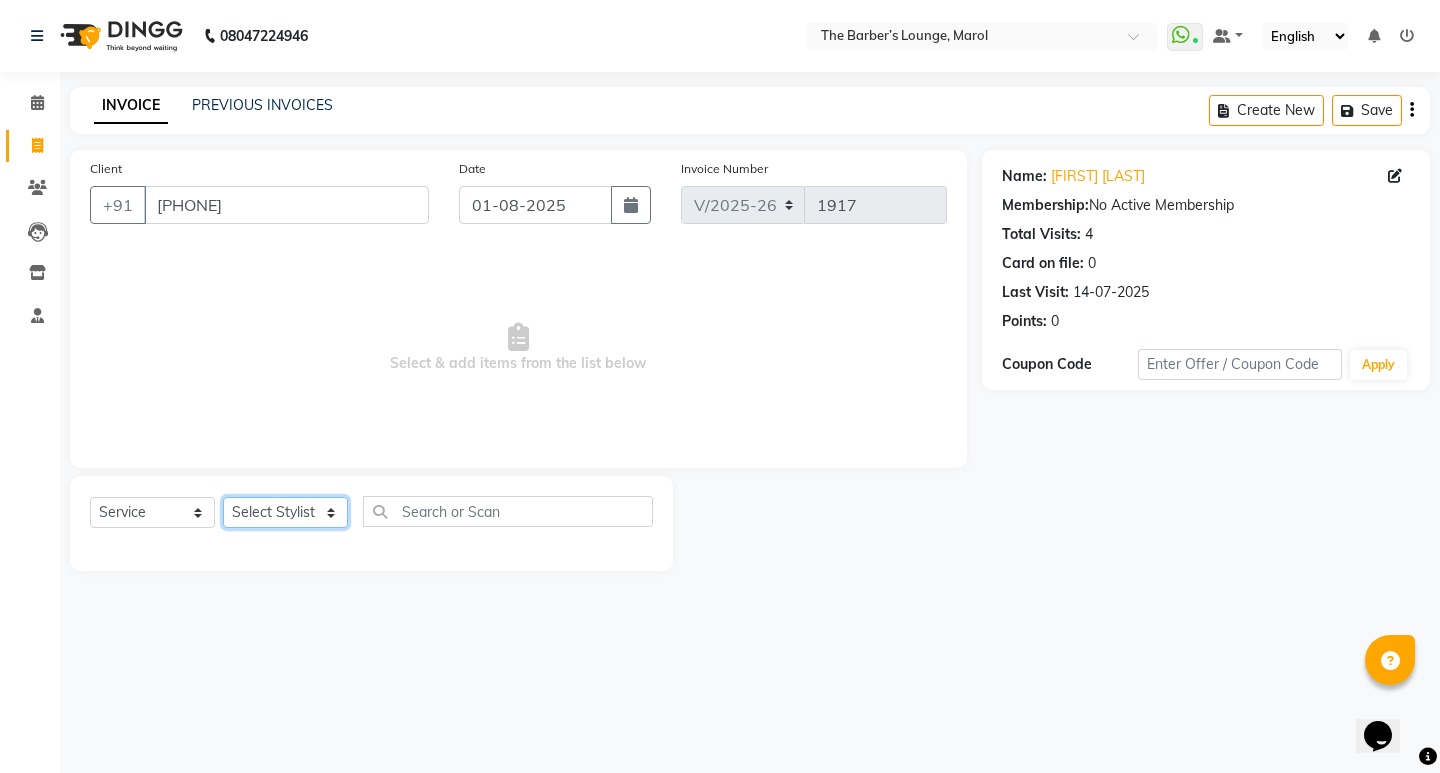 click on "Select Stylist Anjali Jafar Salmani Ketan Shinde Mohsin Akhtar Satish Tejasvi Vasundhara" 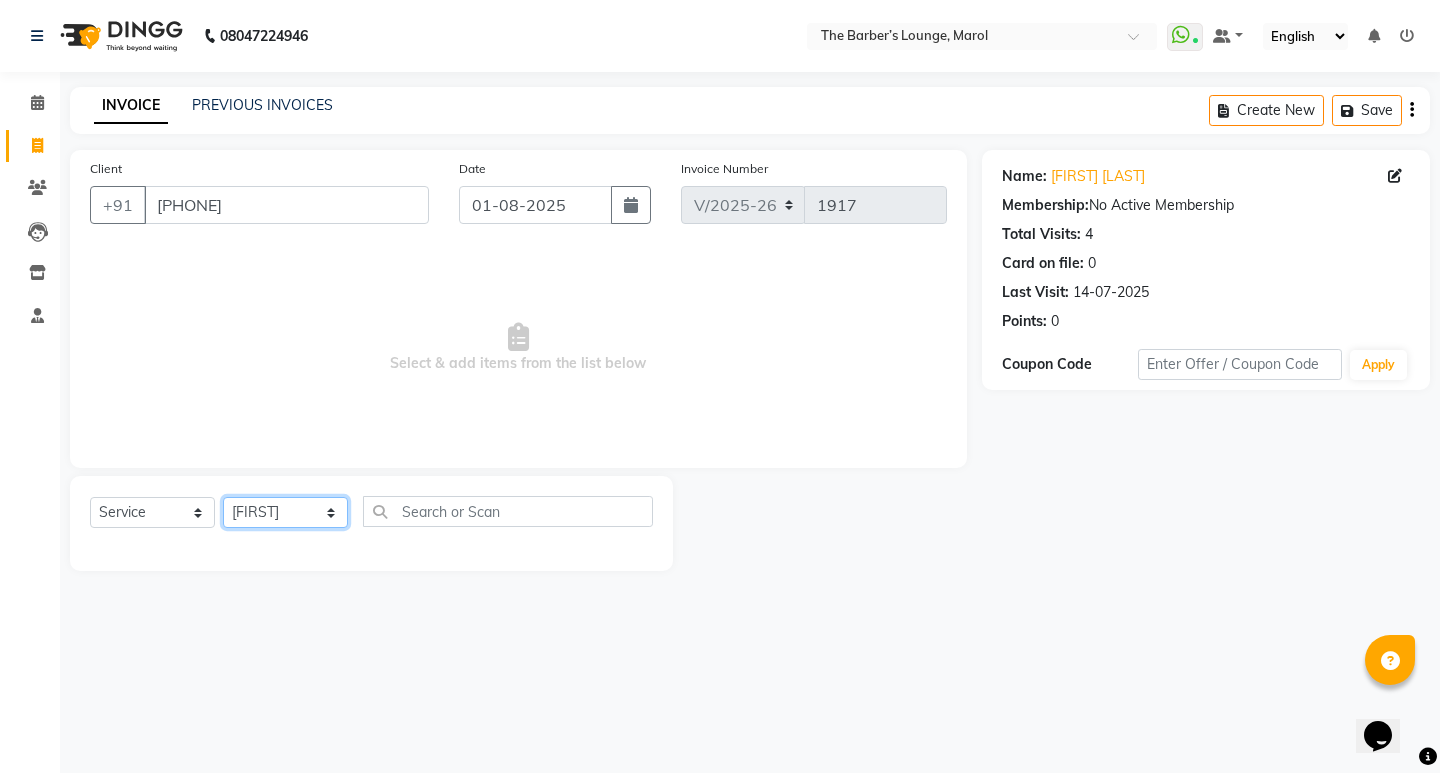 click on "Select Stylist Anjali Jafar Salmani Ketan Shinde Mohsin Akhtar Satish Tejasvi Vasundhara" 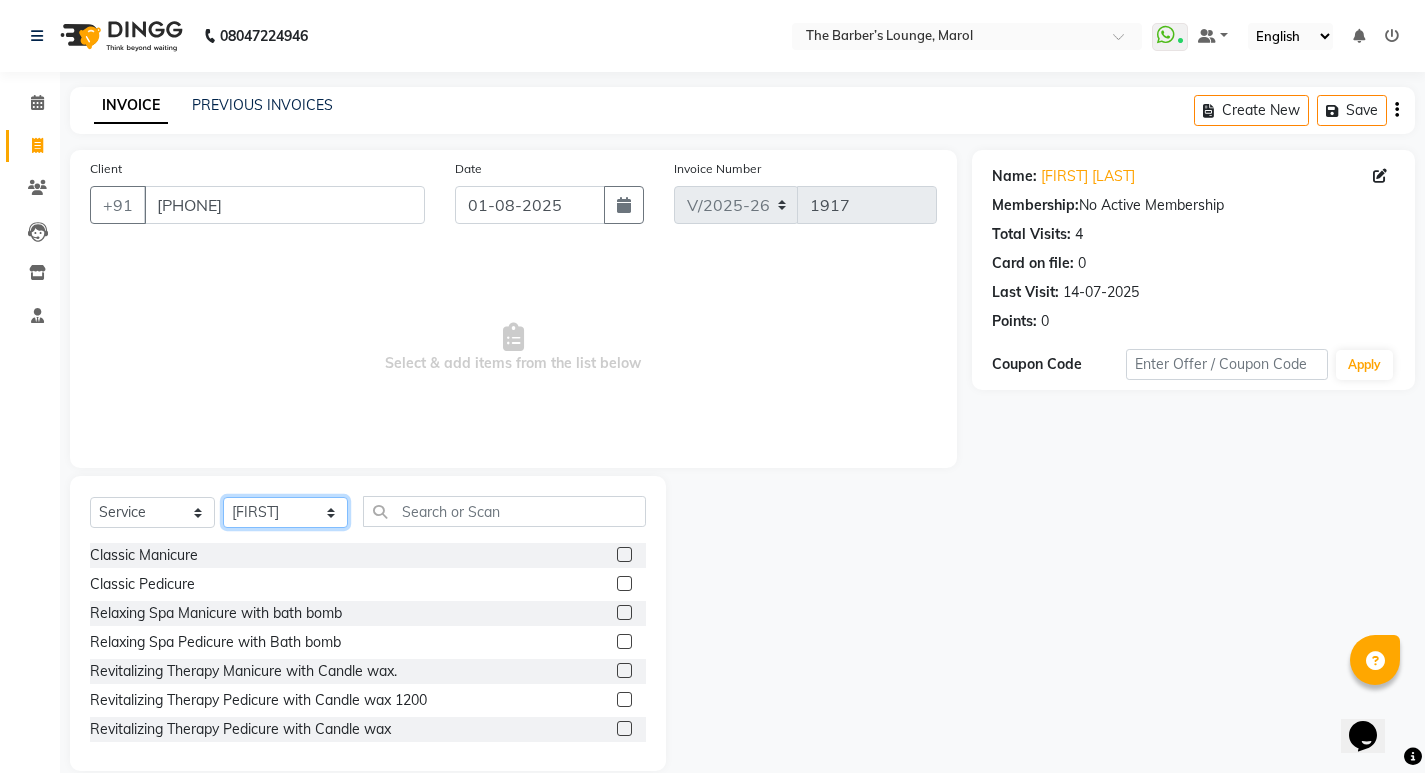 drag, startPoint x: 285, startPoint y: 505, endPoint x: 285, endPoint y: 522, distance: 17 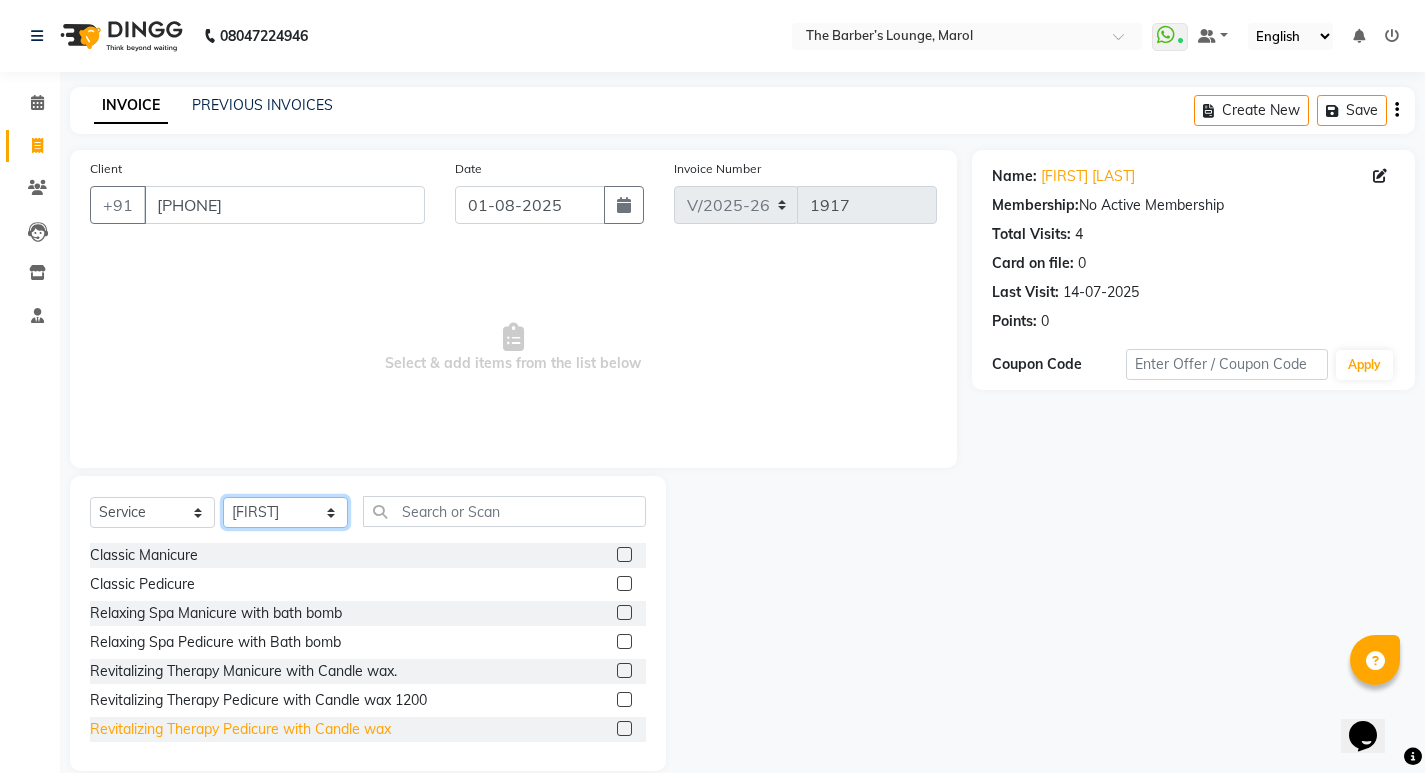 select on "84749" 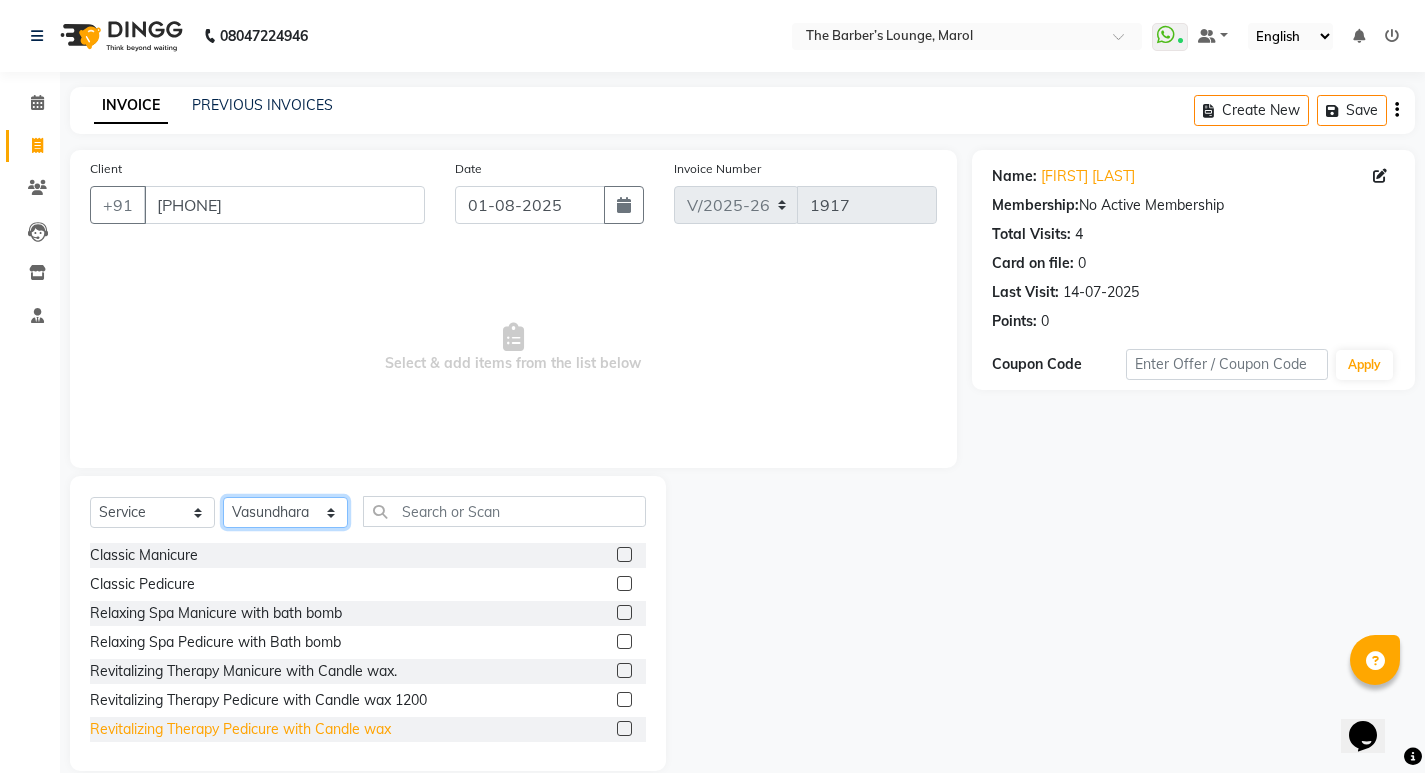 click on "Select Stylist Anjali Jafar Salmani Ketan Shinde Mohsin Akhtar Satish Tejasvi Vasundhara" 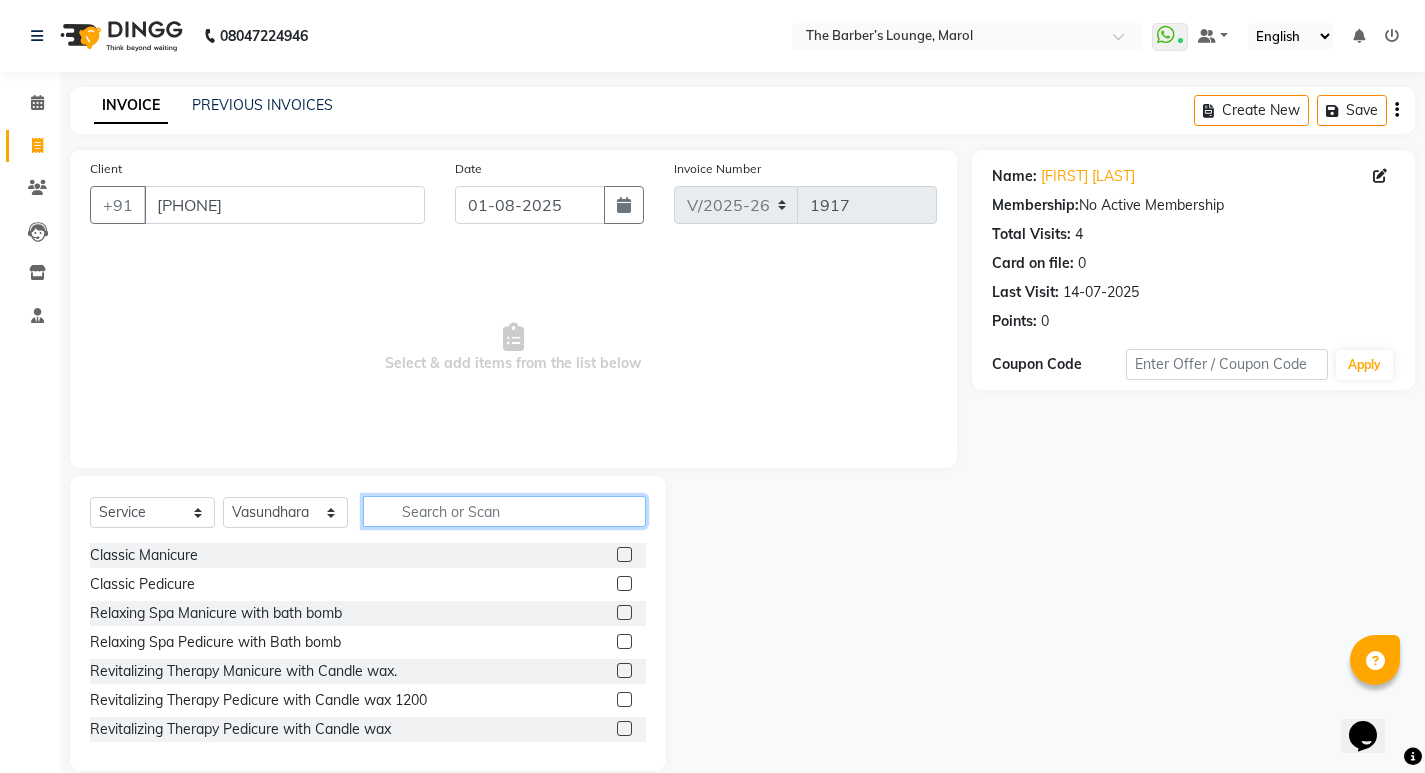 click 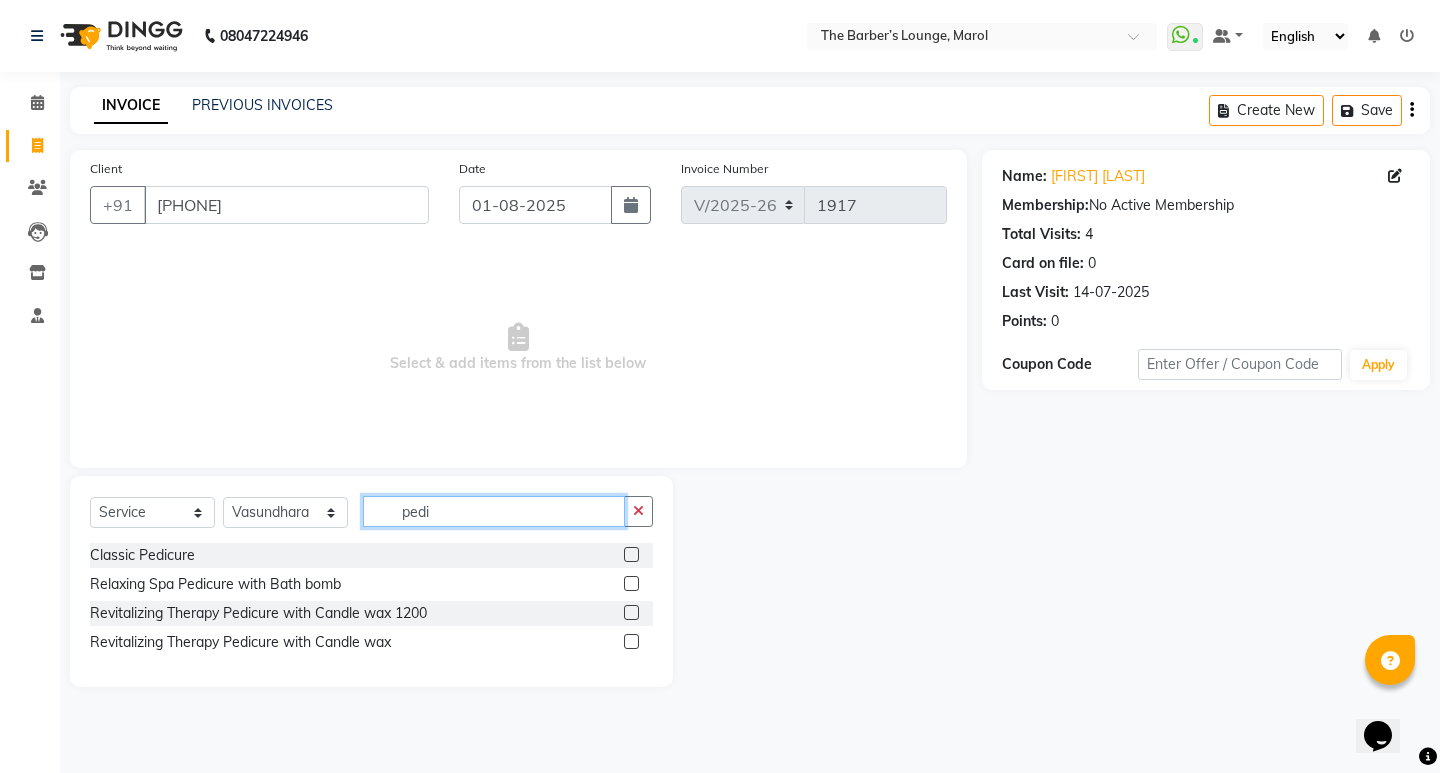 type on "pedi" 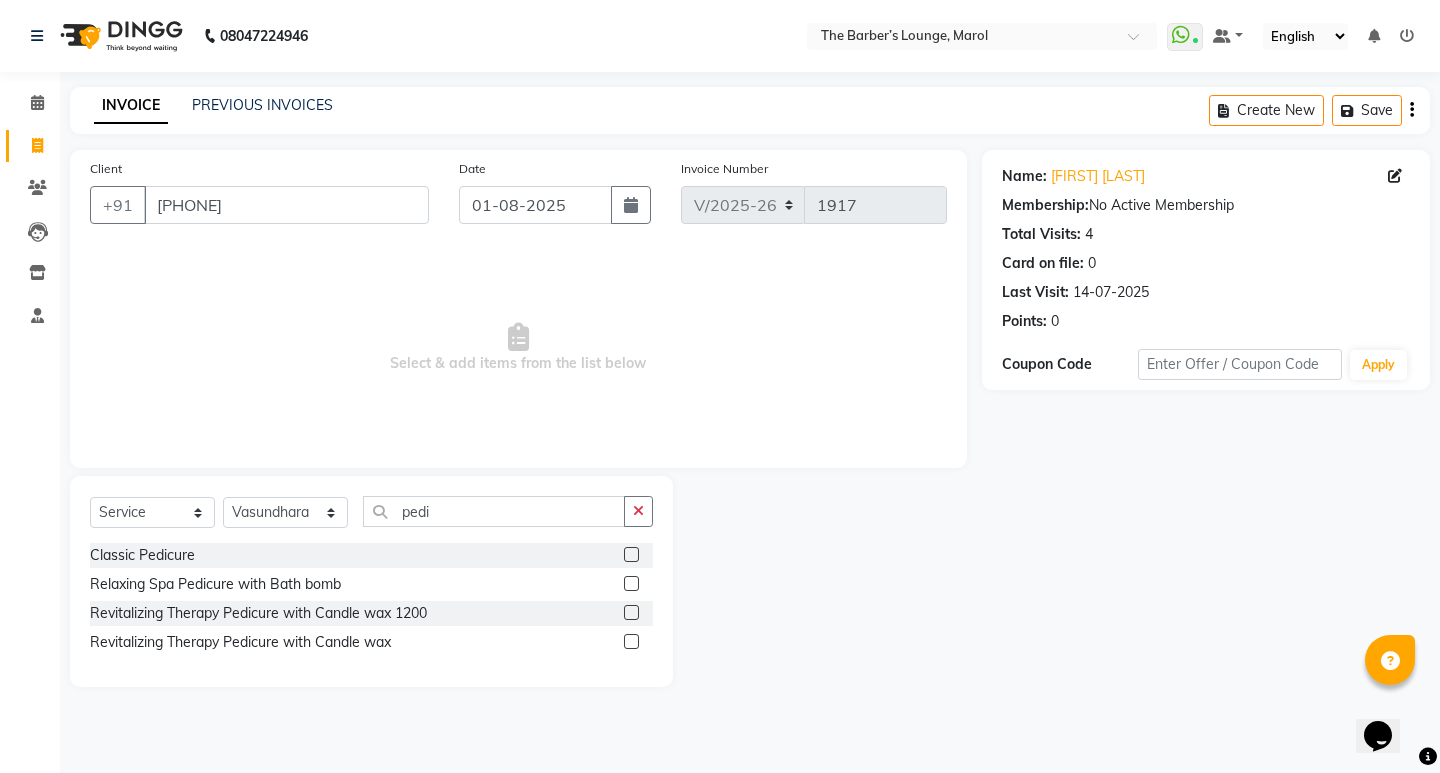 click 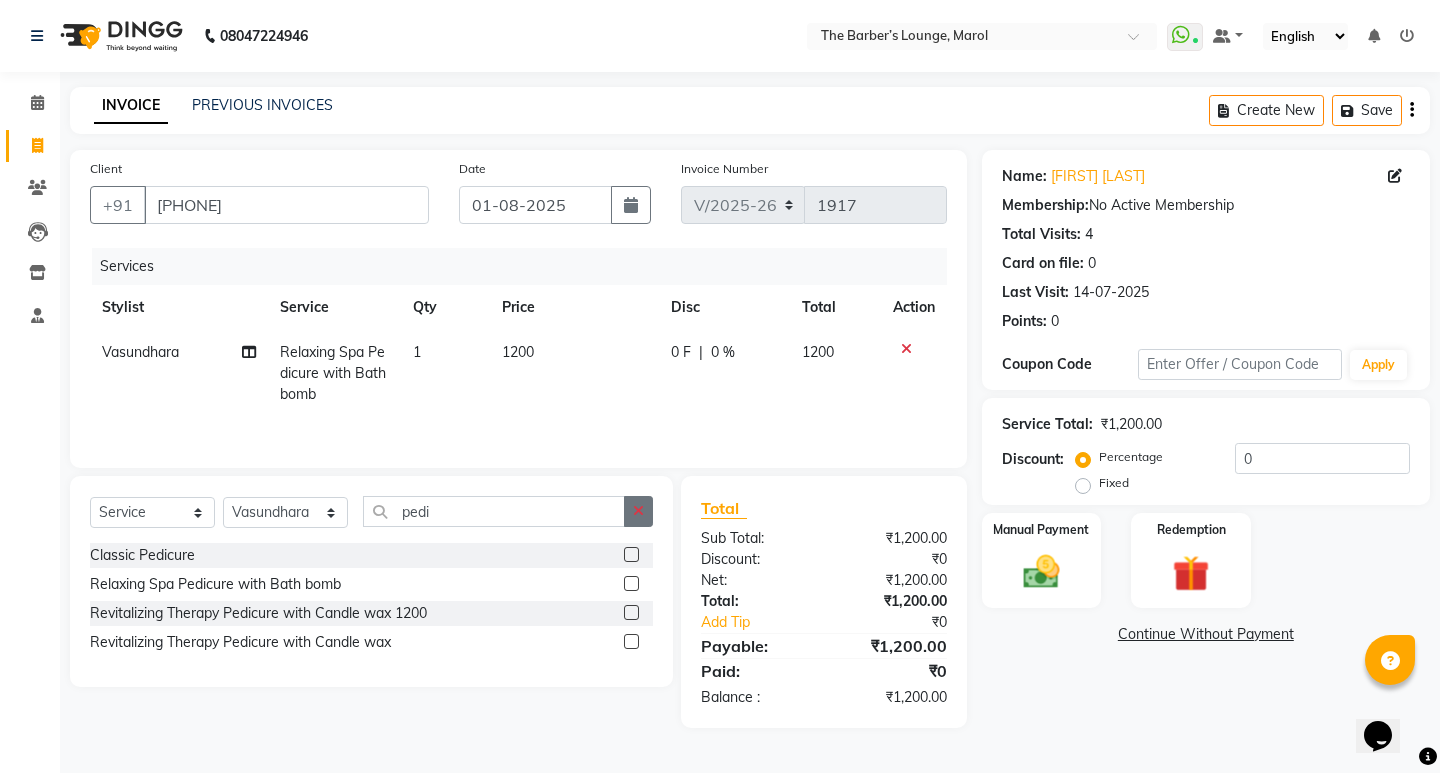 checkbox on "false" 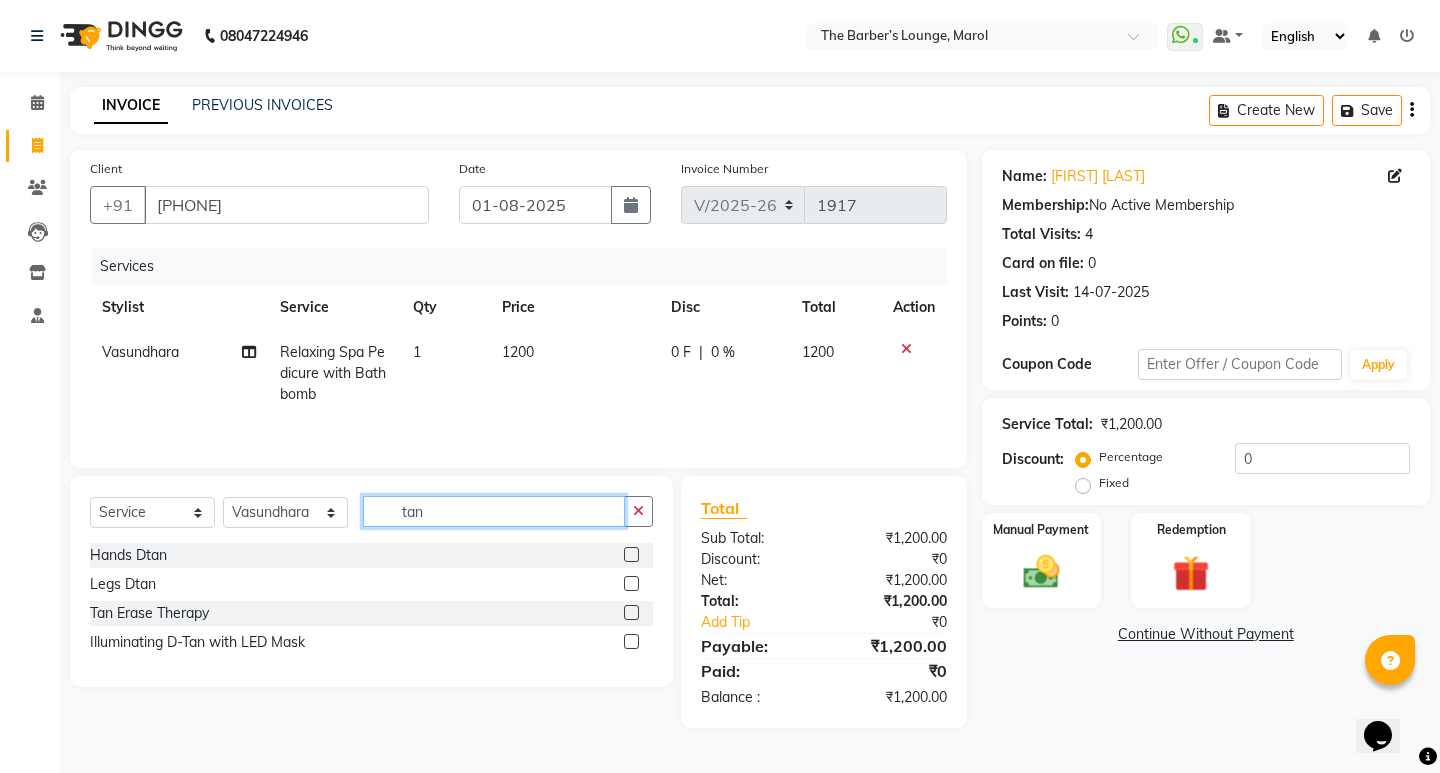 type on "tan" 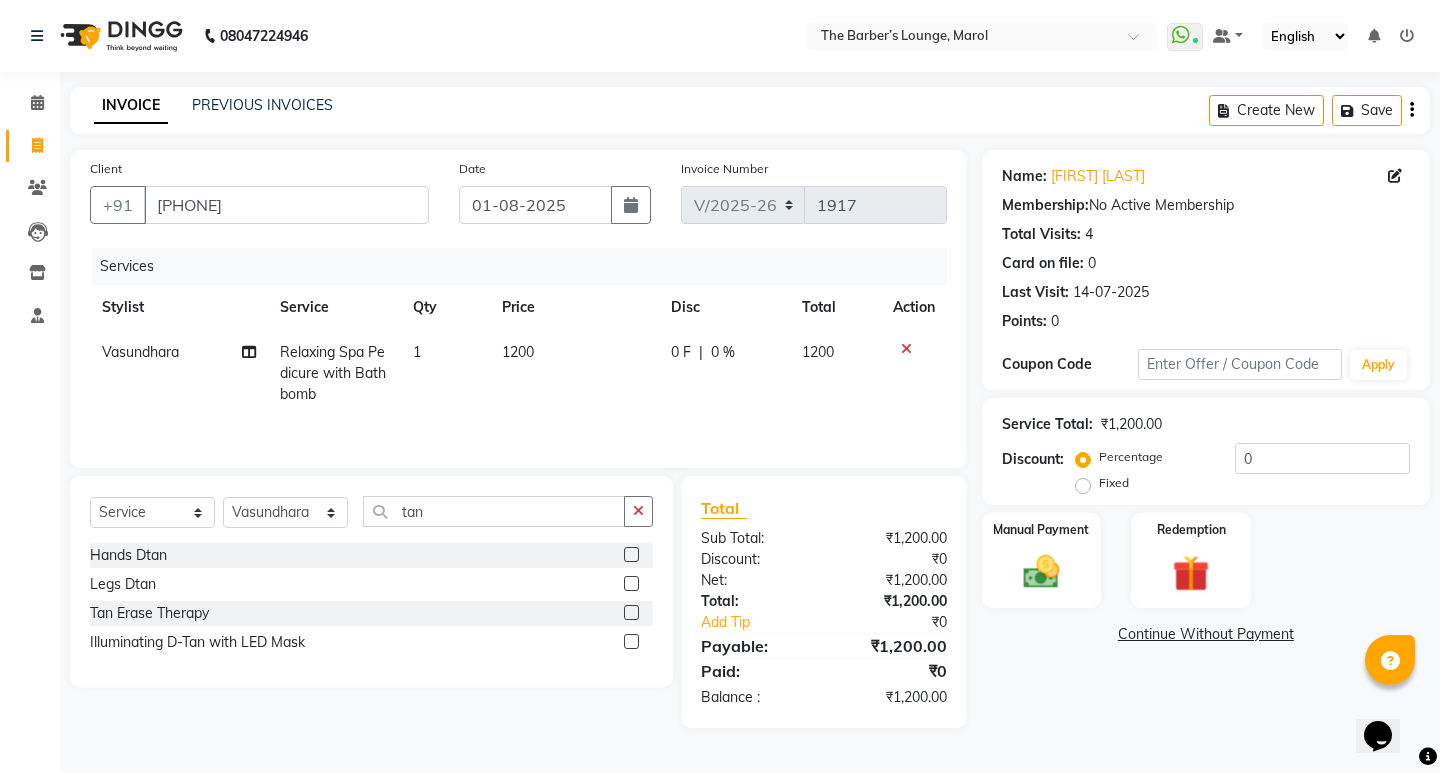 click 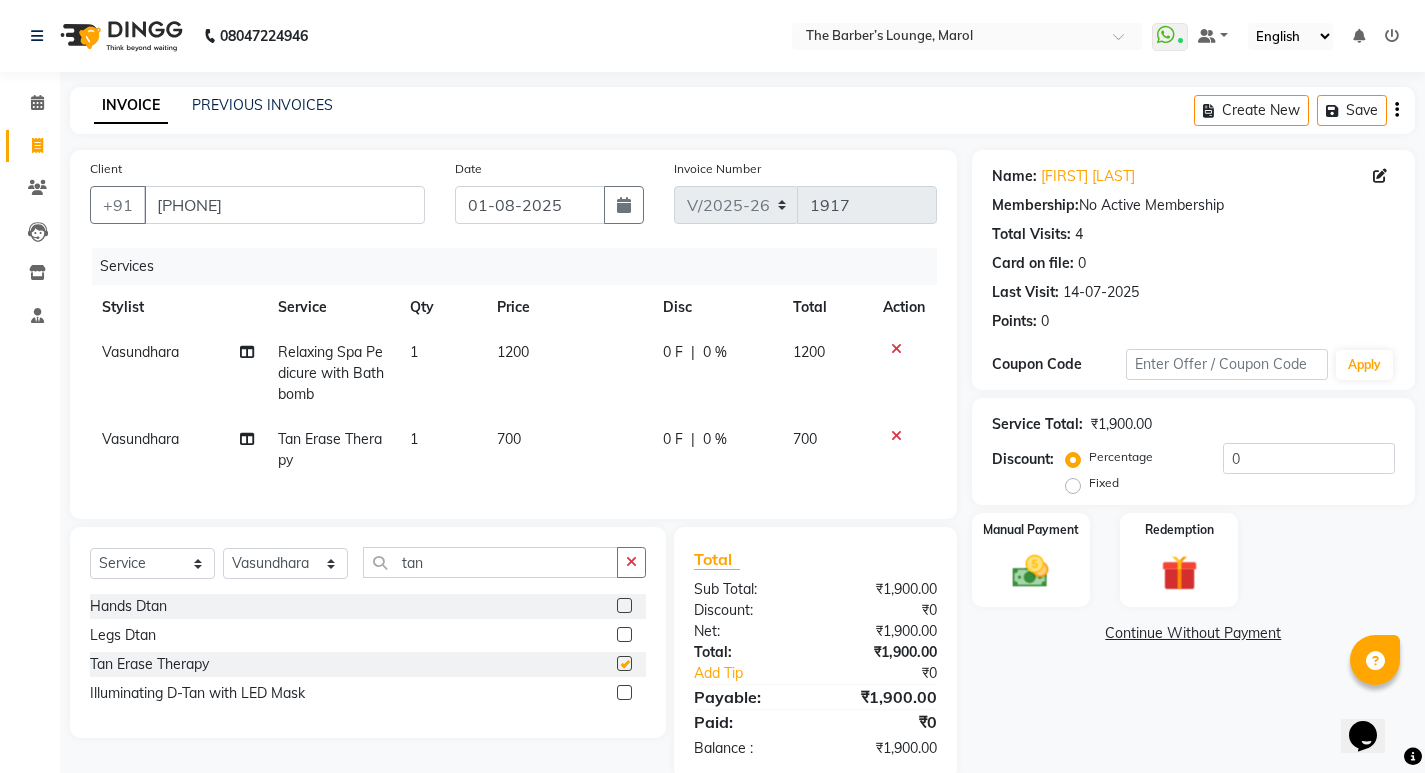 checkbox on "false" 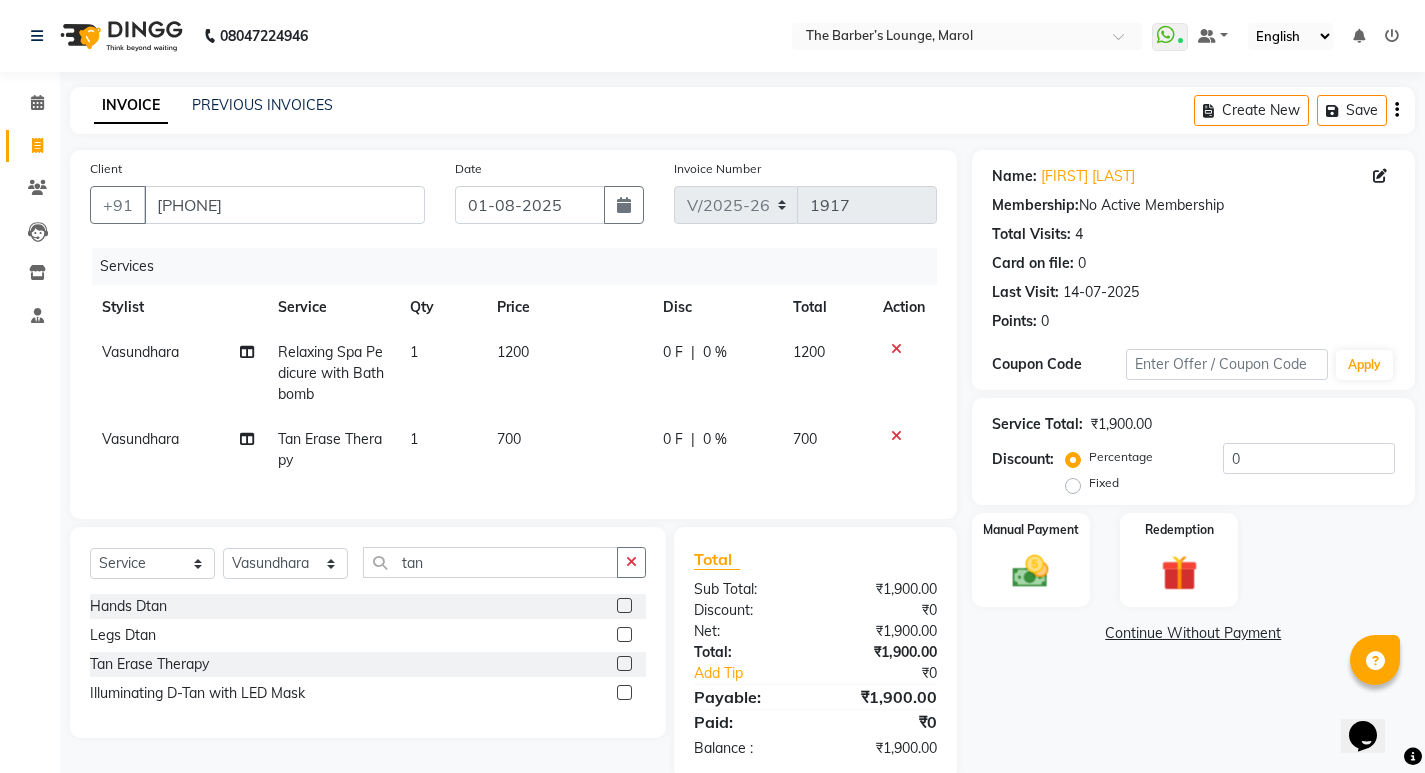 drag, startPoint x: 536, startPoint y: 440, endPoint x: 567, endPoint y: 441, distance: 31.016125 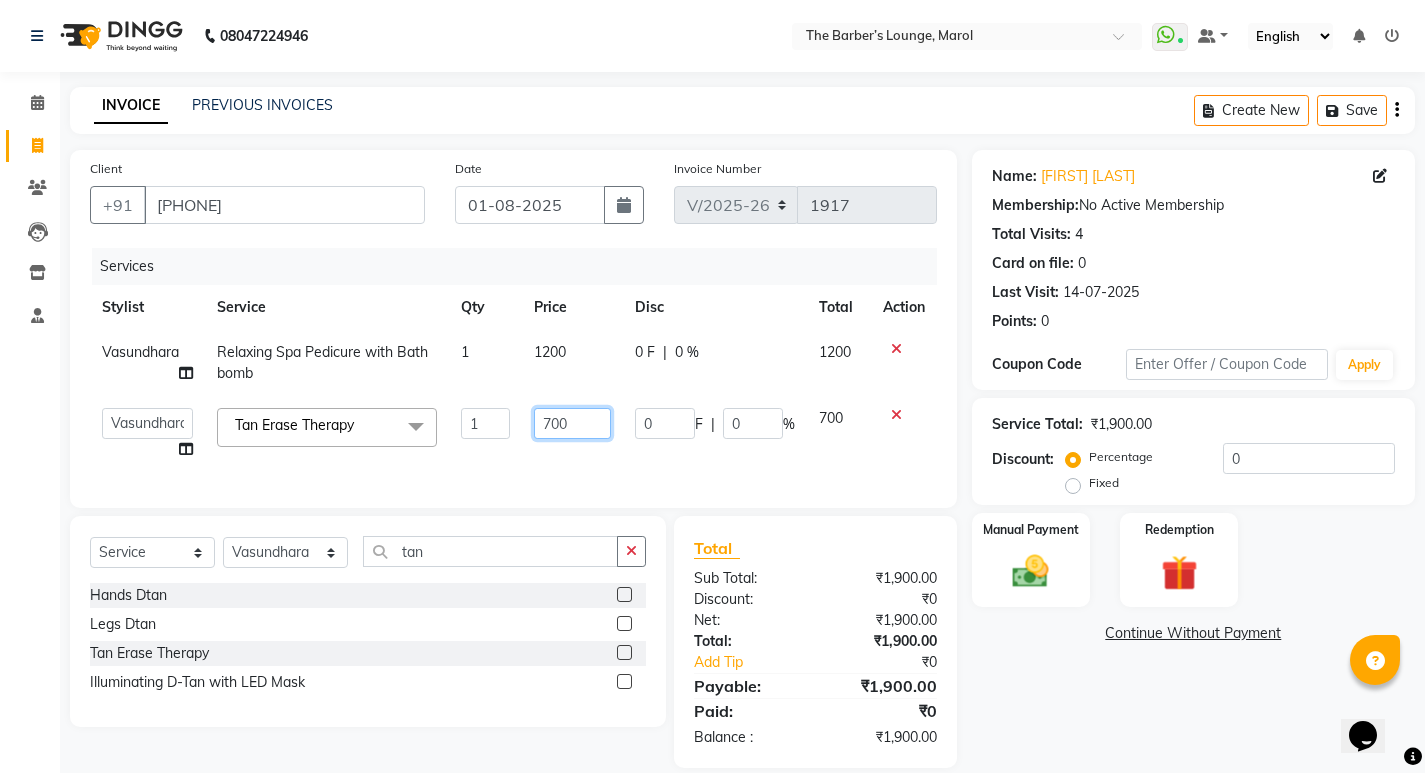 click on "700" 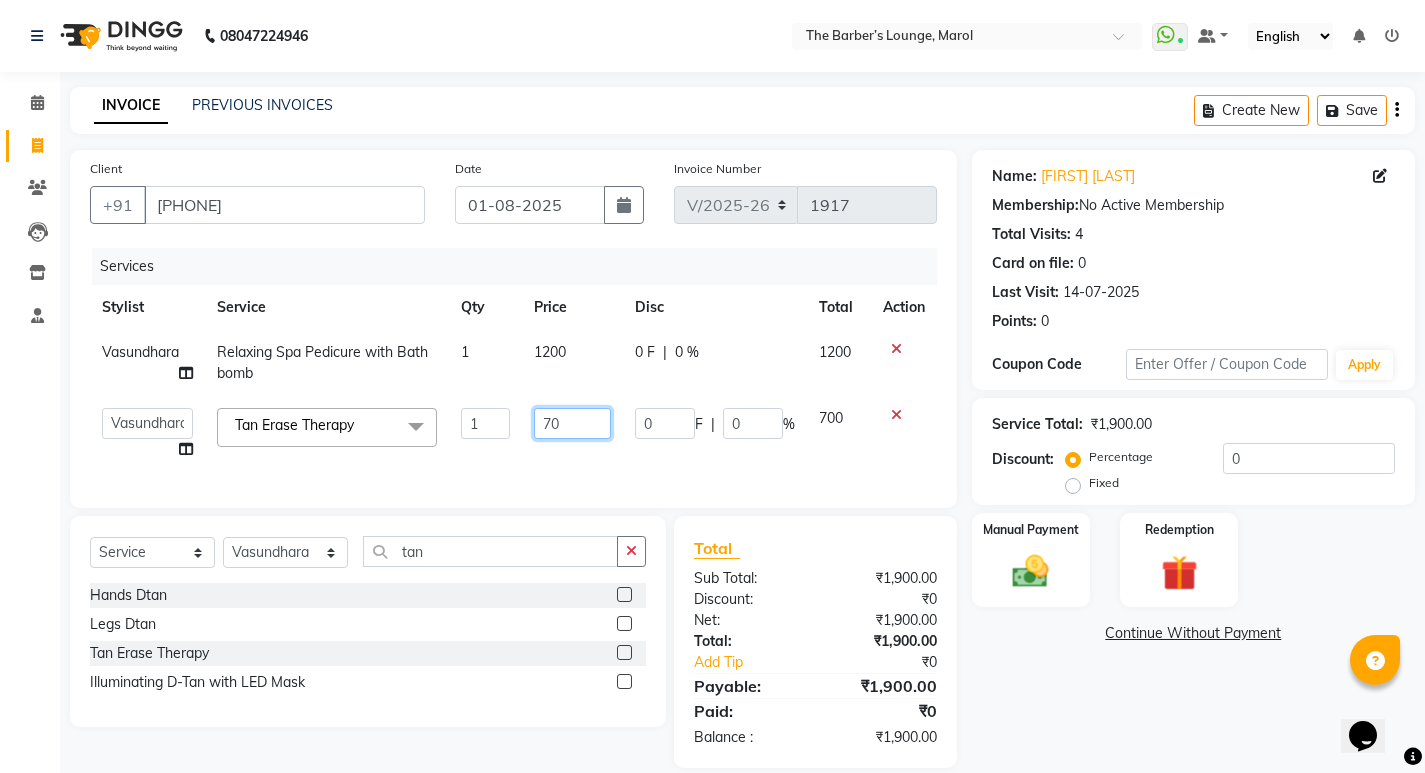 type on "7" 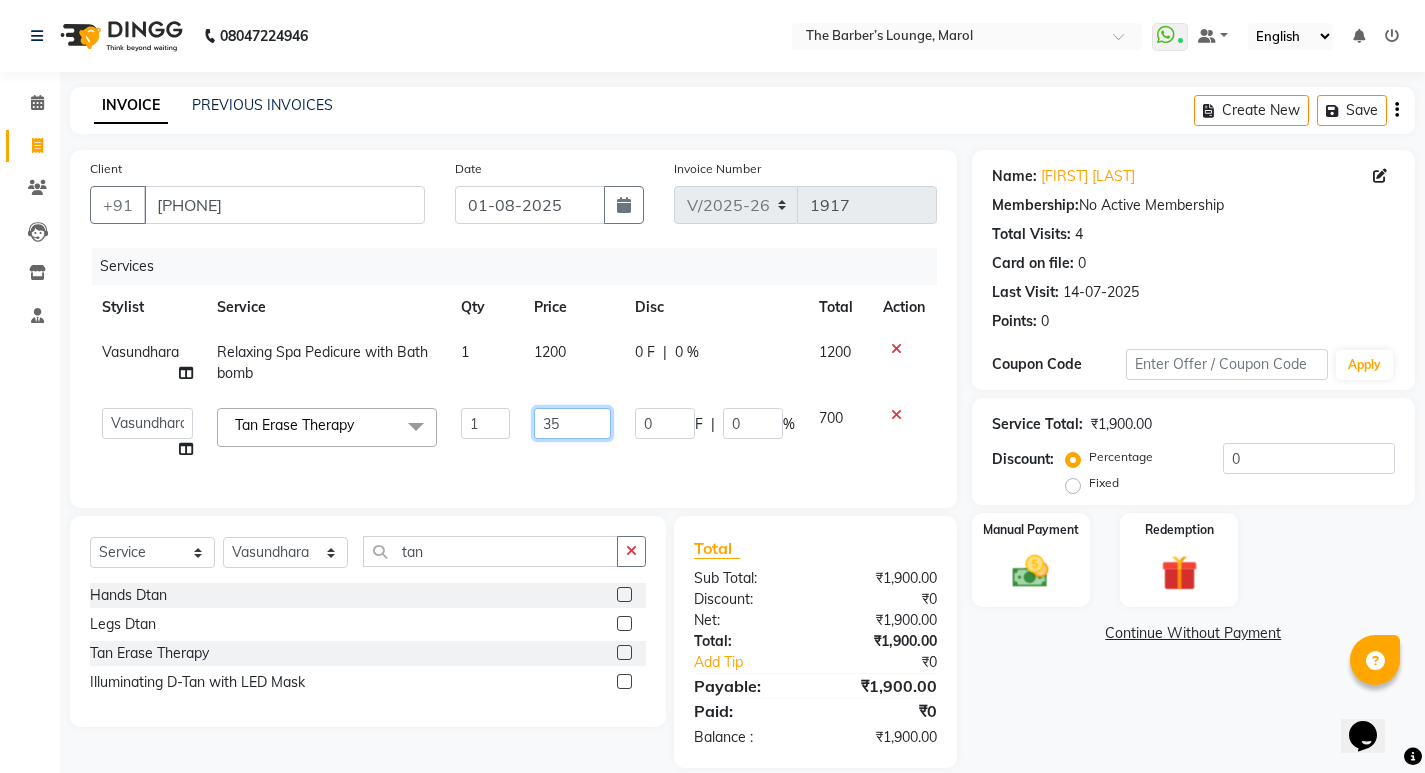 type on "350" 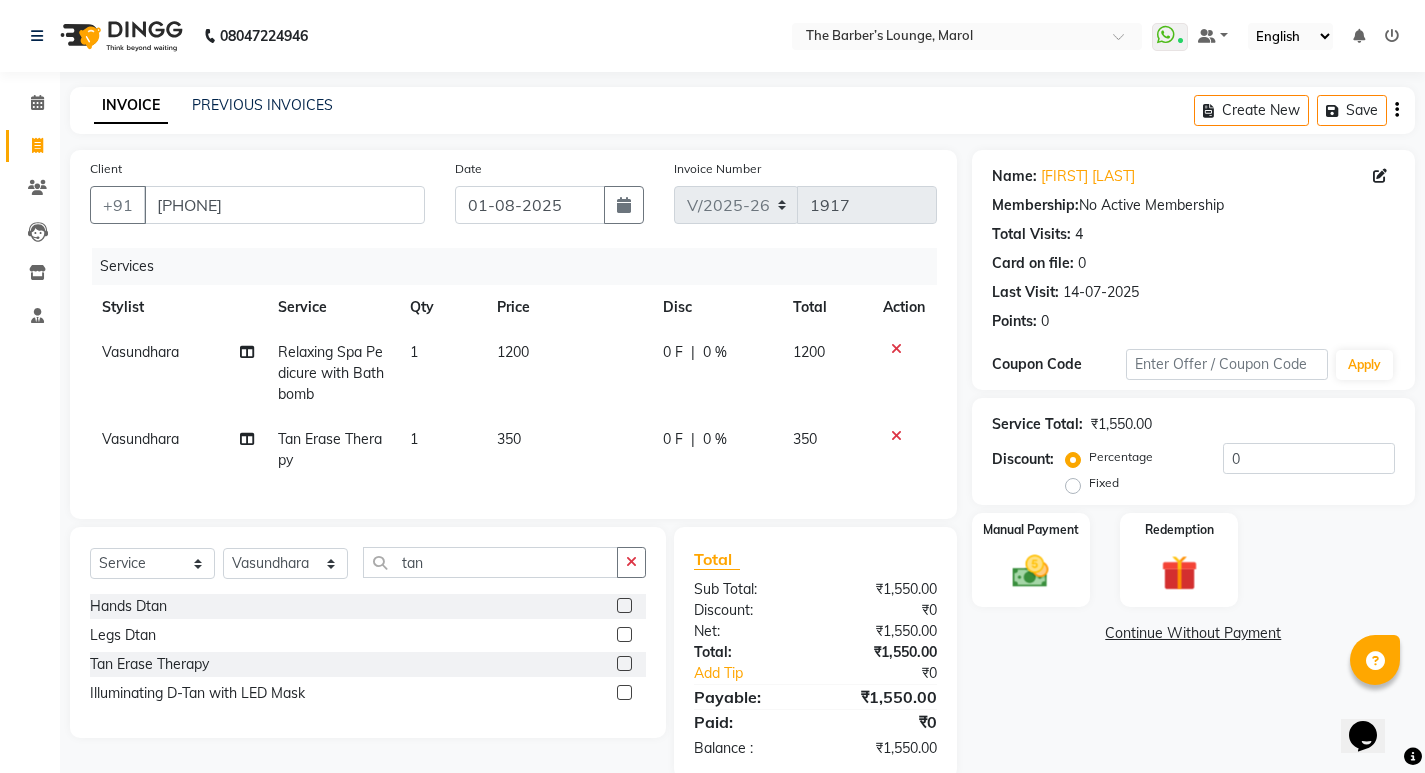 click on "Name: Sachin Hegde Membership:  No Active Membership  Total Visits:  4 Card on file:  0 Last Visit:   14-07-2025 Points:   0  Coupon Code Apply Service Total:  ₹1,550.00  Discount:  Percentage   Fixed  0 Manual Payment Redemption  Continue Without Payment" 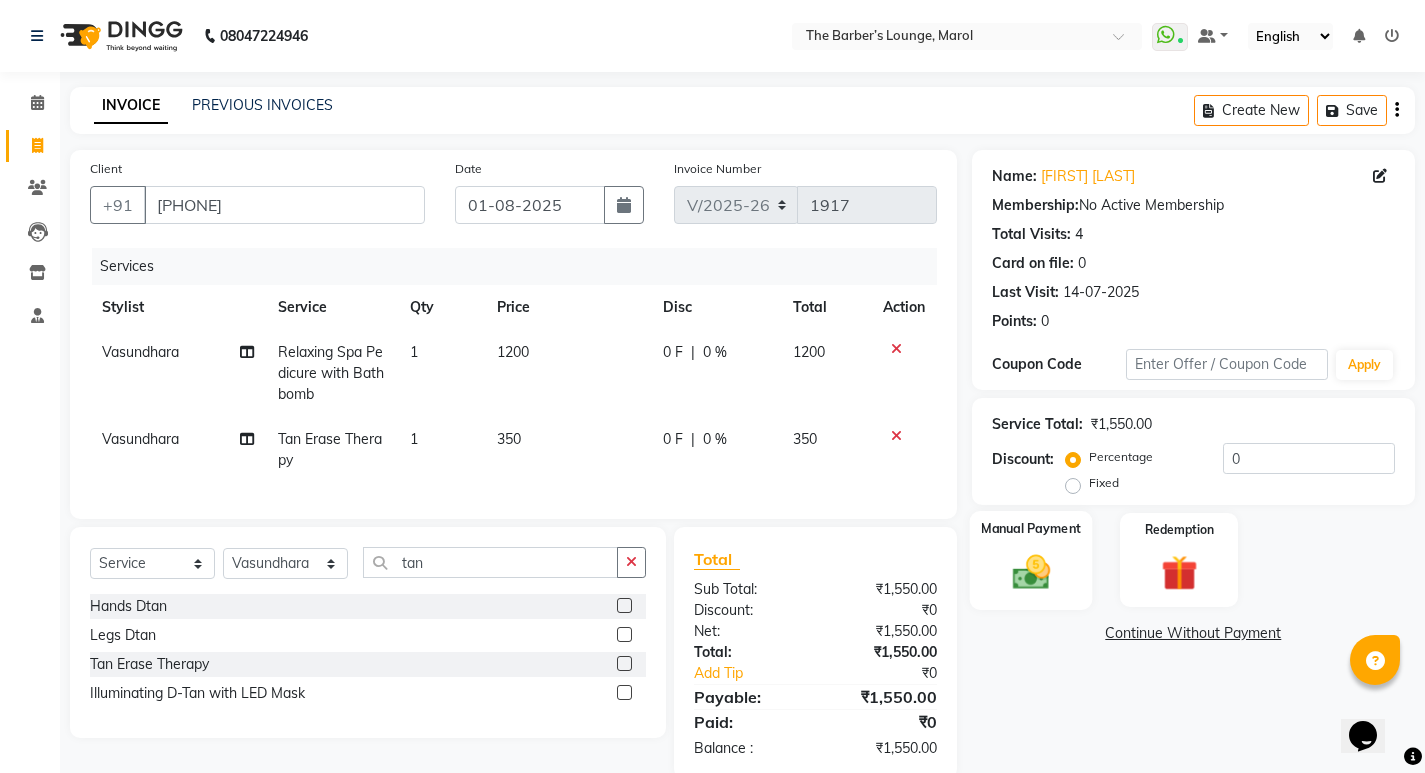 click 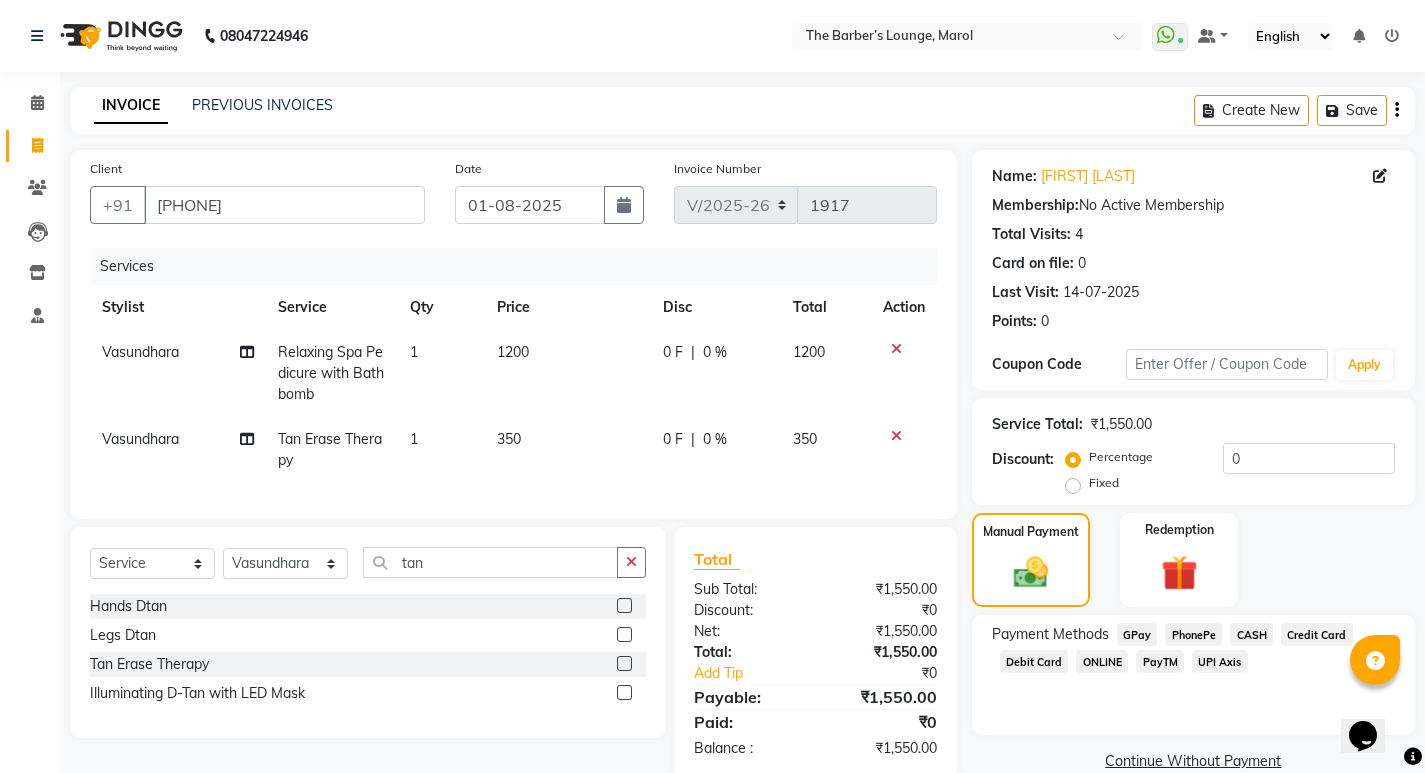 click on "CASH" 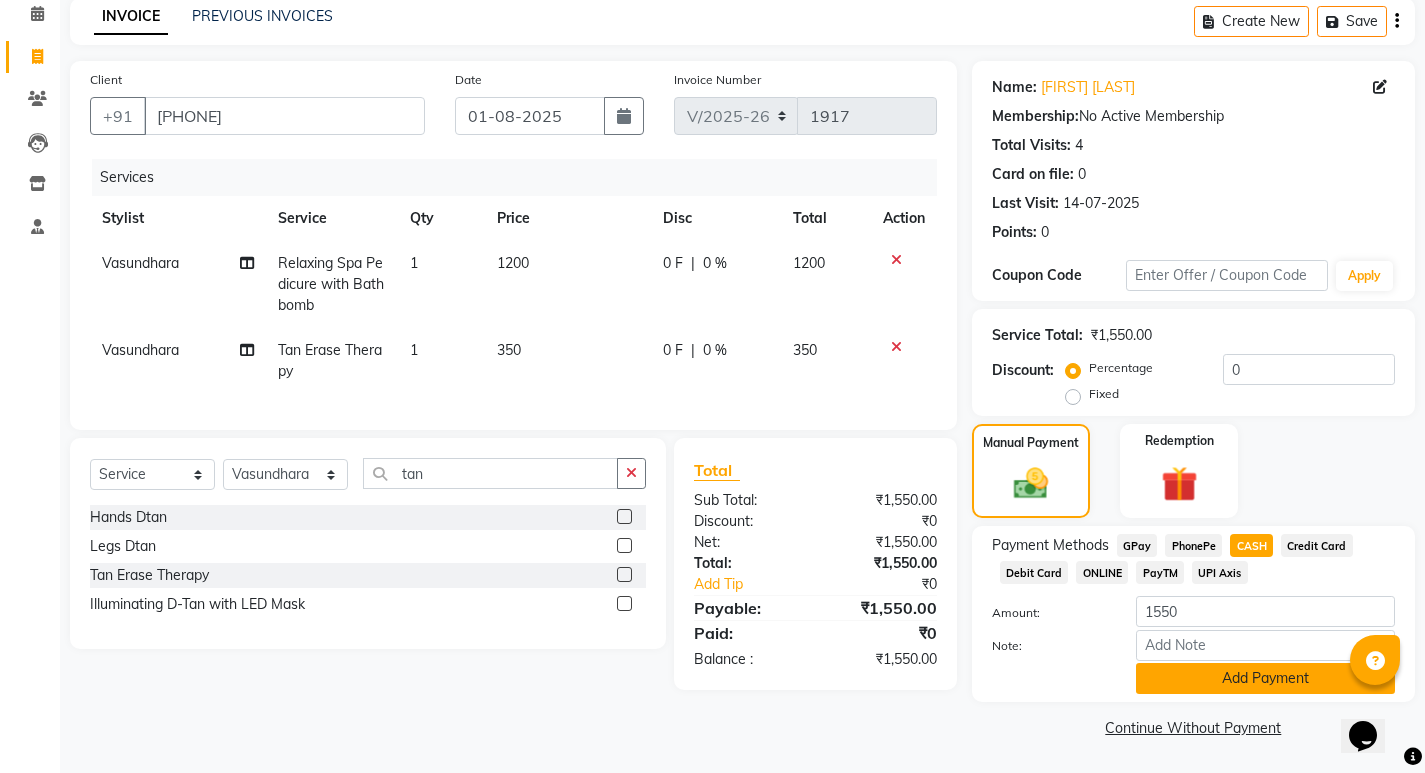 click on "Add Payment" 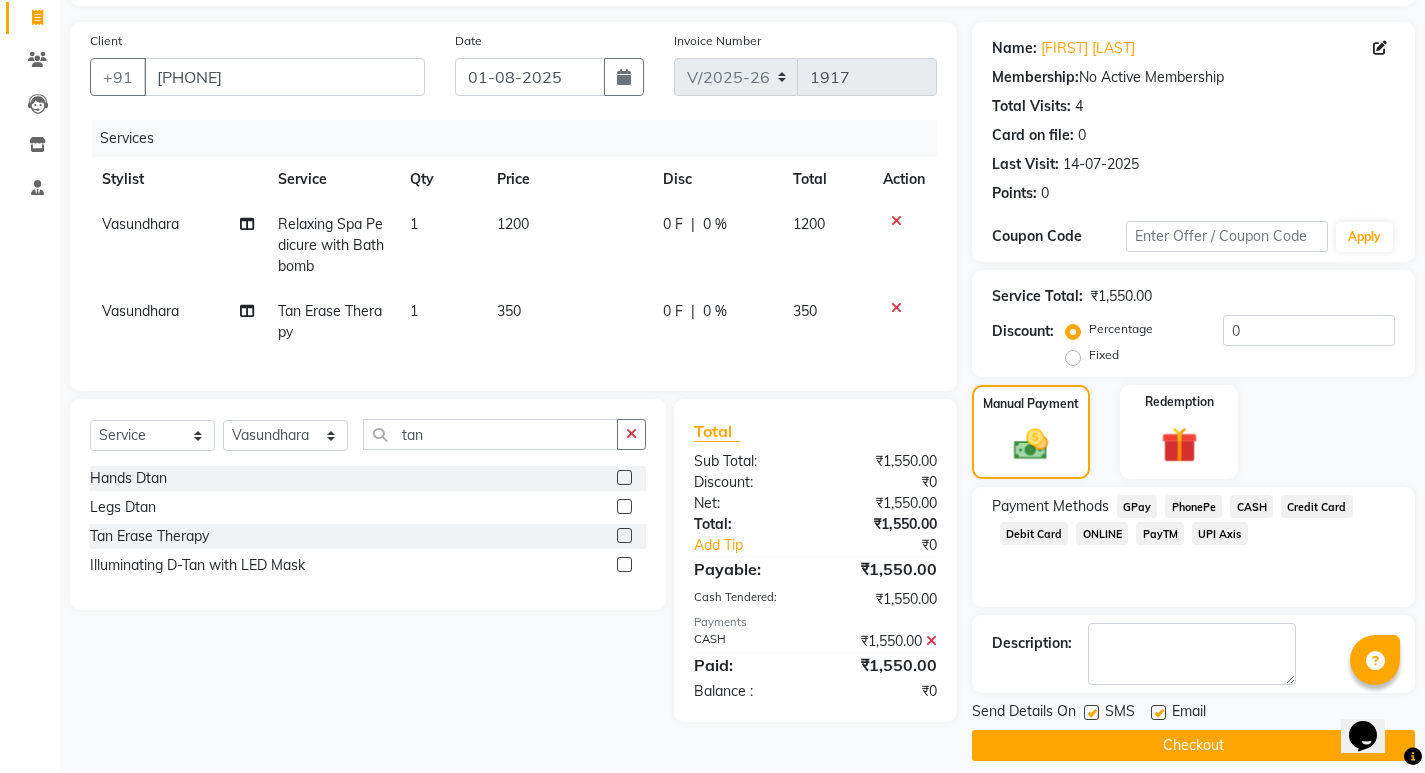 scroll, scrollTop: 146, scrollLeft: 0, axis: vertical 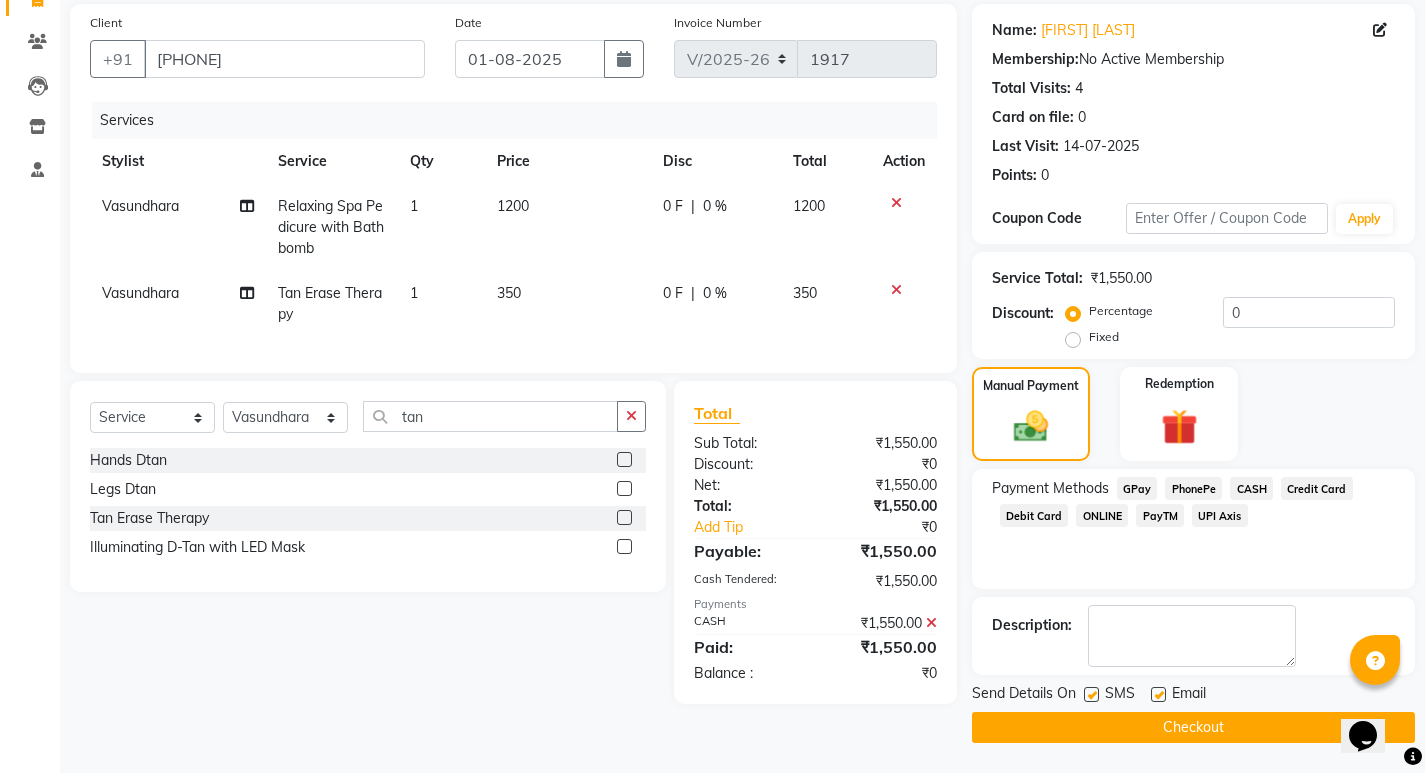 click 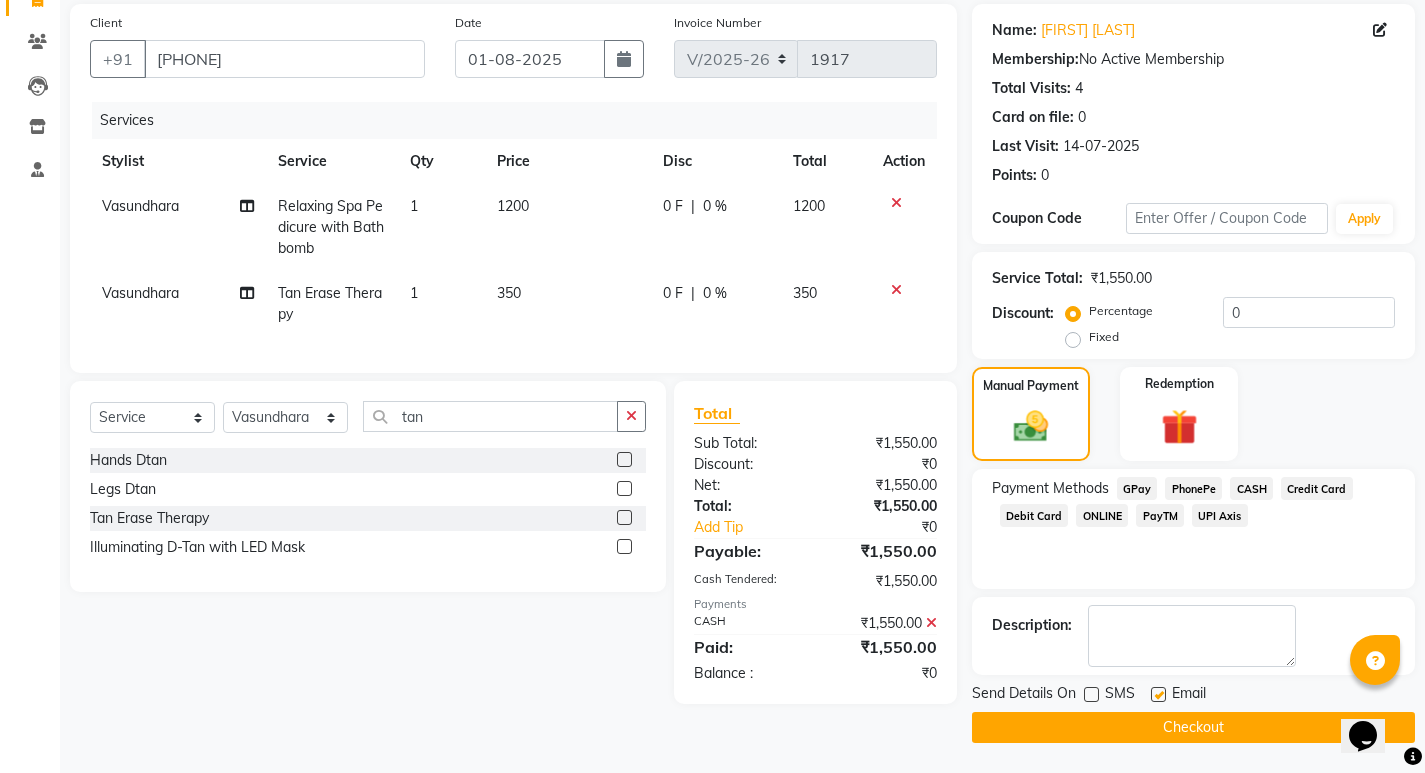 click 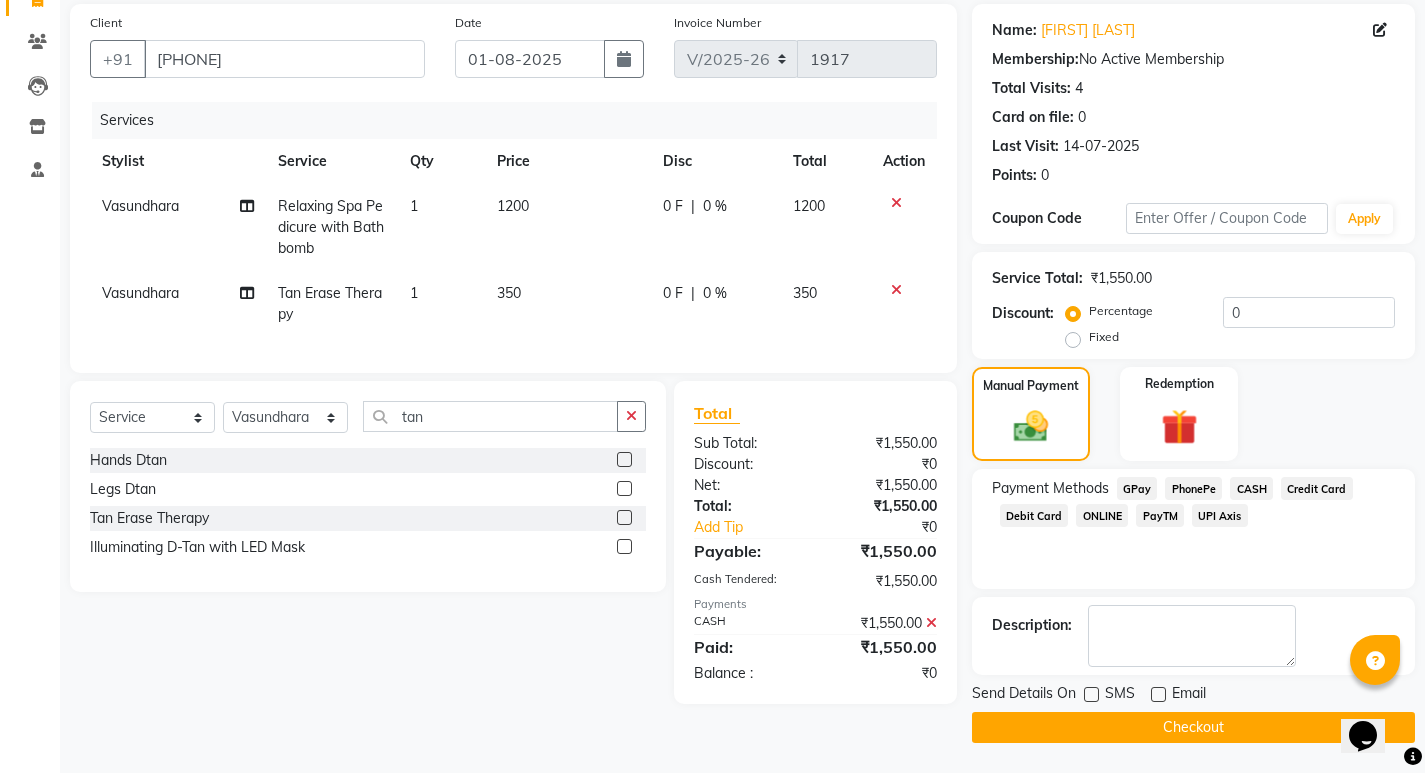 click on "Checkout" 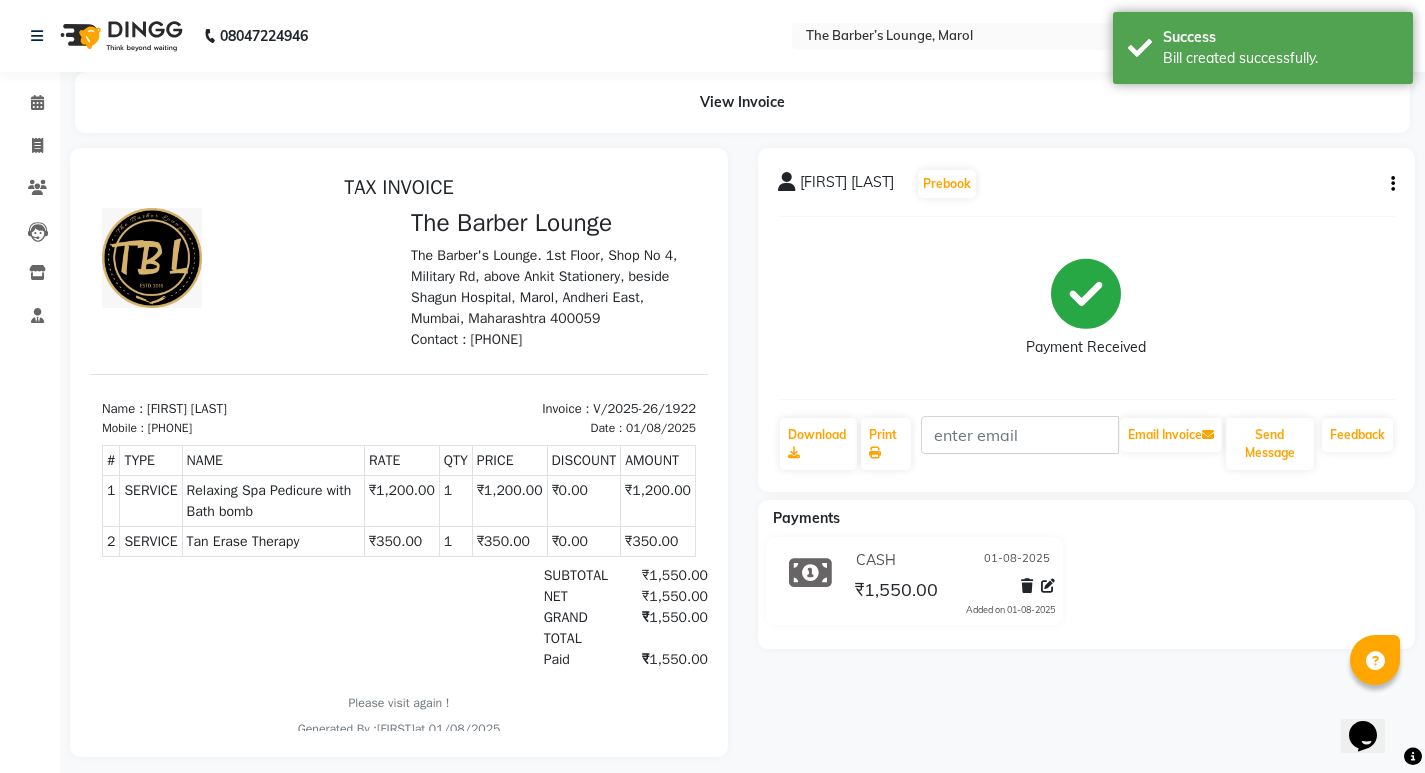 scroll, scrollTop: 0, scrollLeft: 0, axis: both 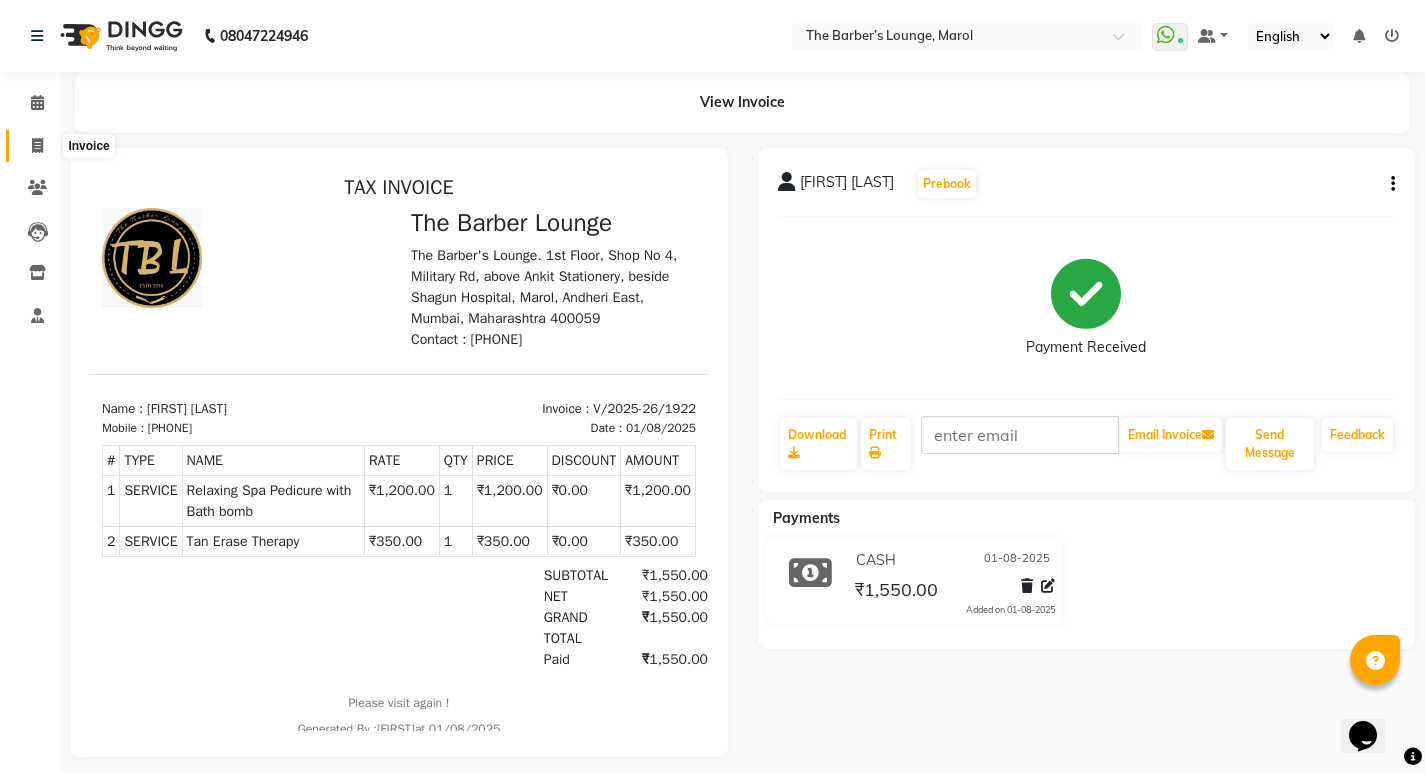 click 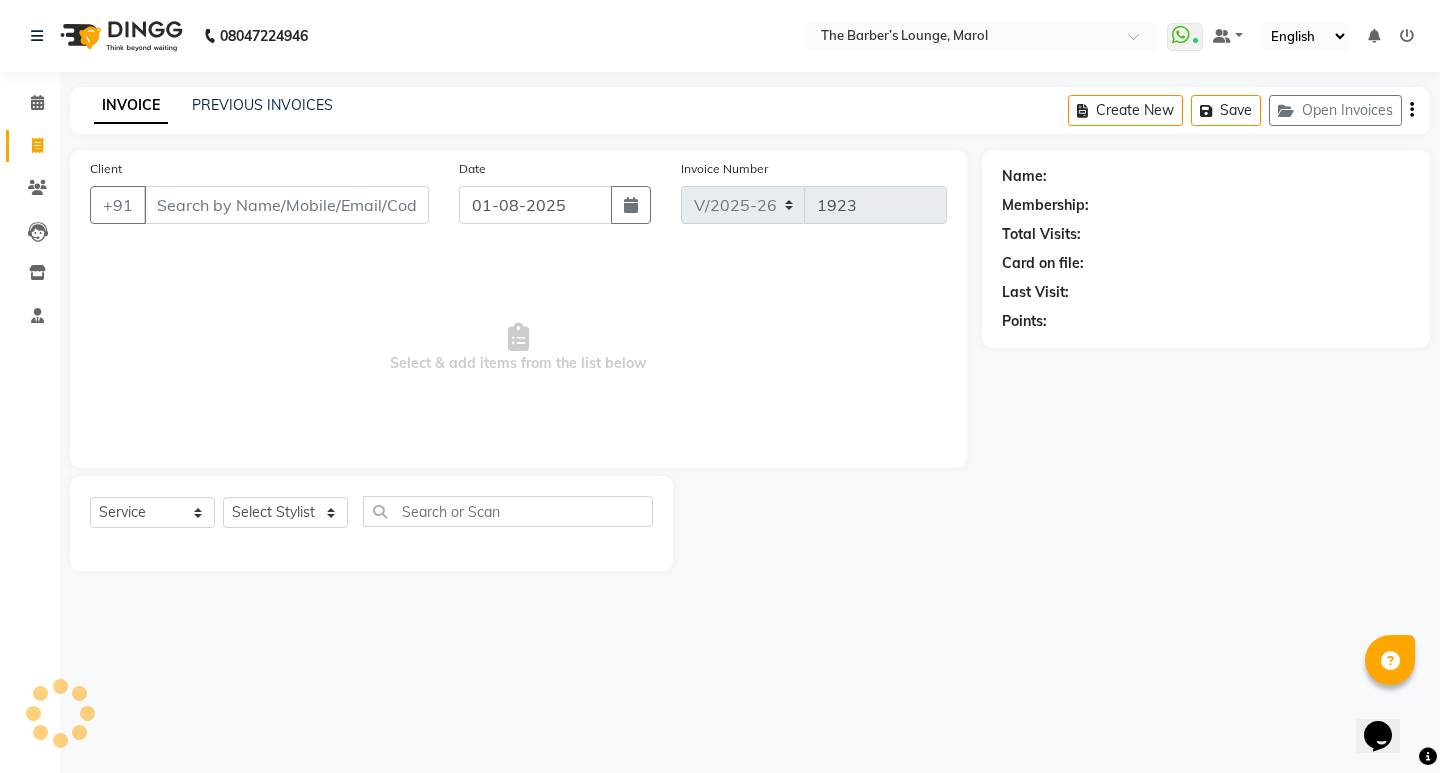 click on "Client" at bounding box center [286, 205] 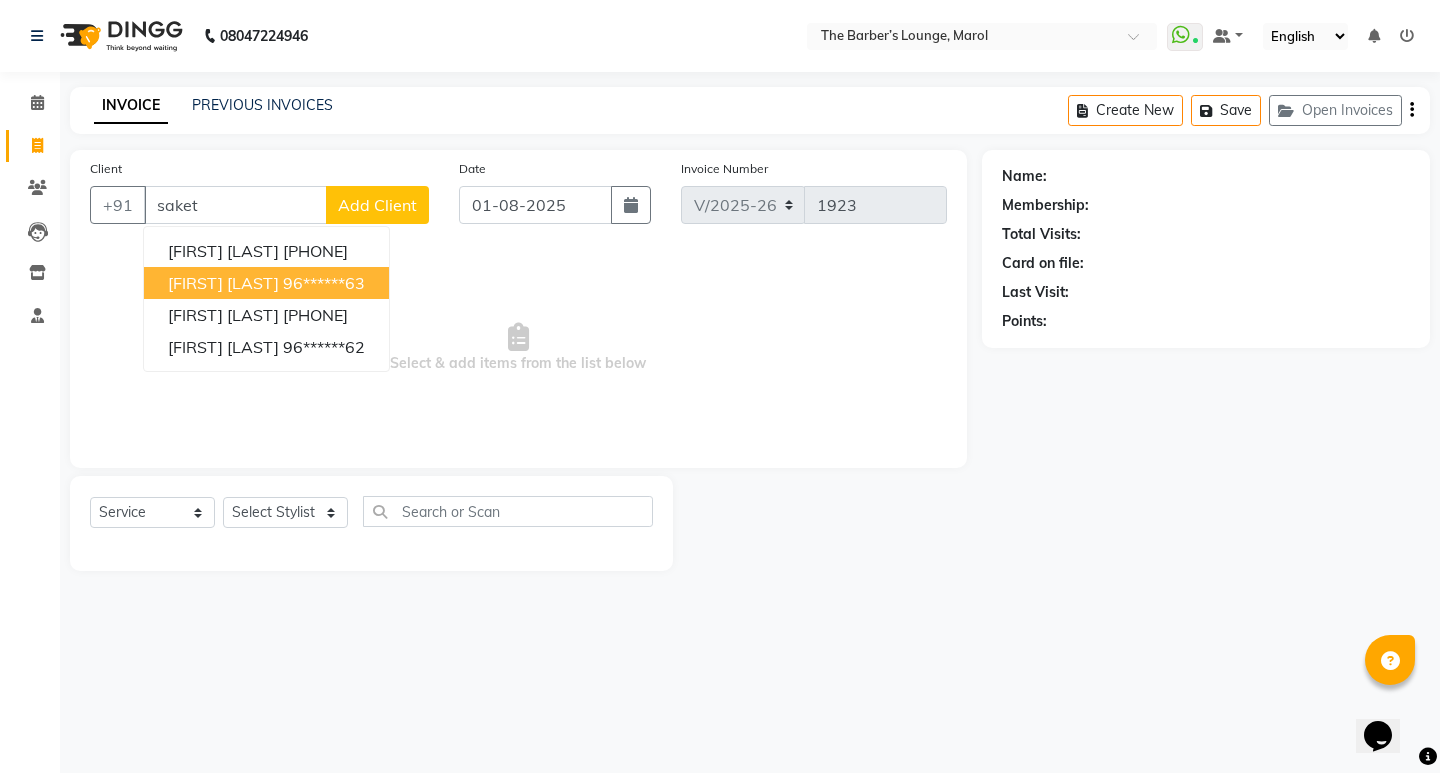 click on "96******63" at bounding box center [324, 283] 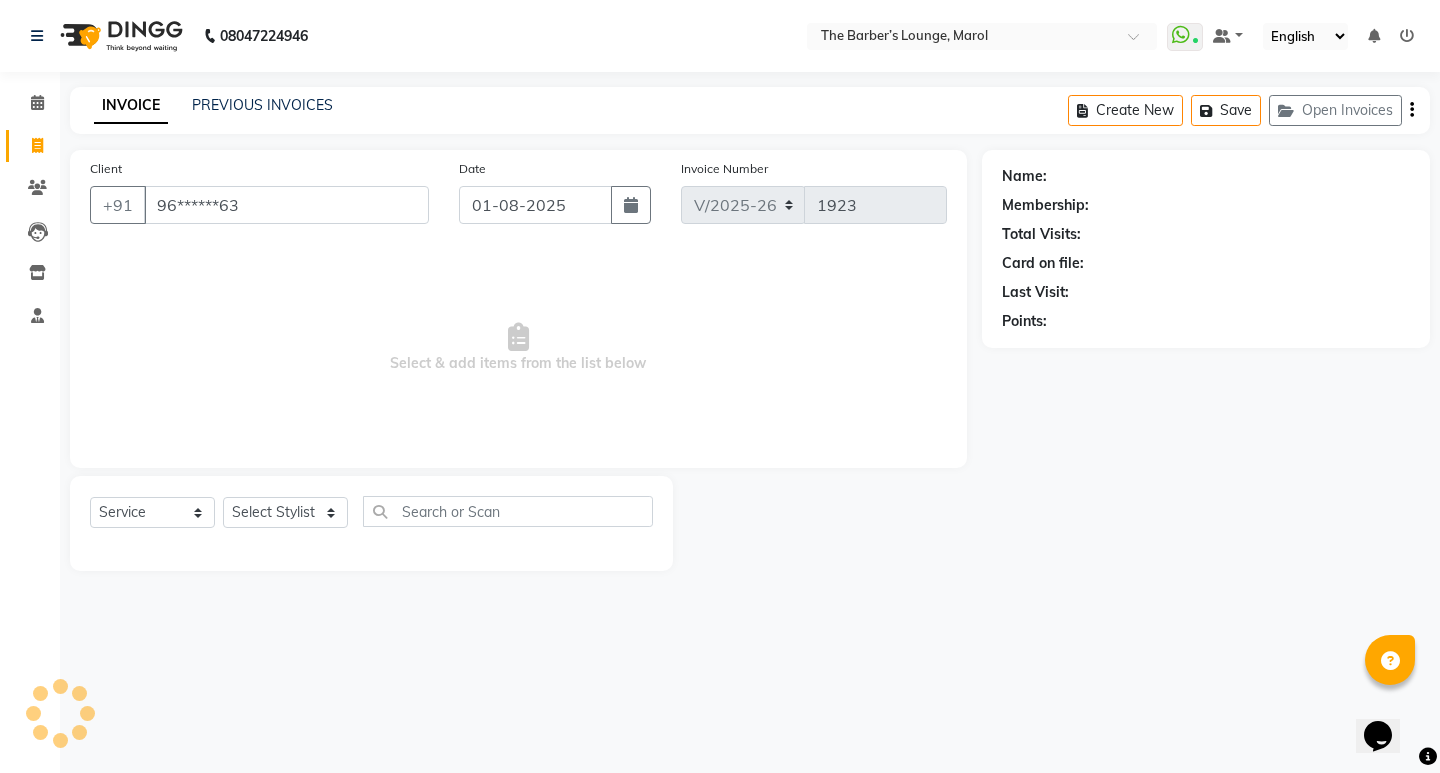 type on "96******63" 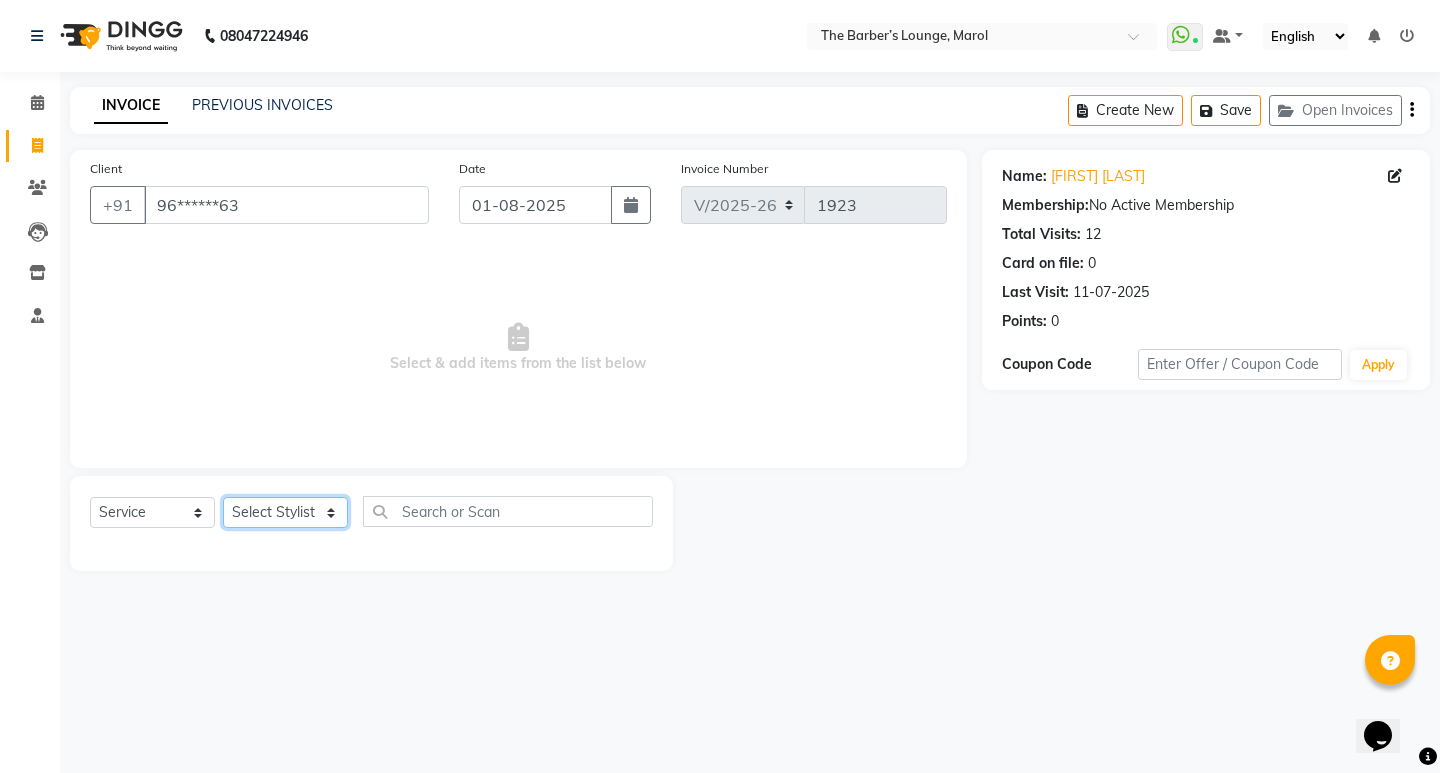 click on "Select Stylist Anjali Jafar Salmani Ketan Shinde Mohsin Akhtar Satish Tejasvi Vasundhara" 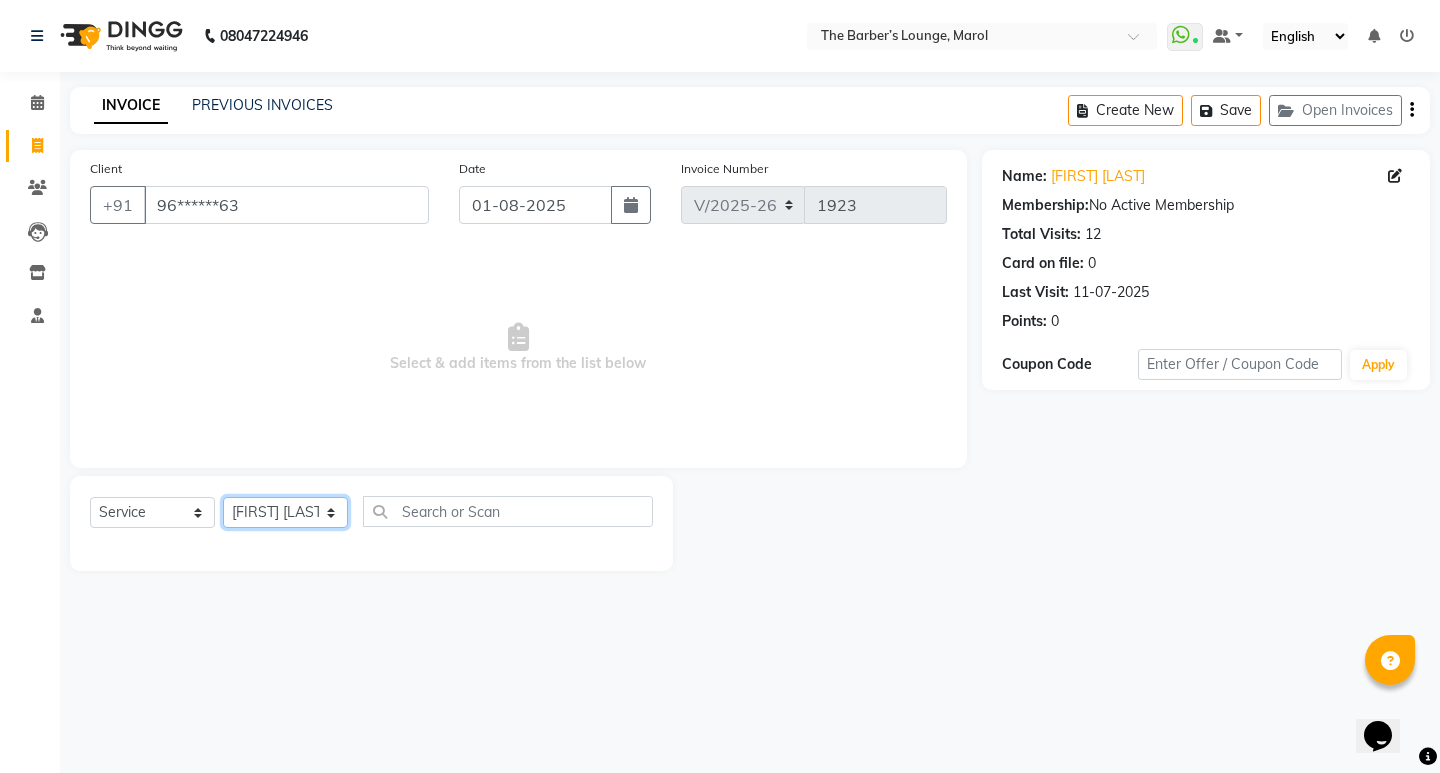 click on "Select Stylist Anjali Jafar Salmani Ketan Shinde Mohsin Akhtar Satish Tejasvi Vasundhara" 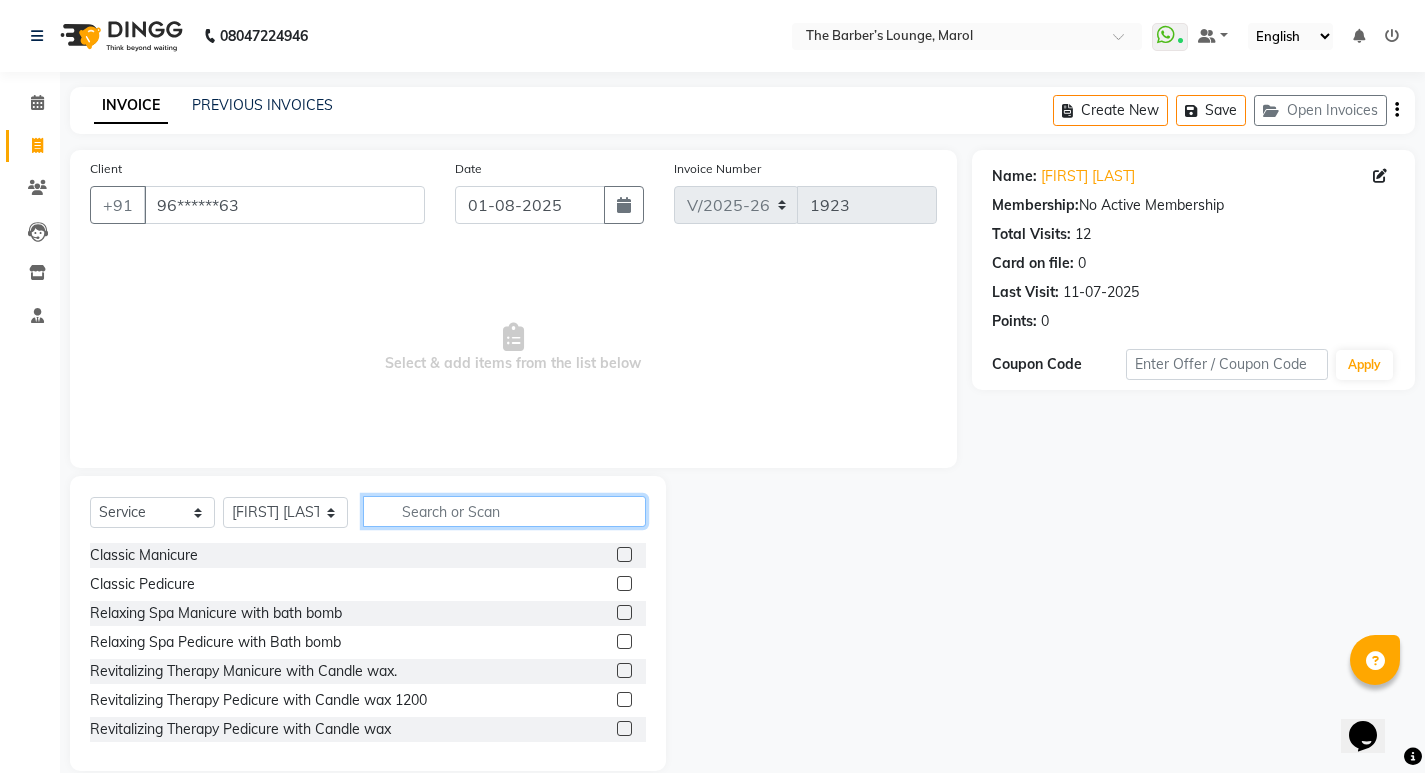 click 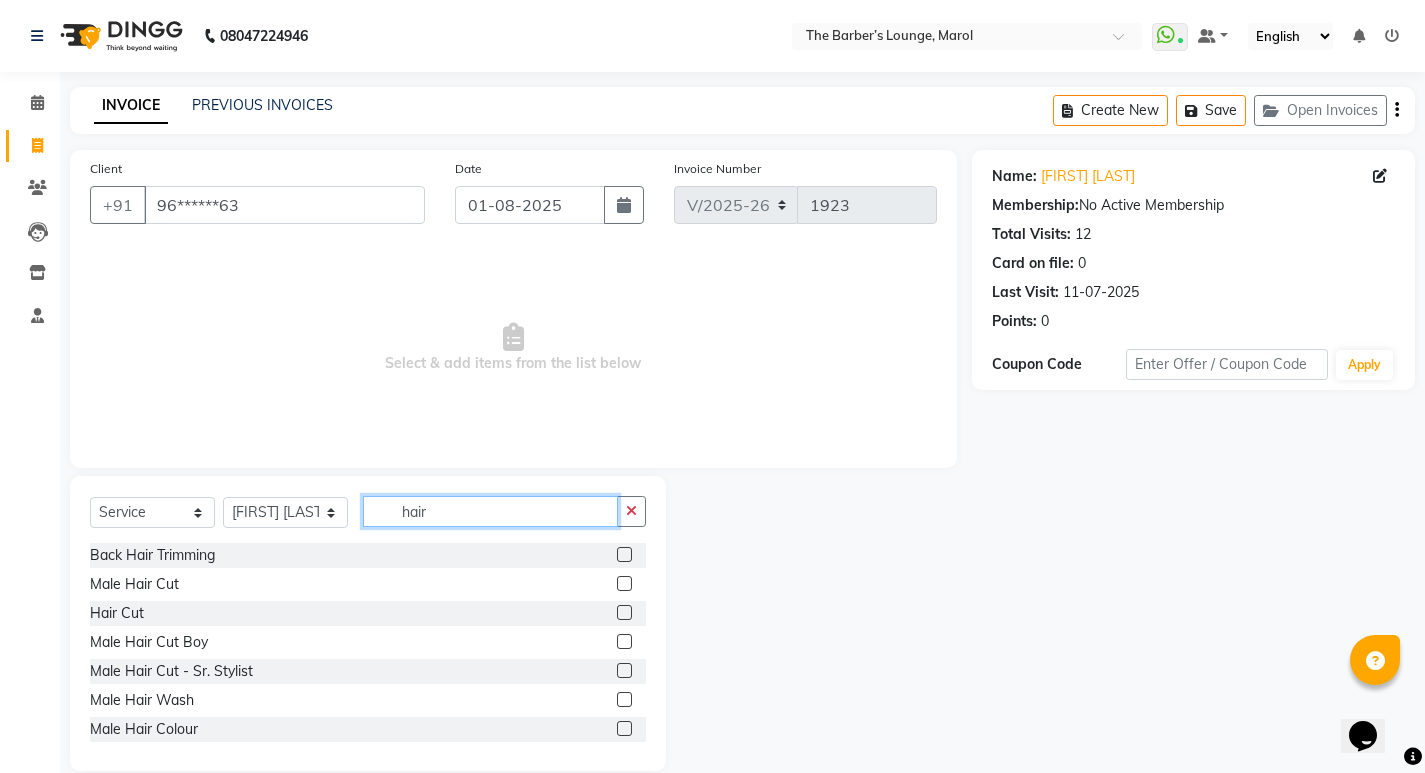 type on "hair" 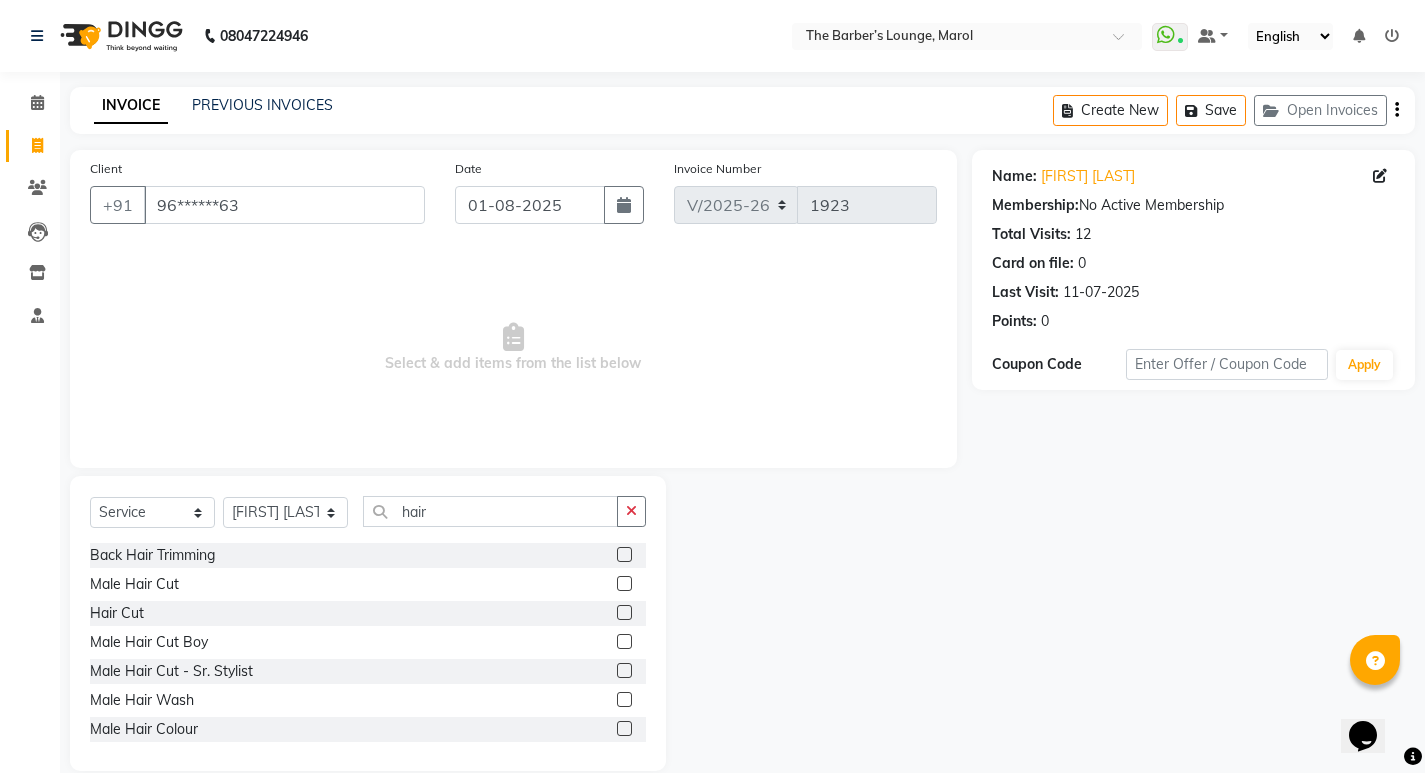 click 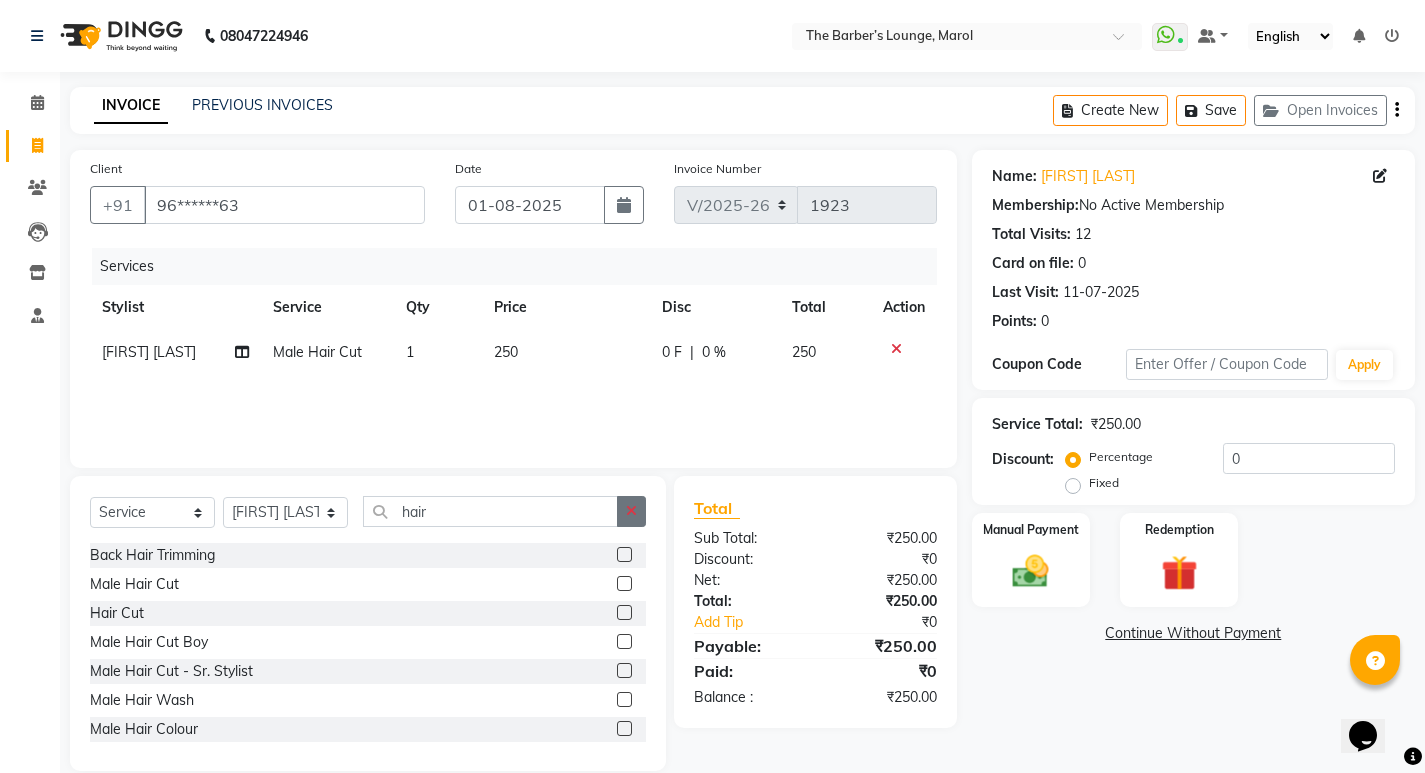 checkbox on "false" 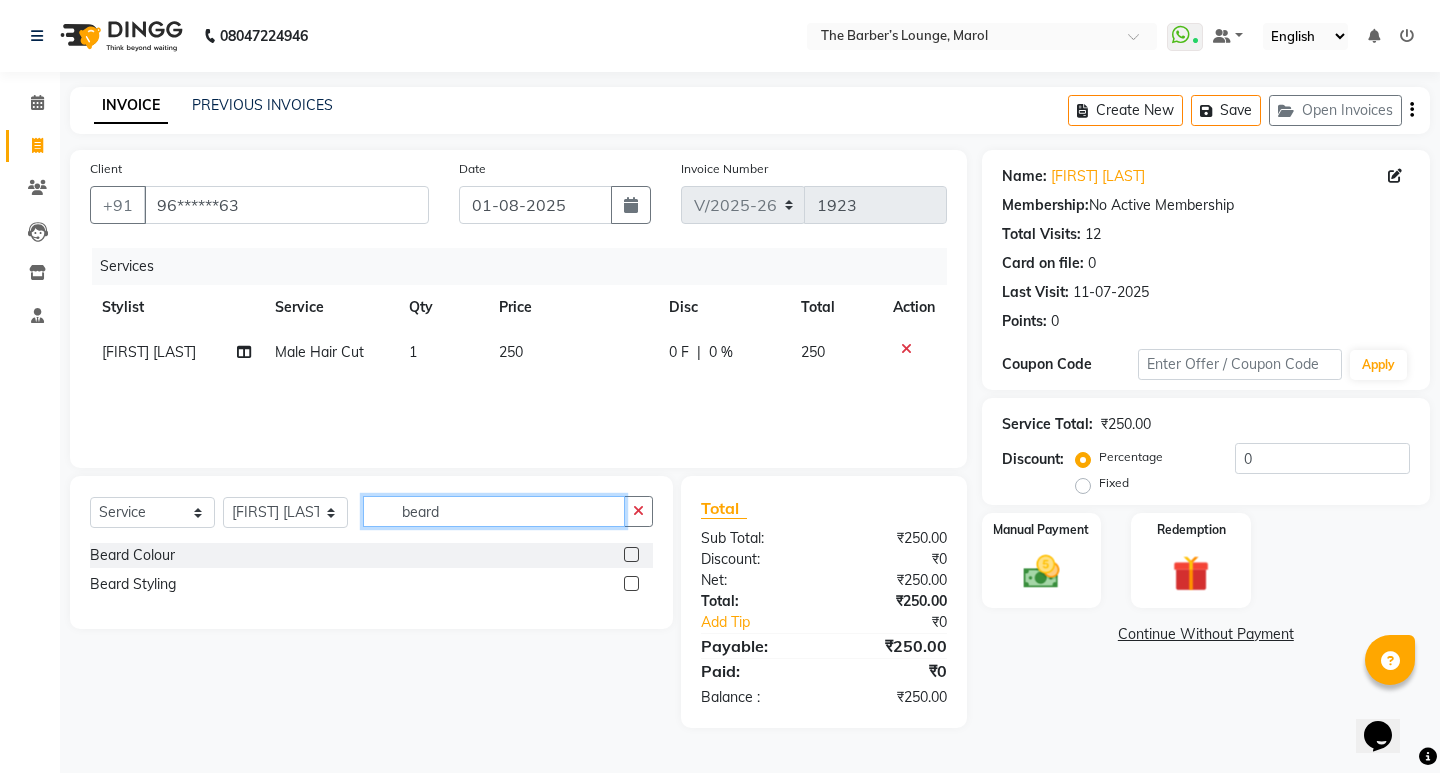 type on "beard" 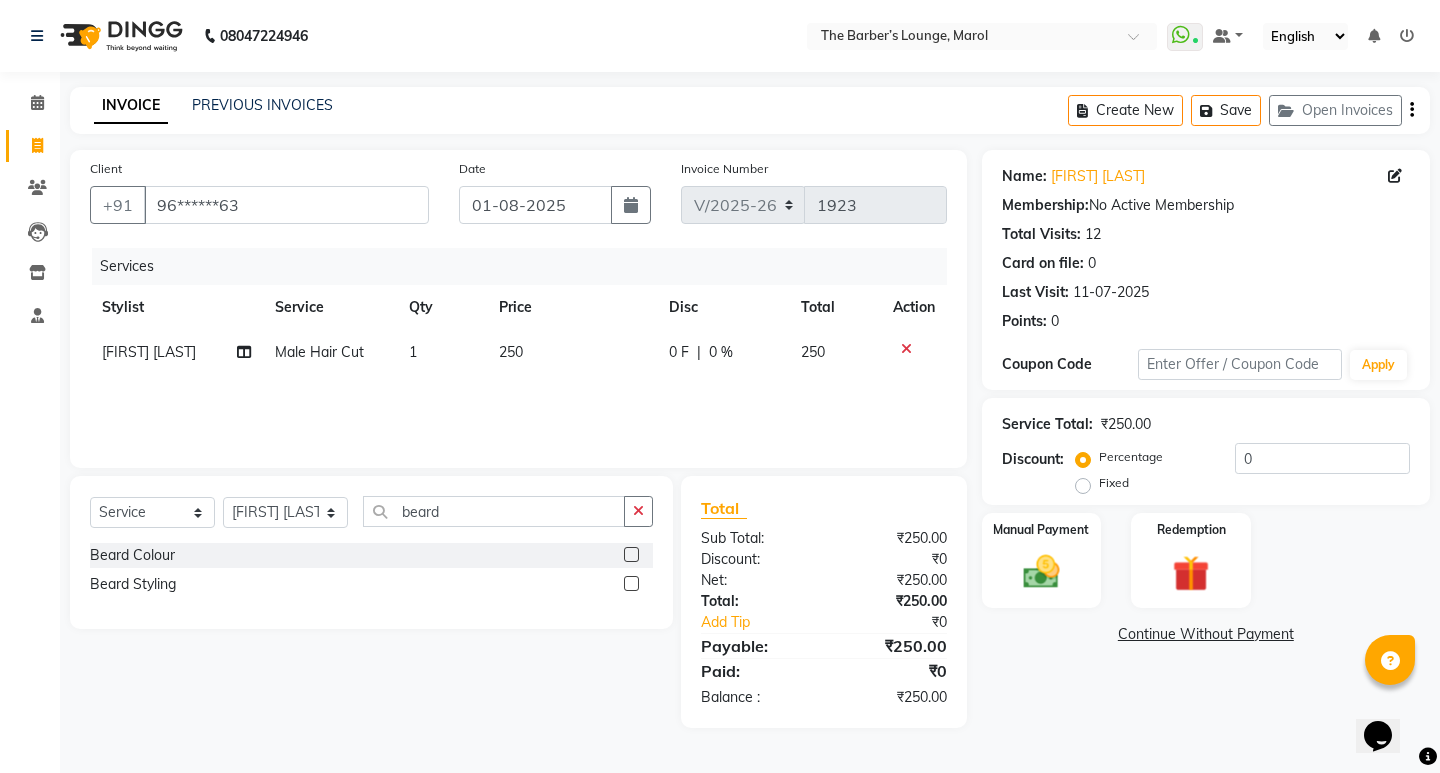 click 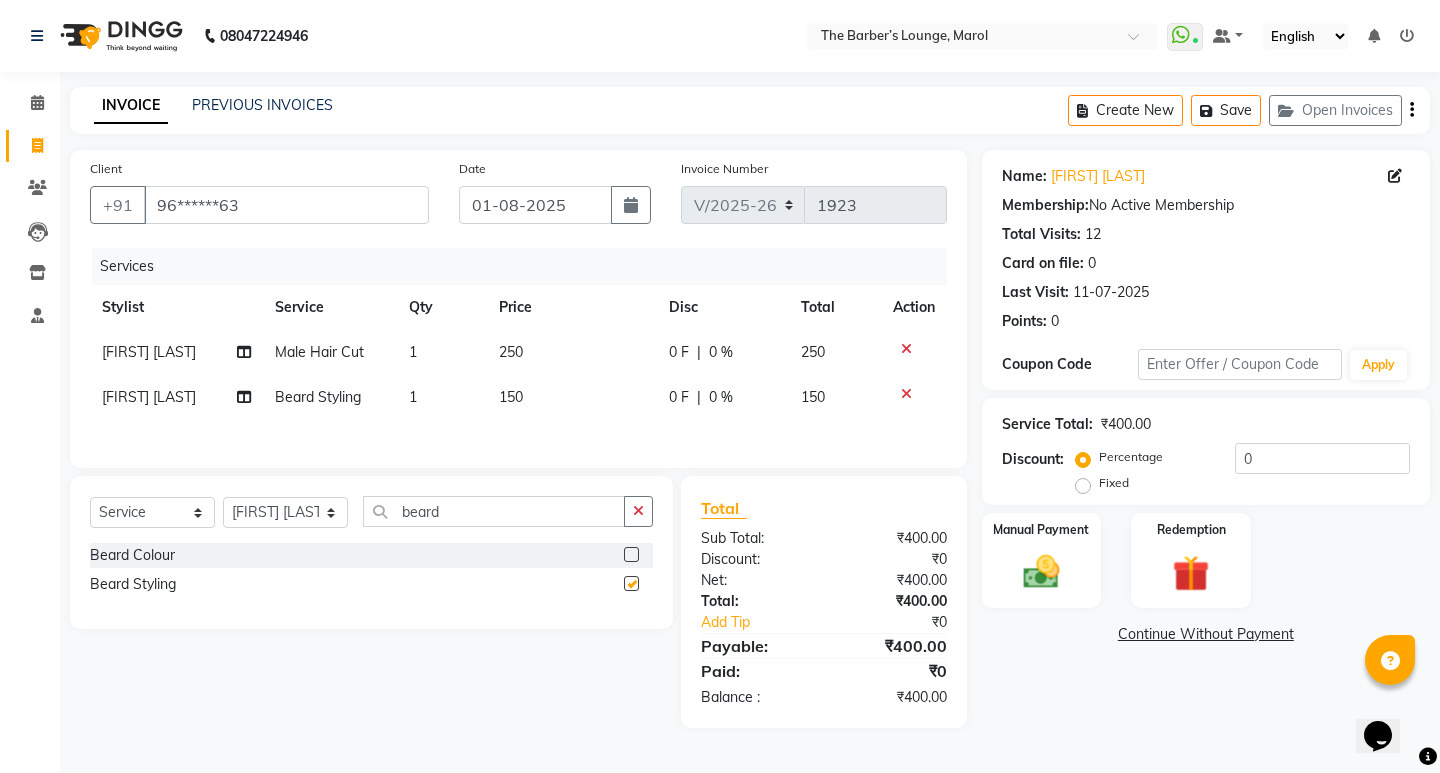 checkbox on "false" 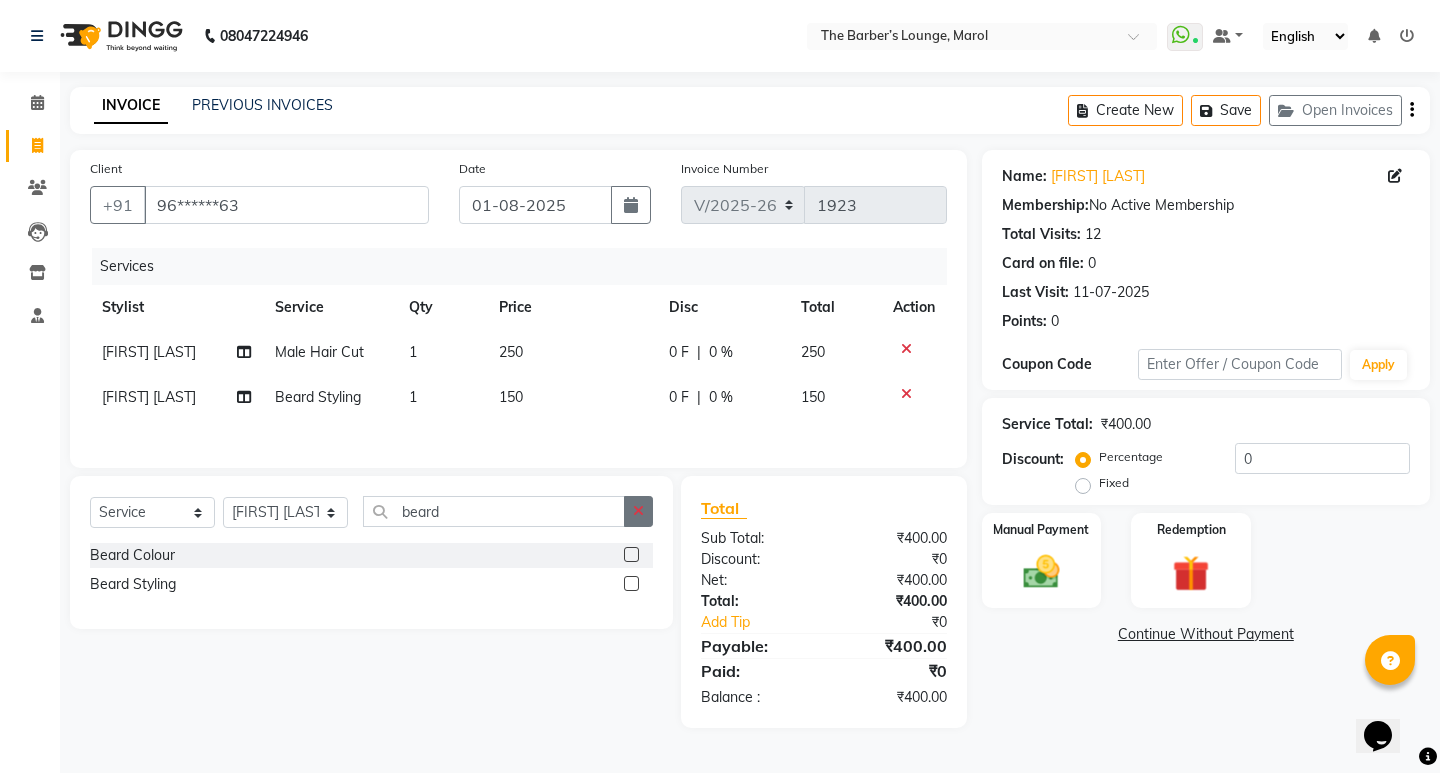 click 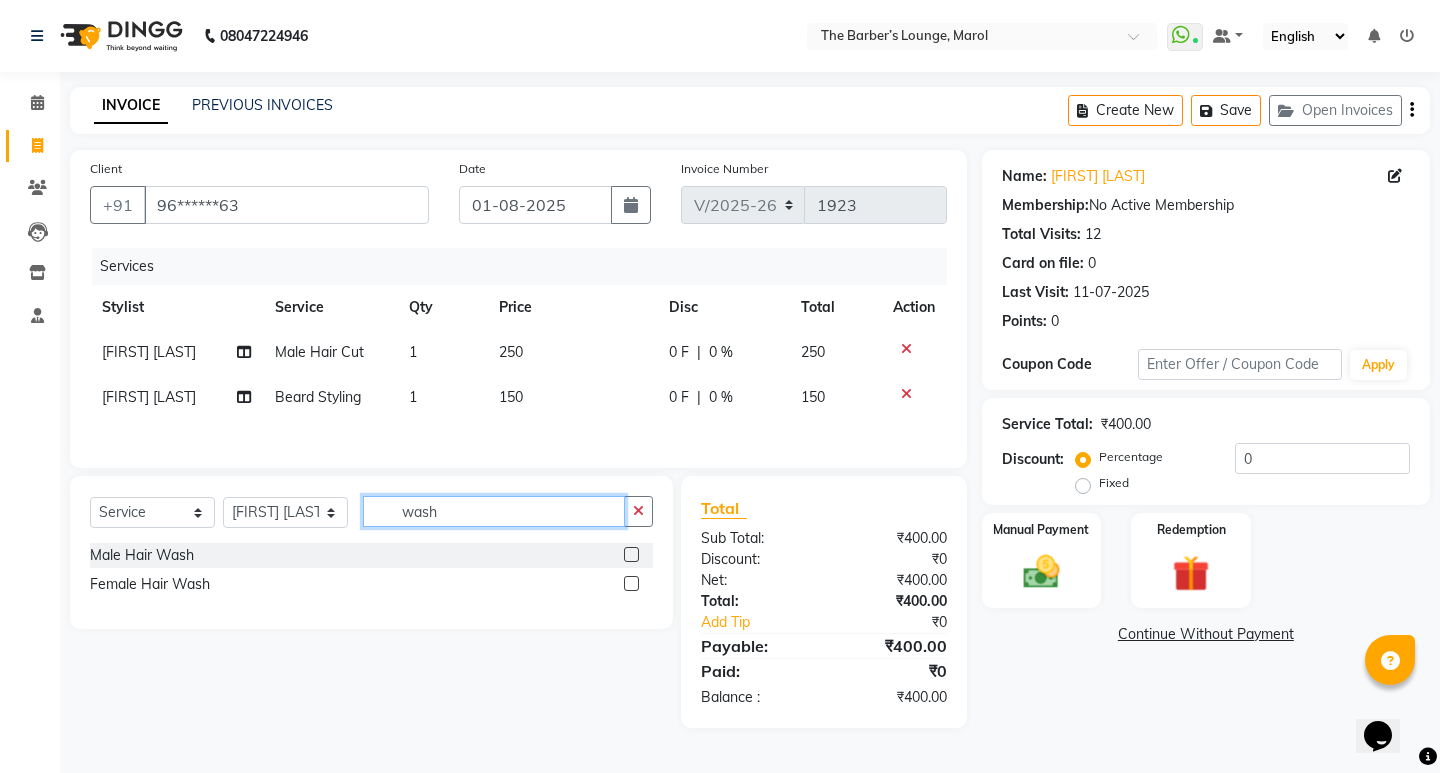 type on "wash" 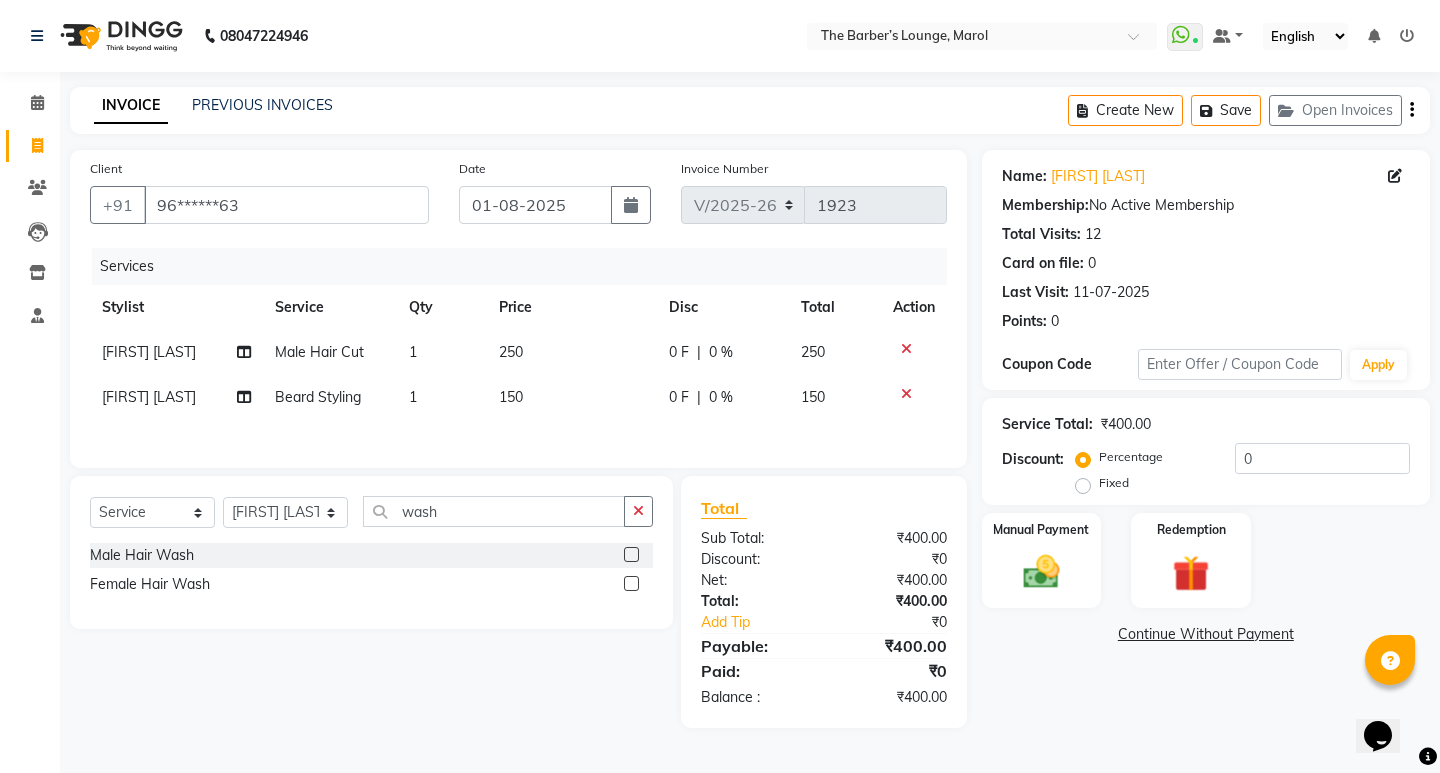 click 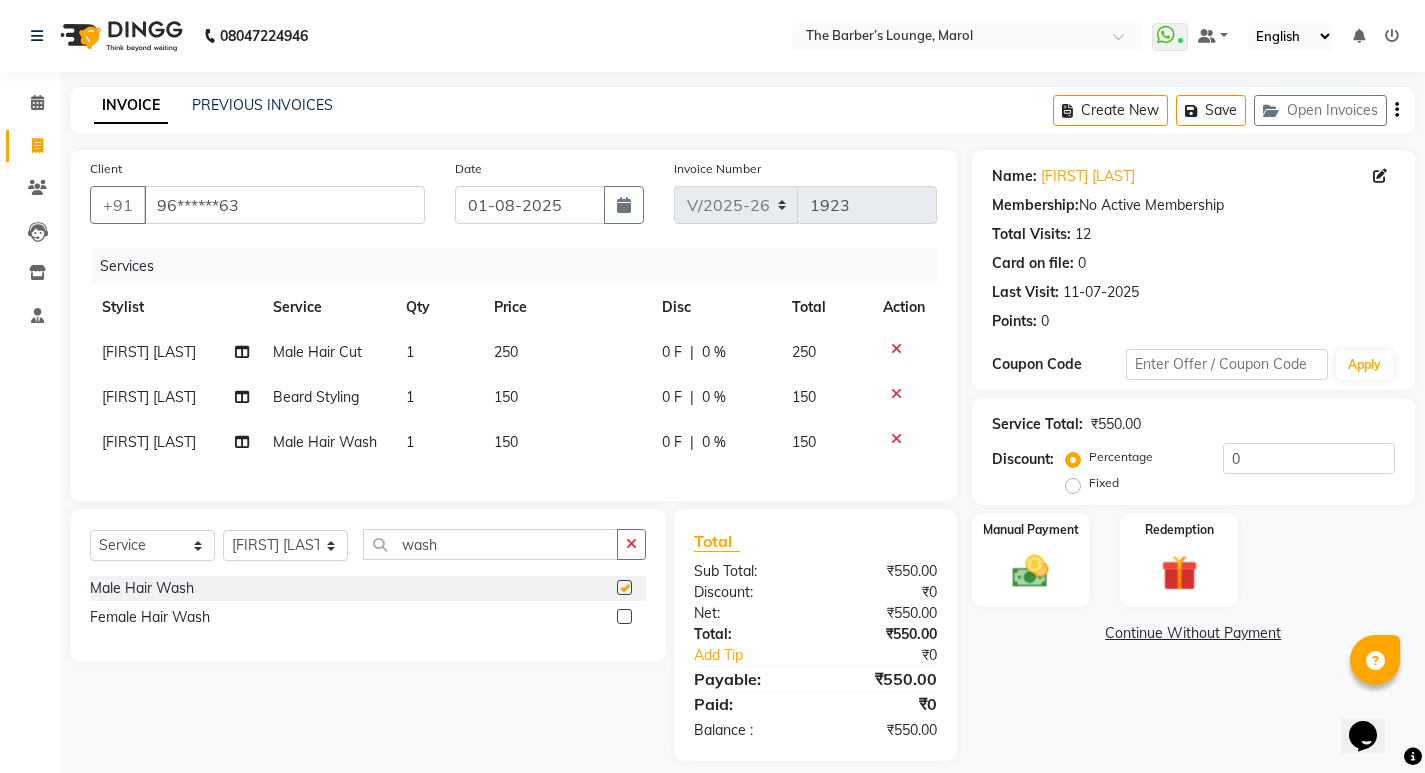 checkbox on "false" 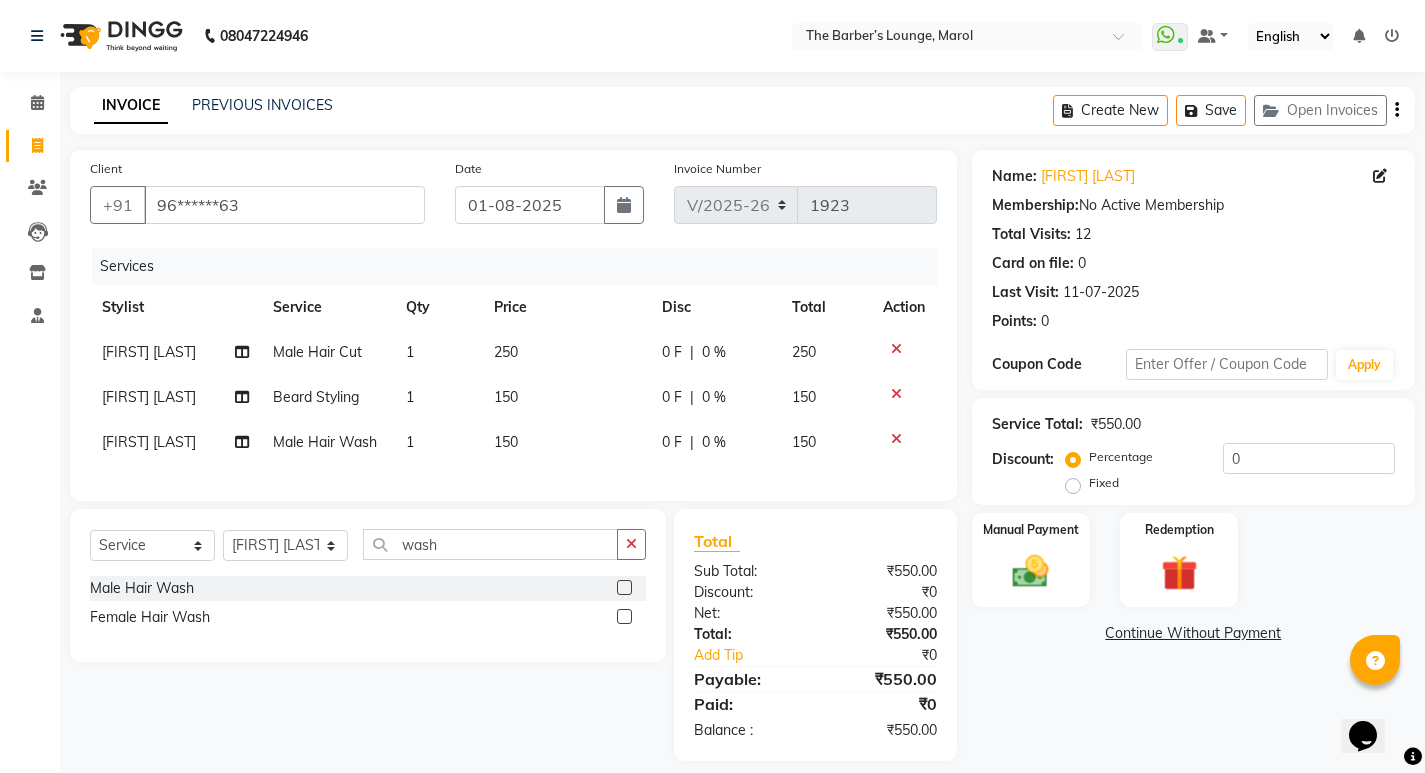 click on "150" 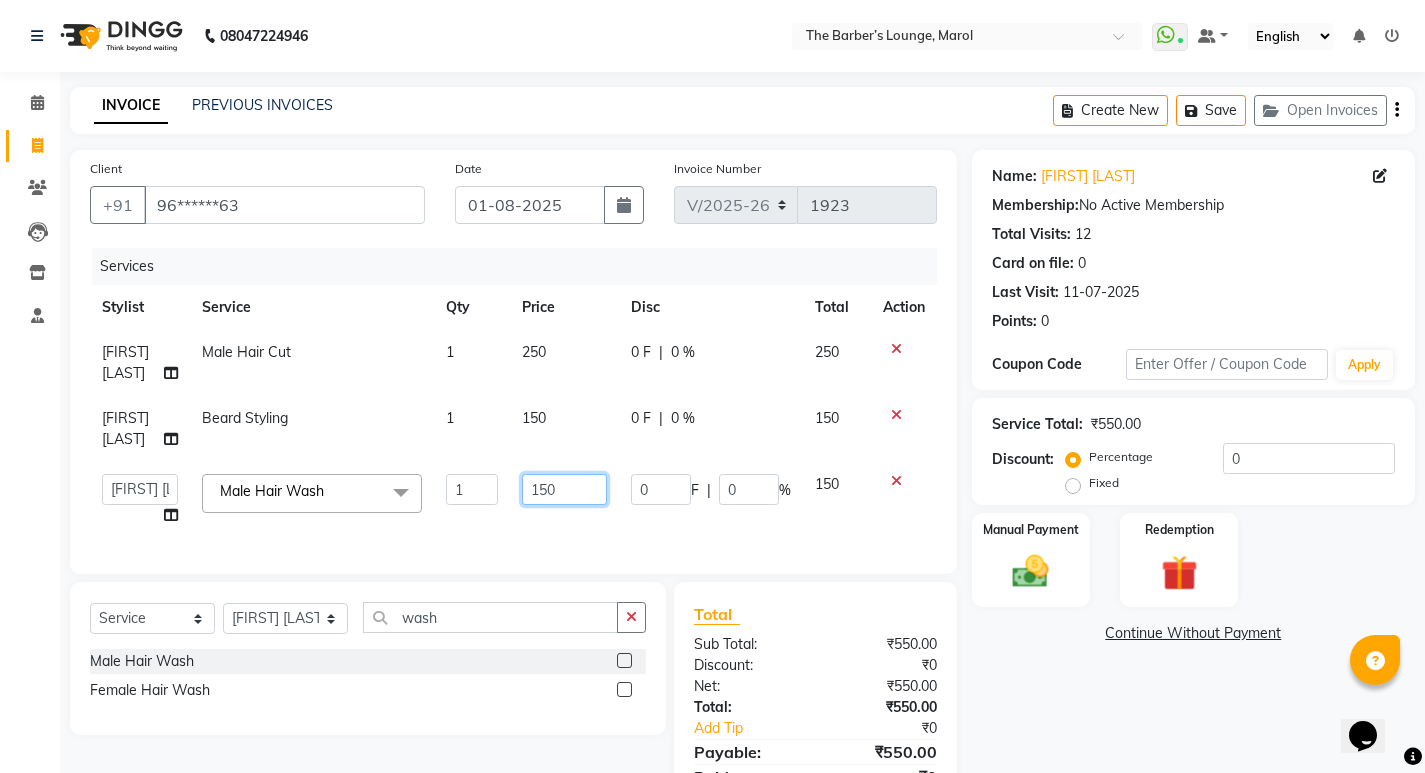 click on "150" 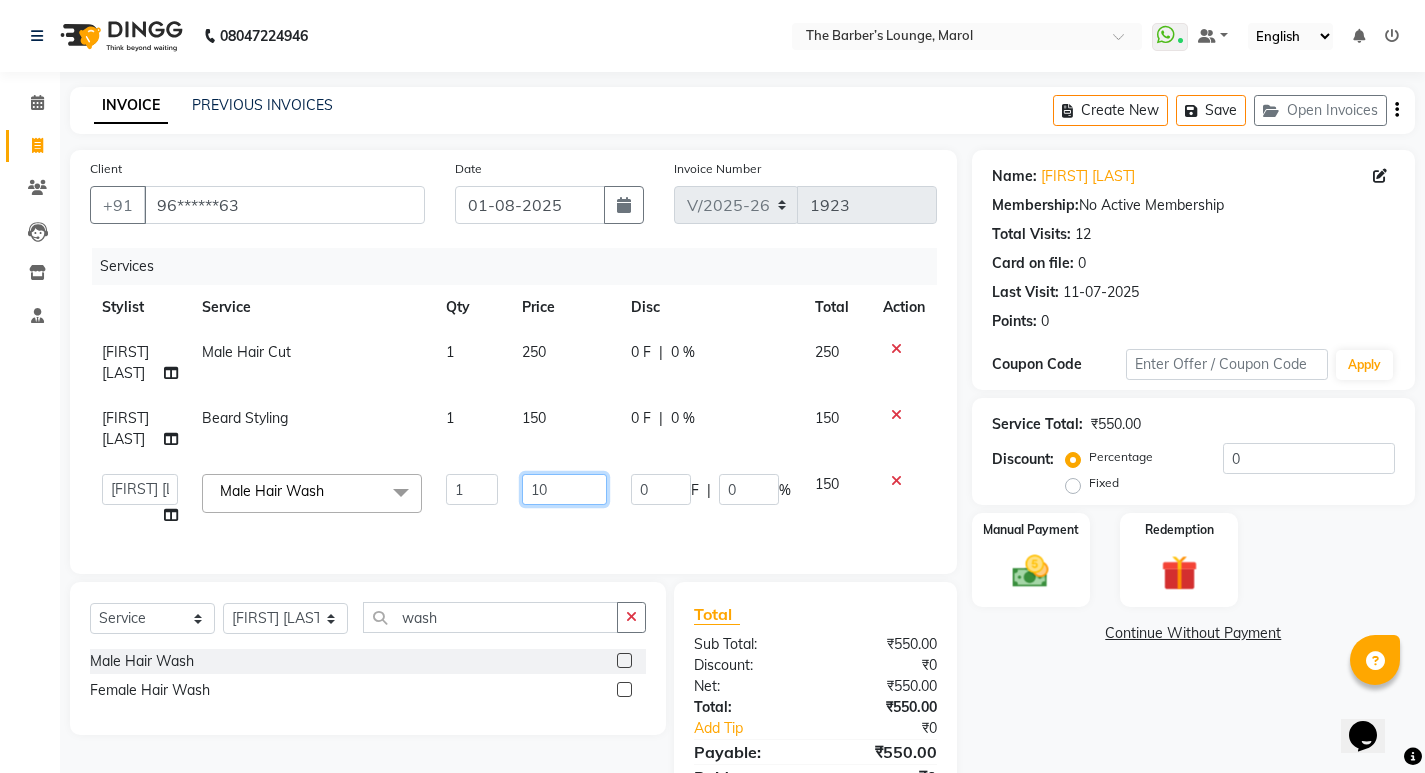 type on "100" 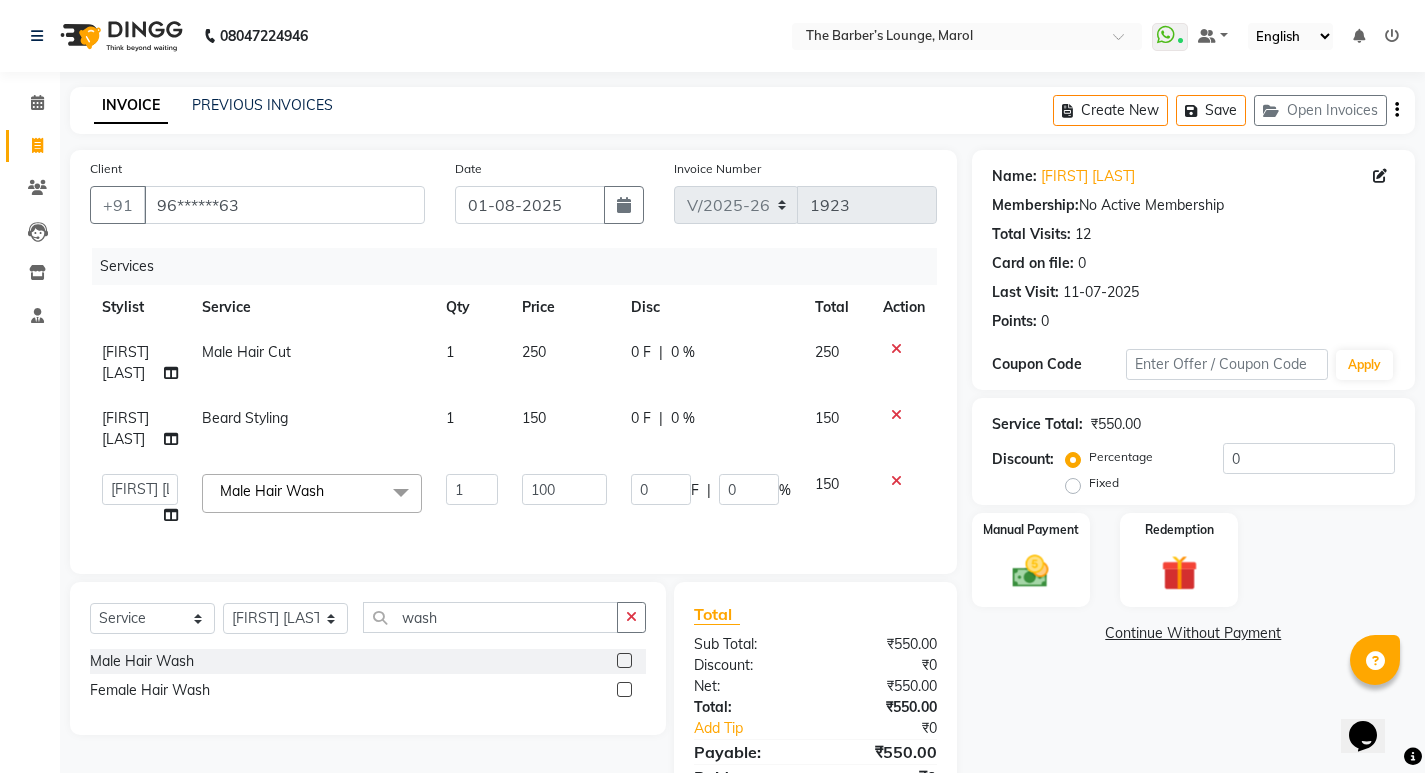 click on "Name: Vadareu Saket Membership:  No Active Membership  Total Visits:  12 Card on file:  0 Last Visit:   11-07-2025 Points:   0  Coupon Code Apply Service Total:  ₹550.00  Discount:  Percentage   Fixed  0 Manual Payment Redemption  Continue Without Payment" 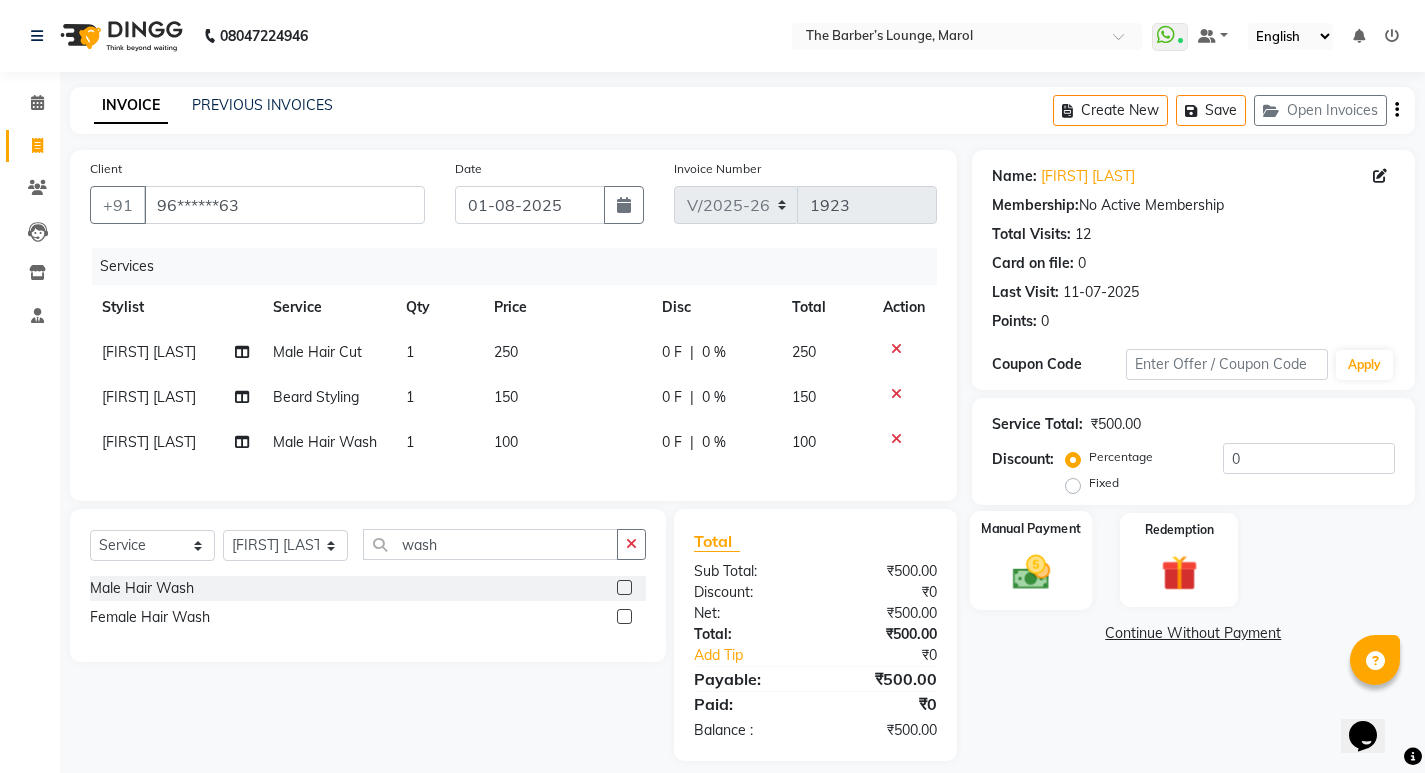 click 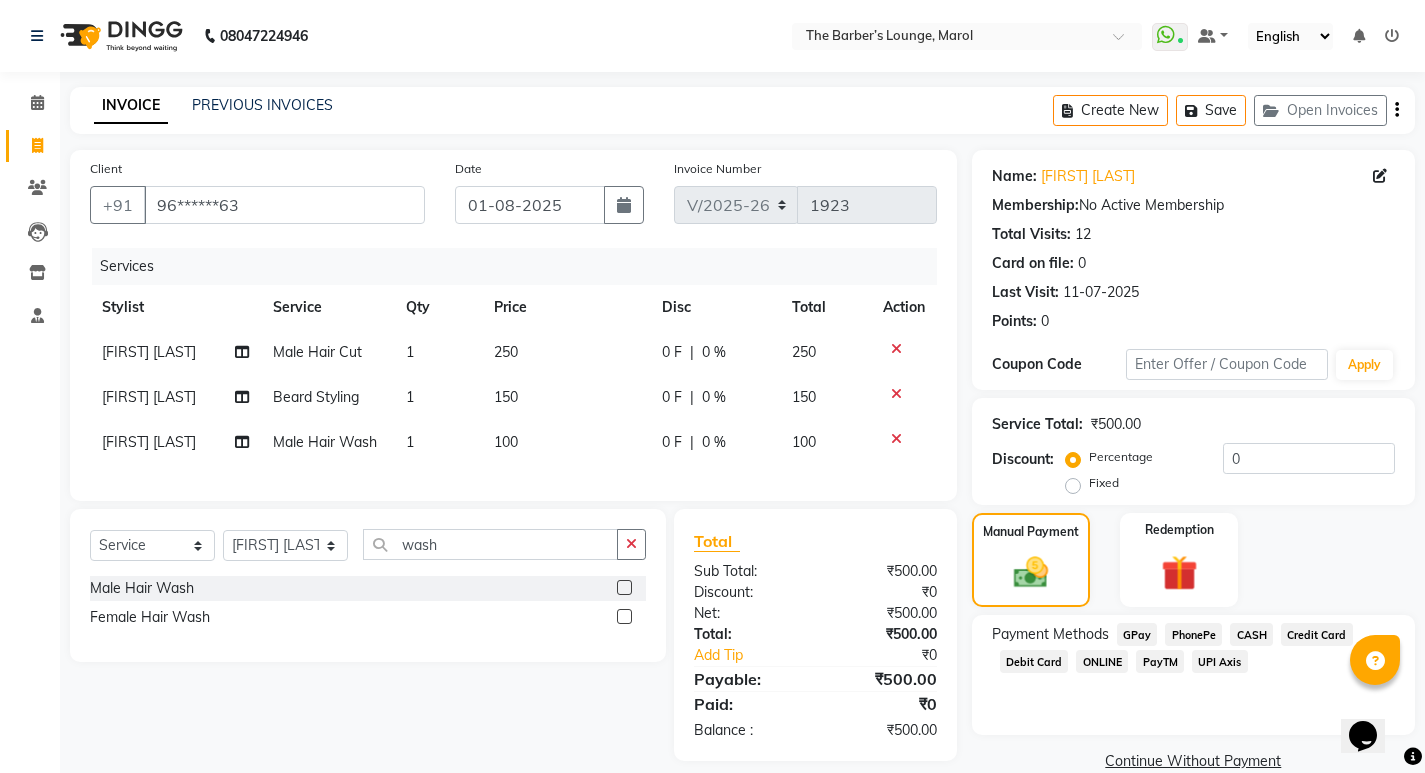 click on "PayTM" 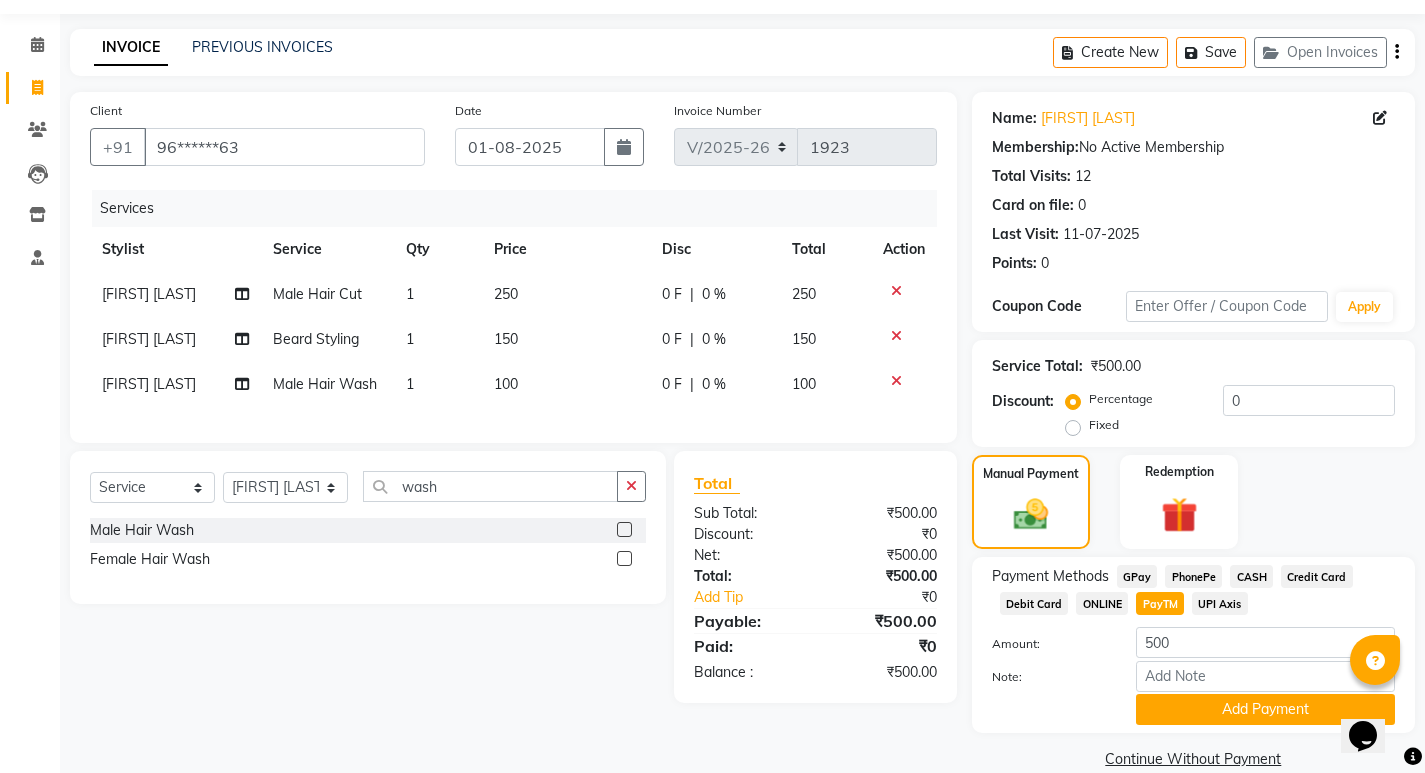 scroll, scrollTop: 89, scrollLeft: 0, axis: vertical 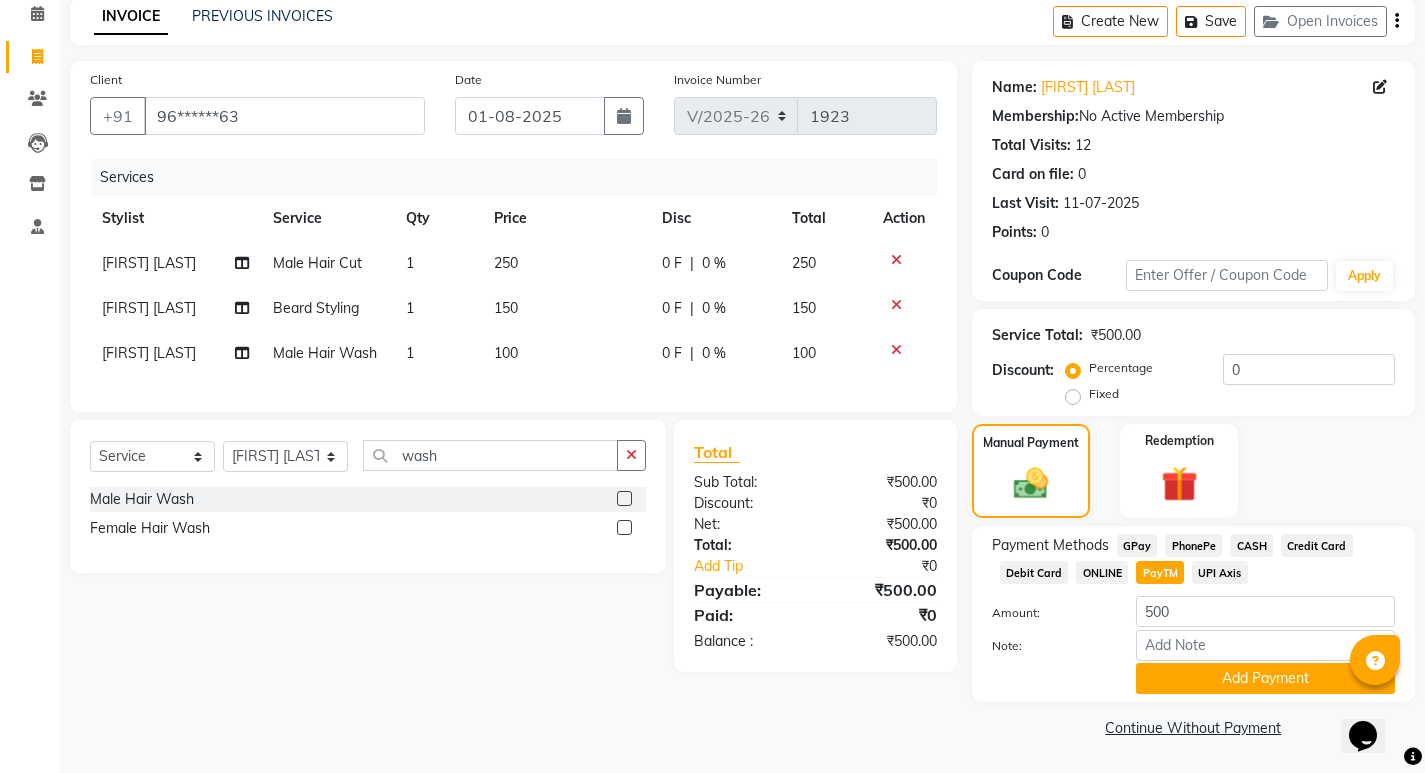 click on "Note:" 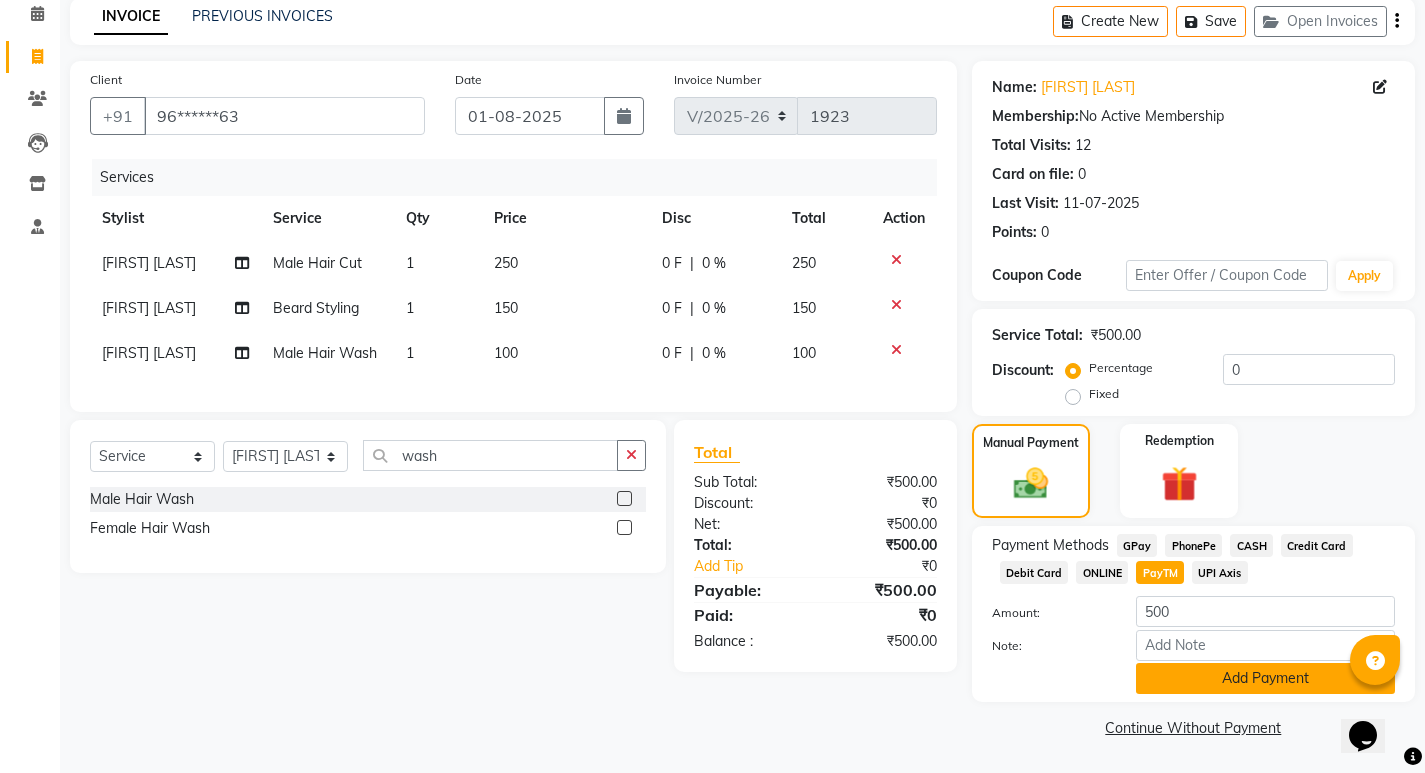 click on "Add Payment" 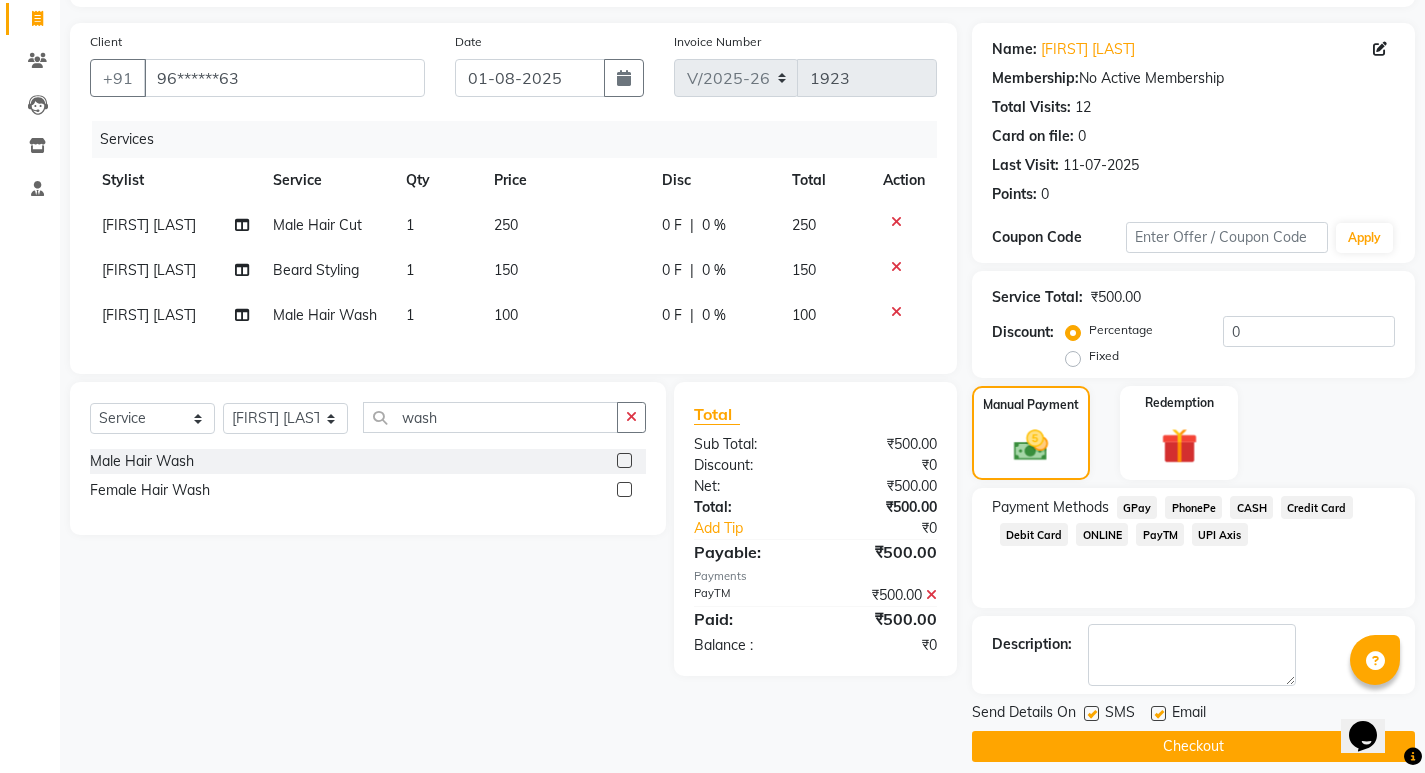 scroll, scrollTop: 146, scrollLeft: 0, axis: vertical 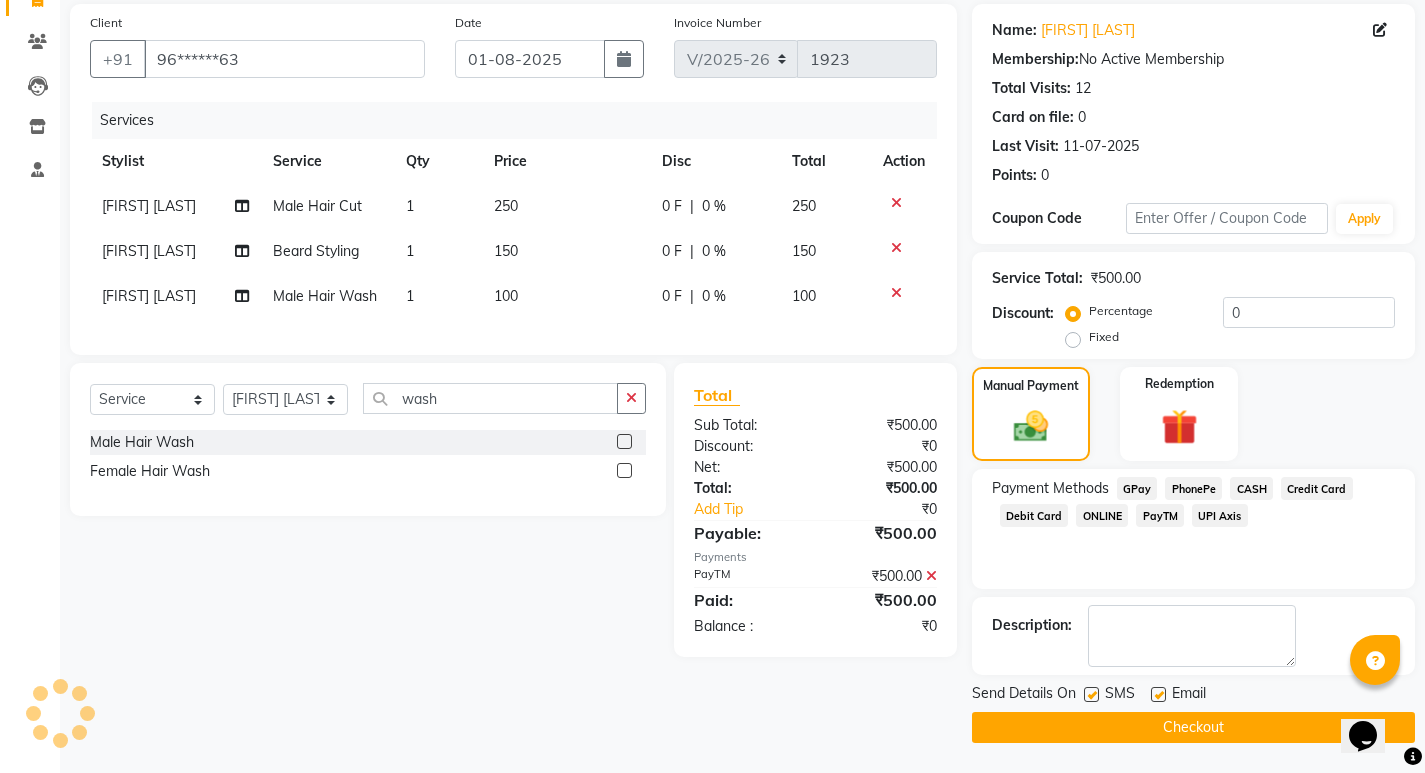 click 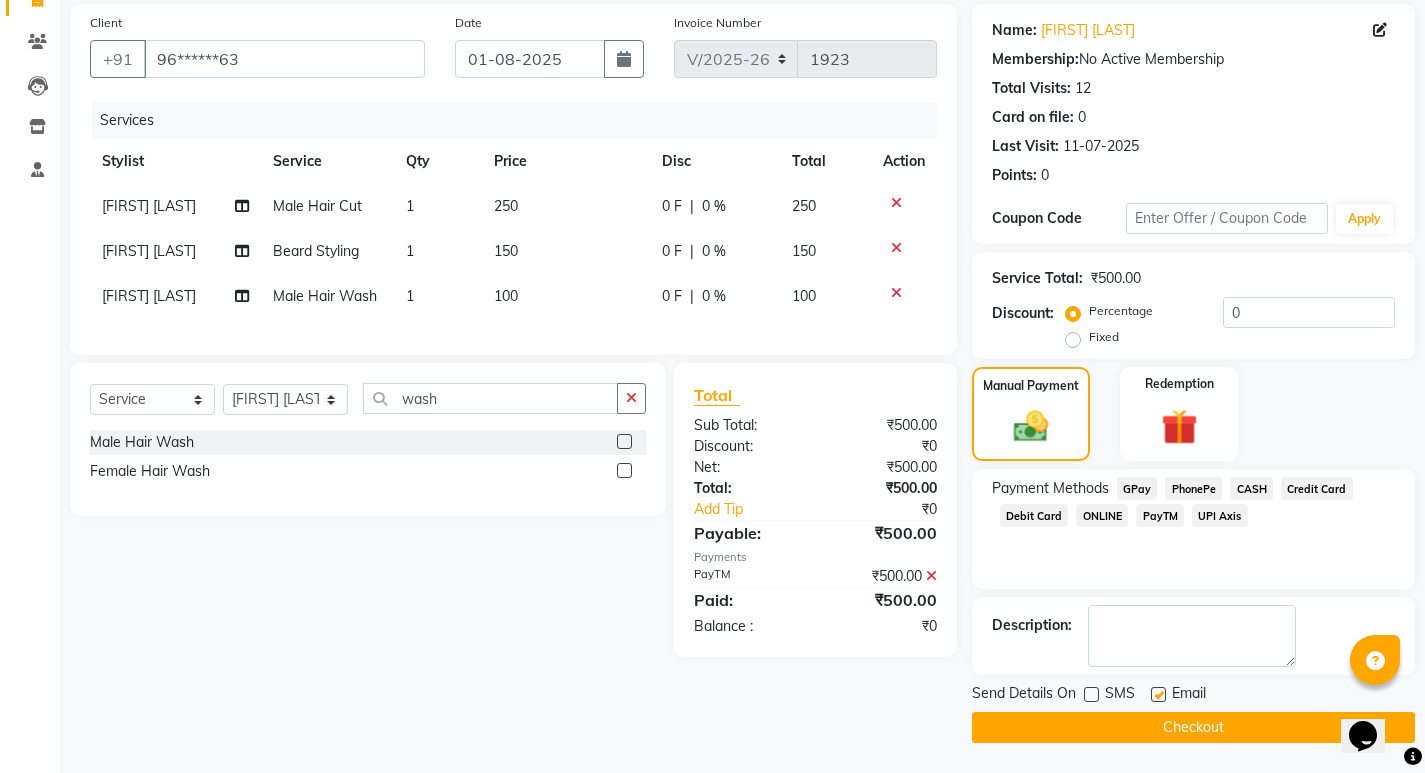 click 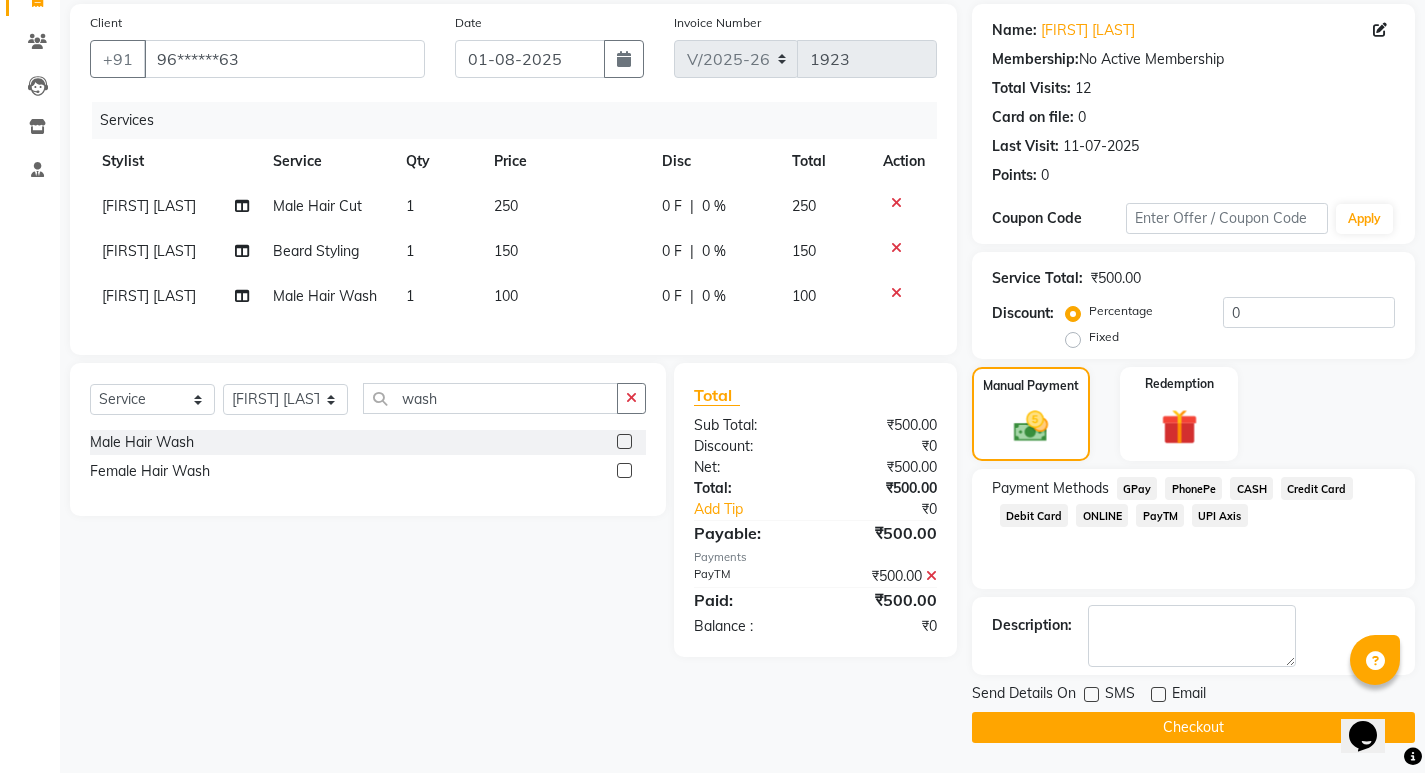 click on "Checkout" 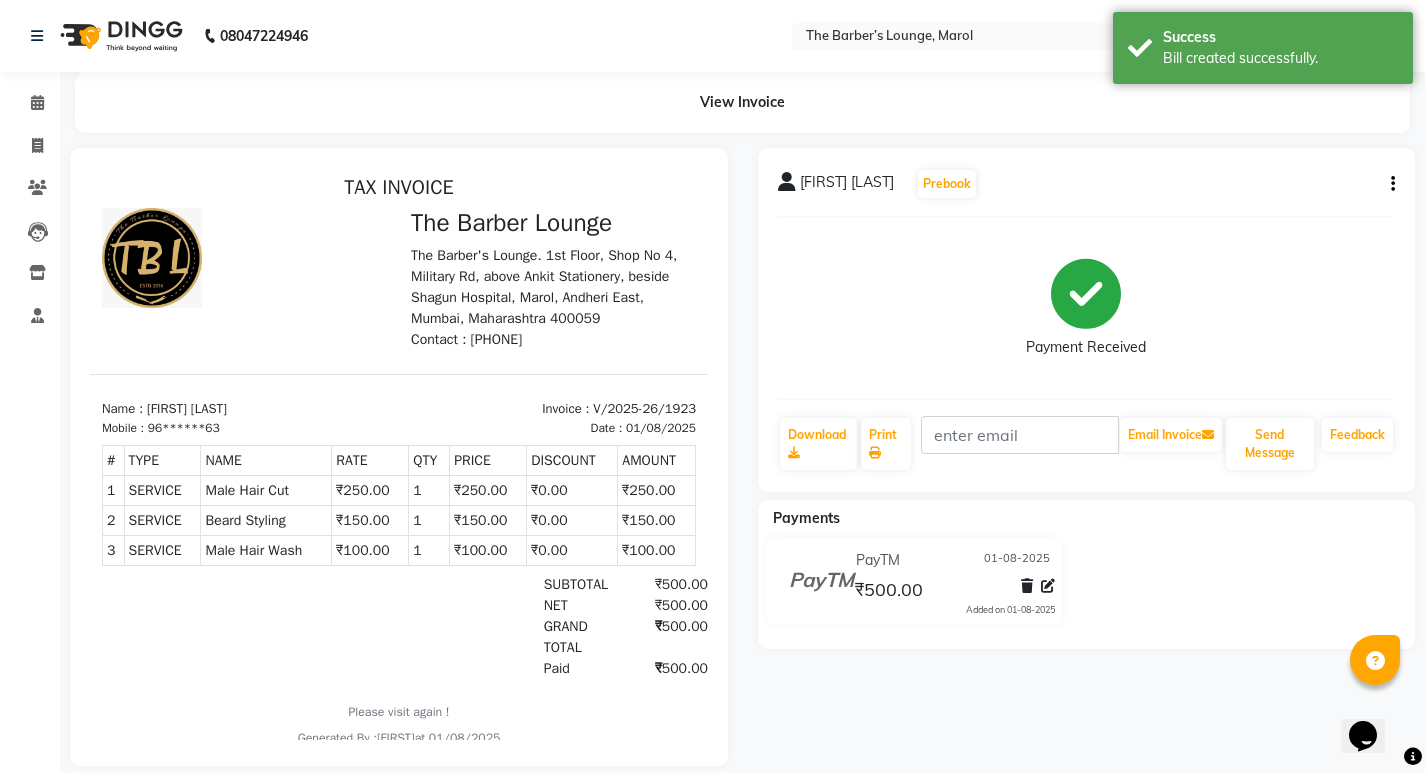 scroll, scrollTop: 0, scrollLeft: 0, axis: both 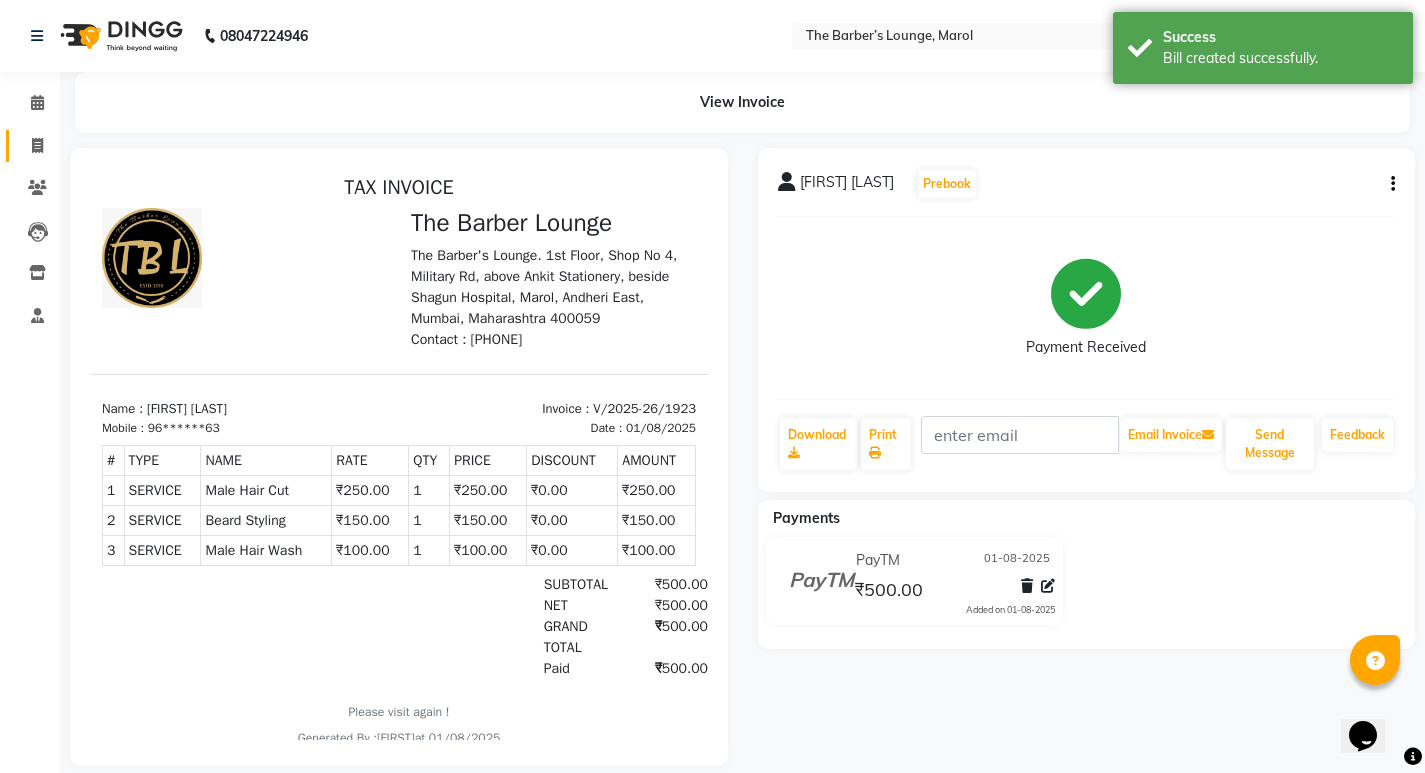 click on "Invoice" 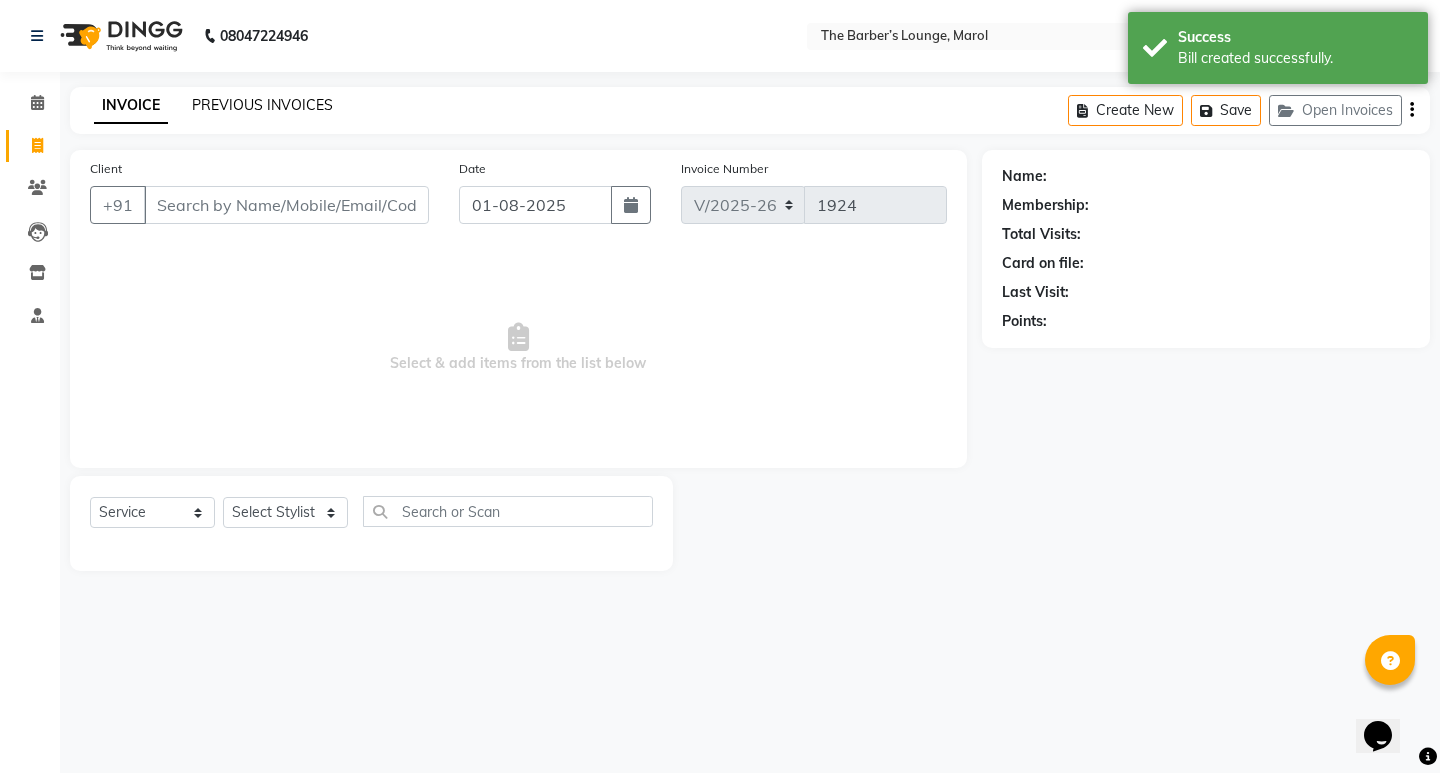 click on "PREVIOUS INVOICES" 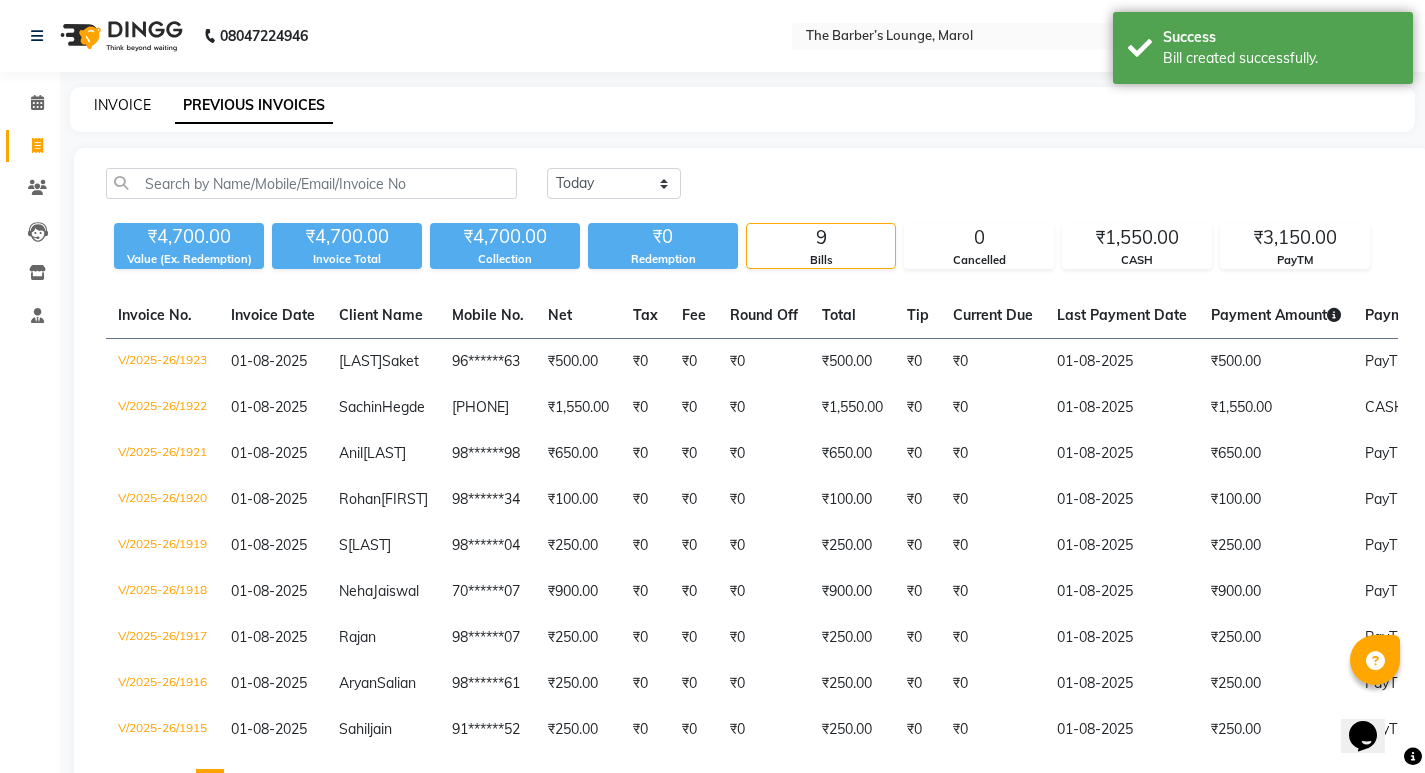 click on "INVOICE" 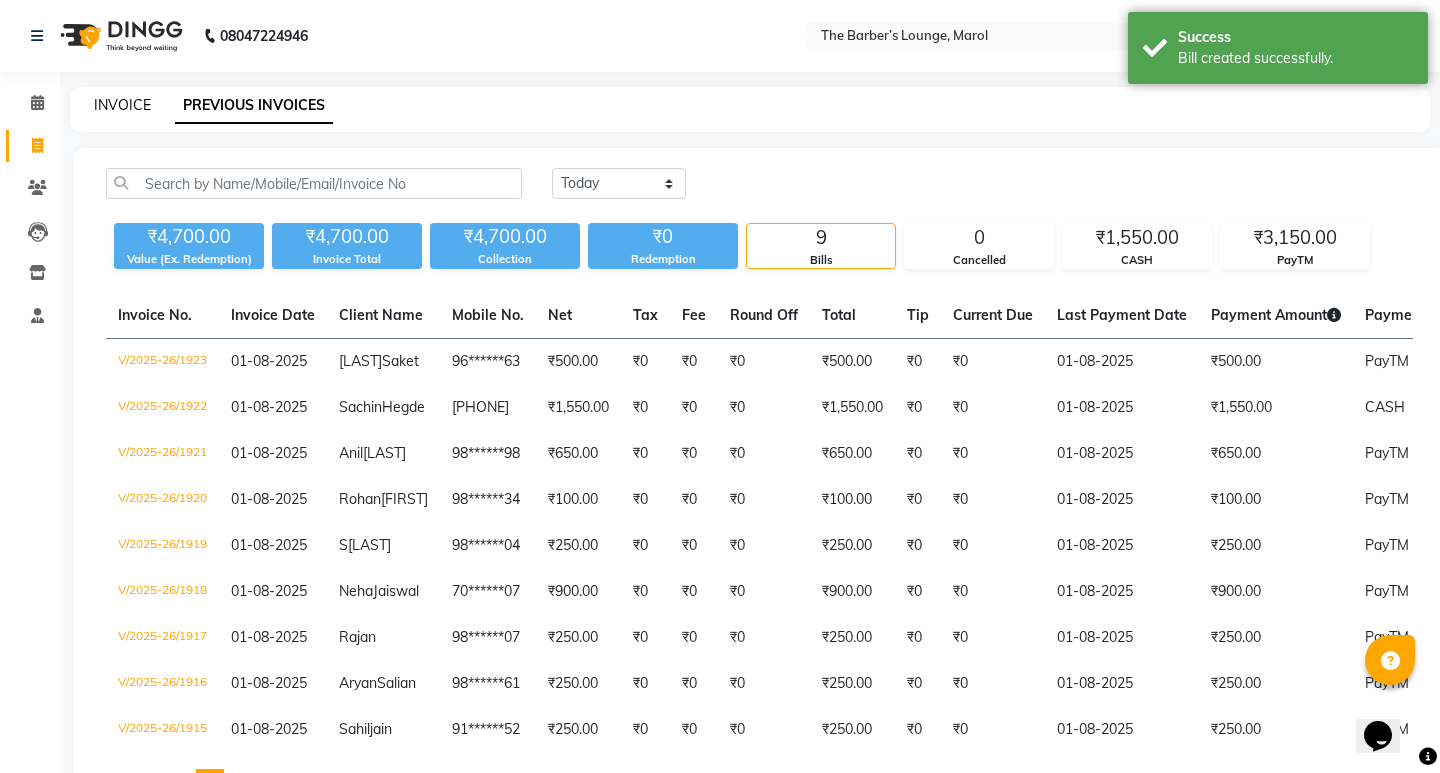 select on "7188" 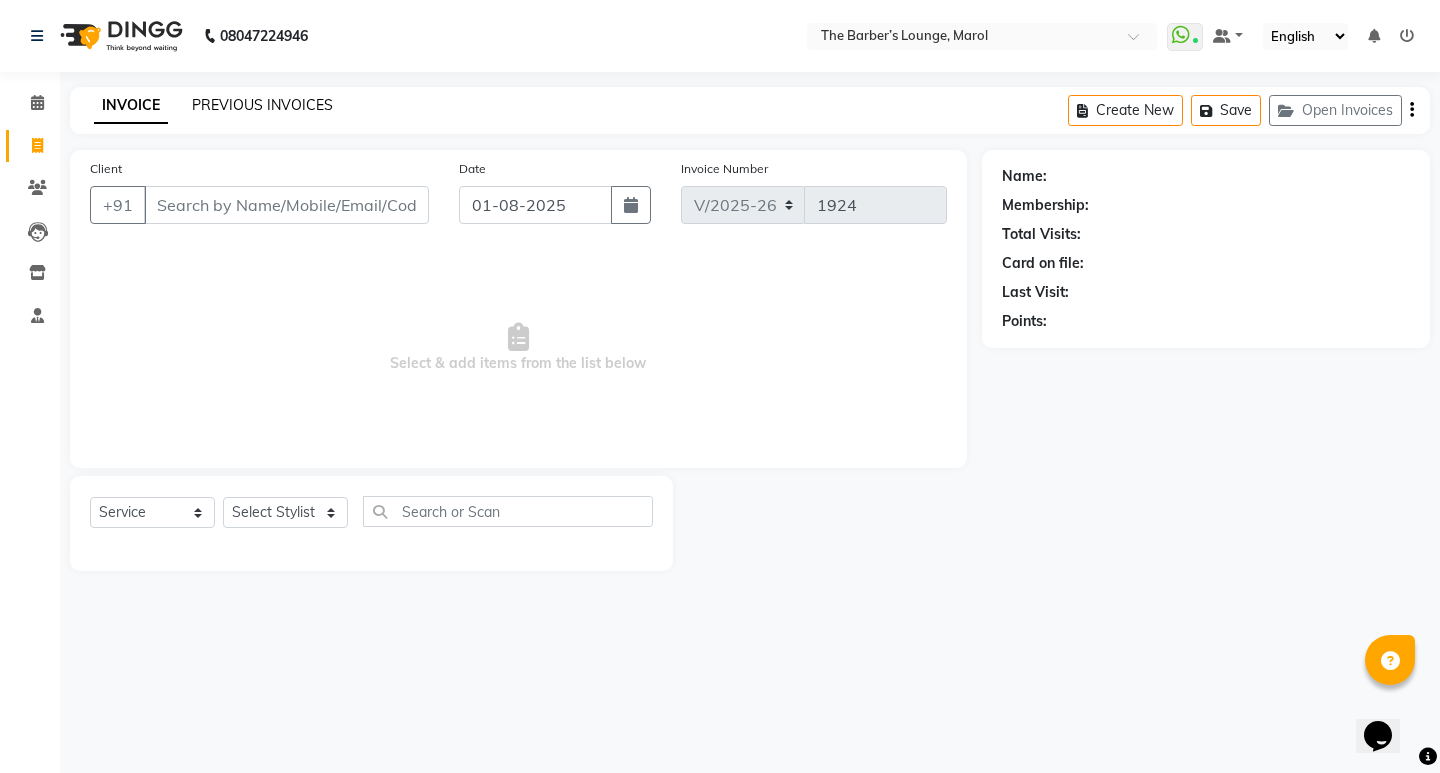 click on "PREVIOUS INVOICES" 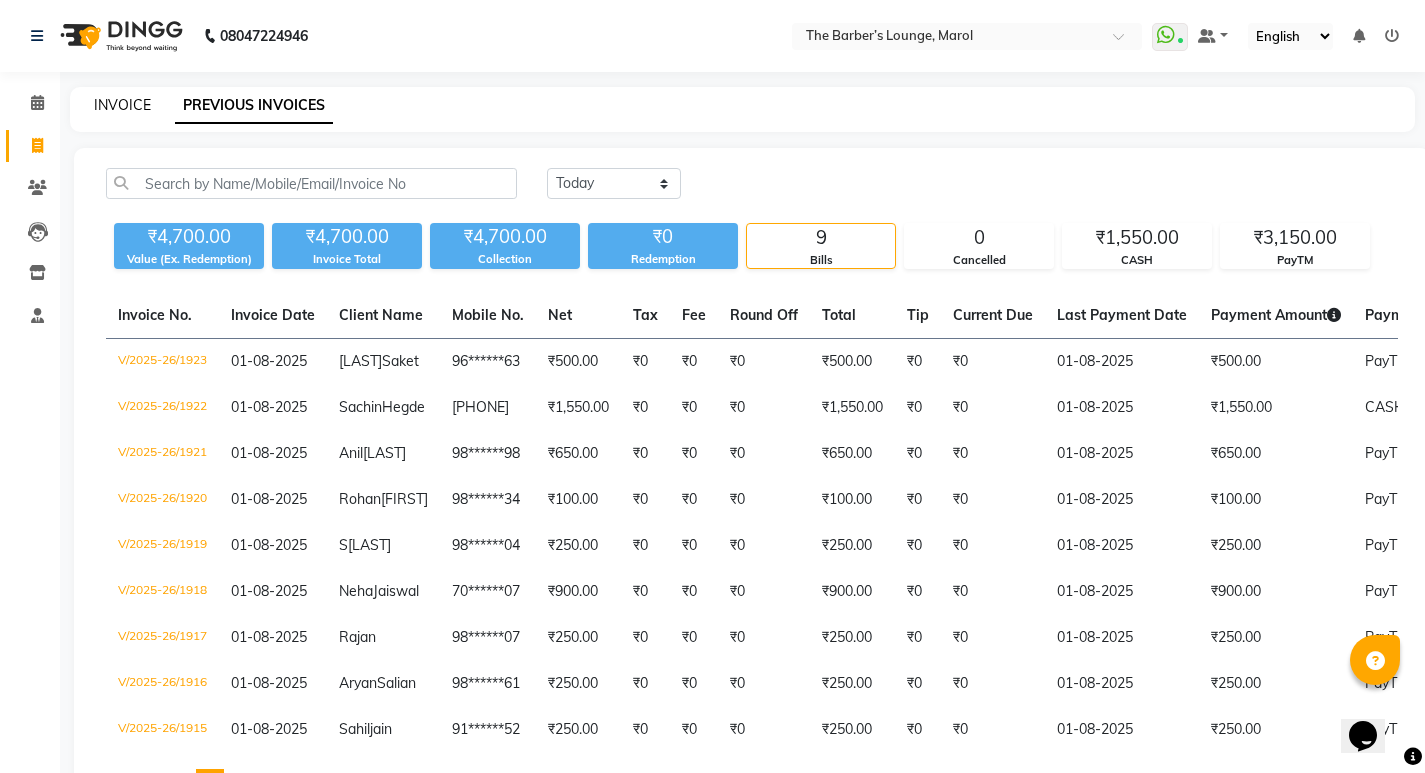 click on "INVOICE" 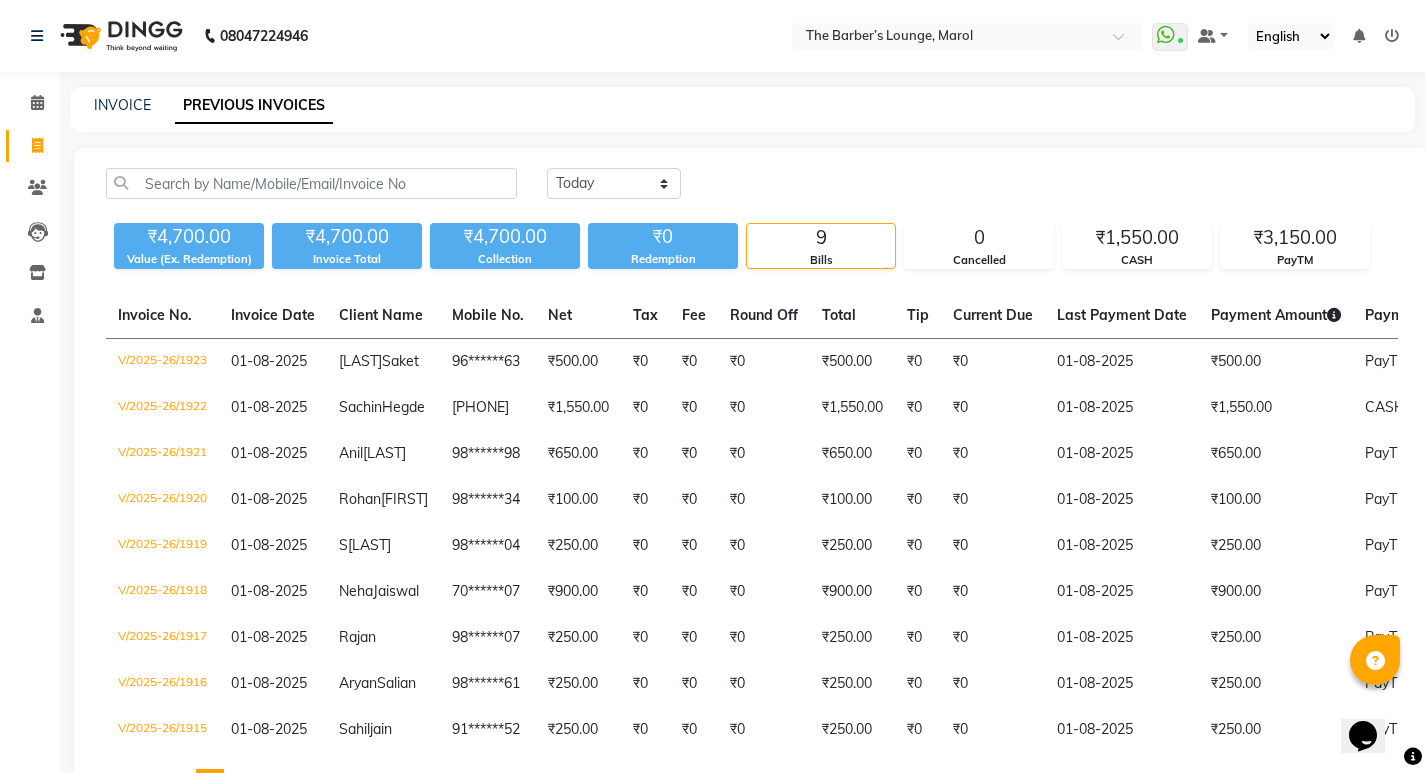 select on "7188" 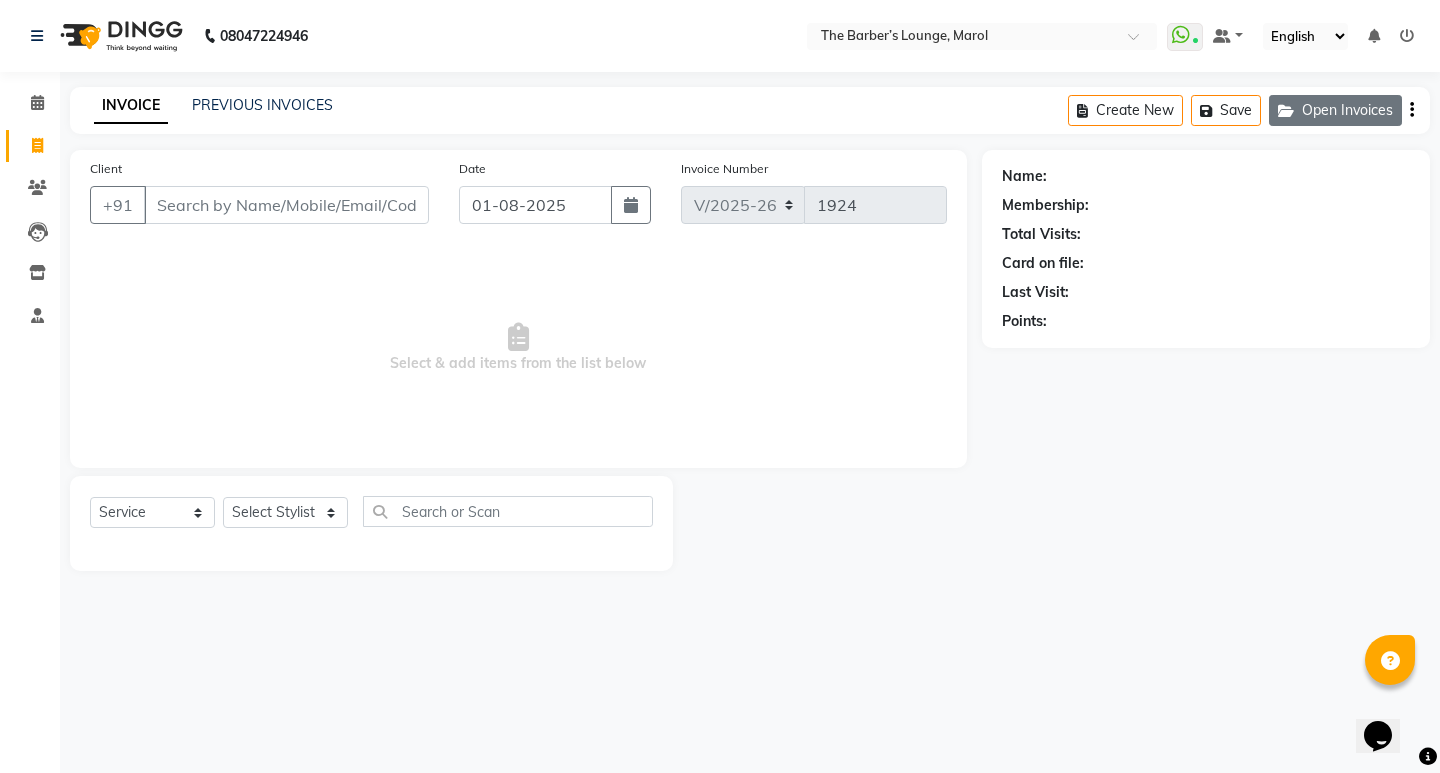 click 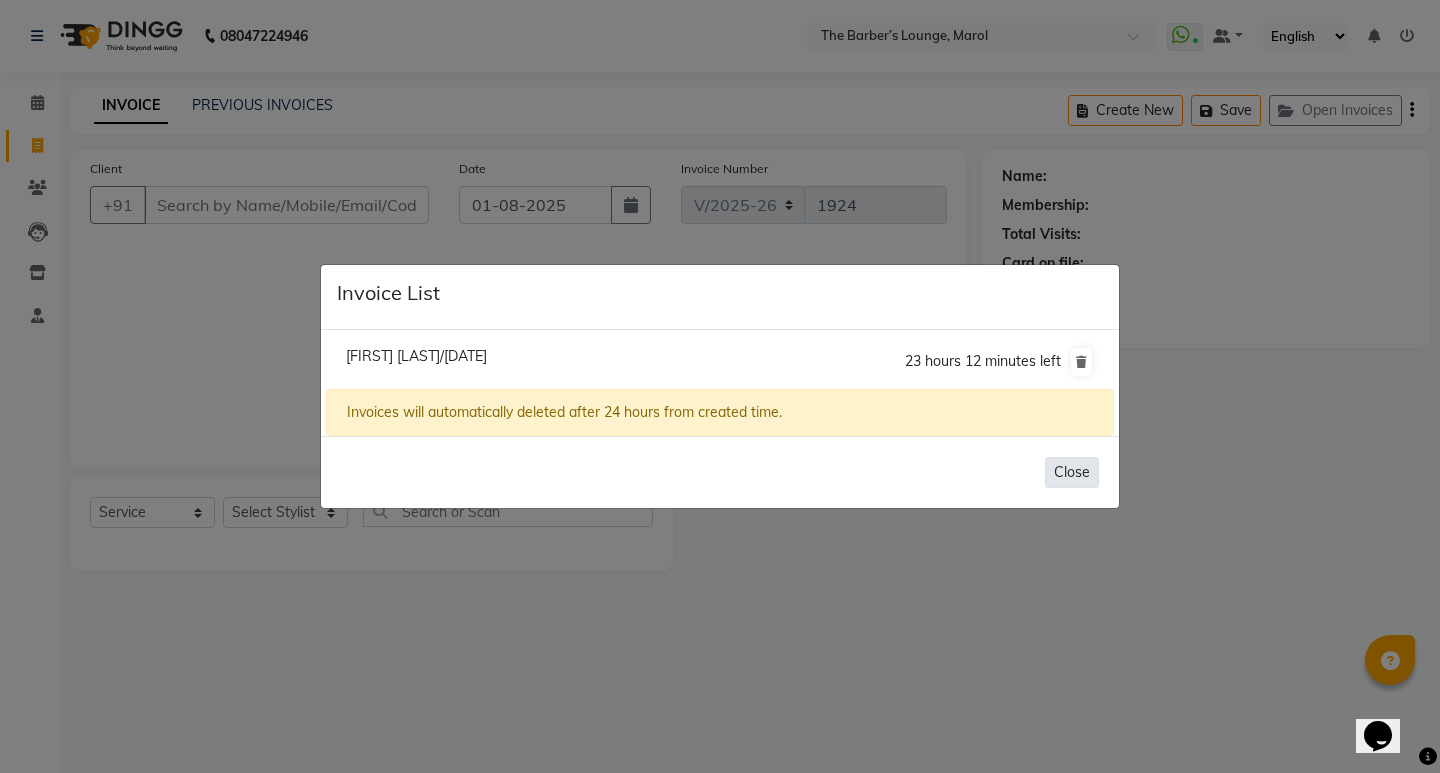 click on "Close" 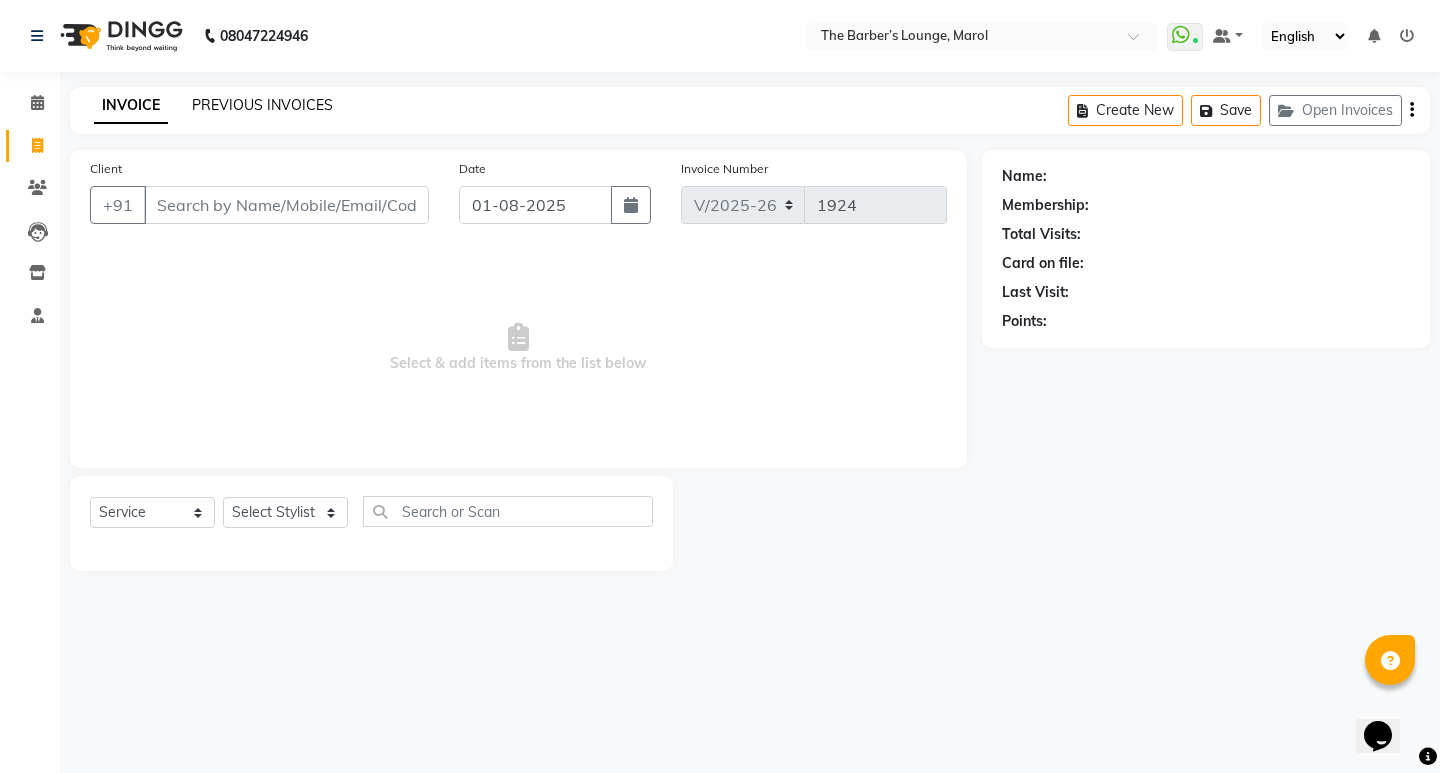 click on "PREVIOUS INVOICES" 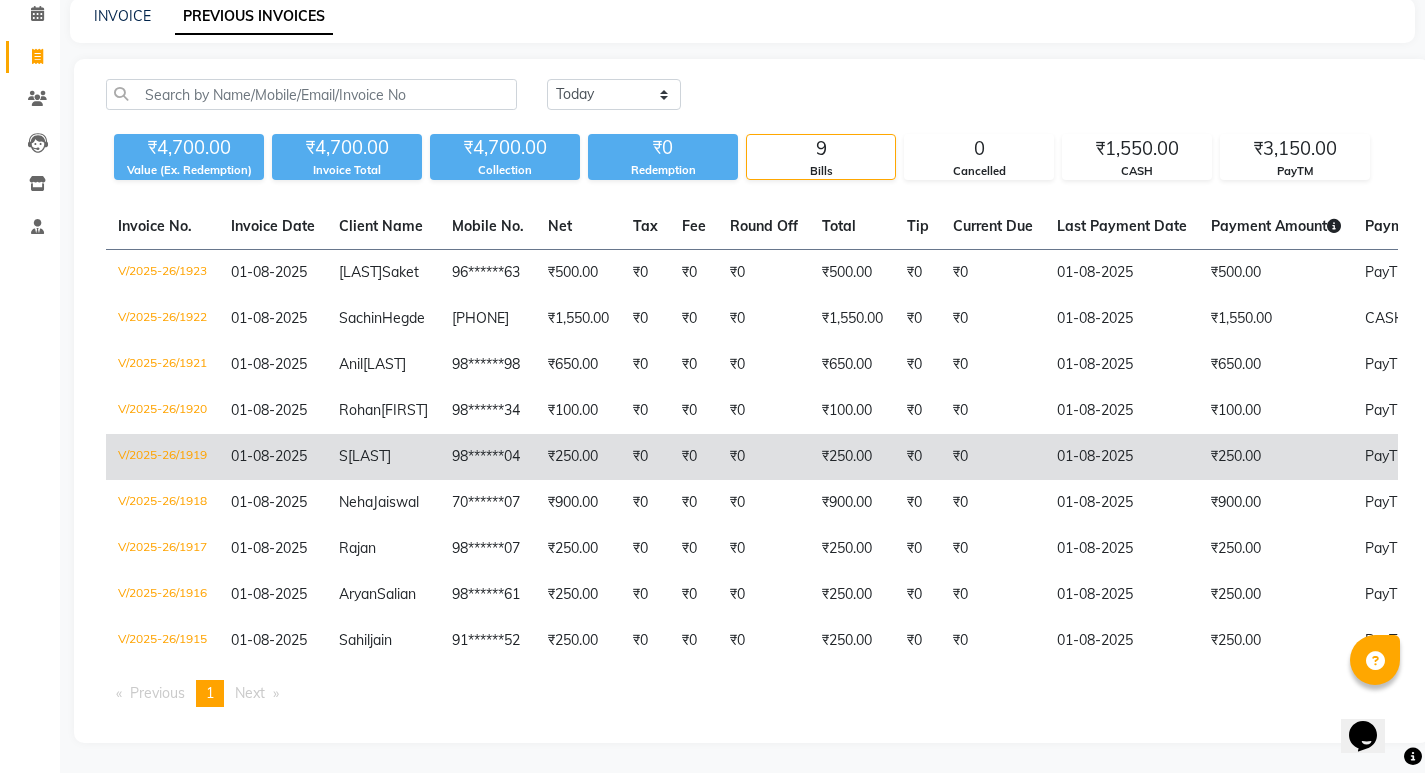 scroll, scrollTop: 204, scrollLeft: 0, axis: vertical 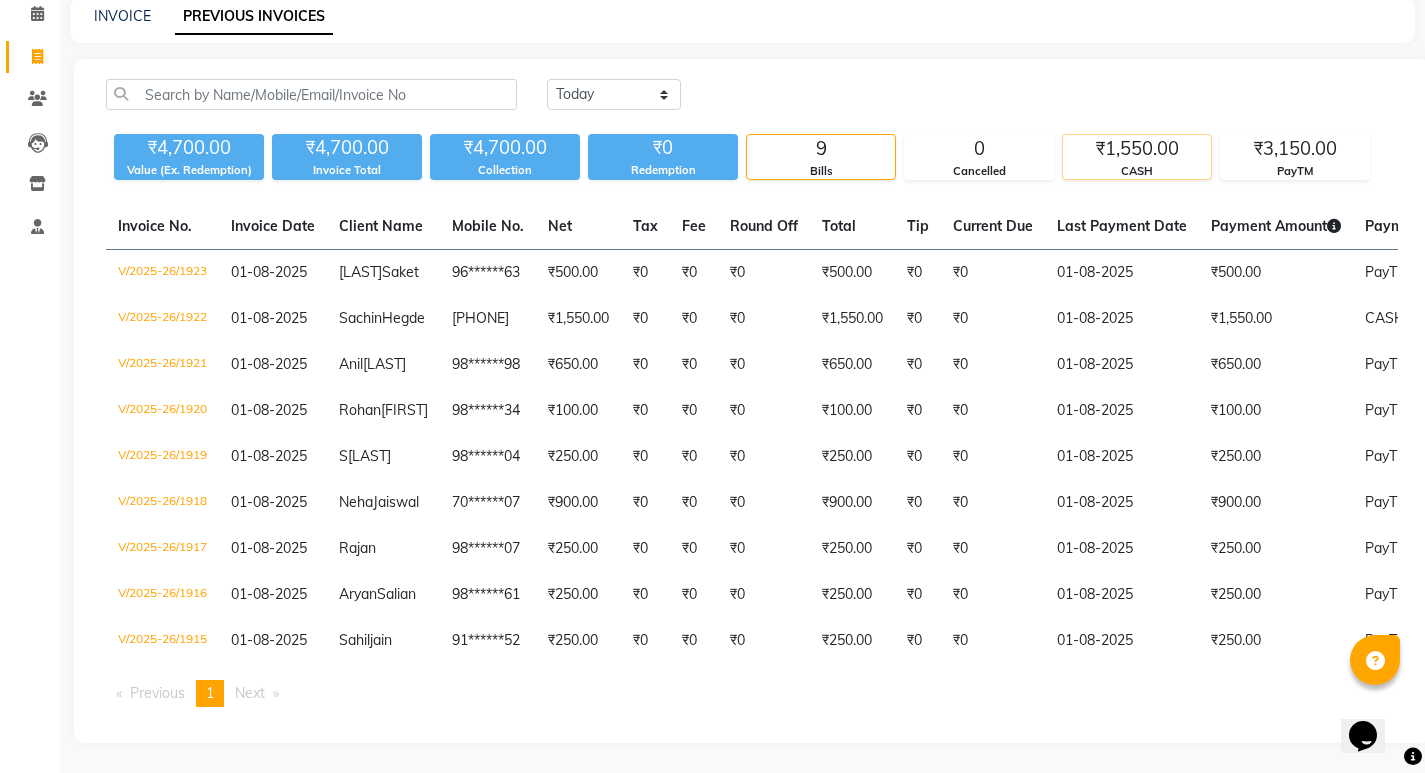 click on "₹1,550.00" 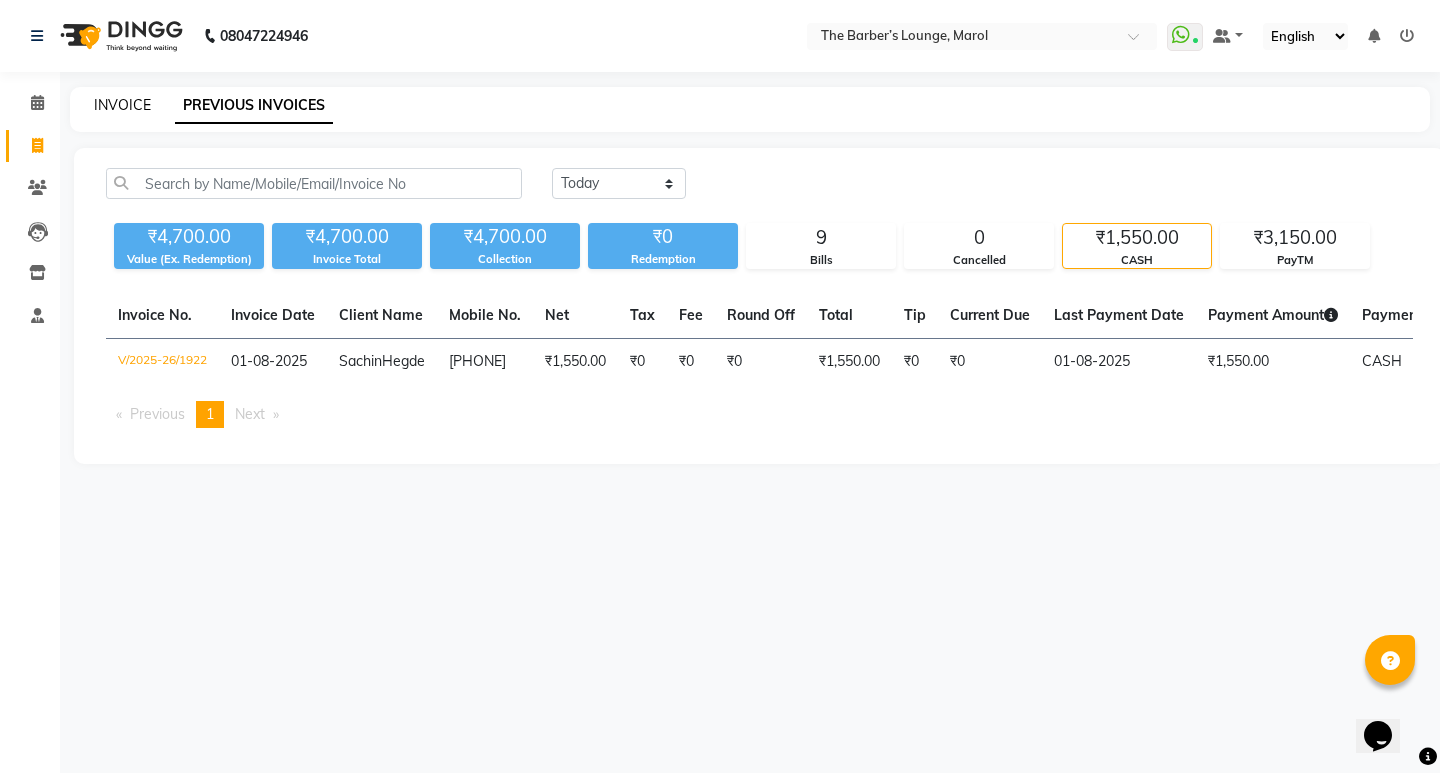 click on "INVOICE" 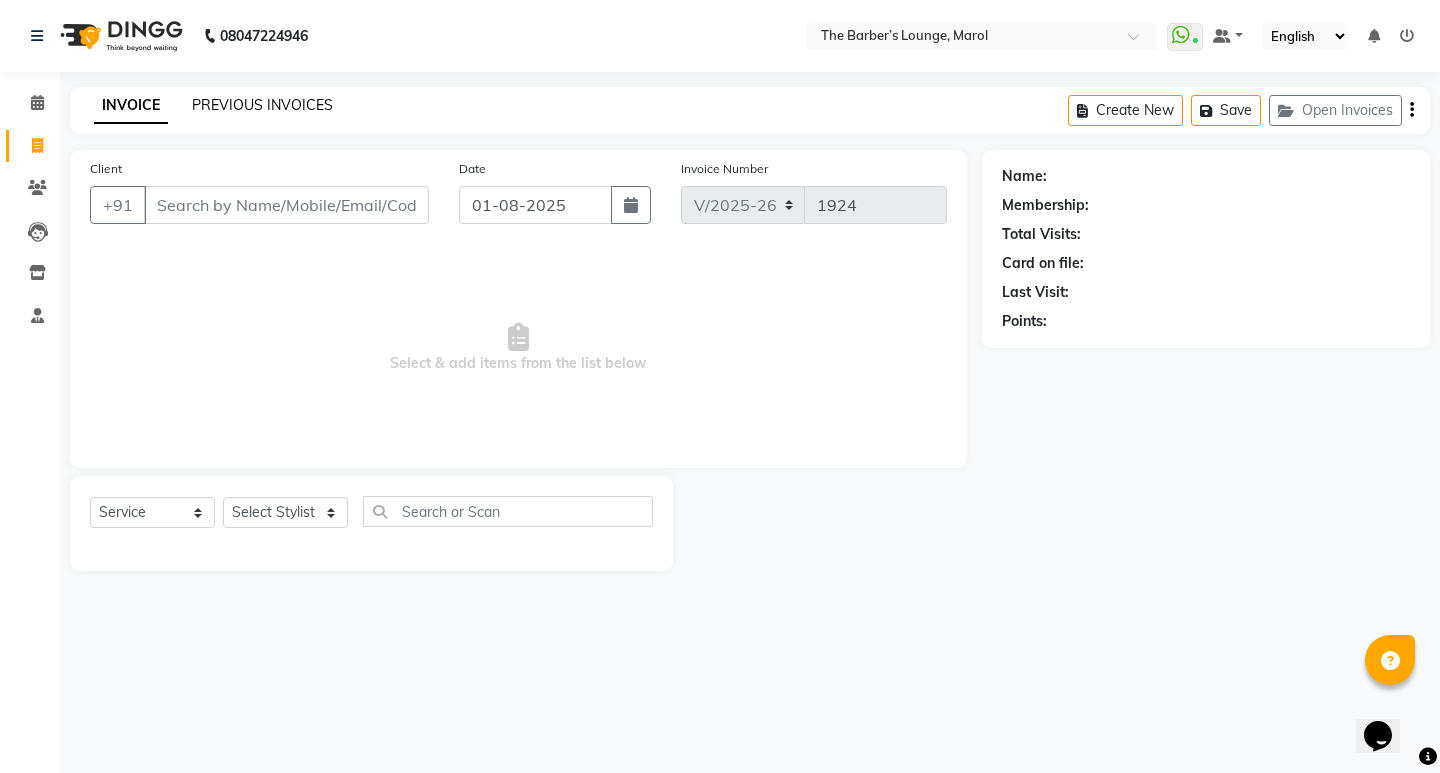 click on "PREVIOUS INVOICES" 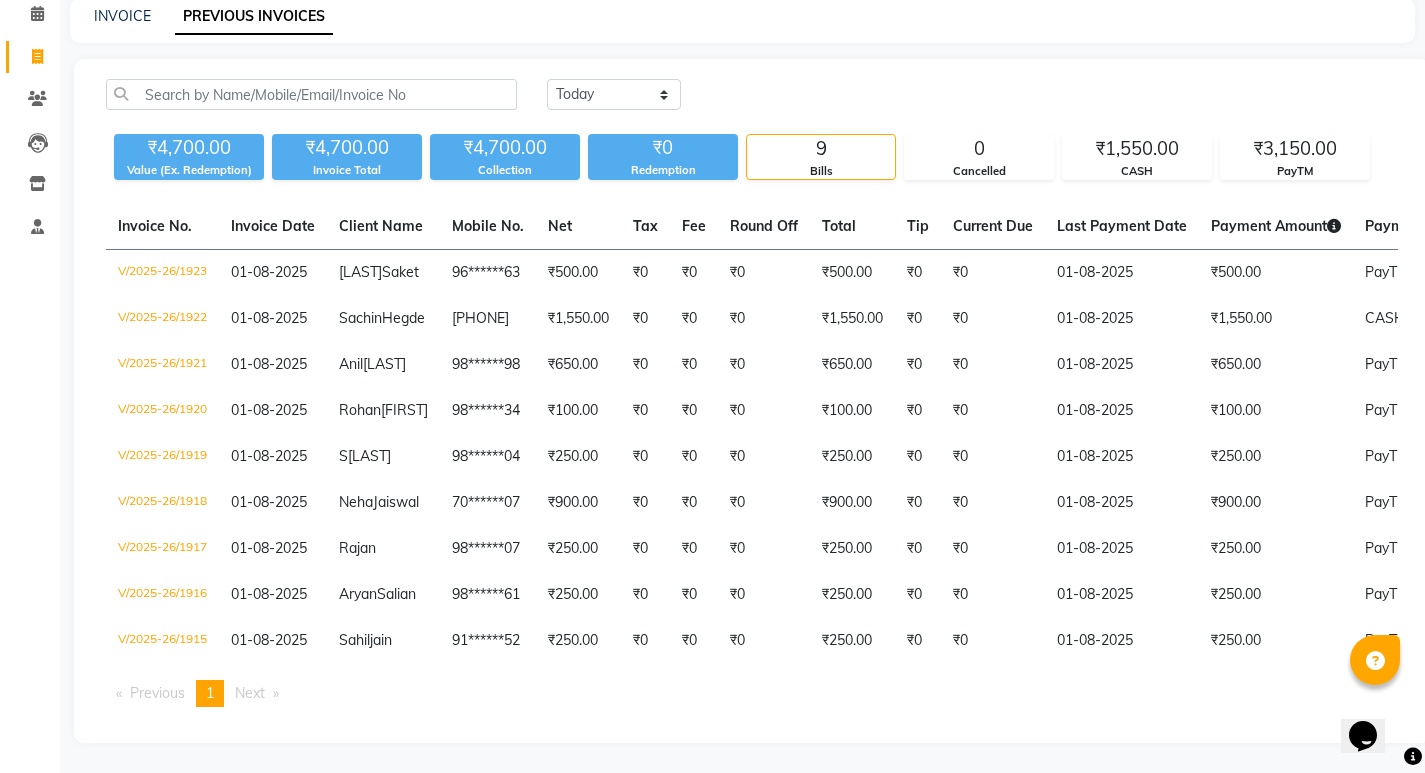 scroll, scrollTop: 204, scrollLeft: 0, axis: vertical 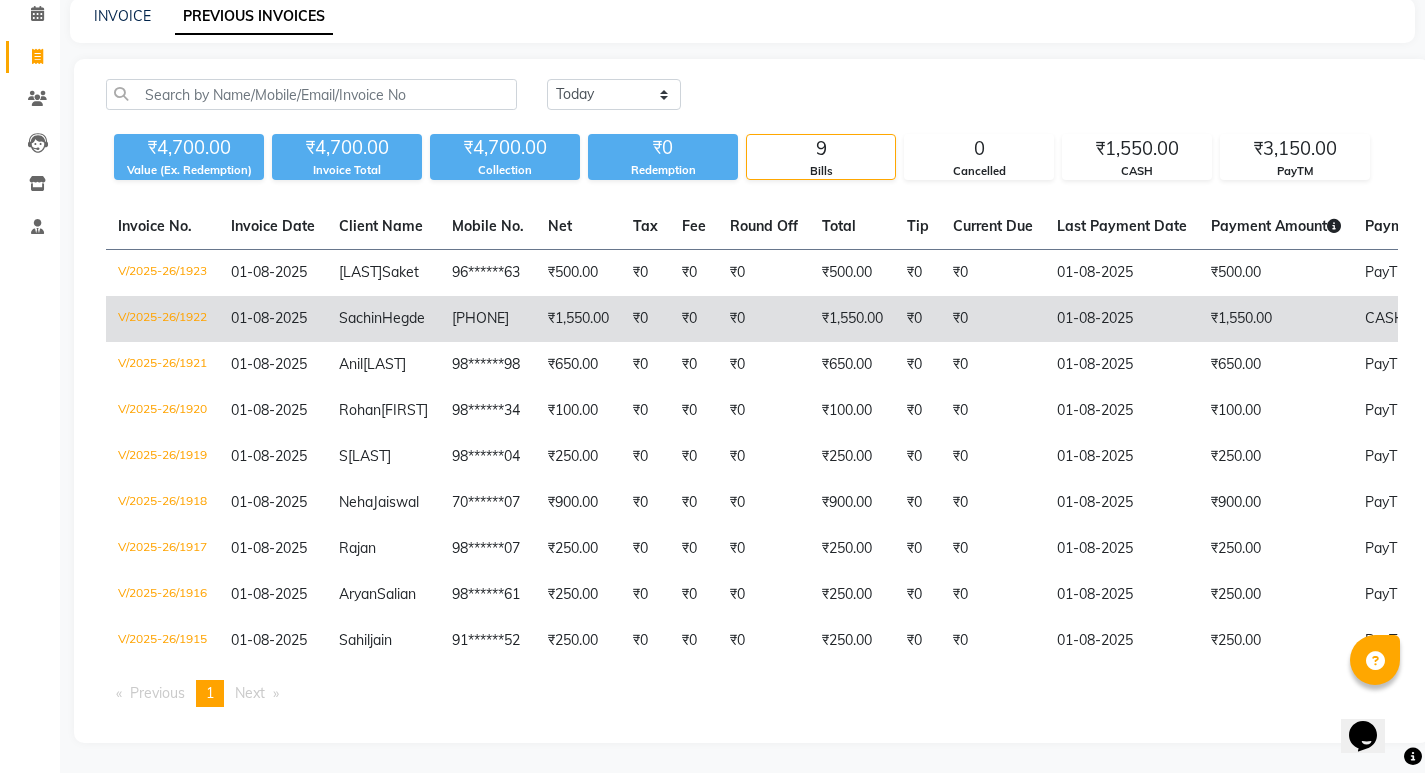 click on "₹0" 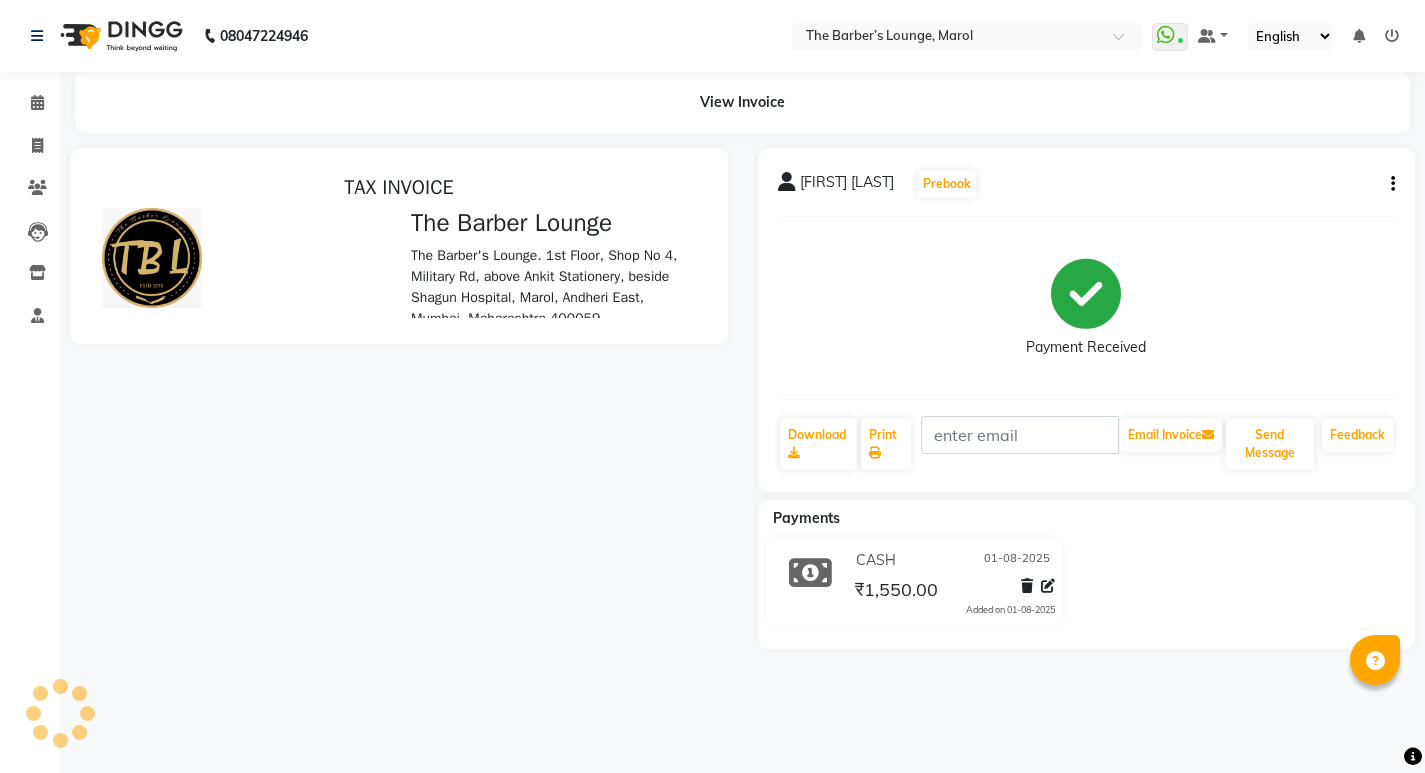 scroll, scrollTop: 0, scrollLeft: 0, axis: both 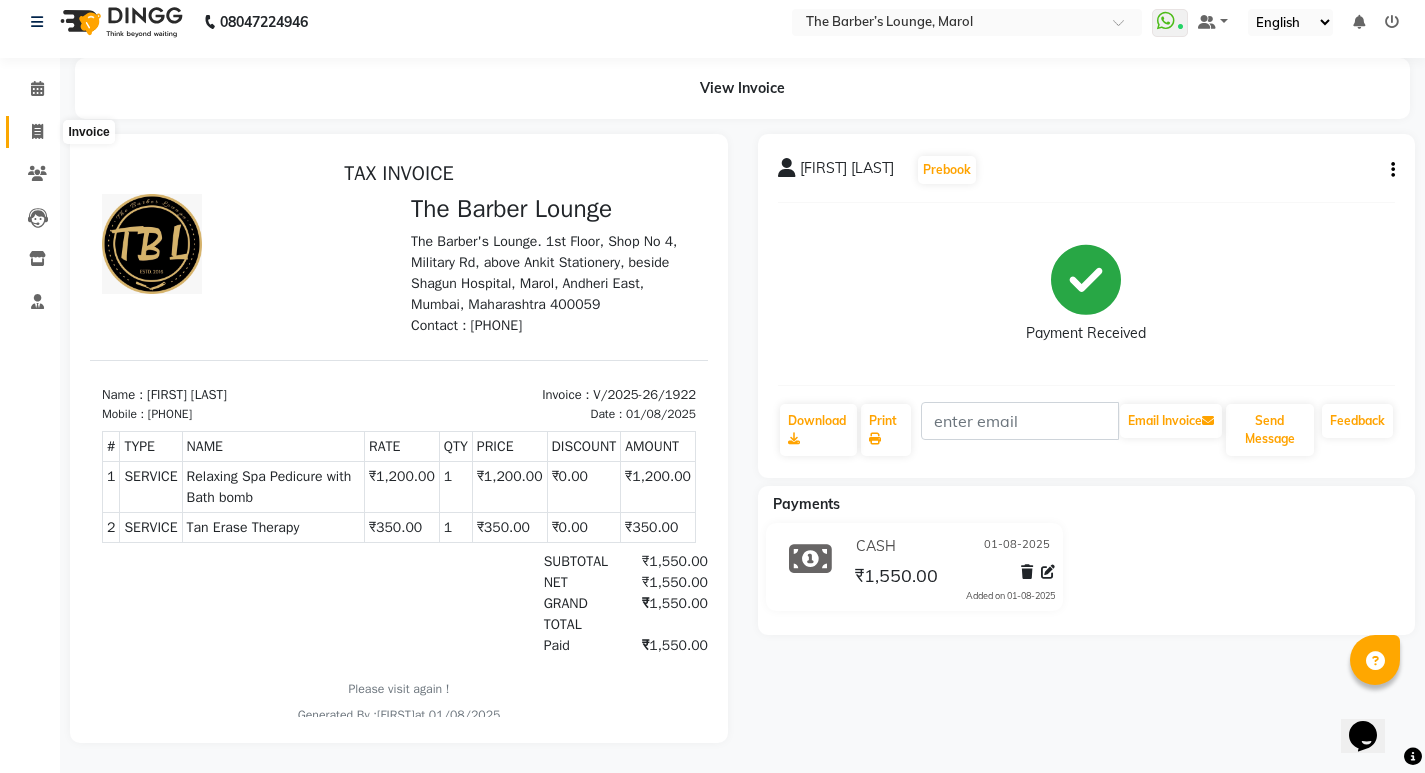 click 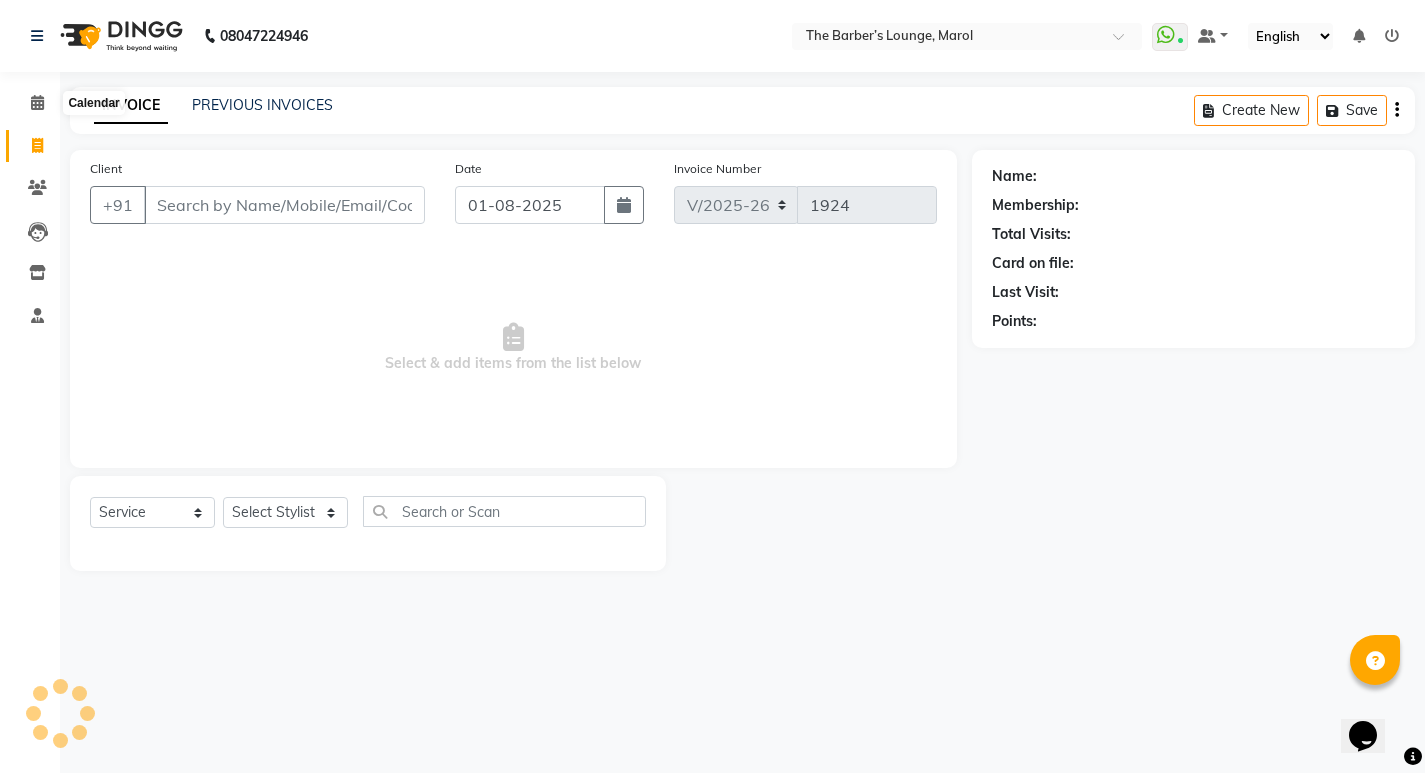 scroll, scrollTop: 0, scrollLeft: 0, axis: both 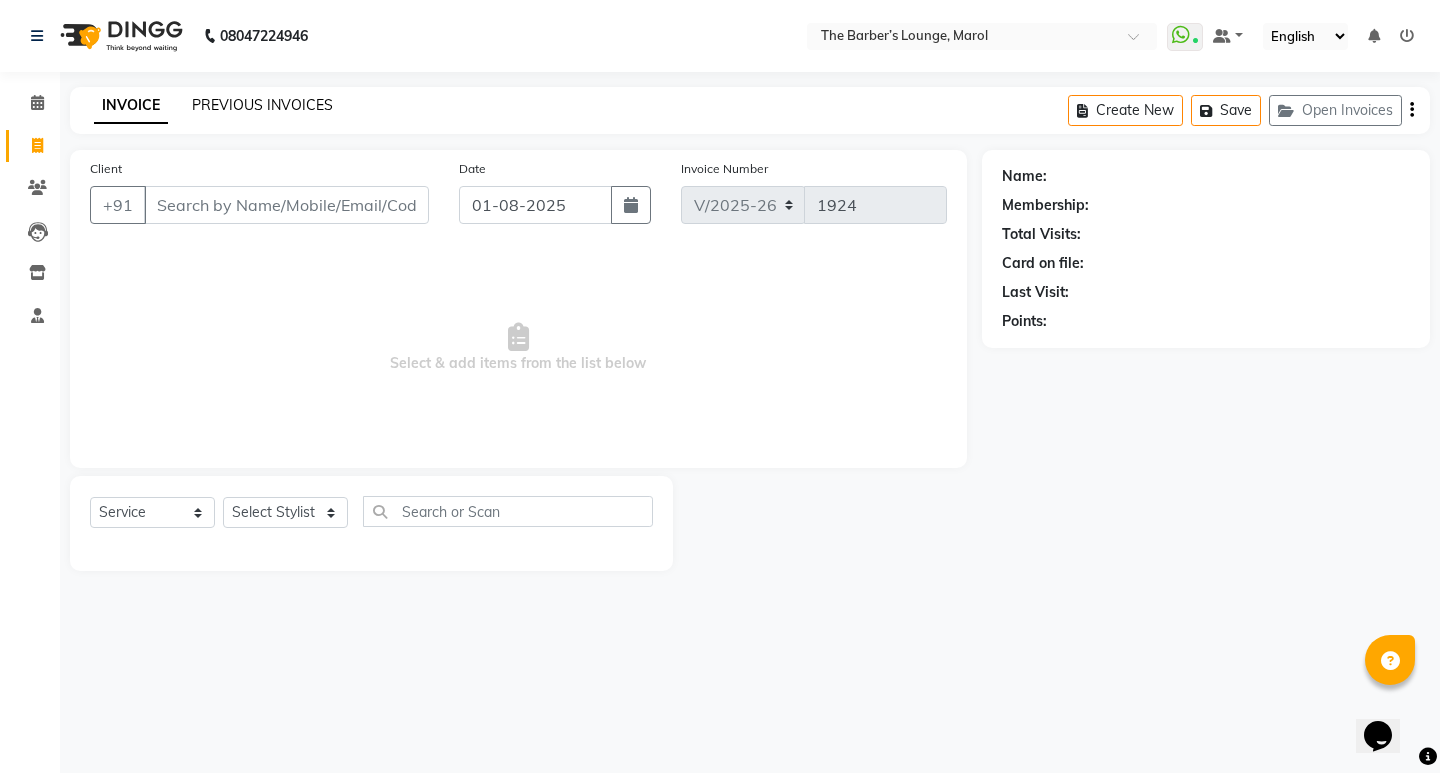 click on "PREVIOUS INVOICES" 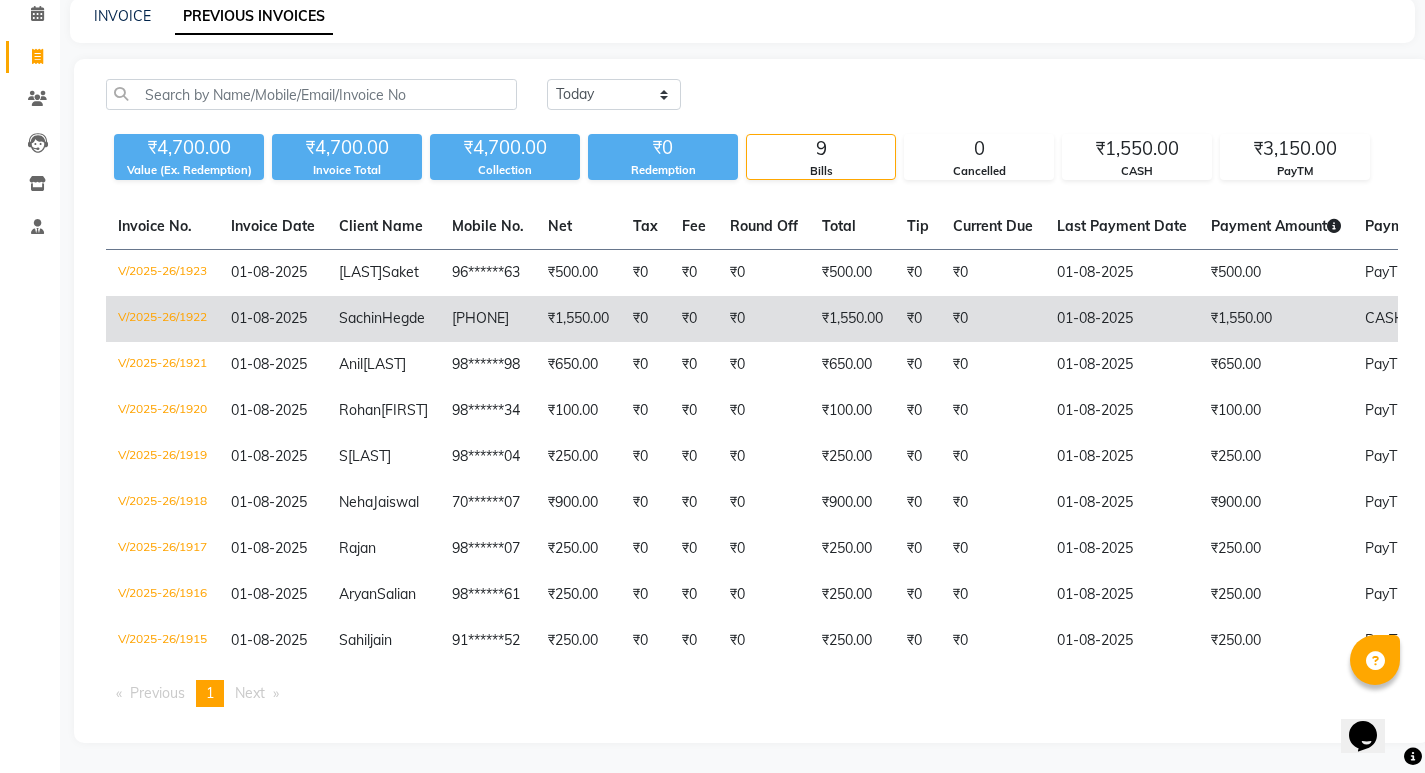 scroll, scrollTop: 200, scrollLeft: 0, axis: vertical 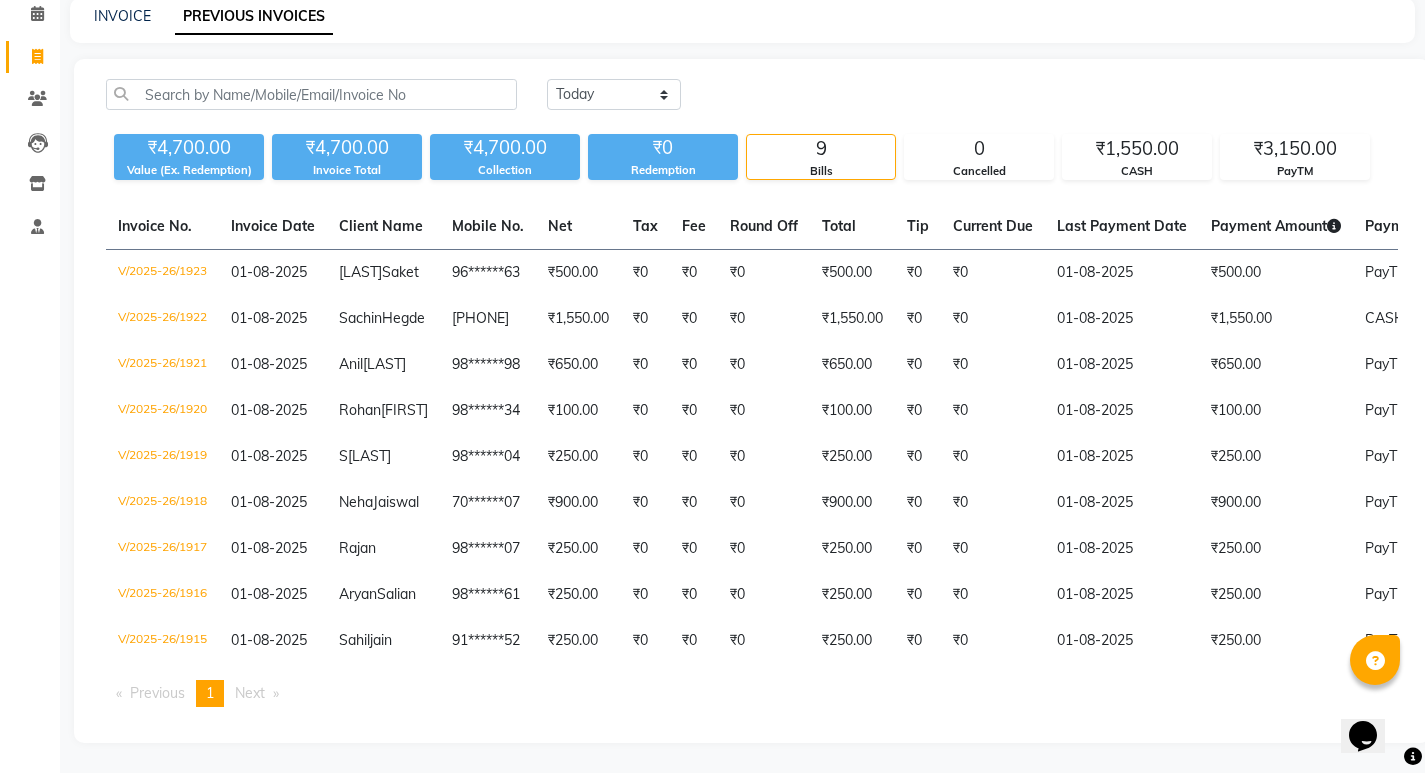 click on "Next  page" at bounding box center [257, 693] 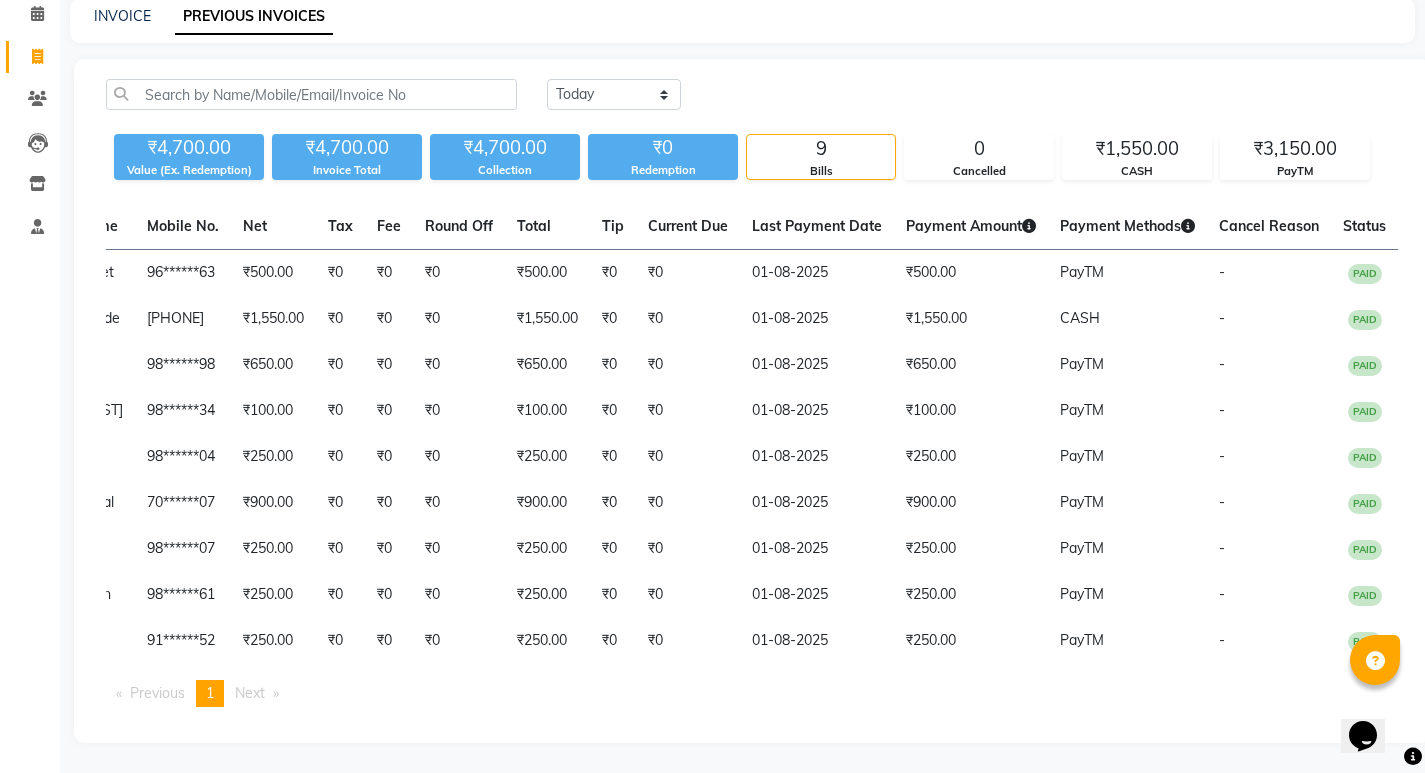 scroll, scrollTop: 0, scrollLeft: 42, axis: horizontal 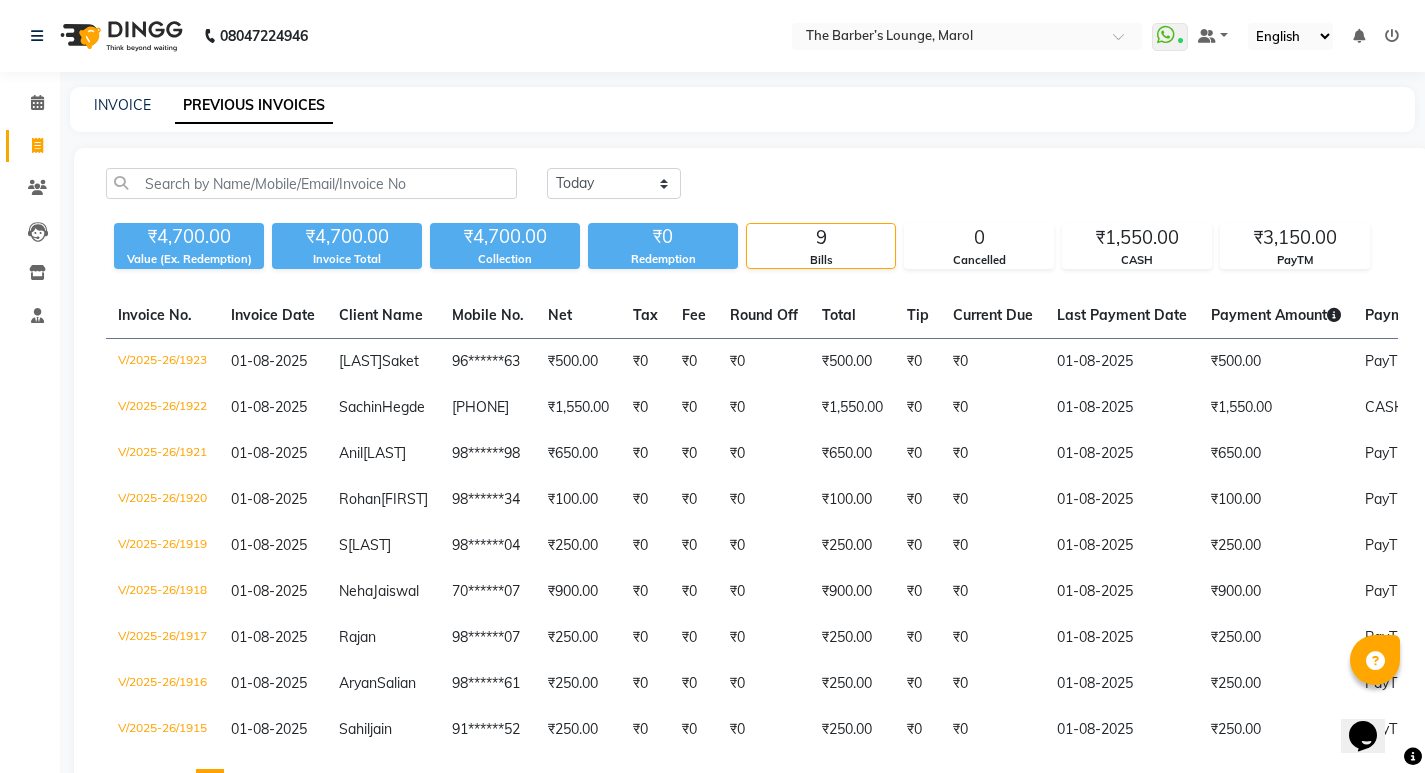 click on "INVOICE PREVIOUS INVOICES" 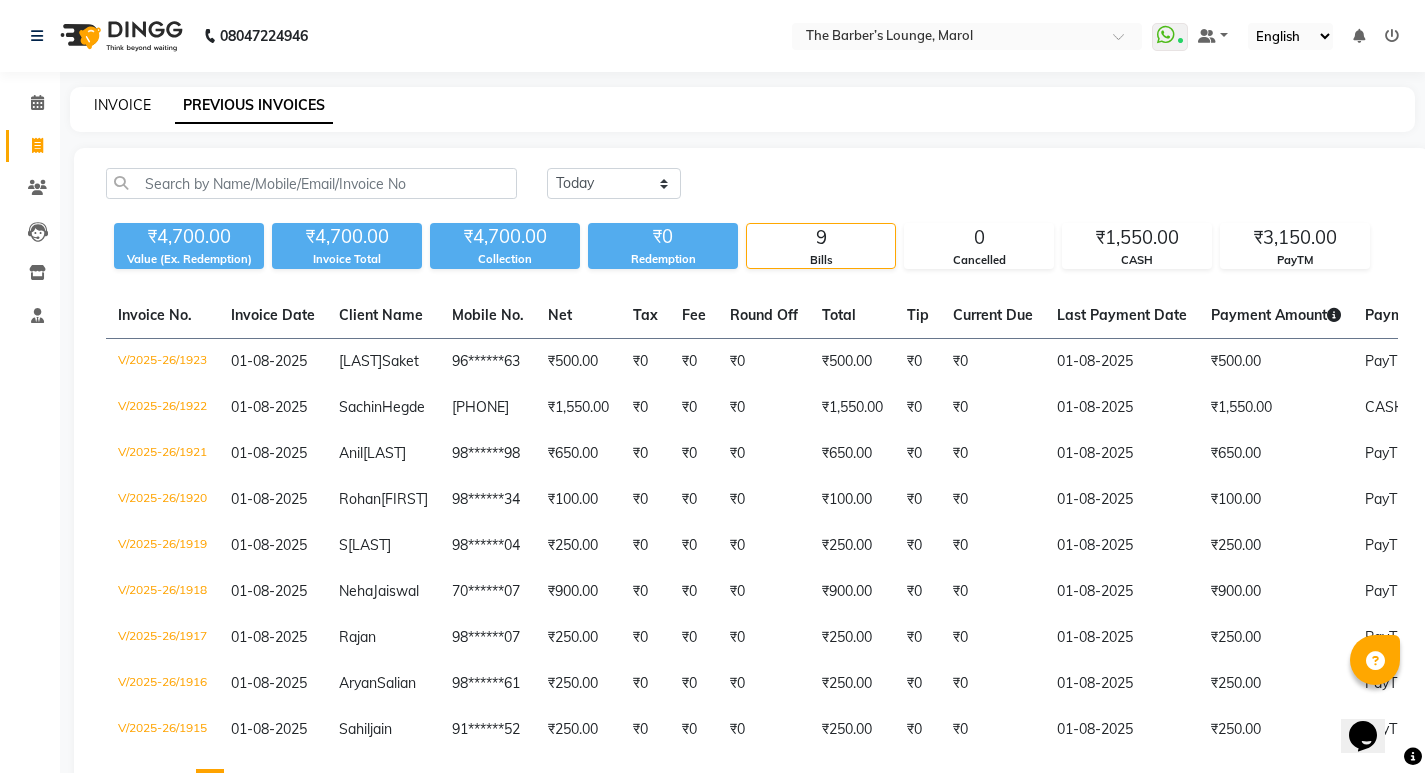 click on "INVOICE" 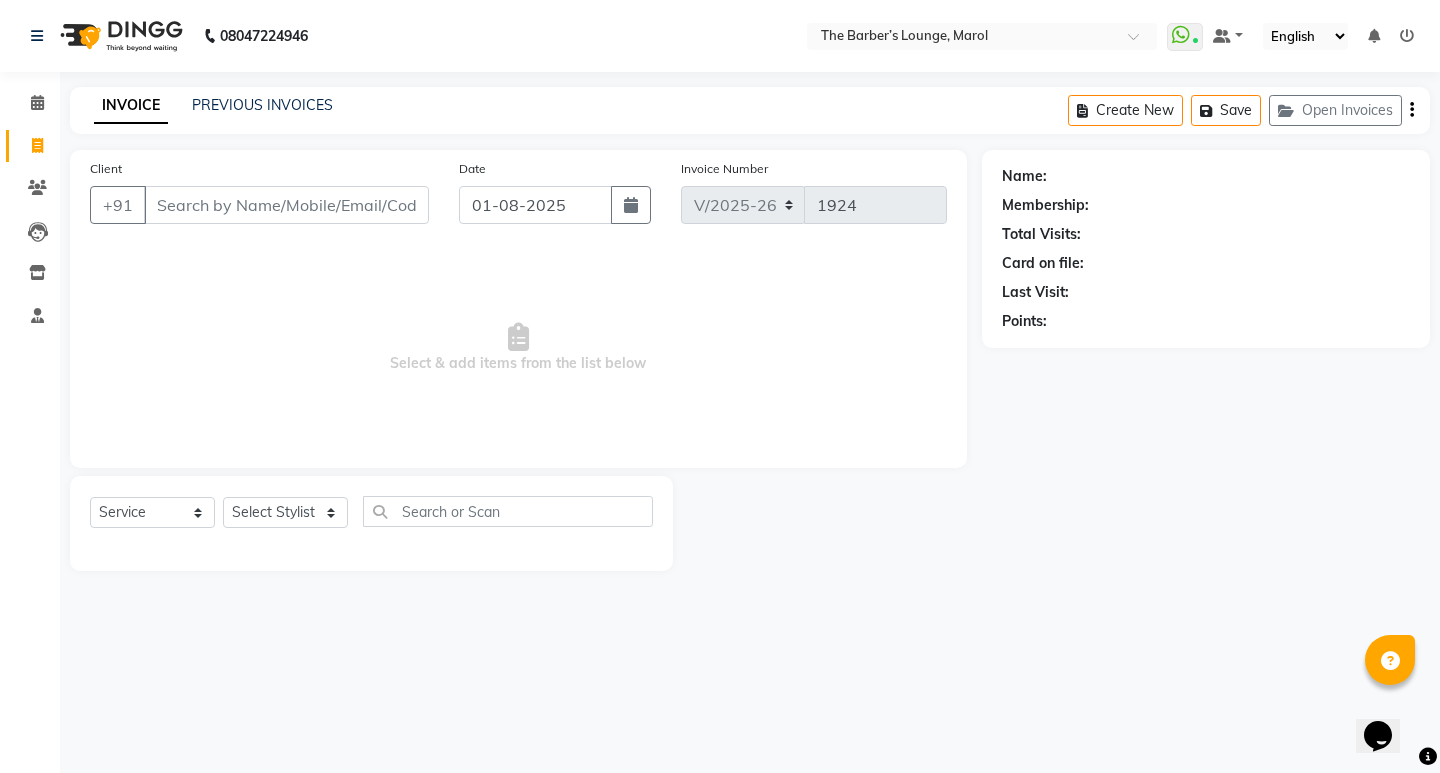 click on "Client" at bounding box center [286, 205] 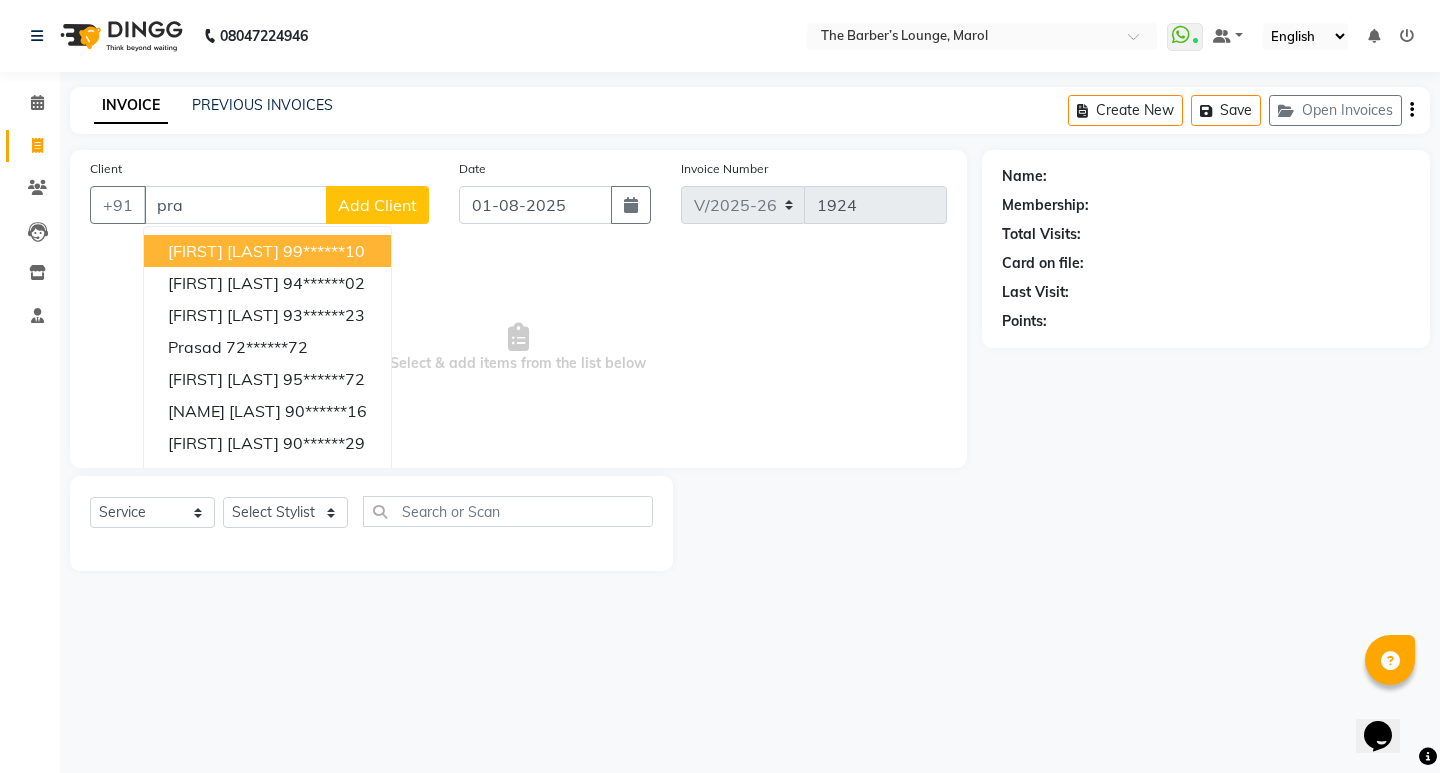 click on "pra" at bounding box center (235, 205) 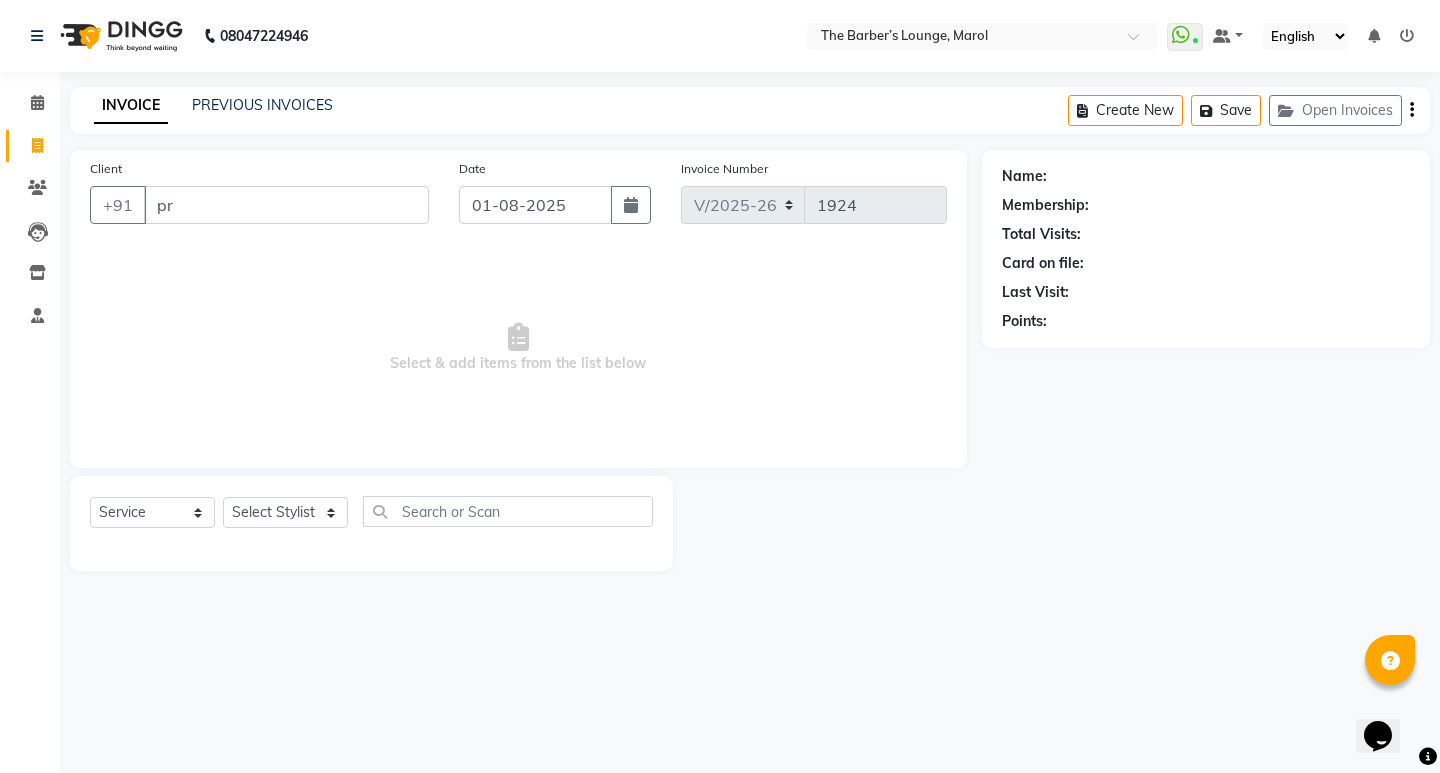 type on "p" 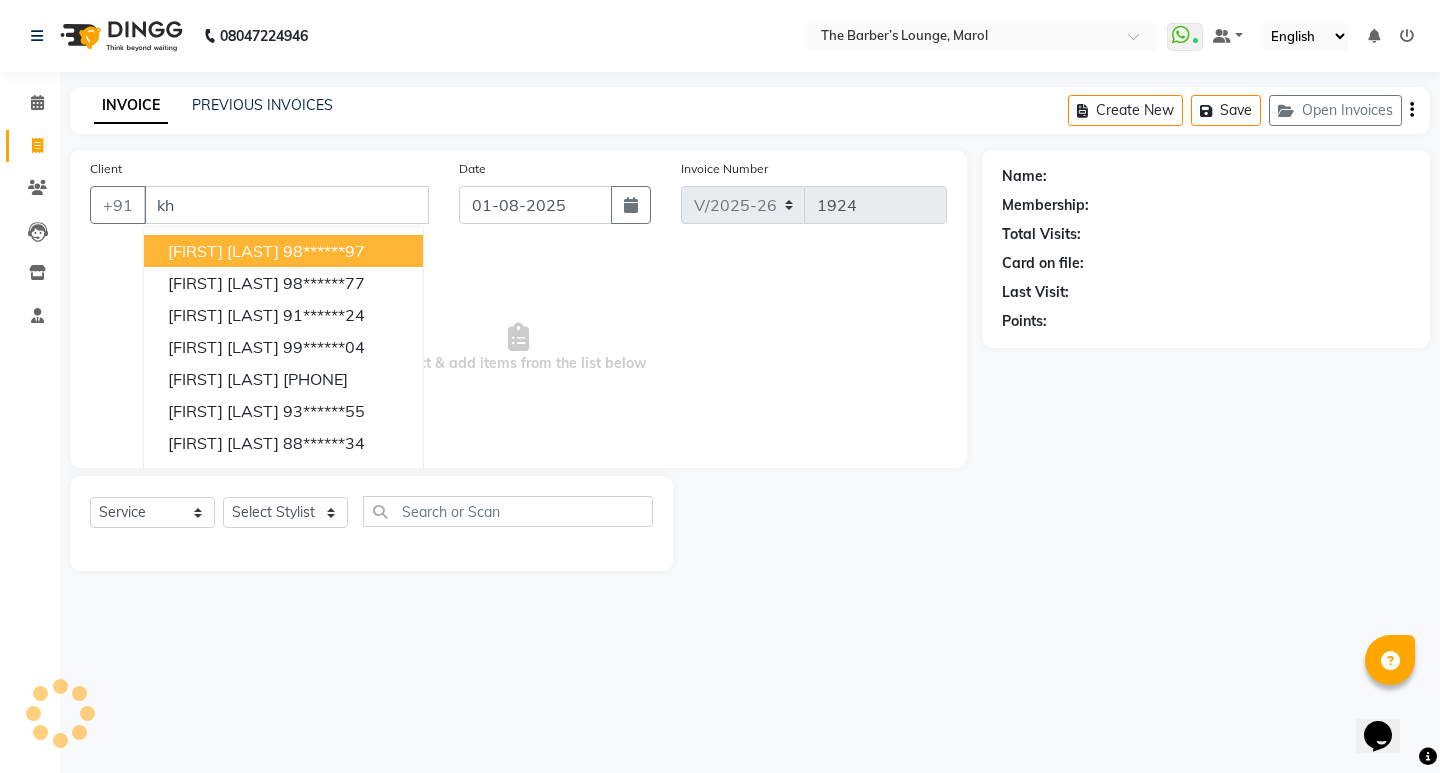 type on "k" 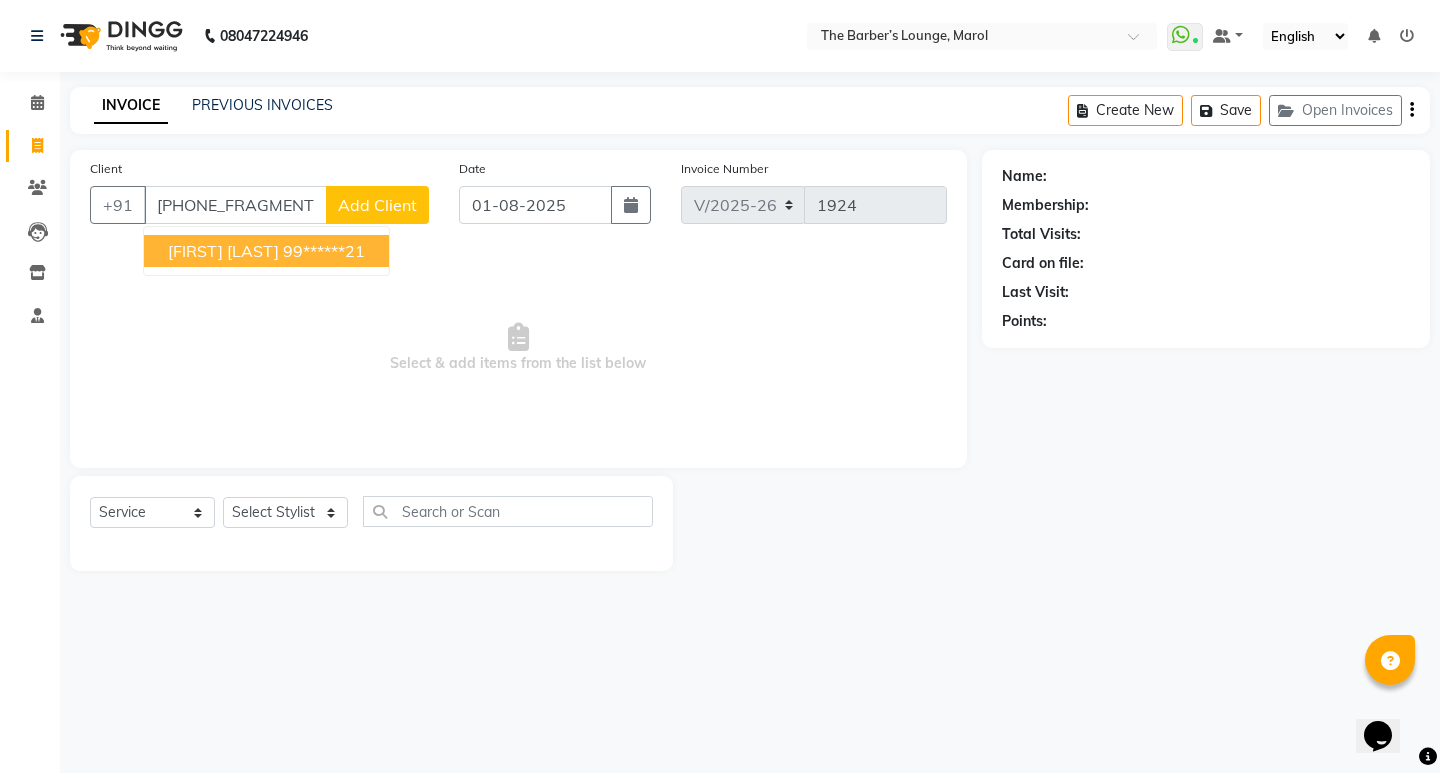 click on "Pranay Khanna" at bounding box center [223, 251] 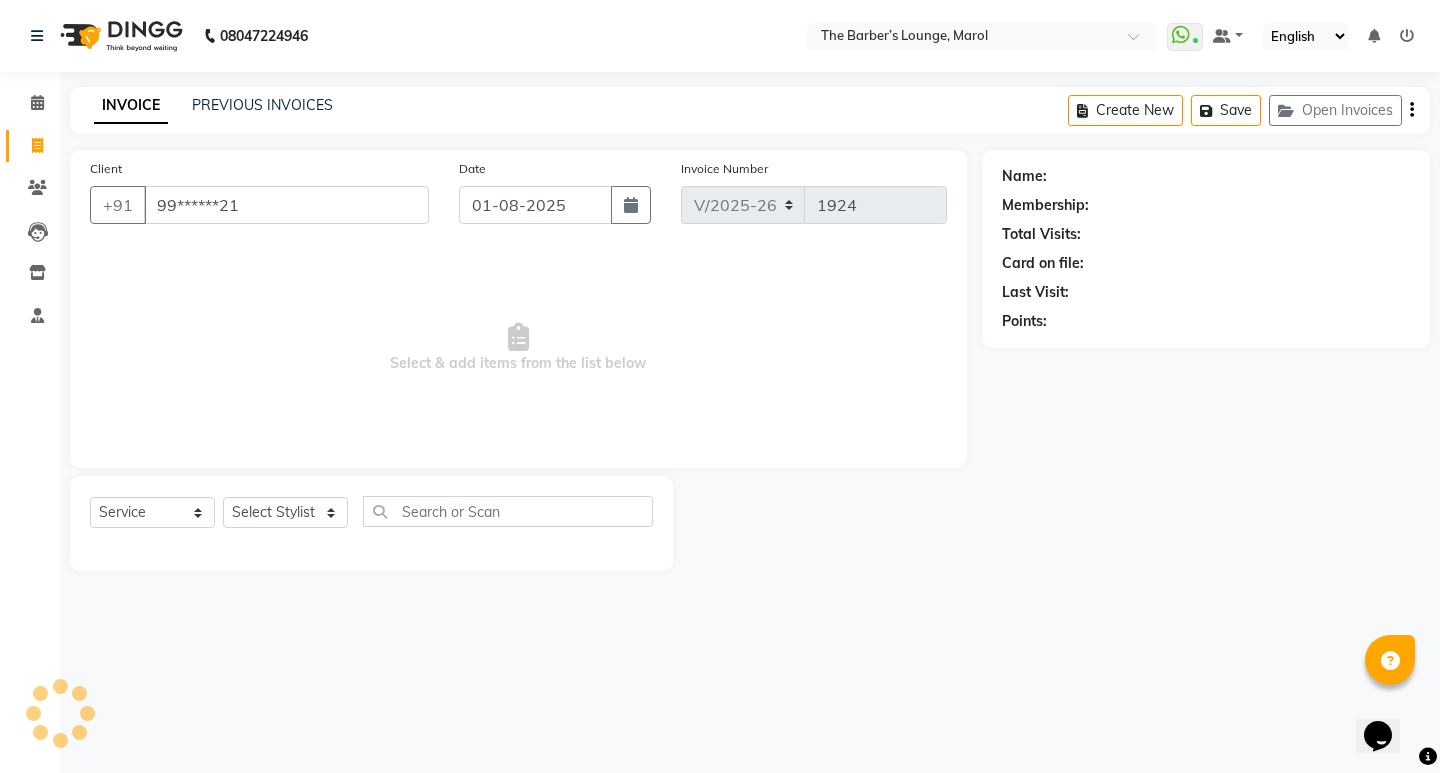 type on "99******21" 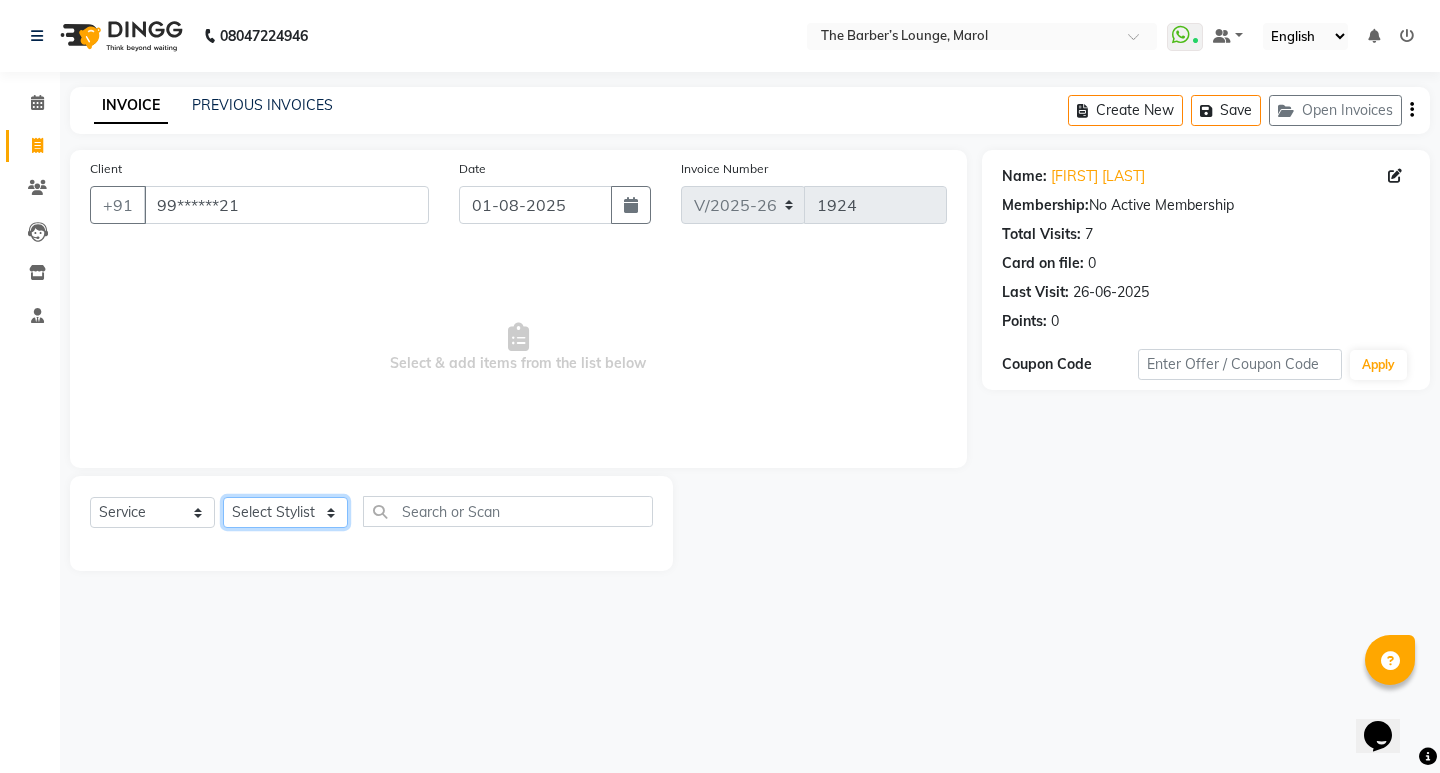click on "Select Stylist Anjali Jafar Salmani Ketan Shinde Mohsin Akhtar Satish Tejasvi Vasundhara" 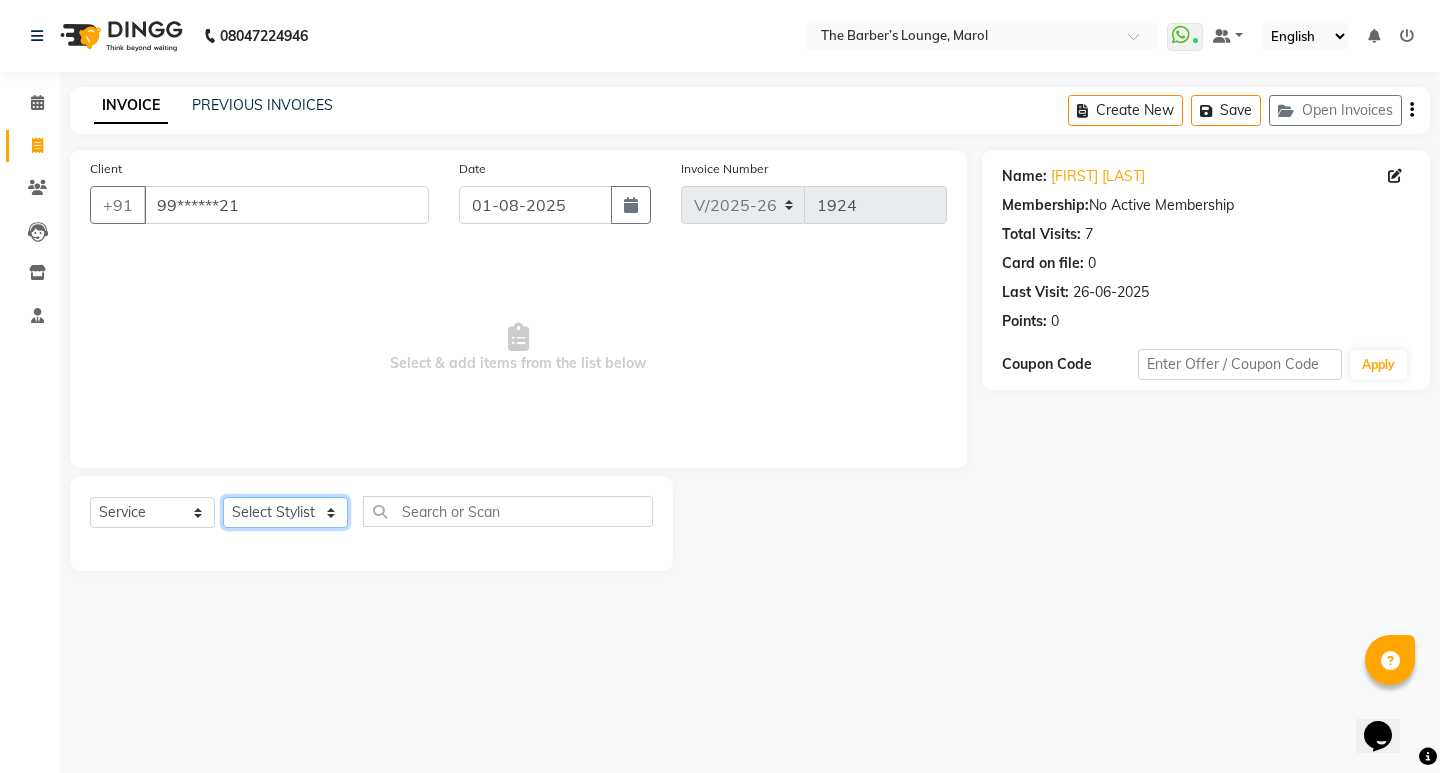 select on "60183" 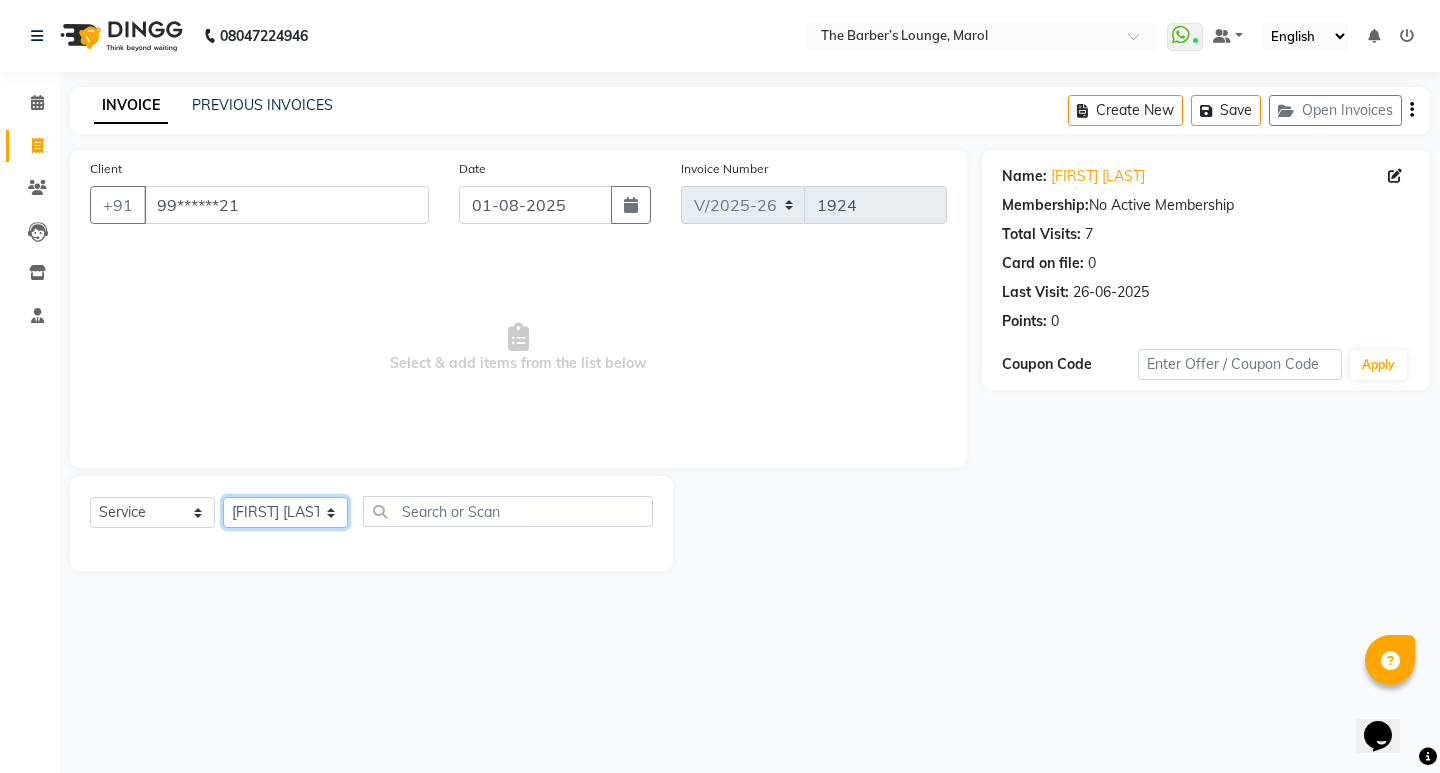 click on "Select Stylist Anjali Jafar Salmani Ketan Shinde Mohsin Akhtar Satish Tejasvi Vasundhara" 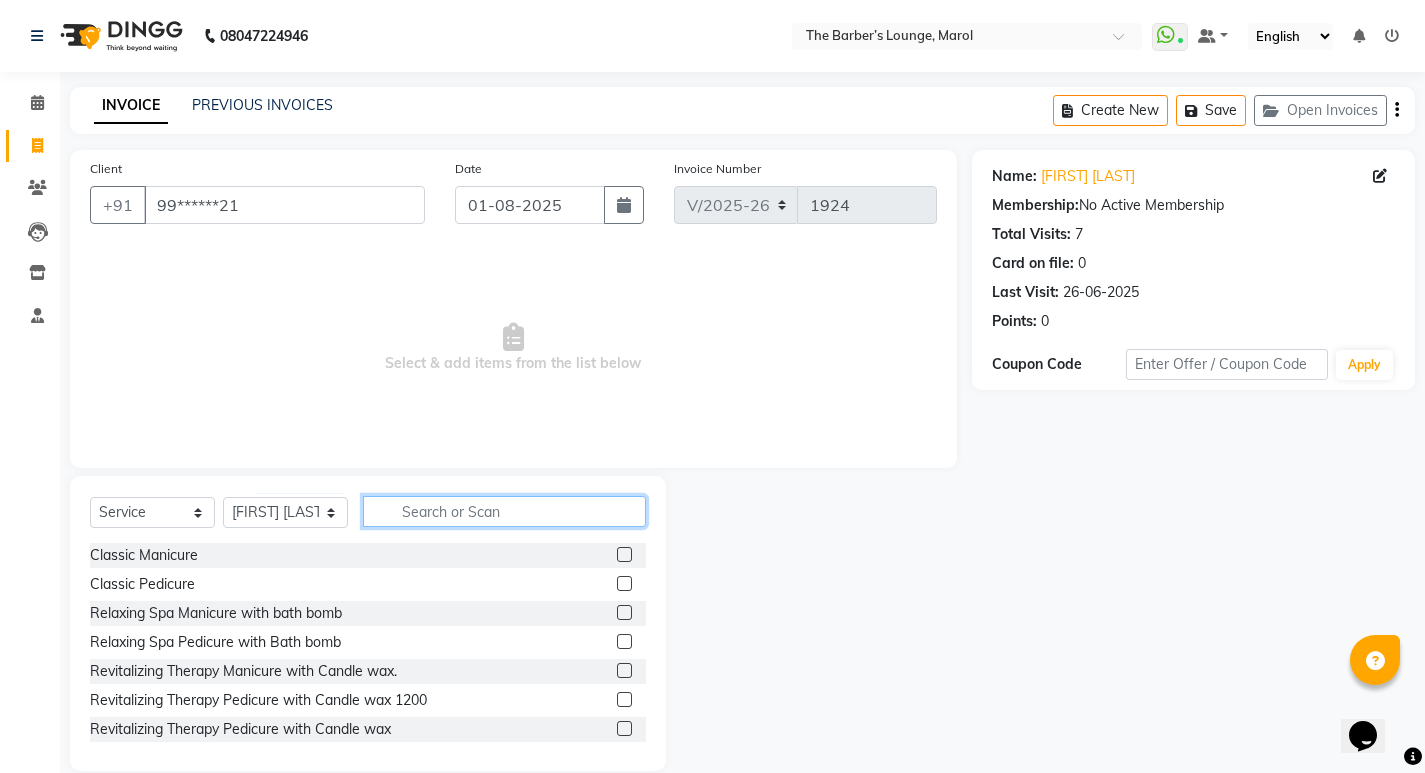 click 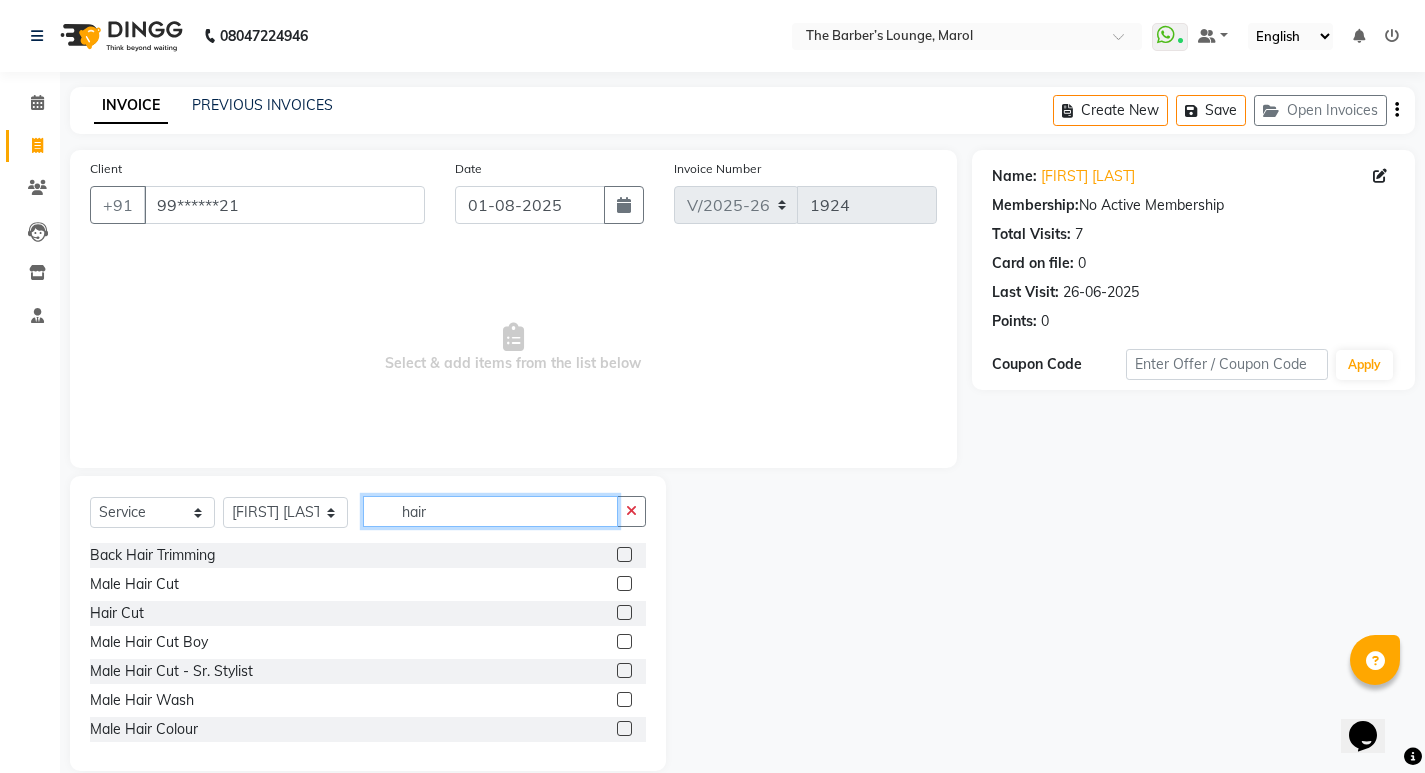 type on "hair" 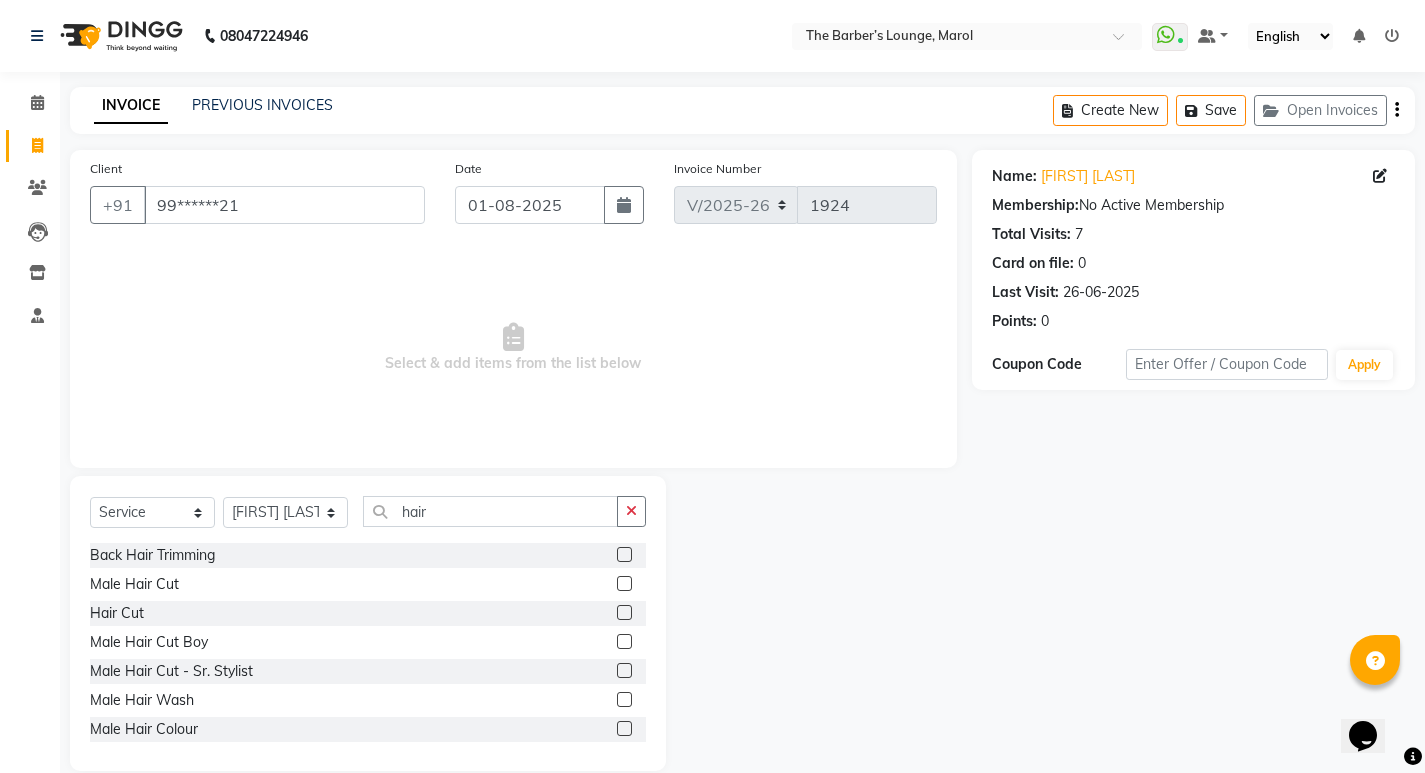 click 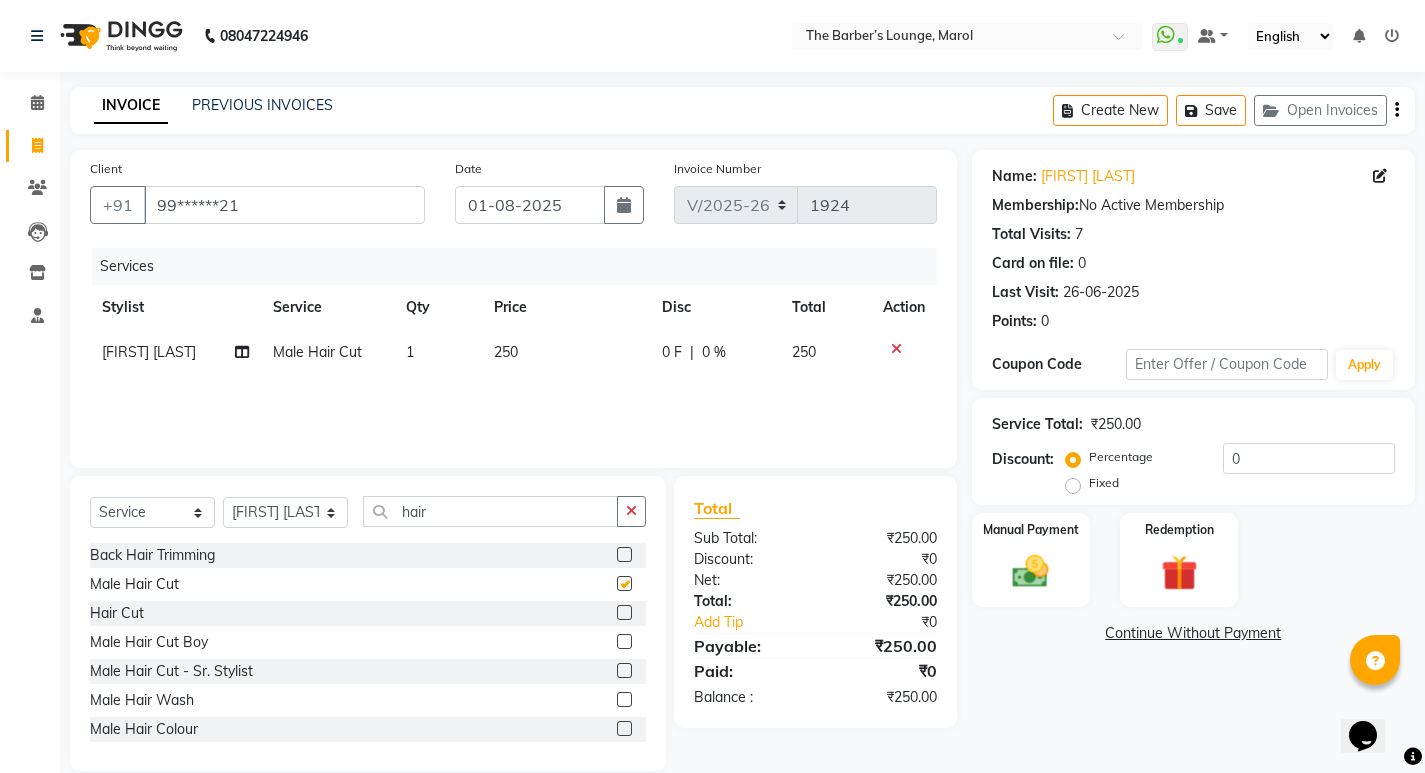 checkbox on "false" 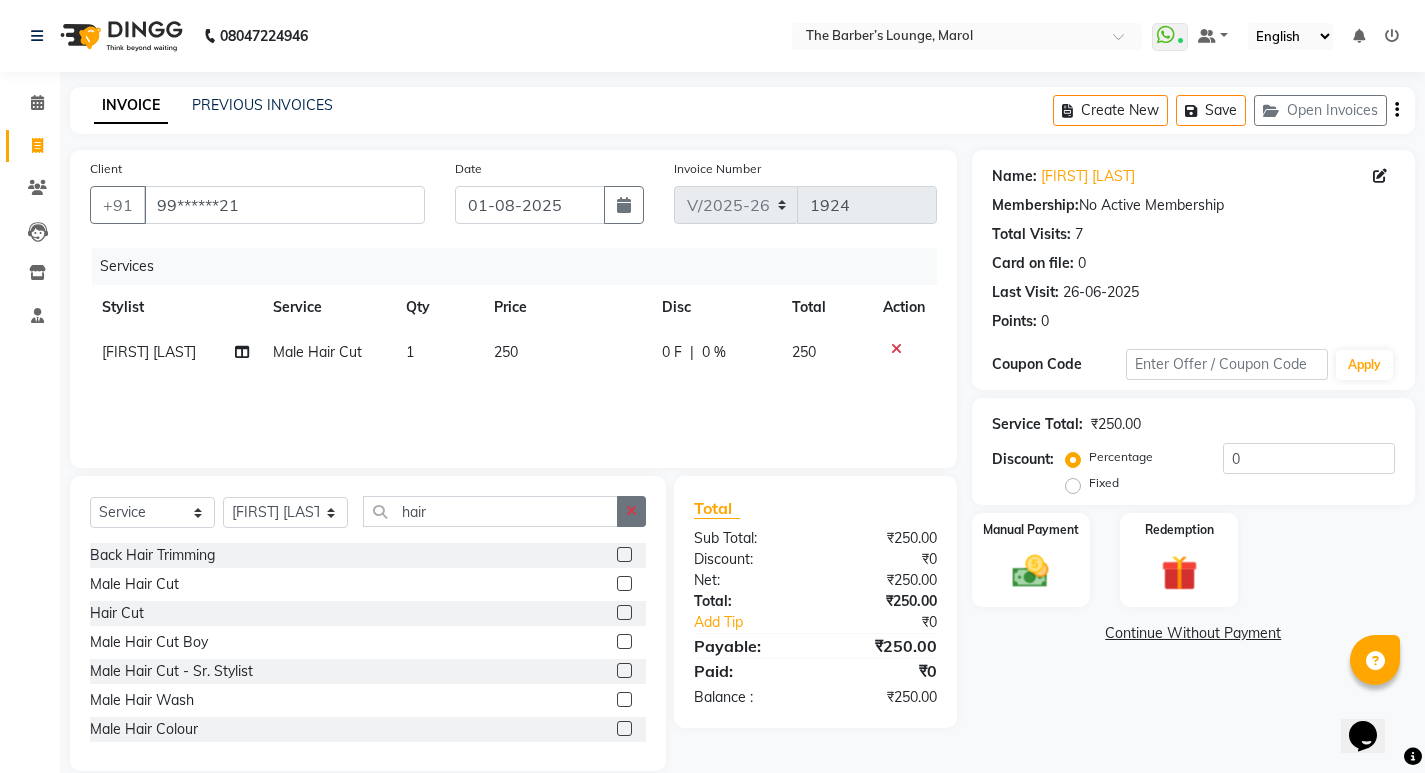 click 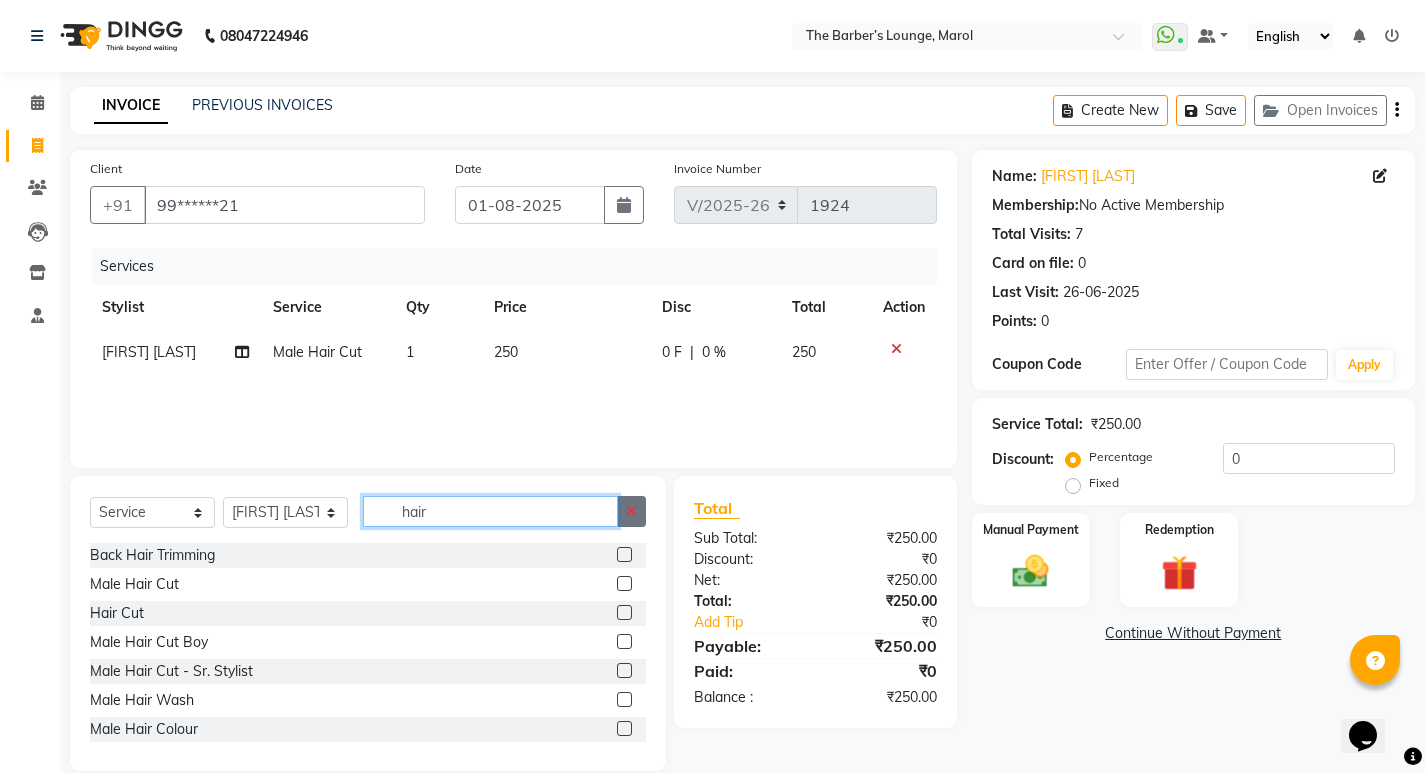 type 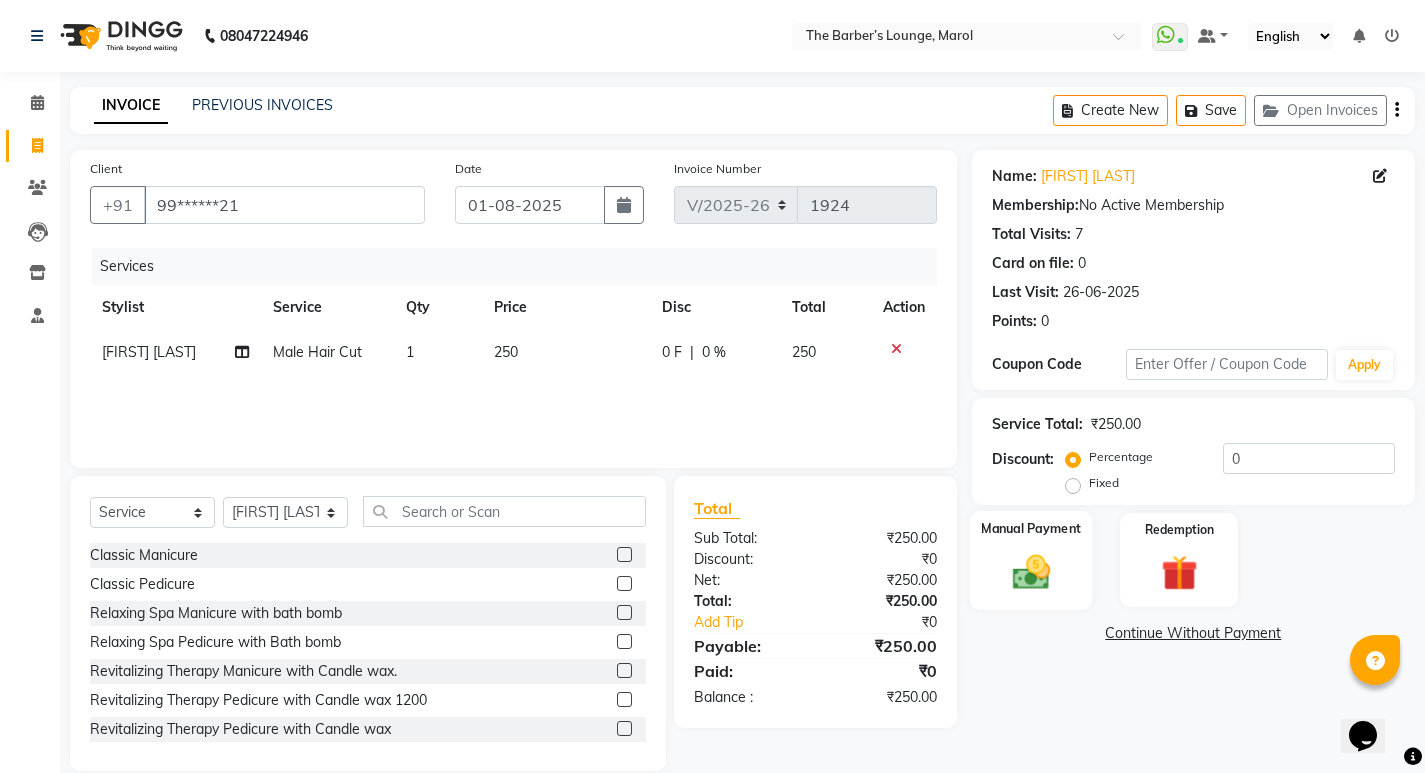 click on "Manual Payment" 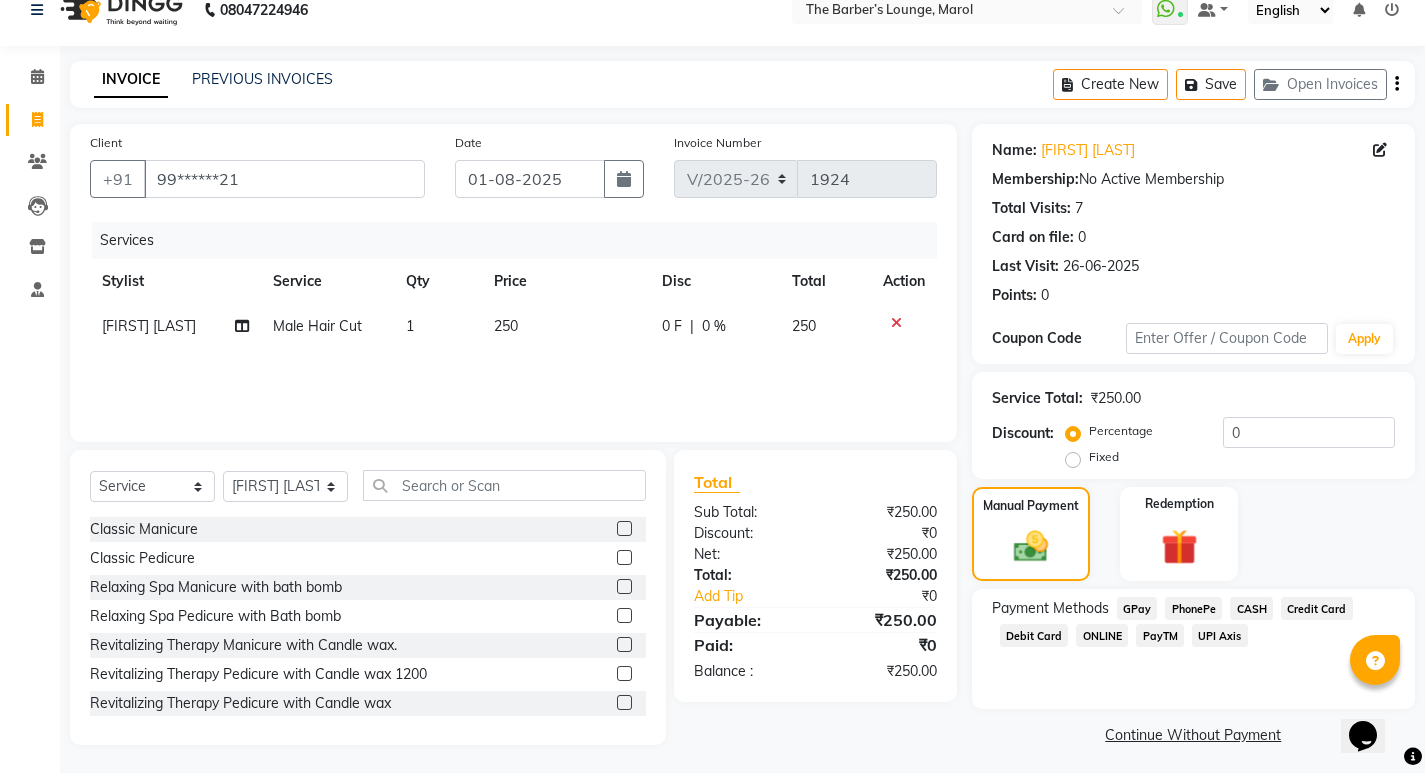 scroll, scrollTop: 33, scrollLeft: 0, axis: vertical 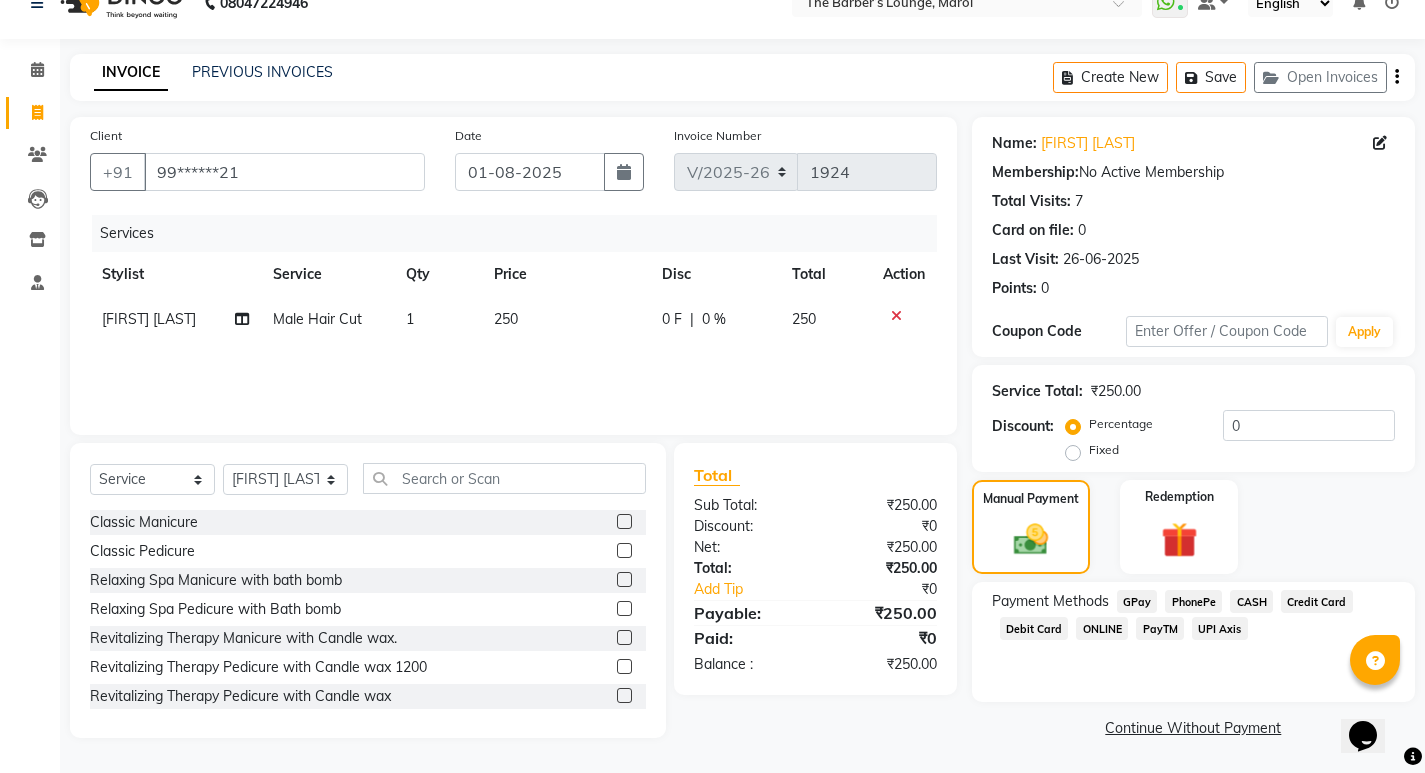 click on "PayTM" 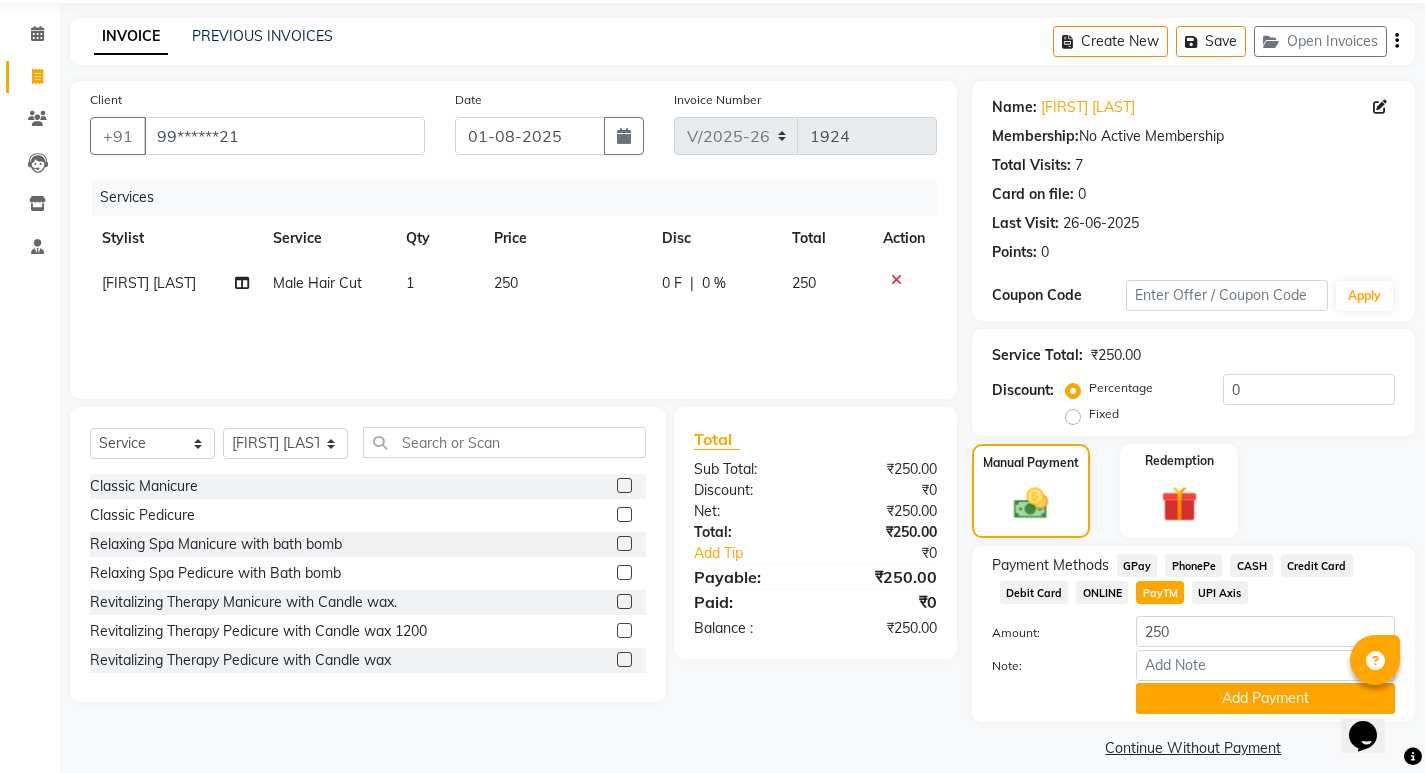 scroll, scrollTop: 89, scrollLeft: 0, axis: vertical 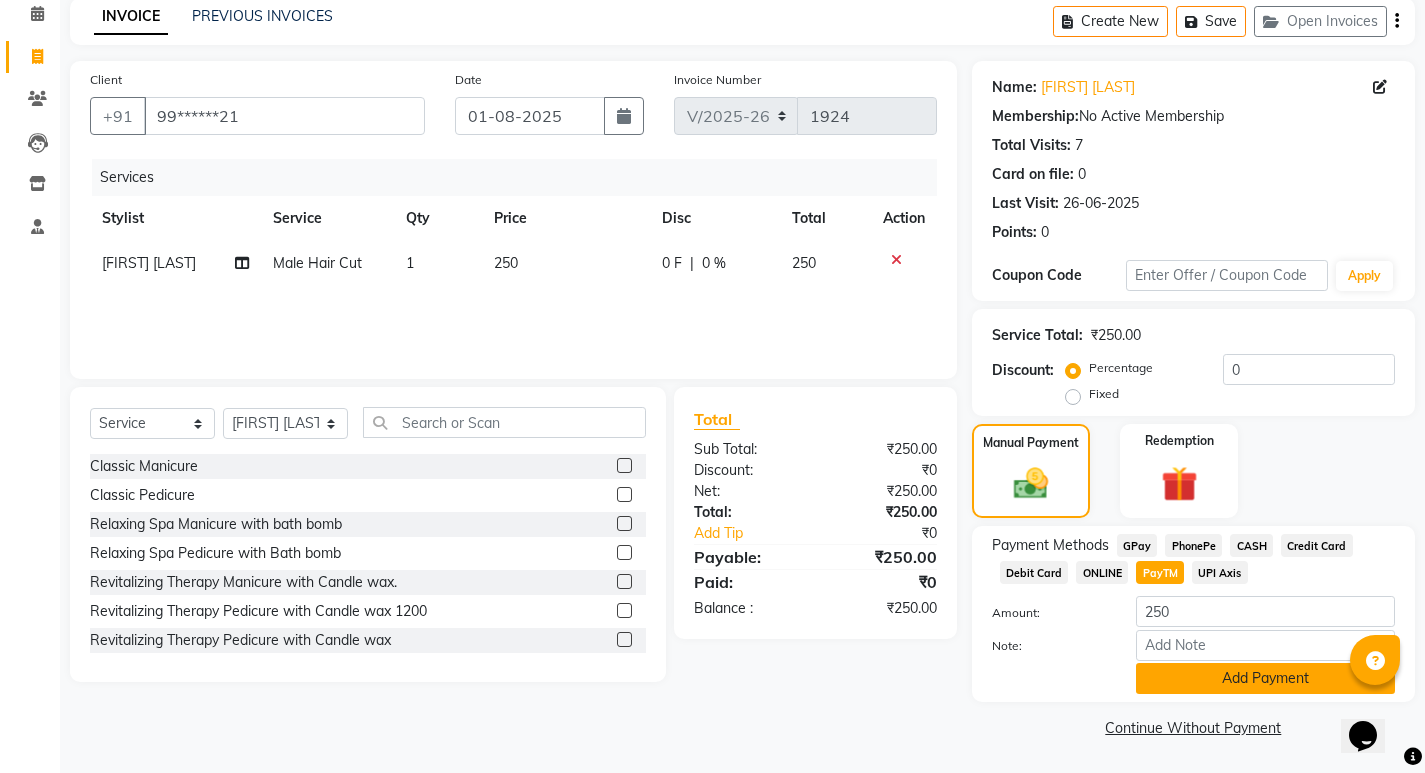 click on "Add Payment" 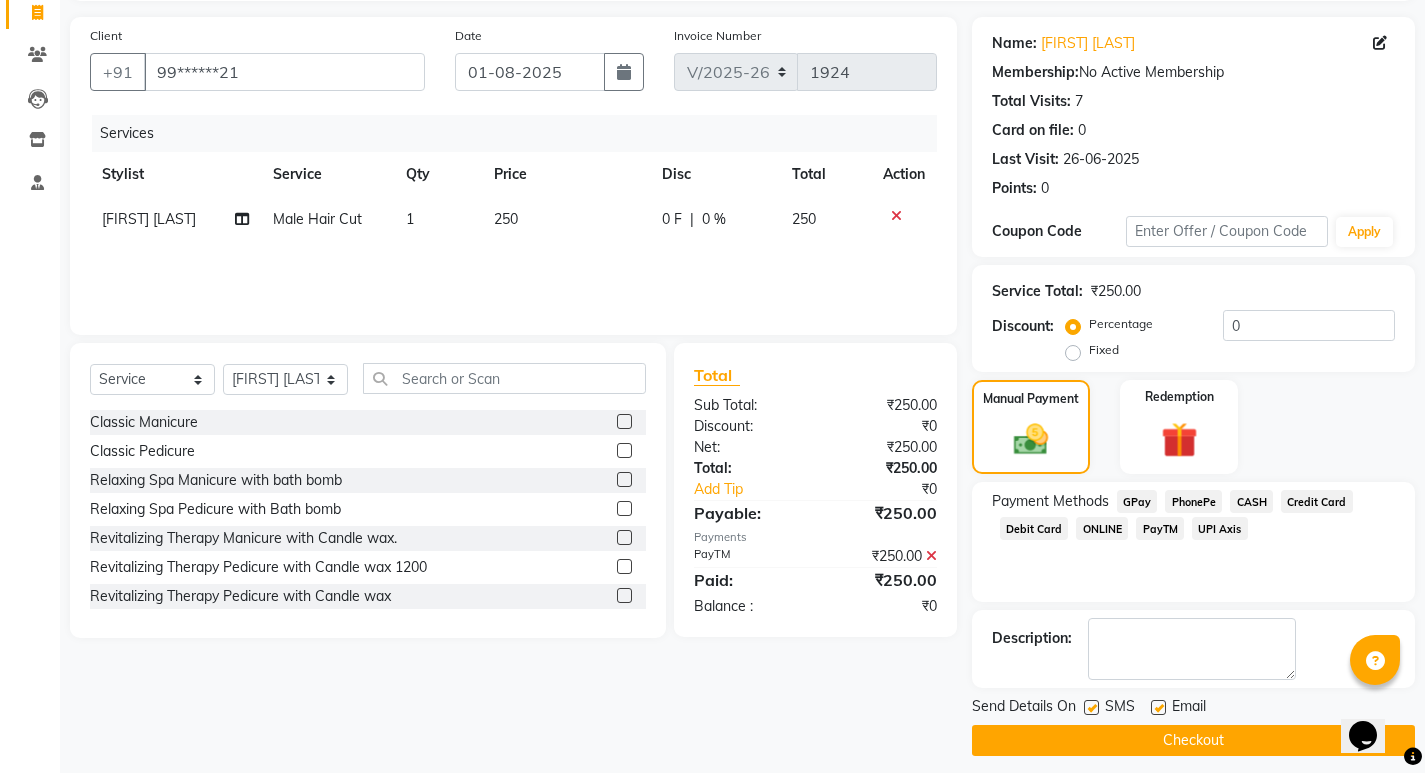 scroll, scrollTop: 146, scrollLeft: 0, axis: vertical 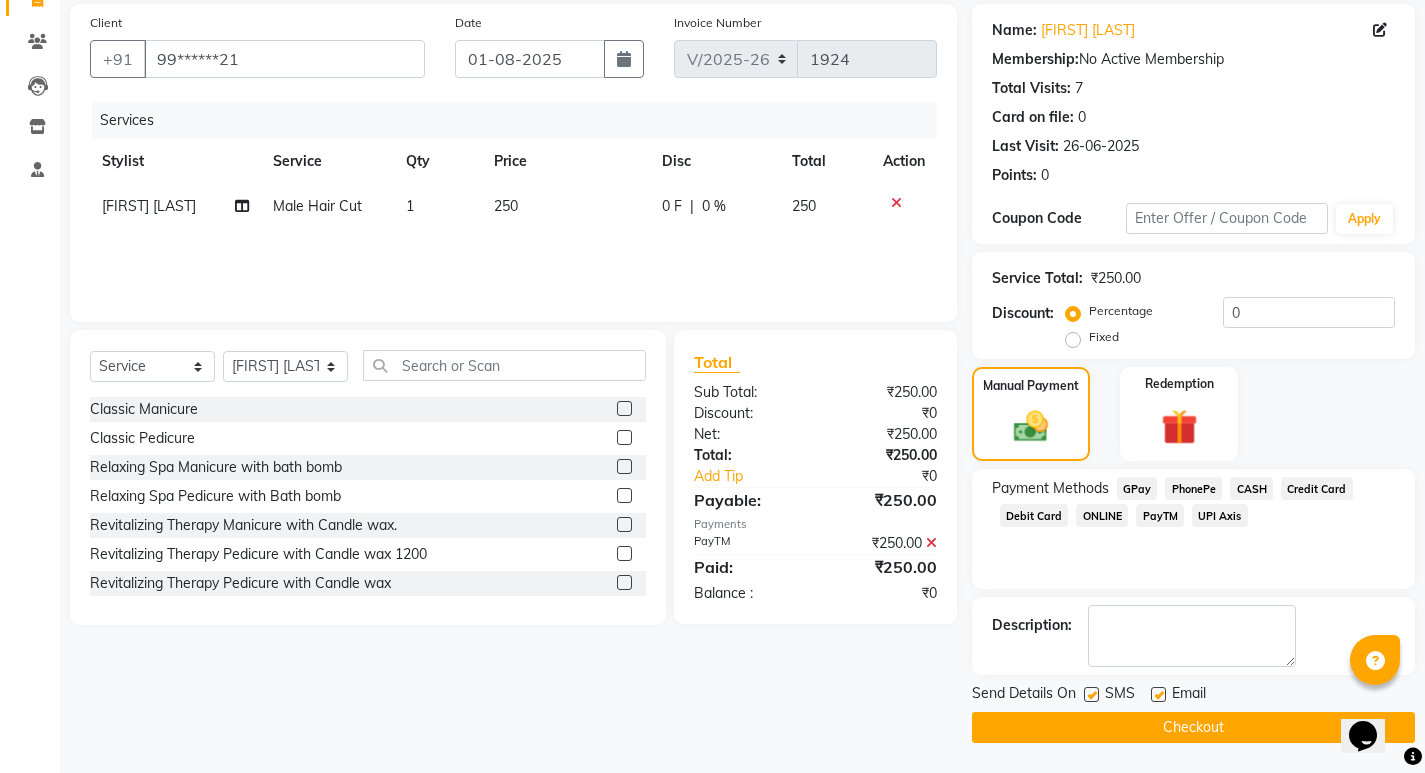 click on "Checkout" 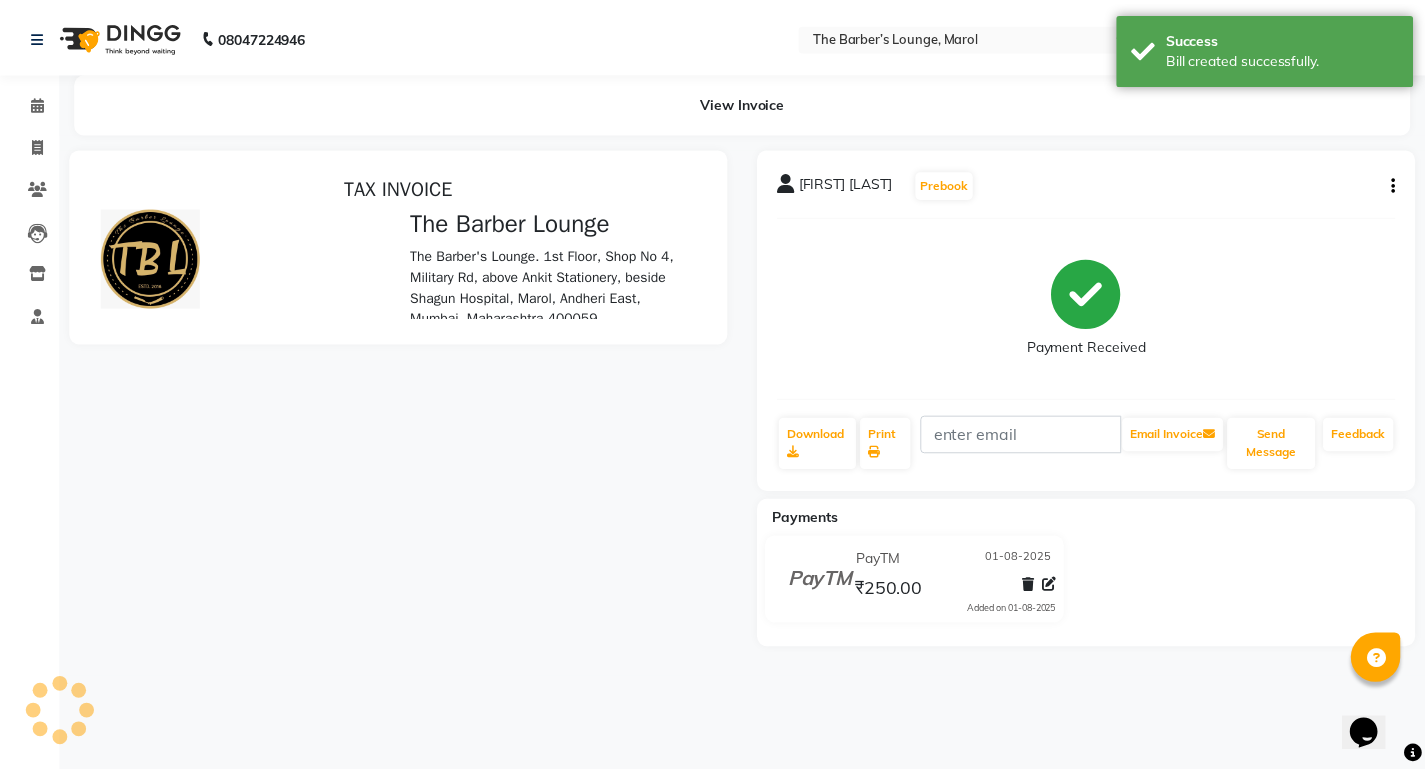 scroll, scrollTop: 0, scrollLeft: 0, axis: both 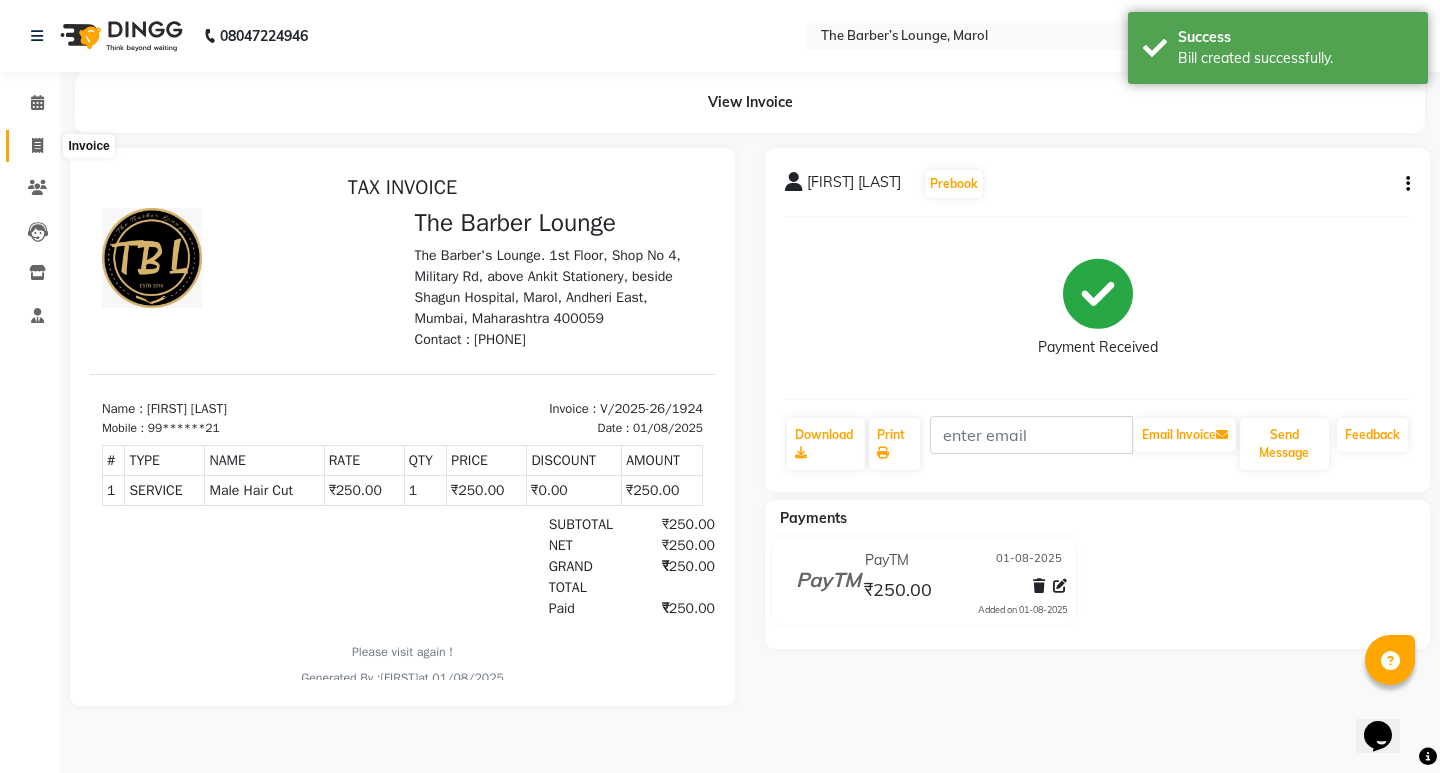 click 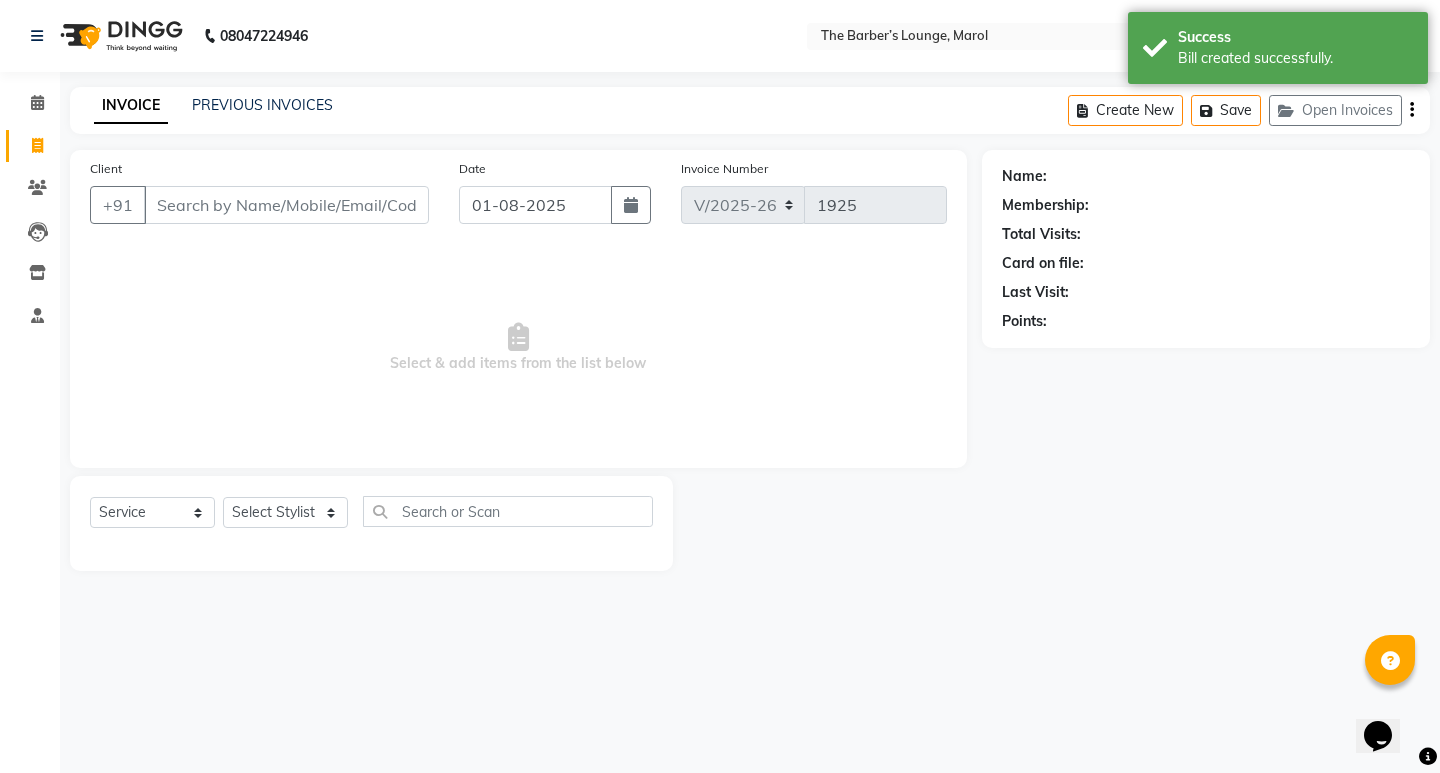 click on "Client" at bounding box center [286, 205] 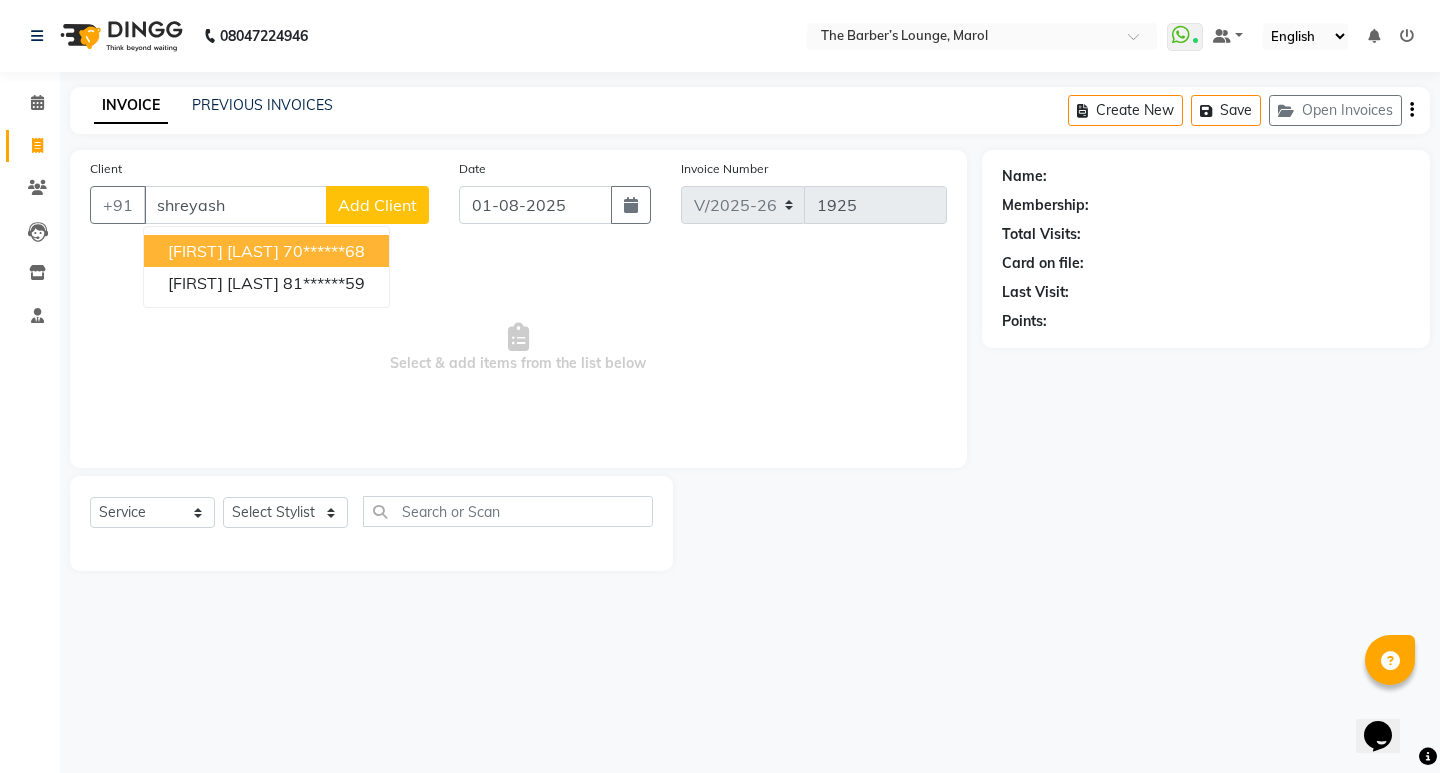 click on "Shreyash Singh" at bounding box center (223, 251) 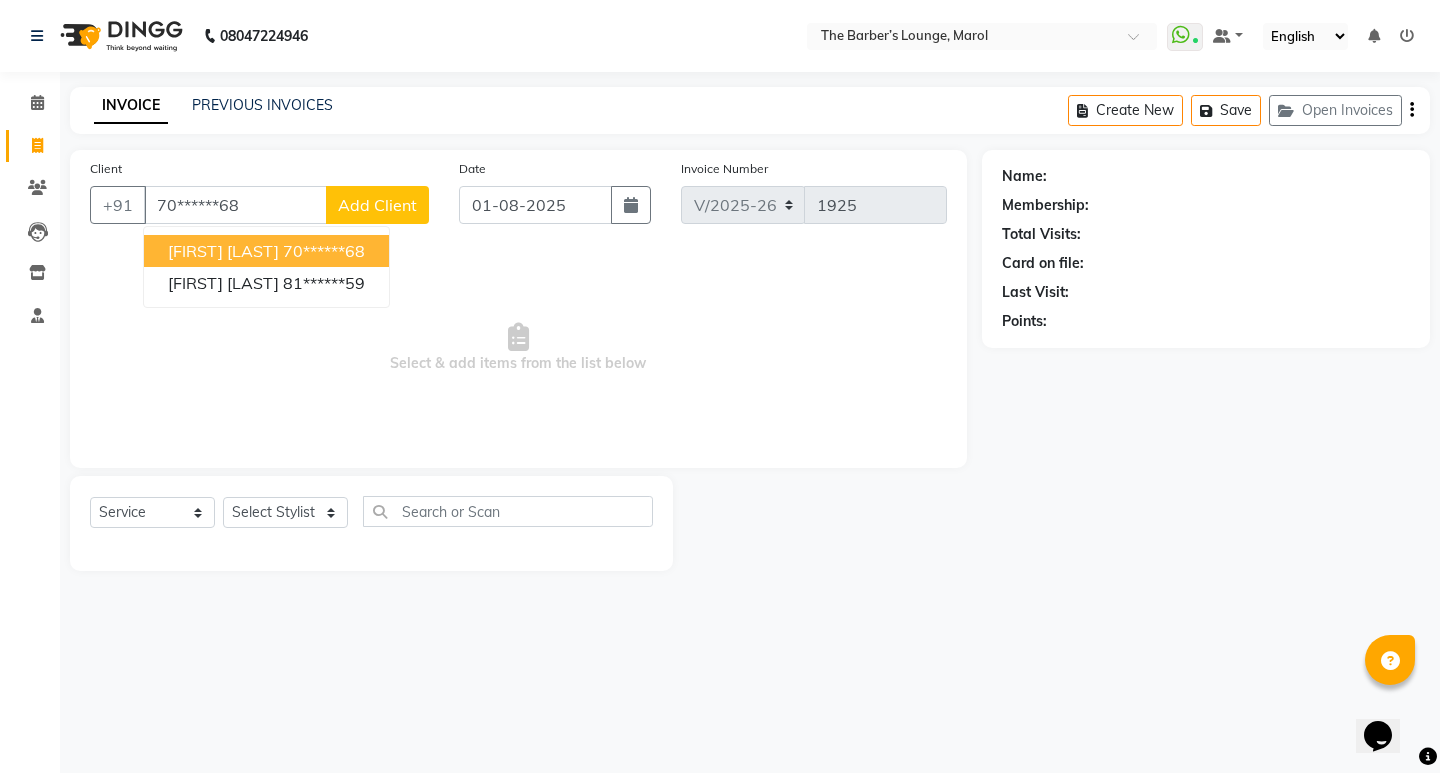 type on "70******68" 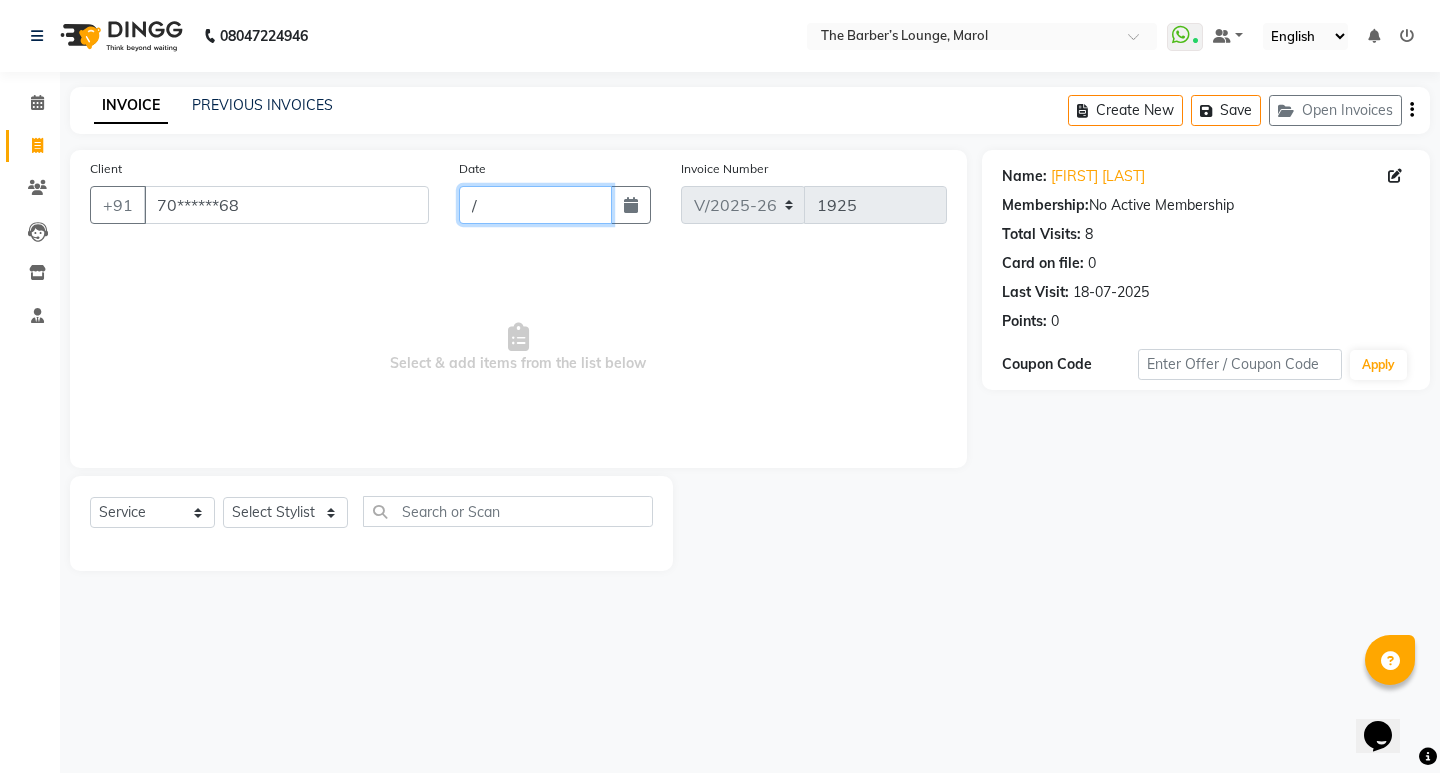 click on "/" 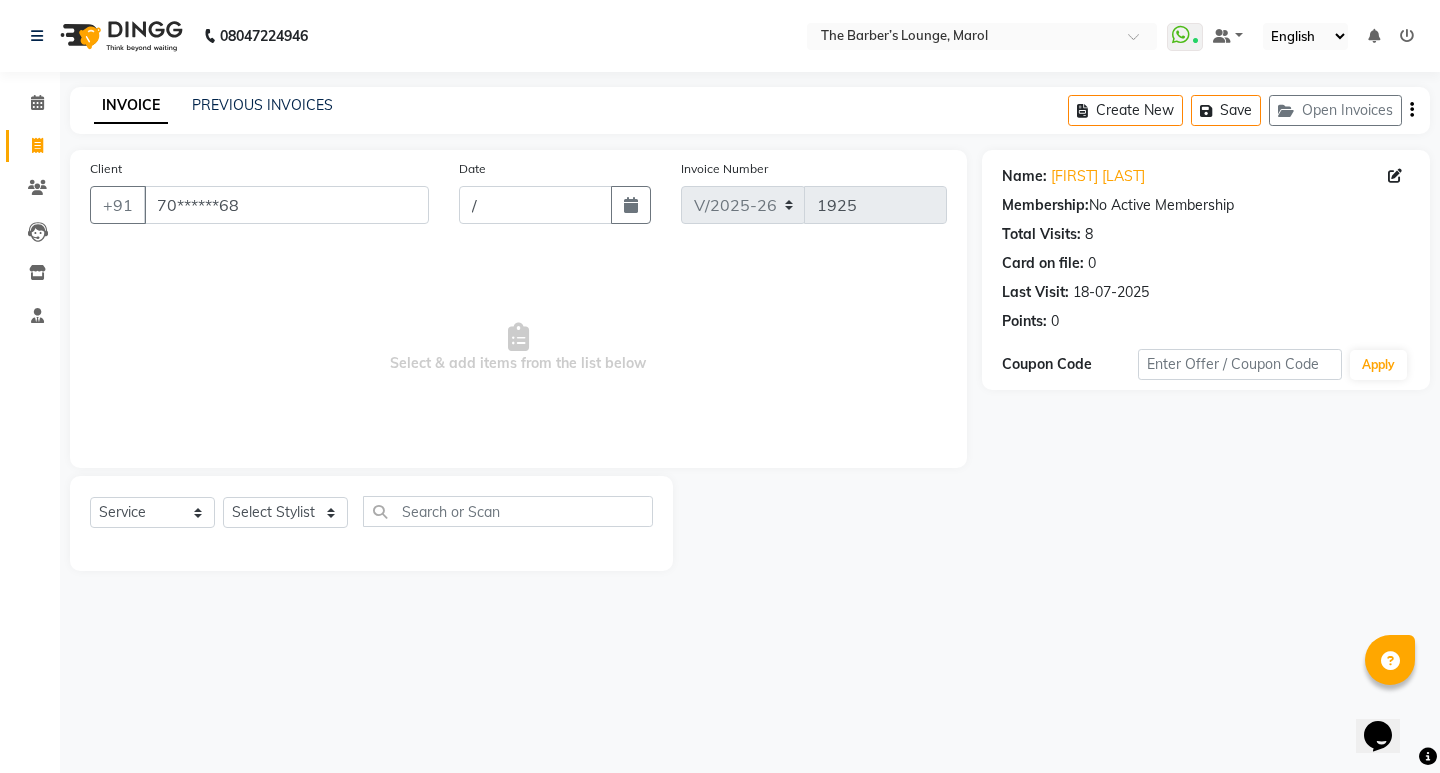select on "8" 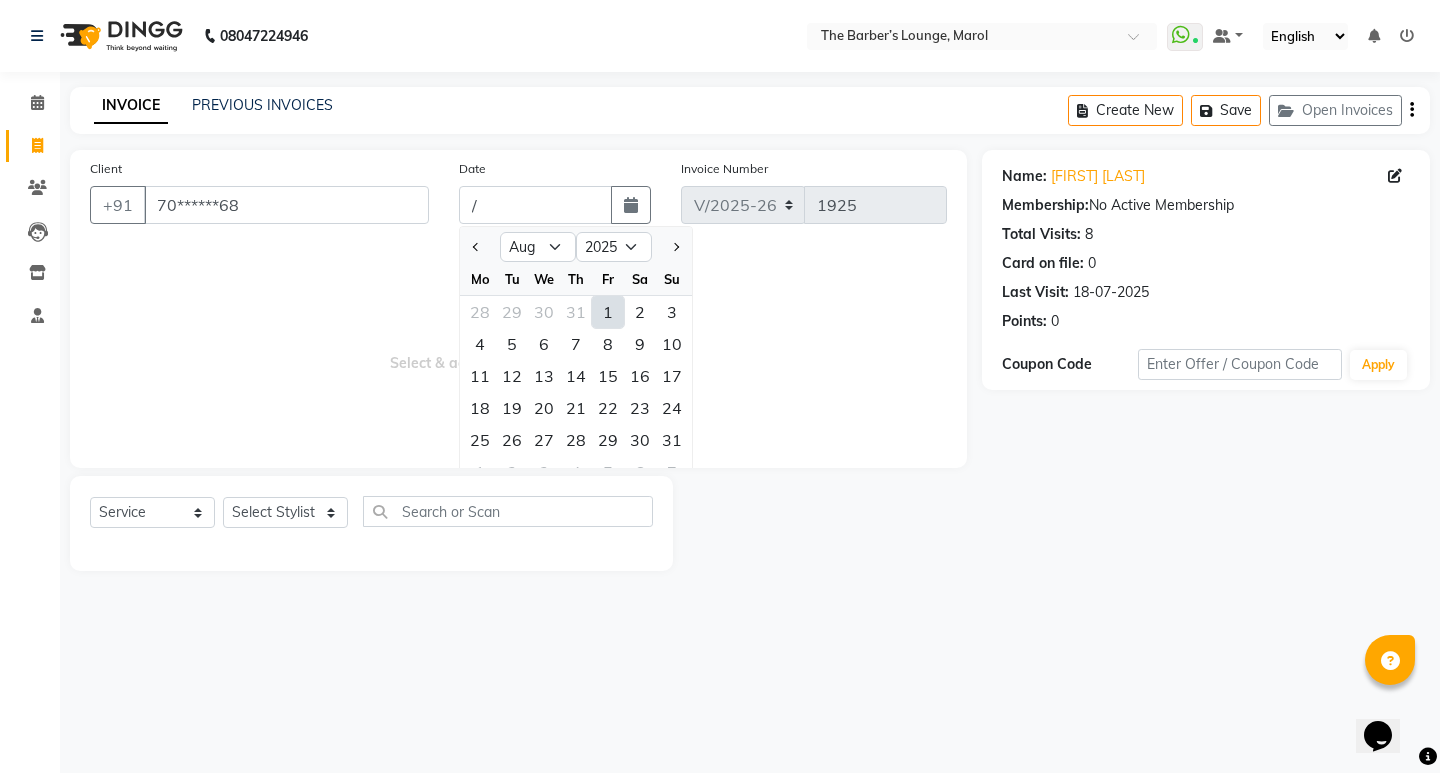click on "1" 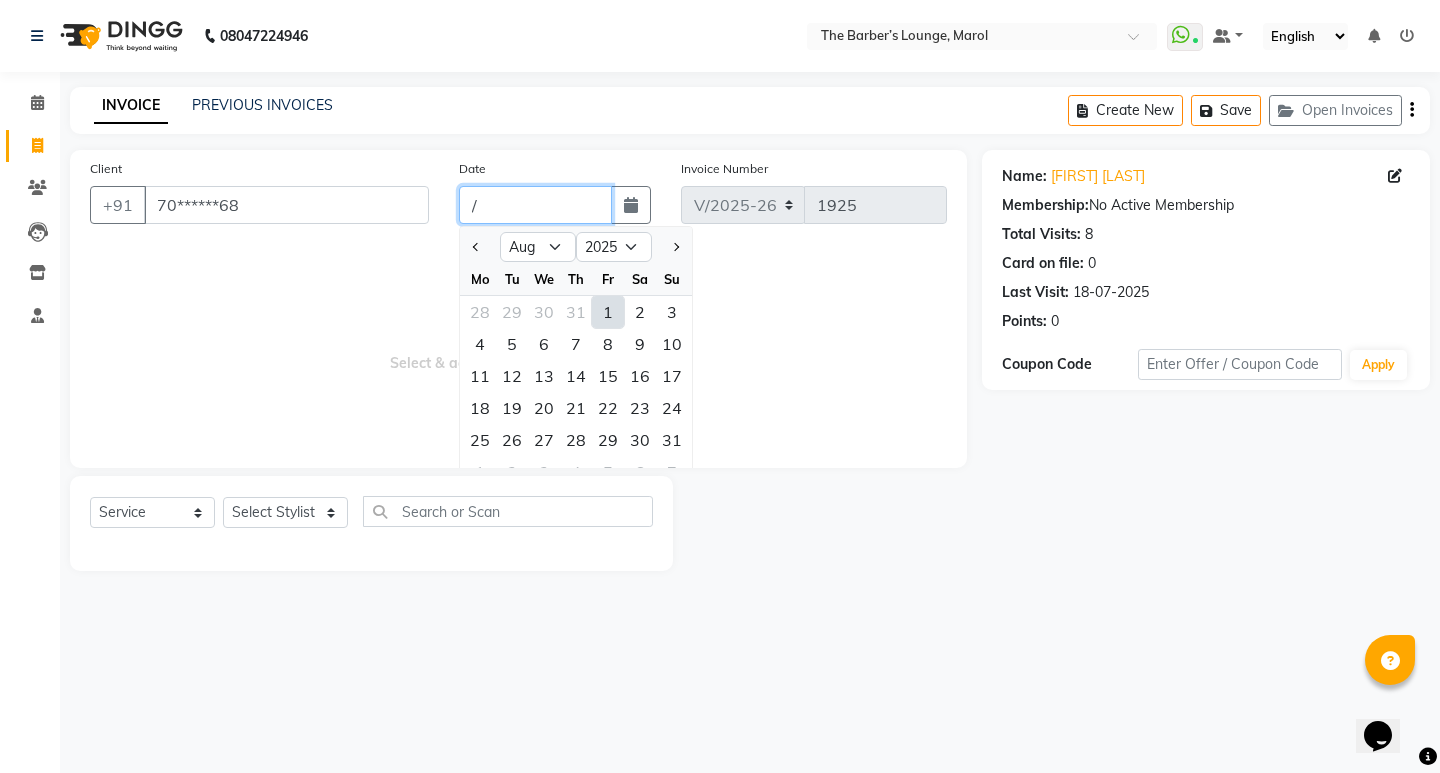 type on "01-08-2025" 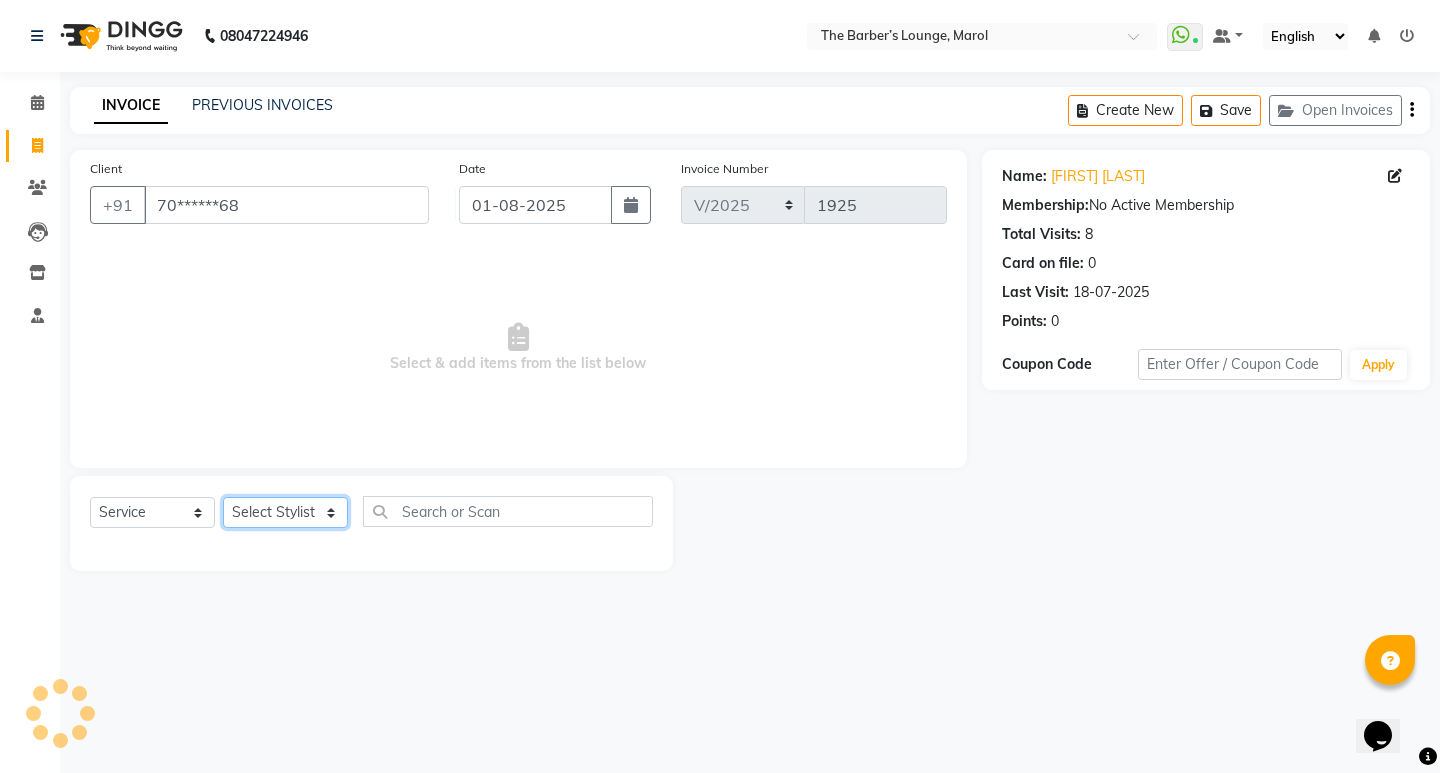 click on "Select Stylist Anjali Jafar Salmani Ketan Shinde Mohsin Akhtar Satish Tejasvi Vasundhara" 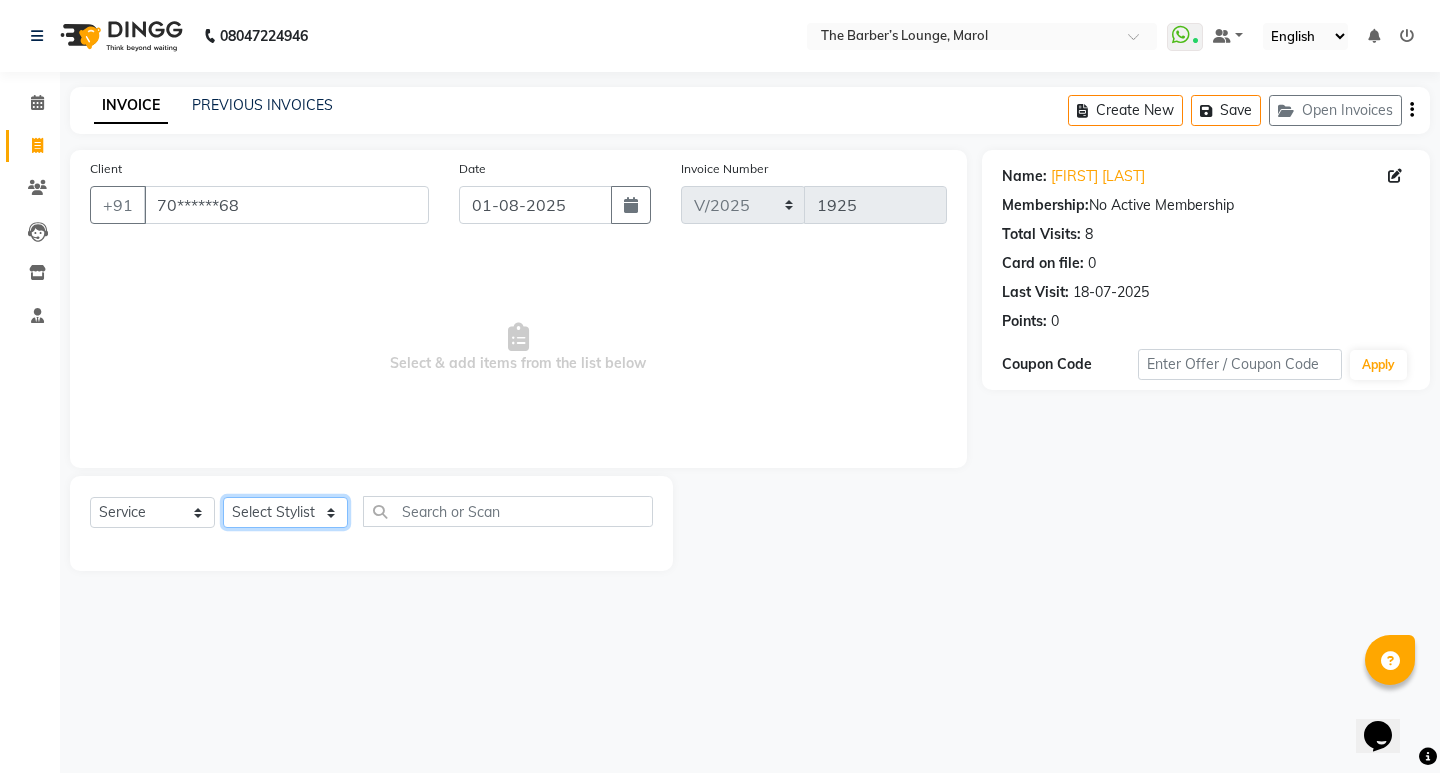 select on "60183" 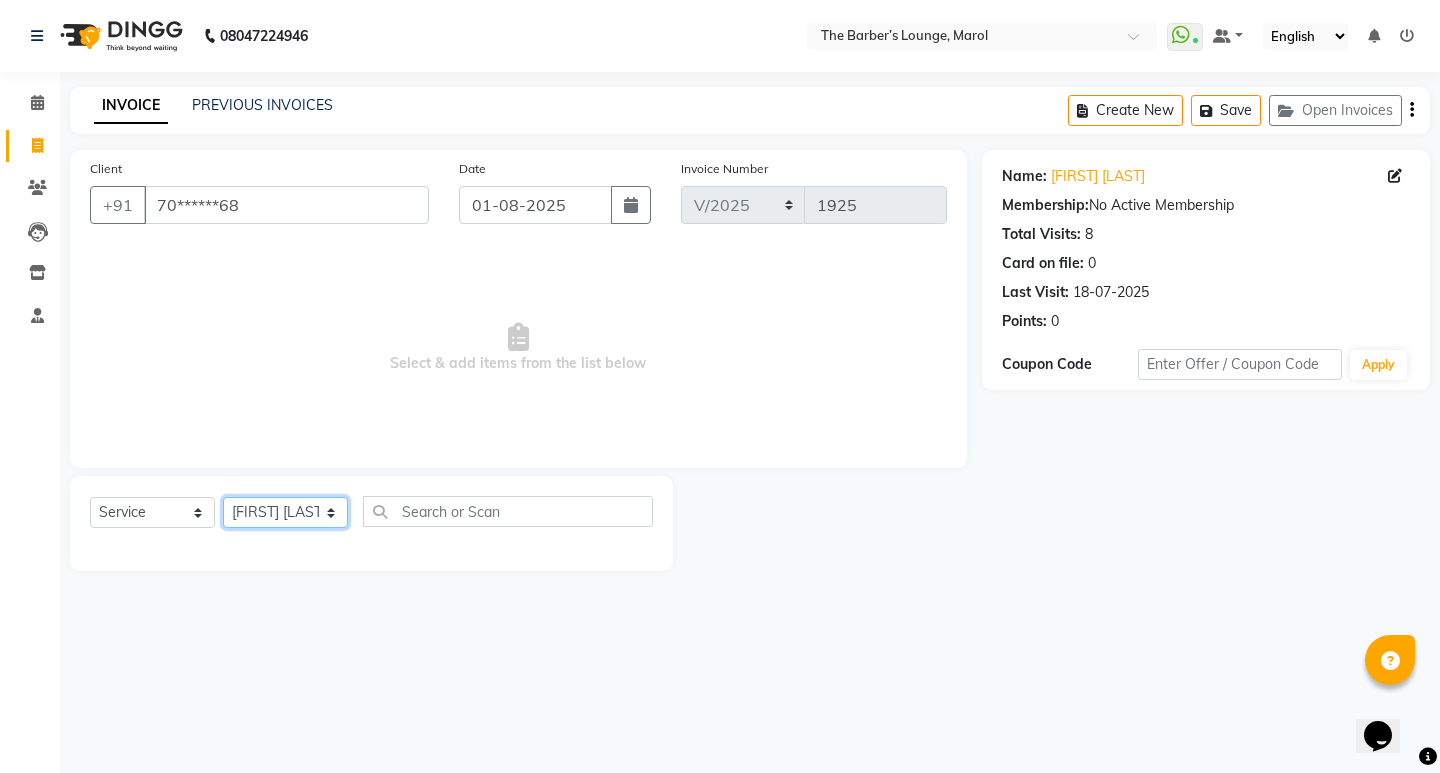 click on "Select Stylist Anjali Jafar Salmani Ketan Shinde Mohsin Akhtar Satish Tejasvi Vasundhara" 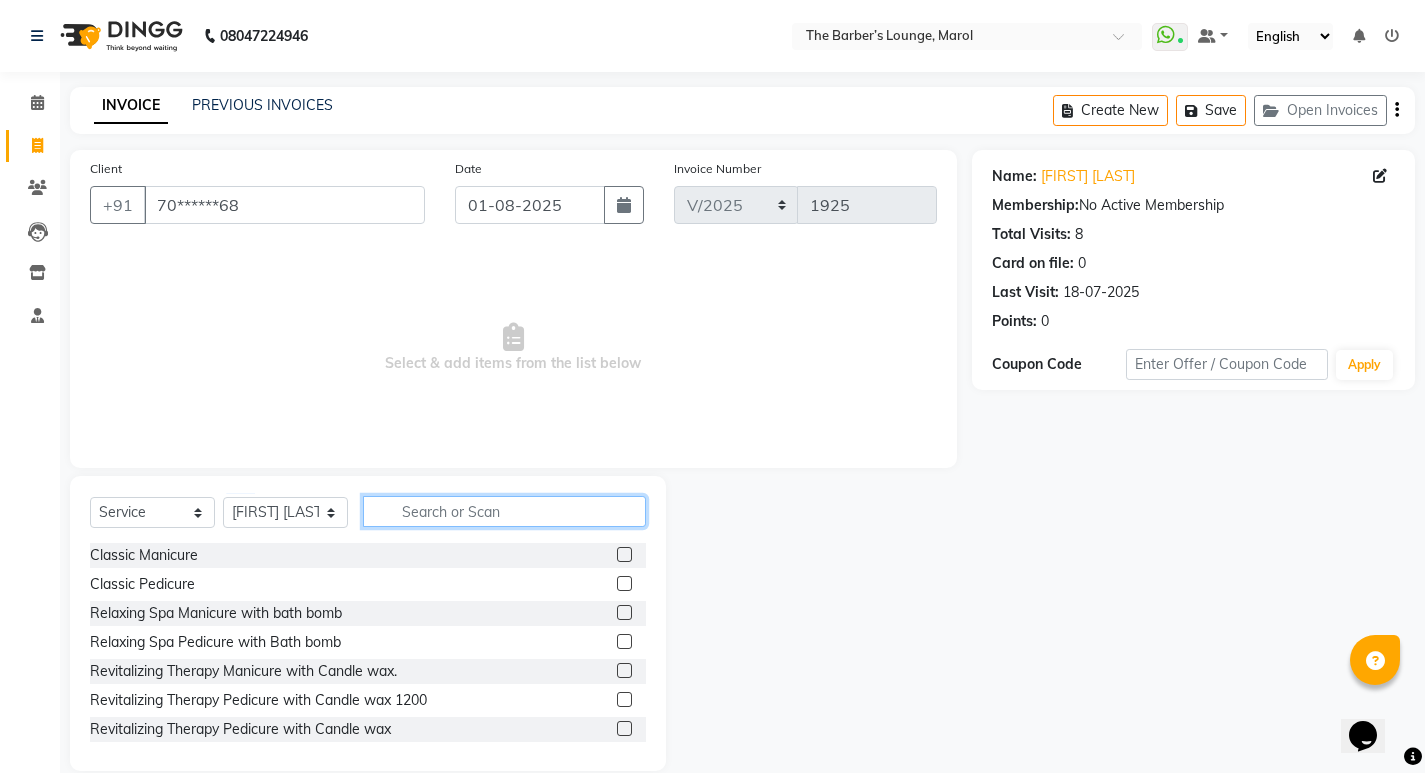 click 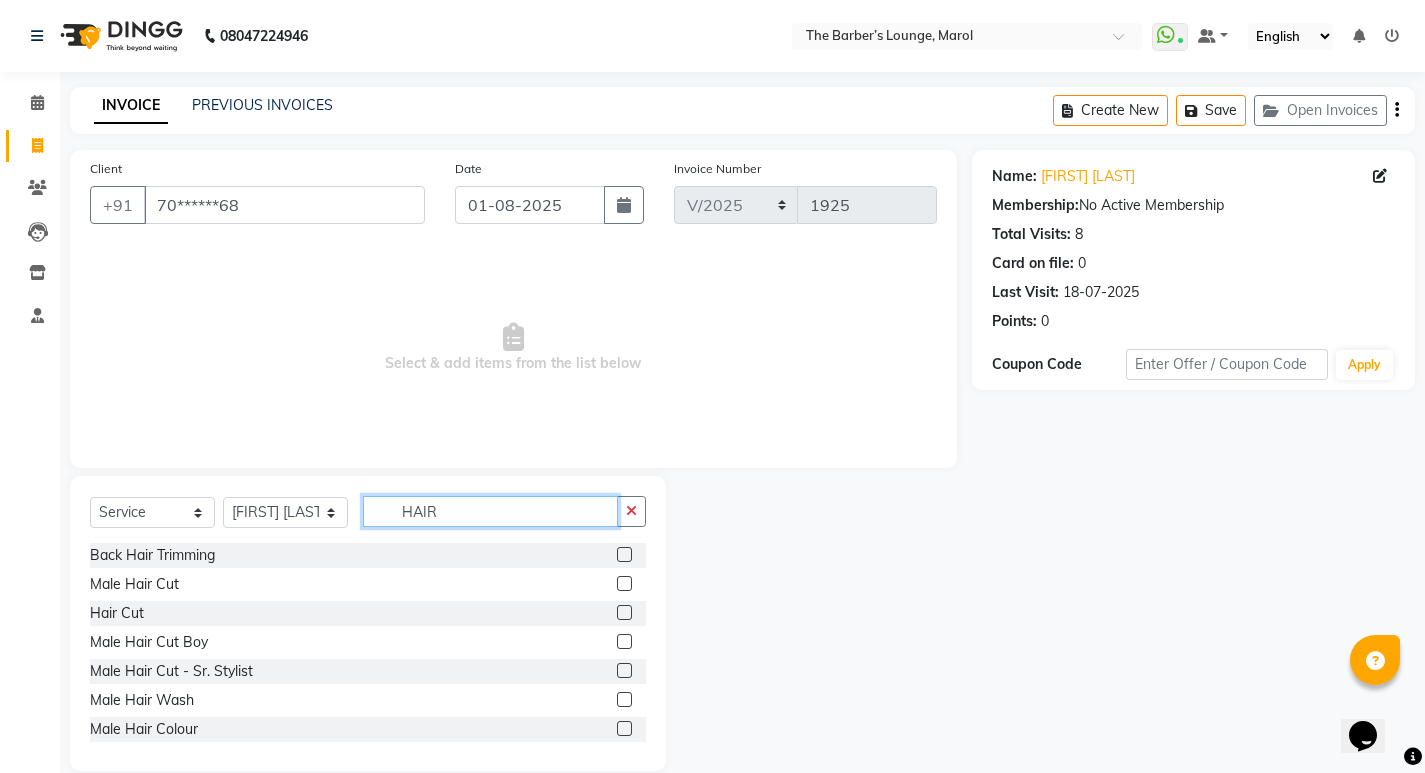 type on "HAIR" 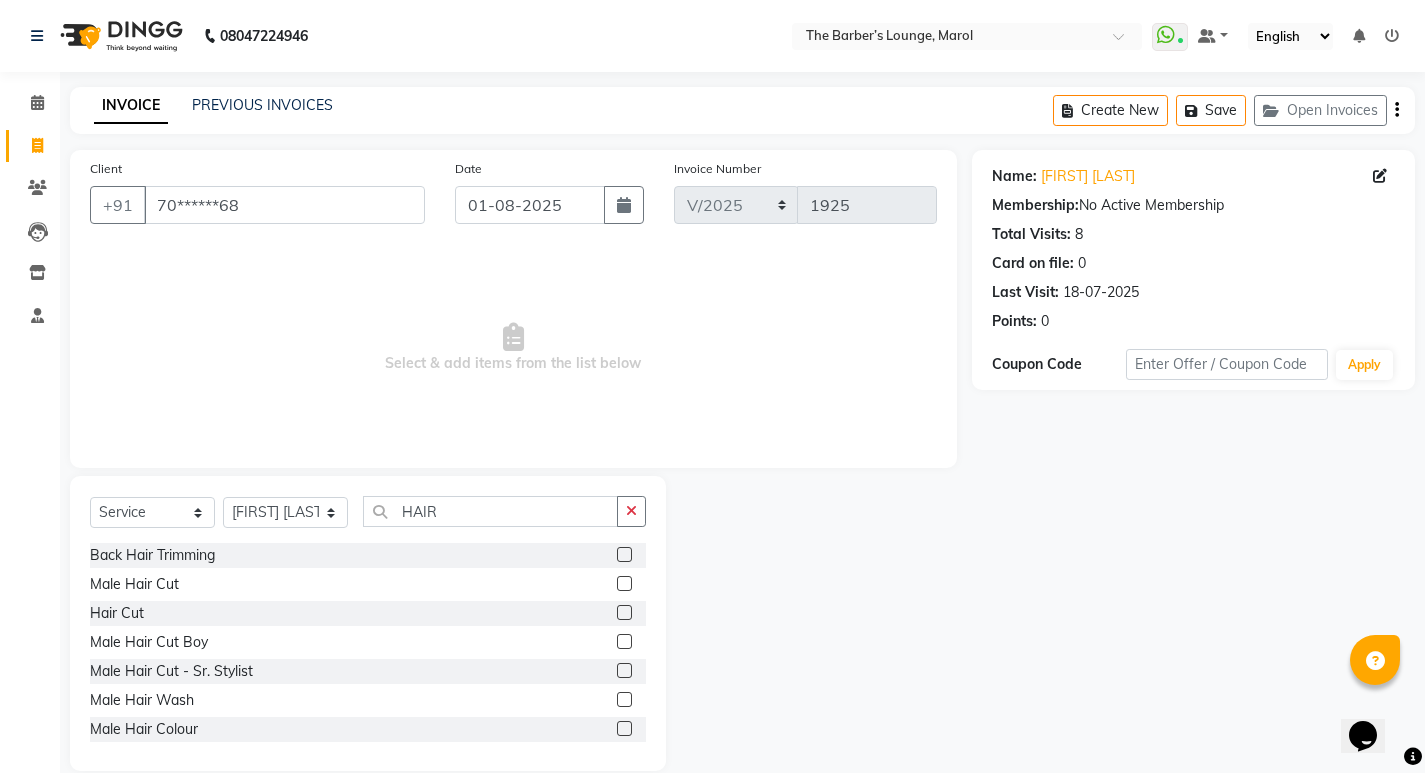 click 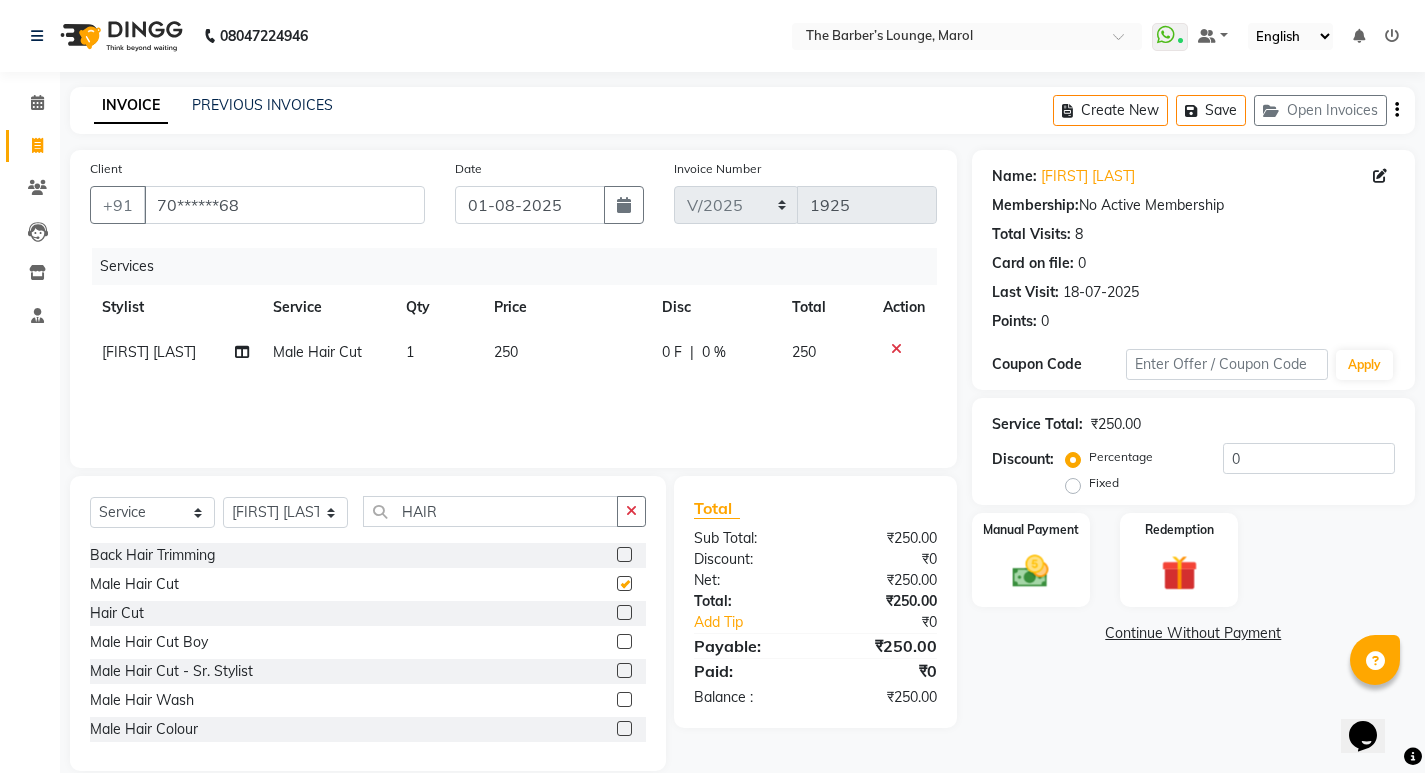 checkbox on "false" 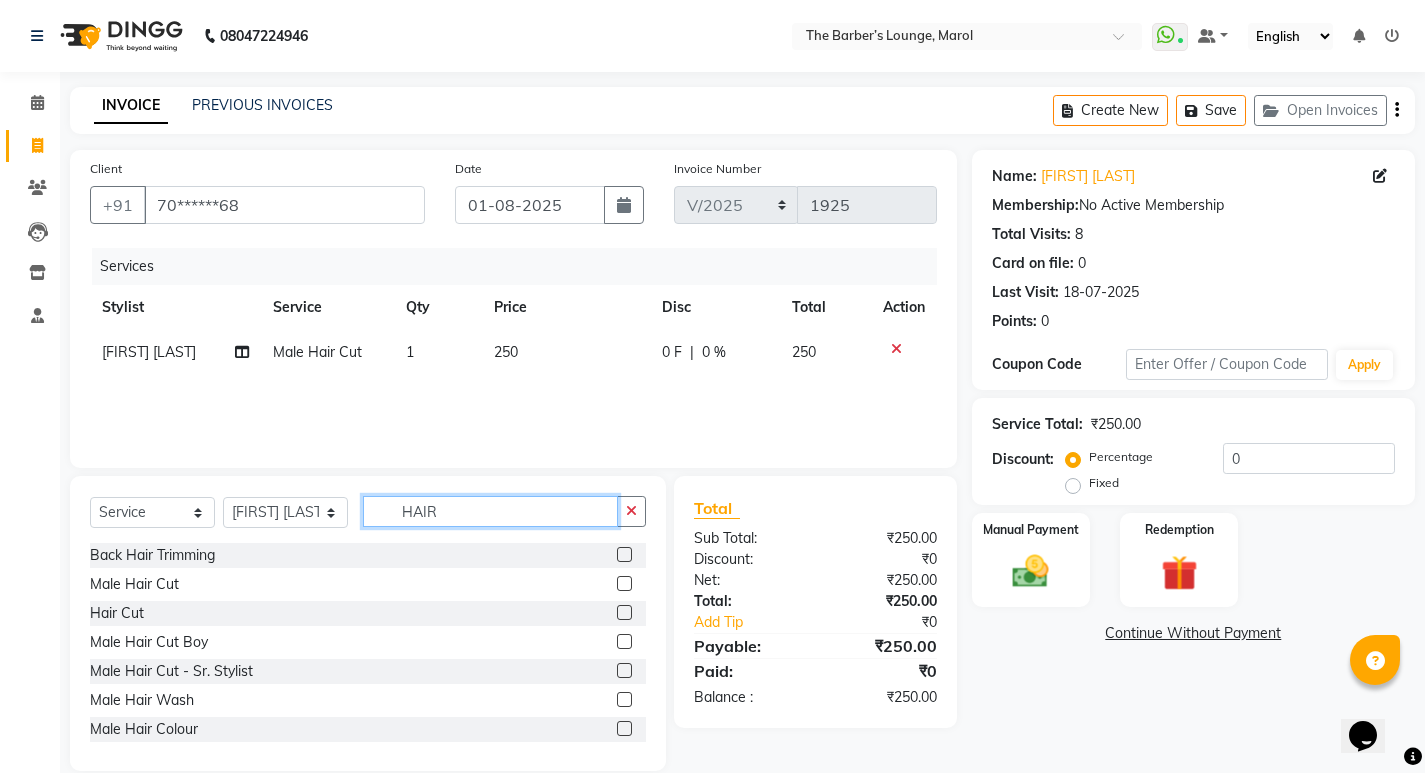 click on "HAIR" 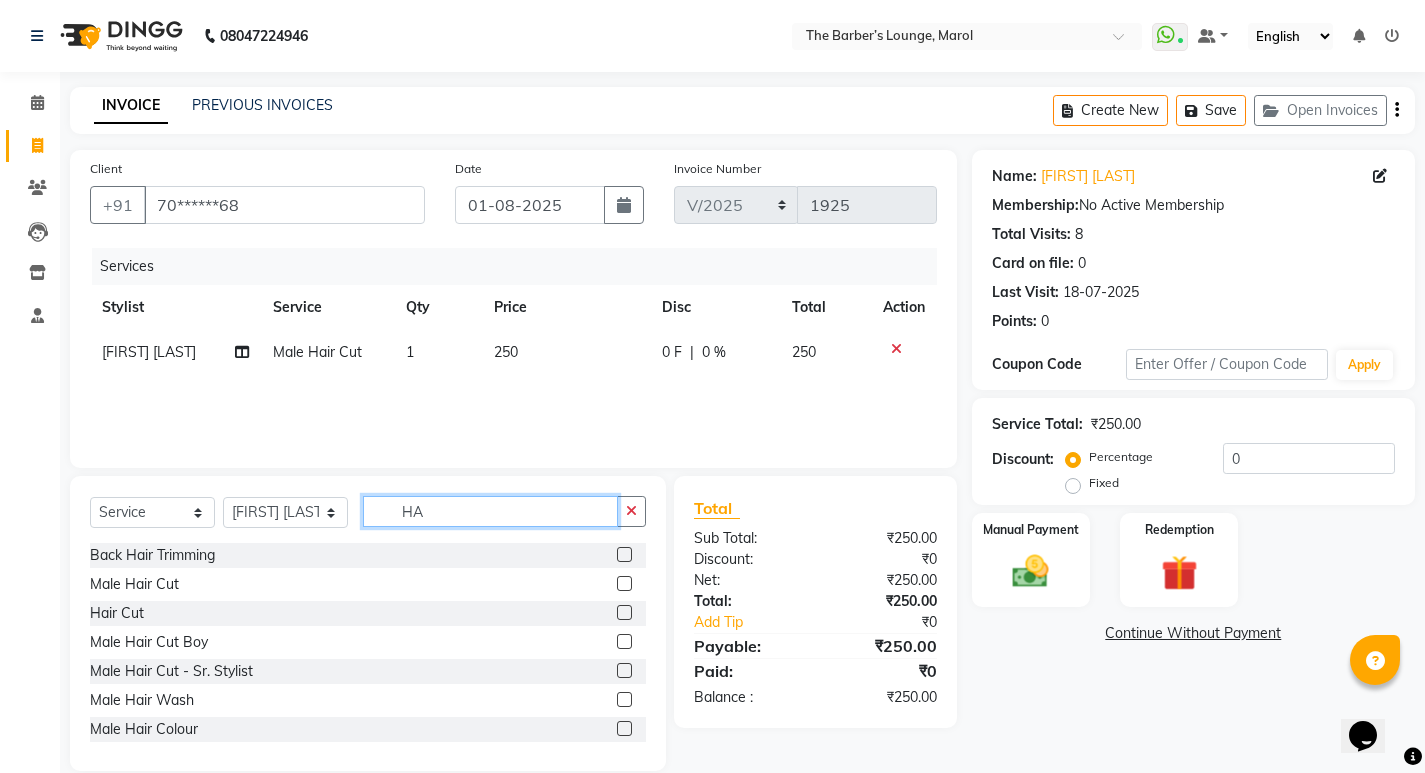 type on "H" 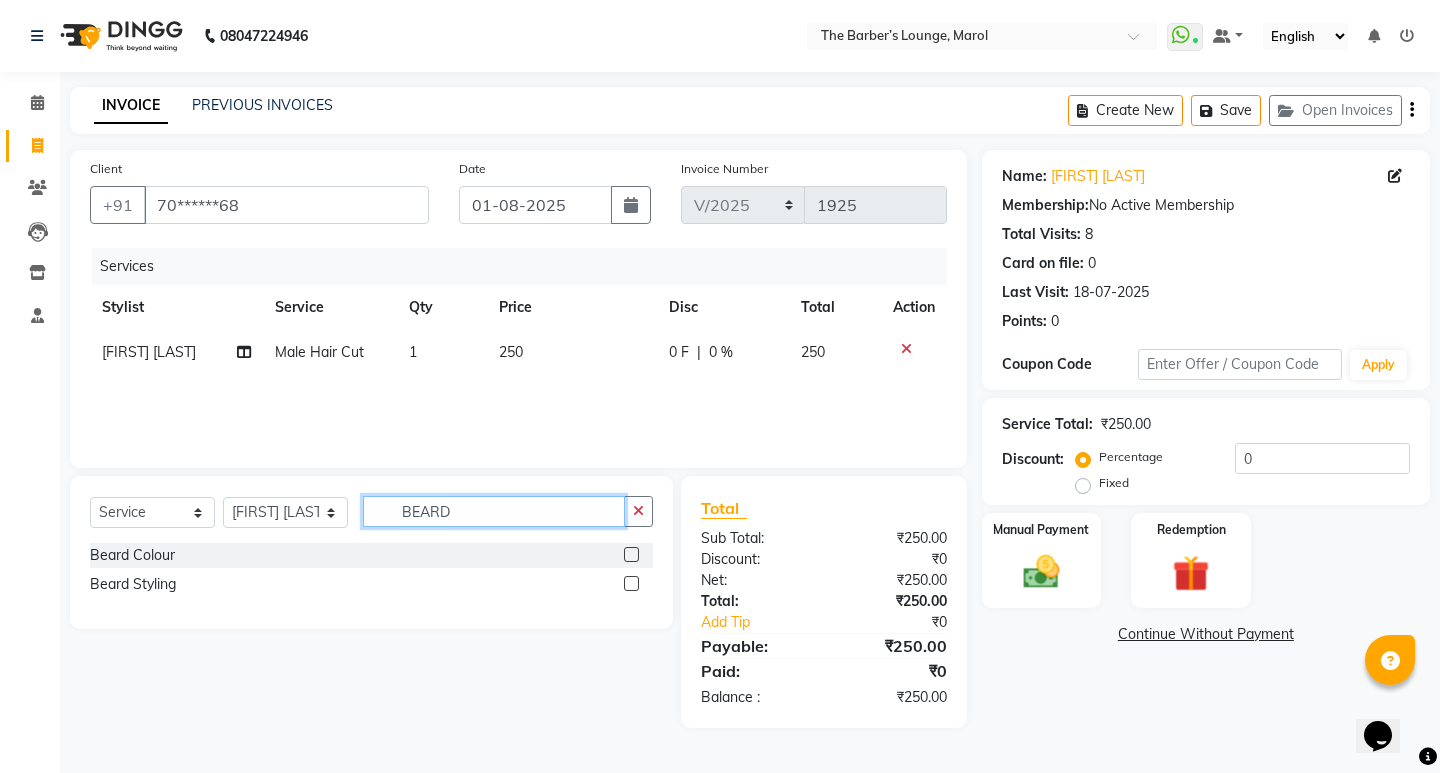 type on "BEARD" 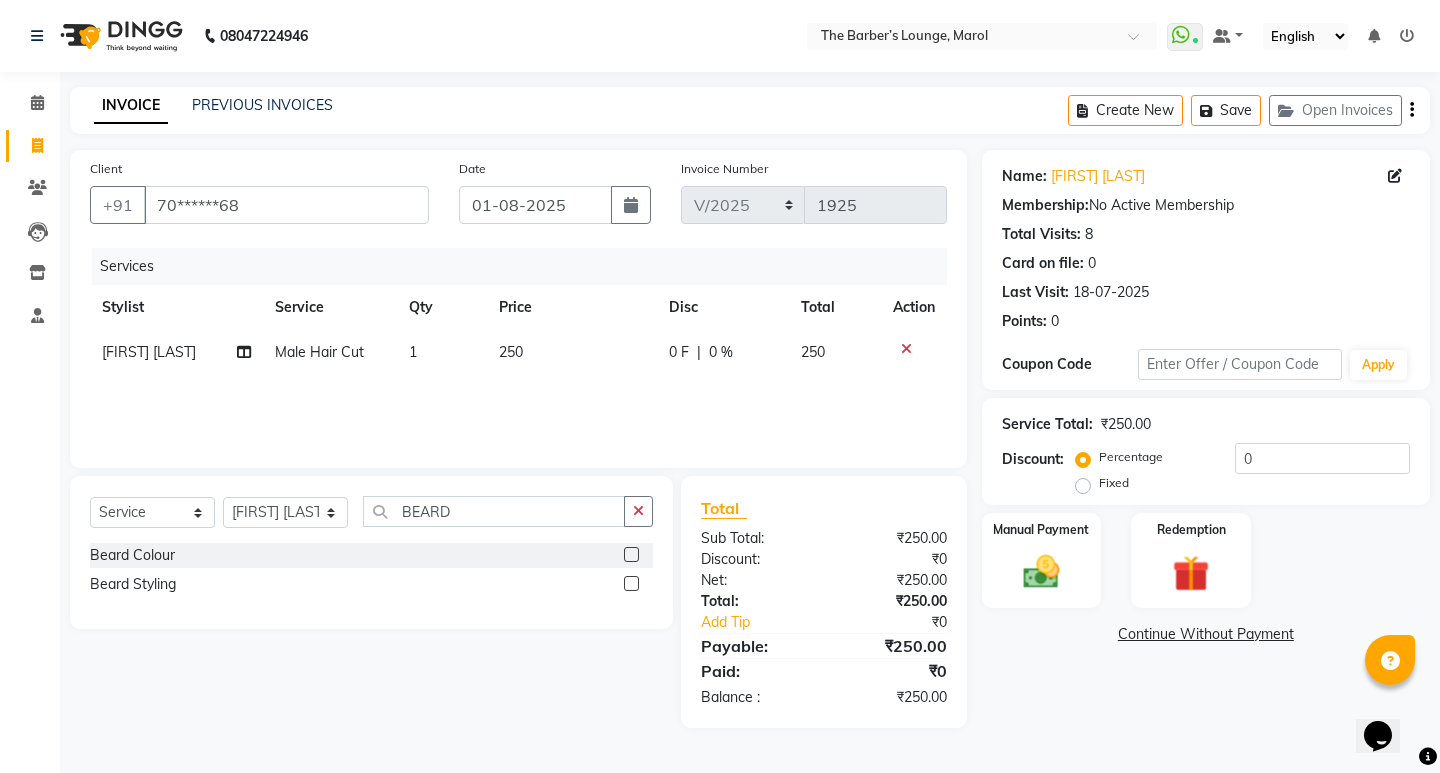 click 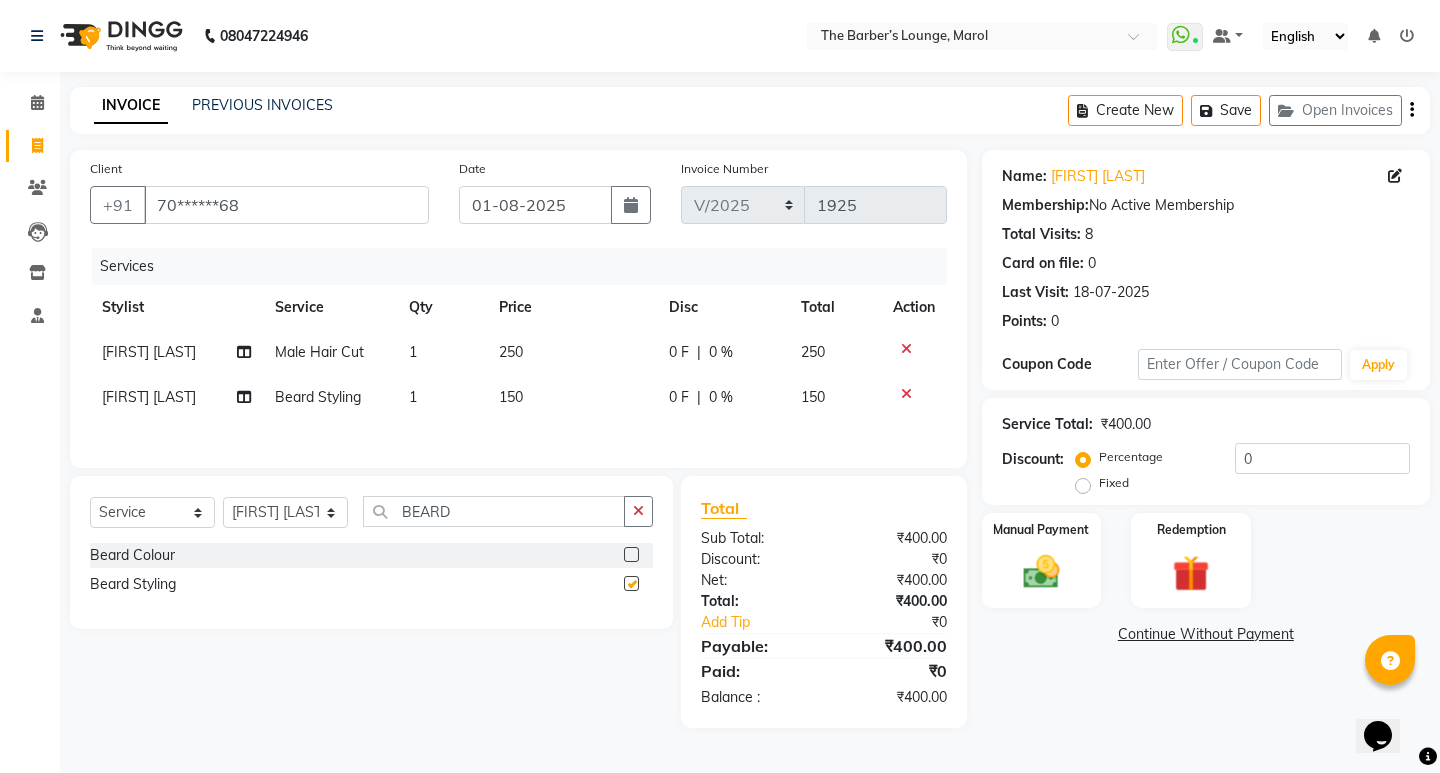 checkbox on "false" 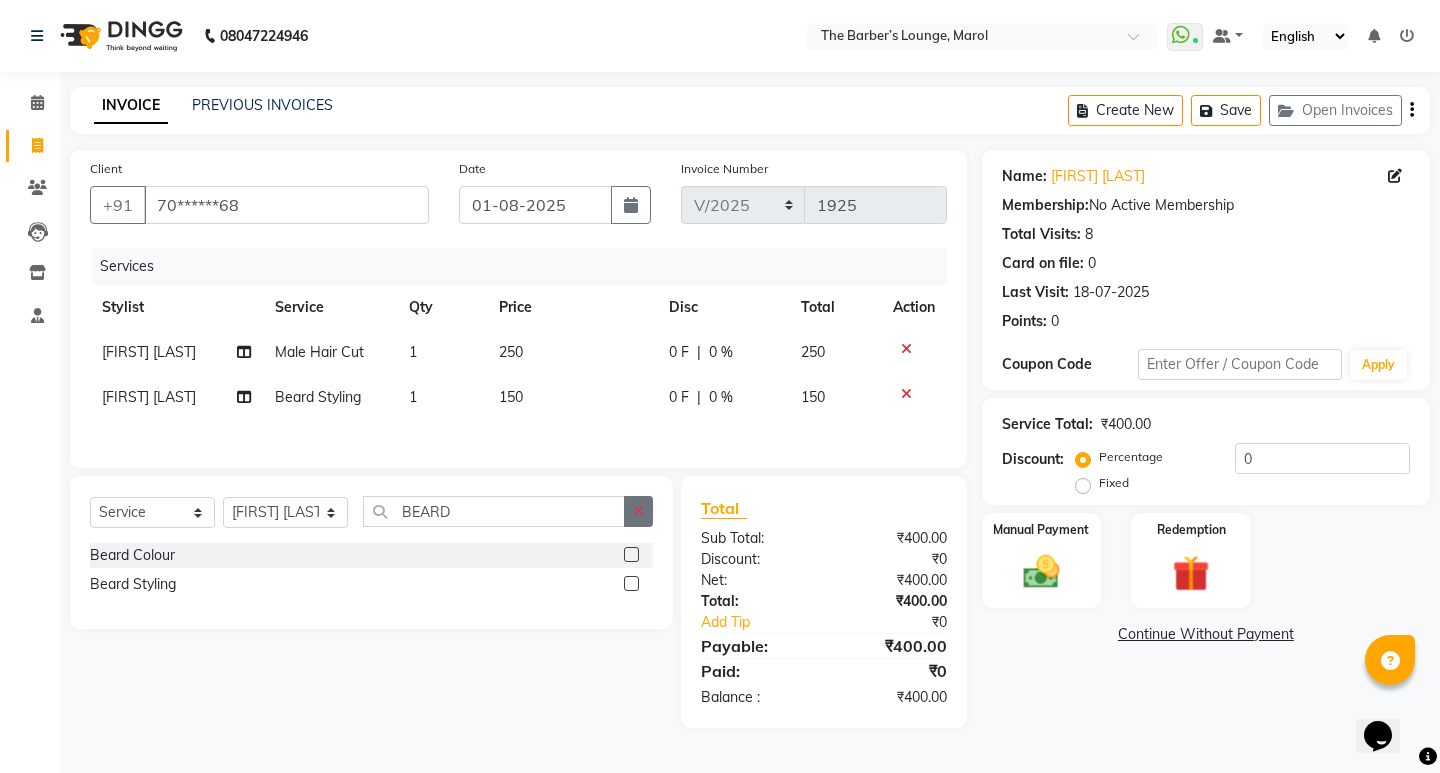 click 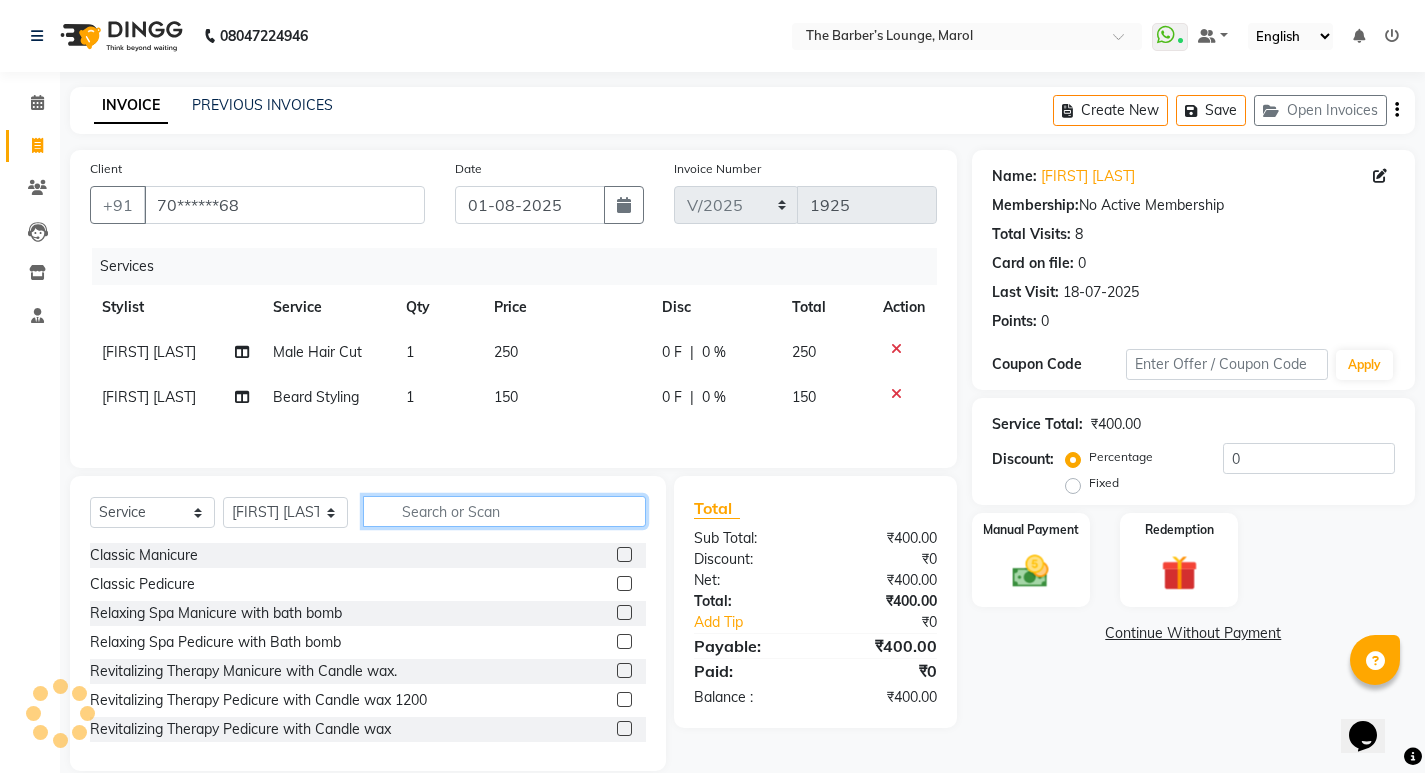 click 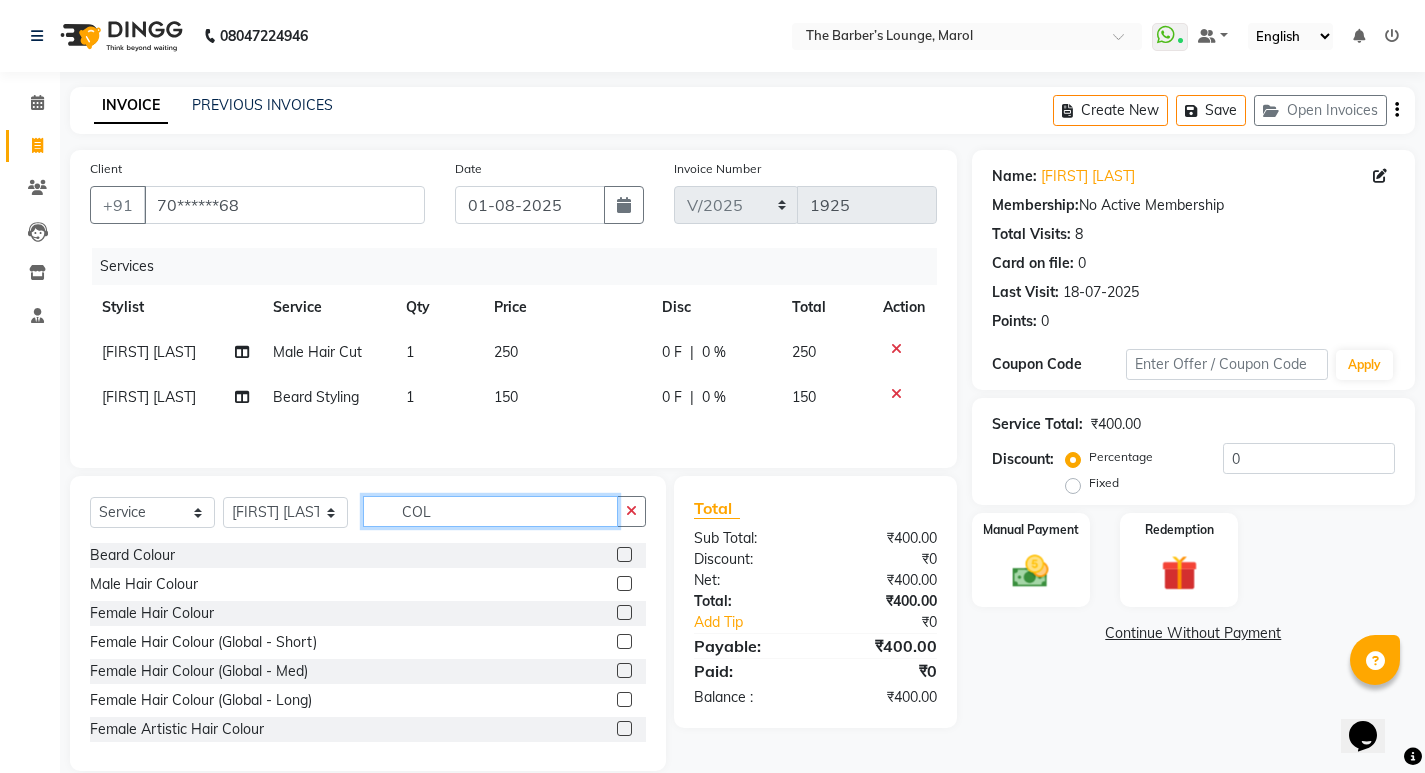 type on "COL" 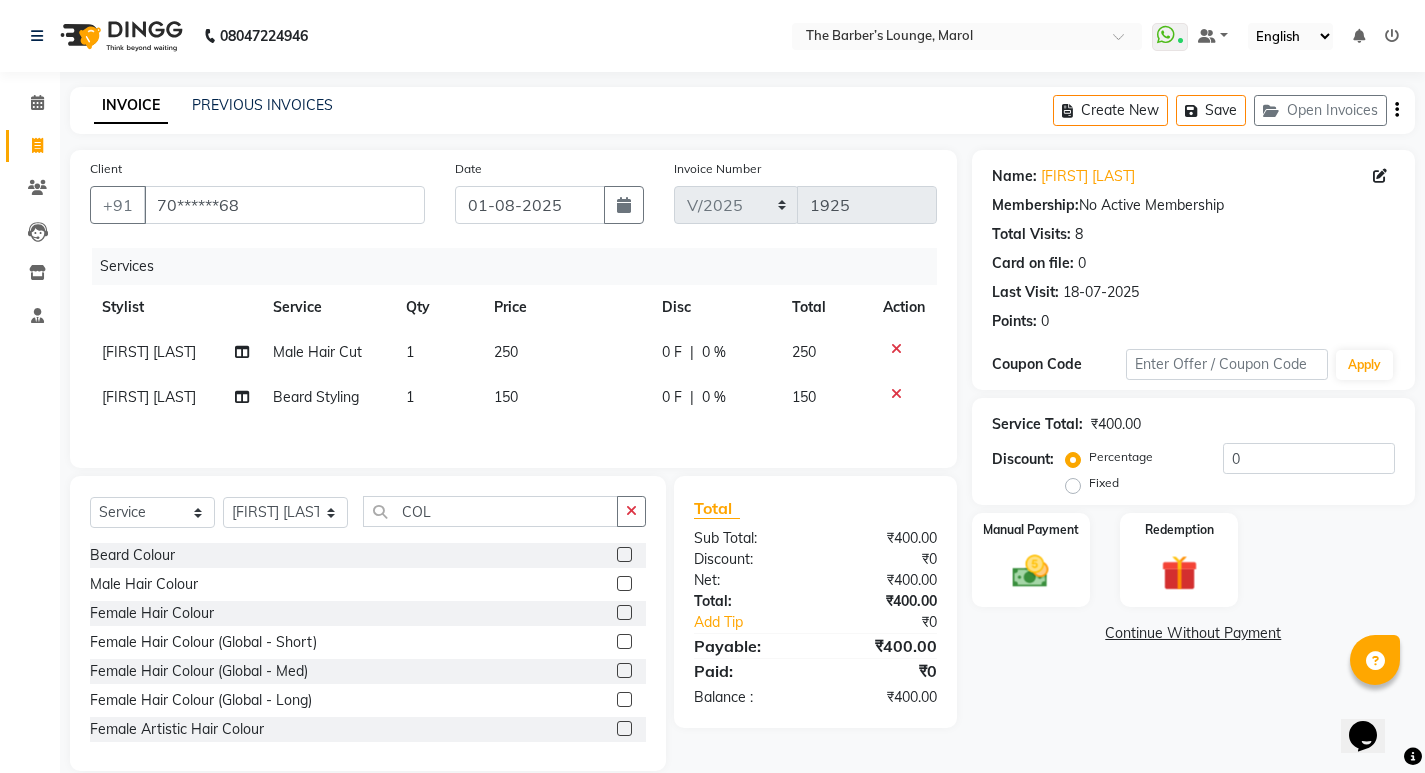 click 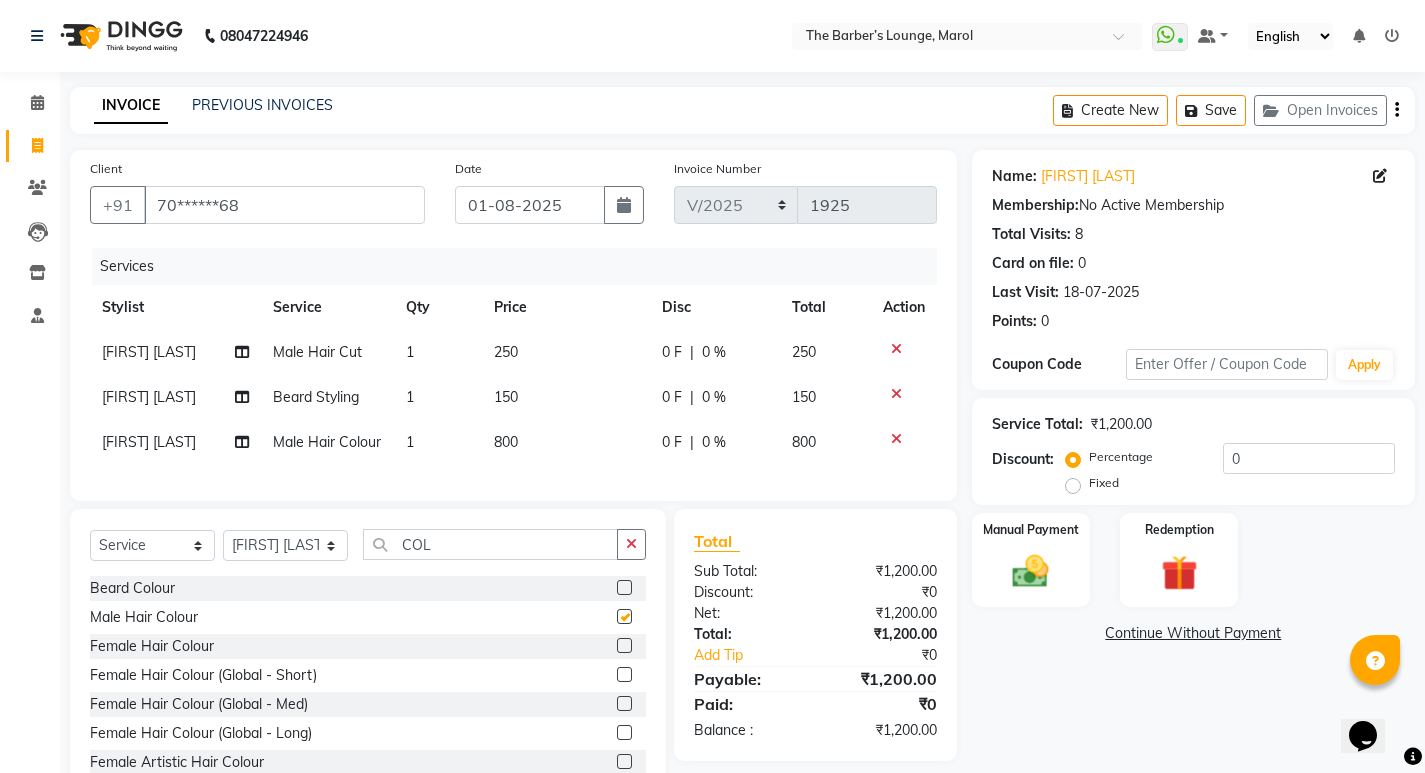 checkbox on "false" 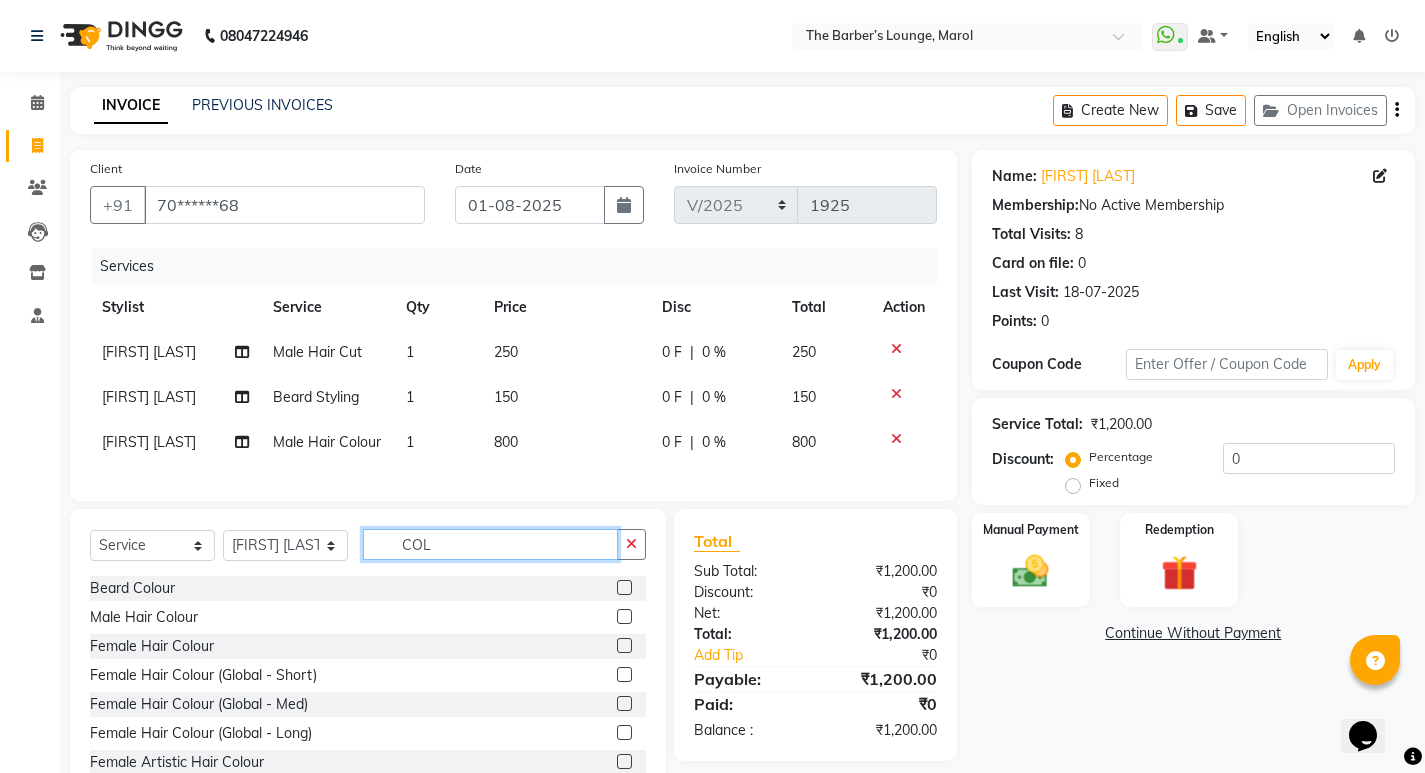 click on "COL" 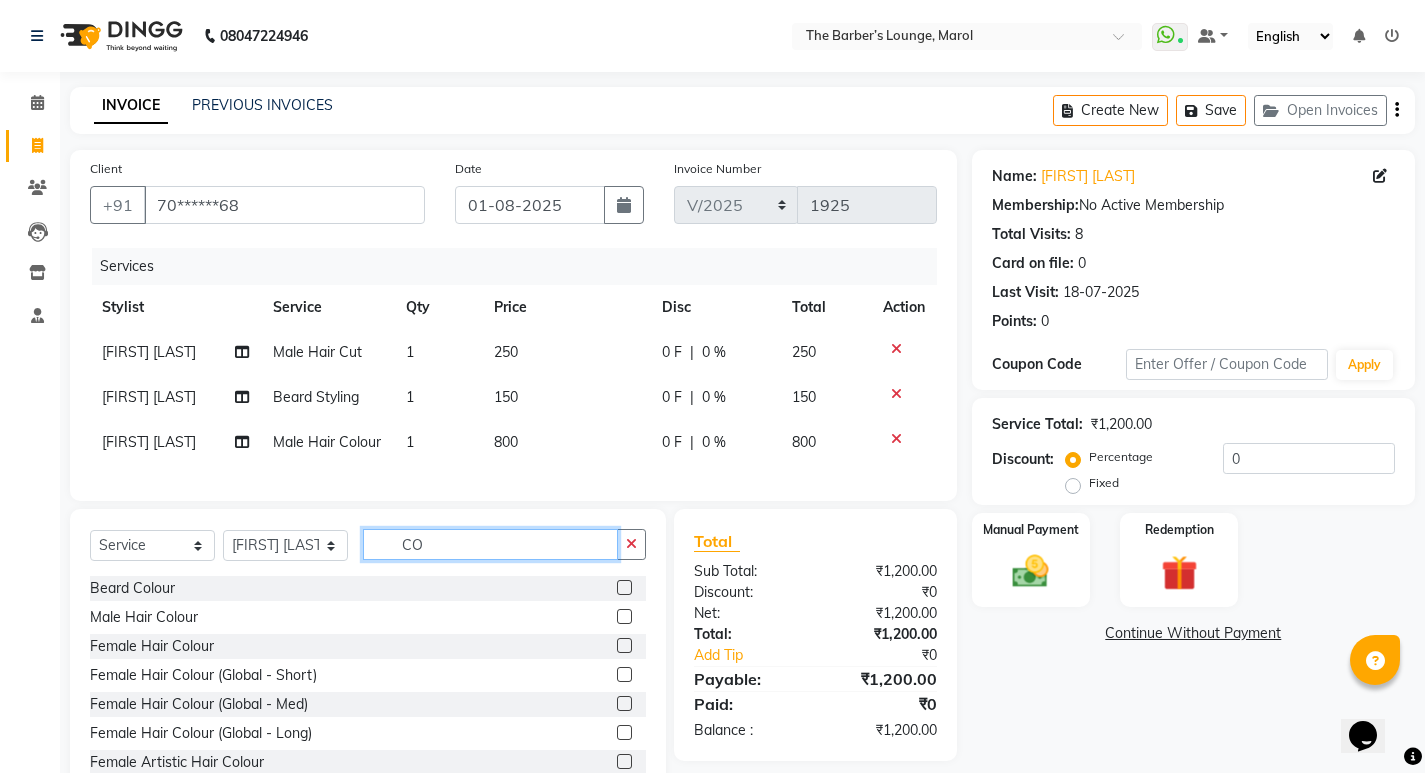 type on "C" 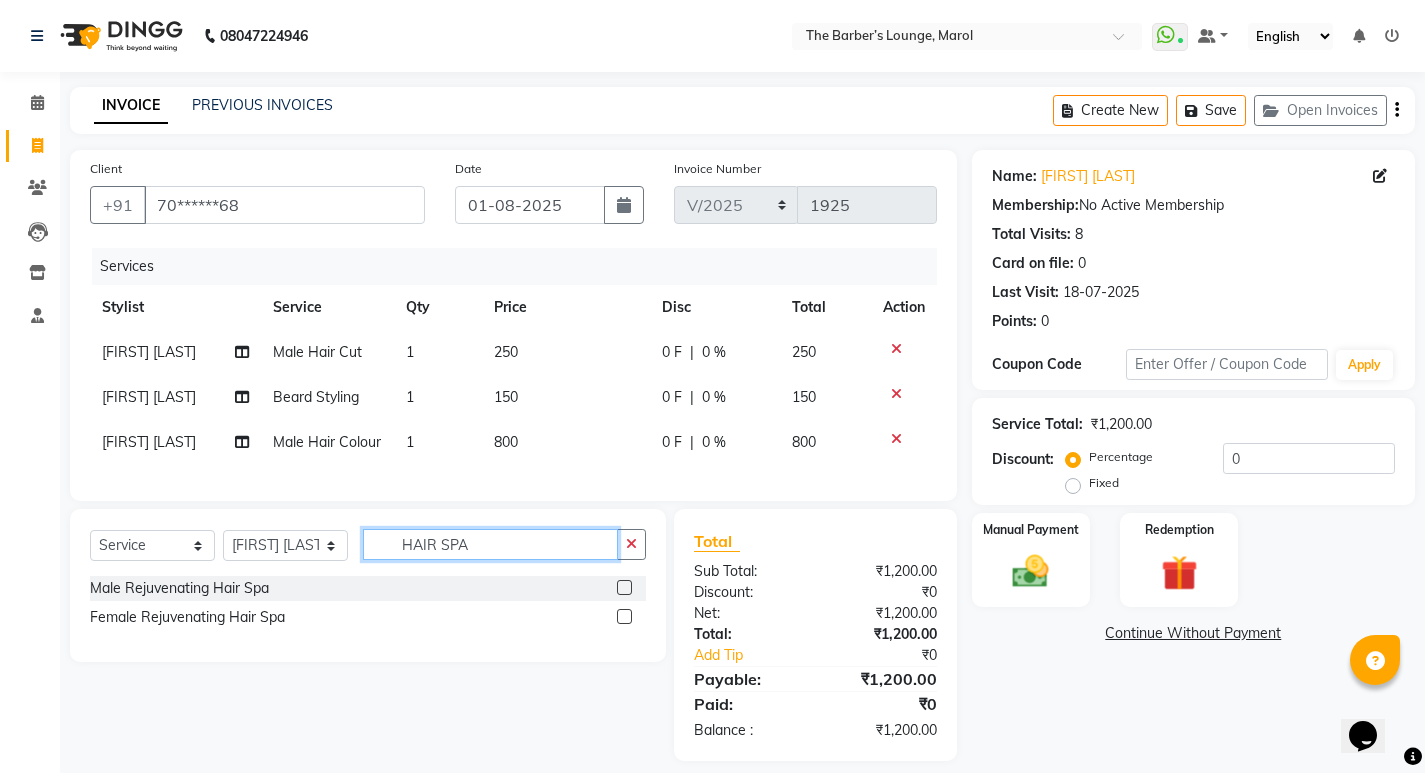 type on "HAIR SPA" 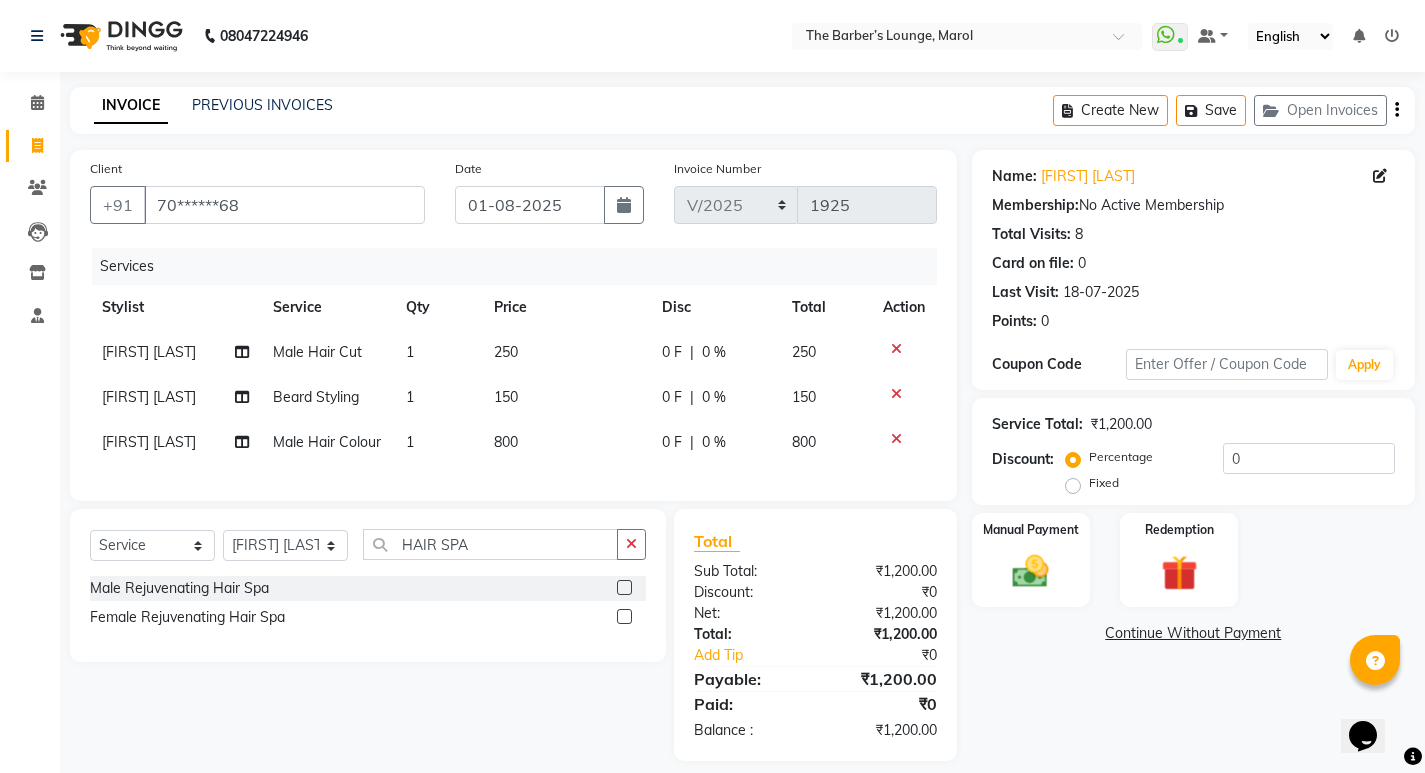 click 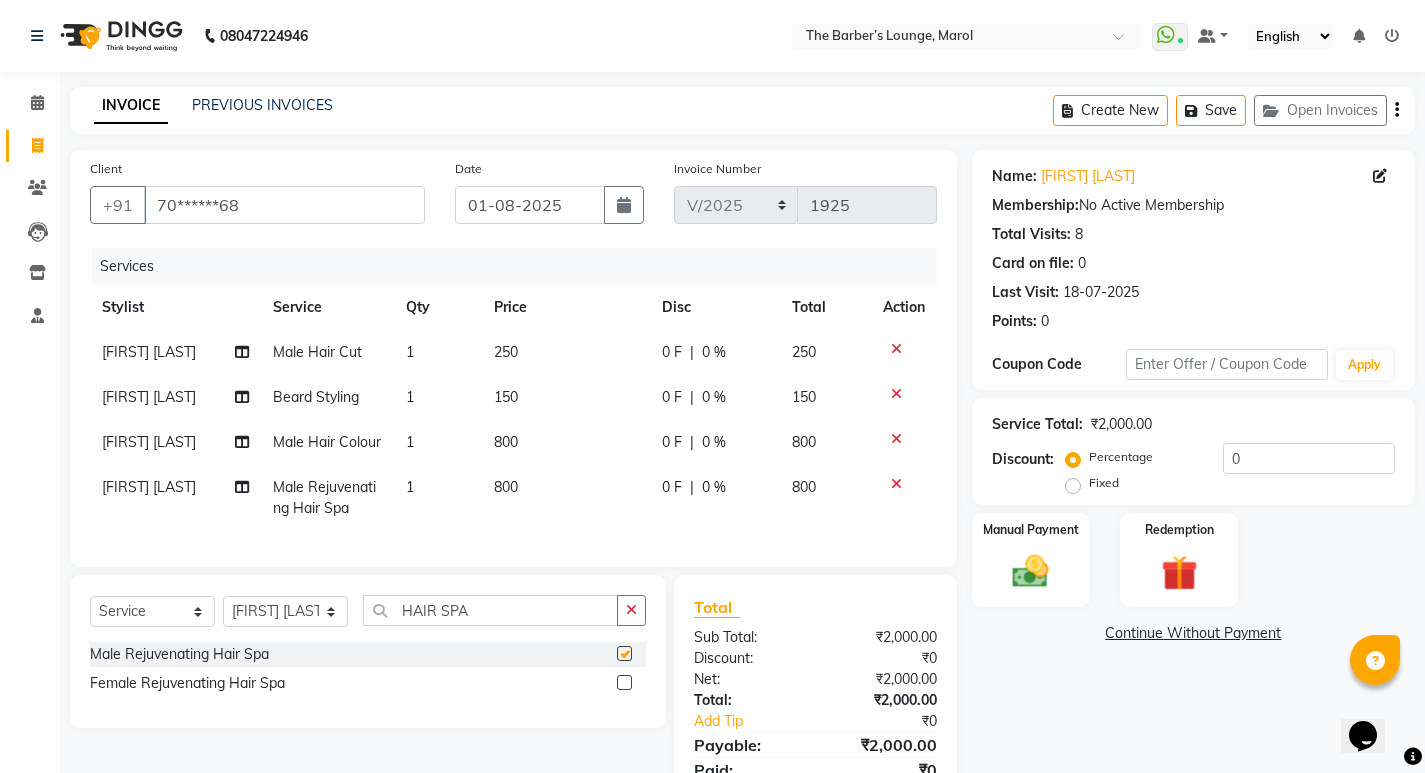 checkbox on "false" 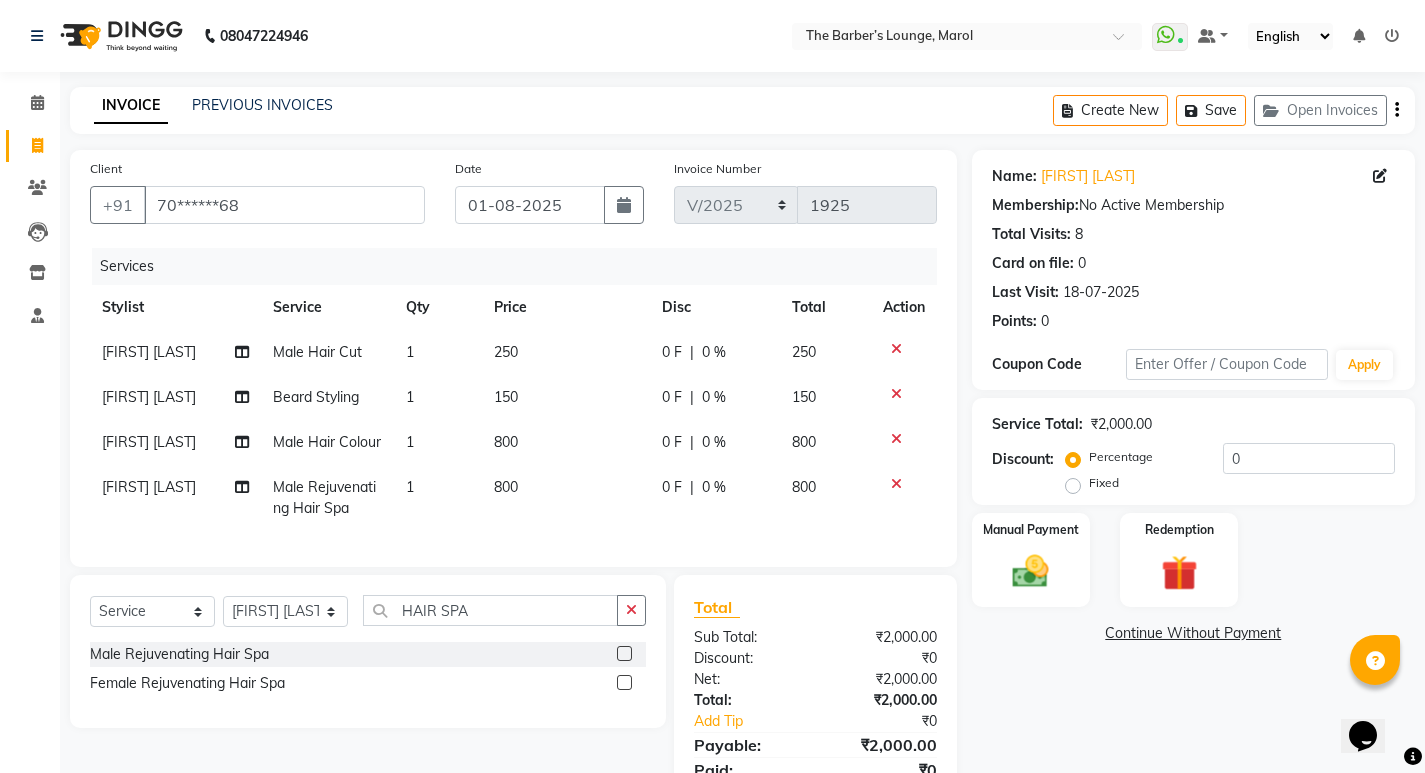 click on "800" 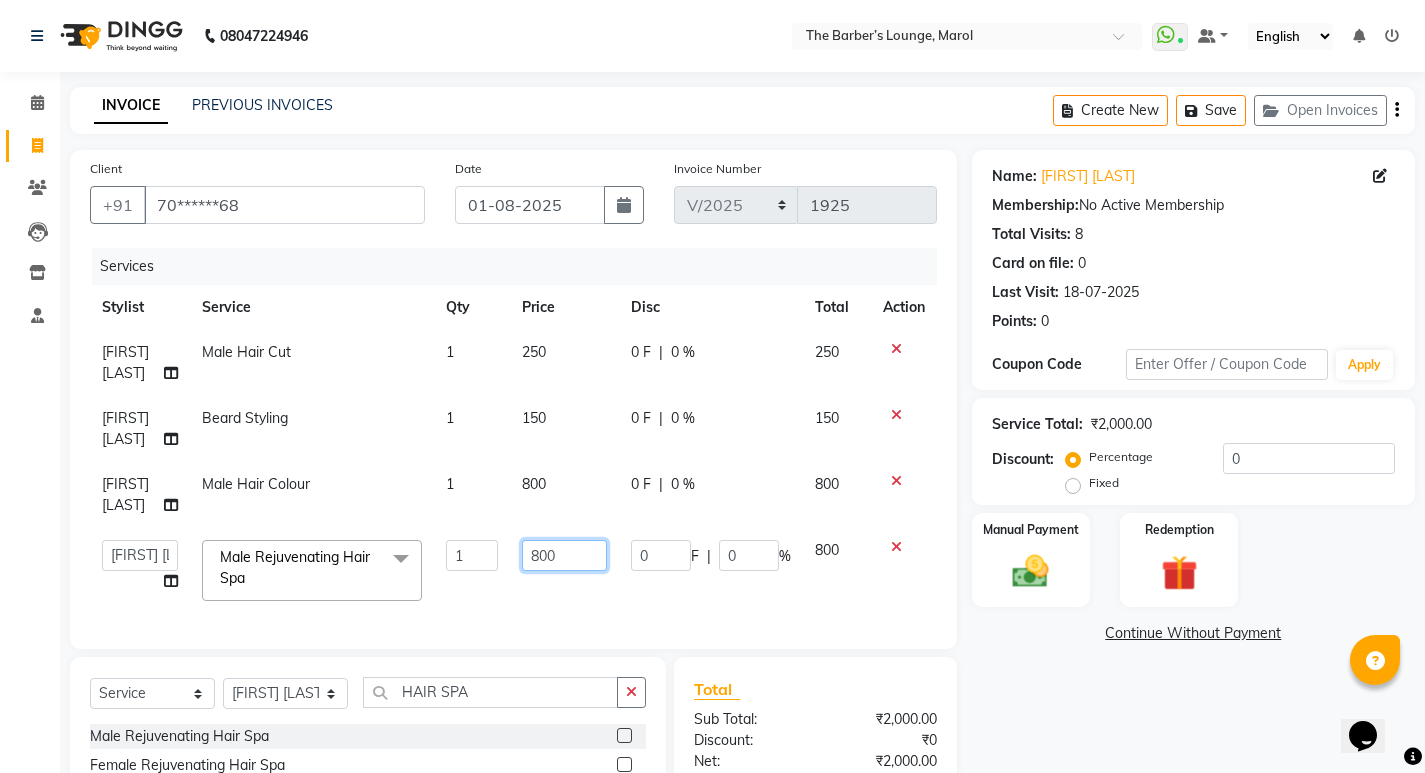 click on "800" 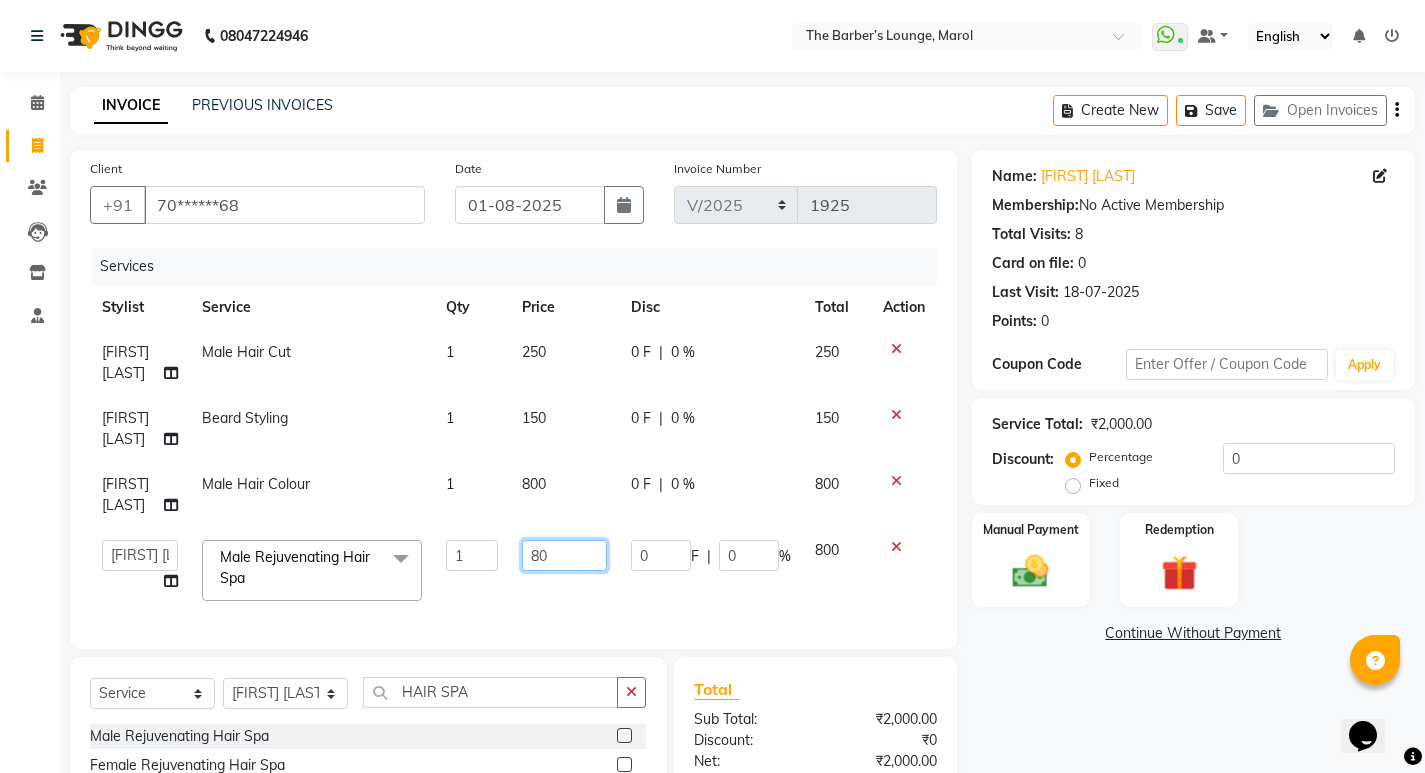 type on "8" 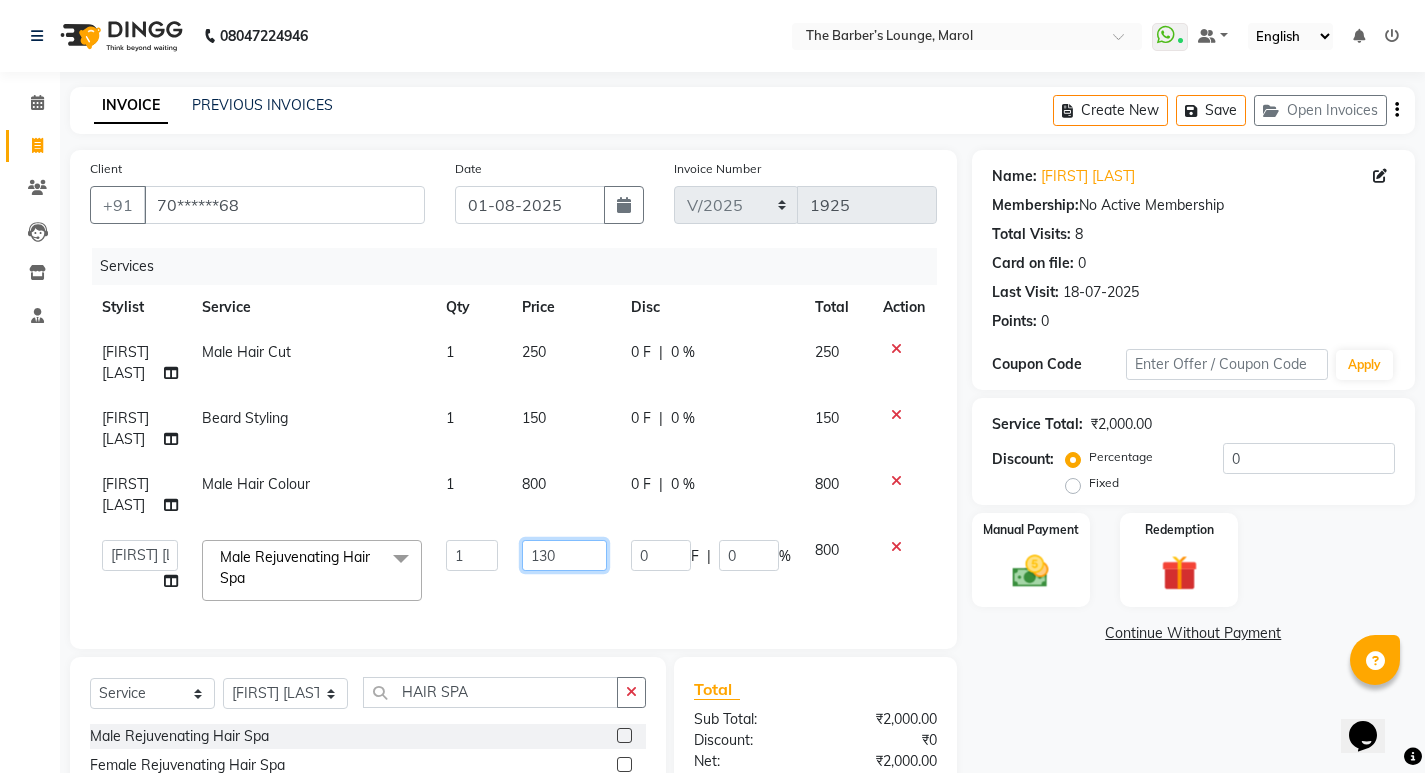 type on "1300" 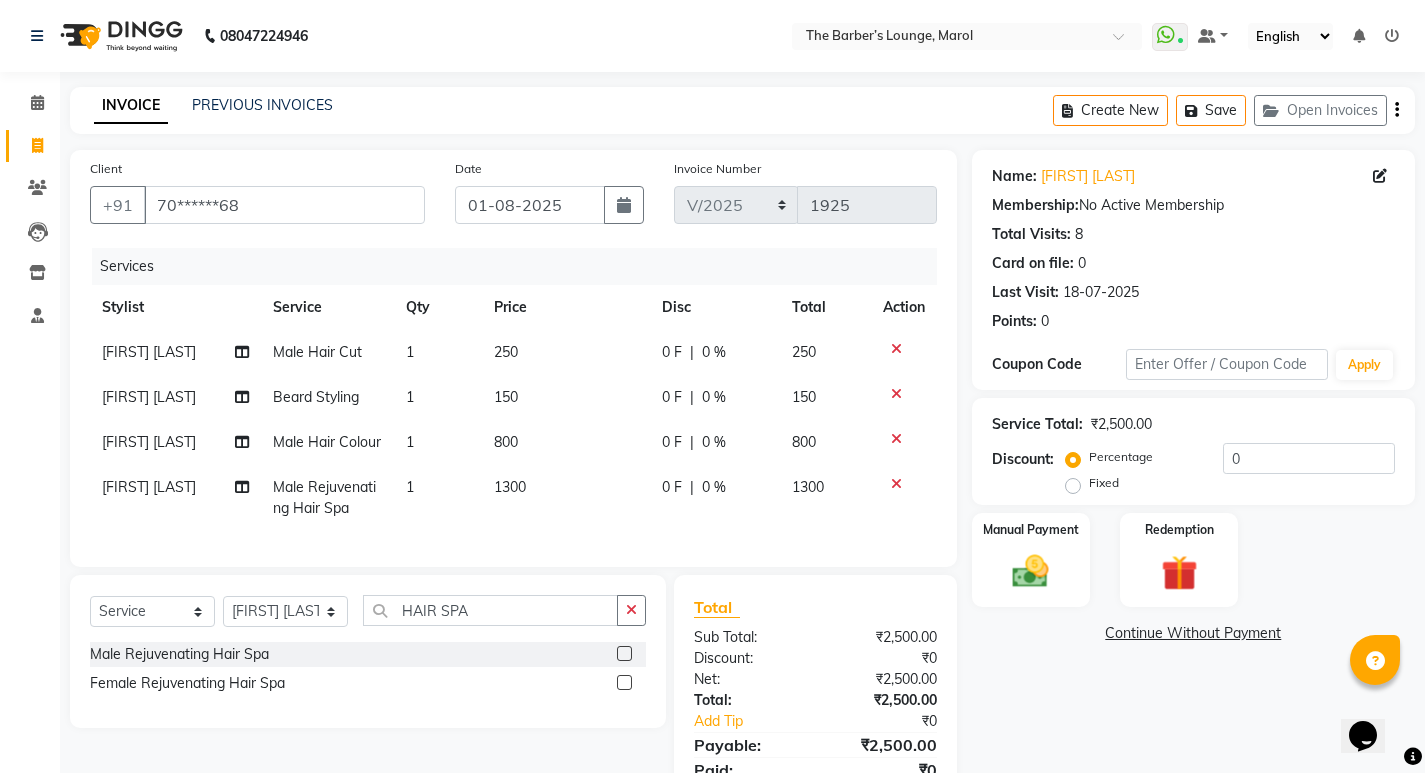 click on "Client +91 70******68 Date 01-08-2025 Invoice Number V/2025 V/2025-26 1925 Services Stylist Service Qty Price Disc Total Action Ketan Shinde Male Hair Cut 1 250 0 F | 0 % 250 Ketan Shinde Beard Styling 1 150 0 F | 0 % 150 Ketan Shinde Male Hair Colour 1 800 0 F | 0 % 800 Ketan Shinde Male Rejuvenating Hair Spa 1 1300 0 F | 0 % 1300 Select  Service  Product  Membership  Package Voucher Prepaid Gift Card  Select Stylist Anjali Jafar Salmani Ketan Shinde Mohsin Akhtar Satish Tejasvi Vasundhara HAIR SPA Male Rejuvenating Hair Spa  Female Rejuvenating Hair Spa  Total Sub Total: ₹2,500.00 Discount: ₹0 Net: ₹2,500.00 Total: ₹2,500.00 Add Tip ₹0 Payable: ₹2,500.00 Paid: ₹0 Balance   : ₹2,500.00" 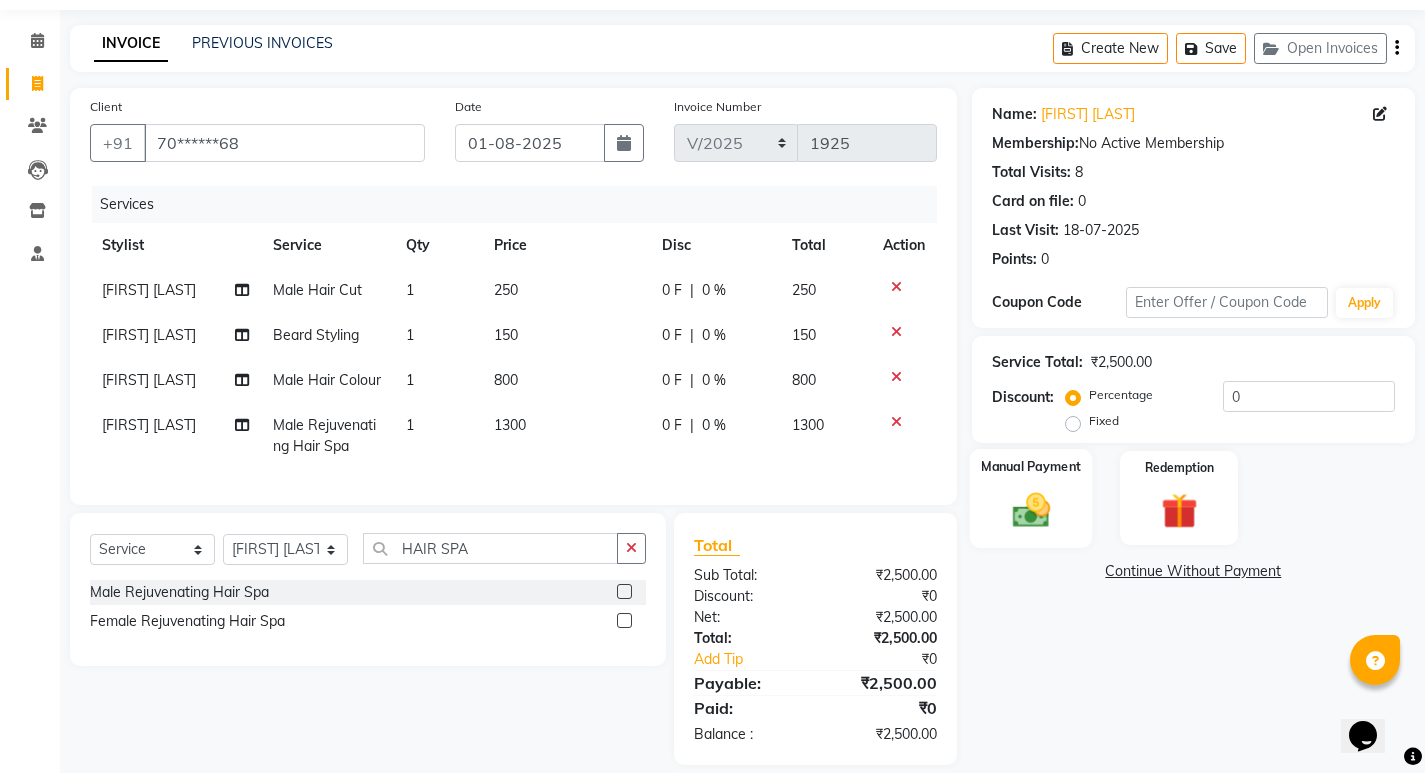 scroll, scrollTop: 99, scrollLeft: 0, axis: vertical 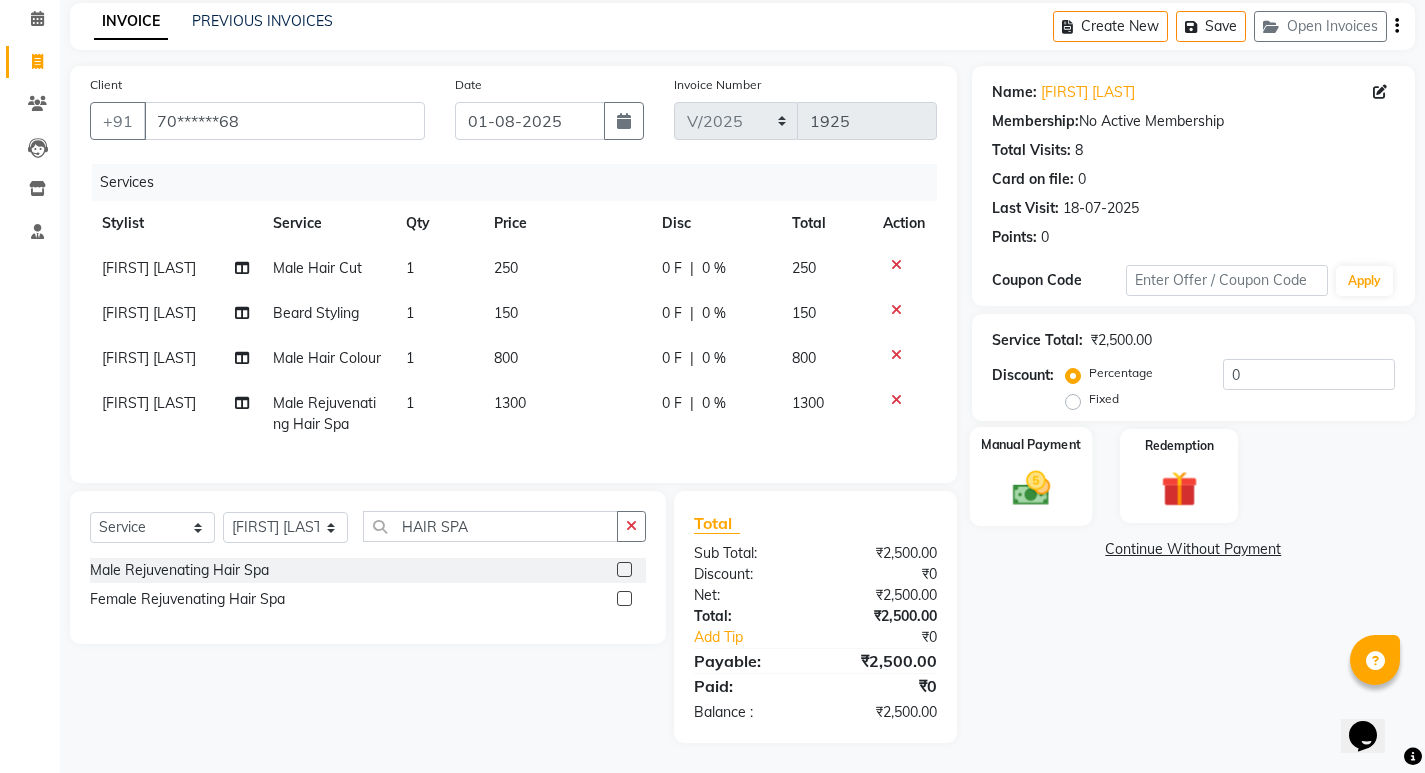 click 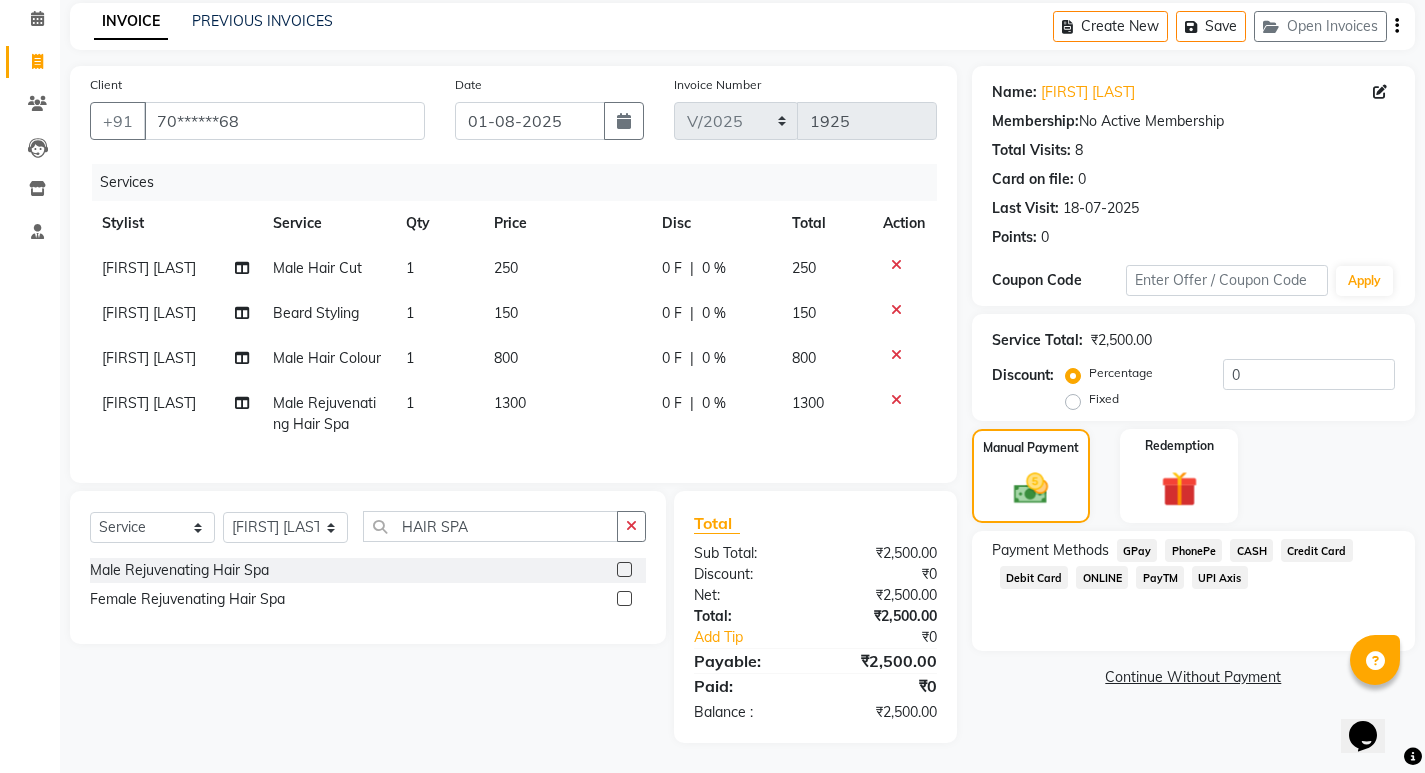 click on "PayTM" 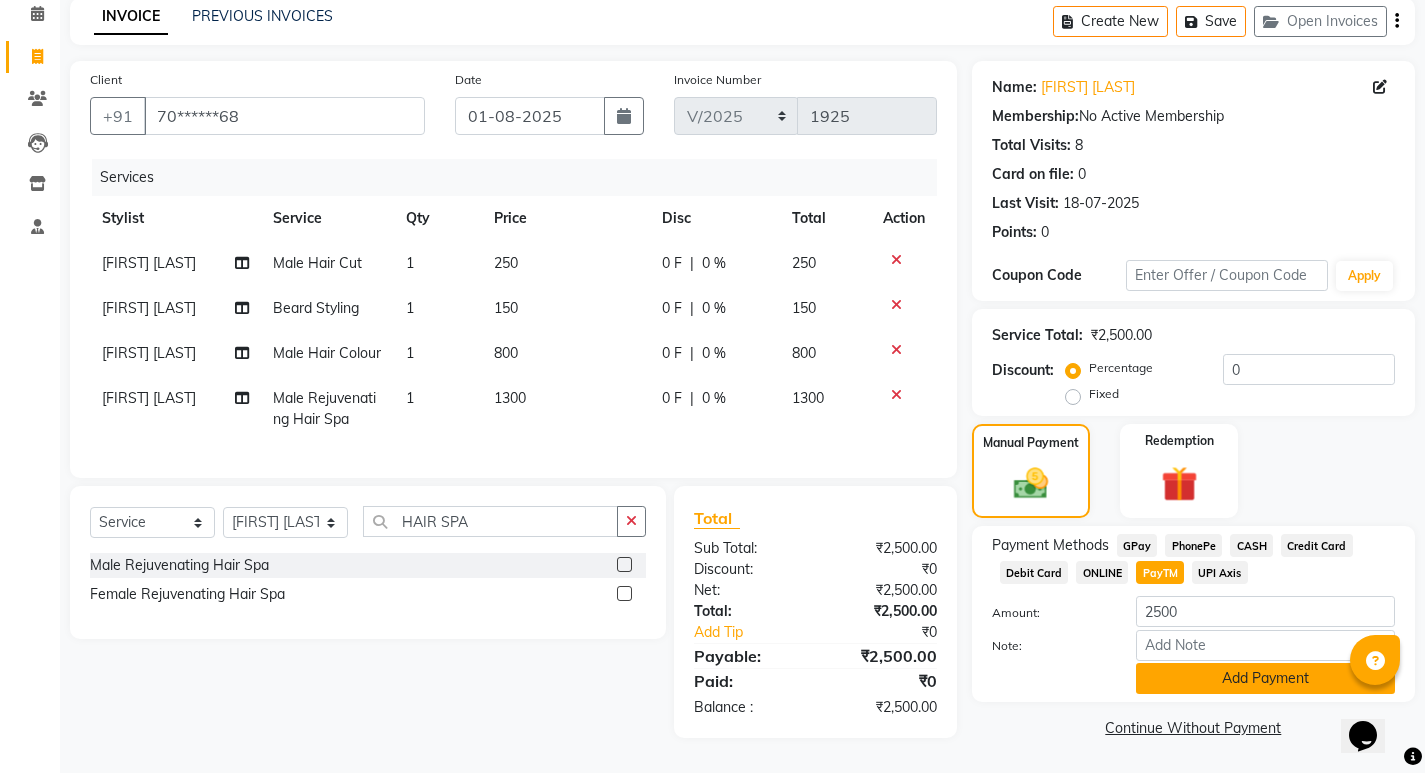 click on "Add Payment" 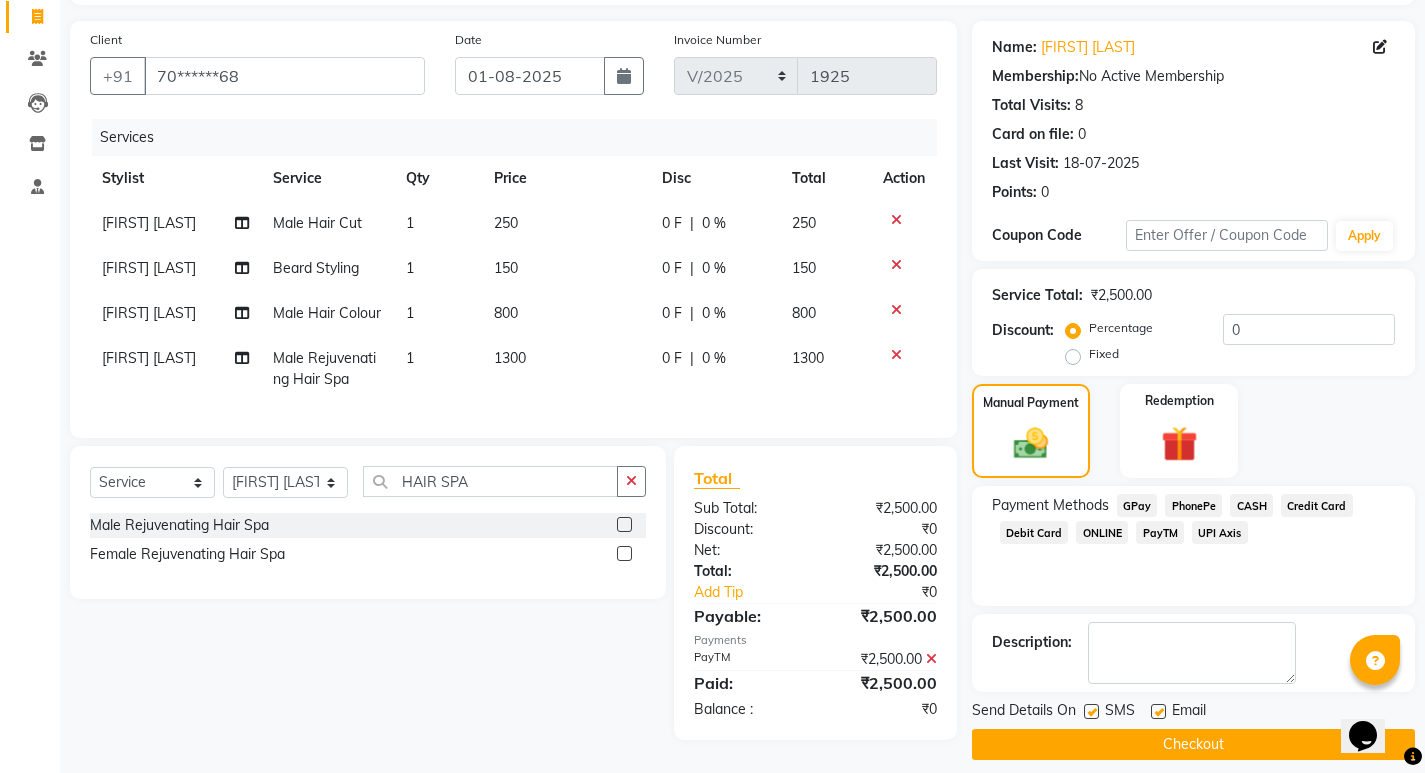 scroll, scrollTop: 146, scrollLeft: 0, axis: vertical 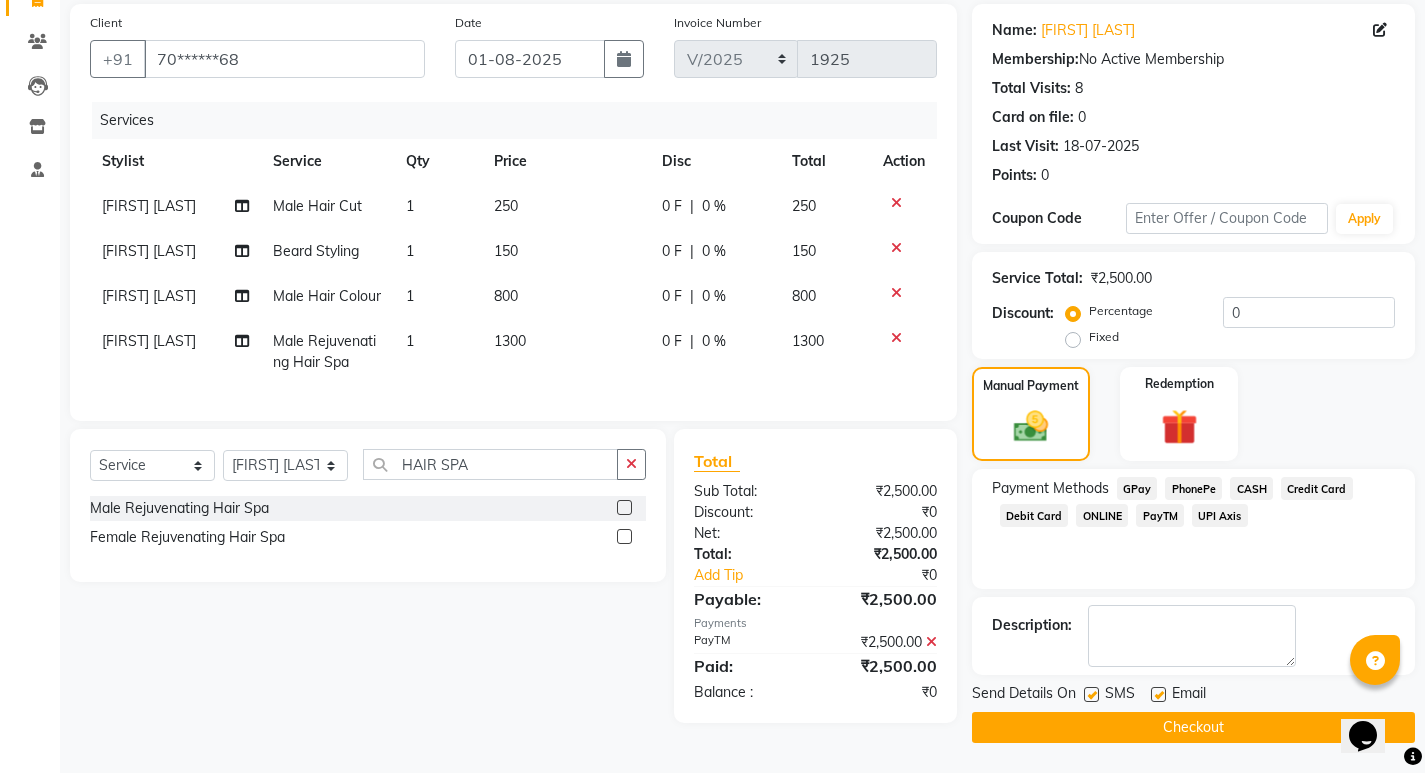 click 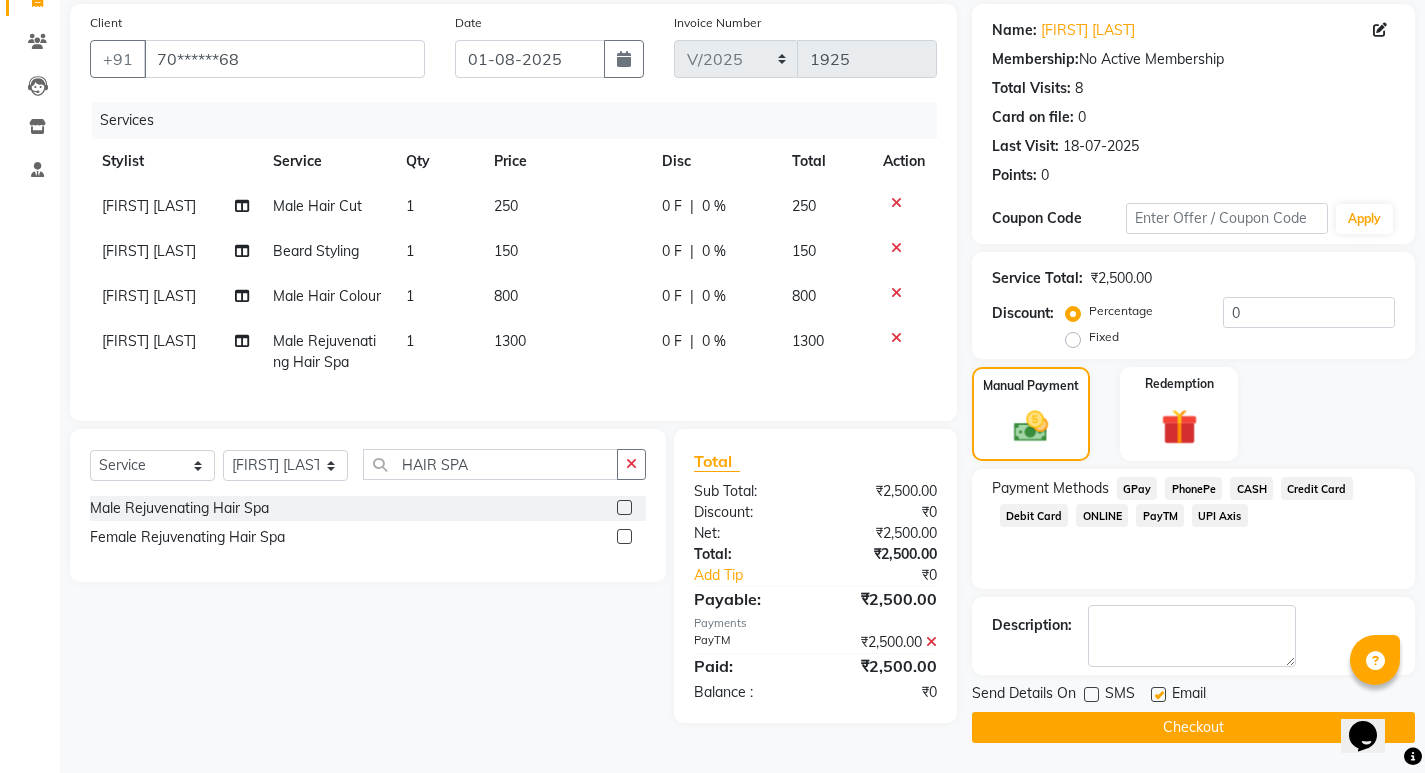click 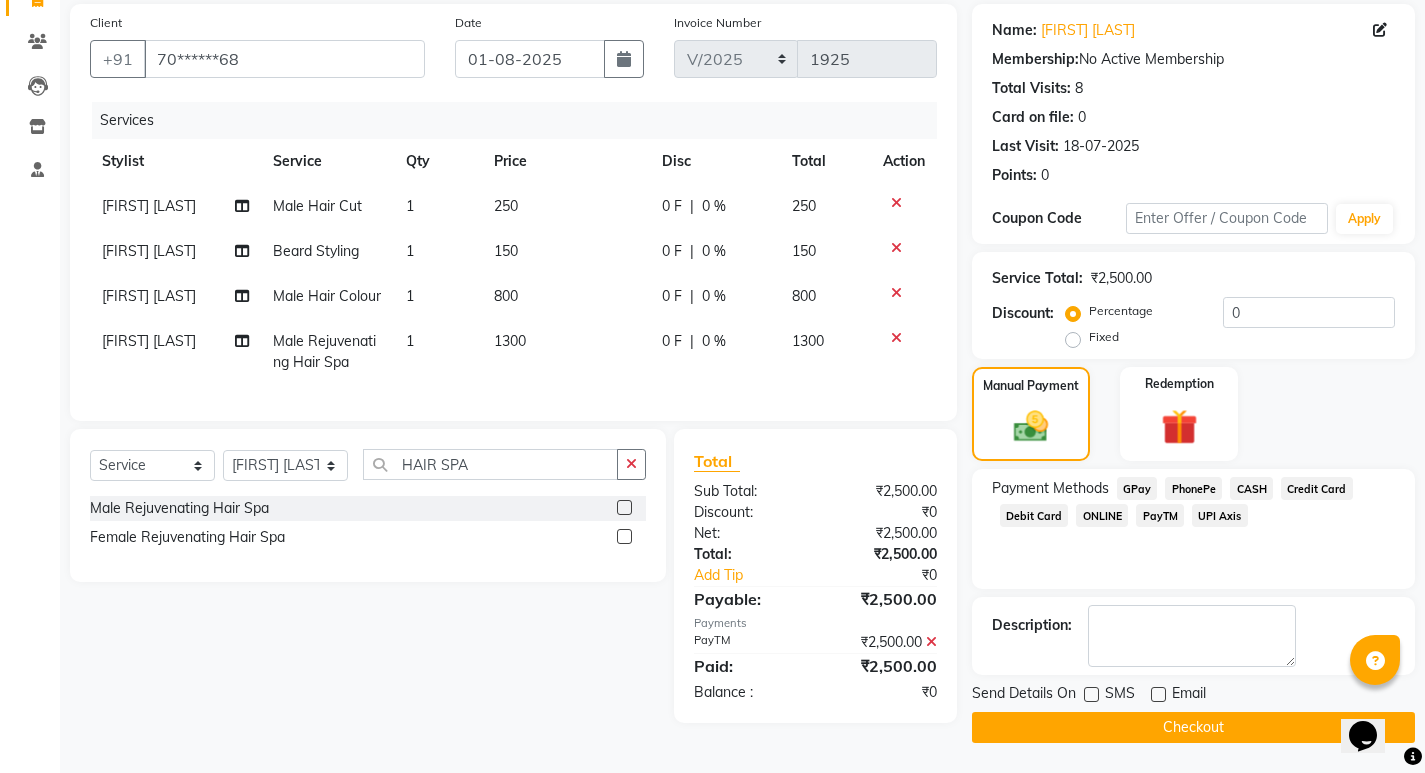 click on "Checkout" 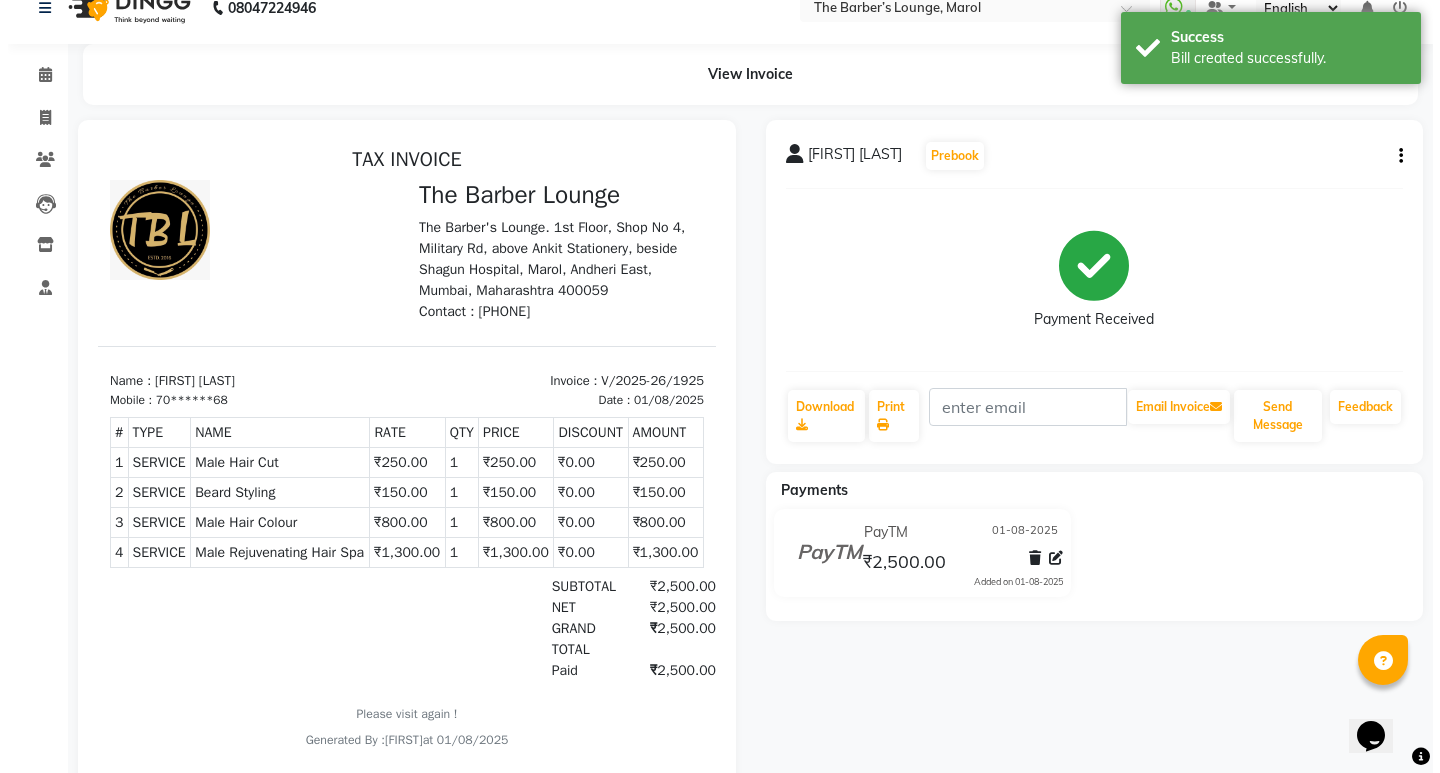 scroll, scrollTop: 0, scrollLeft: 0, axis: both 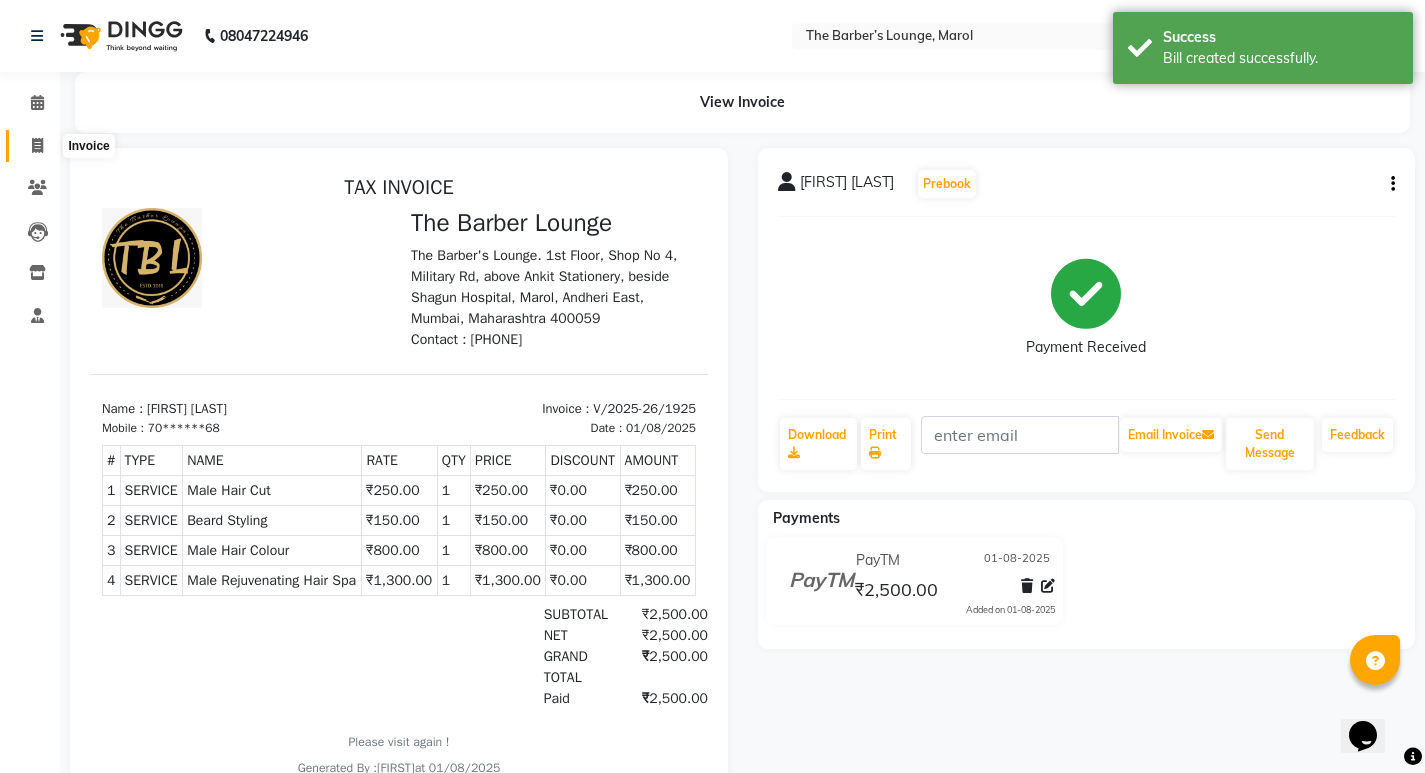 click 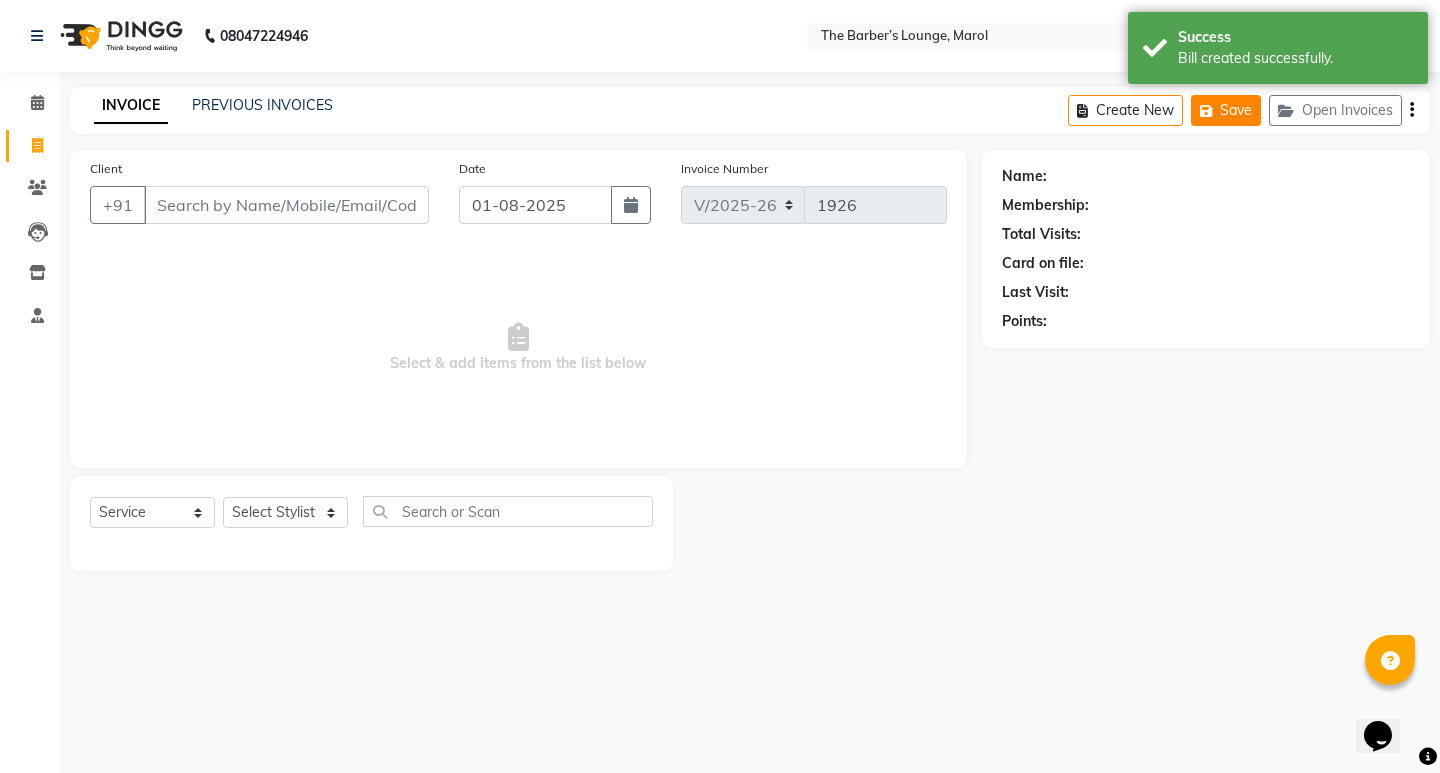 click on "Save" 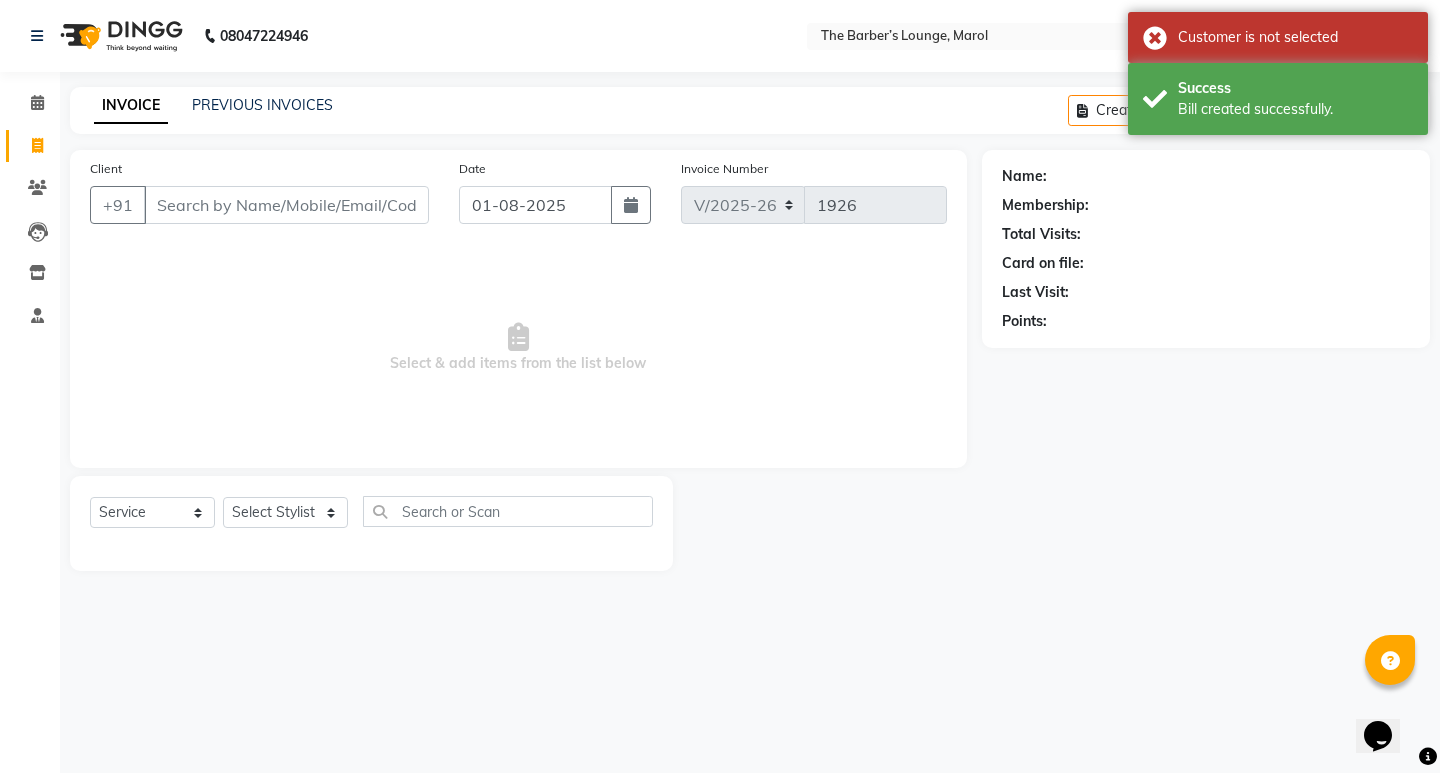 click on "INVOICE PREVIOUS INVOICES Create New   Save   Open Invoices  Client +91 Date 01-08-2025 Invoice Number V/2025 V/2025-26 1926  Select & add items from the list below  Select  Service  Product  Membership  Package Voucher Prepaid Gift Card  Select Stylist Anjali Jafar Salmani Ketan Shinde Mohsin Akhtar Satish Tejasvi Vasundhara Name: Membership: Total Visits: Card on file: Last Visit:  Points:" 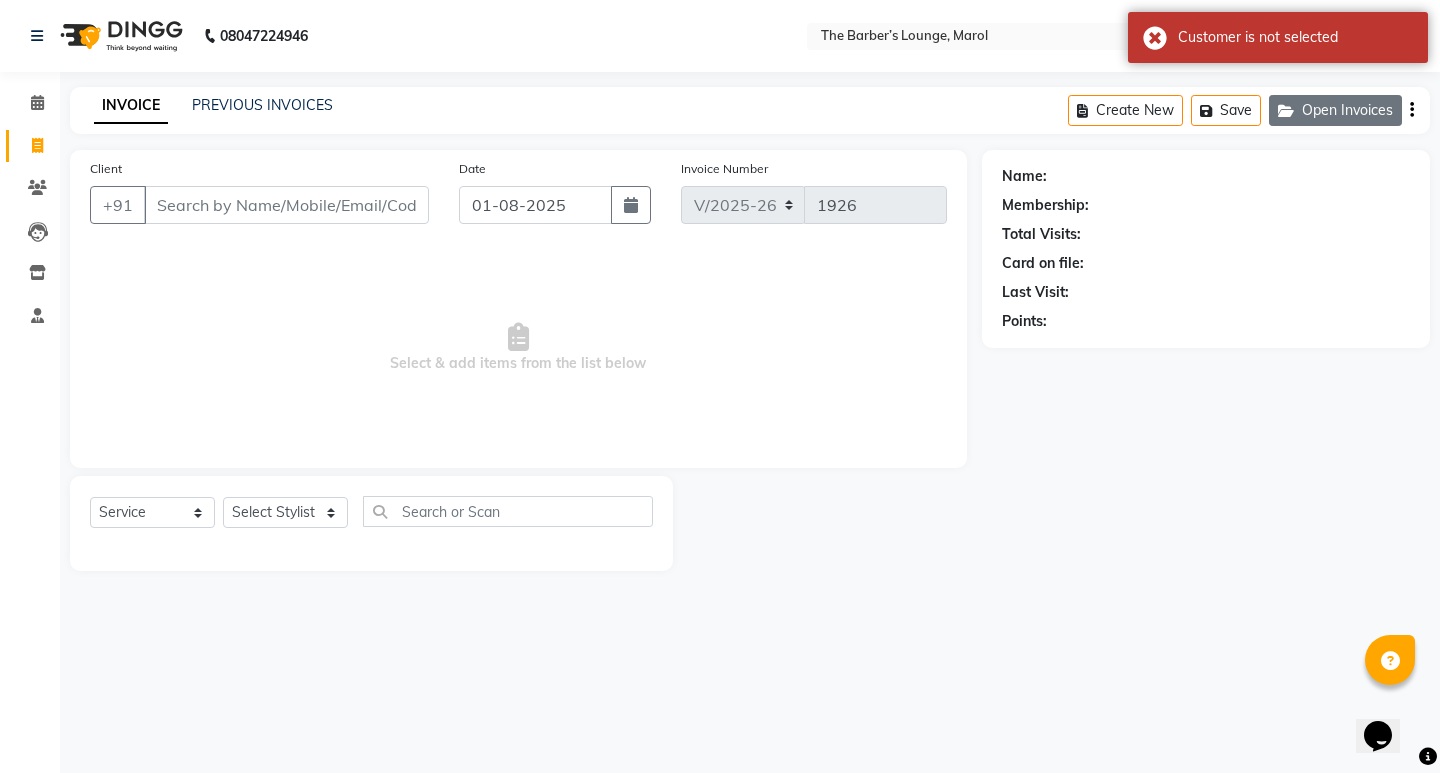 click on "Open Invoices" 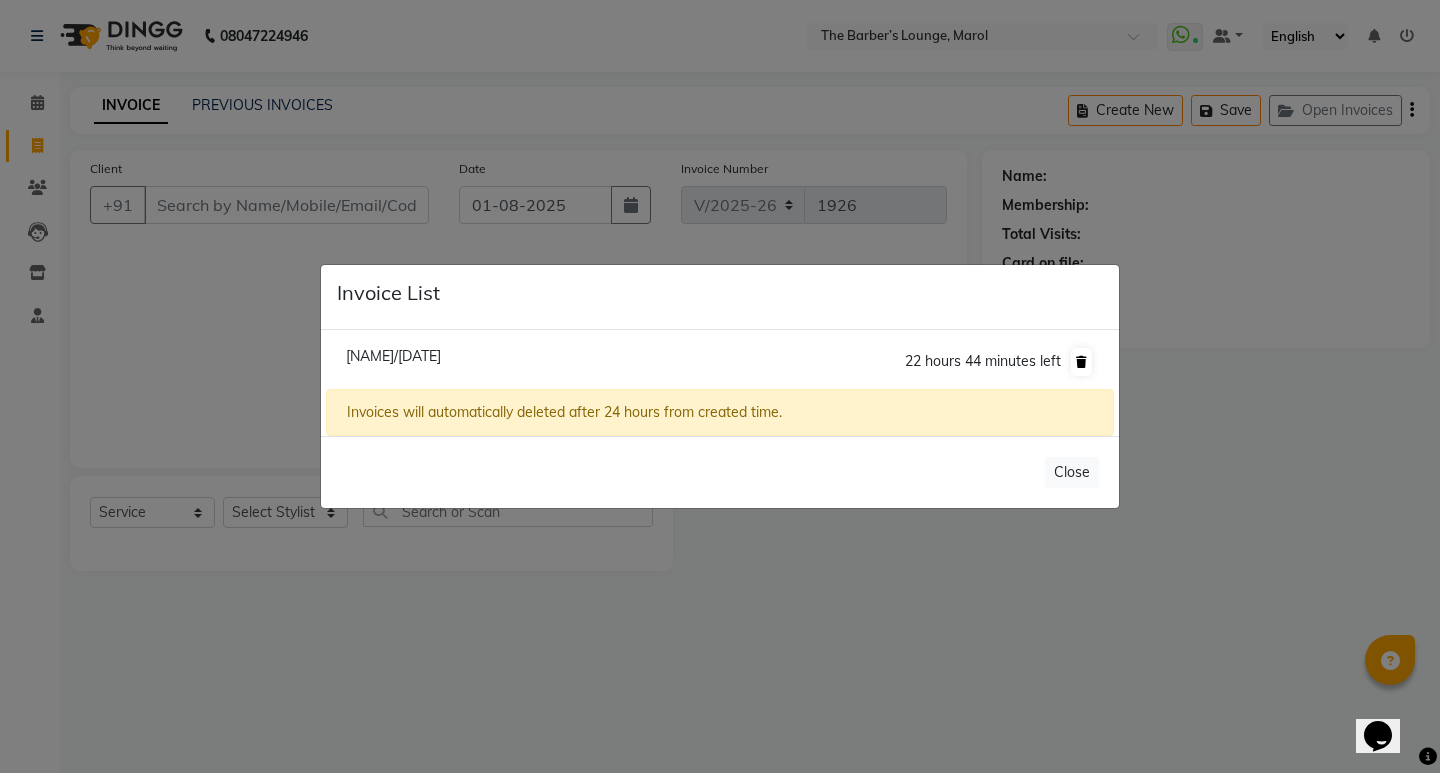 click 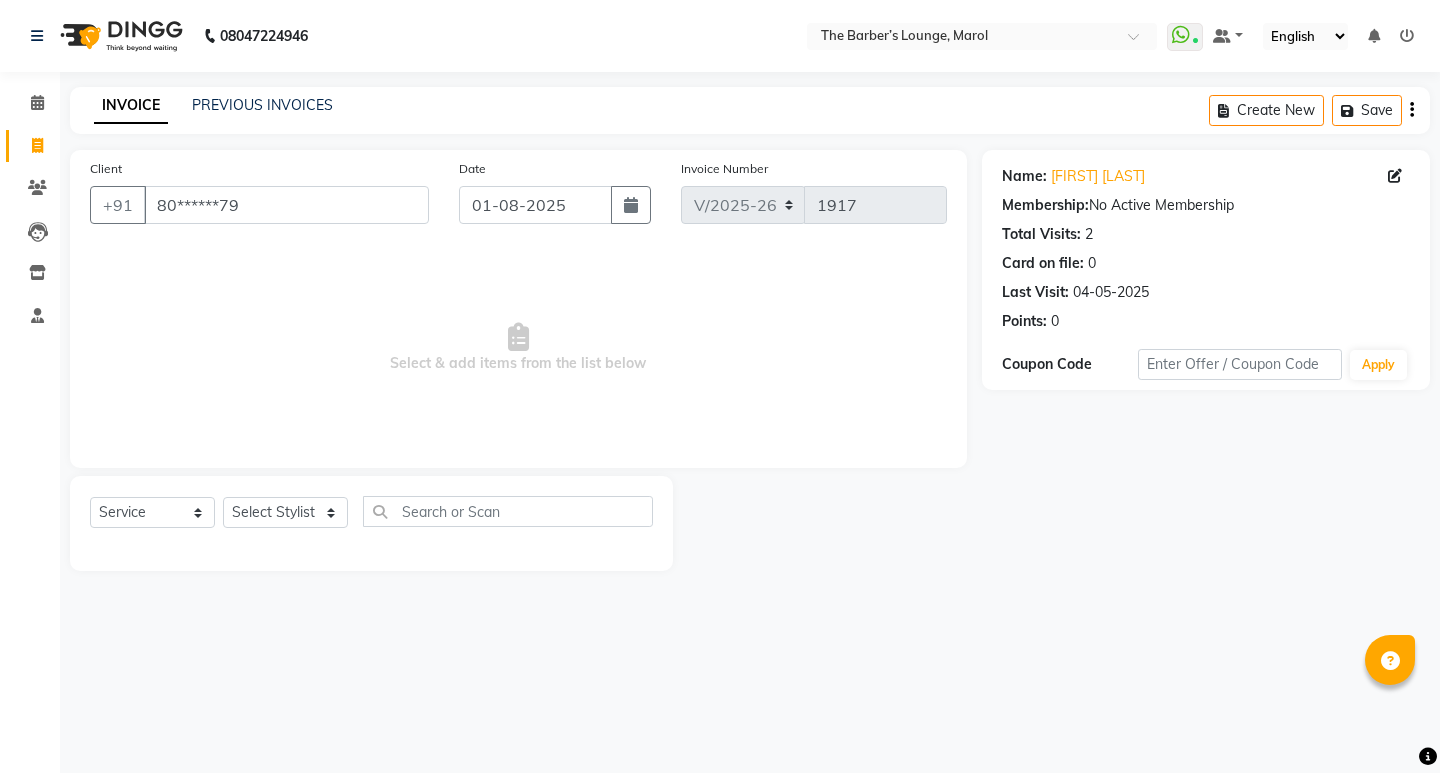 select on "7188" 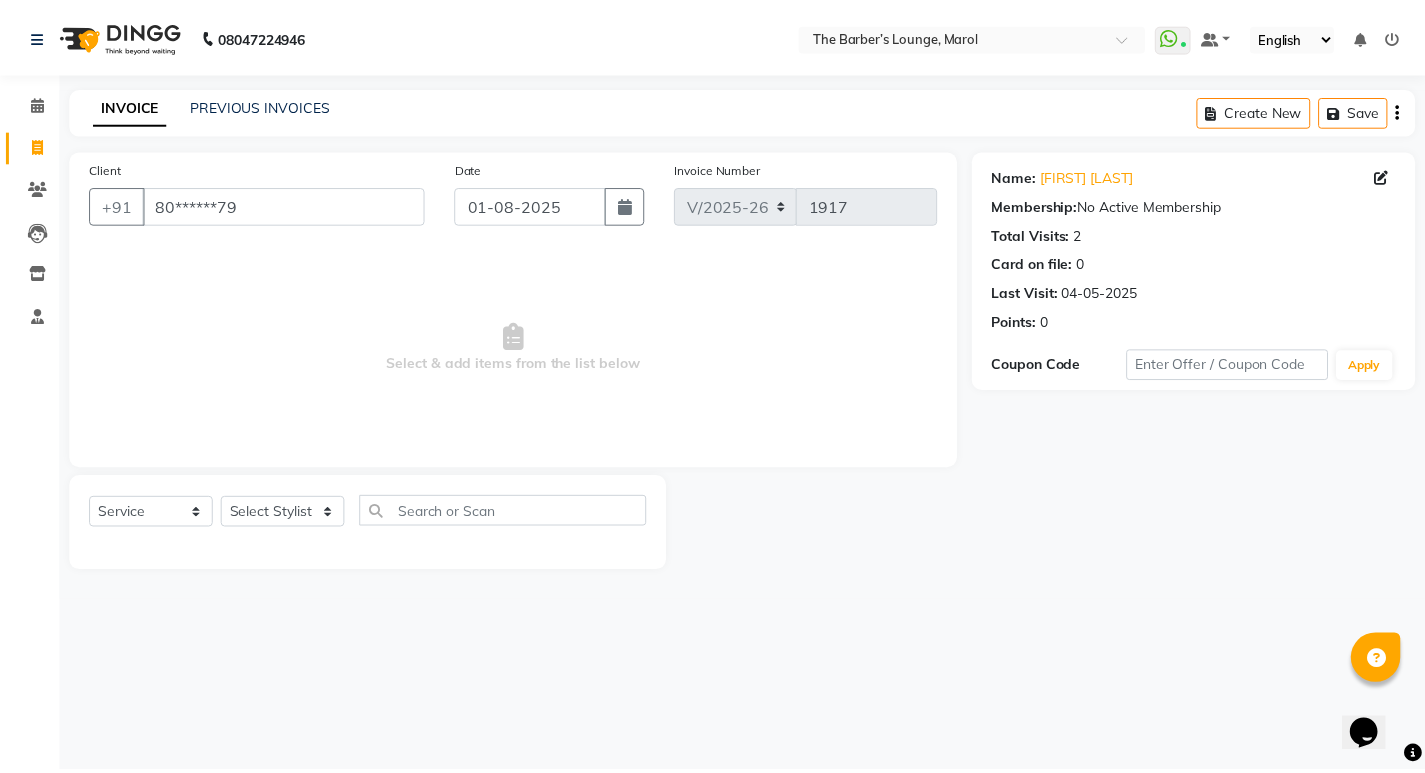 scroll, scrollTop: 0, scrollLeft: 0, axis: both 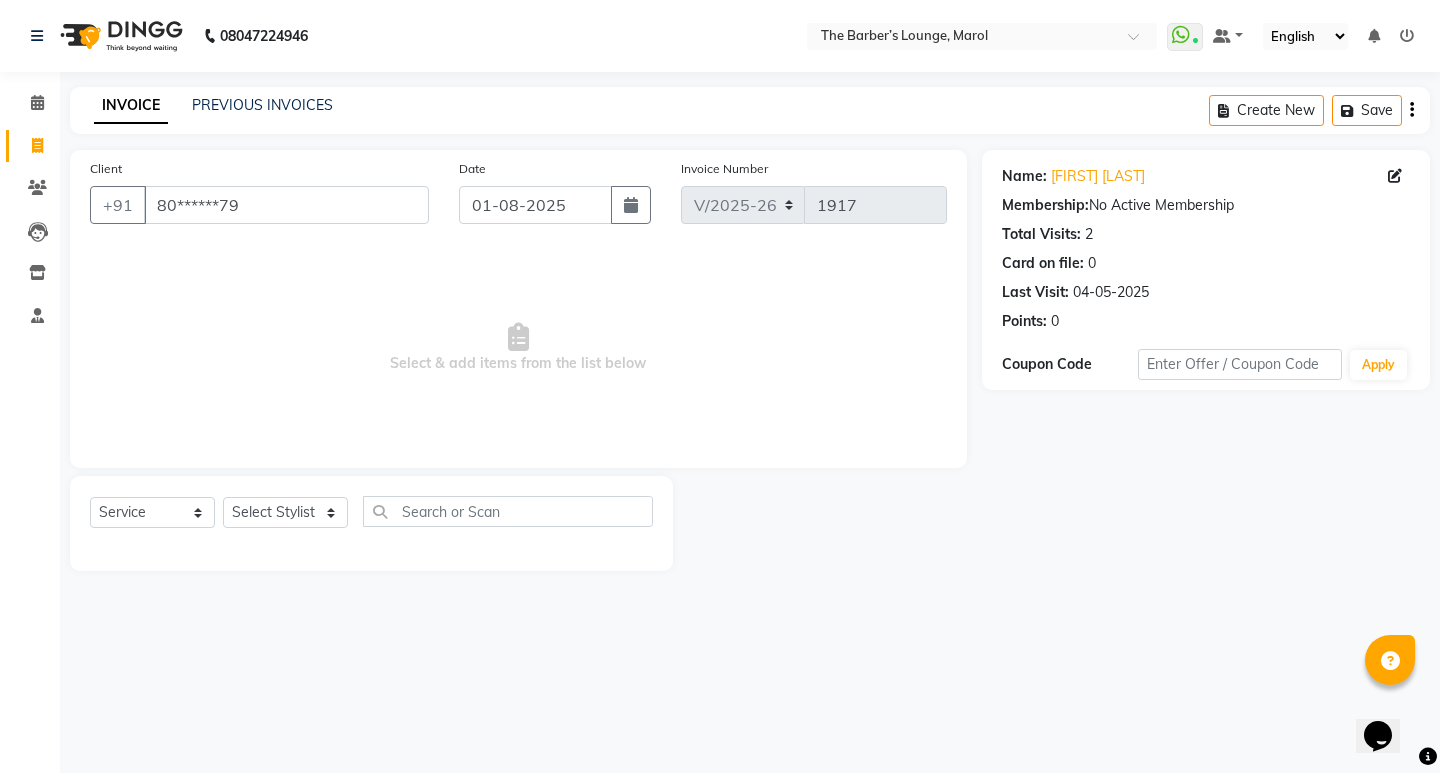 click on "INVOICE" 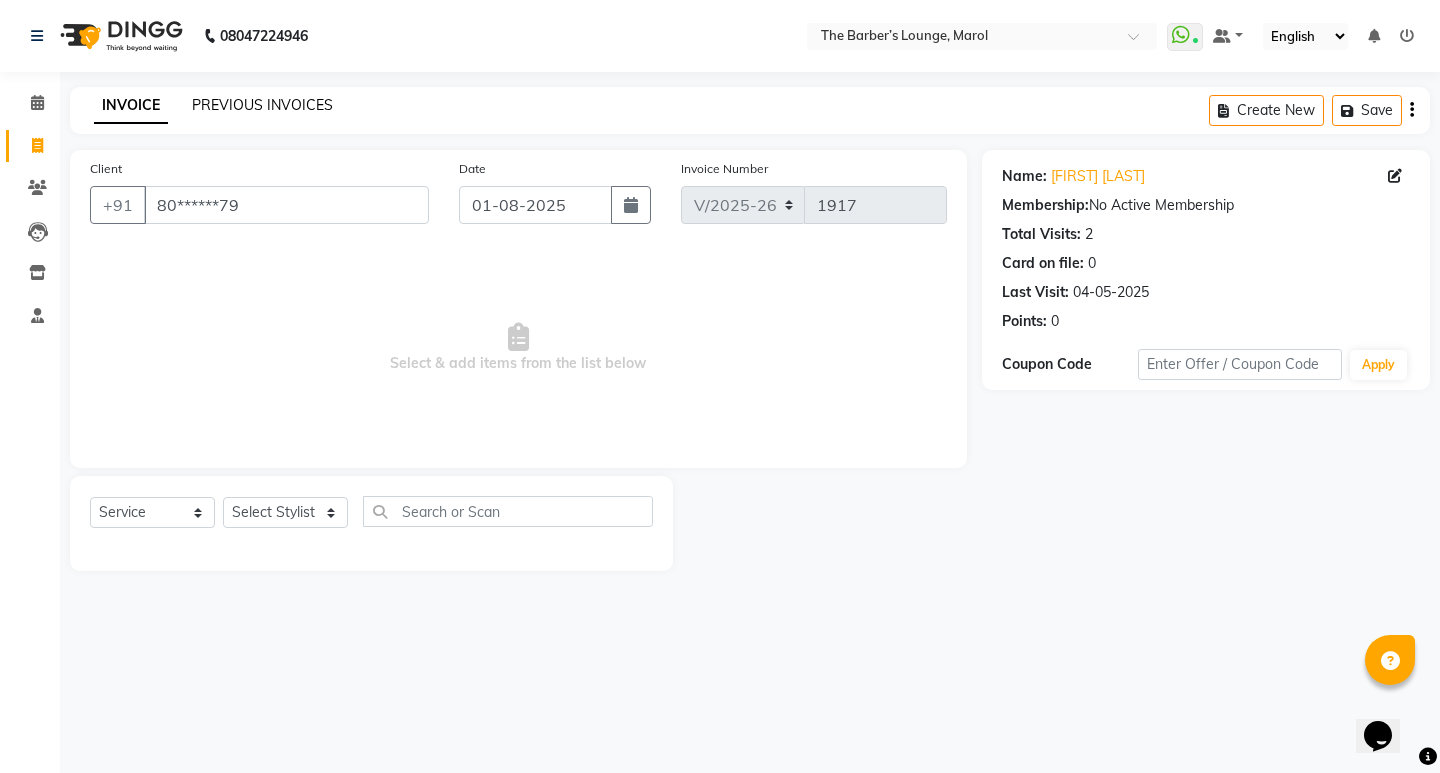 click on "PREVIOUS INVOICES" 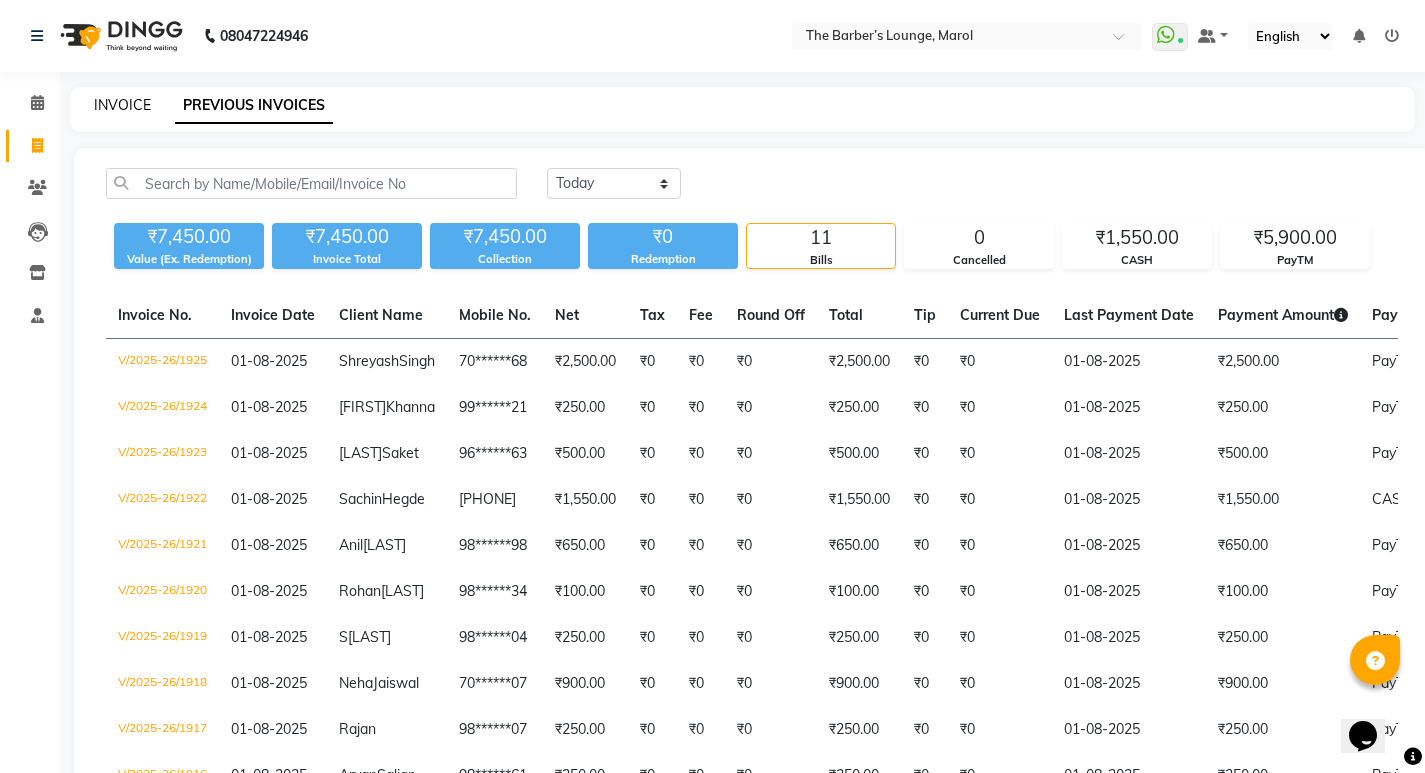 click on "INVOICE" 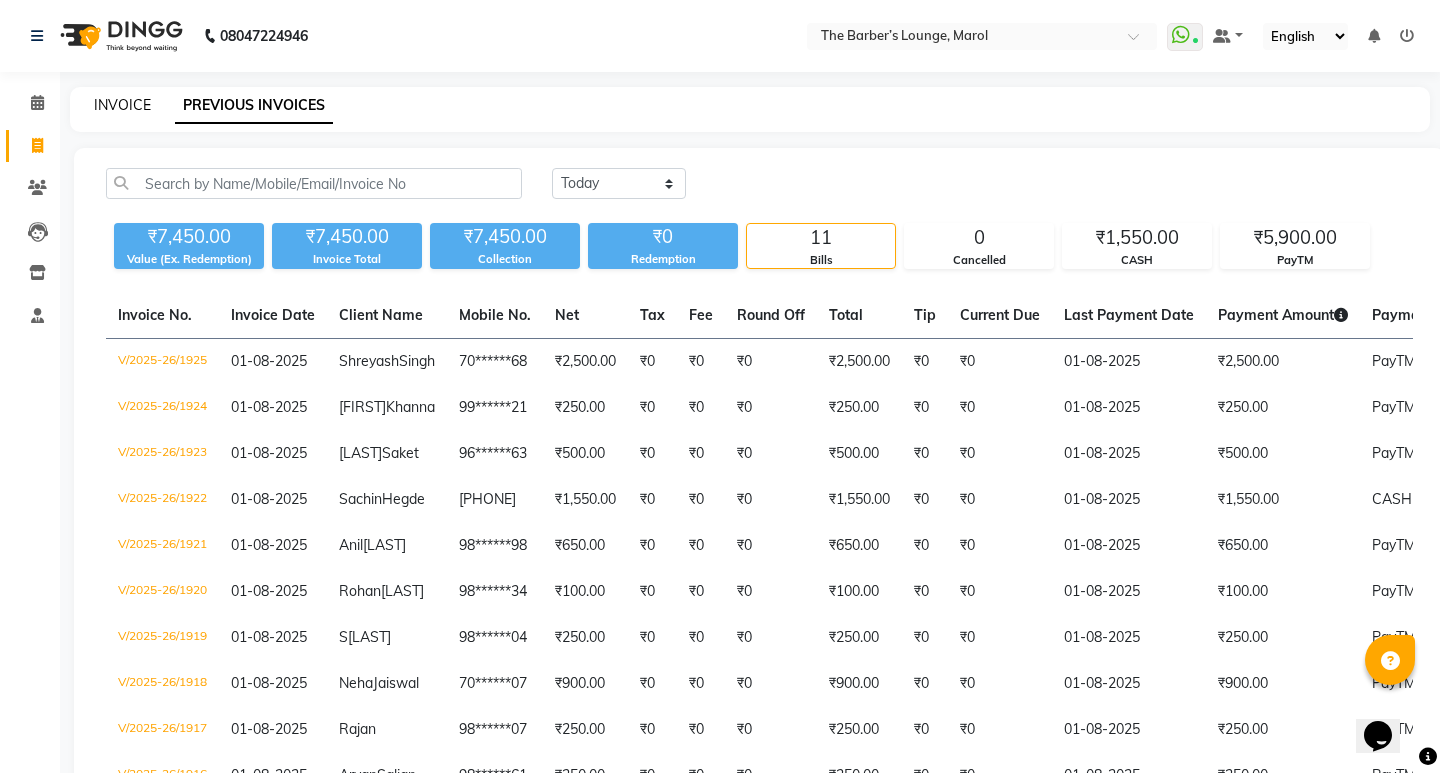 select on "7188" 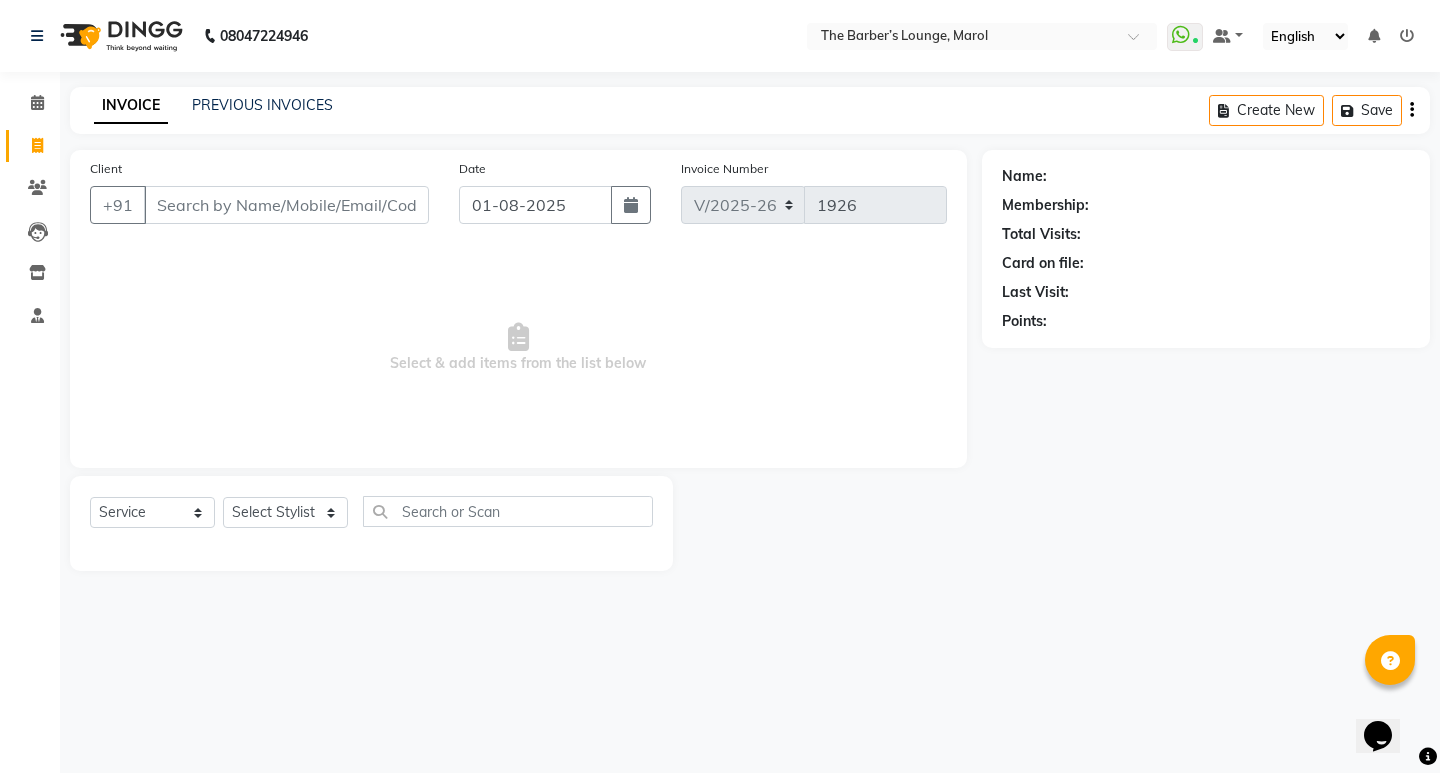 click on "Client" at bounding box center (286, 205) 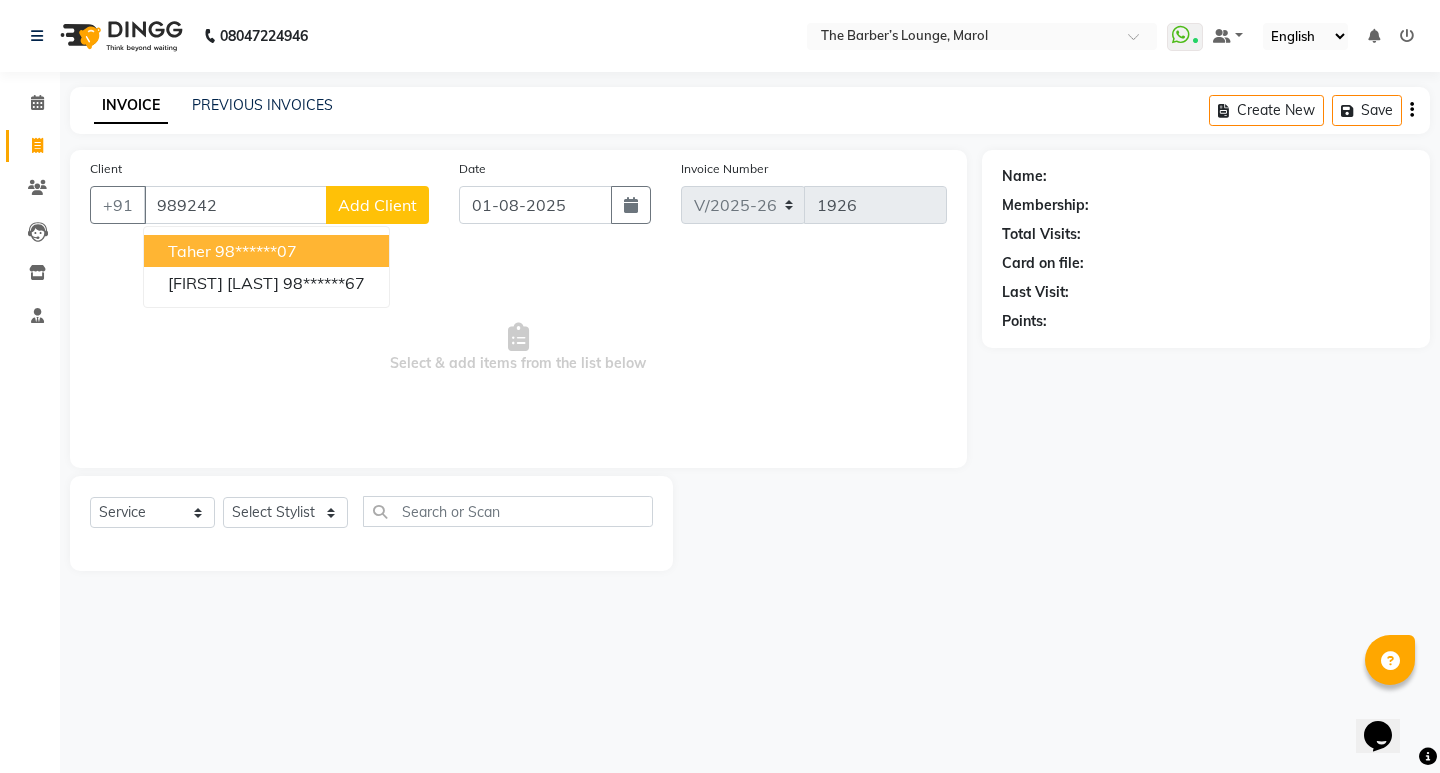 click on "98******07" at bounding box center [256, 251] 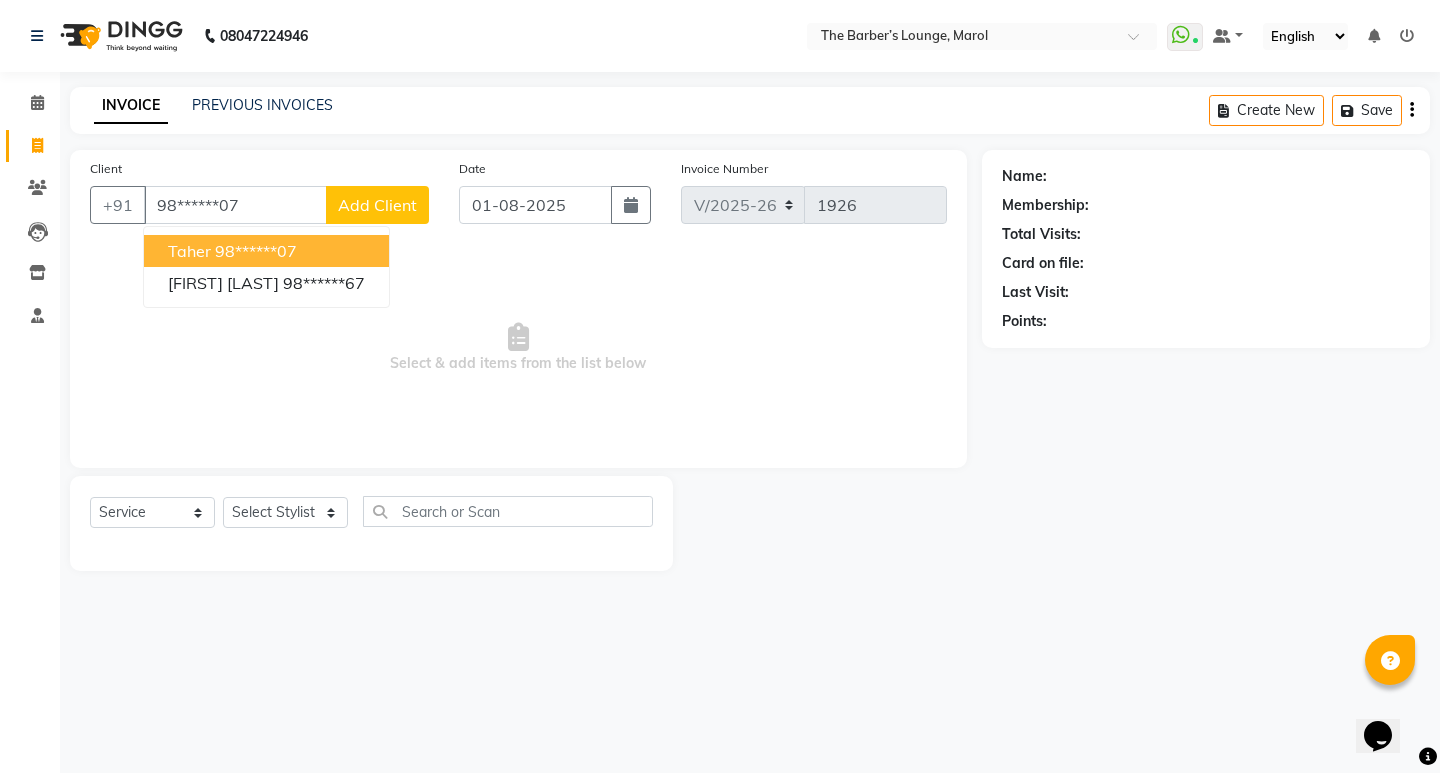 type on "98******07" 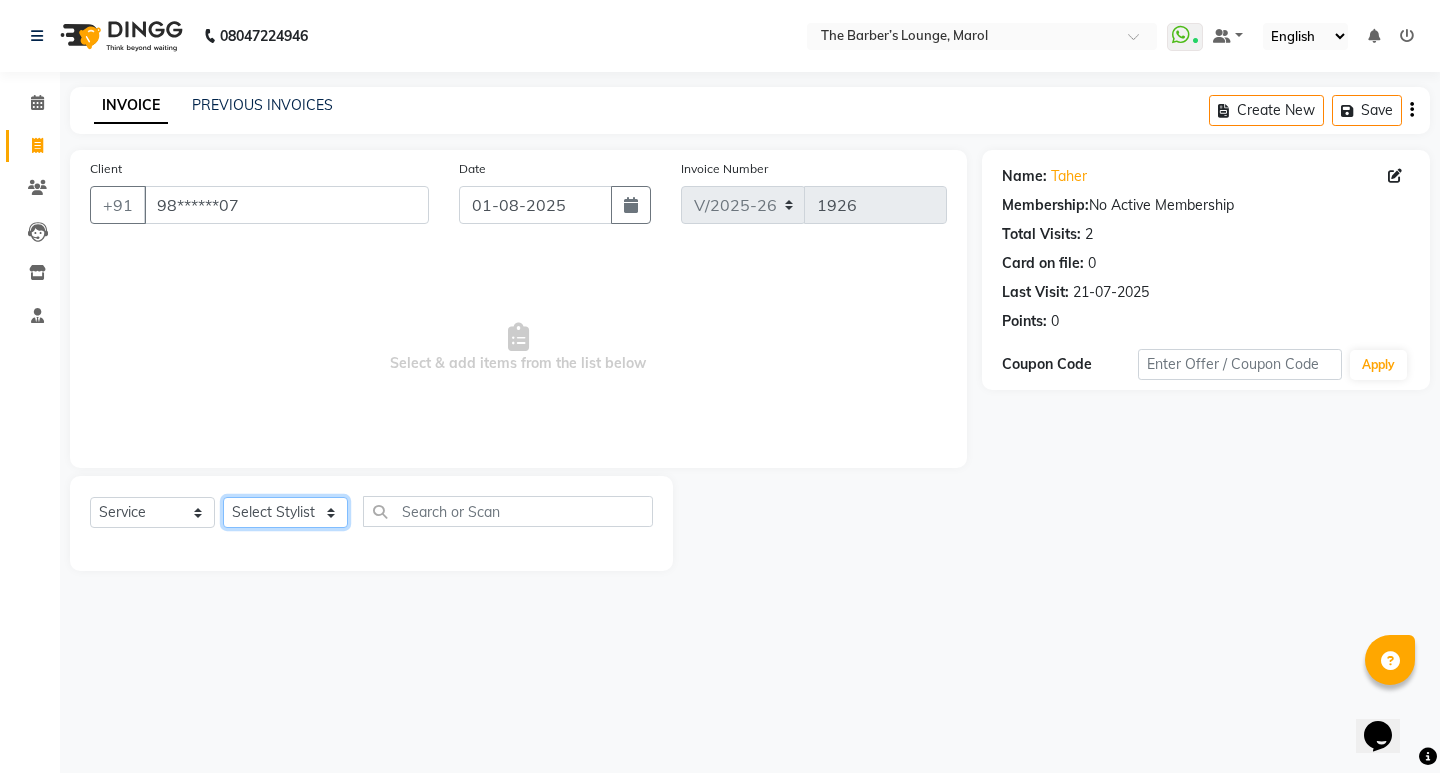 click on "Select Stylist Anjali Jafar Salmani Ketan Shinde Mohsin Akhtar Satish Tejasvi Vasundhara" 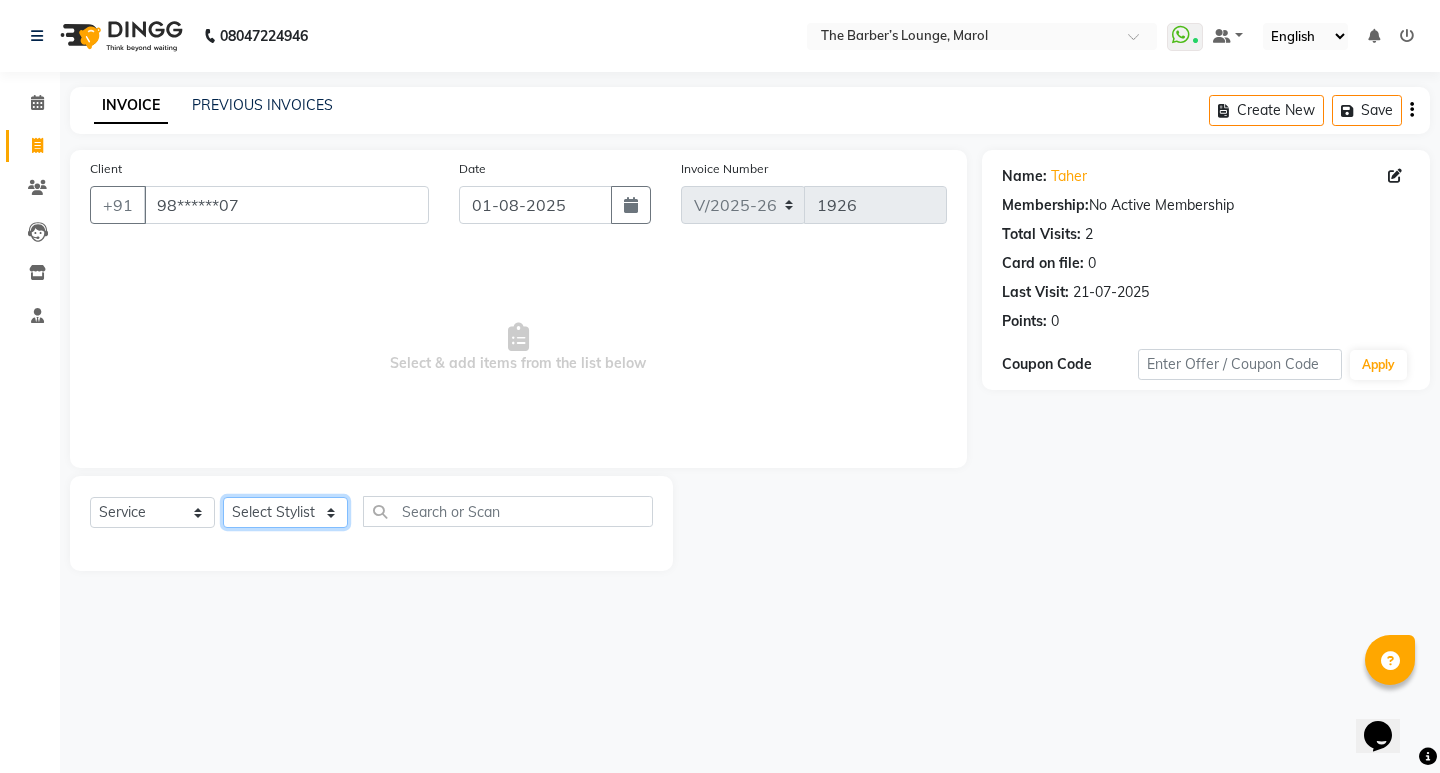 select on "60180" 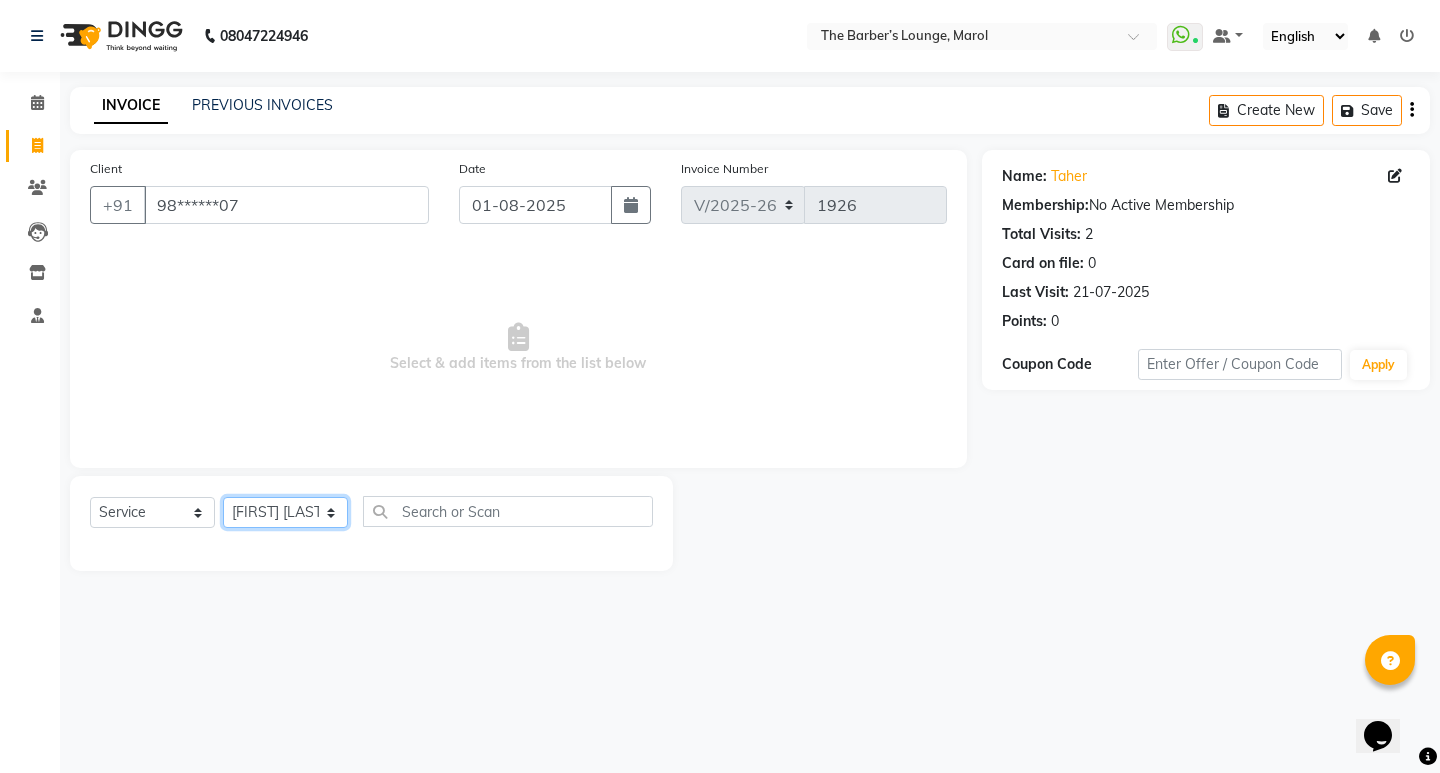 click on "Select Stylist Anjali Jafar Salmani Ketan Shinde Mohsin Akhtar Satish Tejasvi Vasundhara" 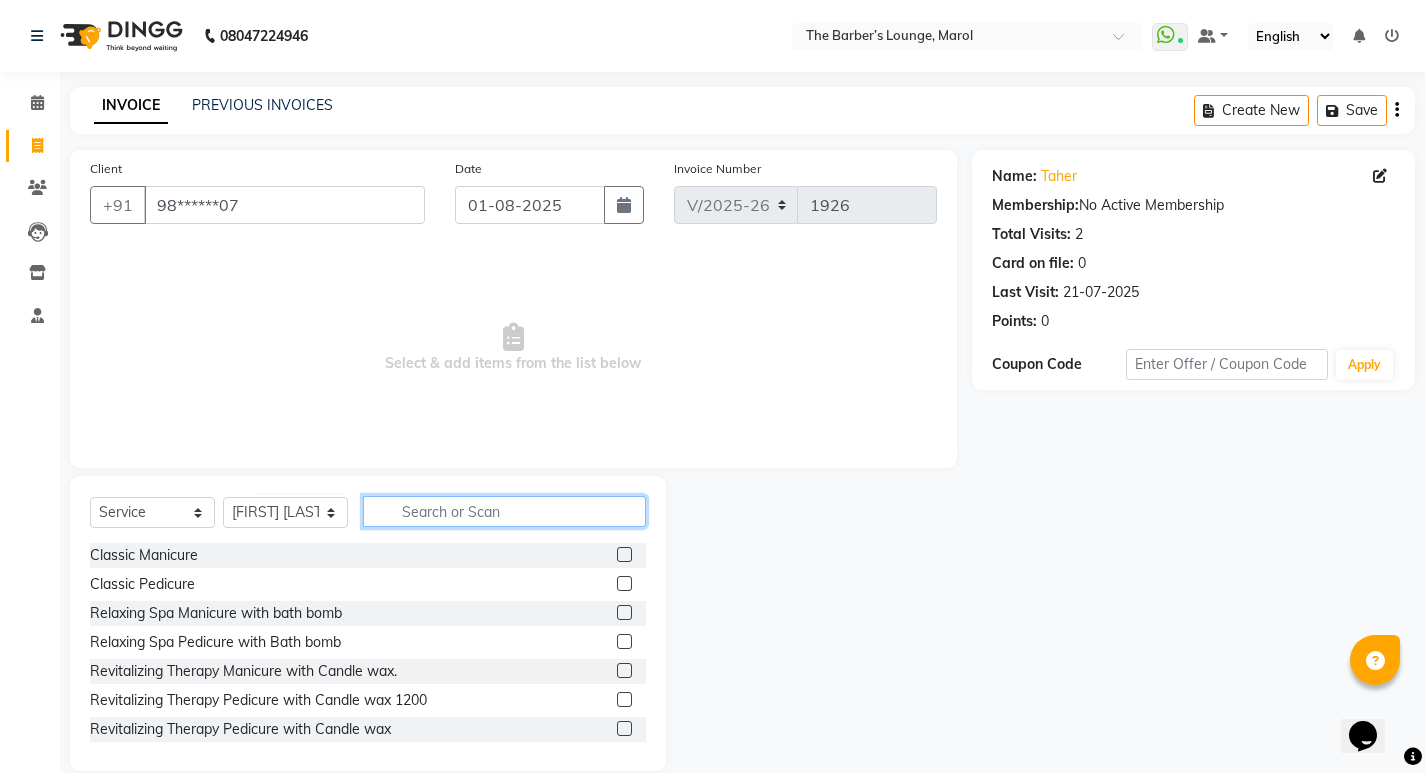 click 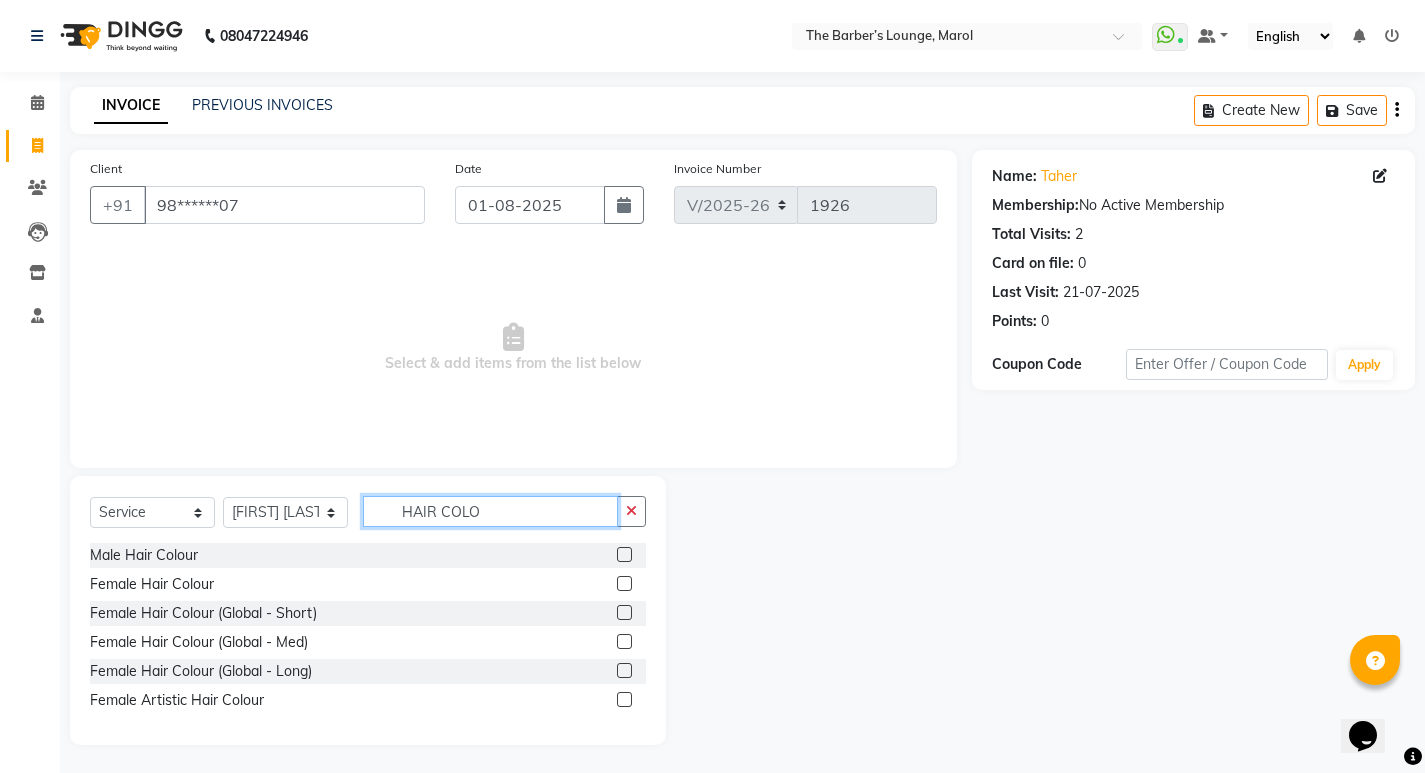 type on "HAIR COLO" 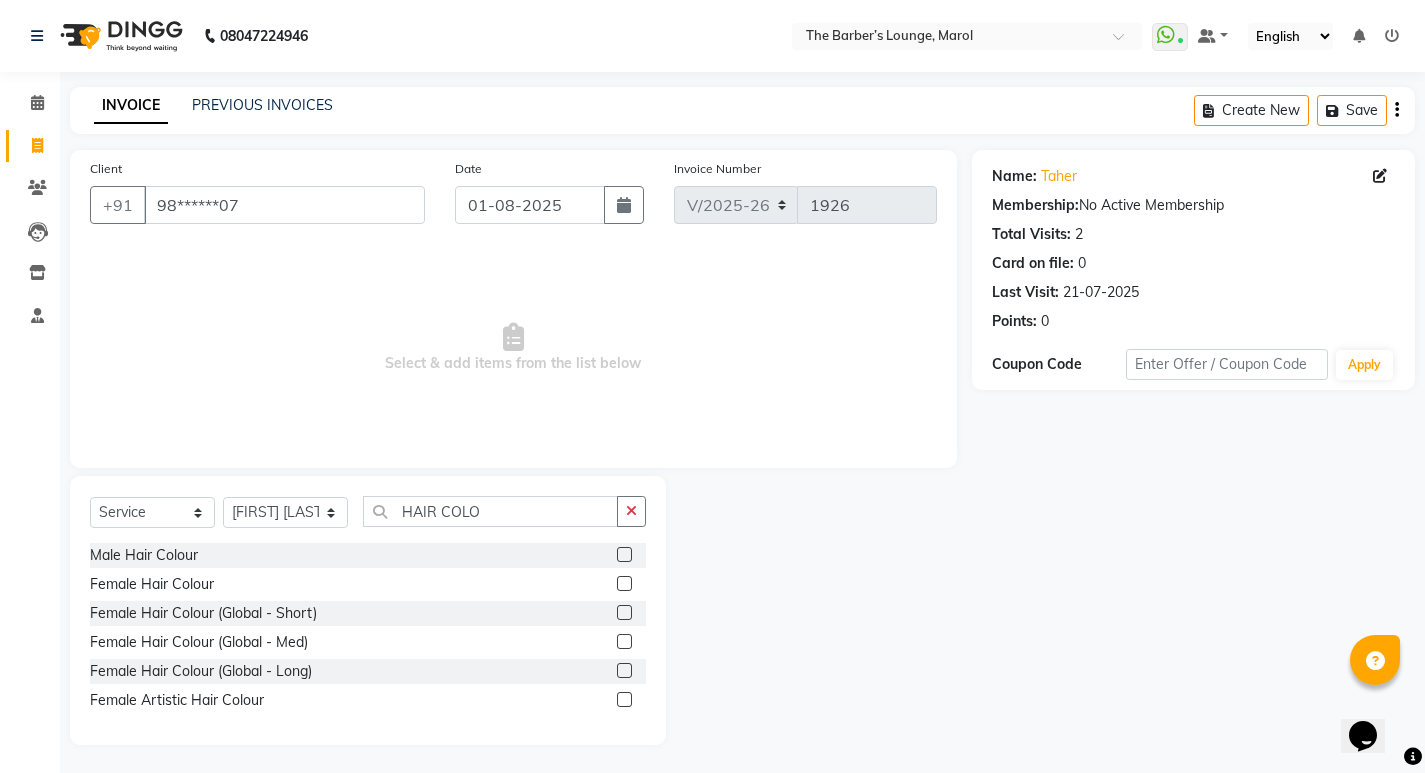 click 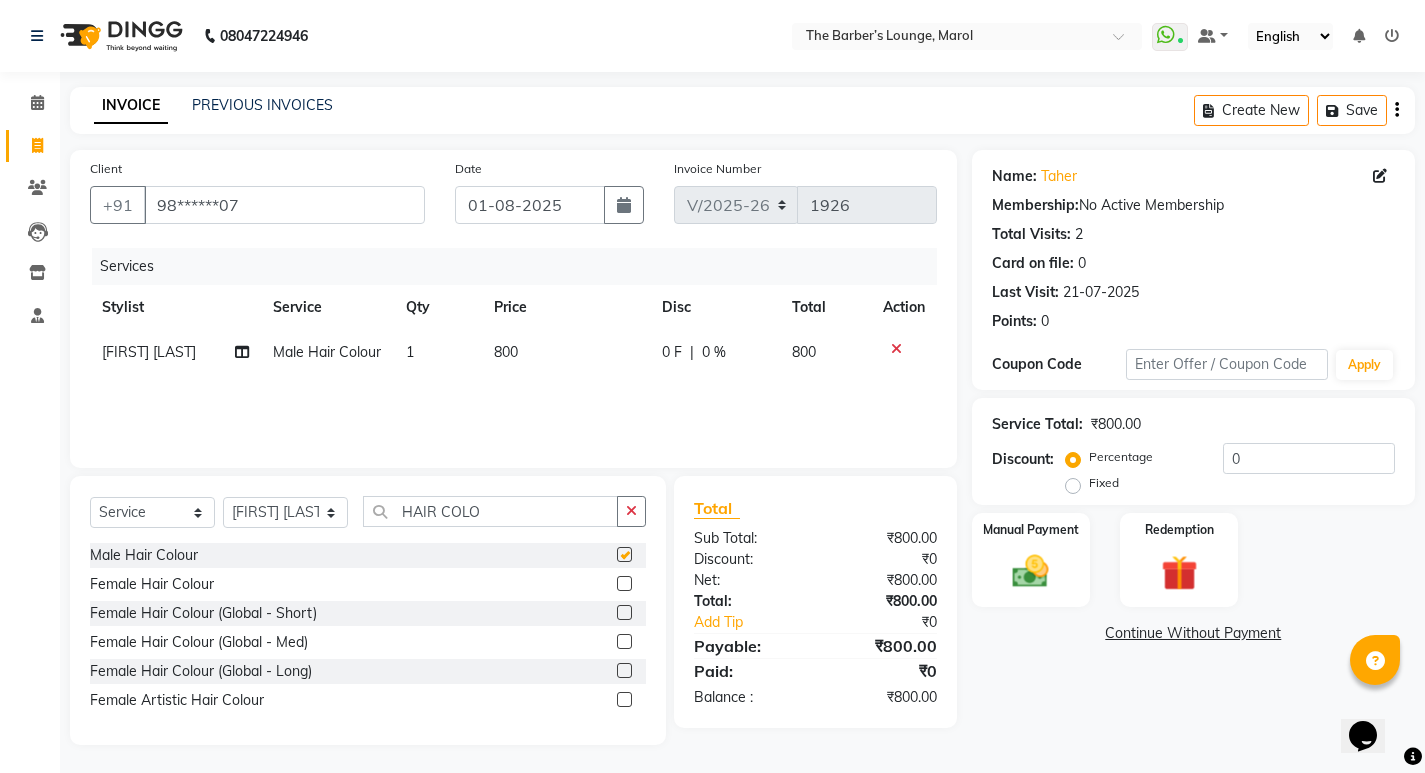 checkbox on "false" 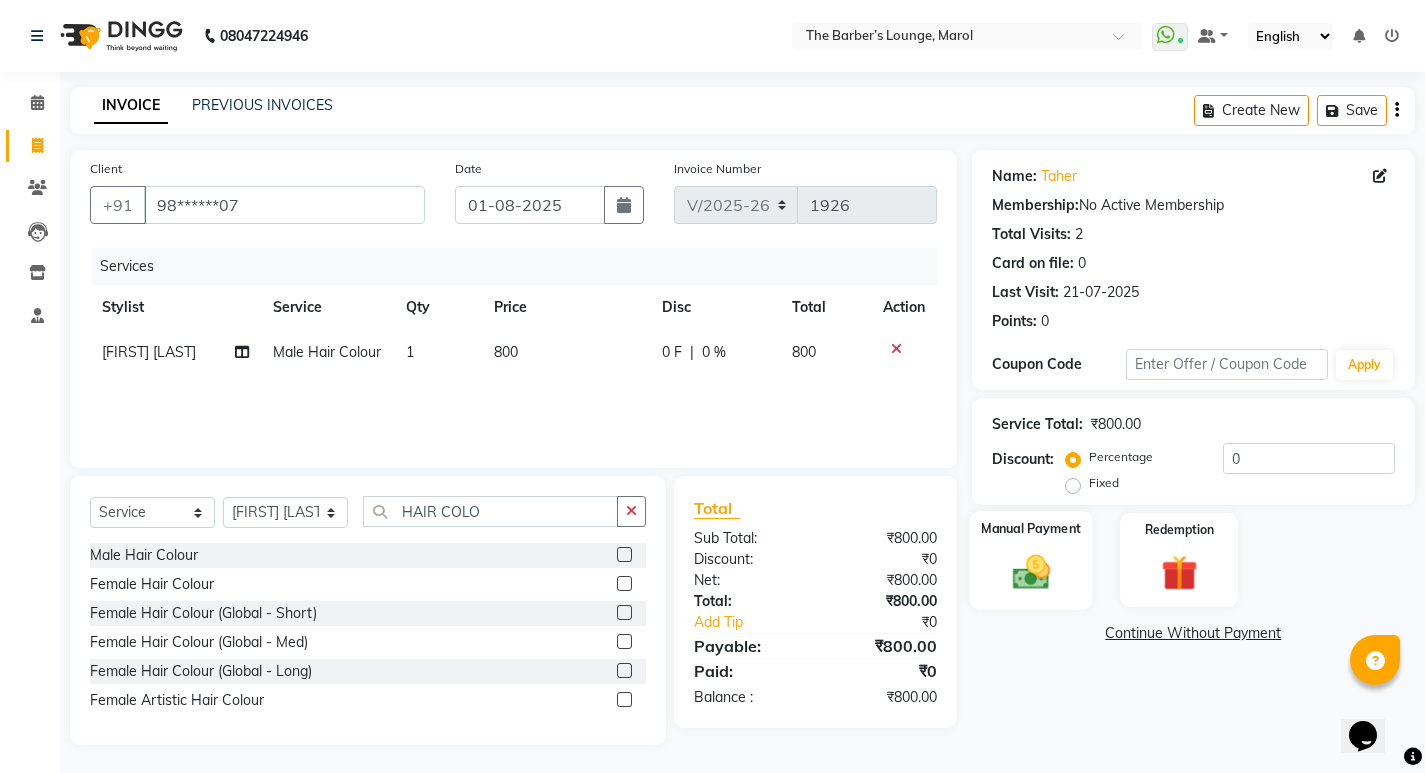 click on "Manual Payment" 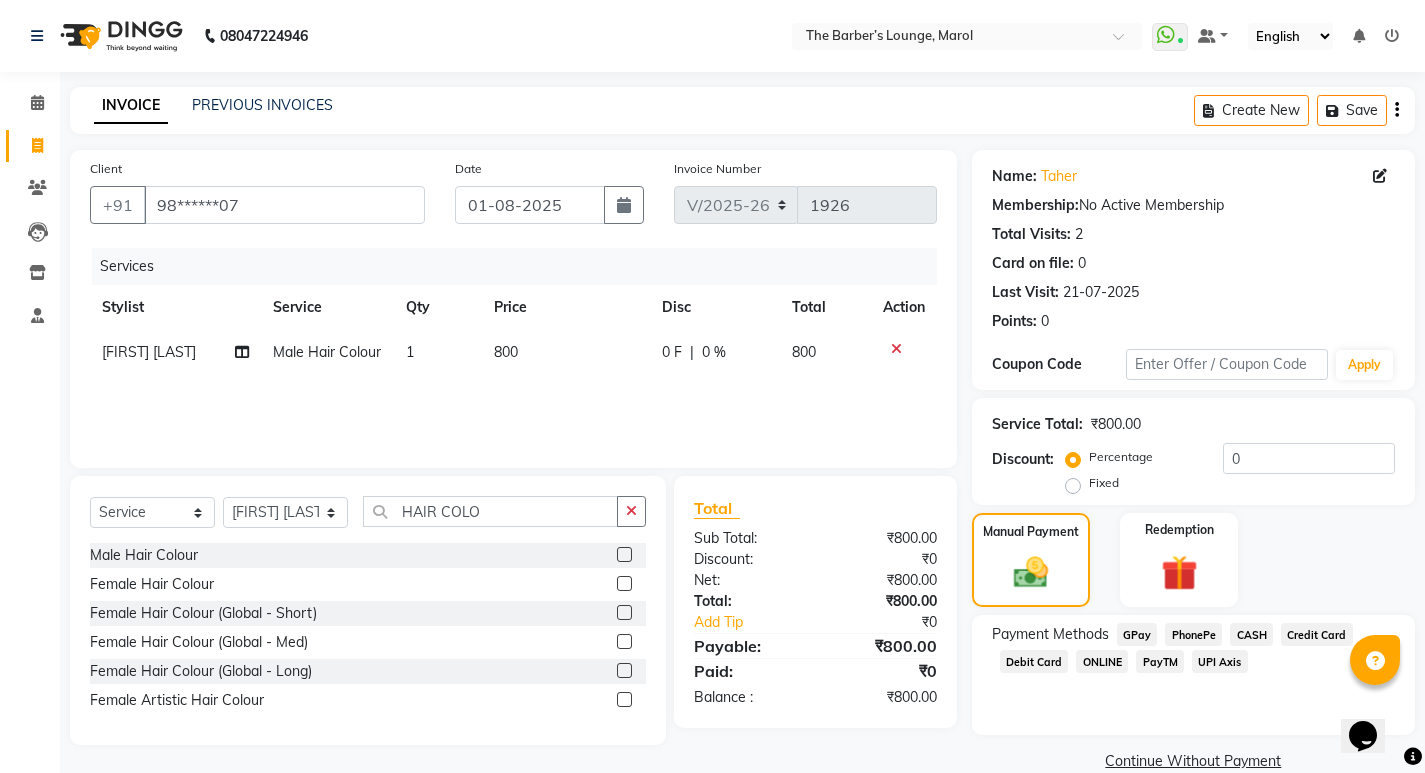click on "Credit Card" 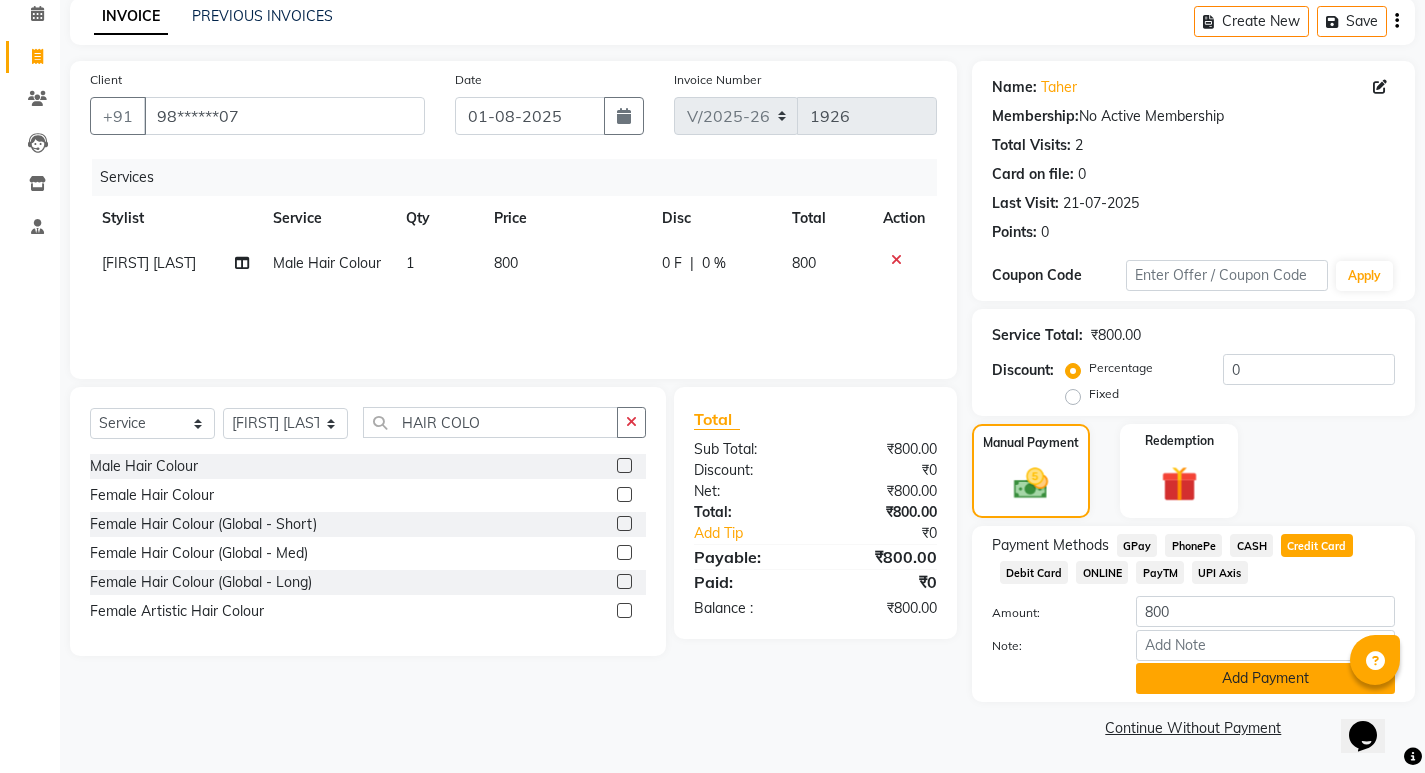 click on "Add Payment" 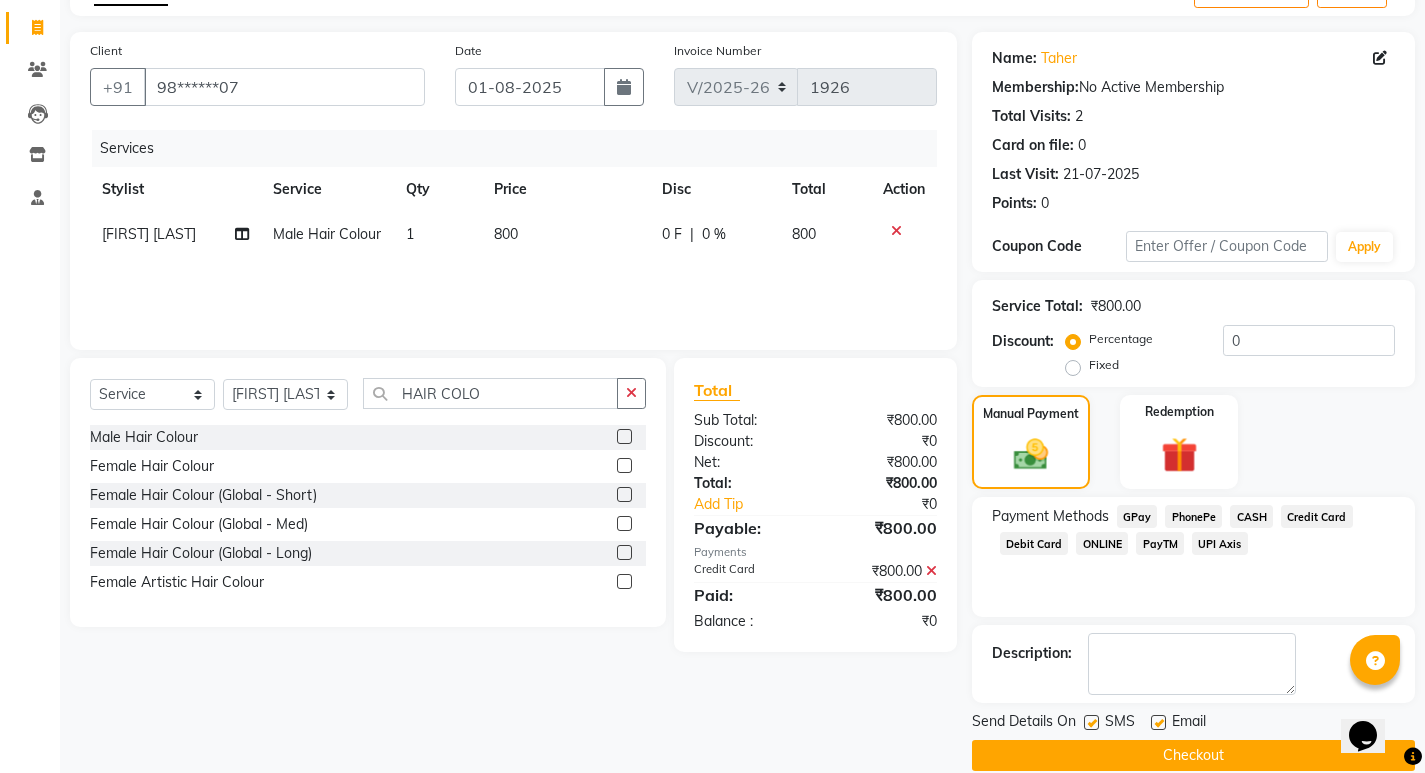 scroll, scrollTop: 146, scrollLeft: 0, axis: vertical 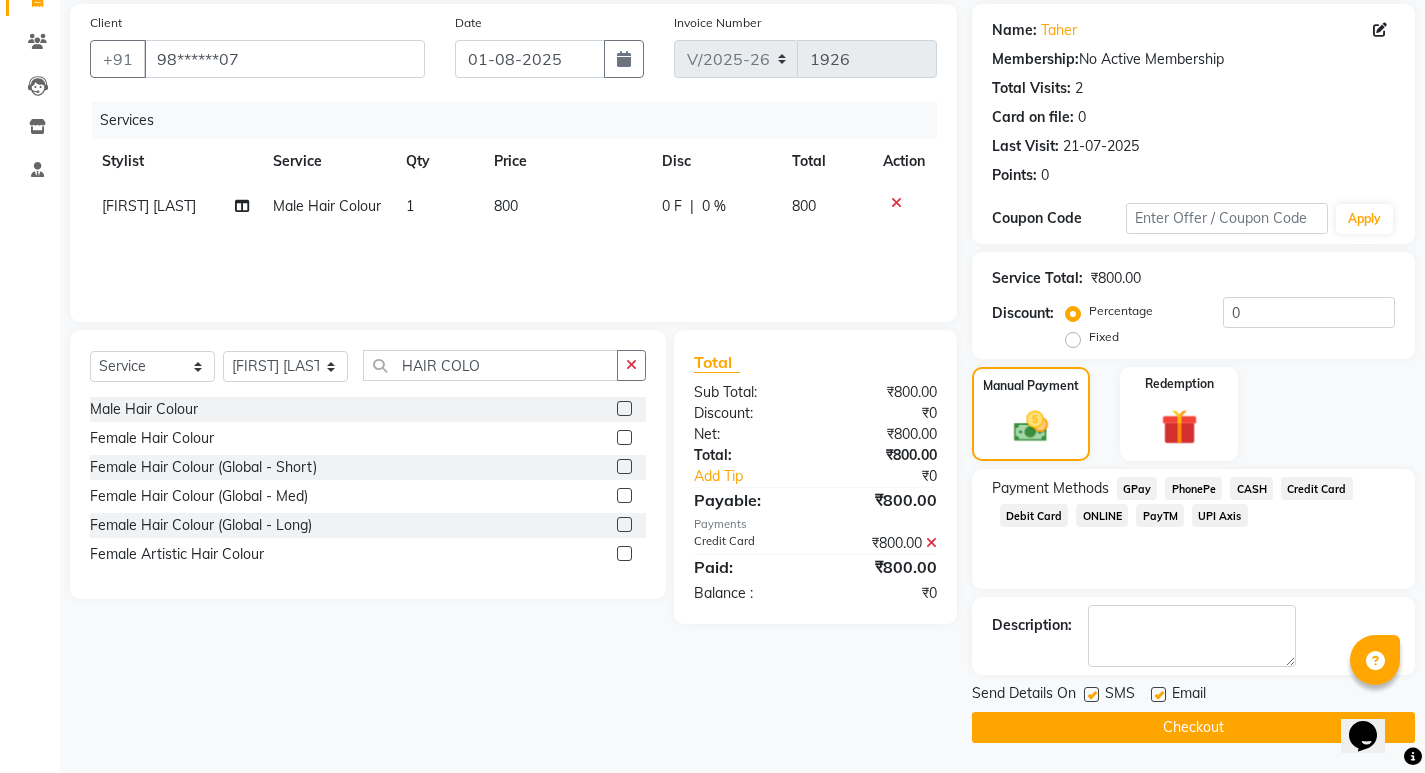 click on "Checkout" 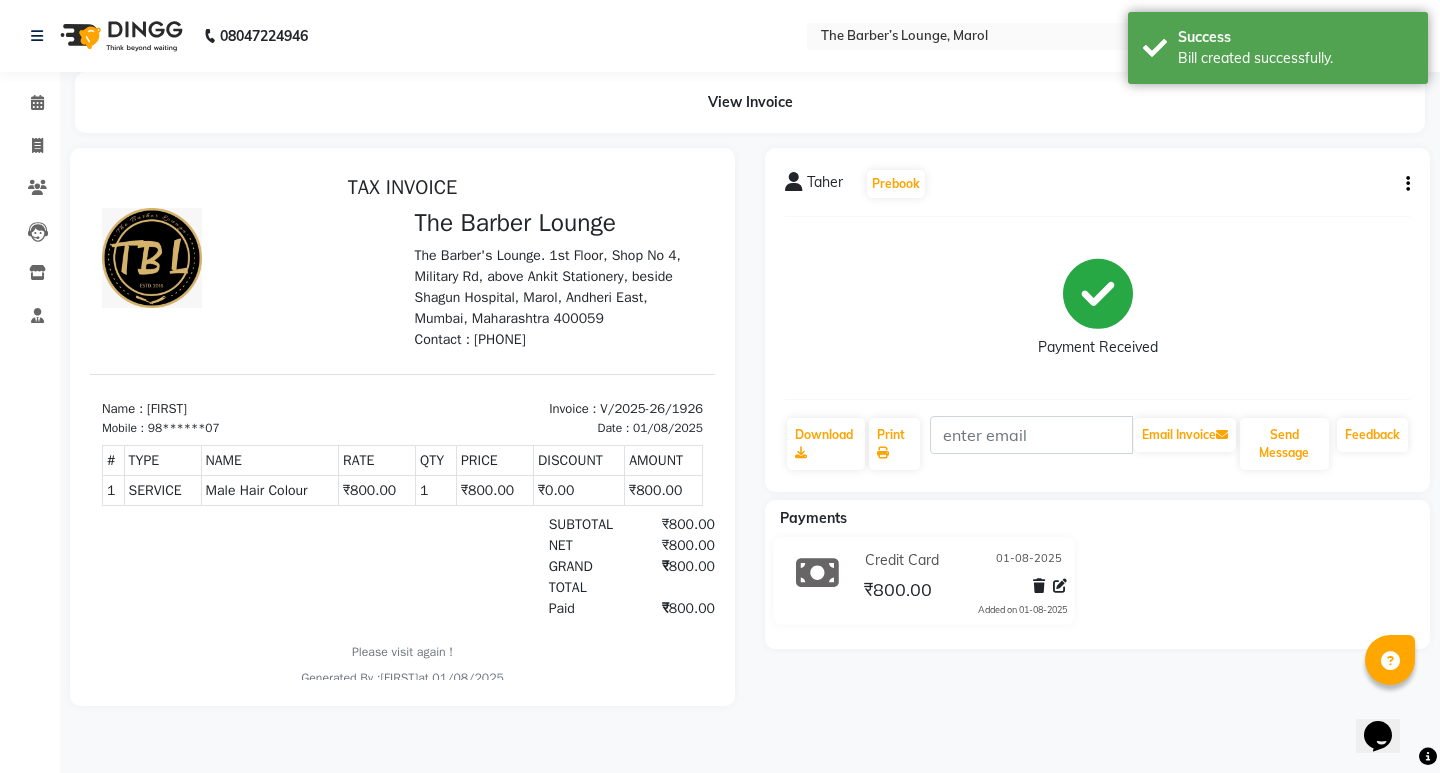 scroll, scrollTop: 0, scrollLeft: 0, axis: both 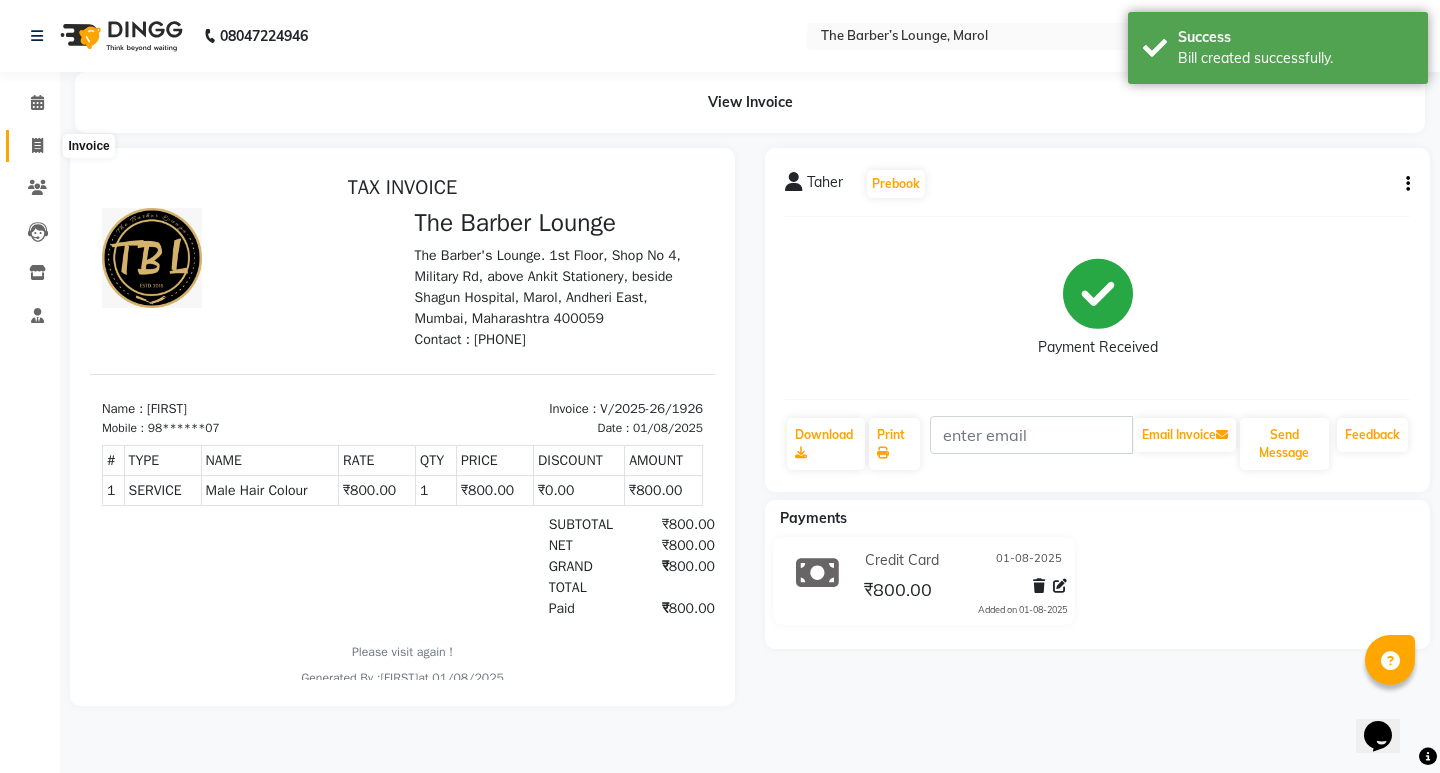 click 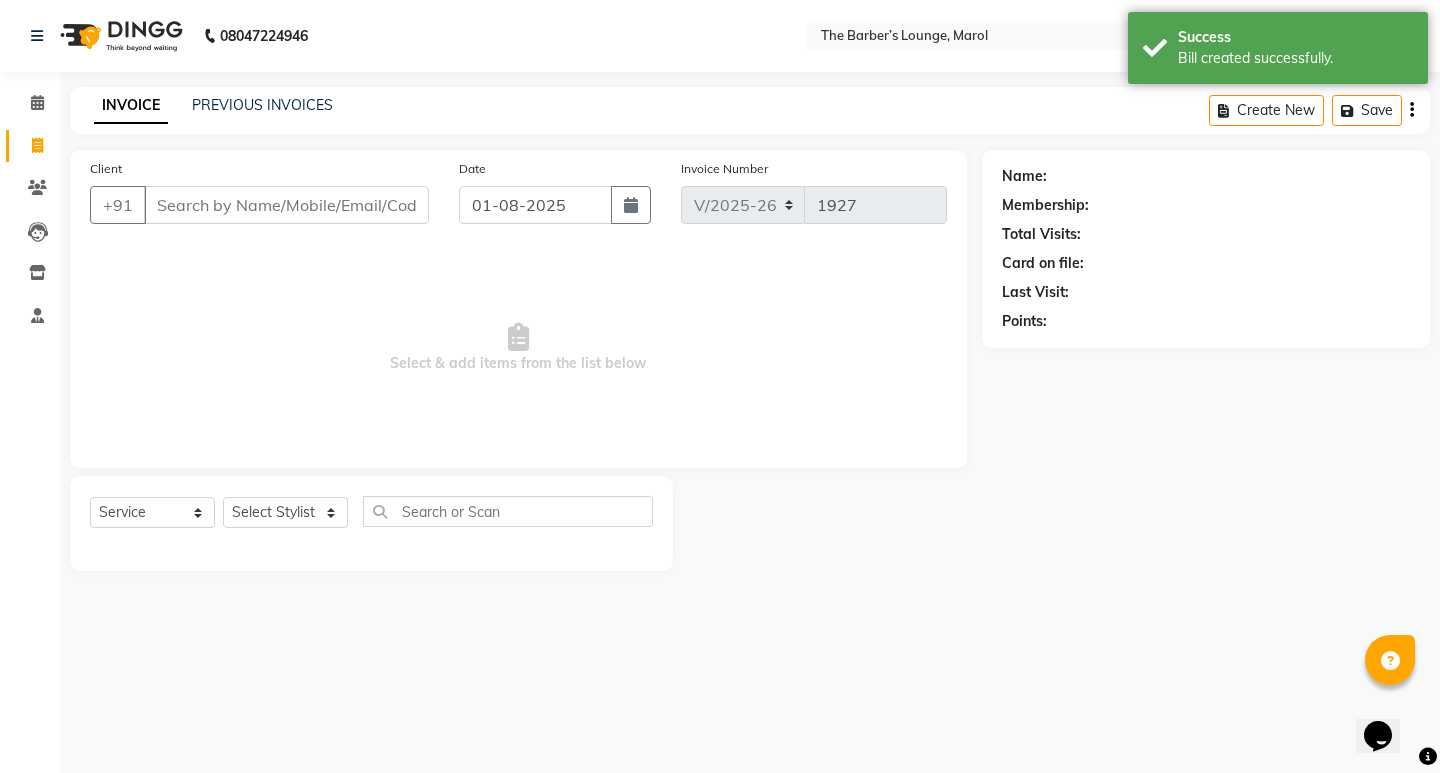 click on "Client +91" 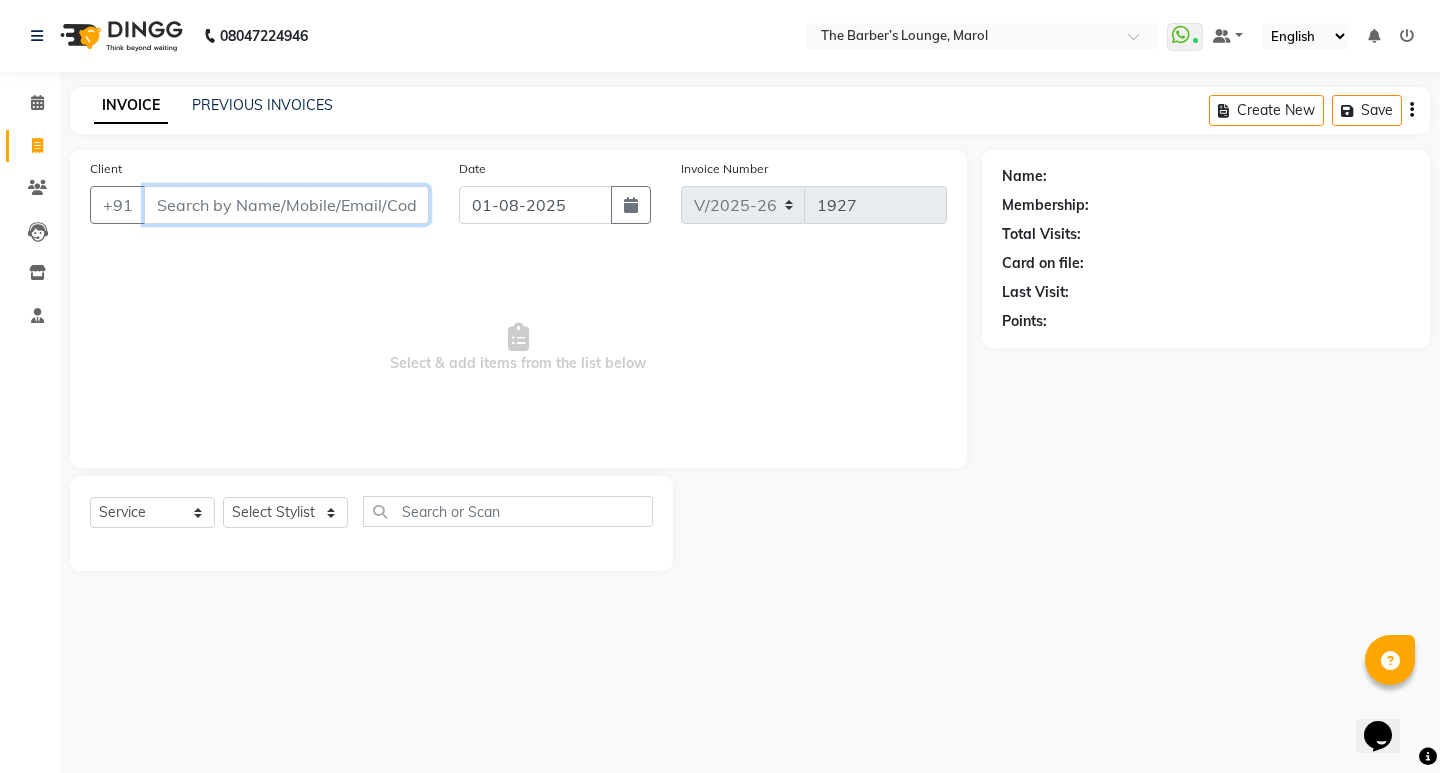 click on "Client" at bounding box center (286, 205) 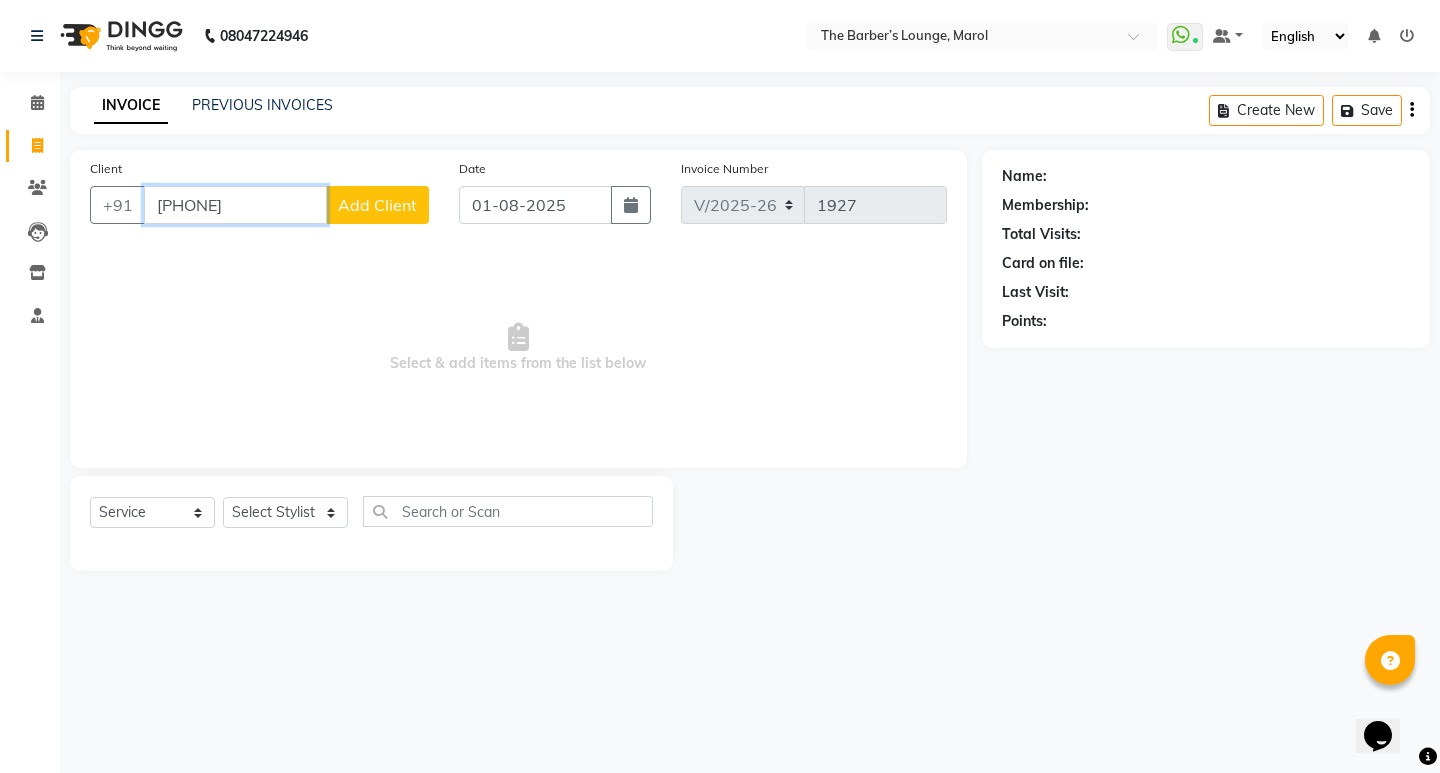 type on "[PHONE]" 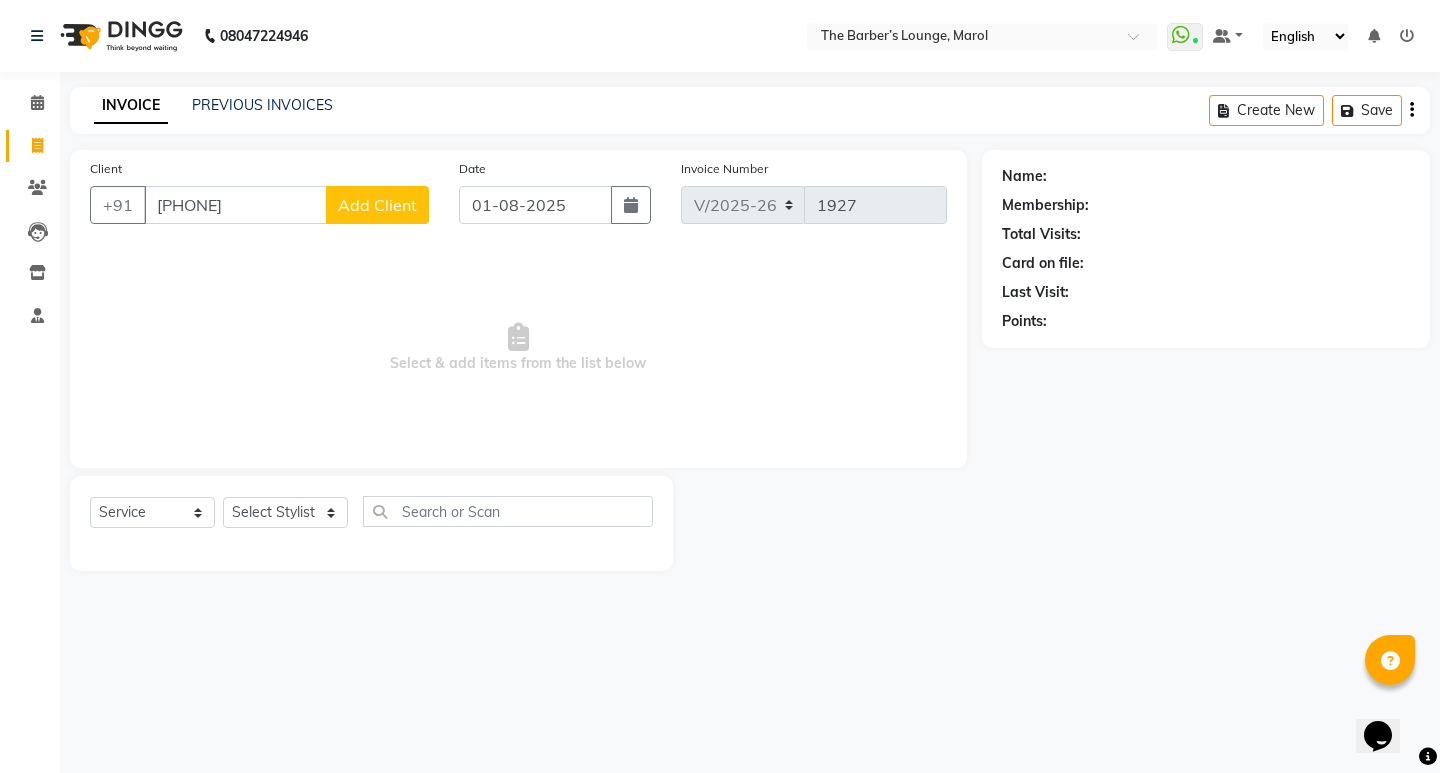 click on "Add Client" 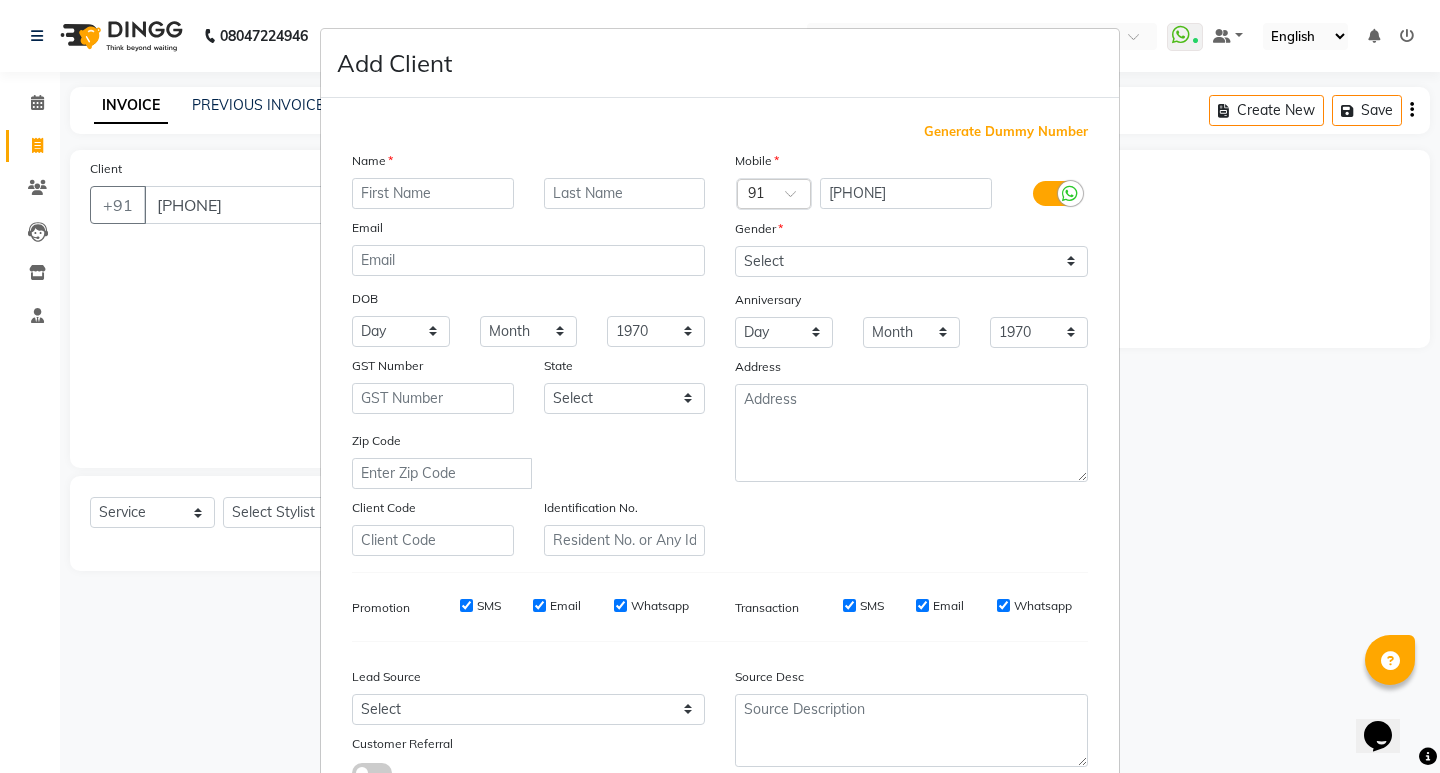 click at bounding box center [433, 193] 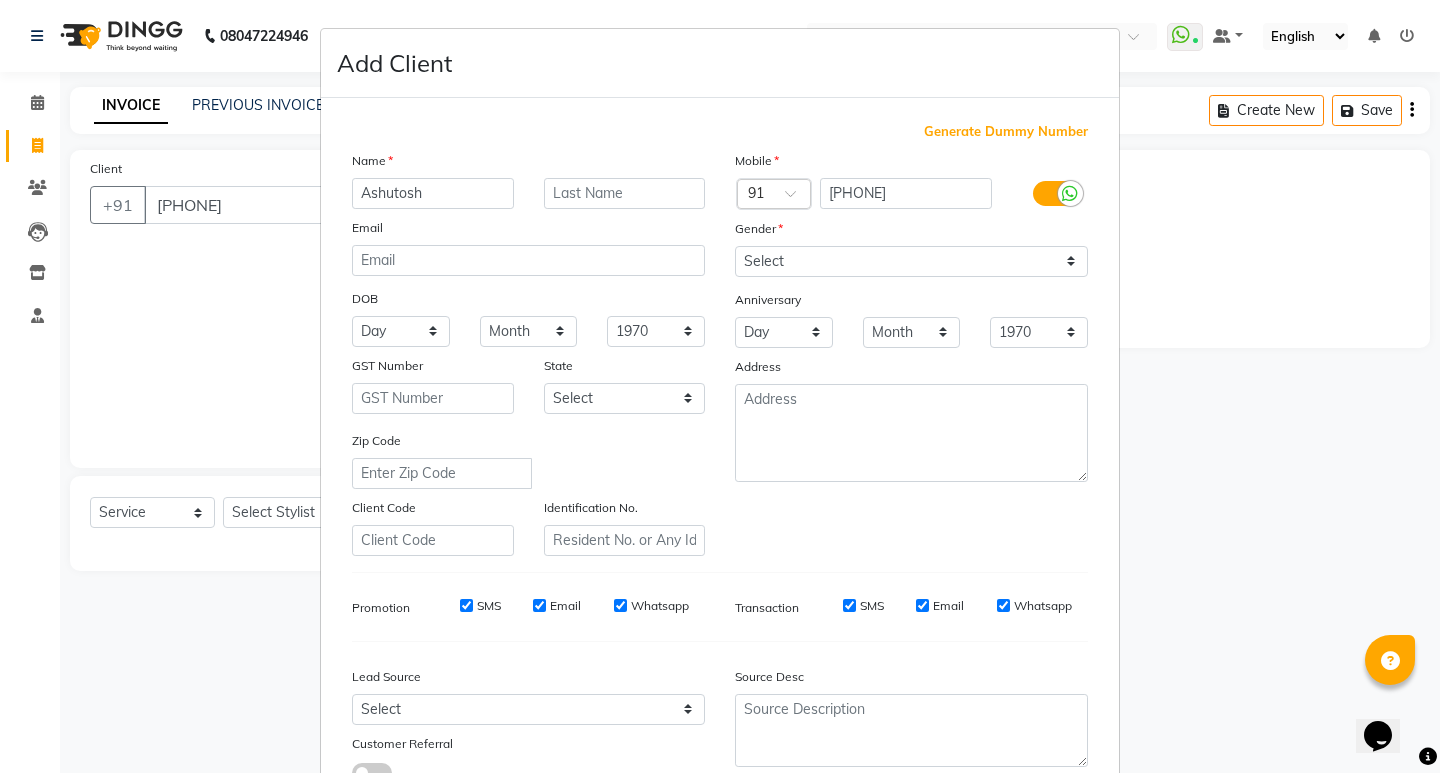 type on "Ashutosh" 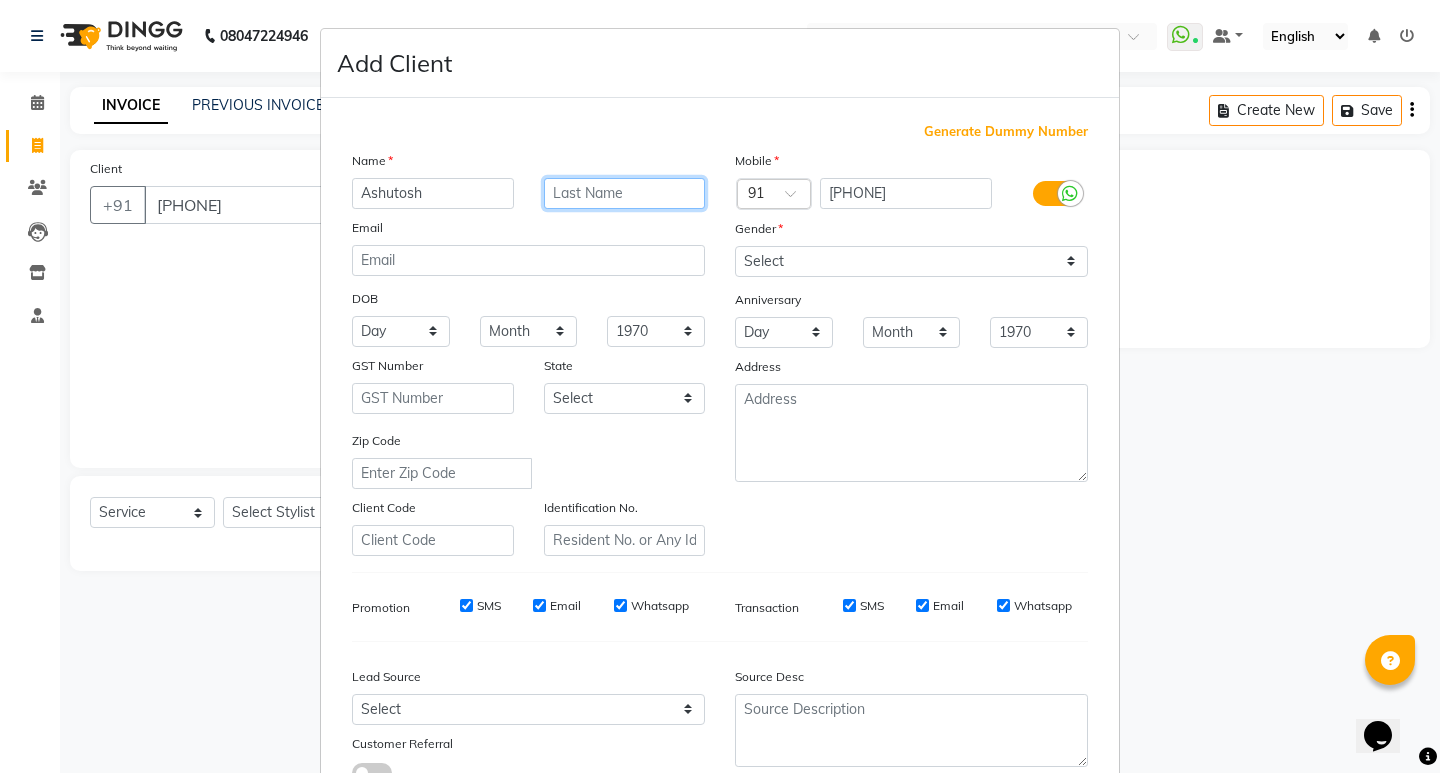 click at bounding box center [625, 193] 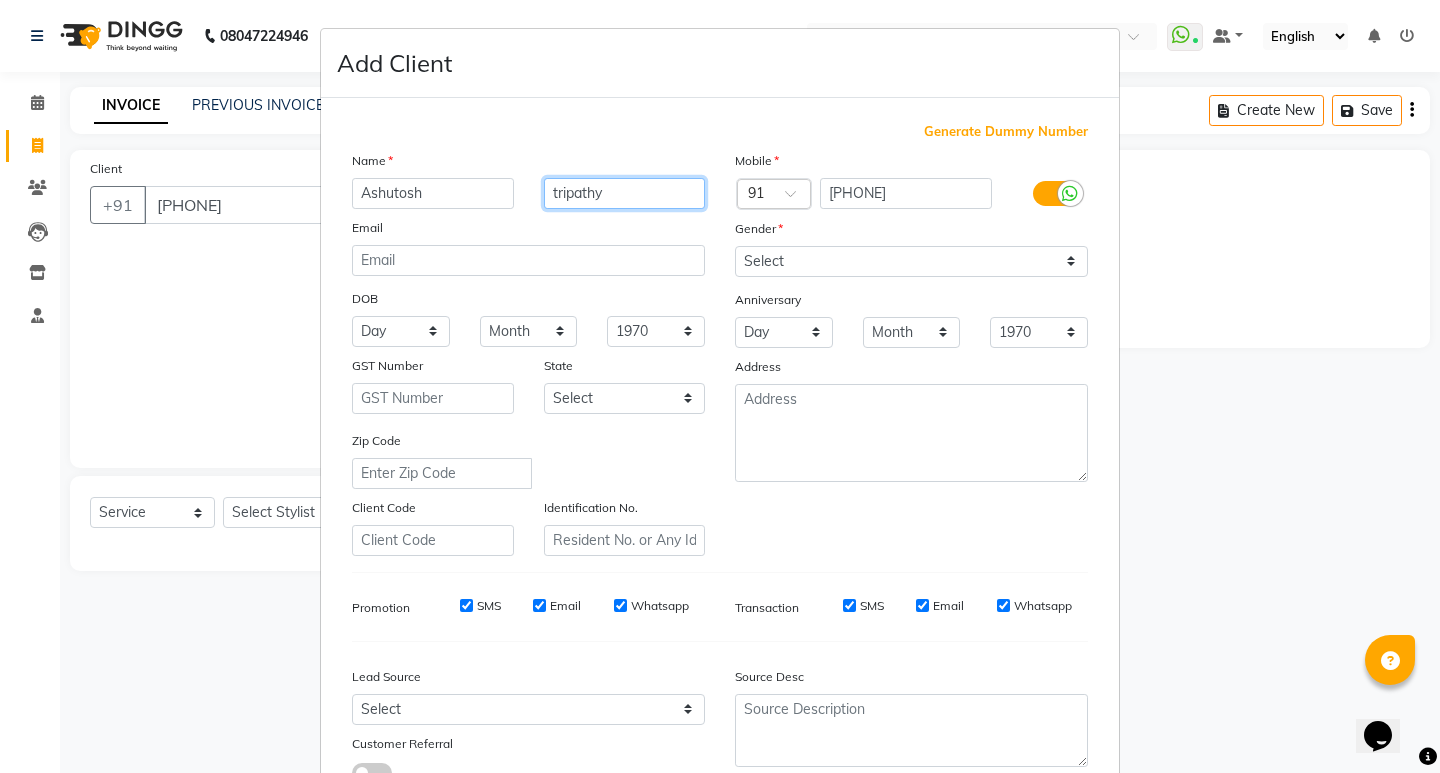 click on "tripathy" at bounding box center (625, 193) 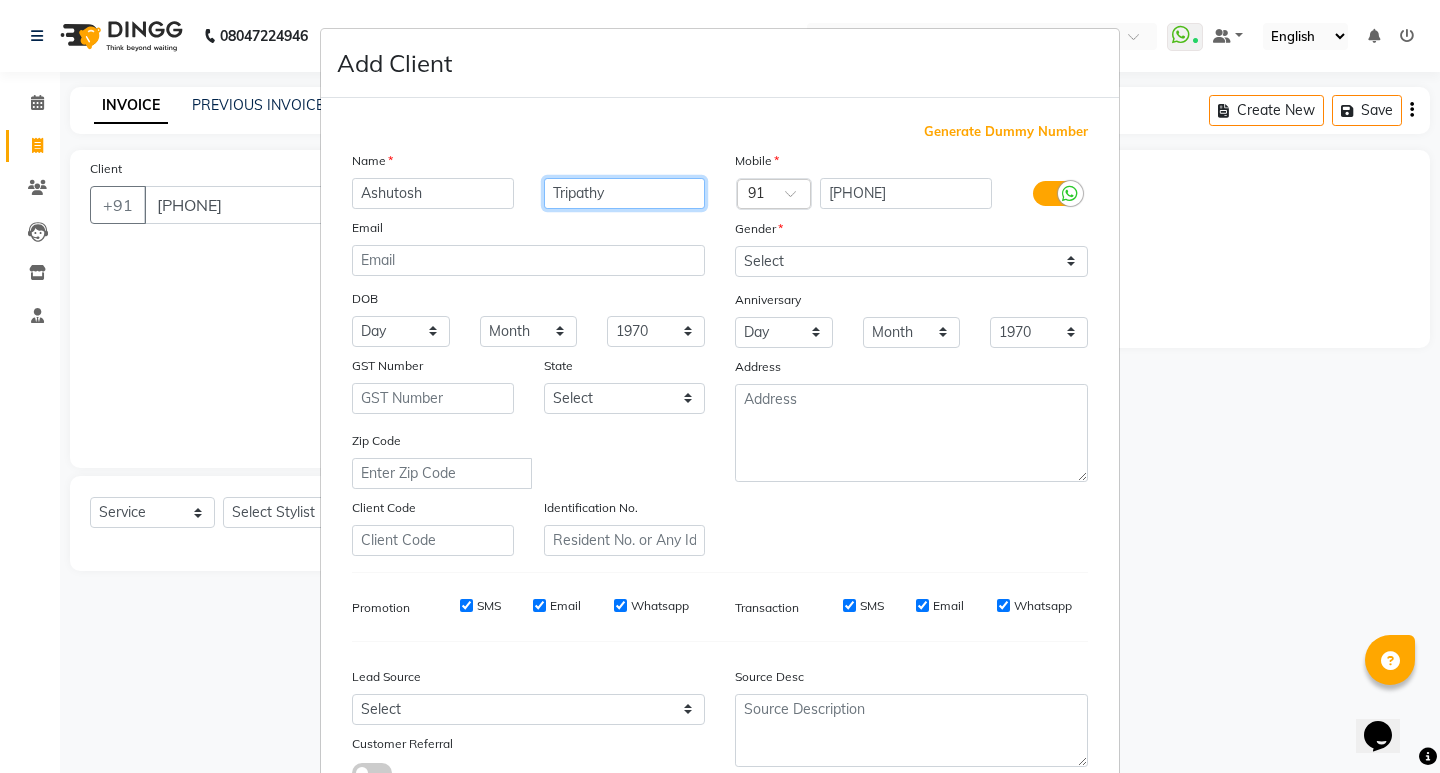 type on "Tripathy" 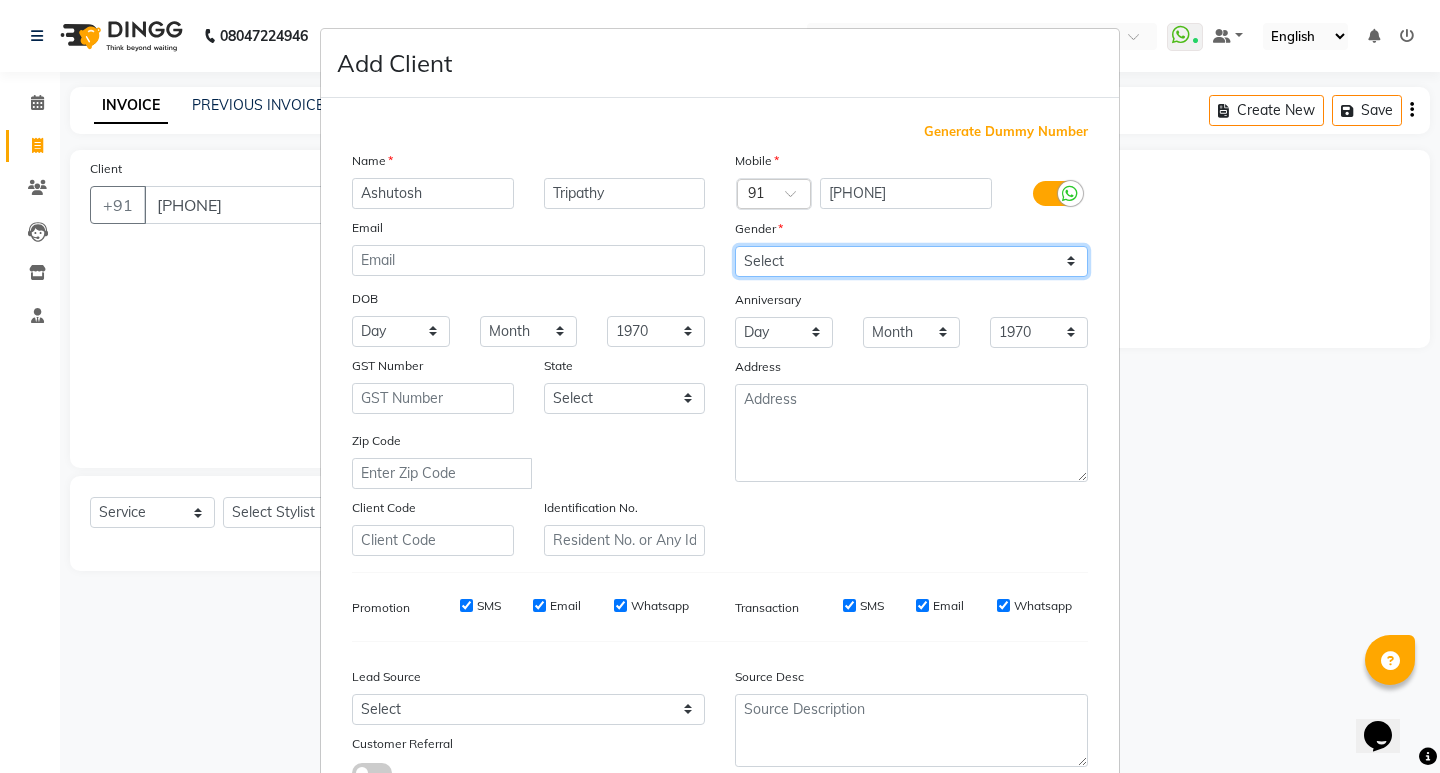 click on "Select Male Female Other Prefer Not To Say" at bounding box center (911, 261) 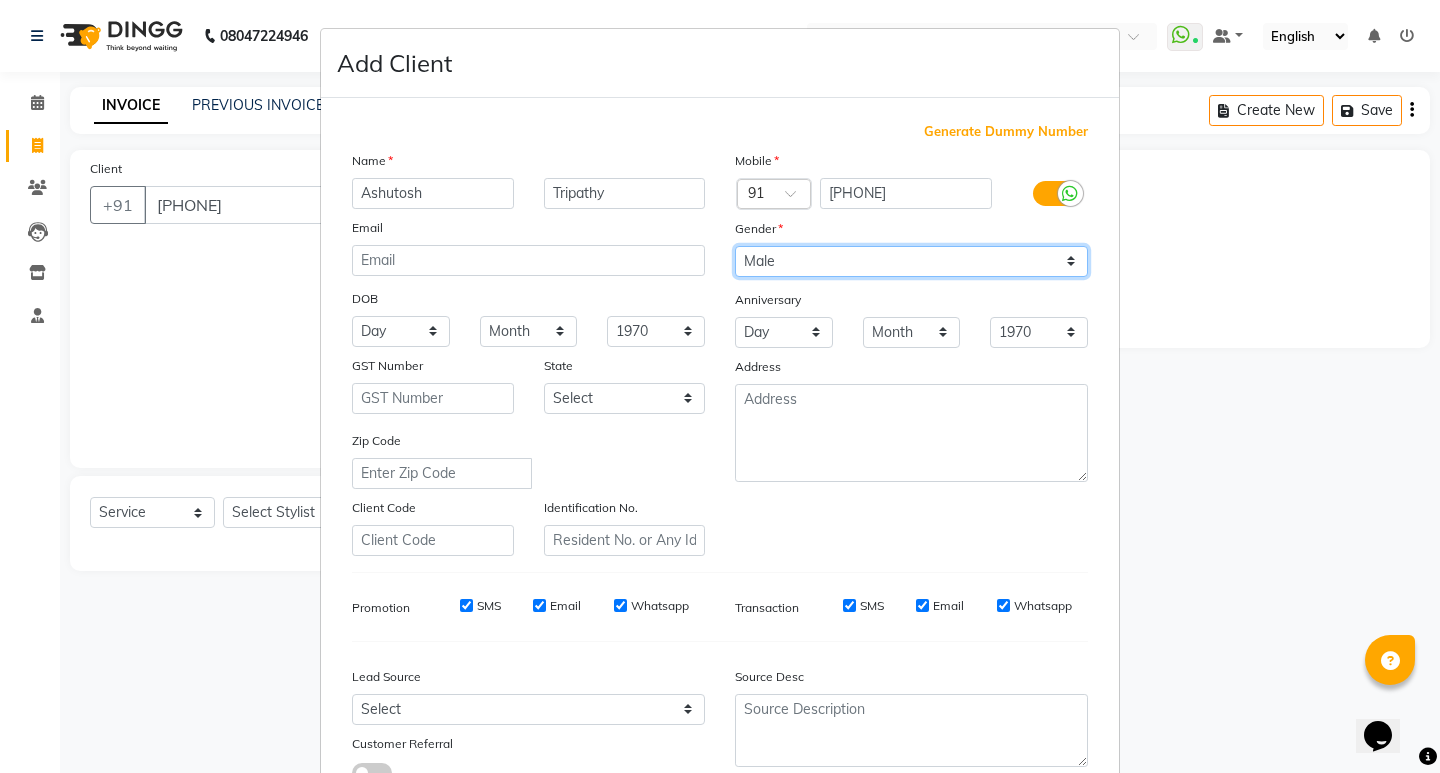 click on "Select Male Female Other Prefer Not To Say" at bounding box center (911, 261) 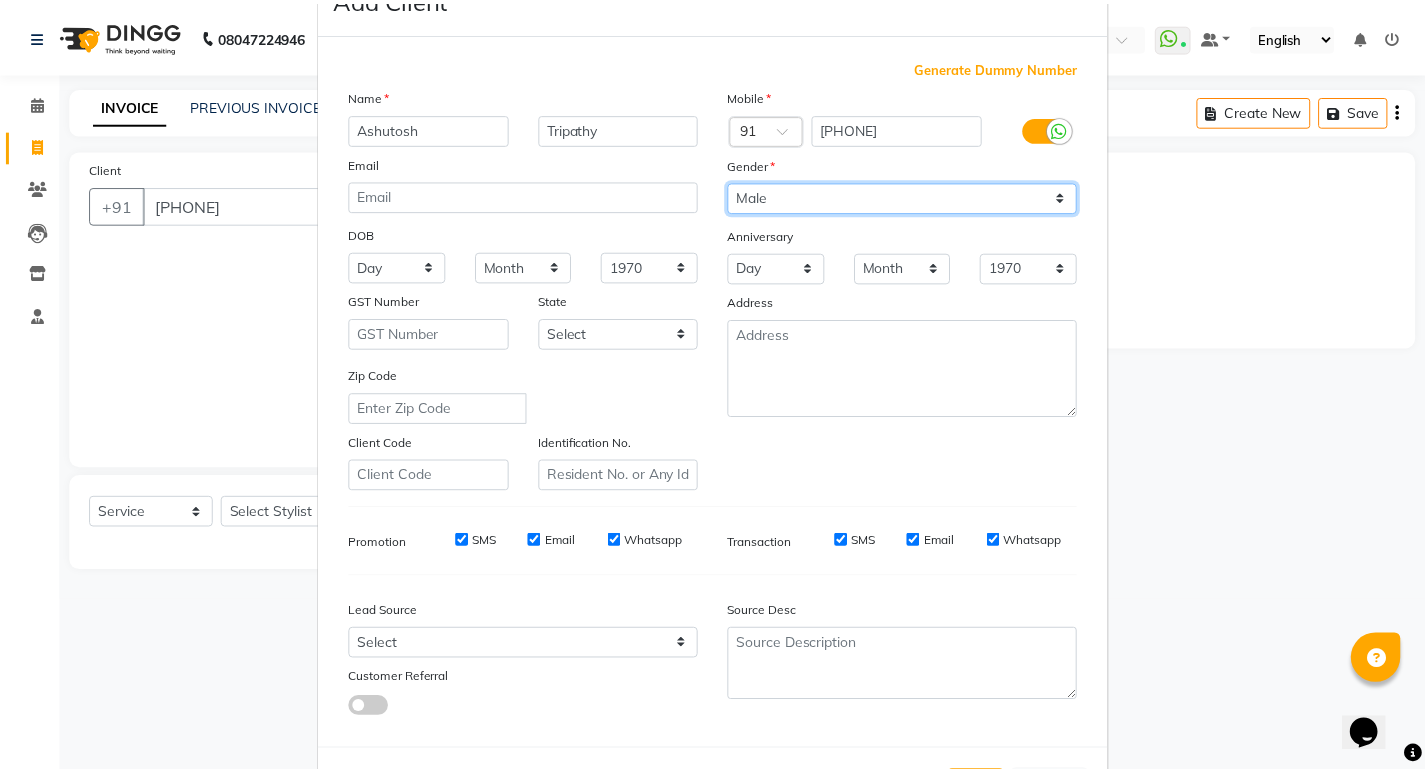 scroll, scrollTop: 150, scrollLeft: 0, axis: vertical 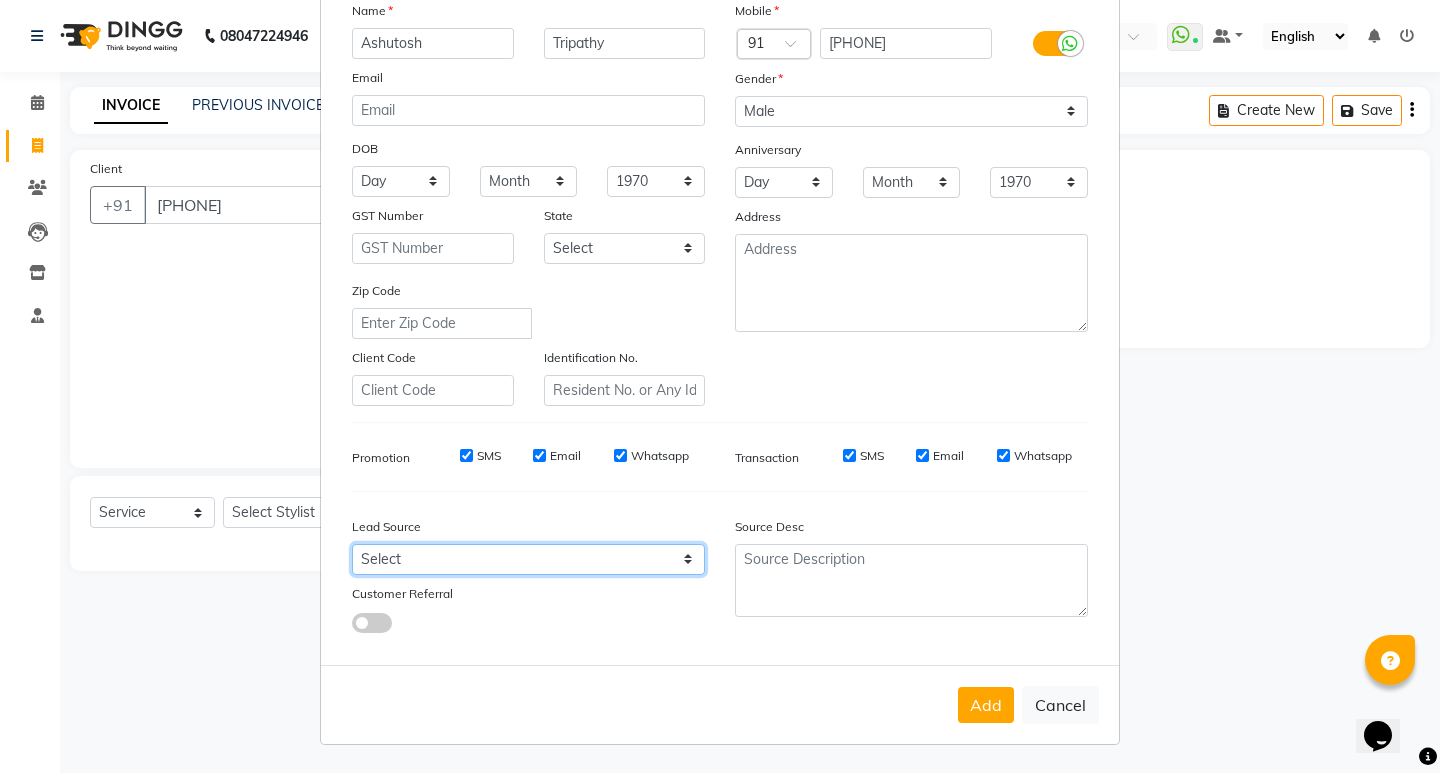 click on "Select Walk-in Referral Internet Friend Word of Mouth Advertisement Facebook JustDial Google Other" at bounding box center (528, 559) 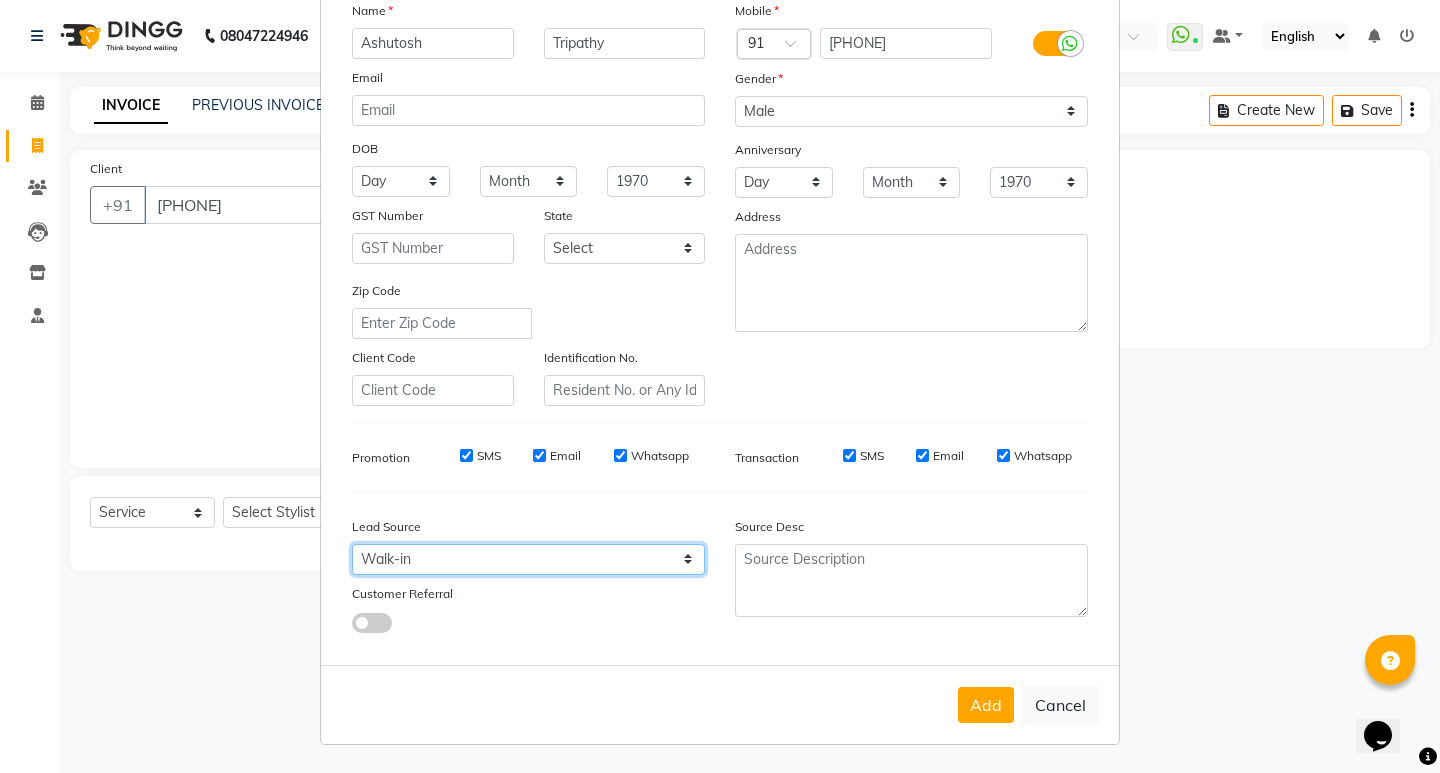 click on "Select Walk-in Referral Internet Friend Word of Mouth Advertisement Facebook JustDial Google Other" at bounding box center (528, 559) 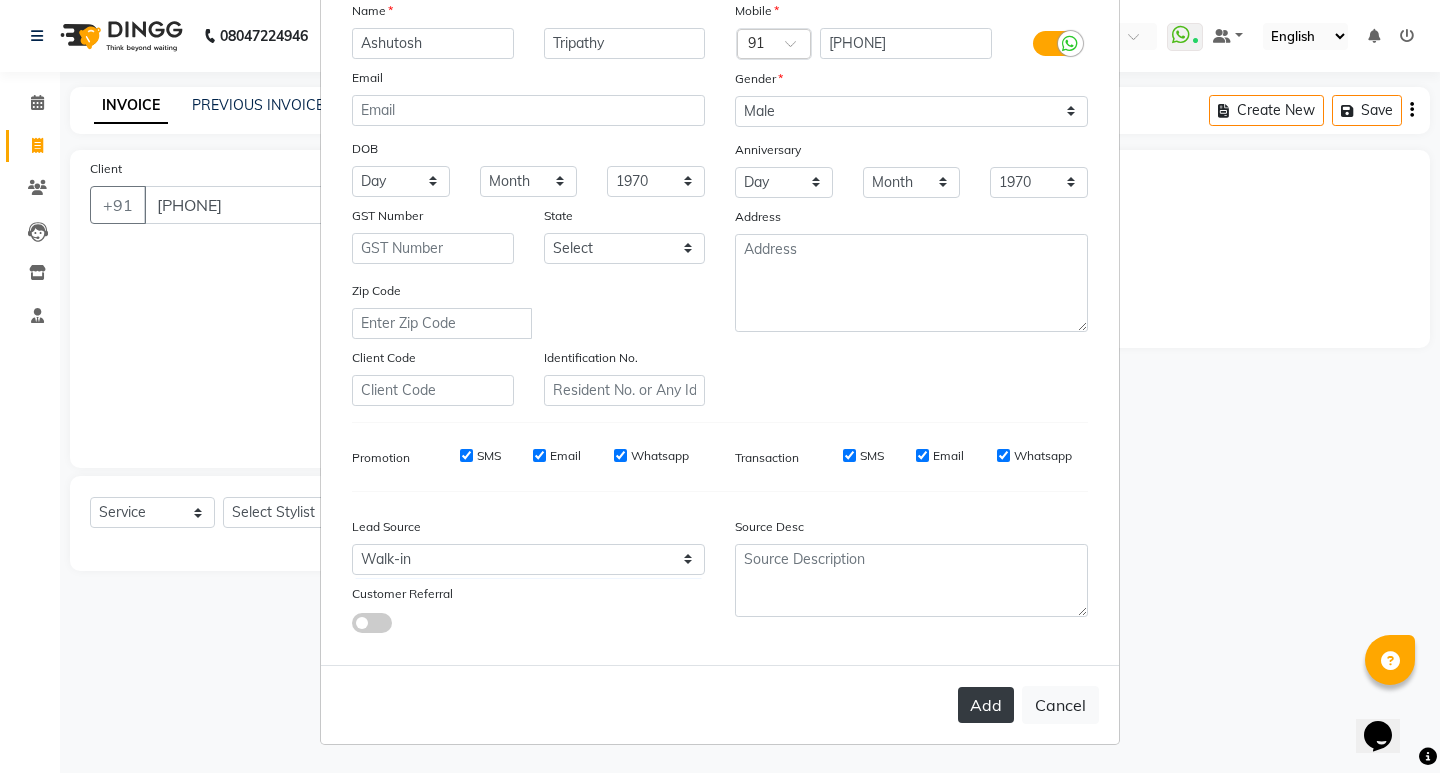drag, startPoint x: 967, startPoint y: 711, endPoint x: 980, endPoint y: 703, distance: 15.264338 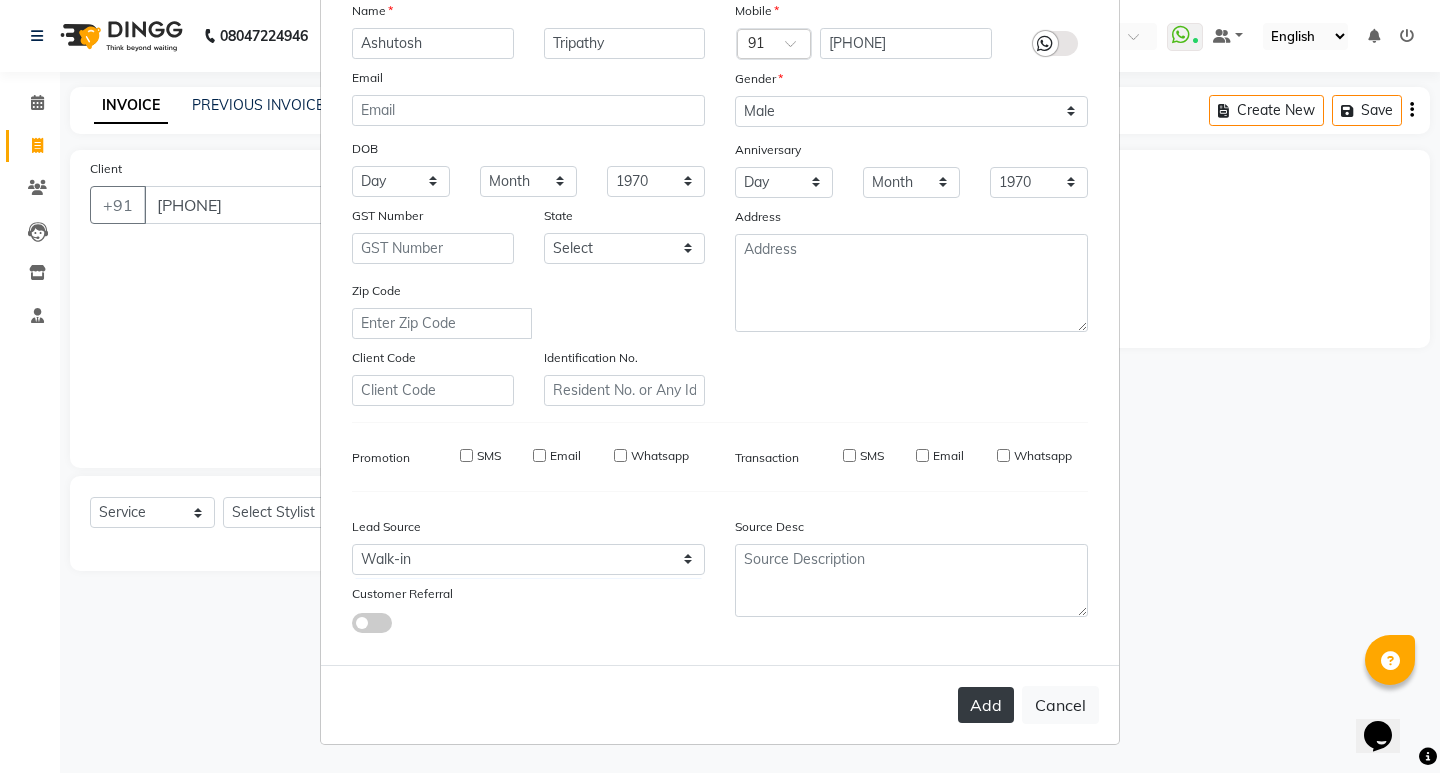 type on "79******63" 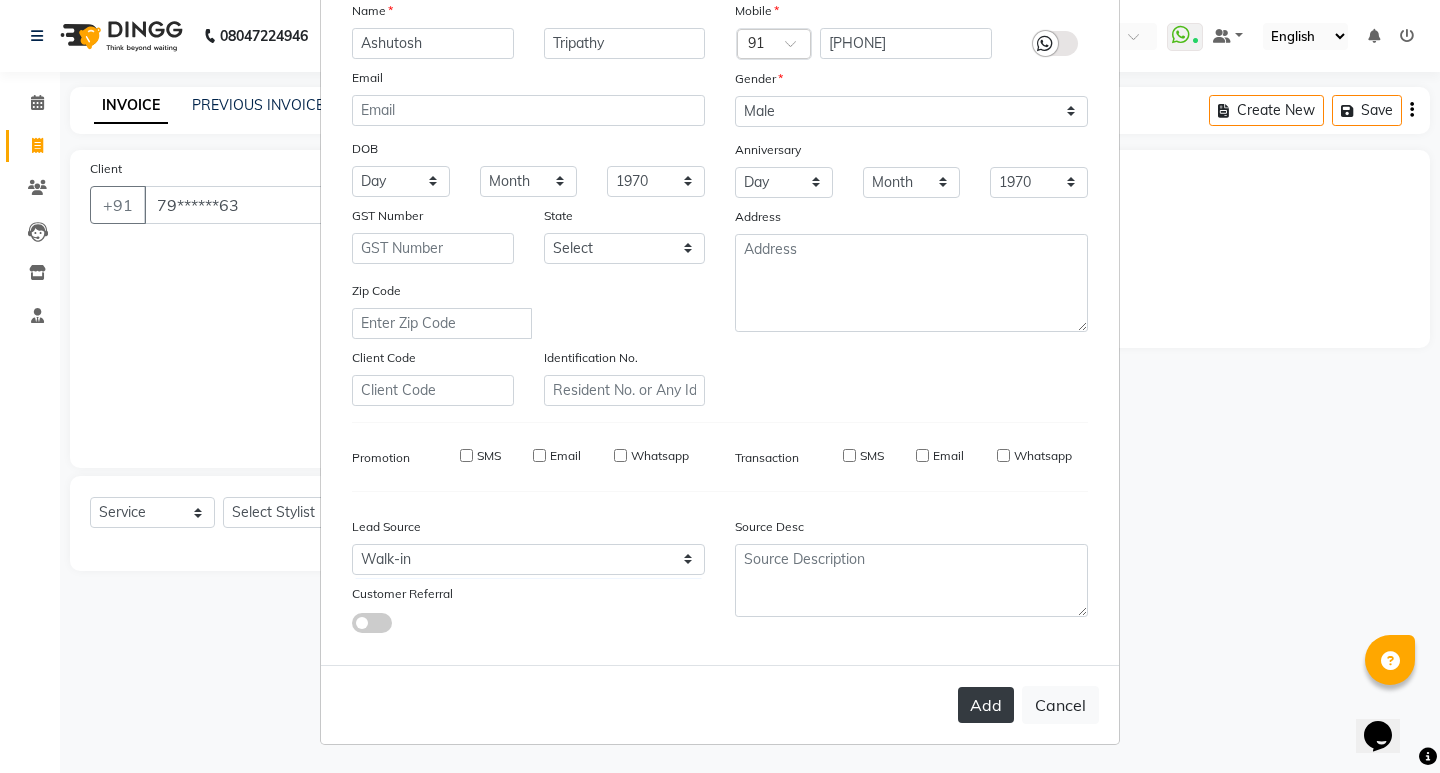 type 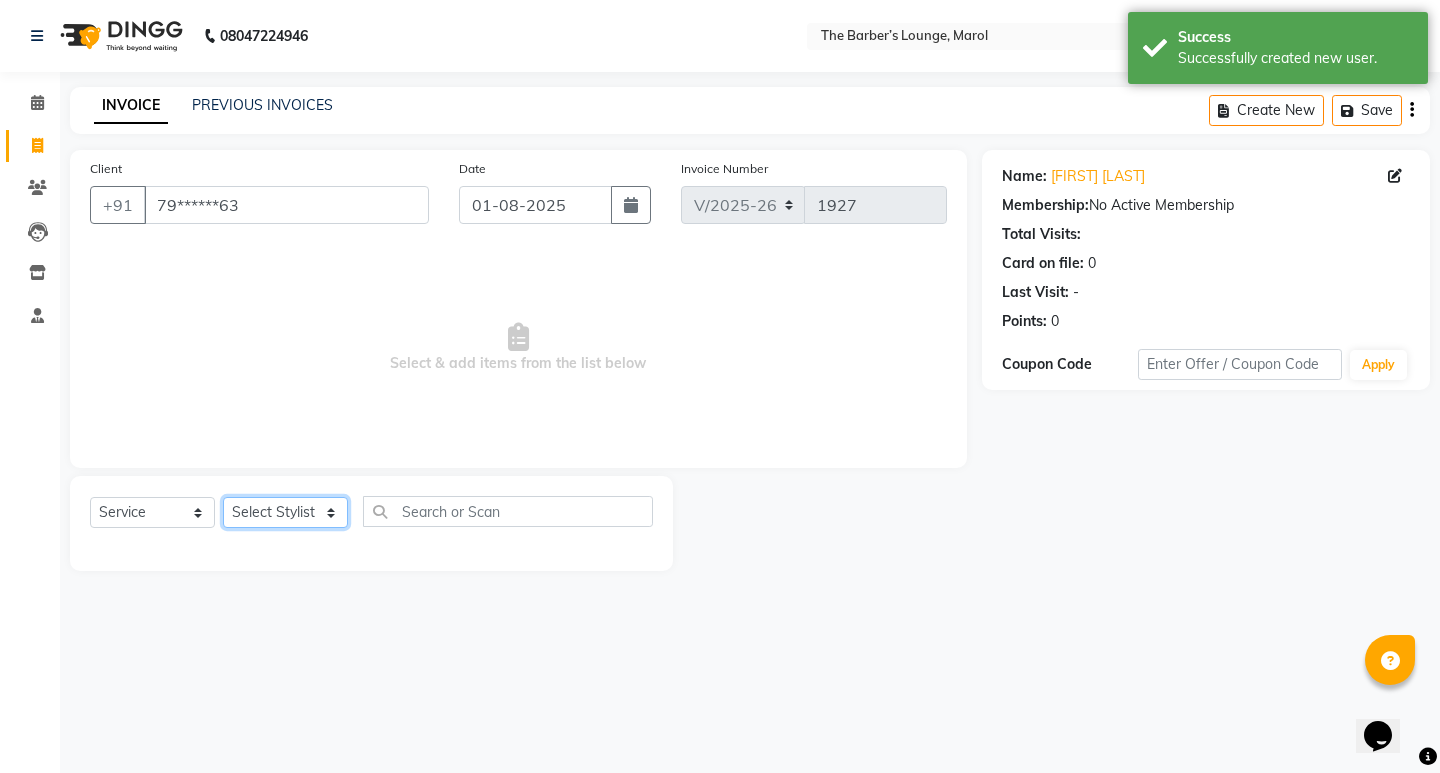 drag, startPoint x: 289, startPoint y: 505, endPoint x: 291, endPoint y: 519, distance: 14.142136 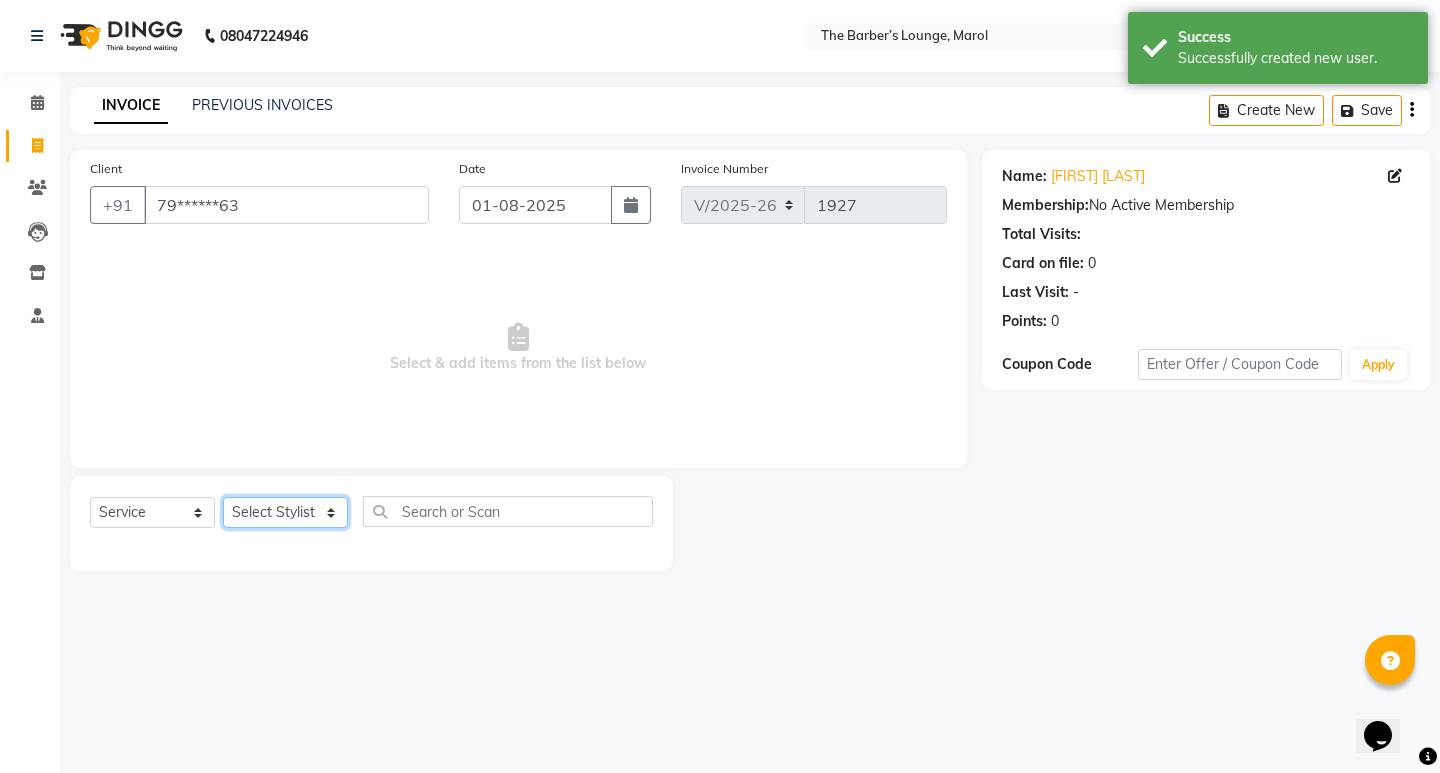select on "64222" 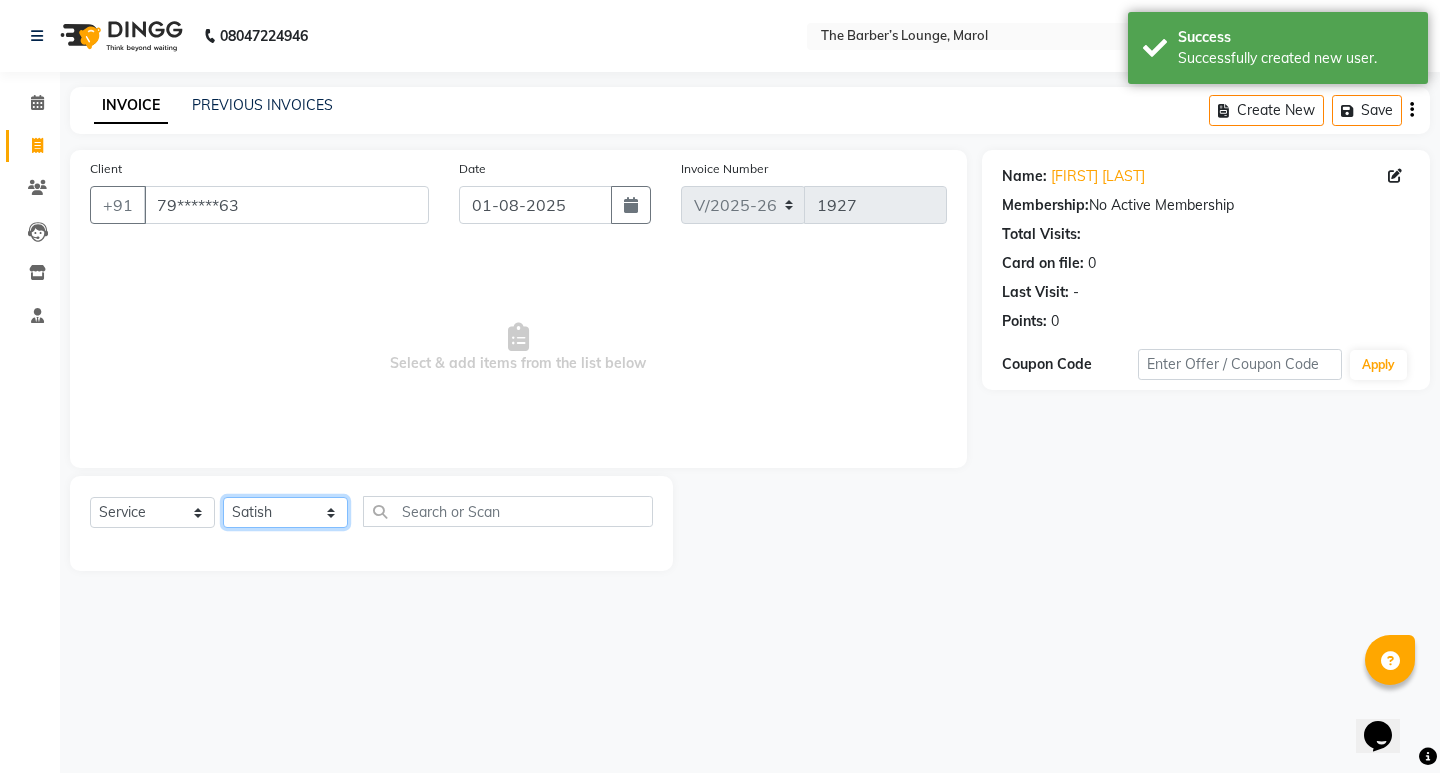 click on "Select Stylist Anjali Jafar Salmani Ketan Shinde Mohsin Akhtar Satish Tejasvi Vasundhara" 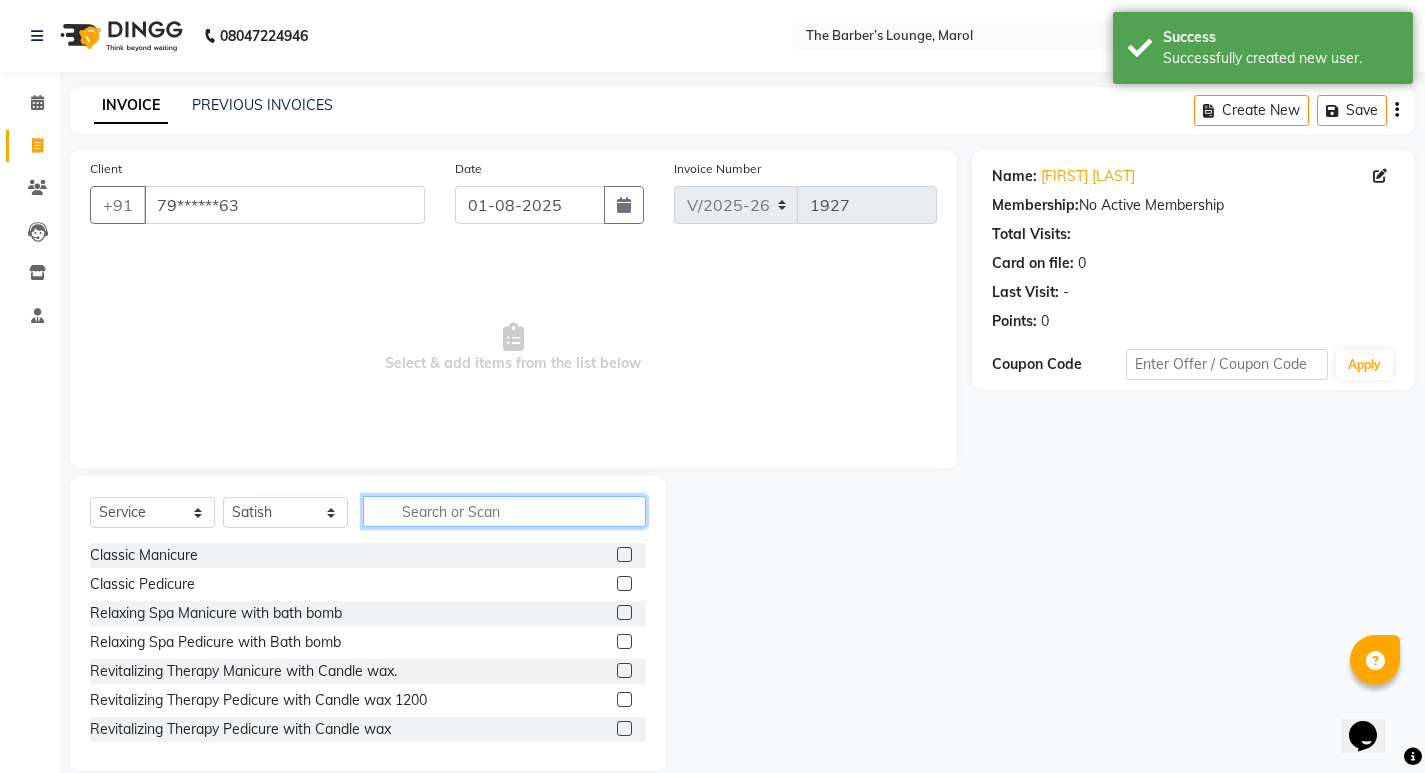 click 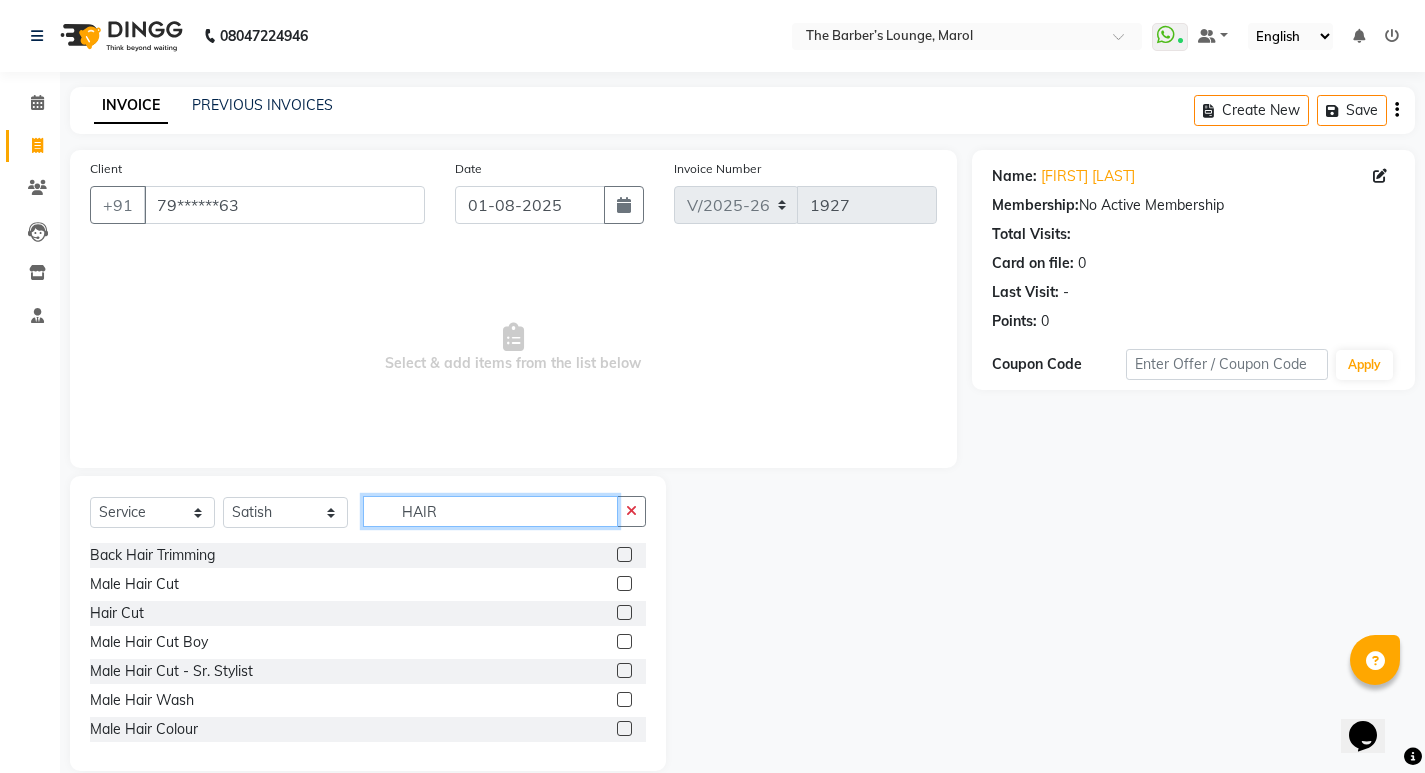 type on "HAIR" 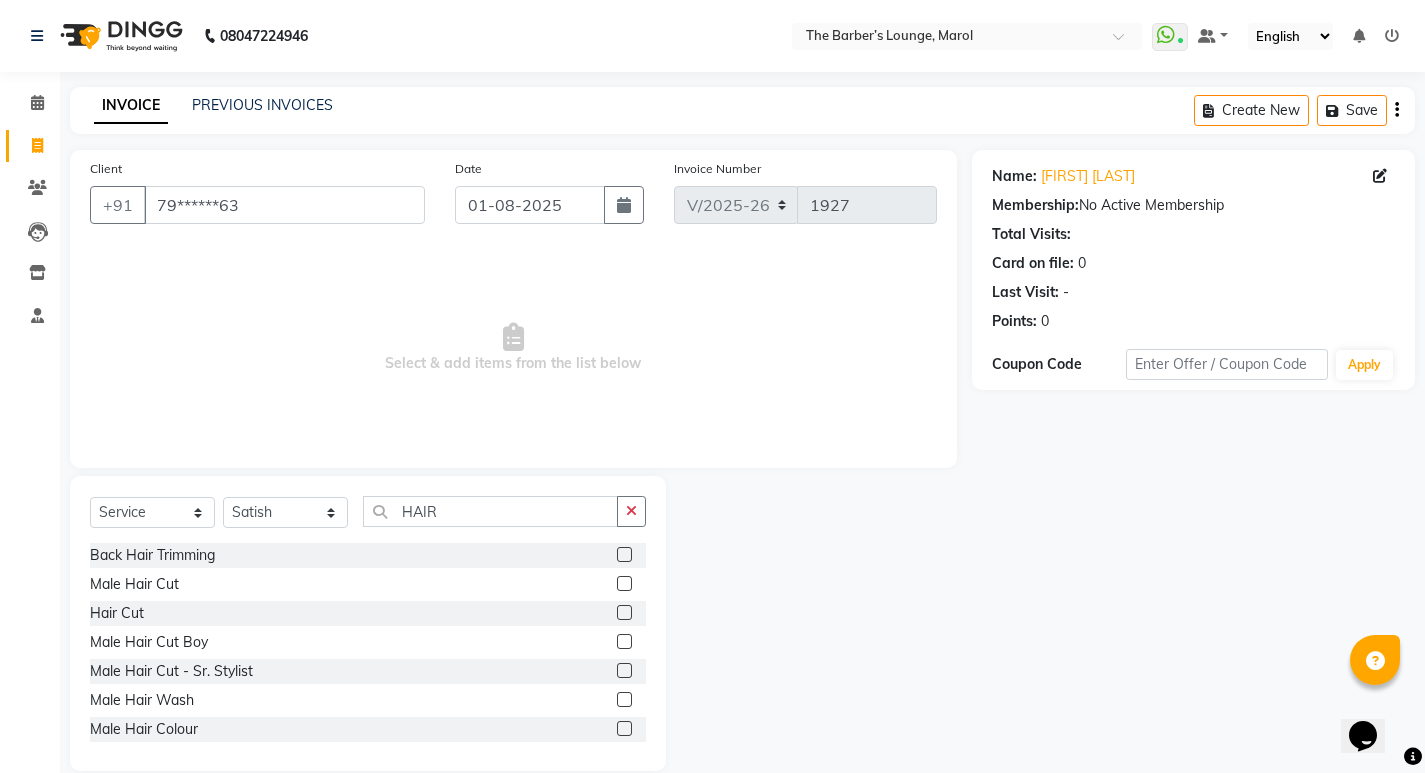 click 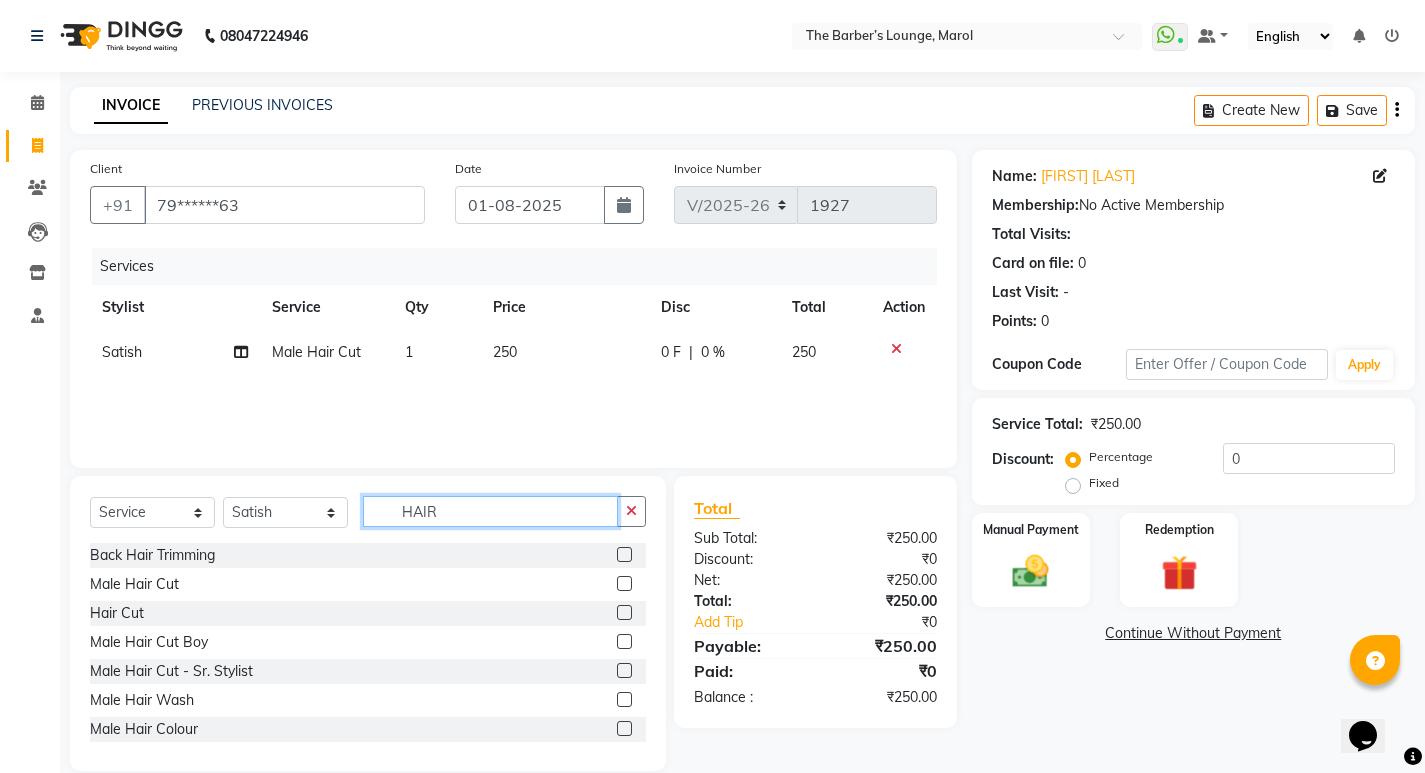 checkbox on "false" 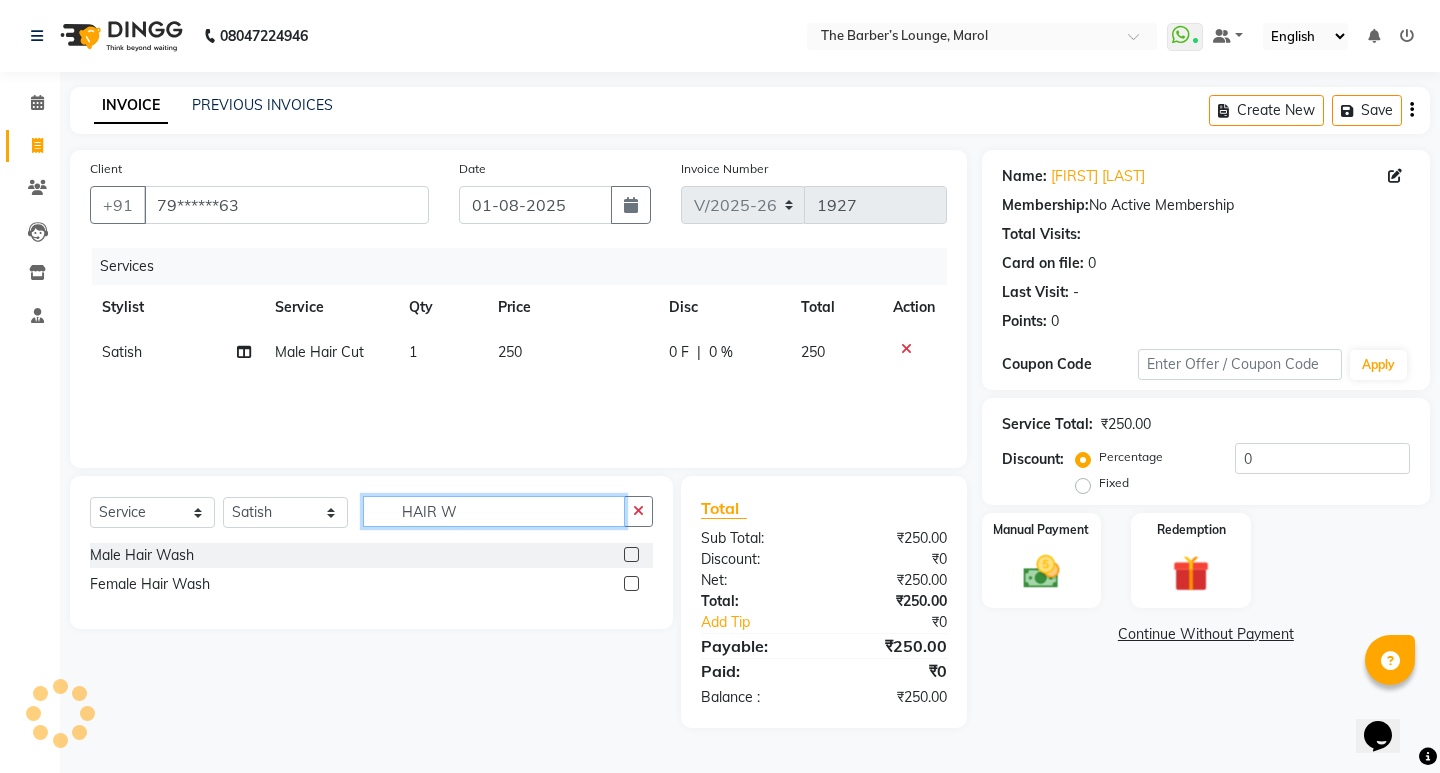 type on "HAIR W" 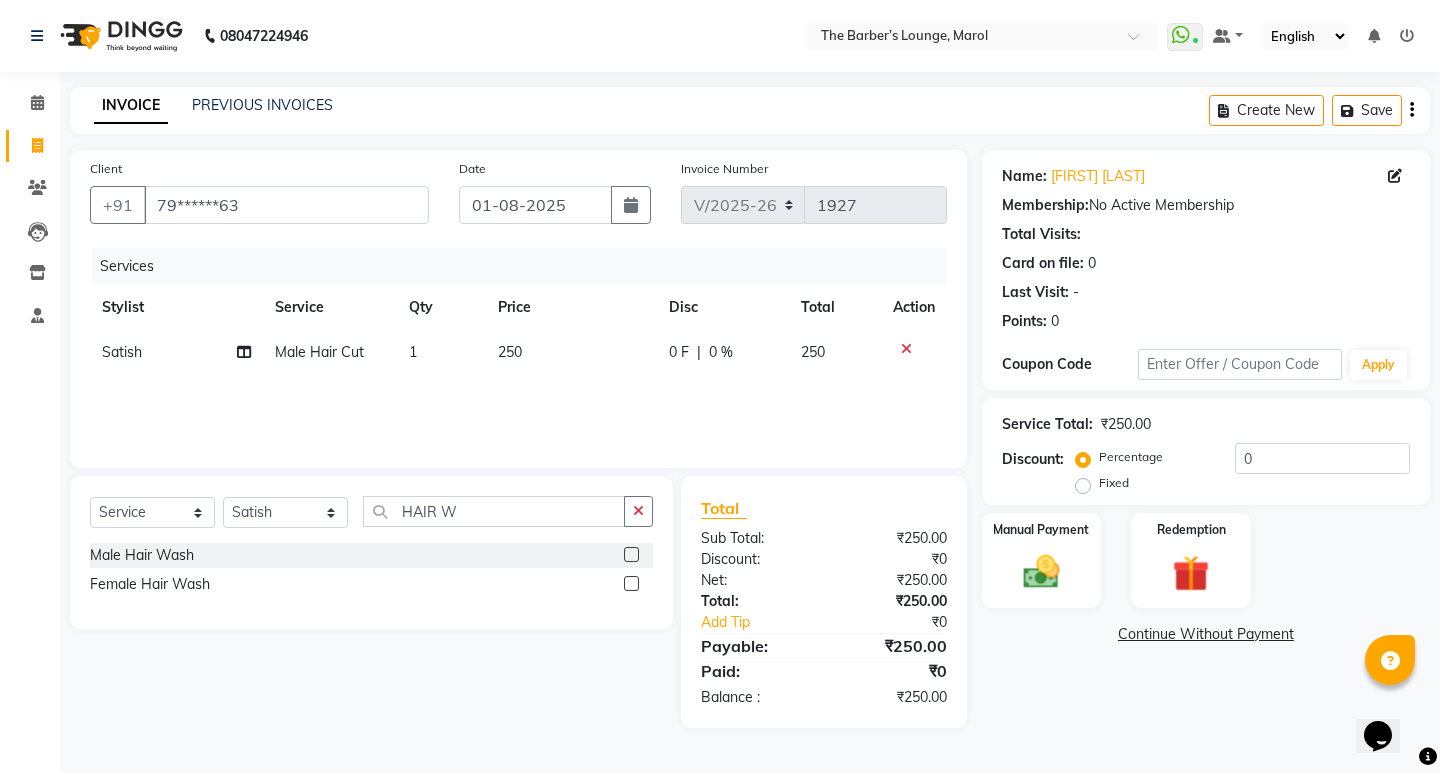 click 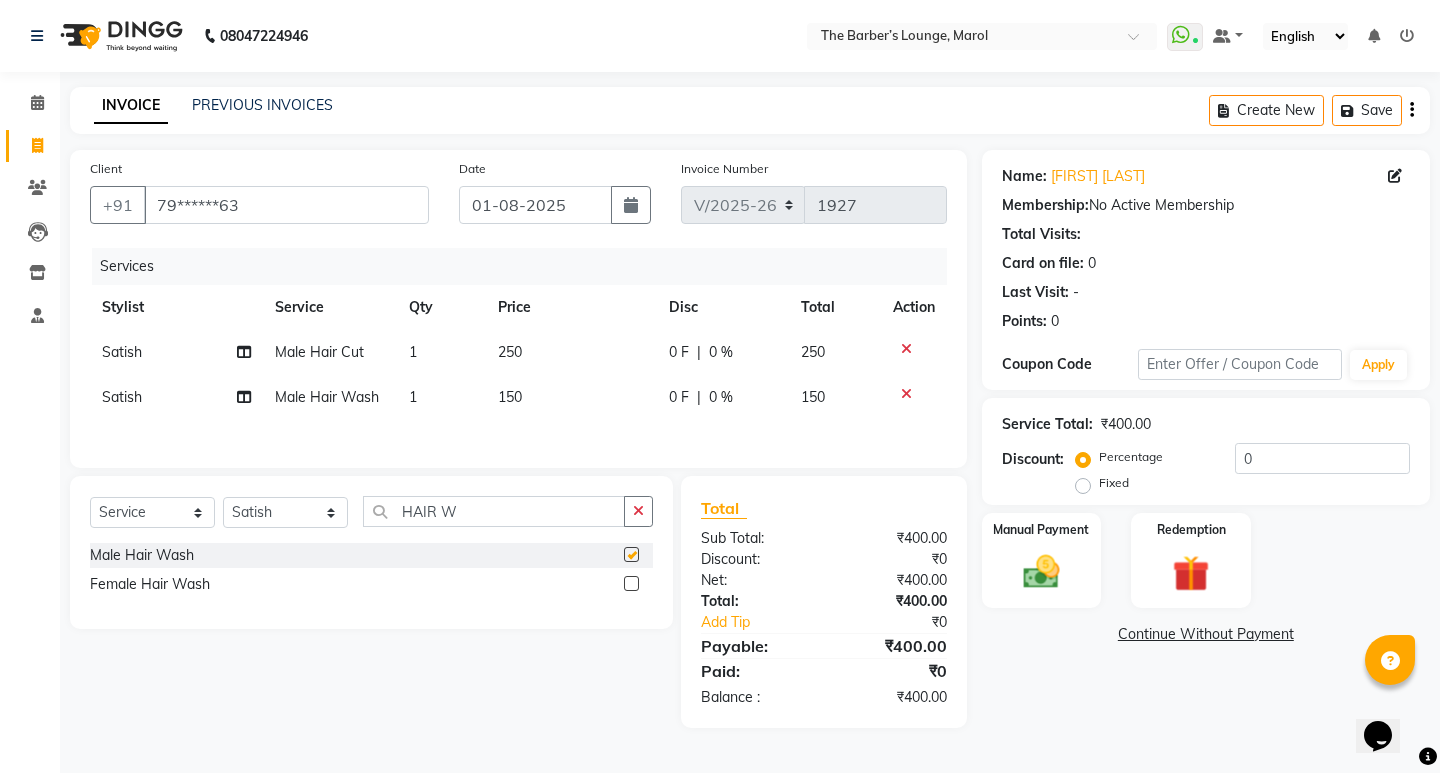 checkbox on "false" 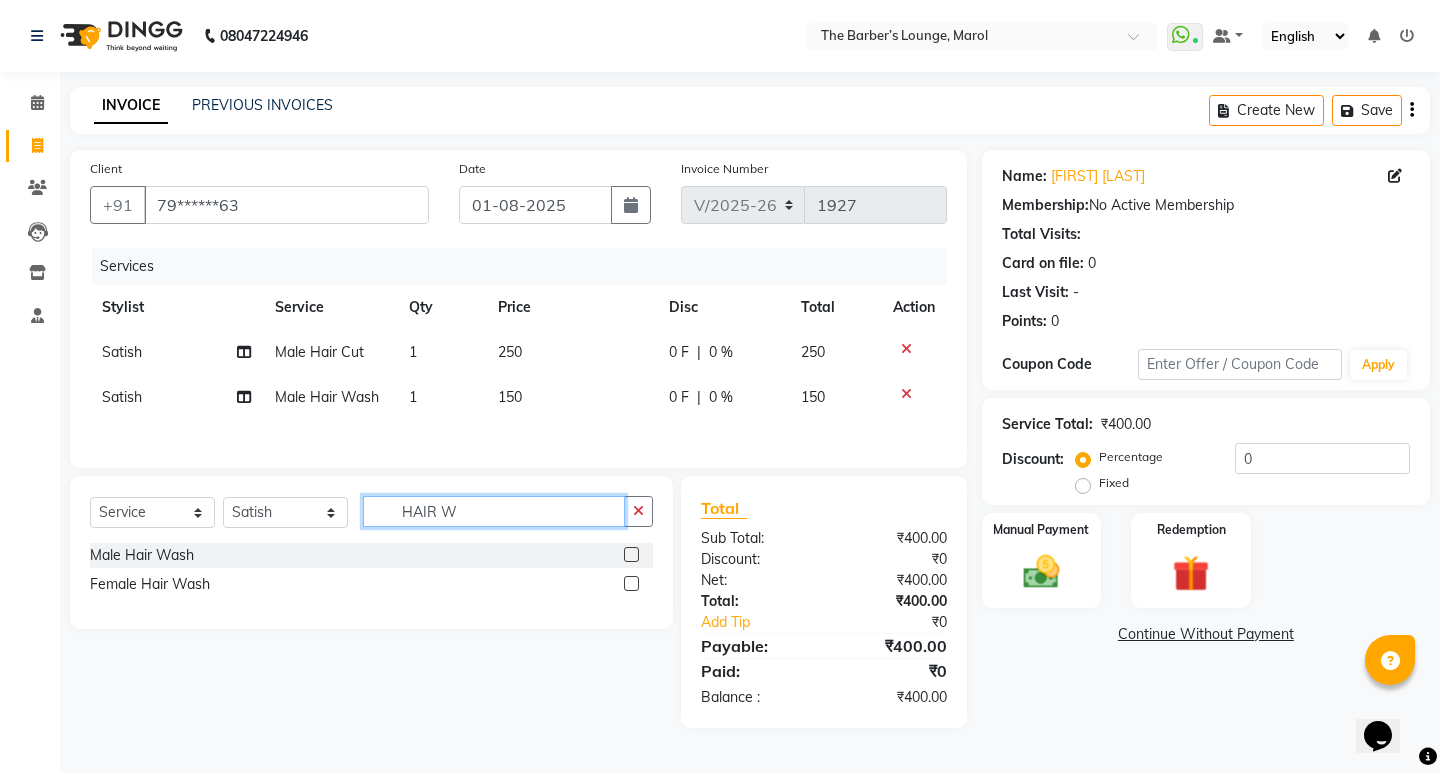 click on "HAIR W" 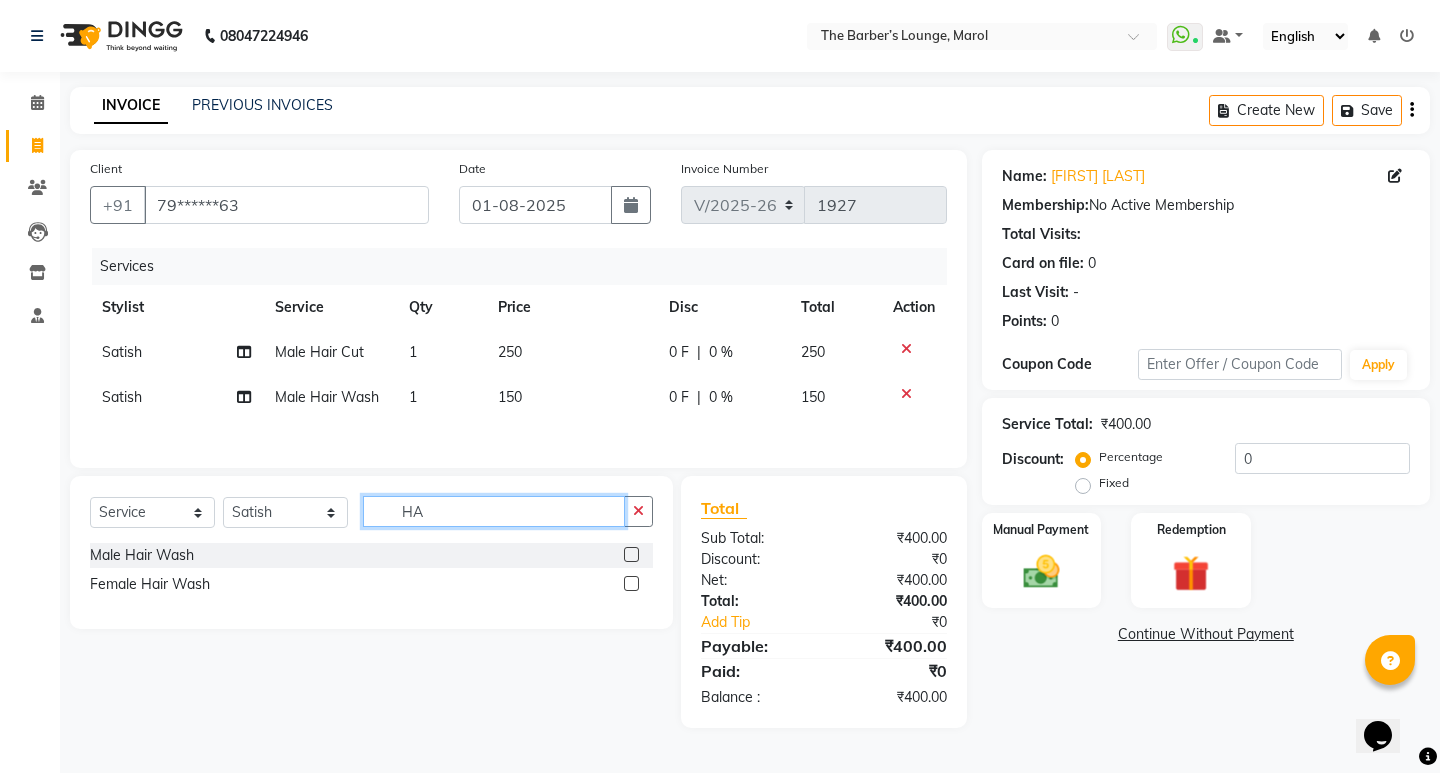 type on "H" 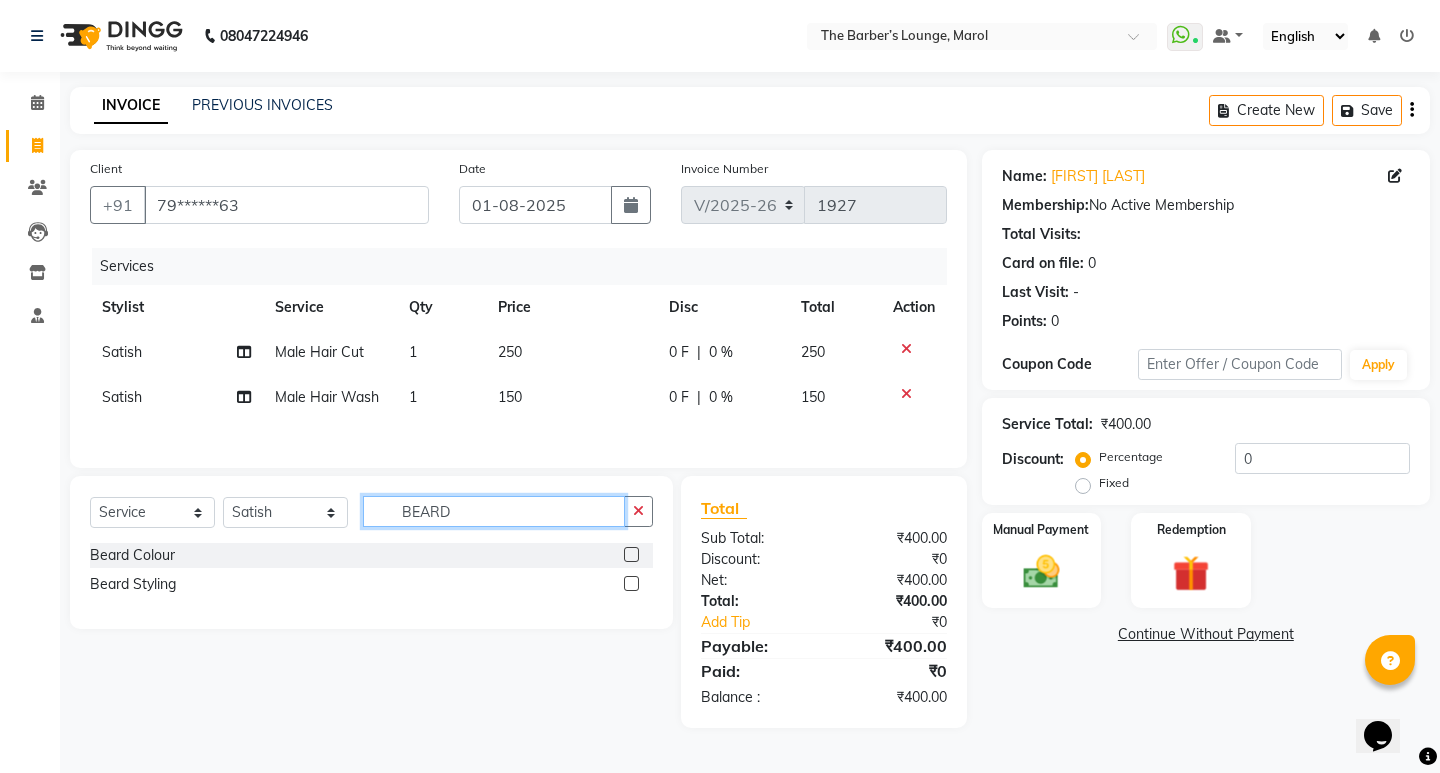 type on "BEARD" 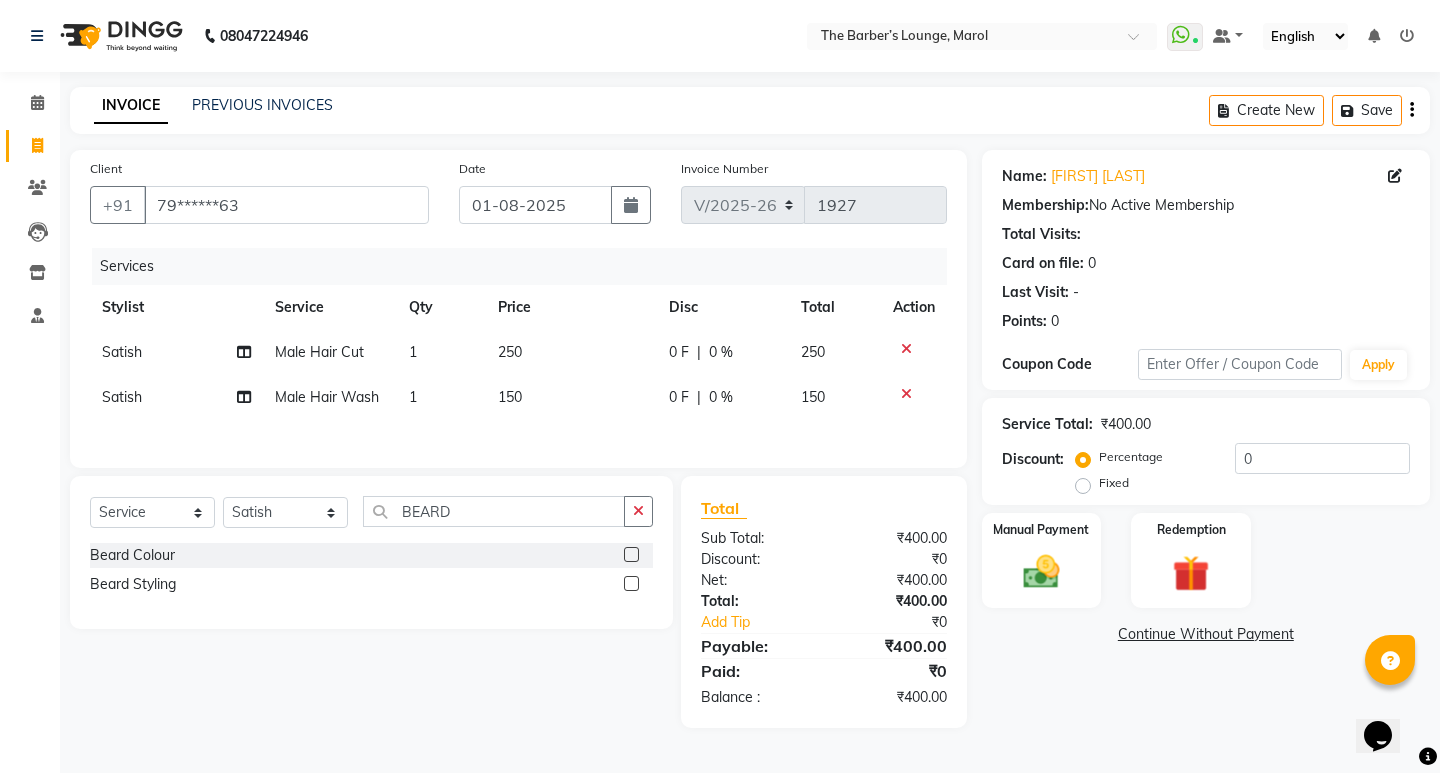 click 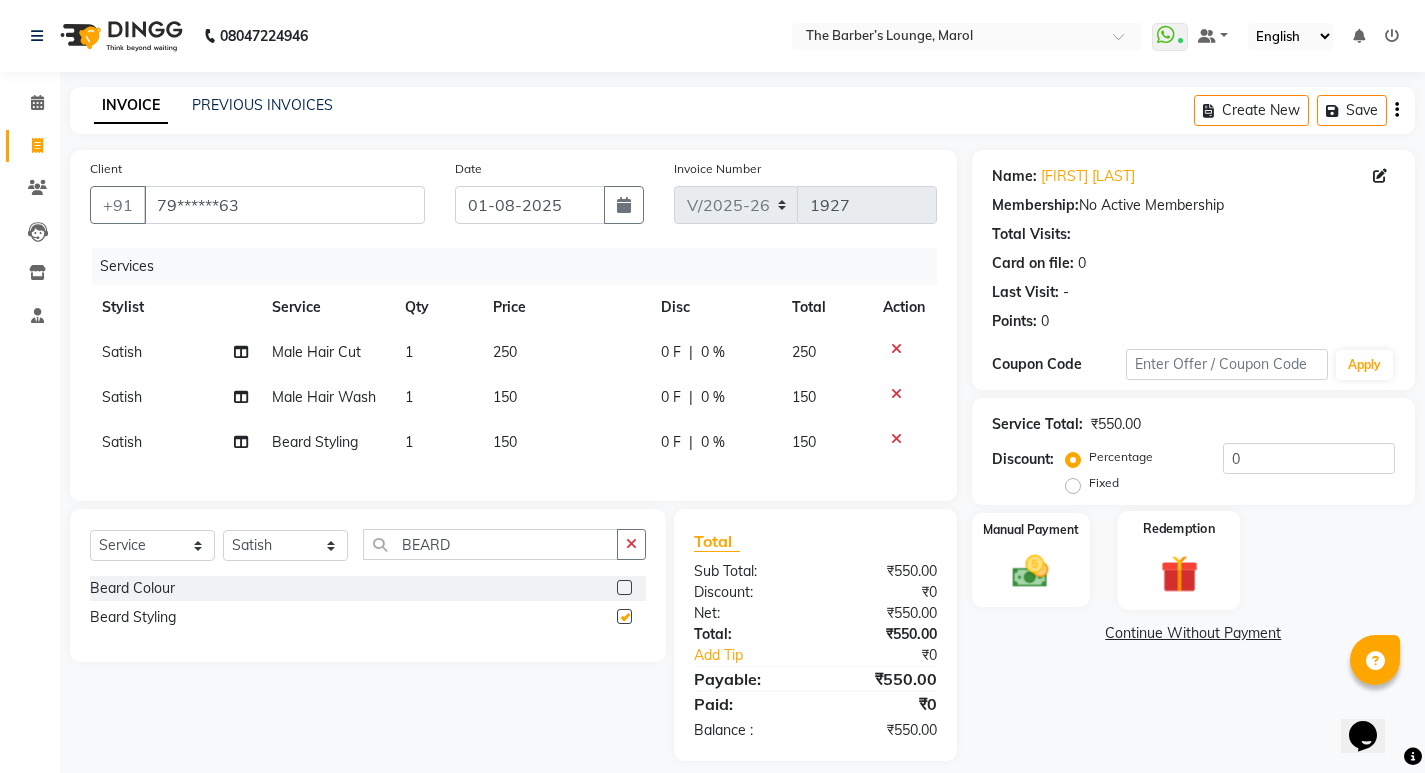 checkbox on "false" 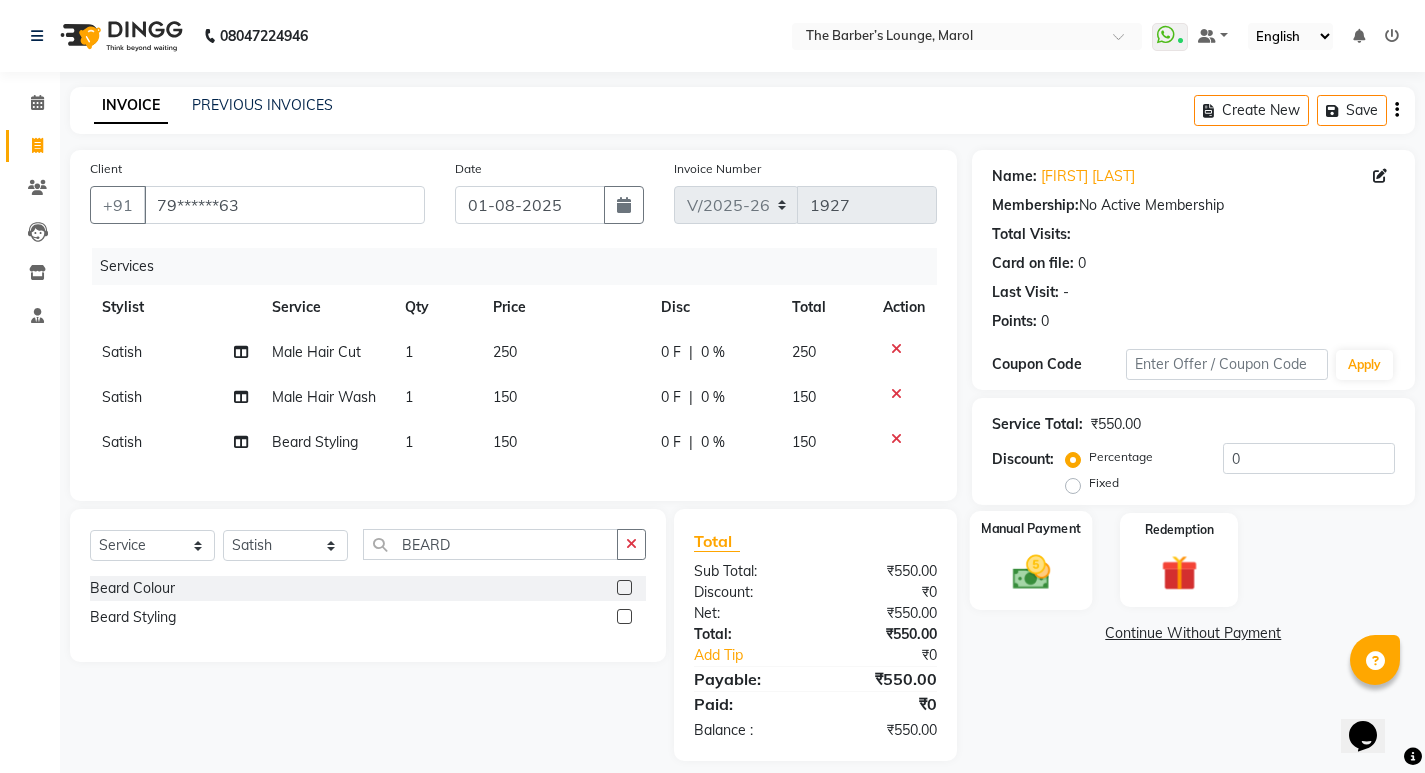 click 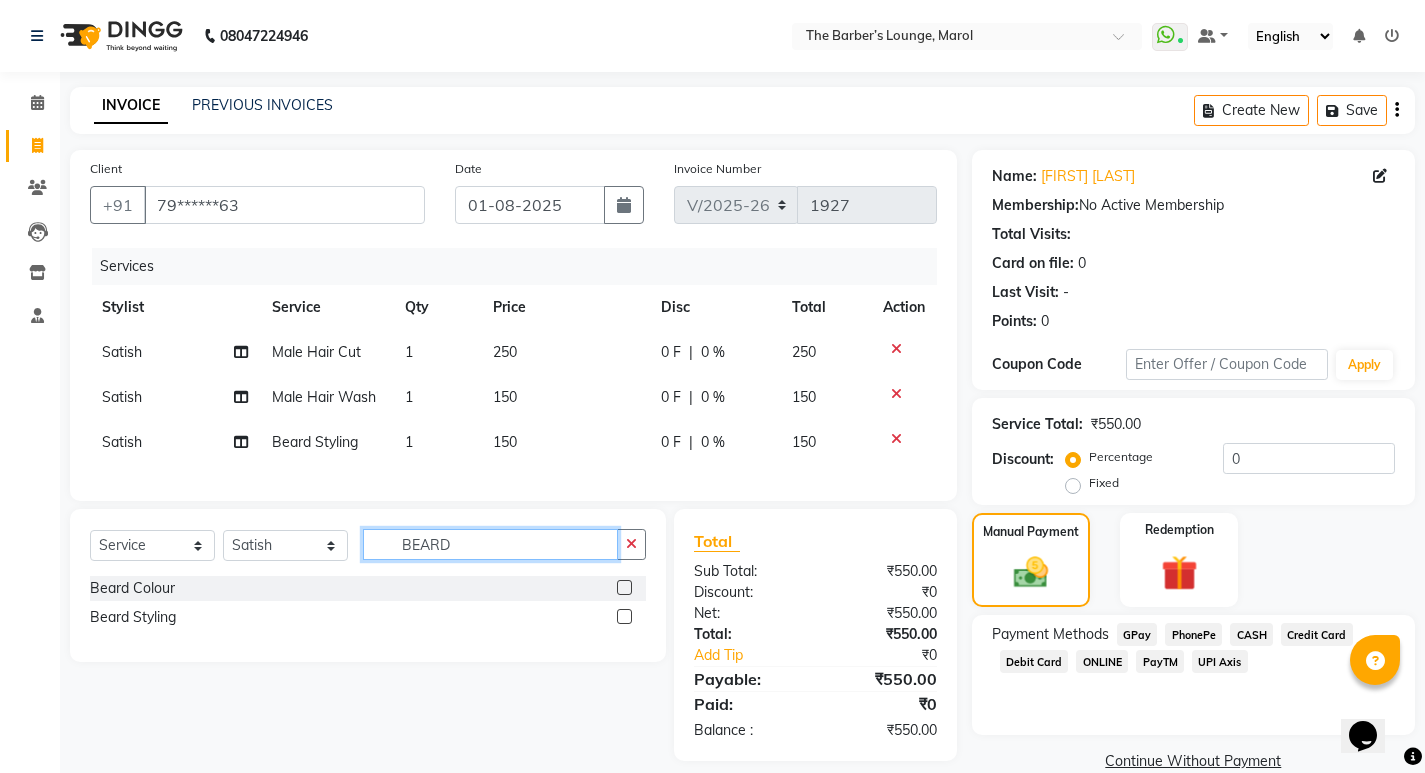 drag, startPoint x: 462, startPoint y: 552, endPoint x: 559, endPoint y: 560, distance: 97.32934 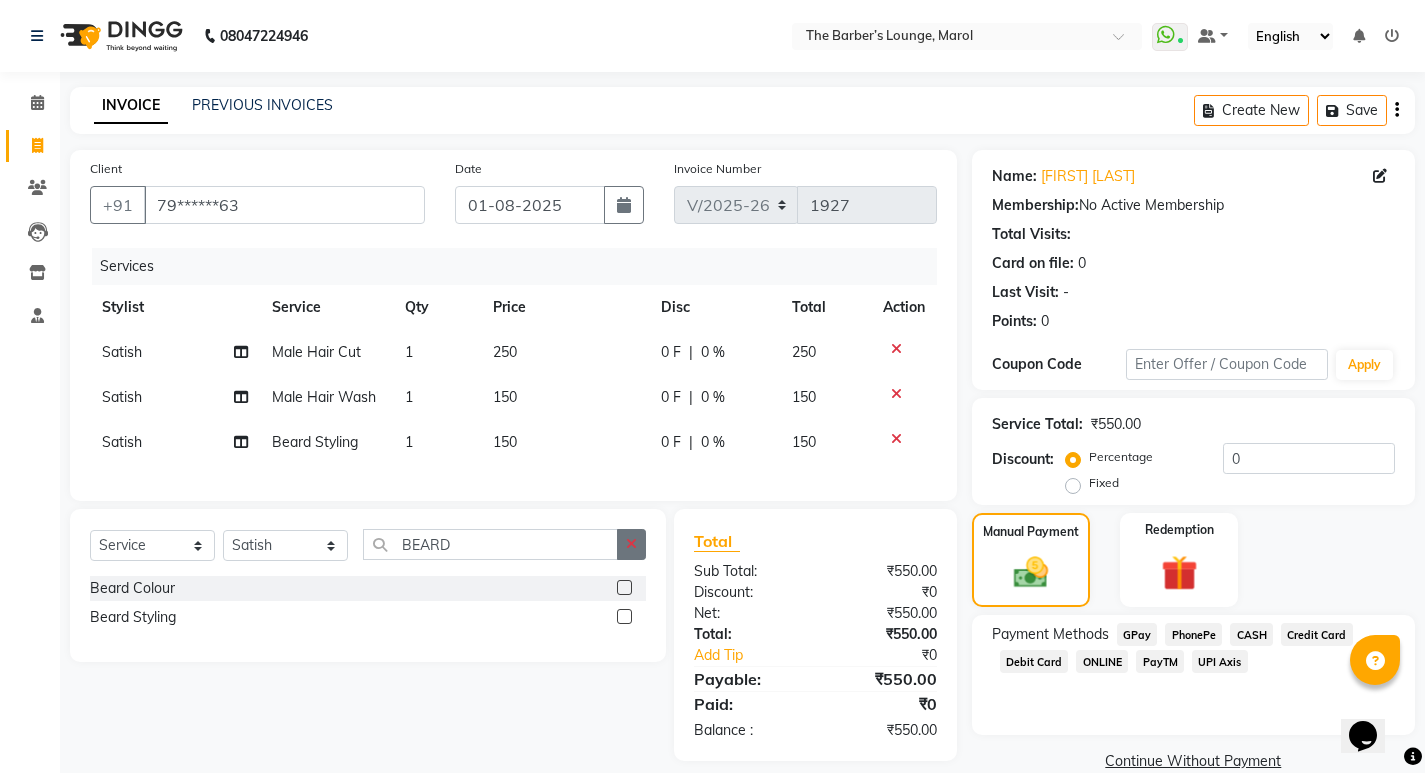 click 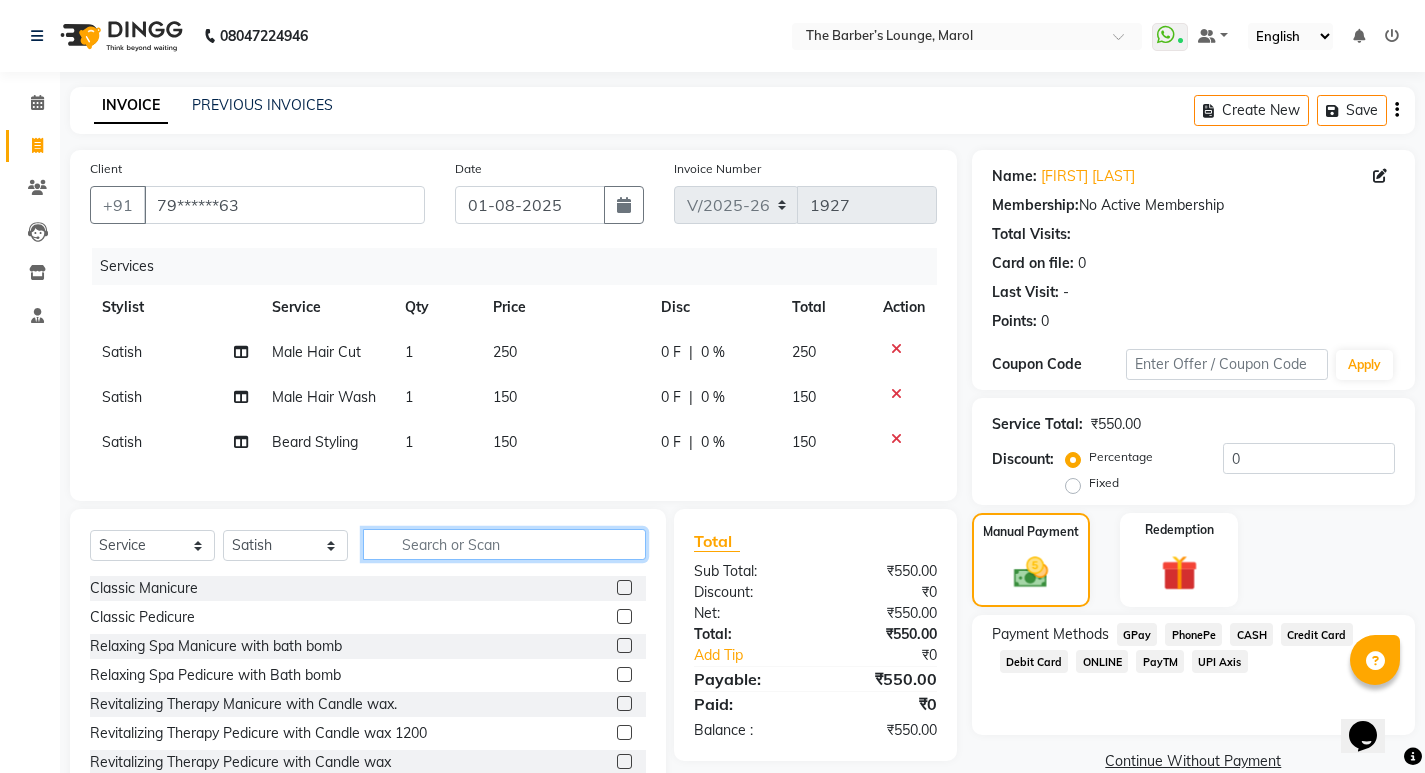 click 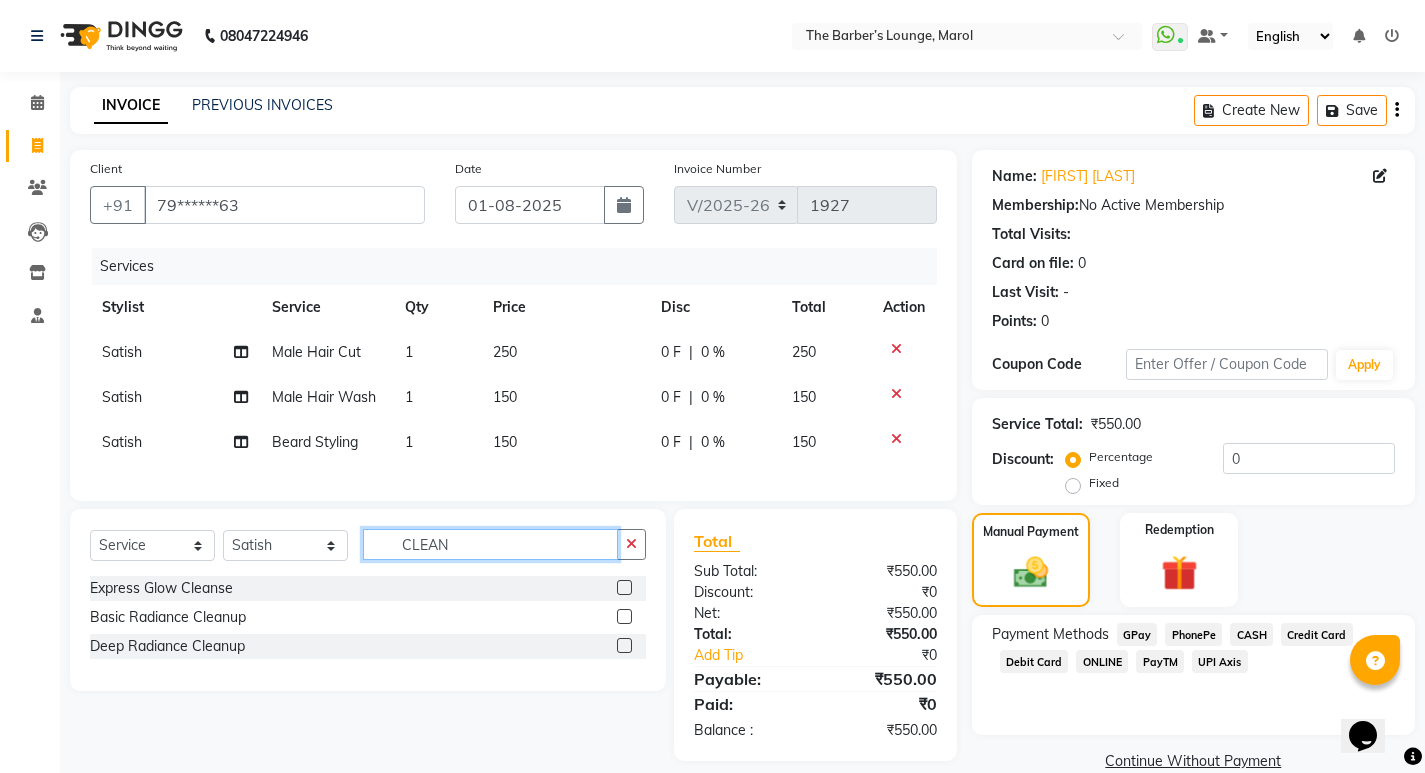 type on "CLEAN" 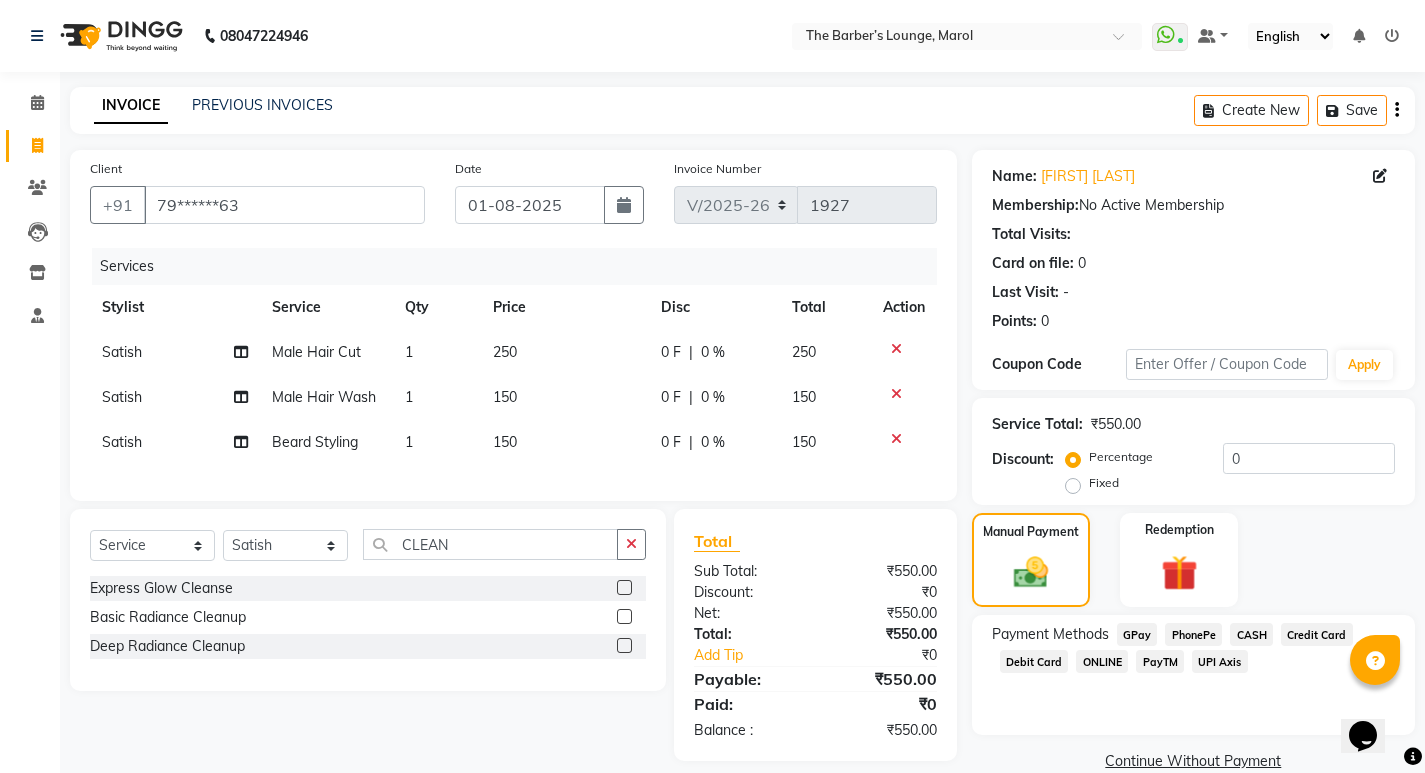 click 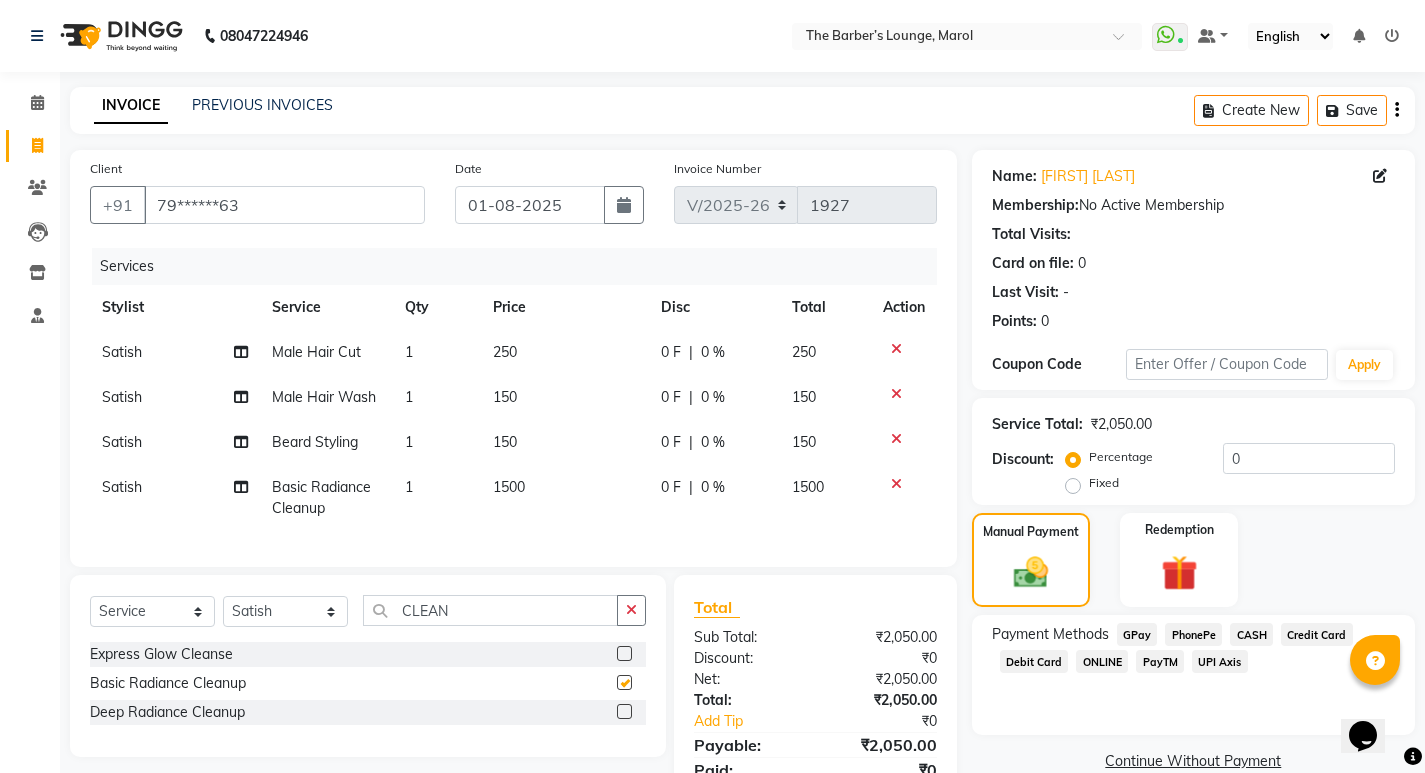 checkbox on "false" 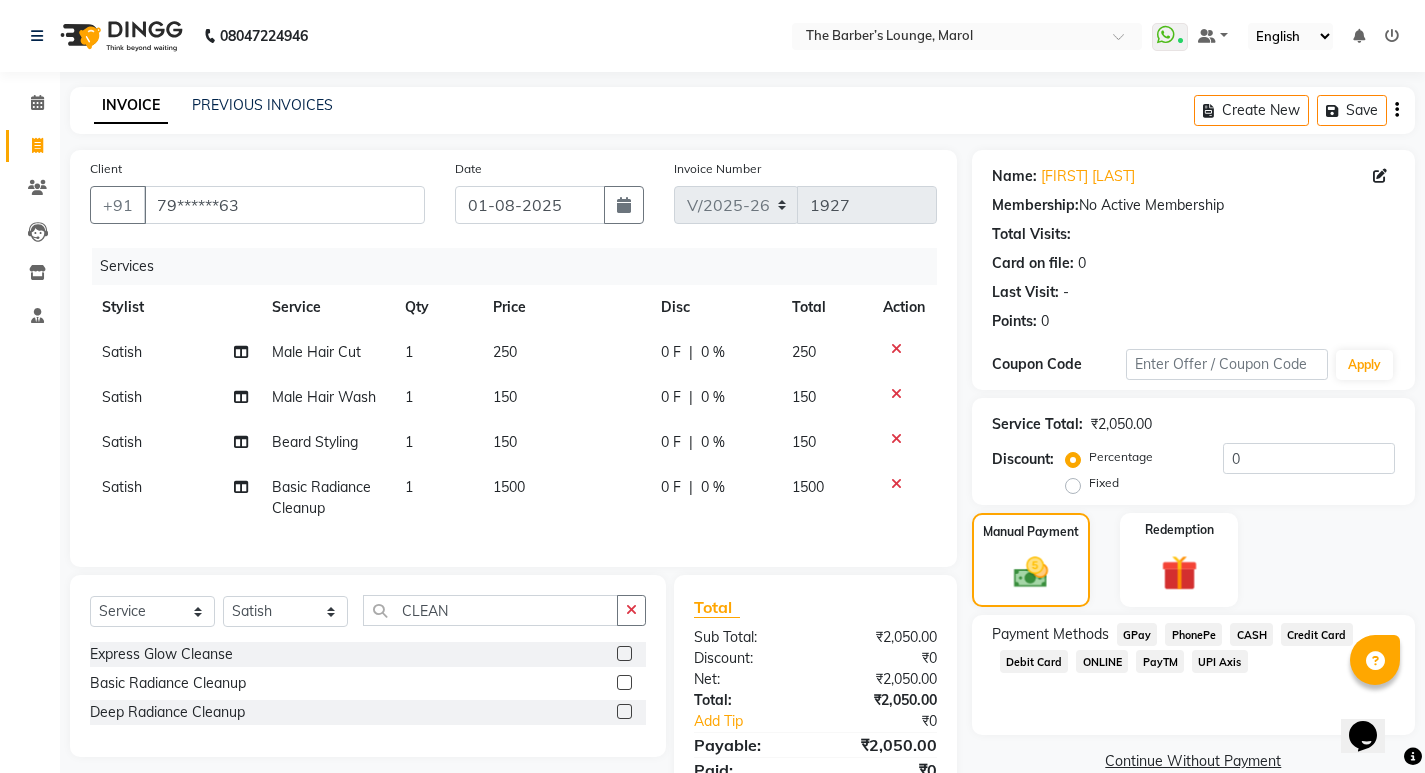 click on "Select  Service  Product  Membership  Package Voucher Prepaid Gift Card  Select Stylist [FIRST] [LAST] [LAST] [LAST] [LAST] [LAST] [LAST] [LAST] CLEAN Express Glow Cleanse  Basic Radiance Cleanup  Deep Radiance Cleanup" 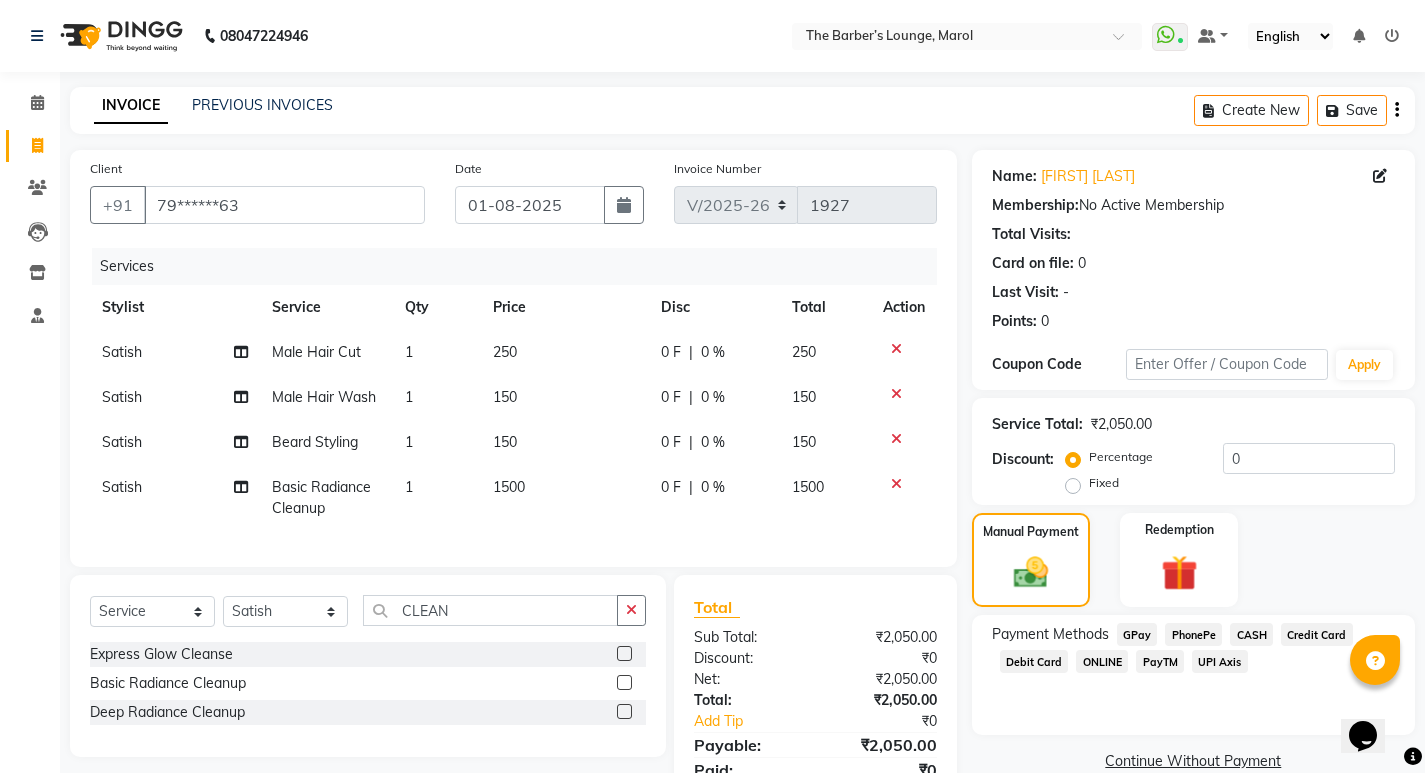 click on "1500" 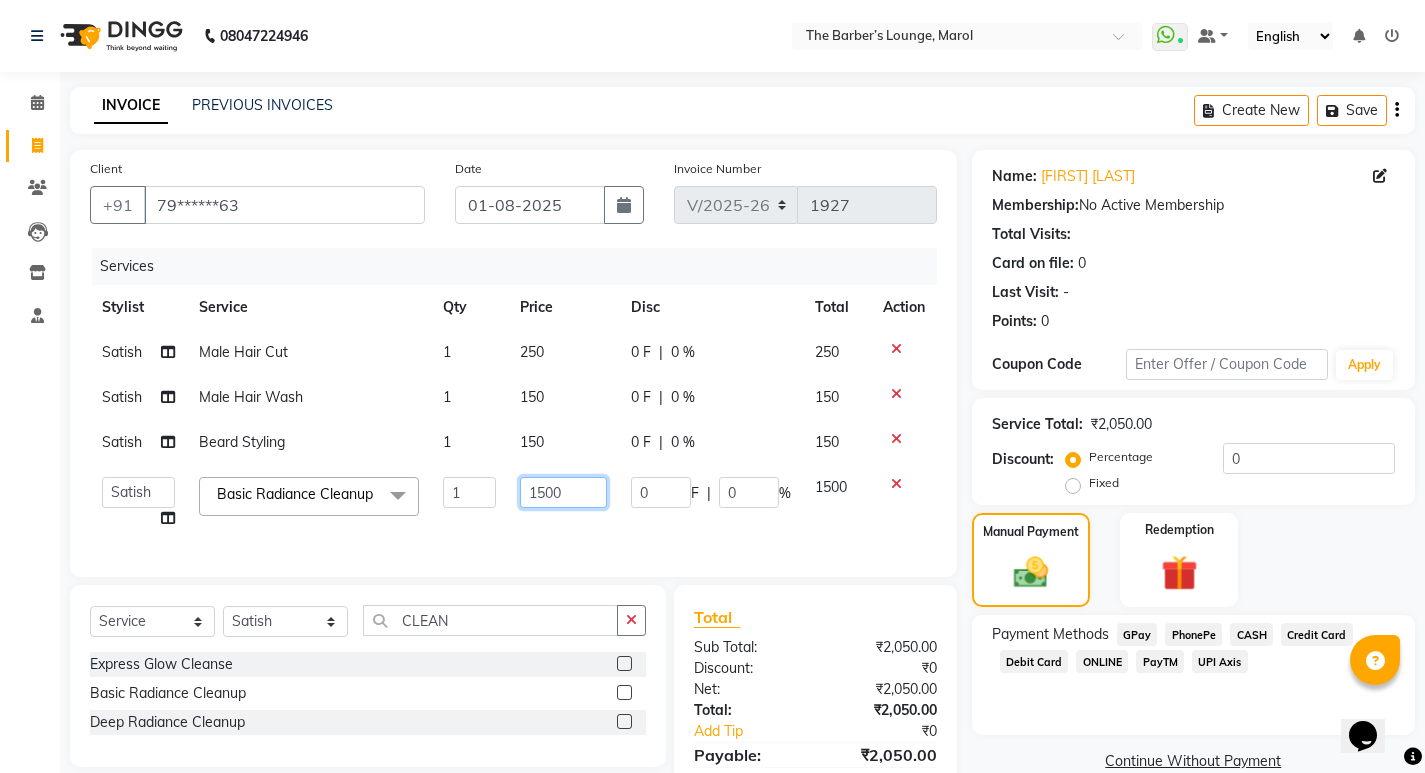 click on "1500" 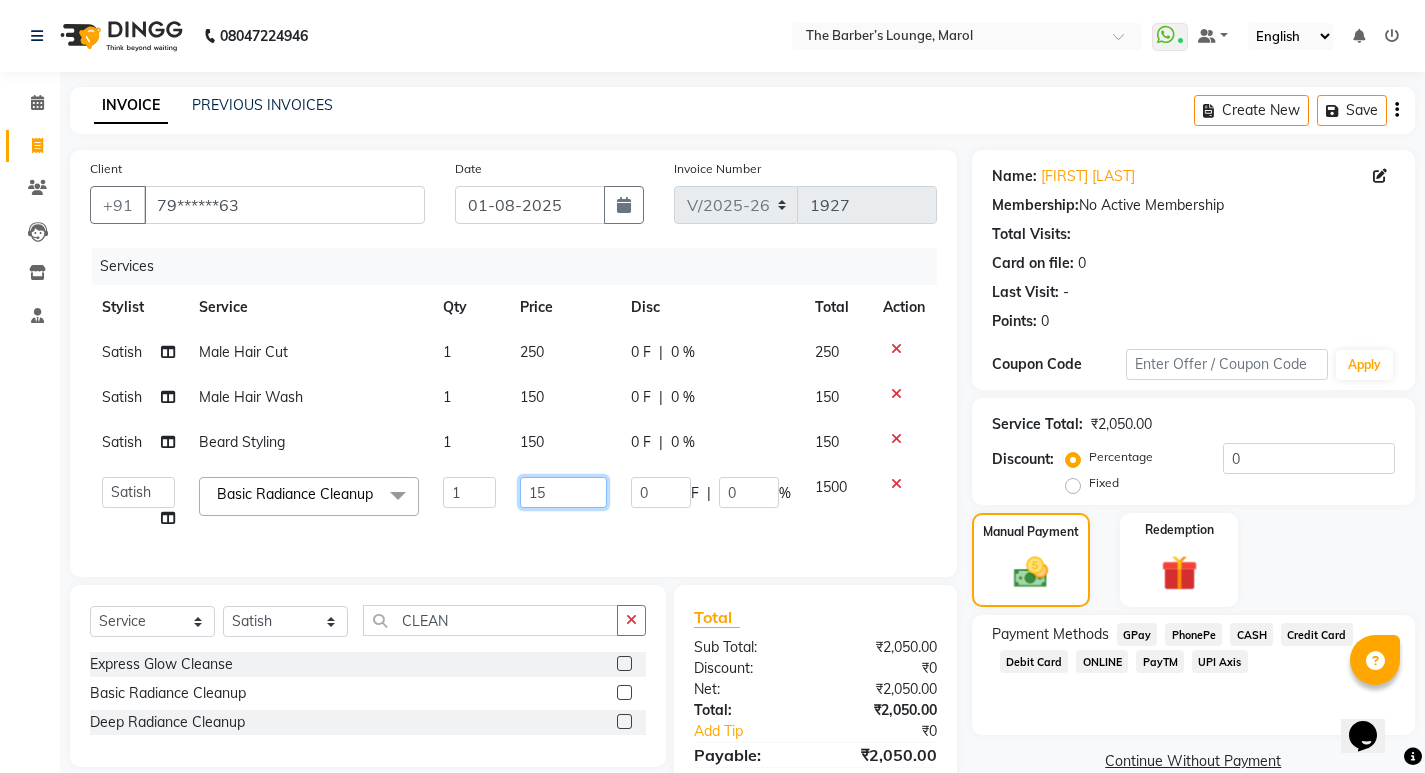 type on "1" 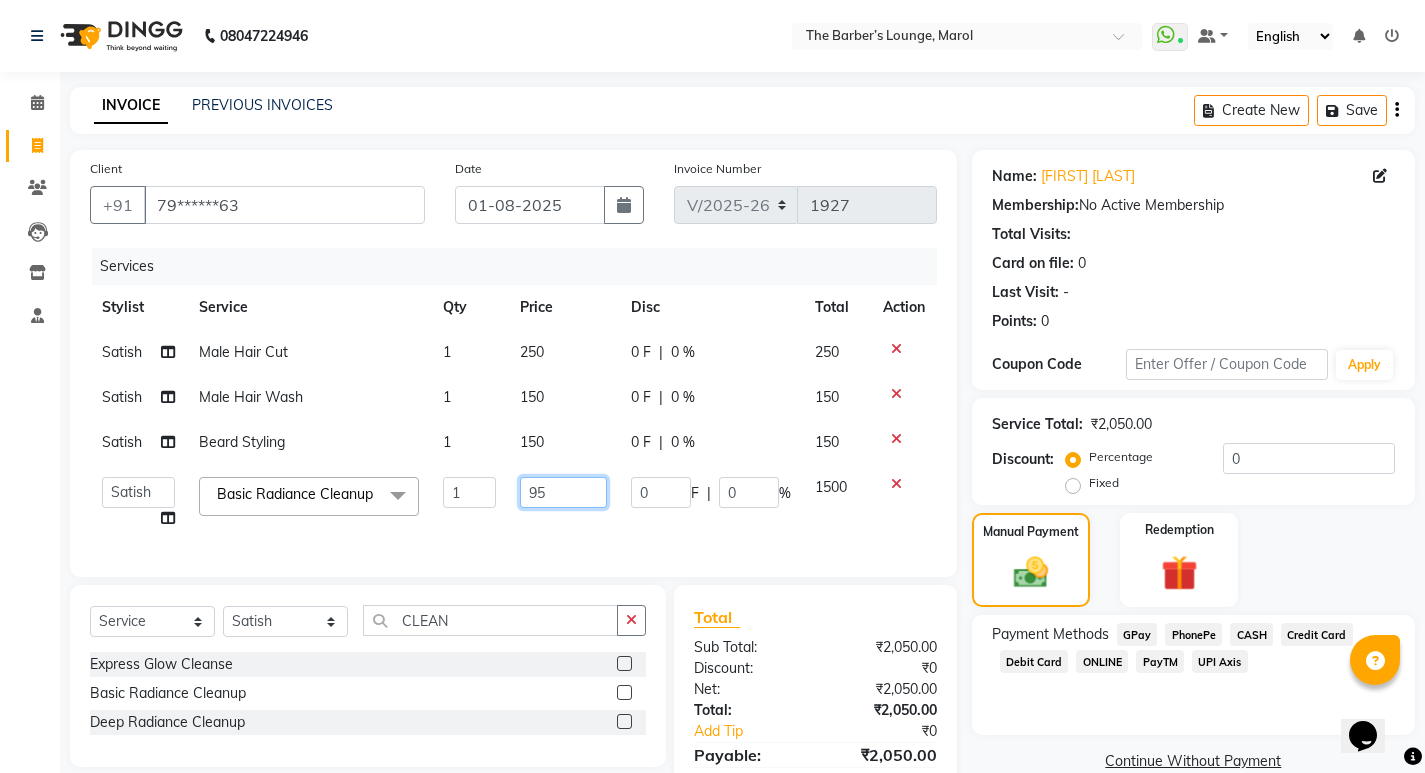 type on "950" 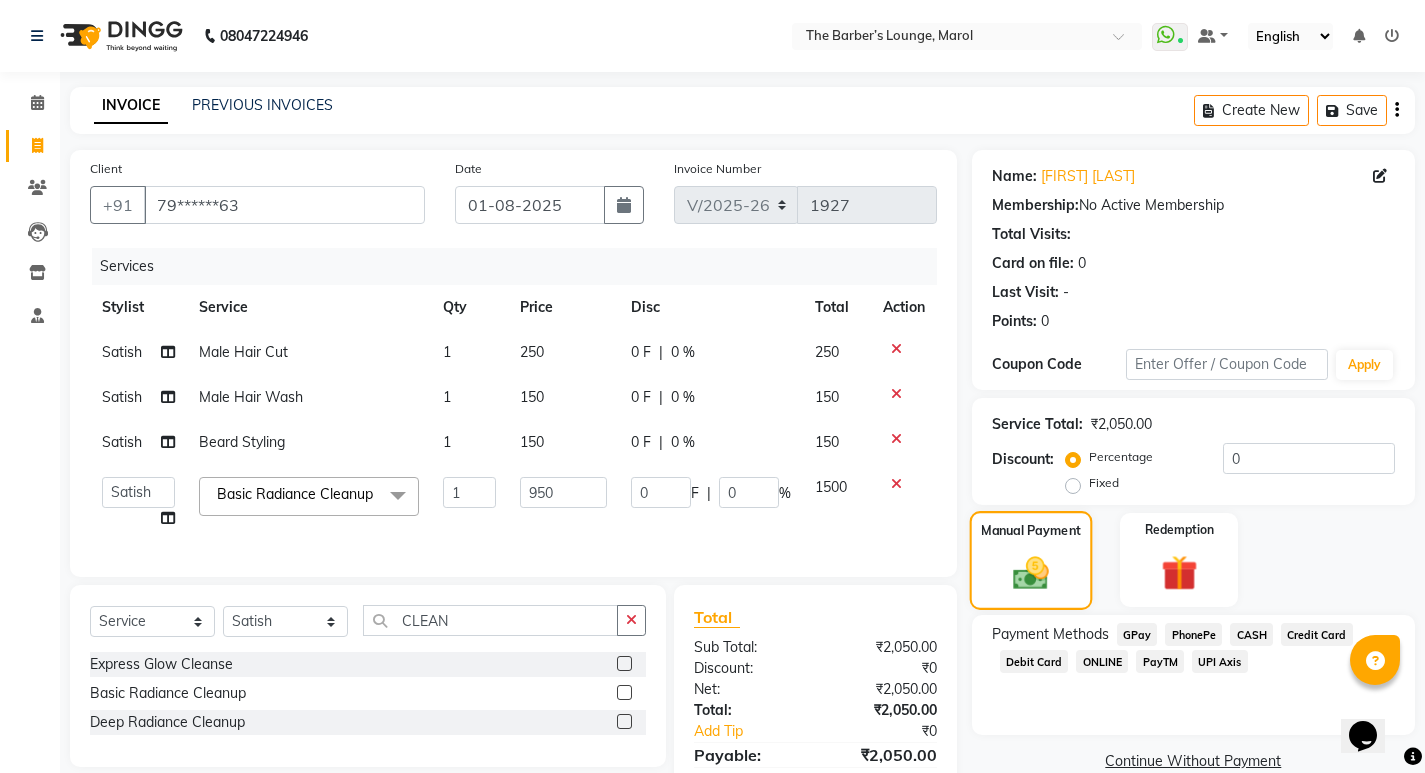 click 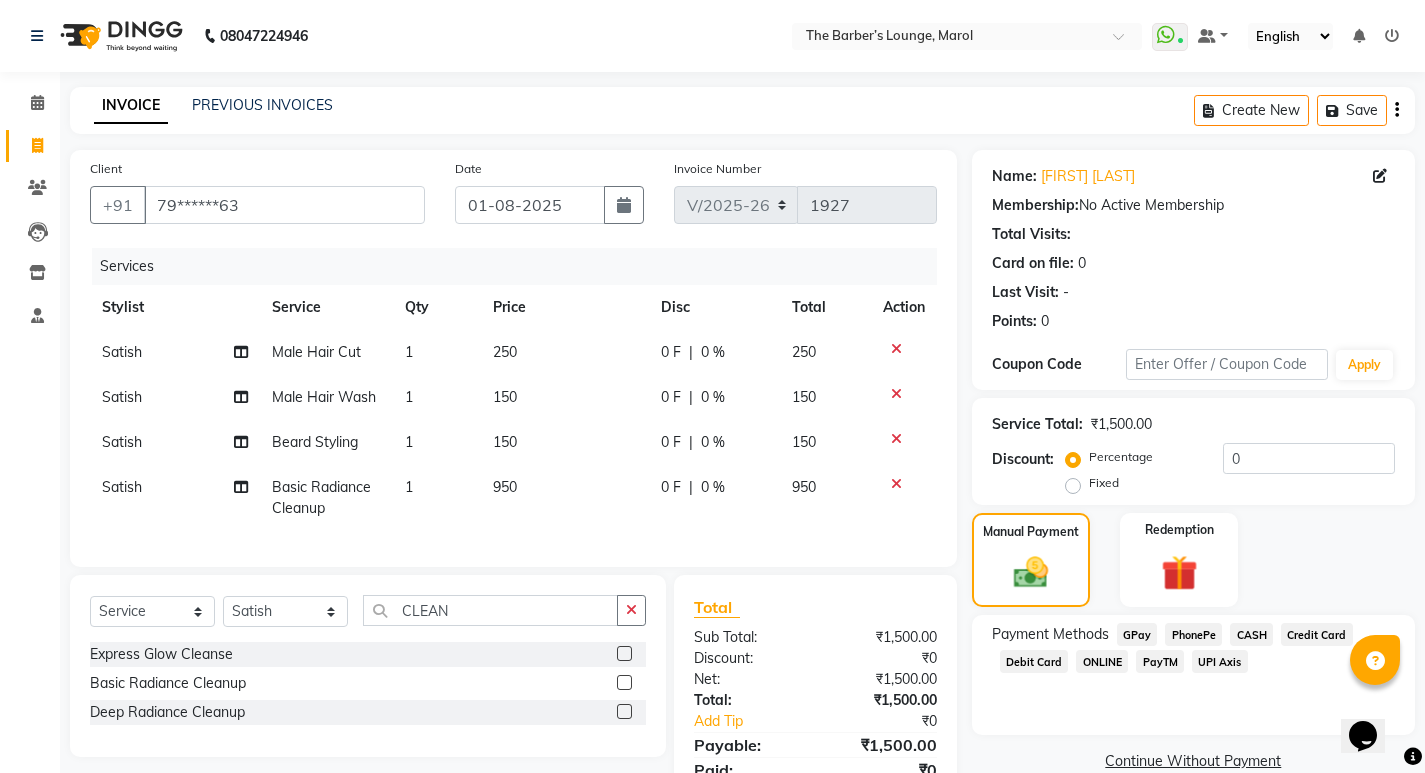 click on "PayTM" 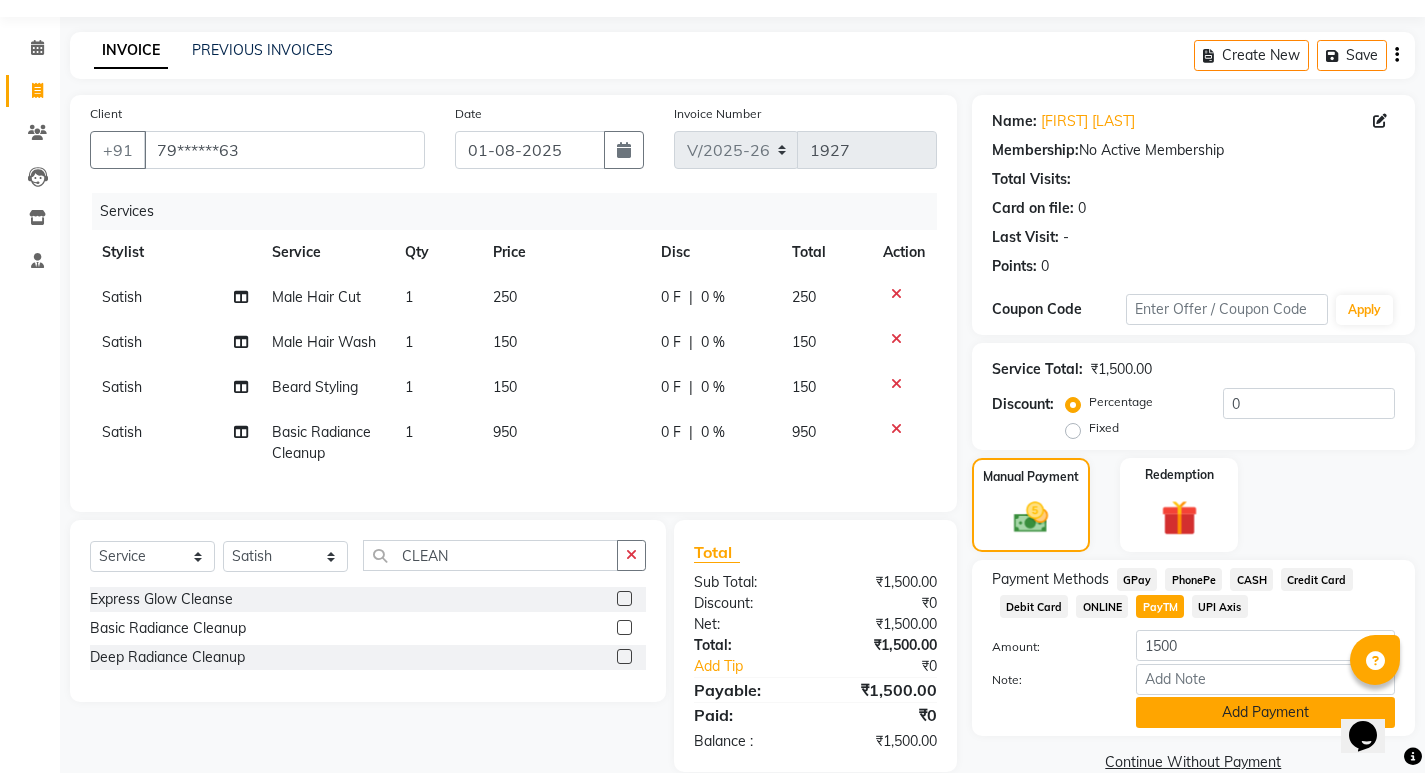 scroll, scrollTop: 99, scrollLeft: 0, axis: vertical 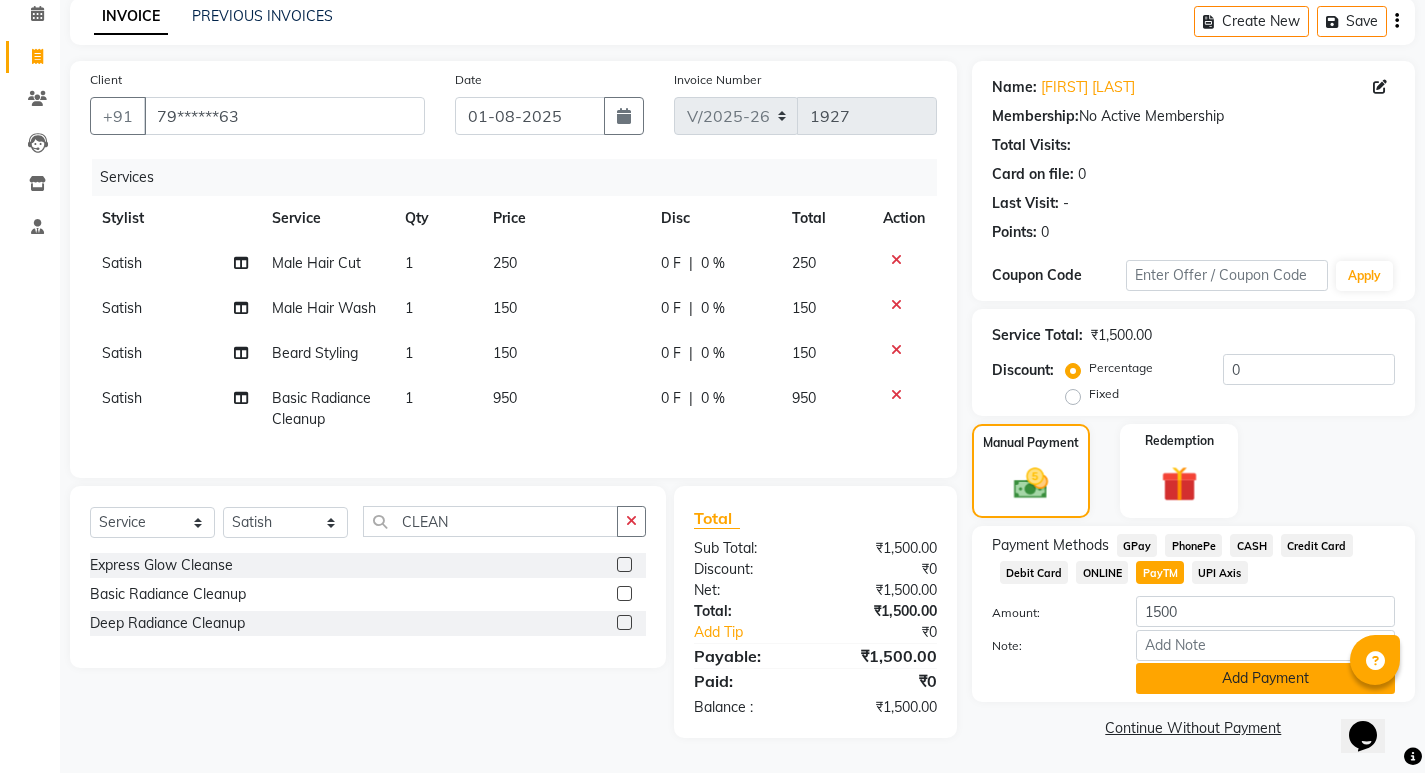 click on "Add Payment" 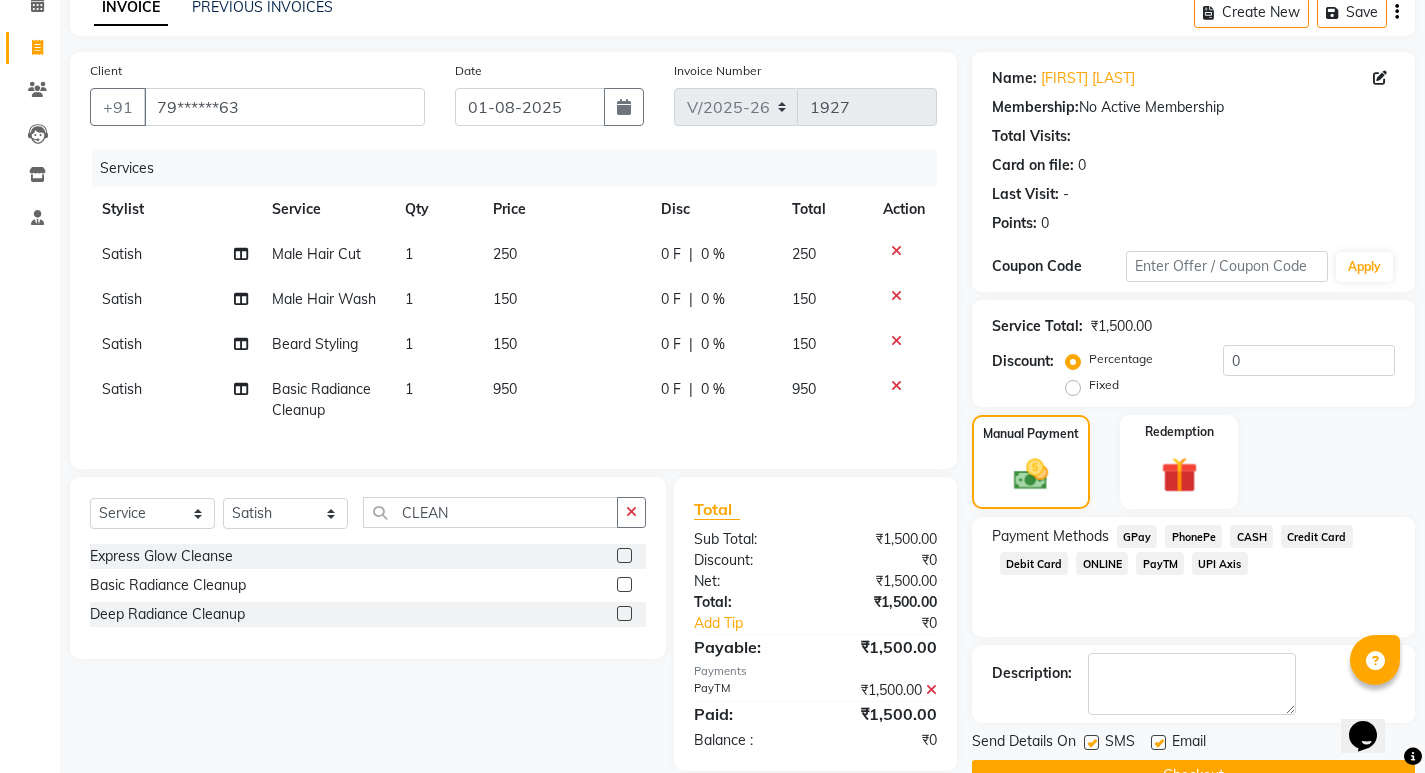 scroll, scrollTop: 146, scrollLeft: 0, axis: vertical 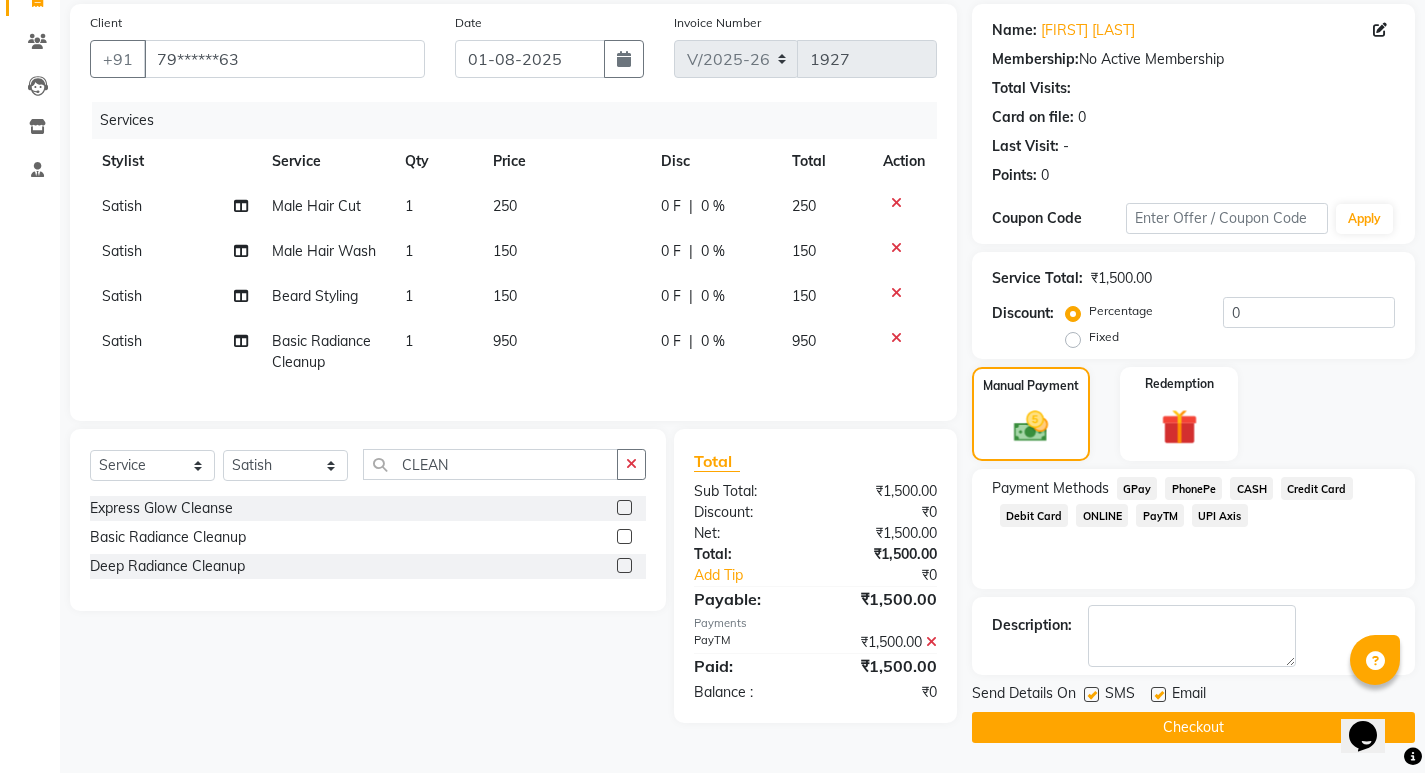 click on "Checkout" 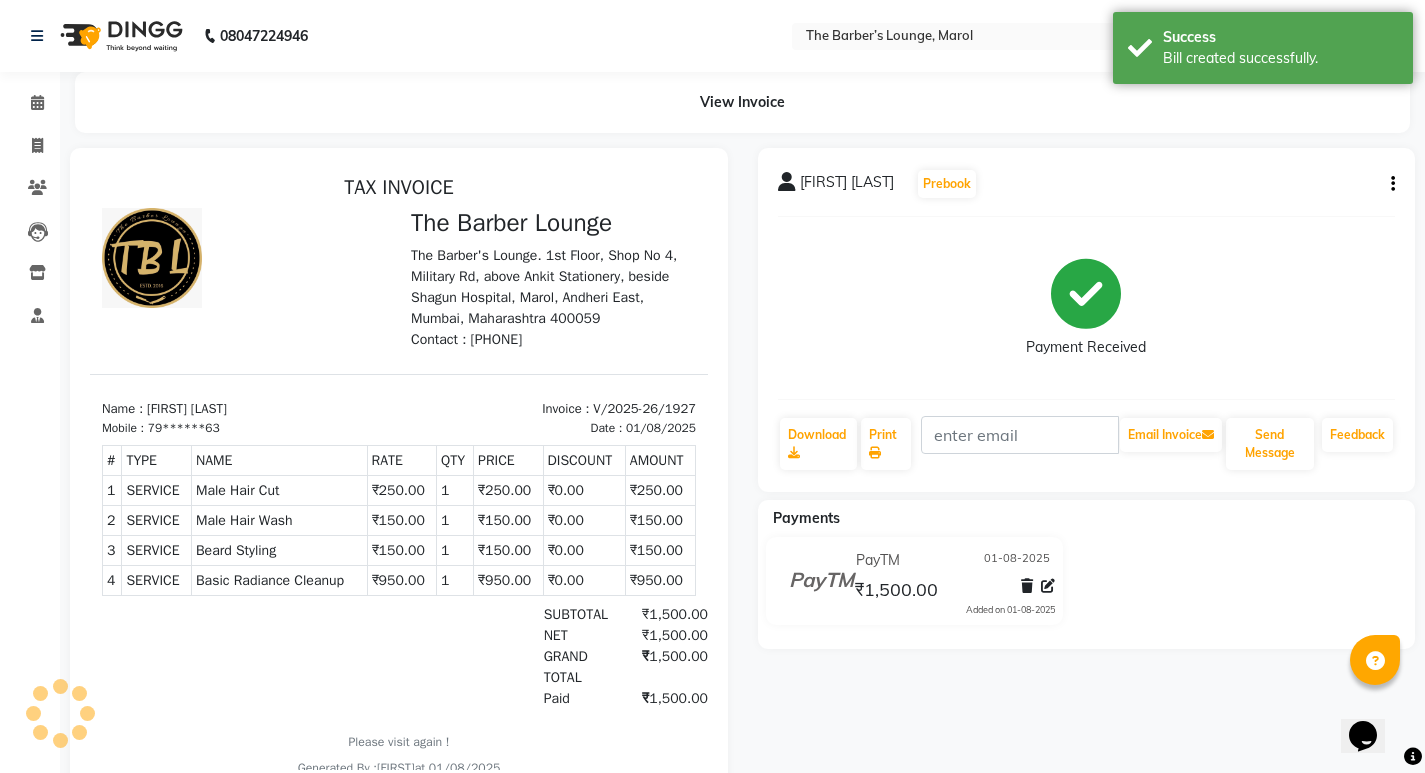 scroll, scrollTop: 0, scrollLeft: 0, axis: both 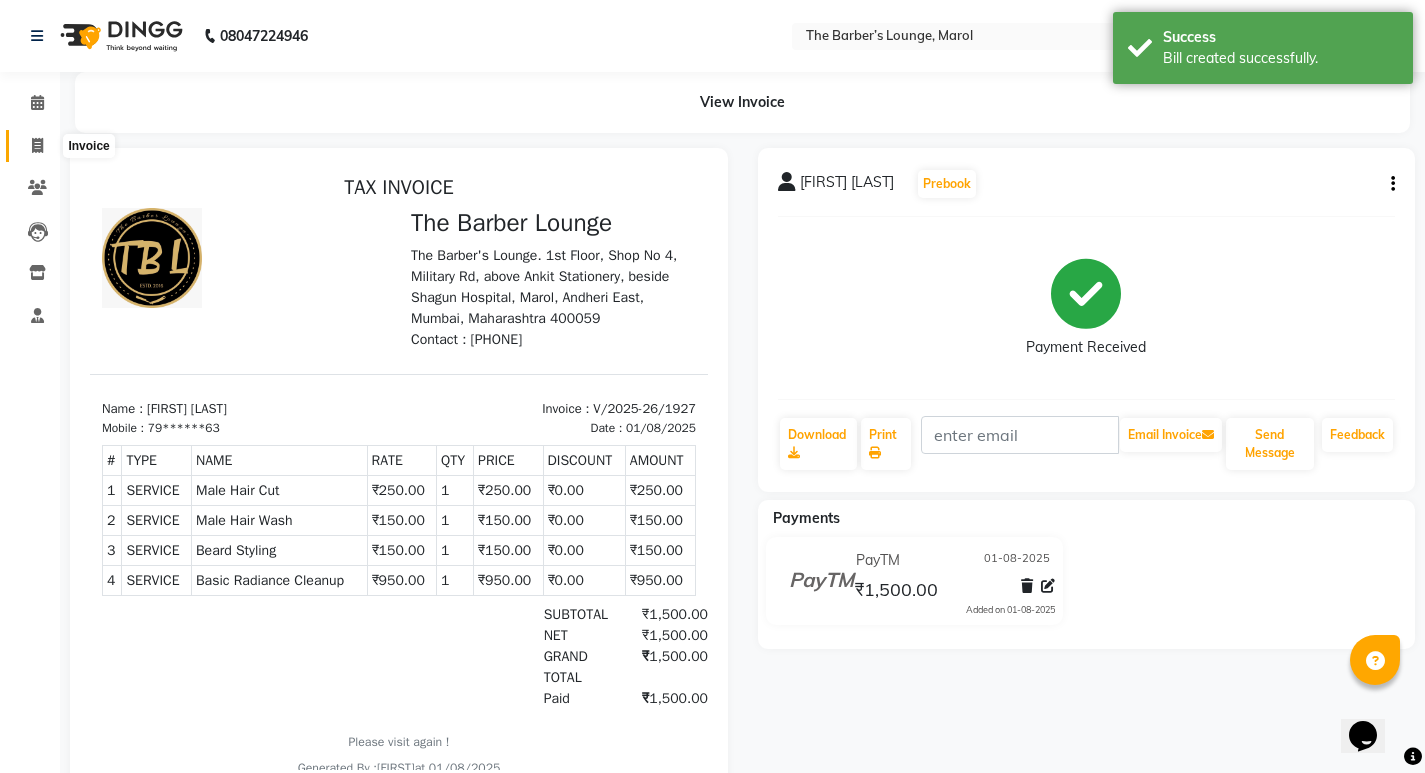 click 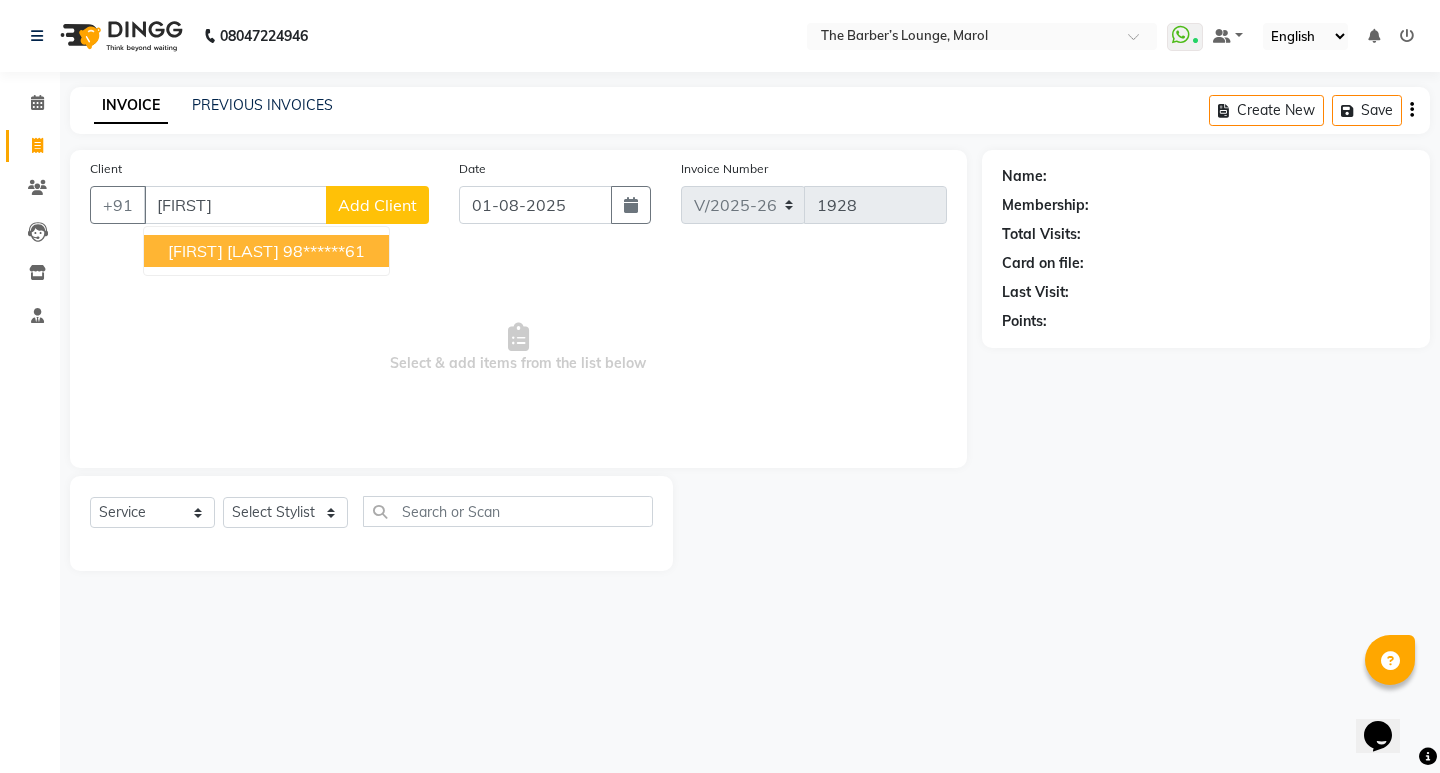 click on "[FIRST] [LAST]" at bounding box center (223, 251) 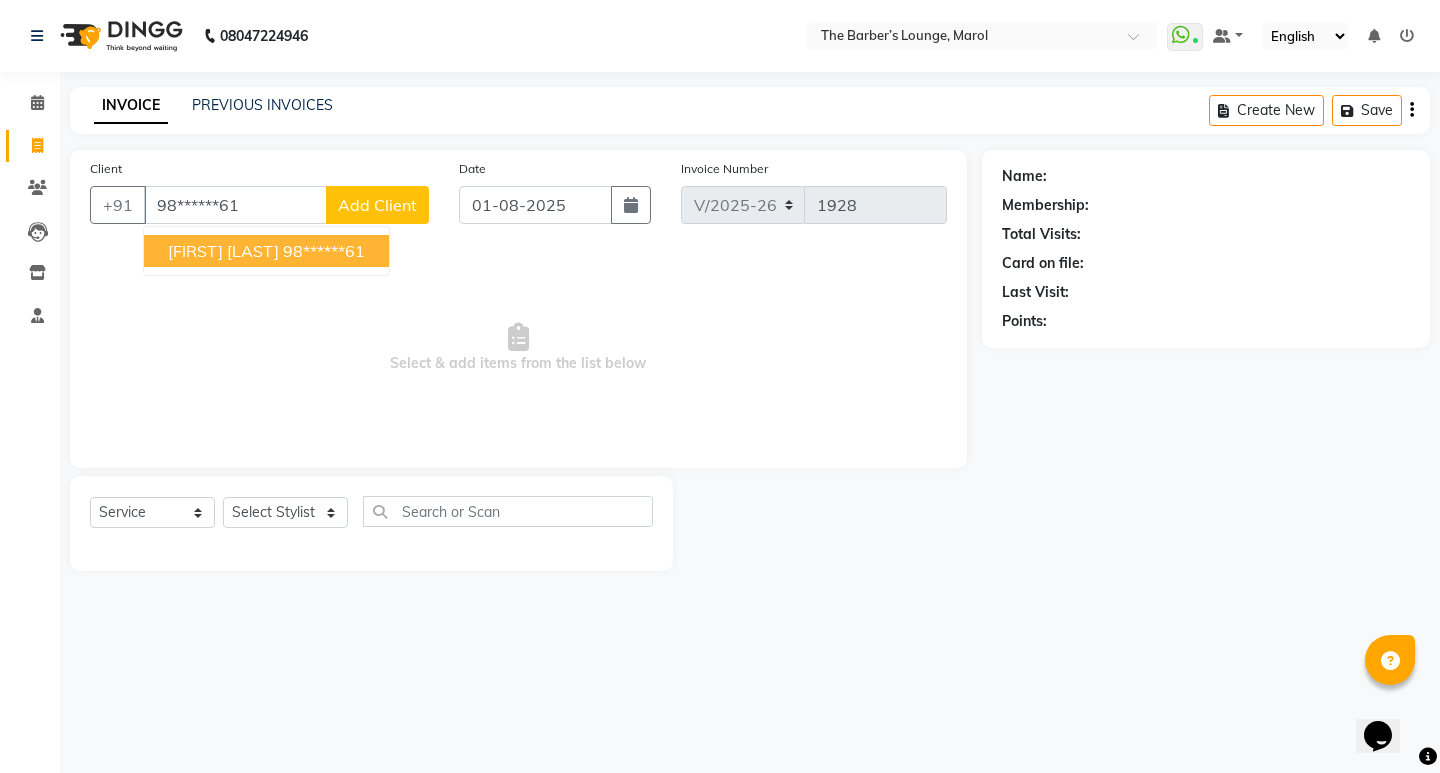 type on "98******61" 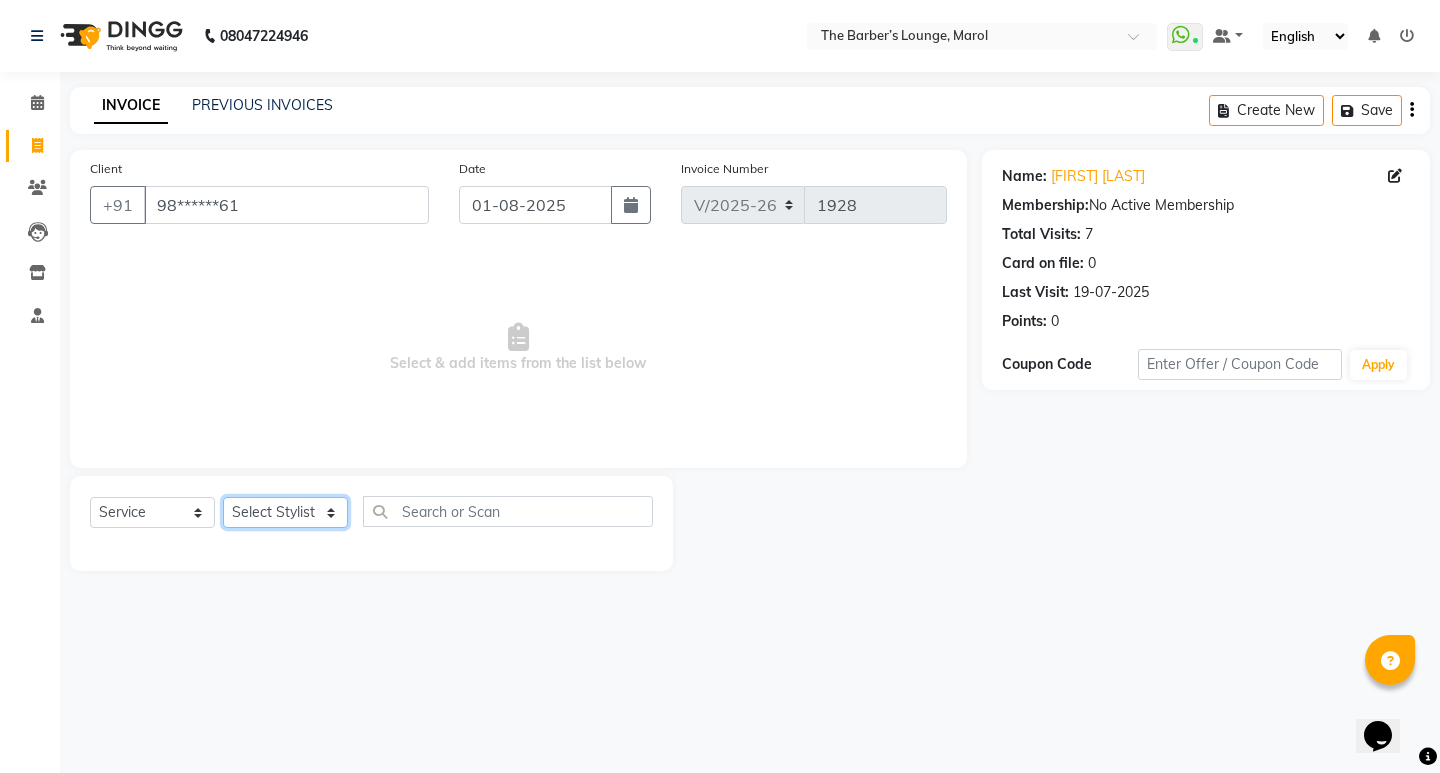 click on "Select Stylist Anjali Jafar Salmani Ketan Shinde Mohsin Akhtar Satish Tejasvi Vasundhara" 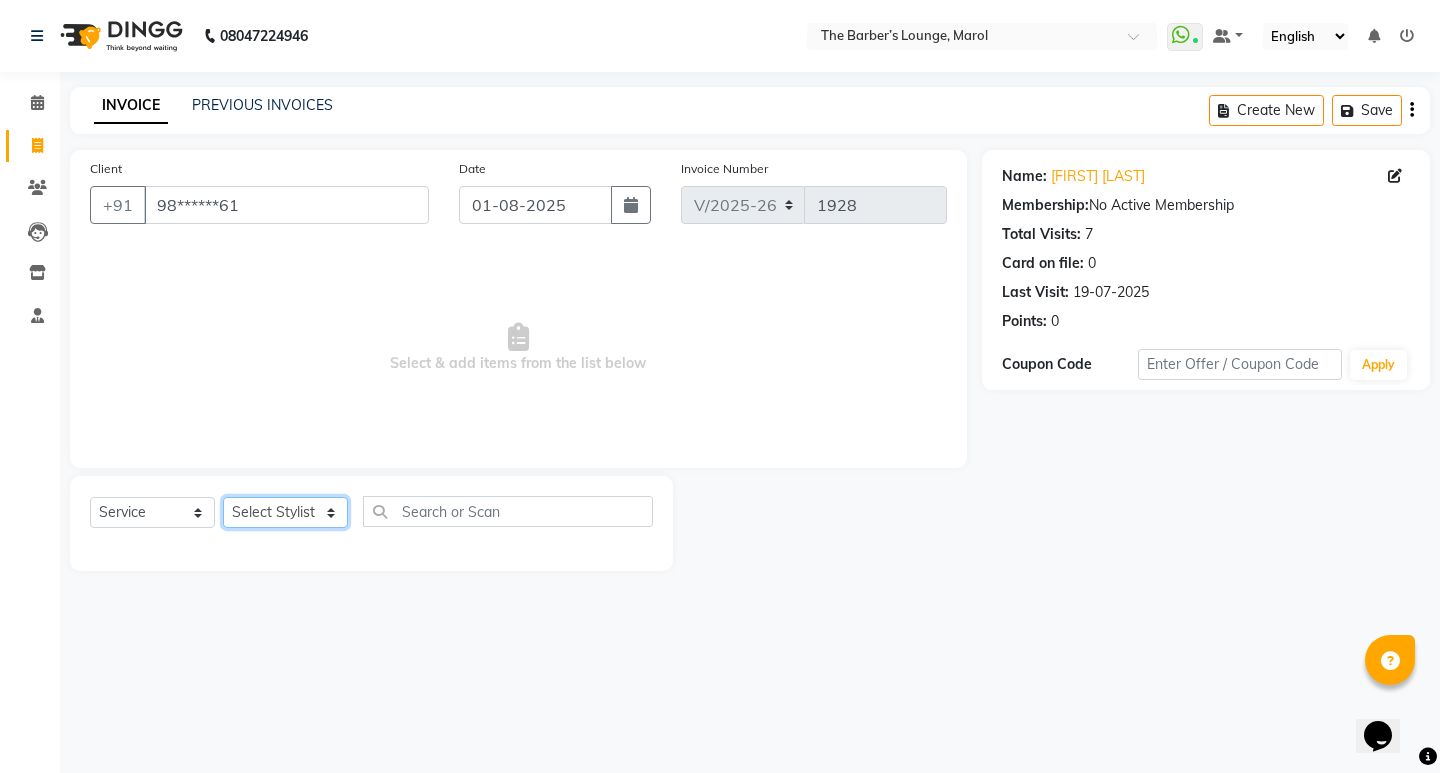 select on "64222" 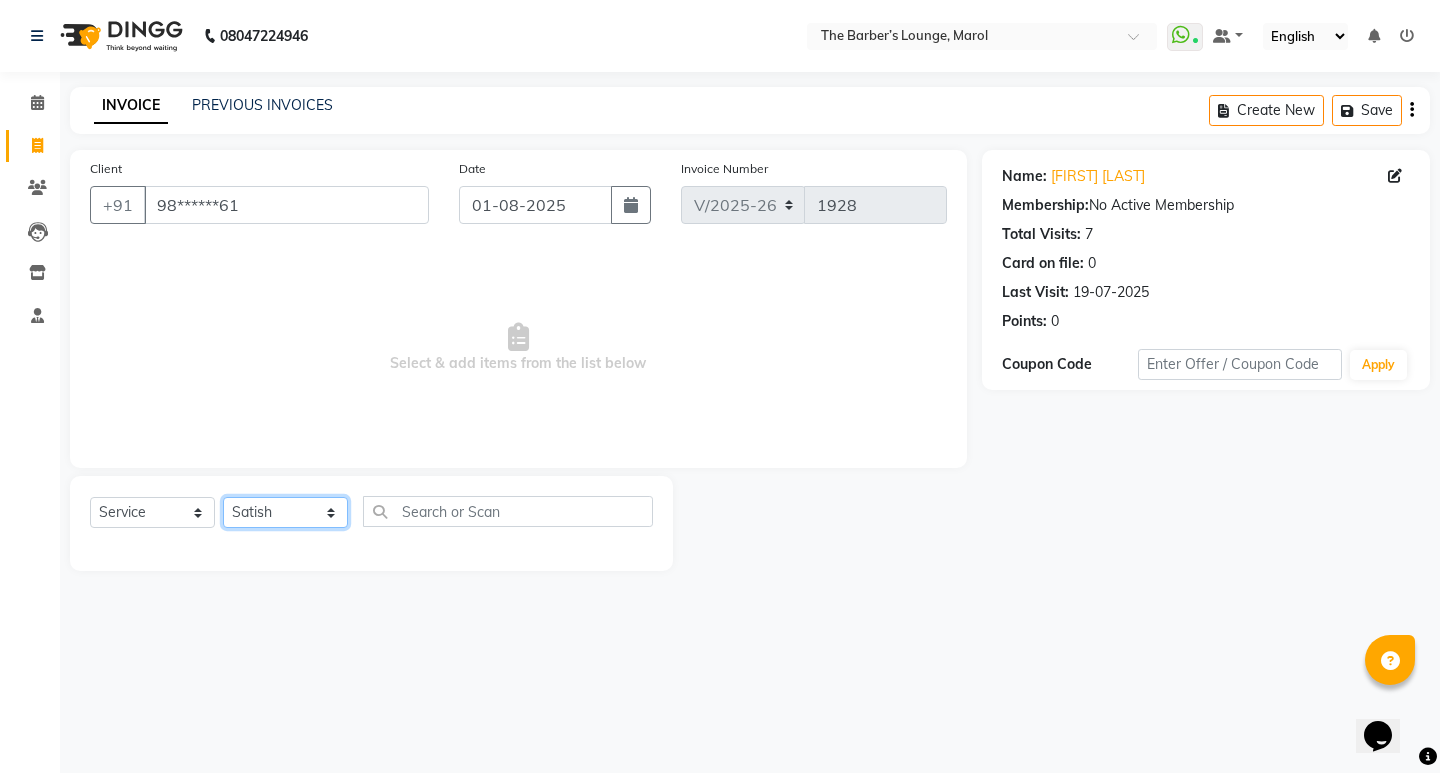 click on "Select Stylist Anjali Jafar Salmani Ketan Shinde Mohsin Akhtar Satish Tejasvi Vasundhara" 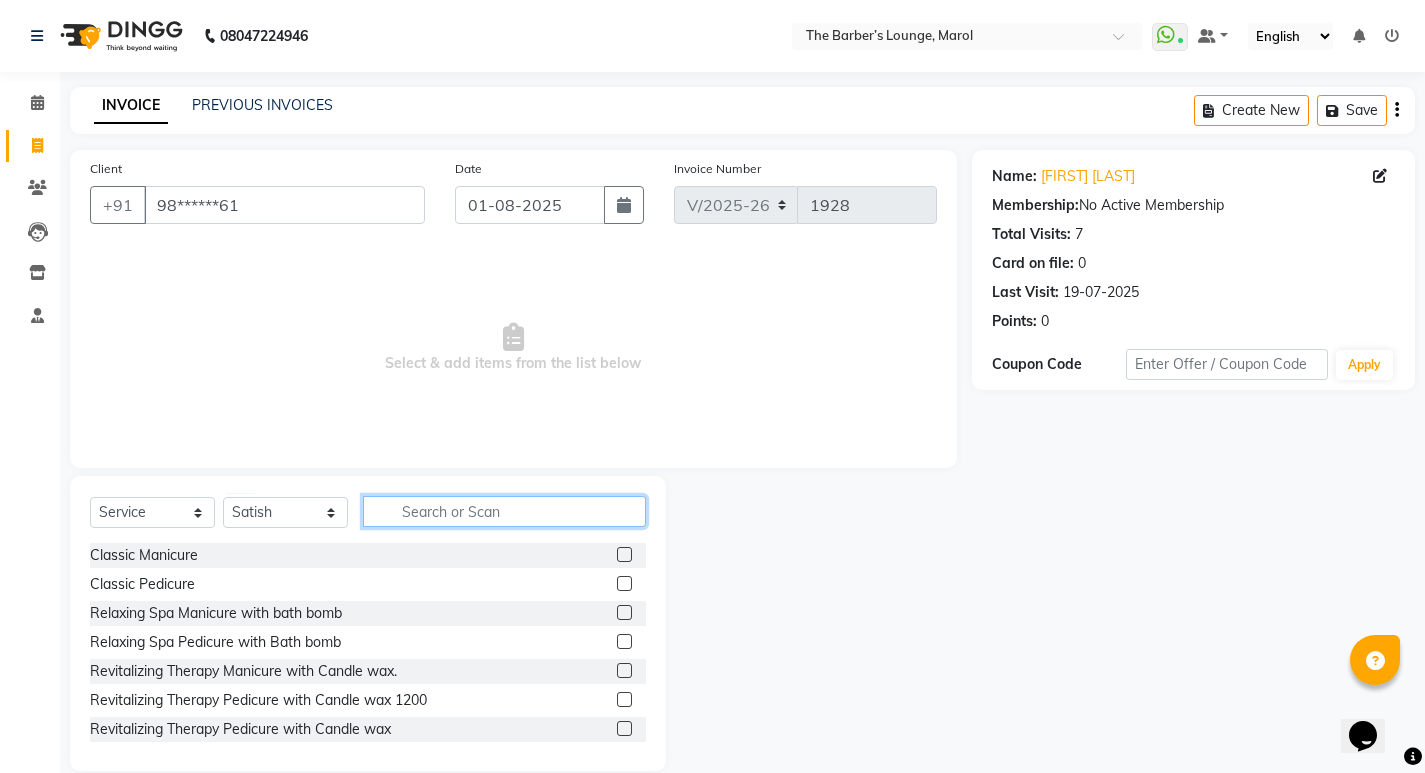 click 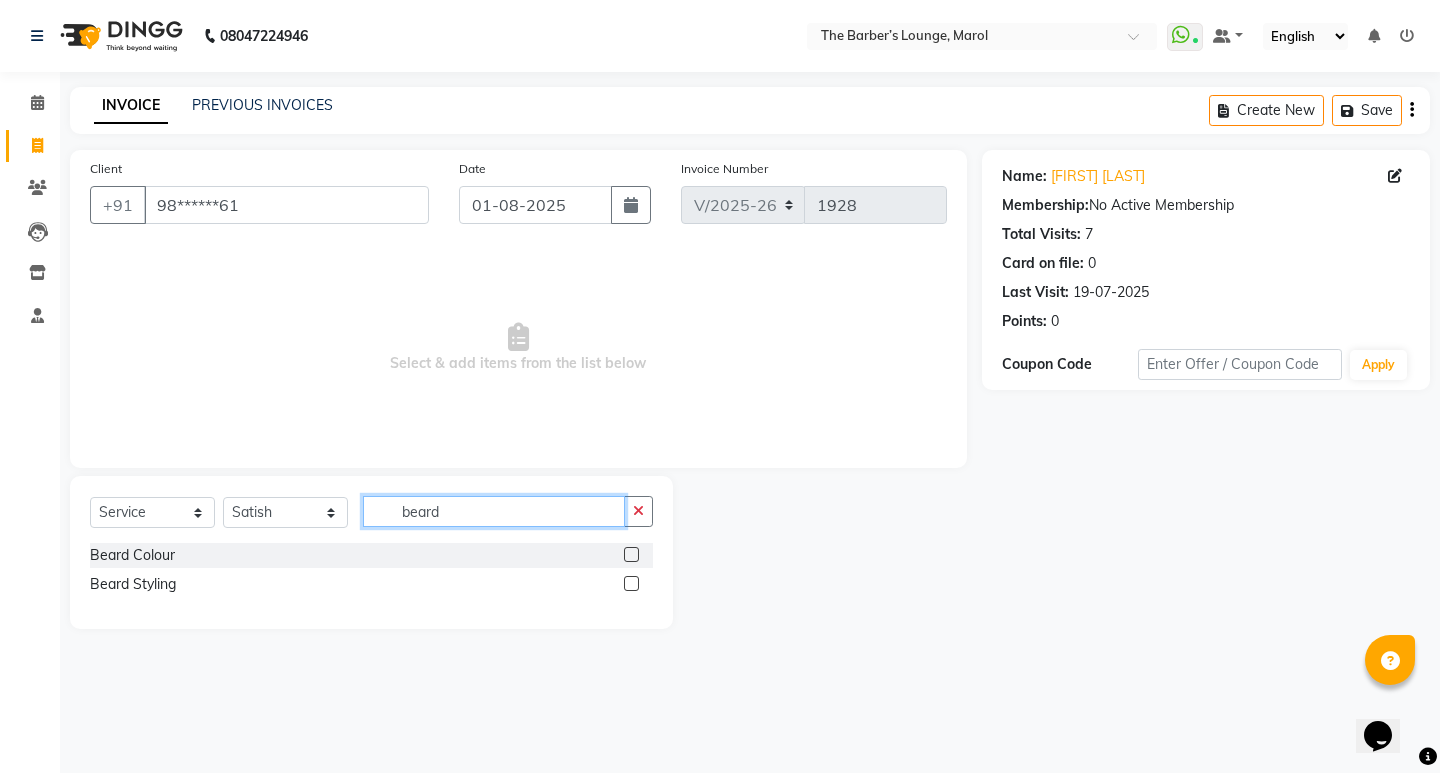 type on "beard" 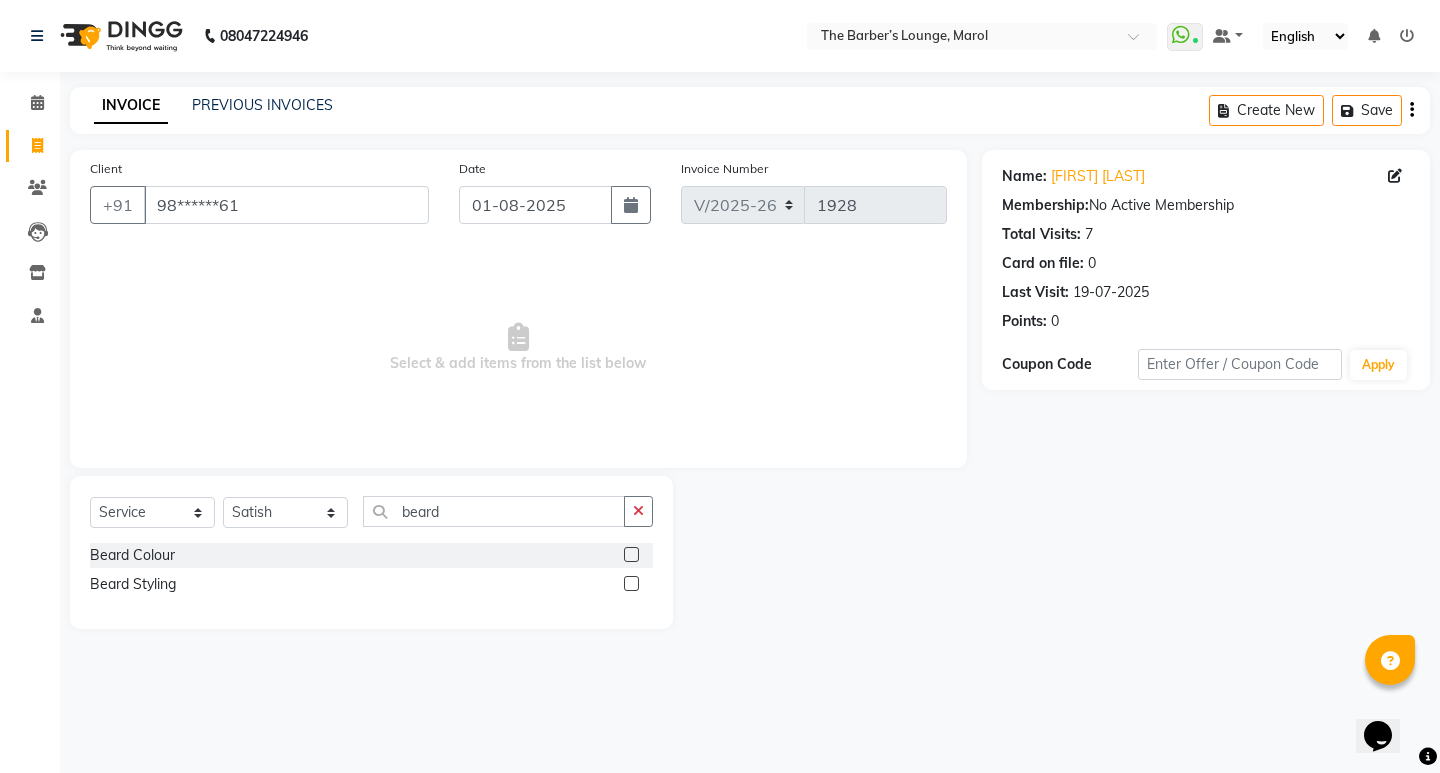 click 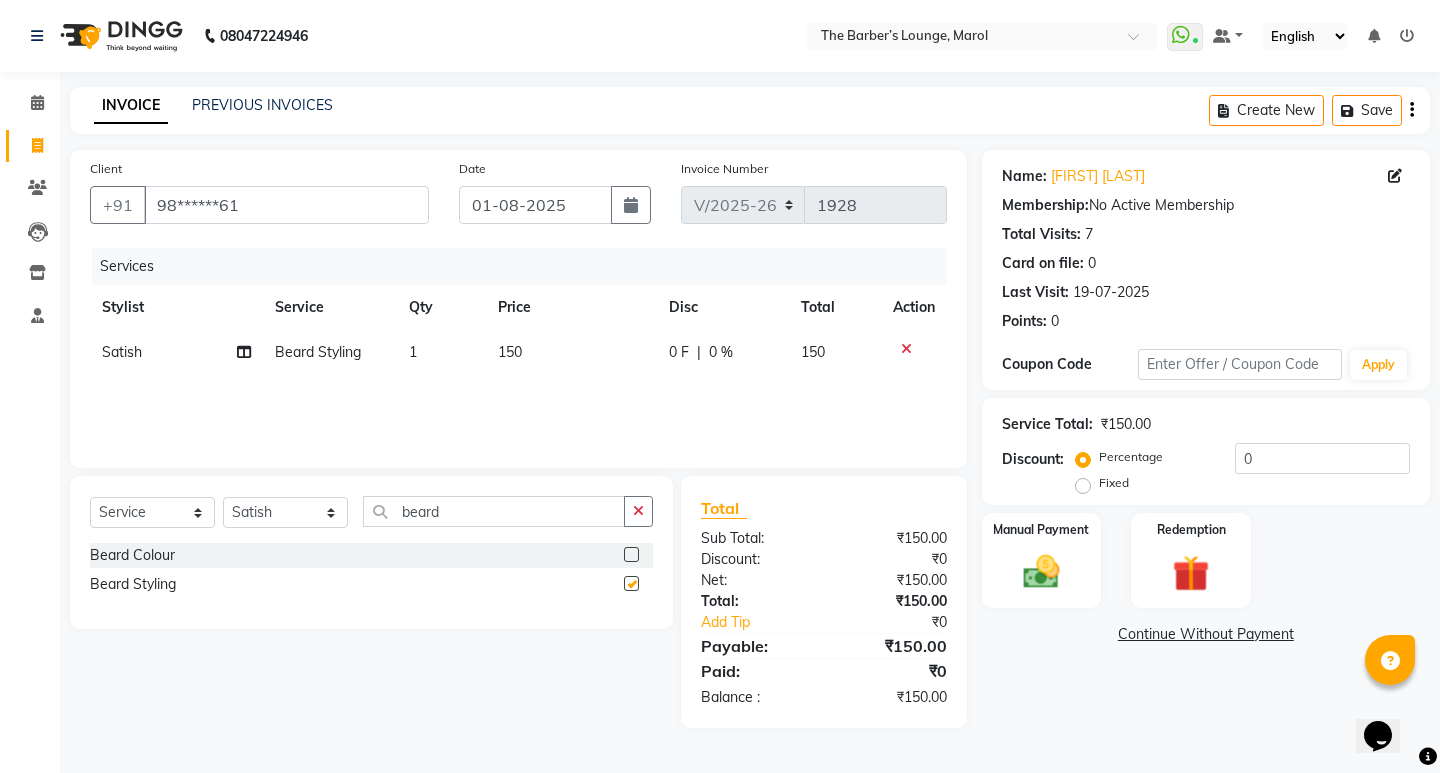 checkbox on "false" 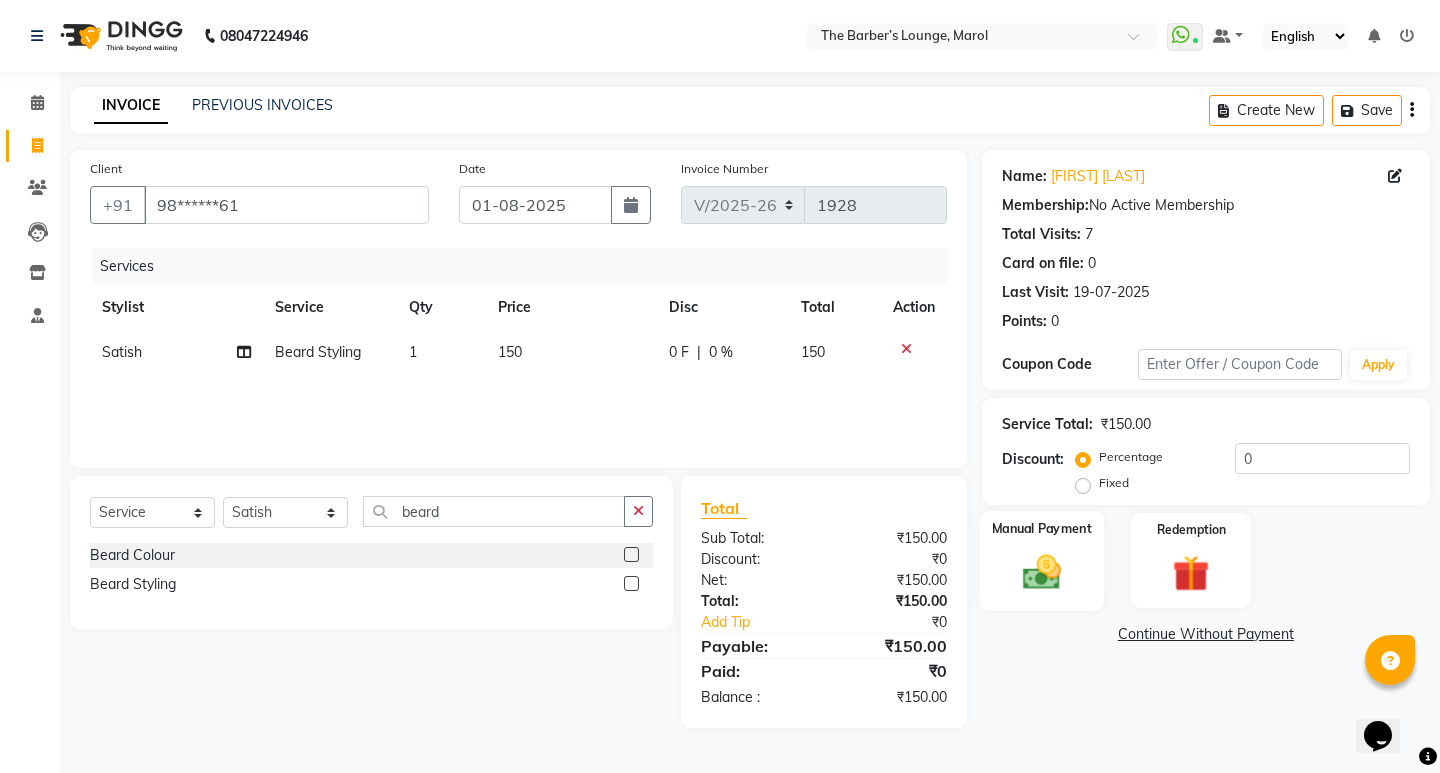 click 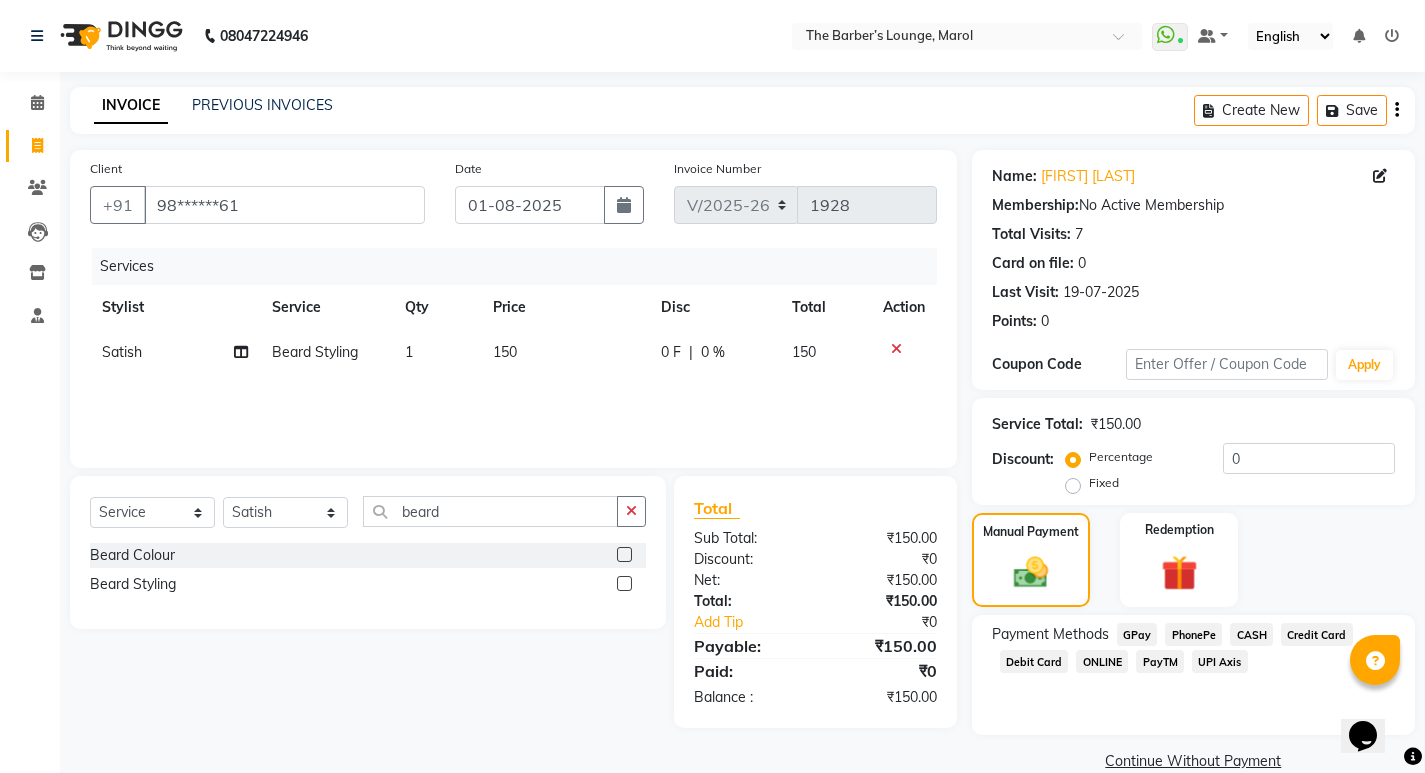 click on "PayTM" 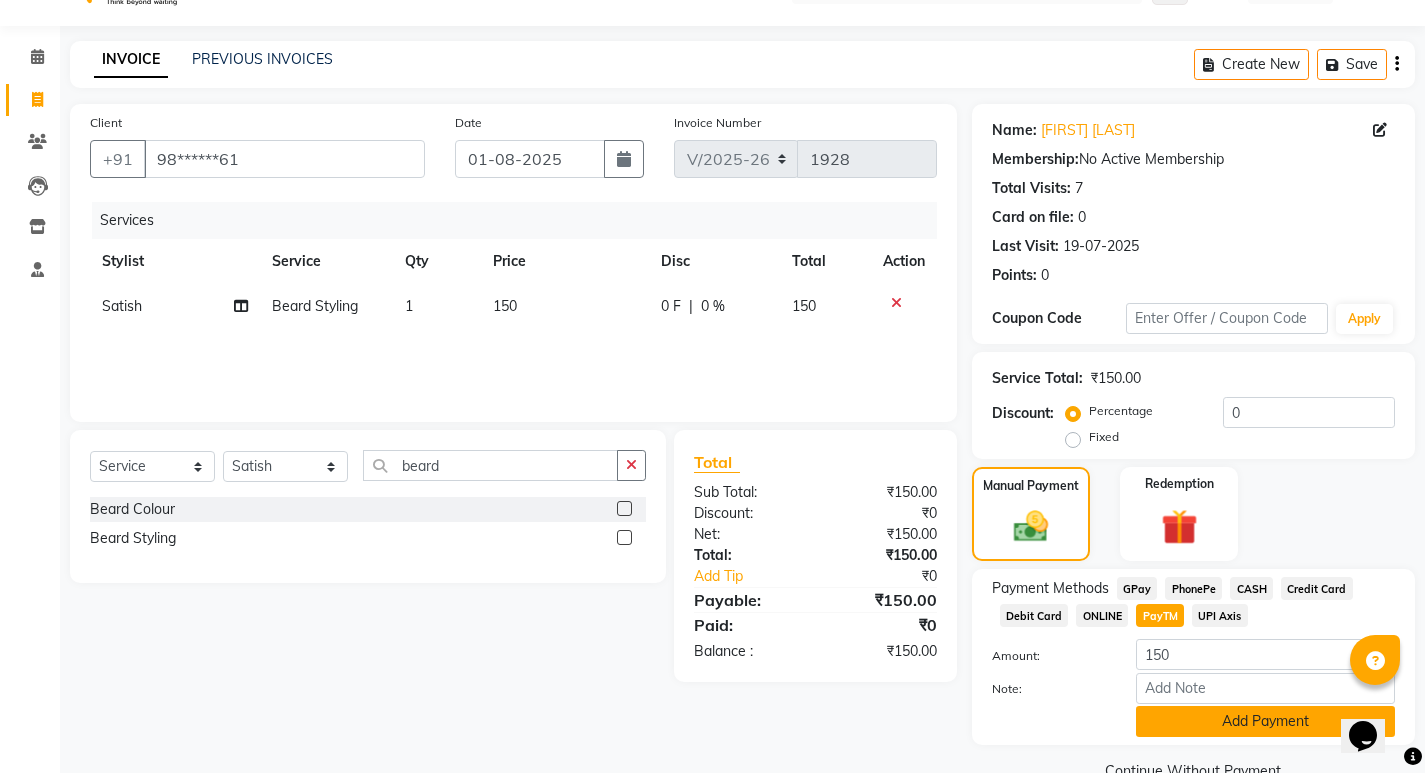 scroll, scrollTop: 89, scrollLeft: 0, axis: vertical 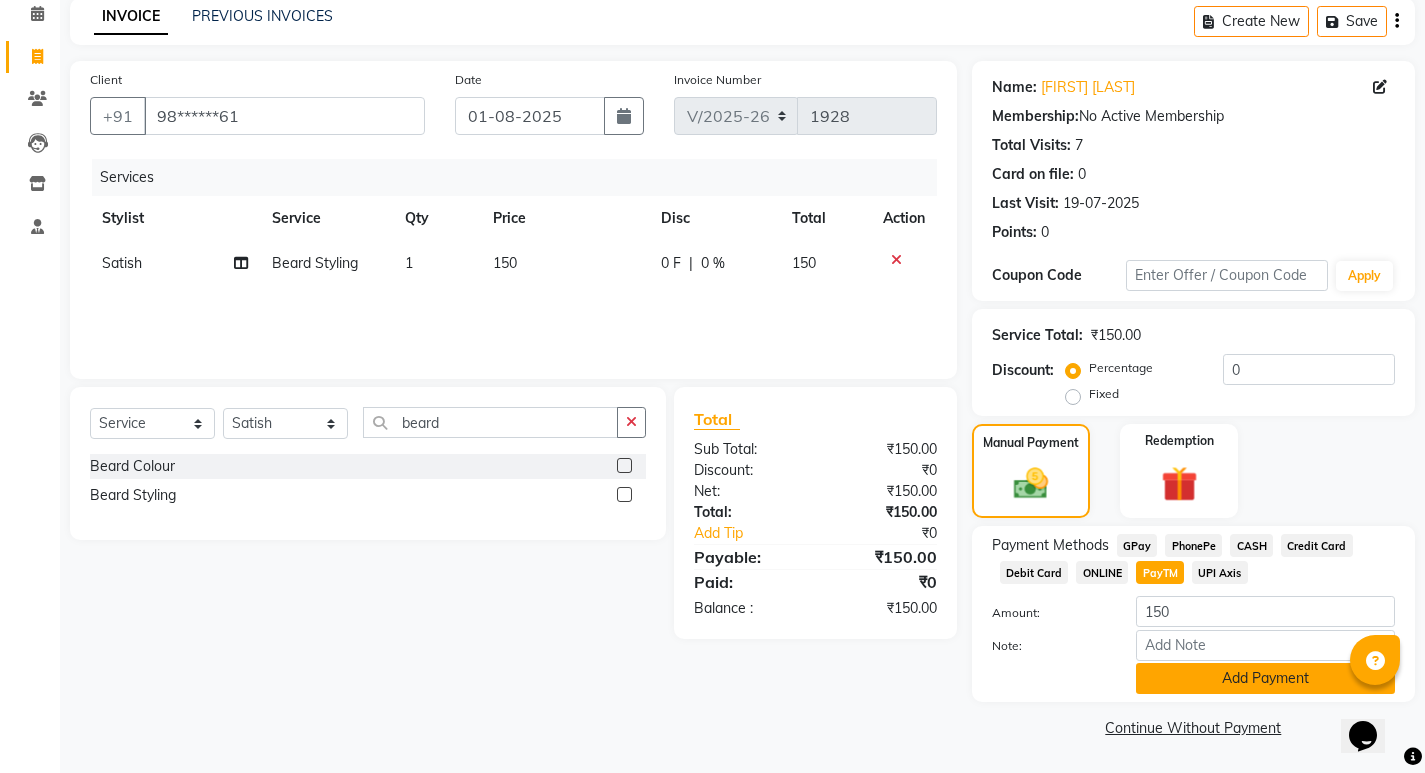 click on "Add Payment" 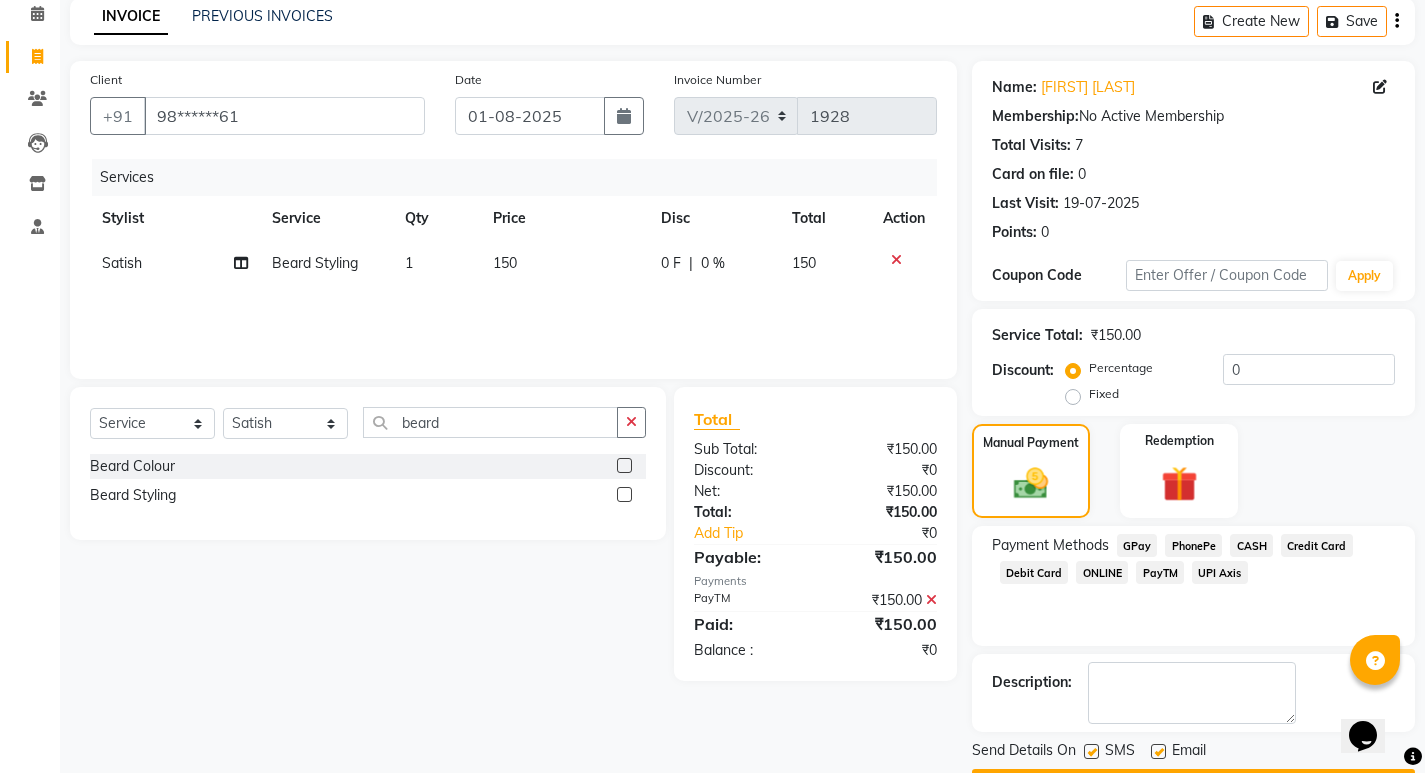 scroll, scrollTop: 146, scrollLeft: 0, axis: vertical 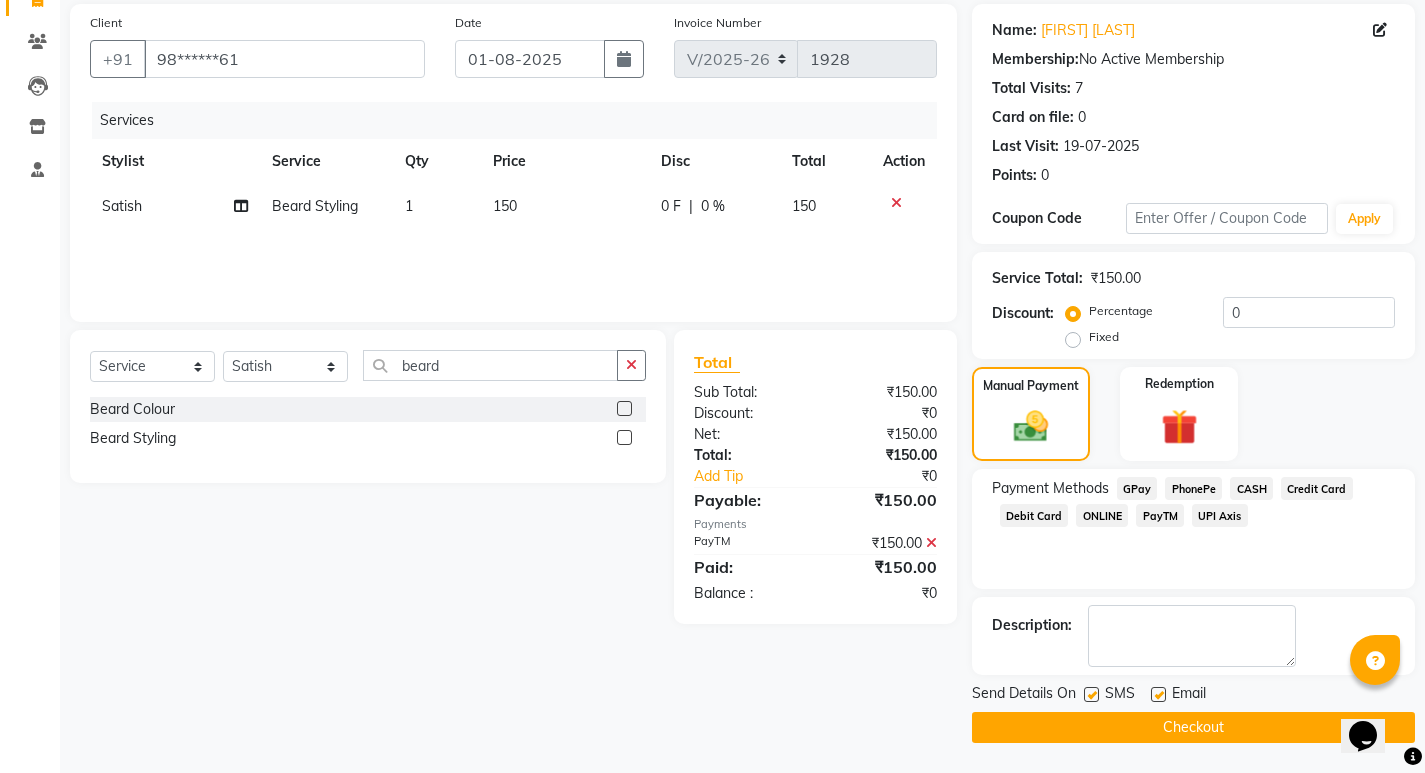 click on "Checkout" 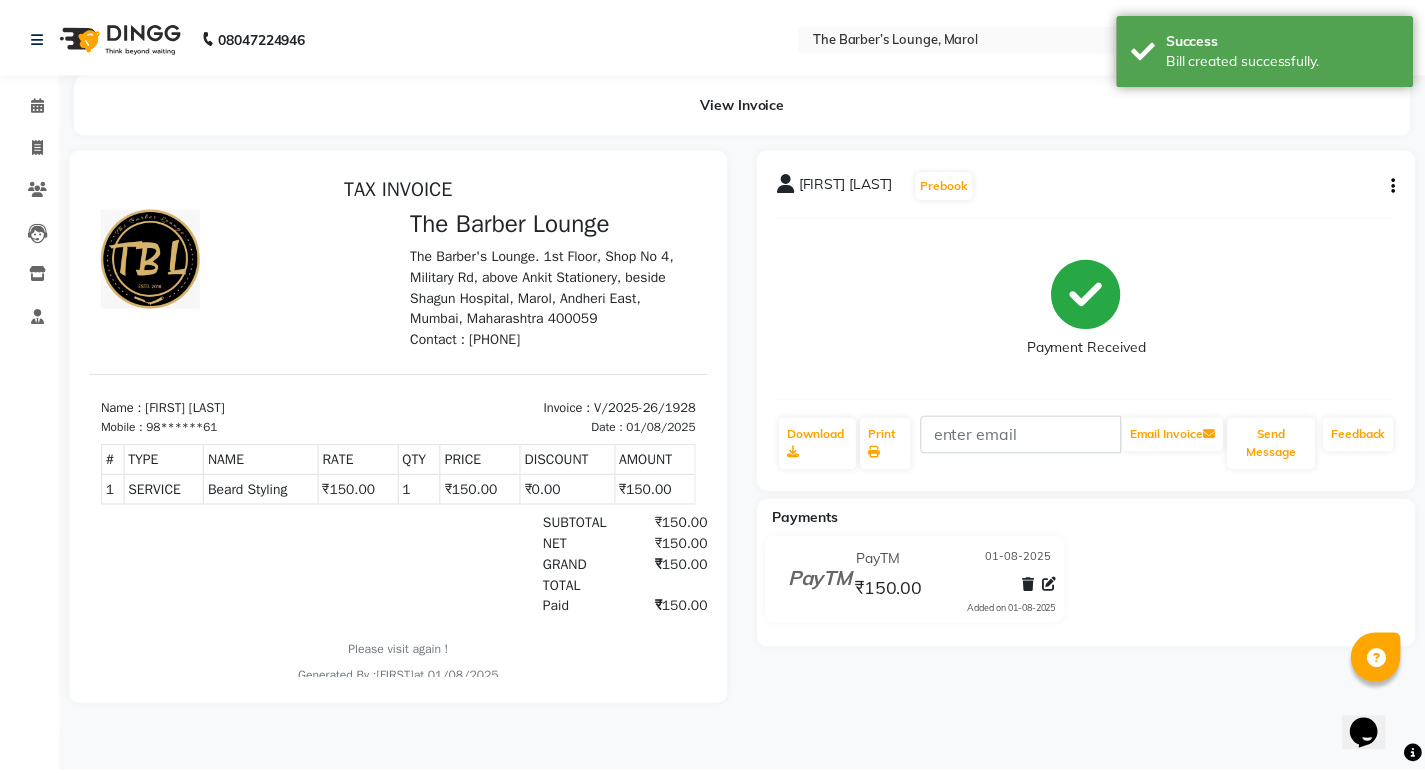 scroll, scrollTop: 0, scrollLeft: 0, axis: both 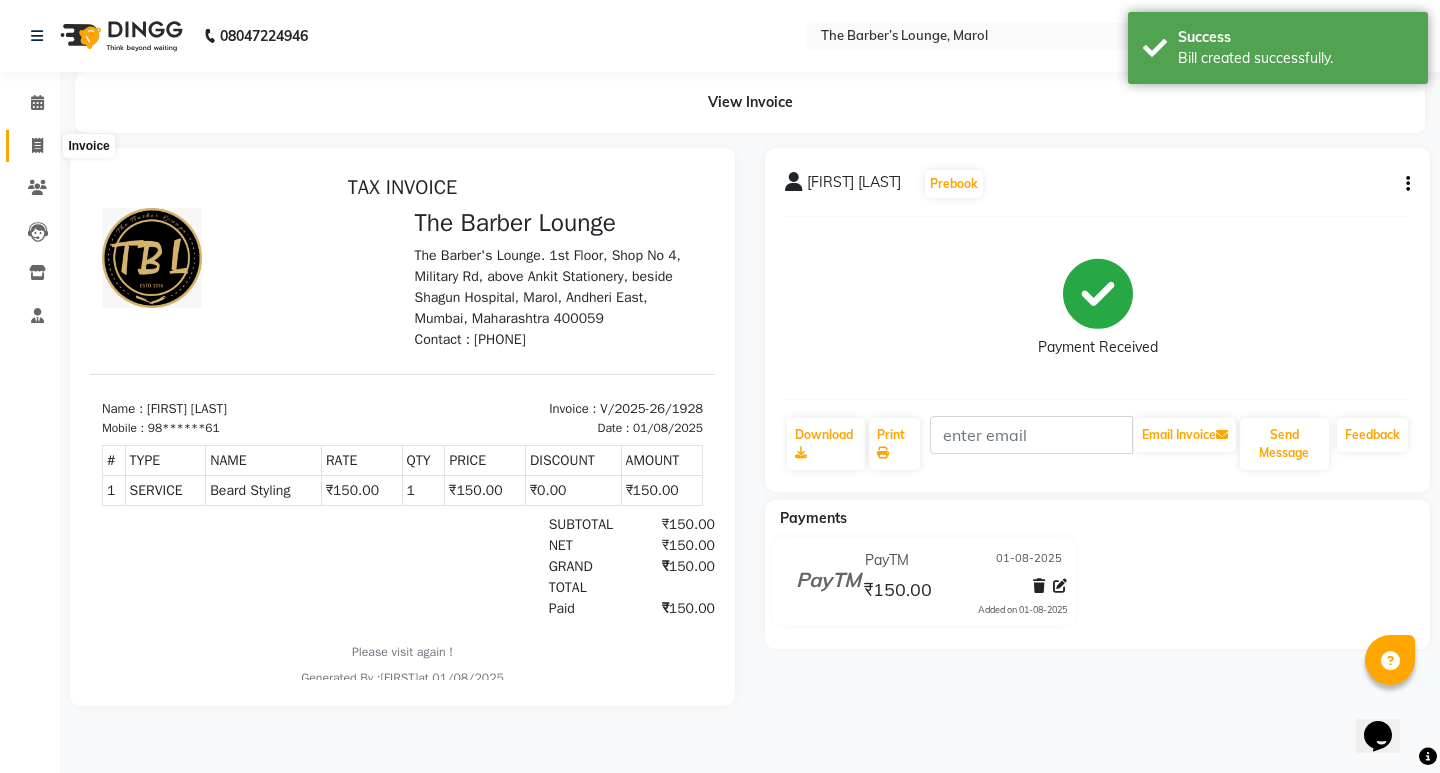 click 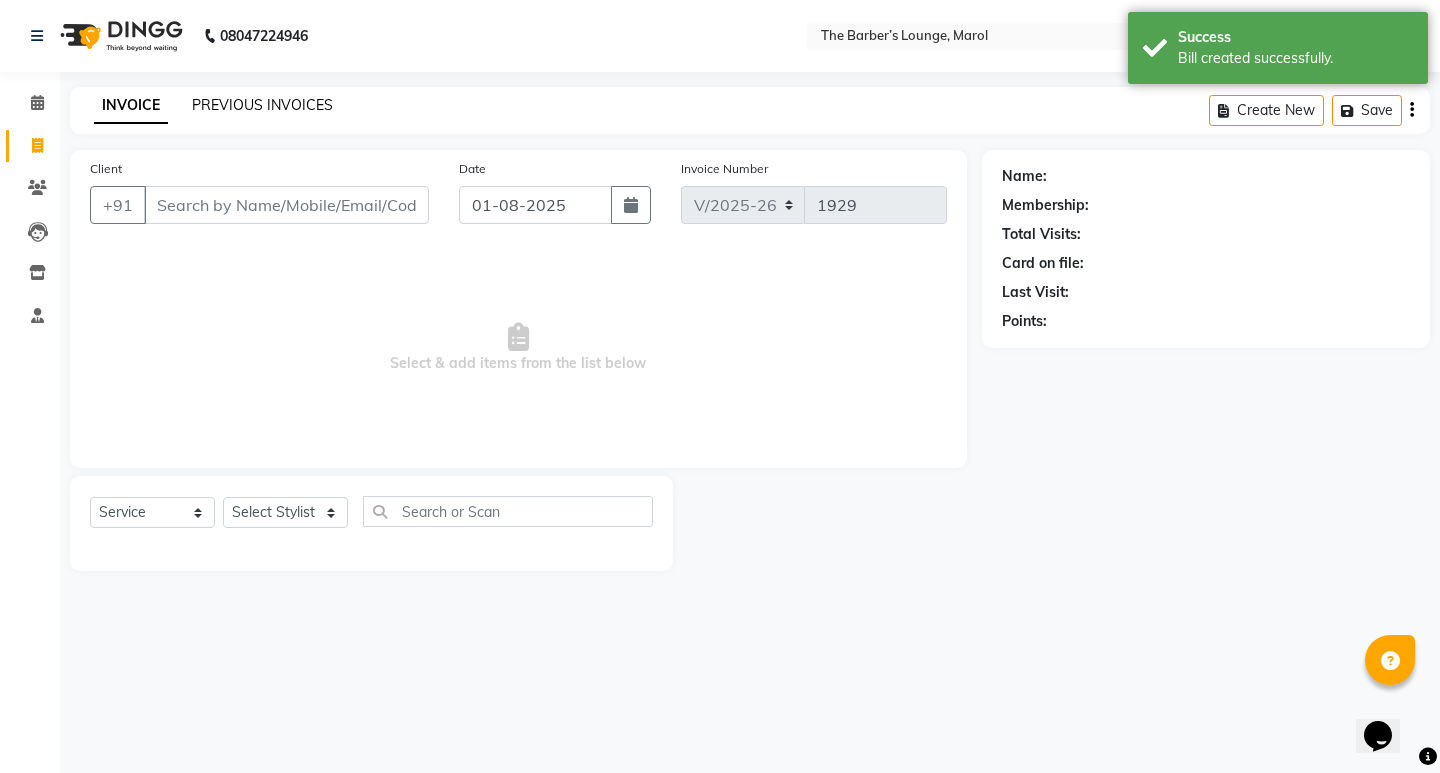 click on "PREVIOUS INVOICES" 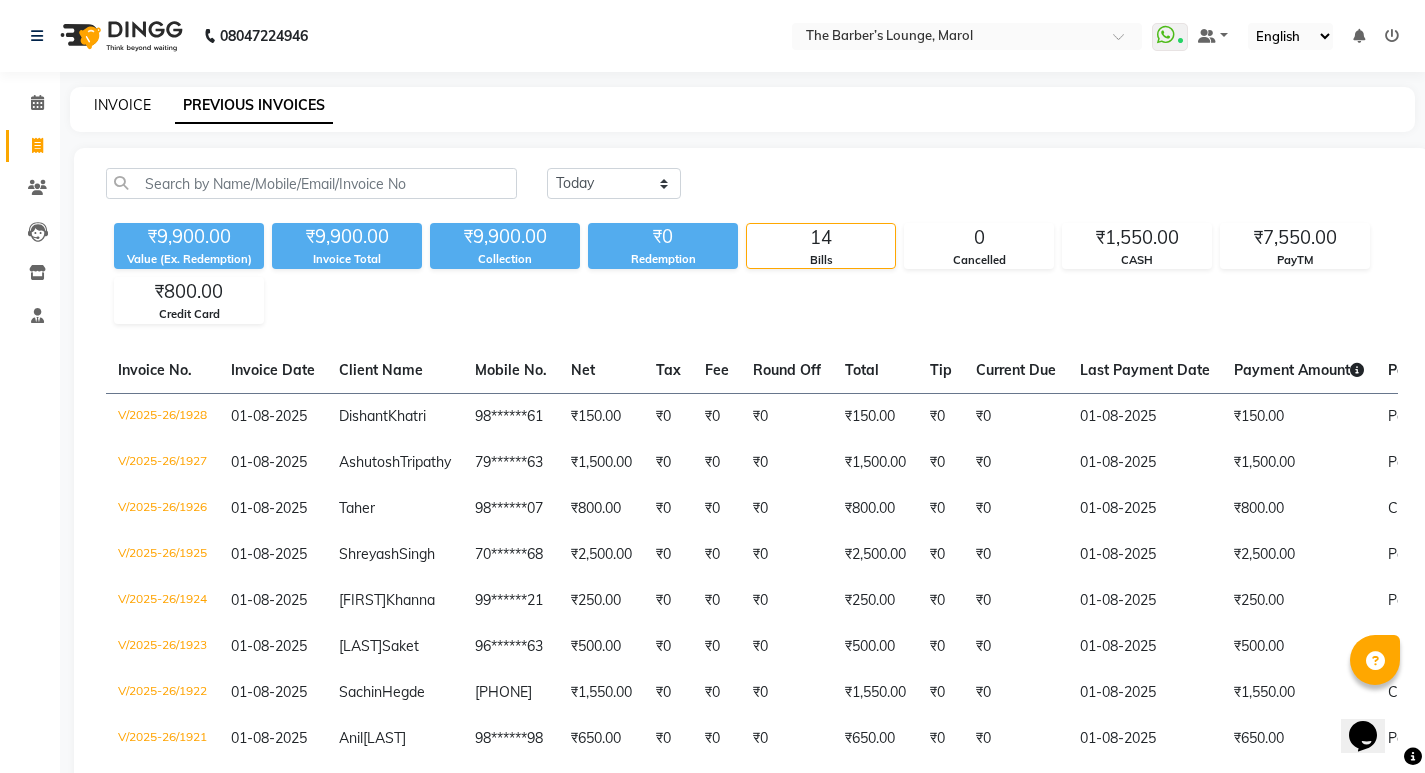 click on "INVOICE" 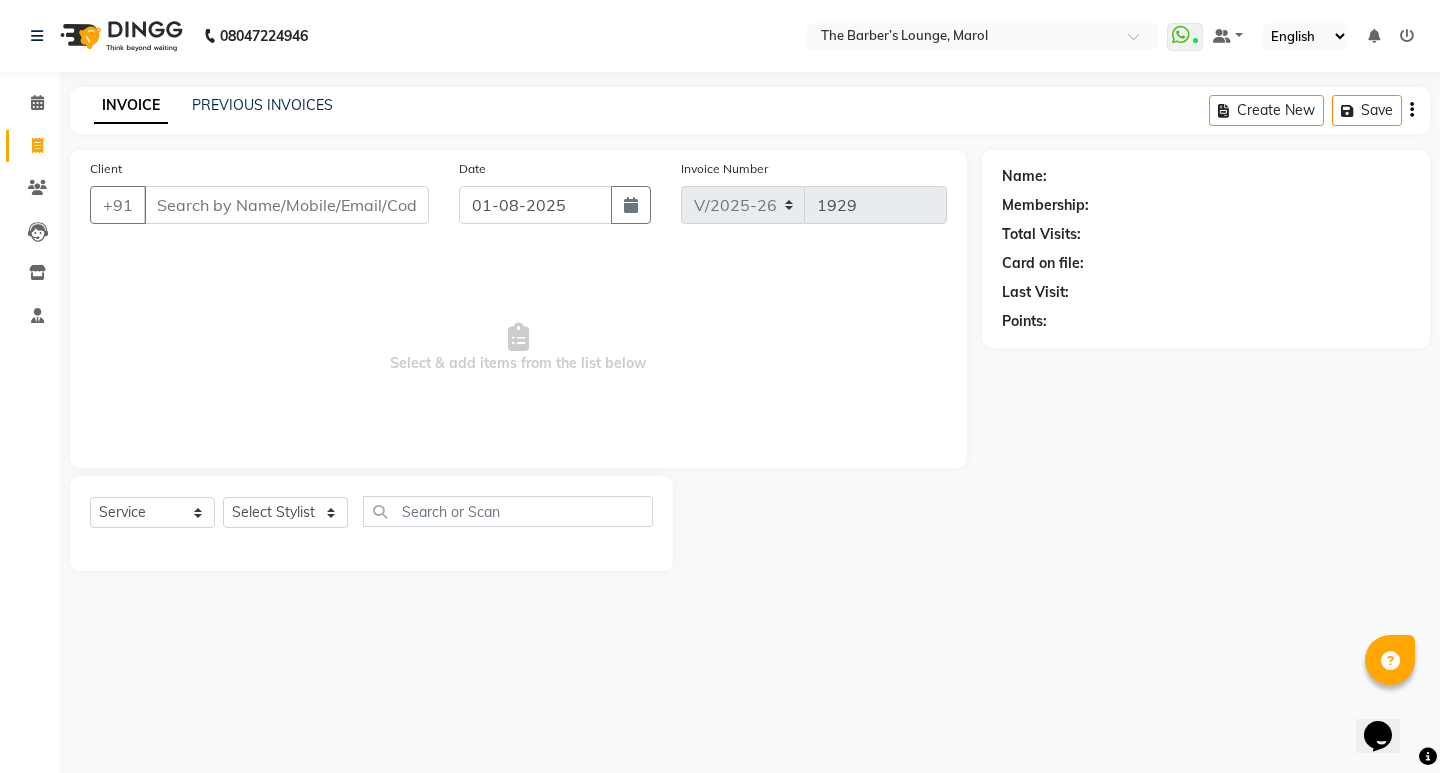 click on "Client" at bounding box center [286, 205] 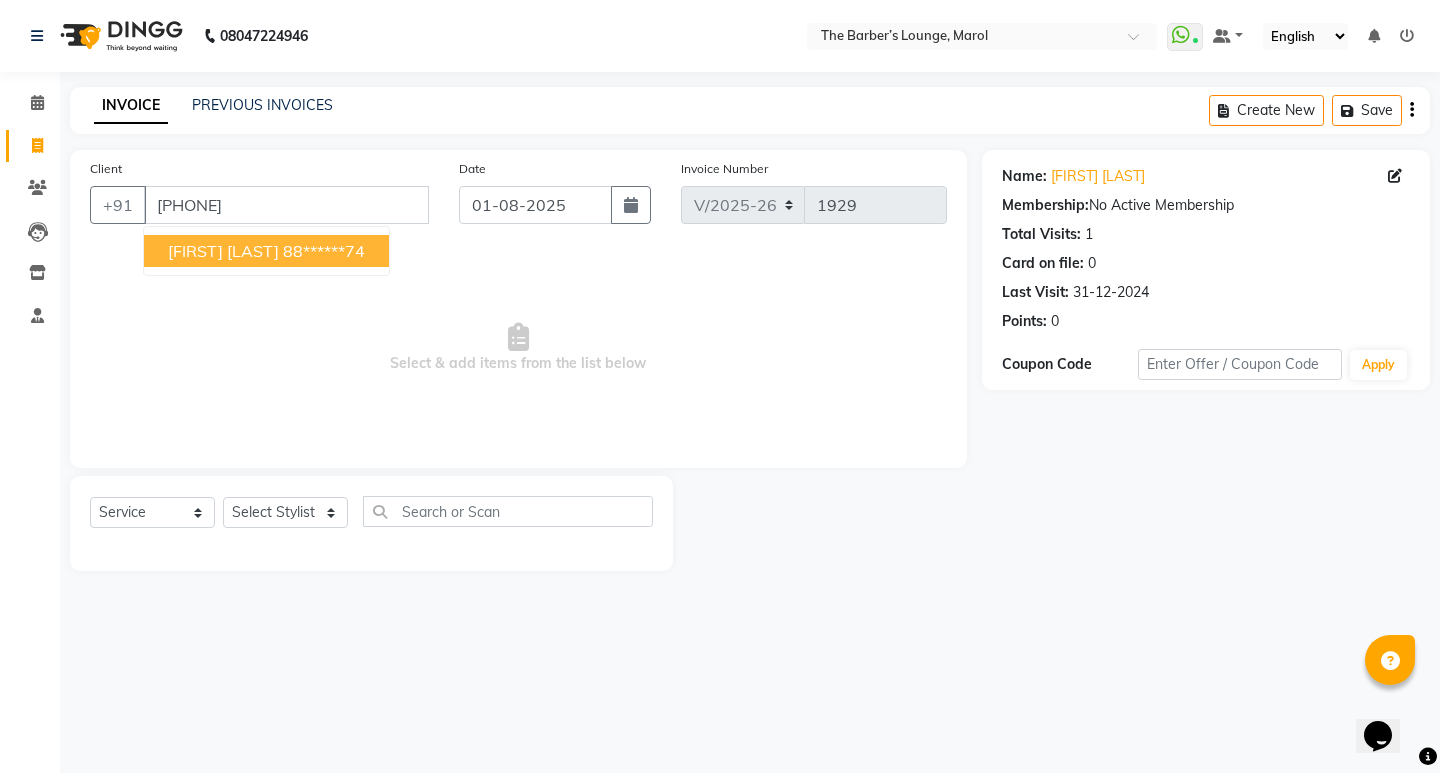 click on "88******74" at bounding box center (324, 251) 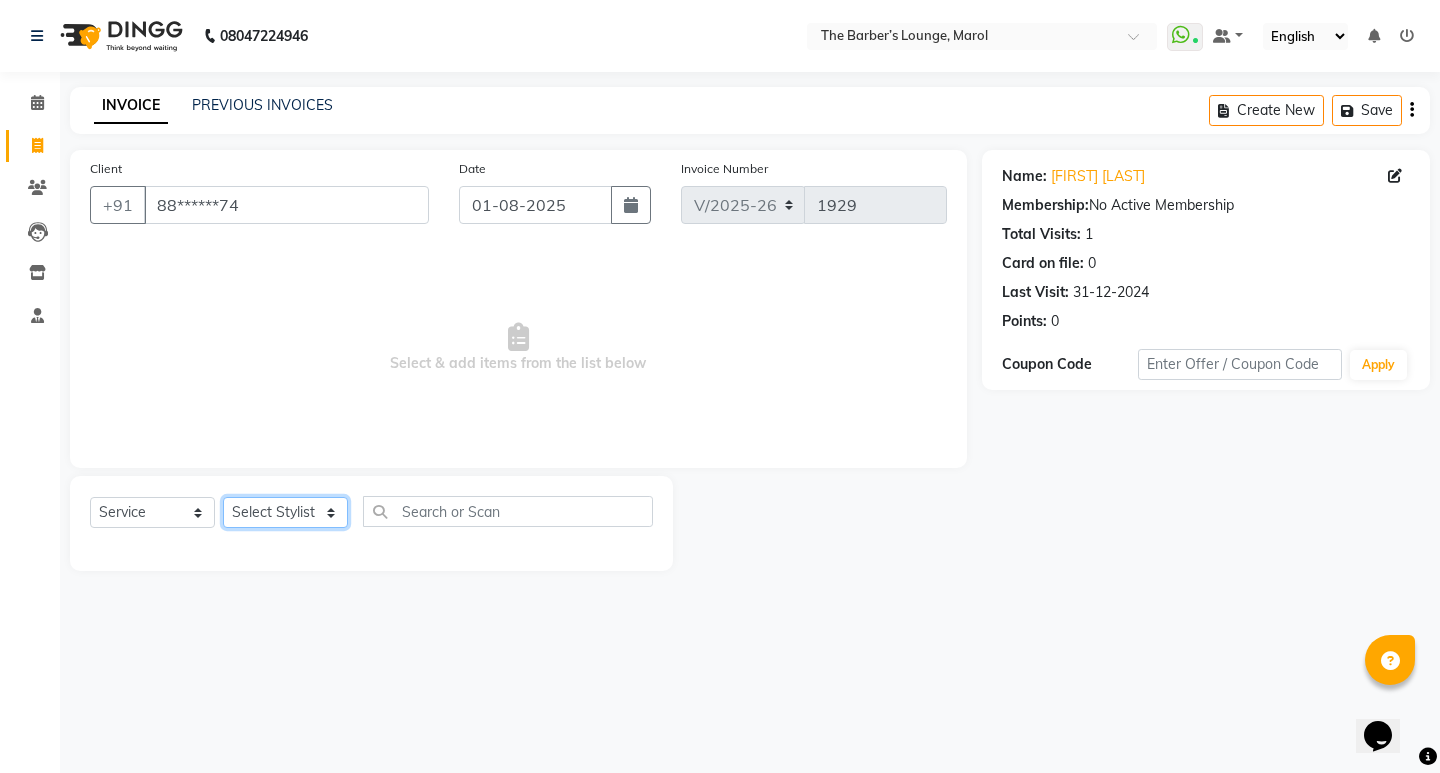 click on "Select Stylist Anjali Jafar Salmani Ketan Shinde Mohsin Akhtar Satish Tejasvi Vasundhara" 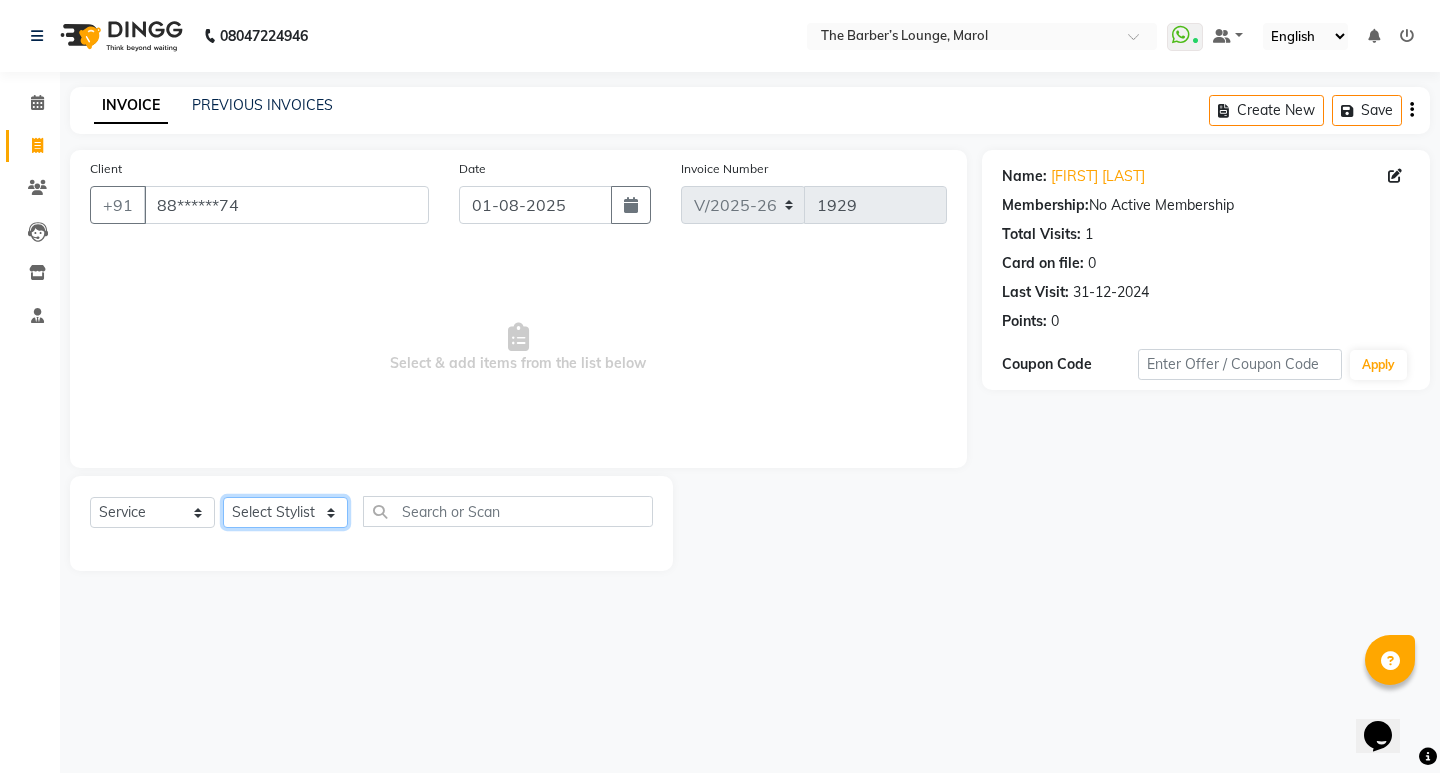 select on "60180" 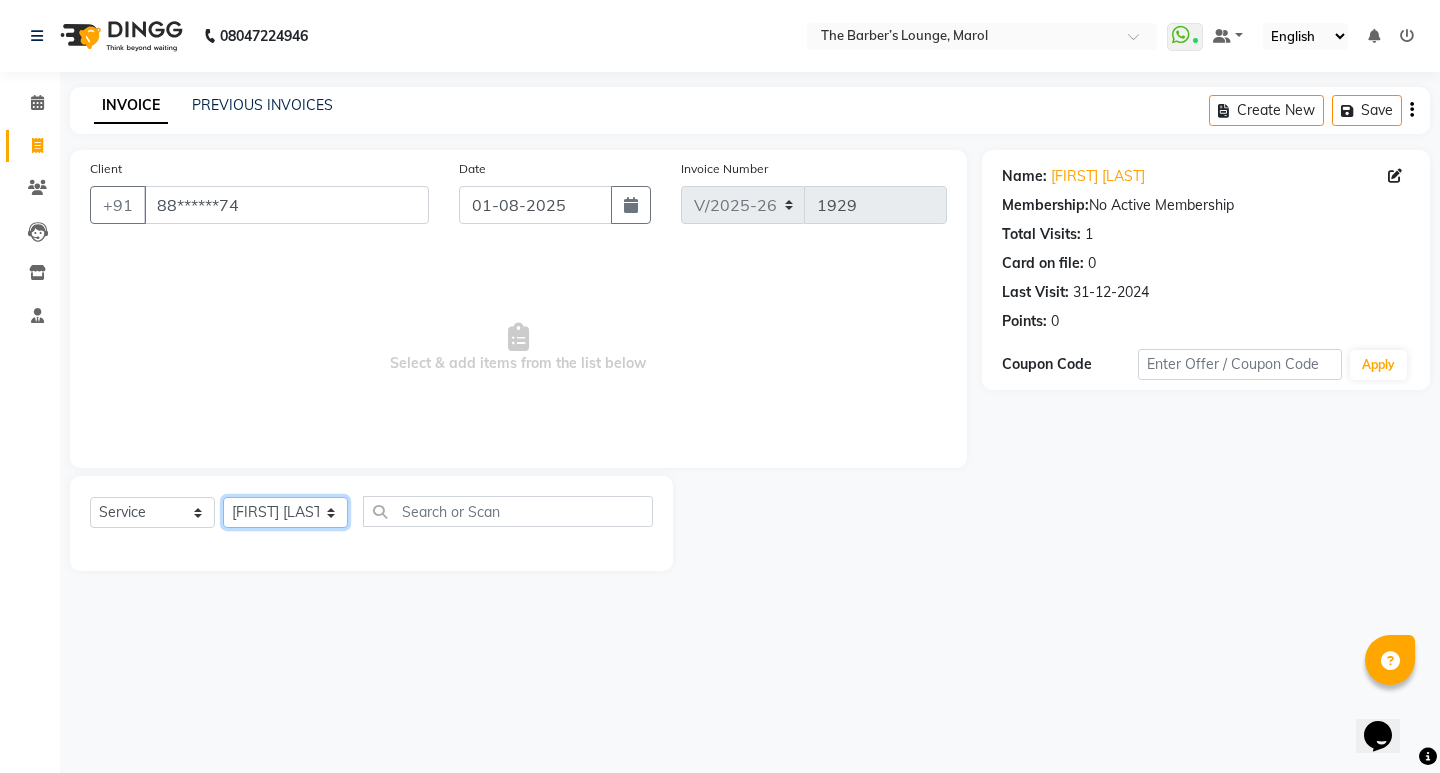 click on "Select Stylist Anjali Jafar Salmani Ketan Shinde Mohsin Akhtar Satish Tejasvi Vasundhara" 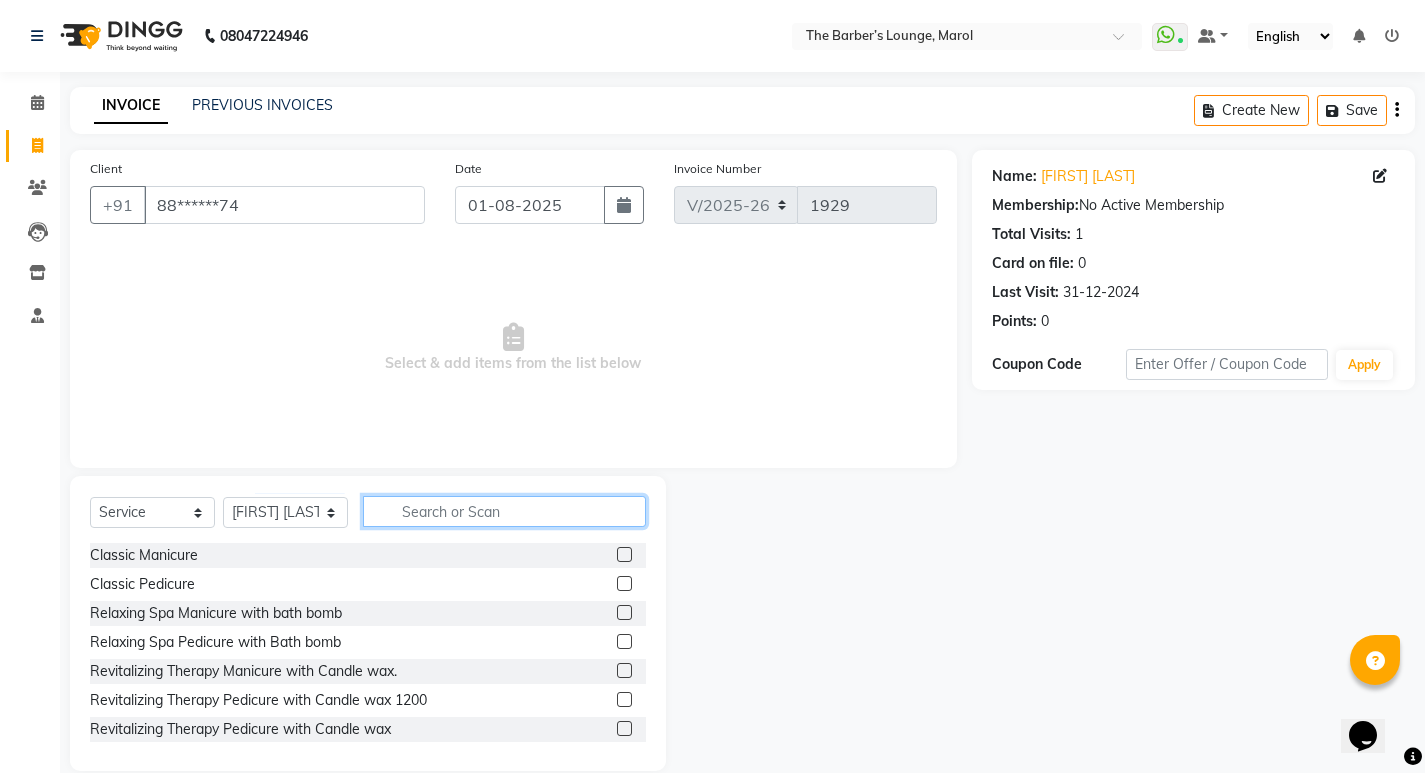 click 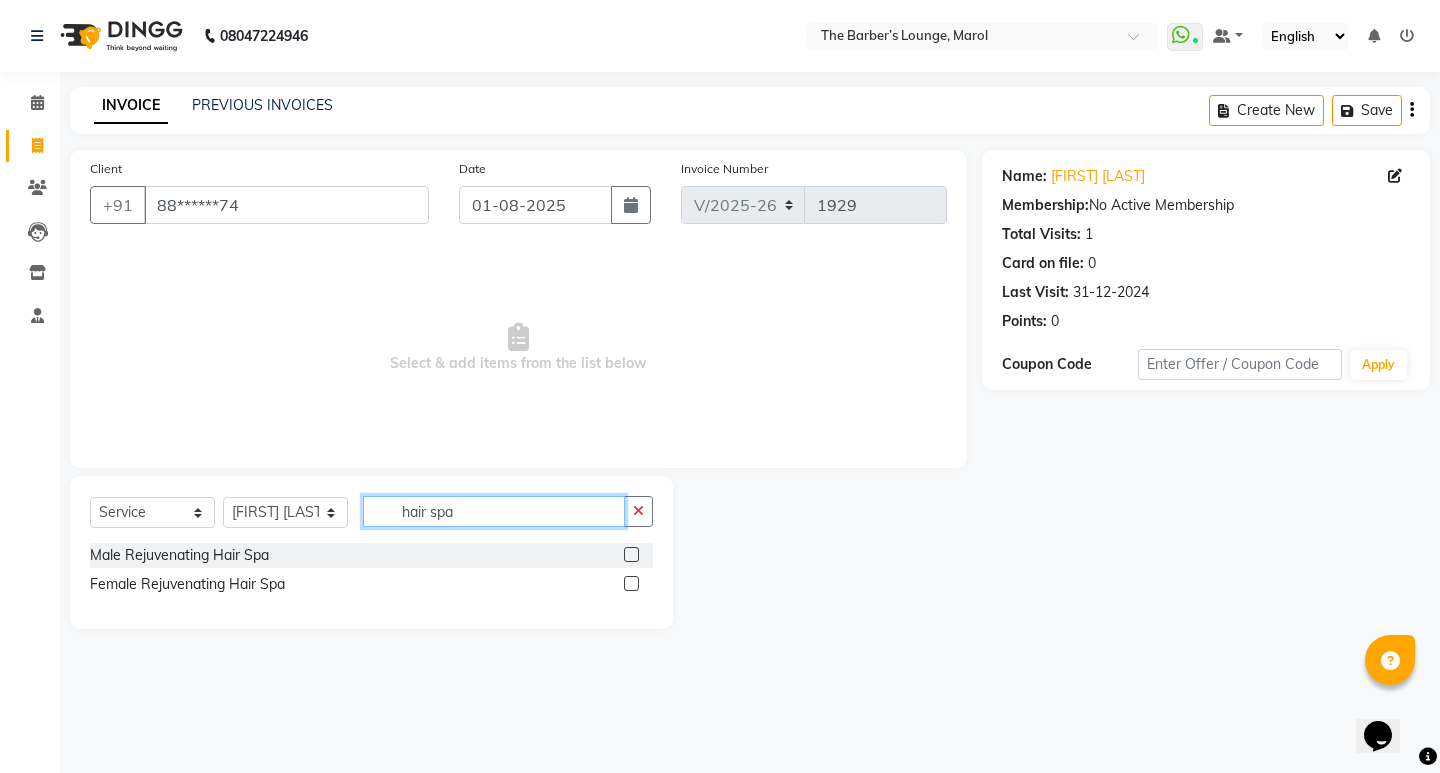 type on "hair spa" 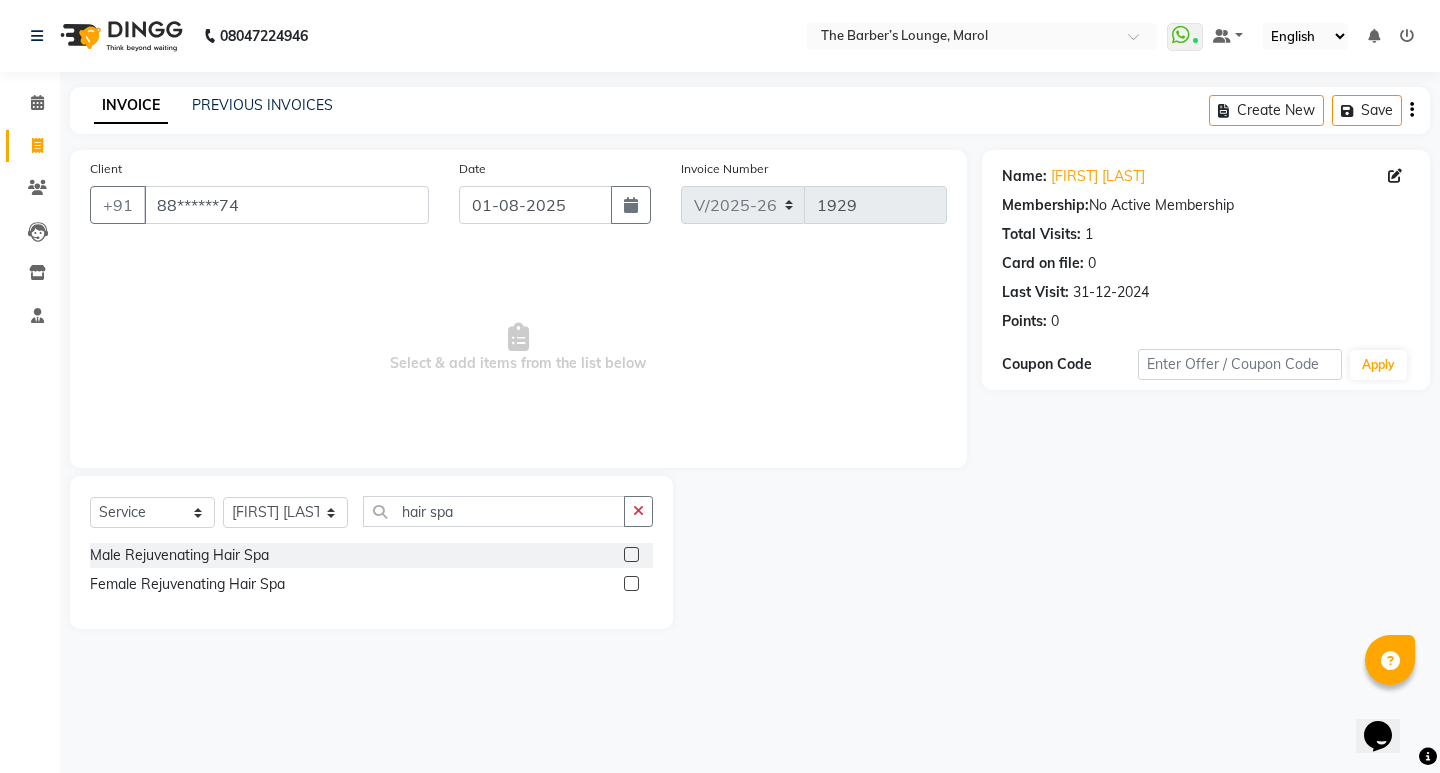 click 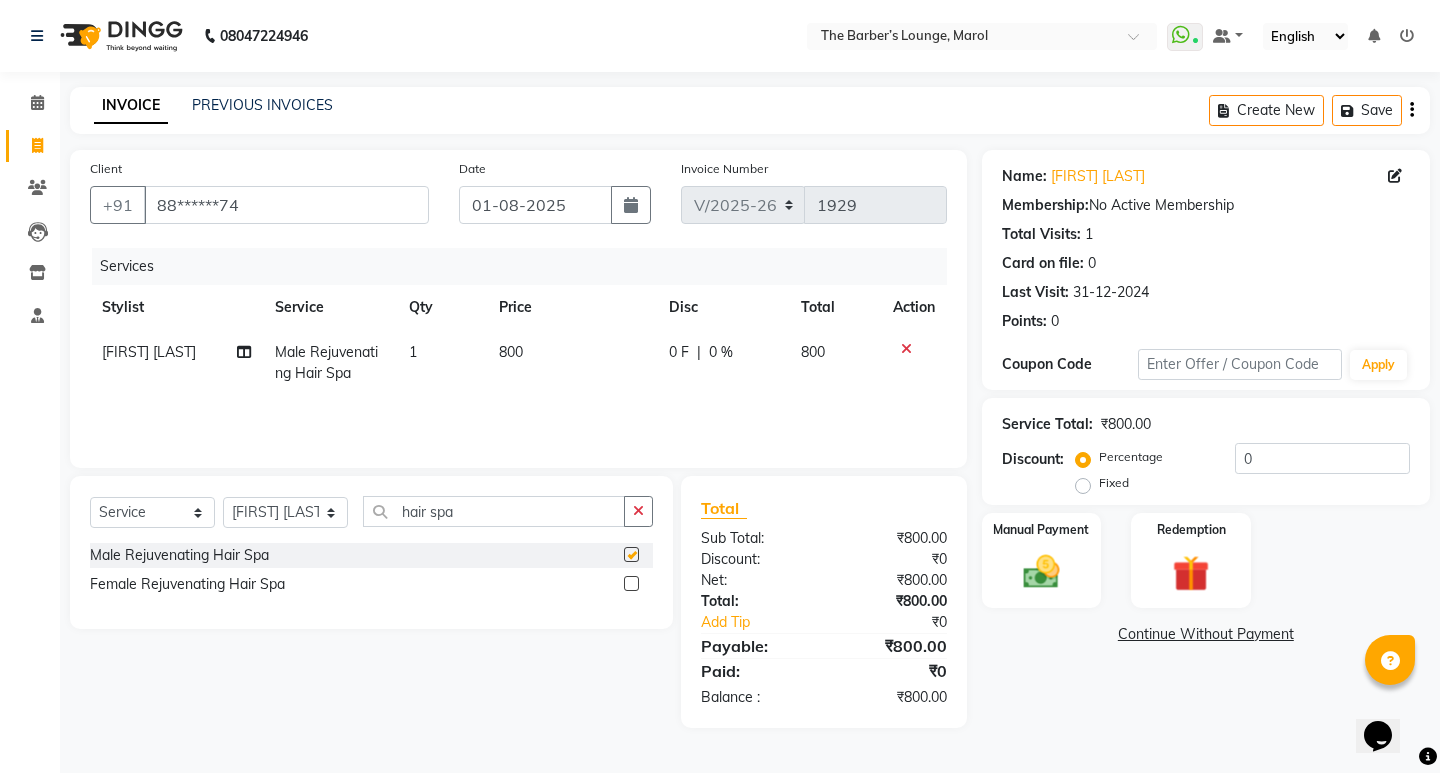 checkbox on "false" 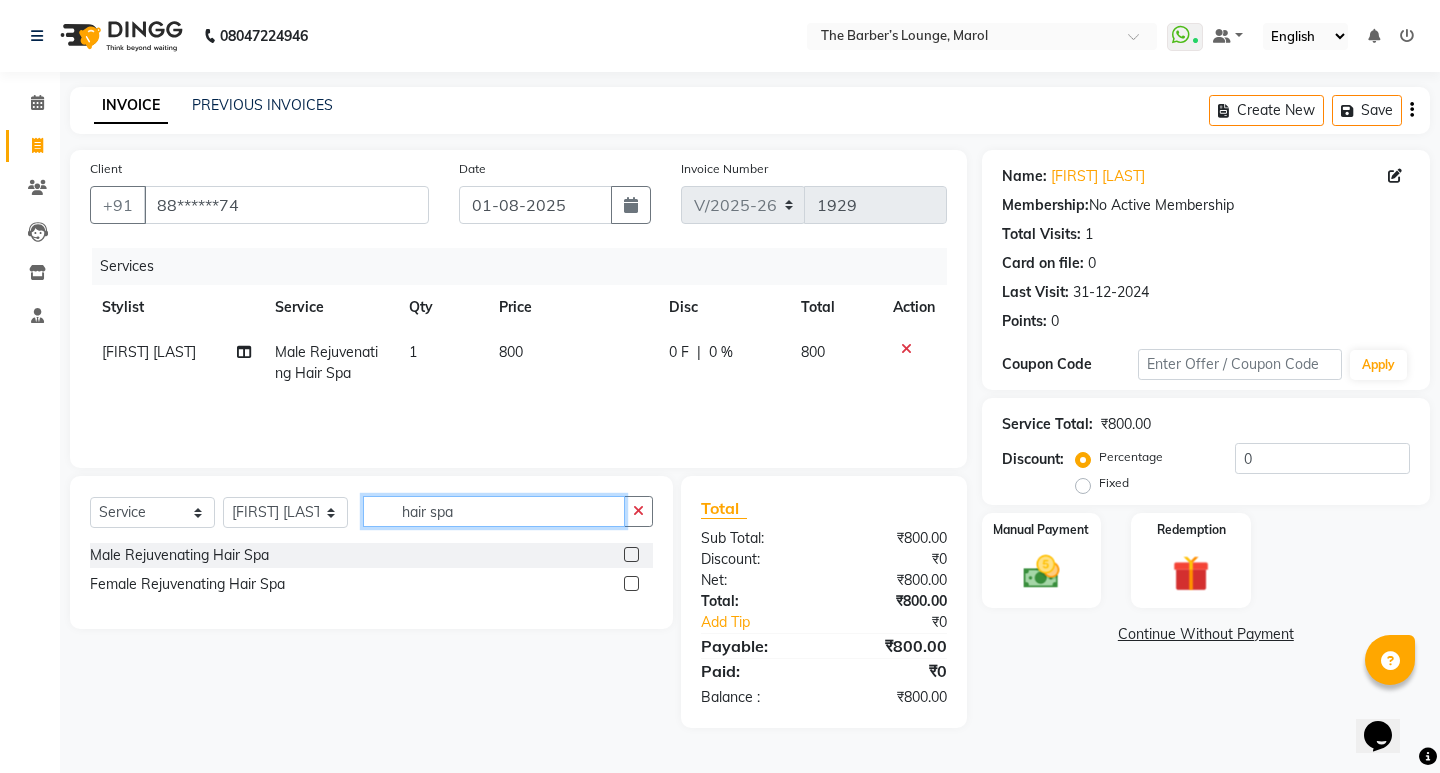 click on "hair spa" 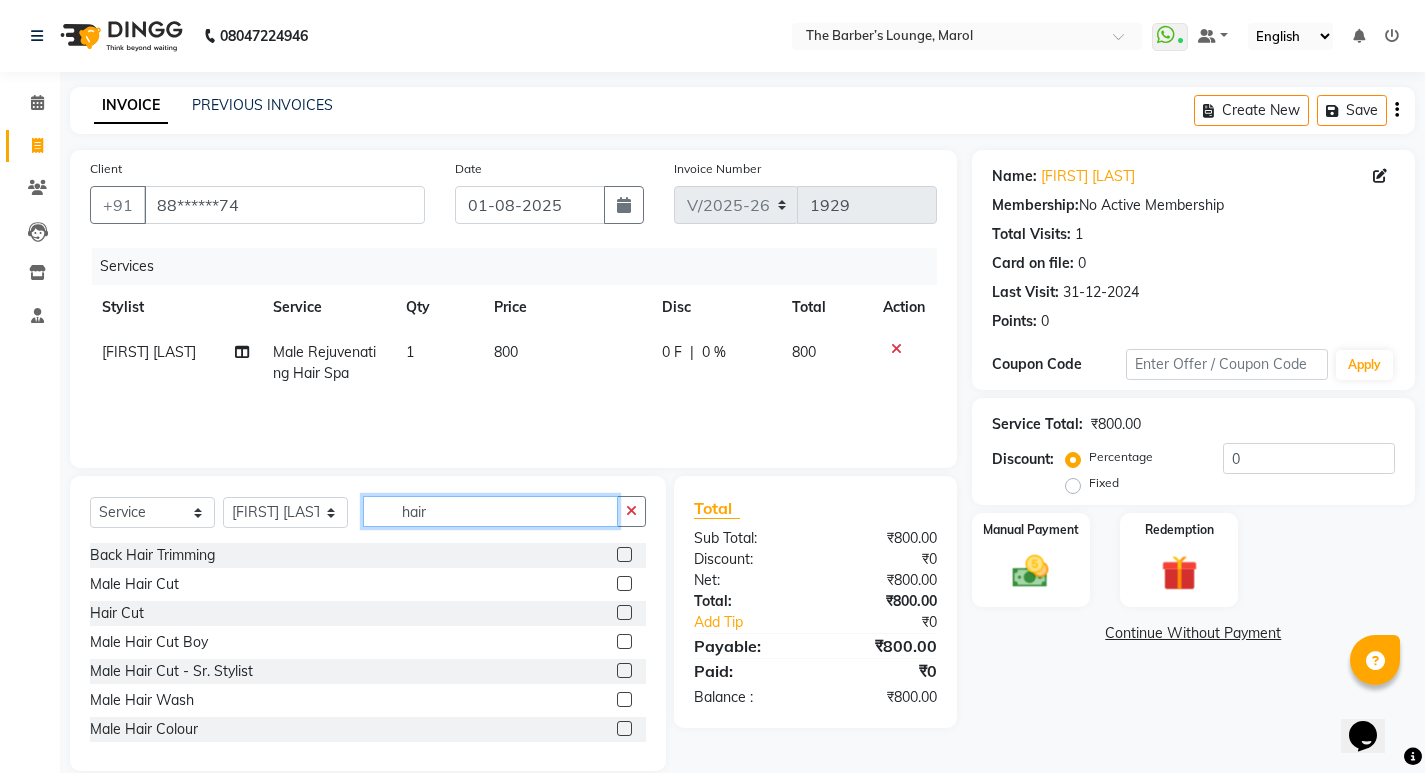 type on "hair" 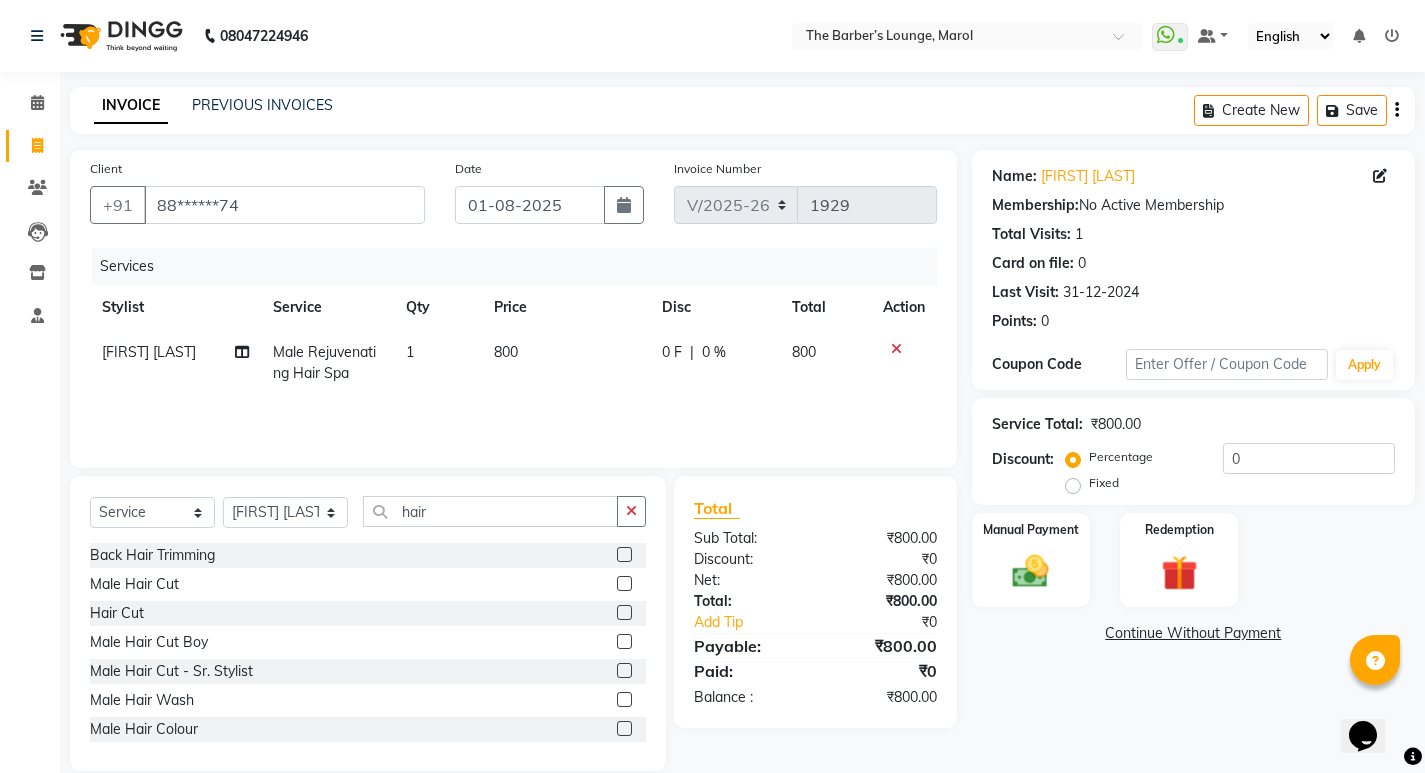 click 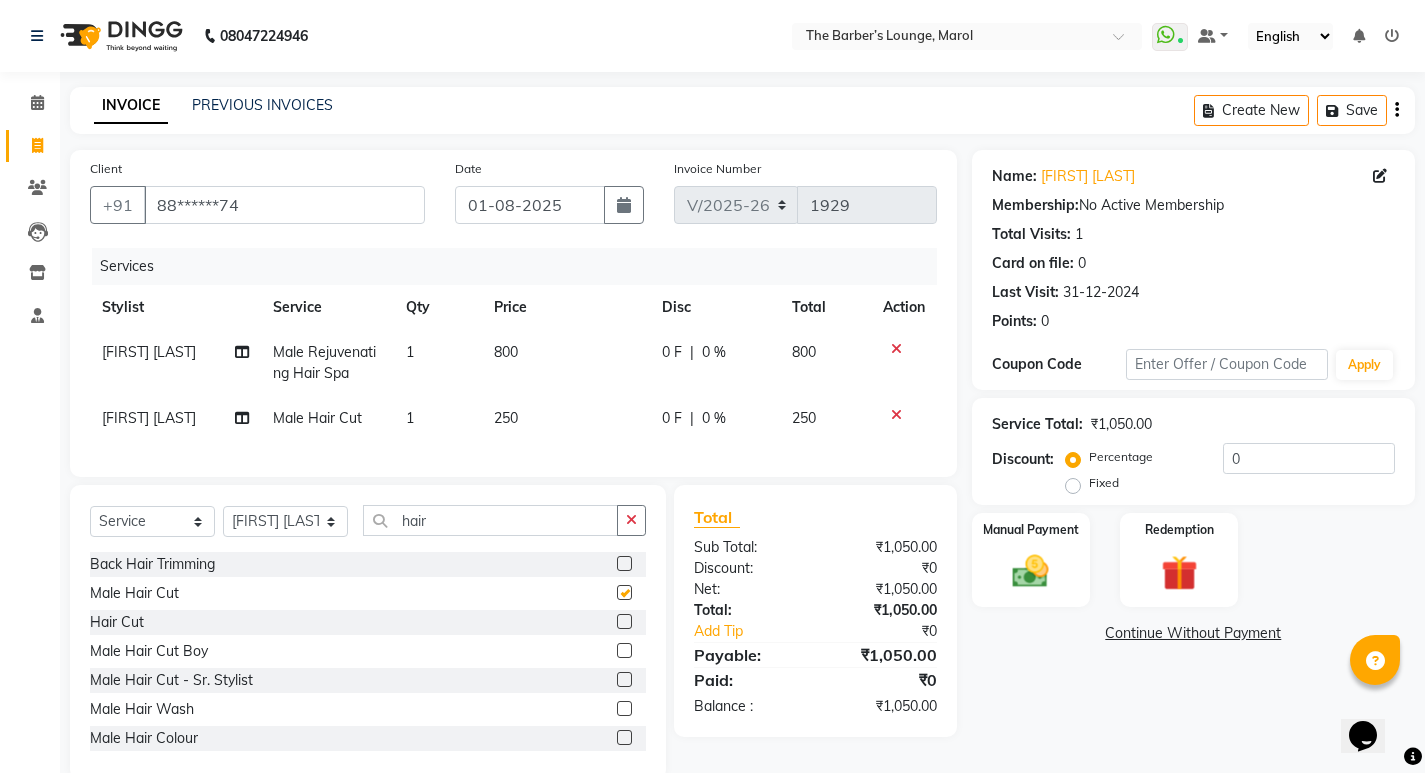 checkbox on "false" 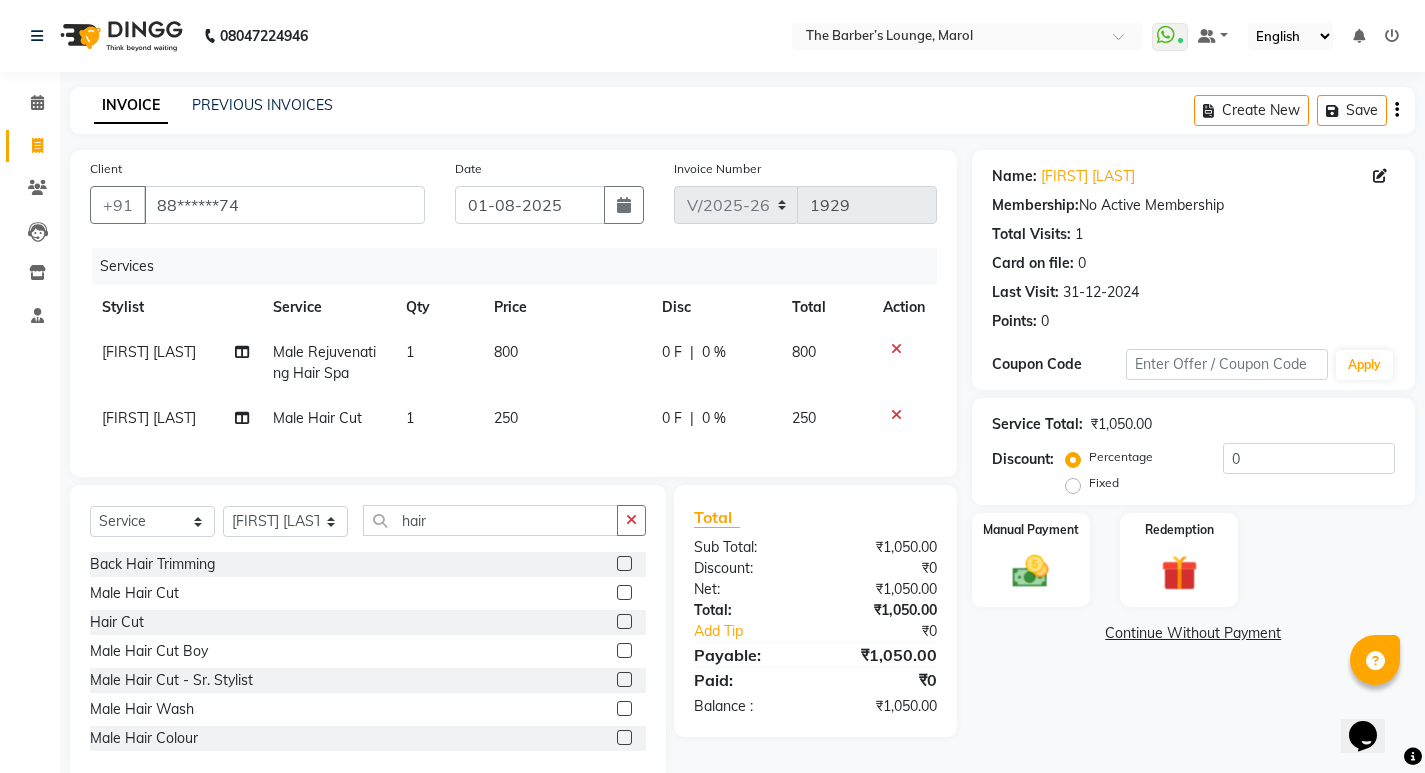 click on "[FIRST] [LAST]" 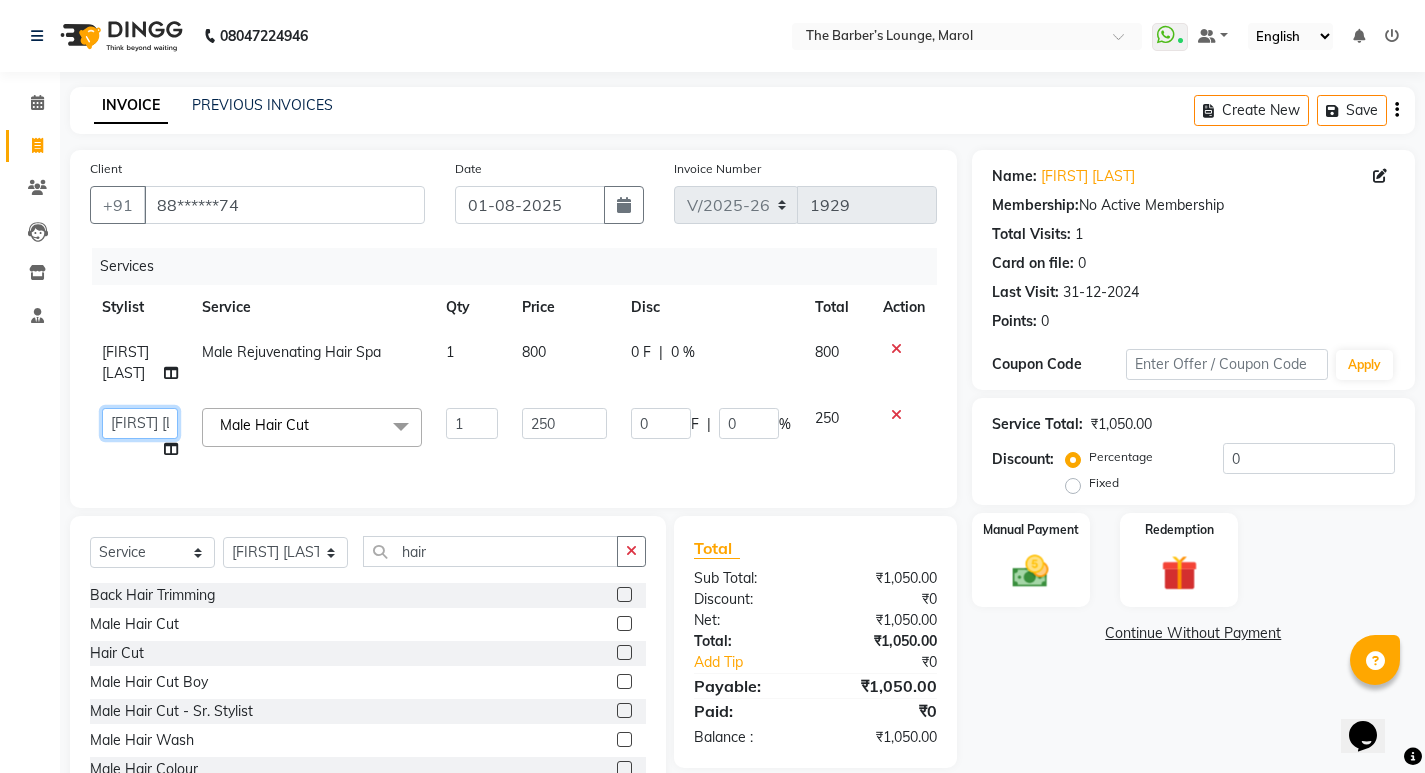 click on "[FIRST]   [FIRST] [LAST]   [FIRST] [LAST]   [FIRST] [LAST]   [LAST]   [LAST]   [LAST]" 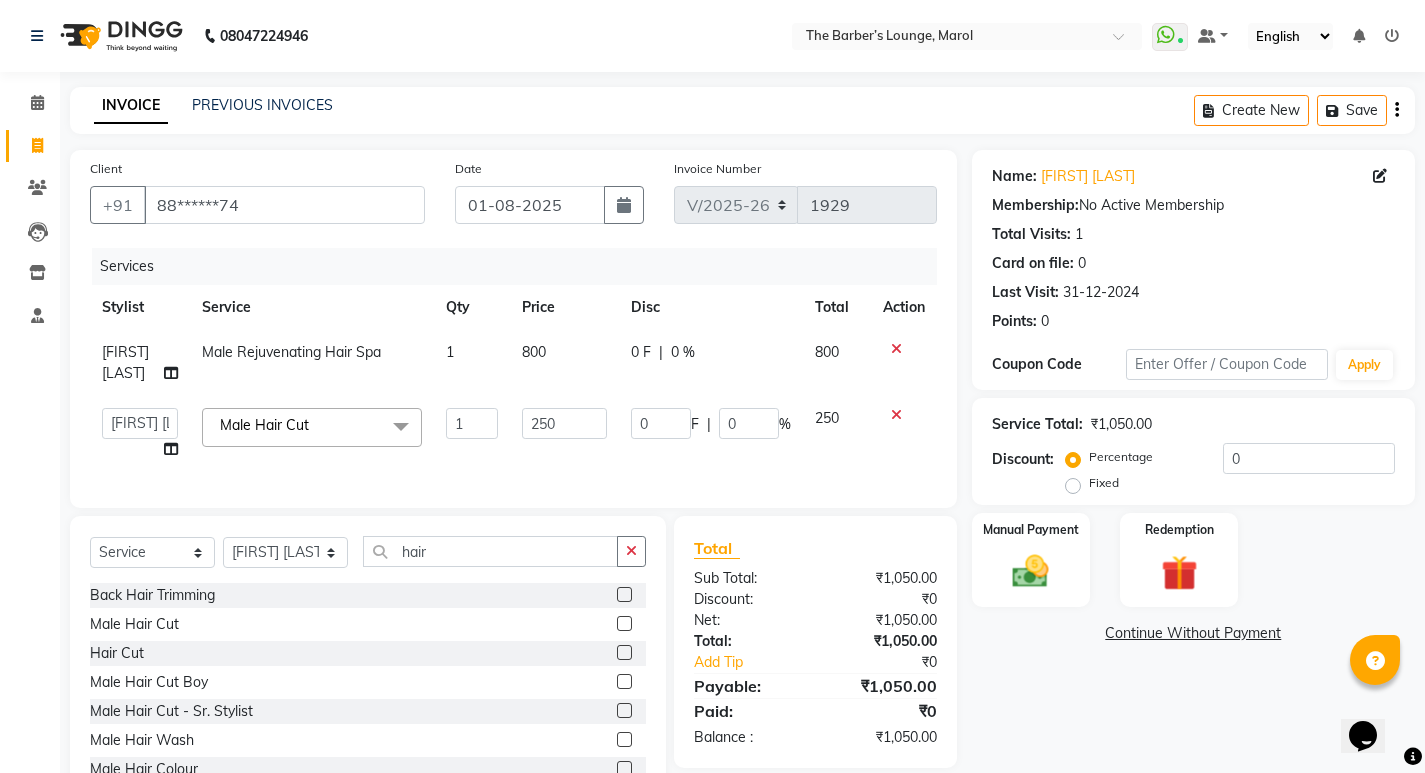 select on "60183" 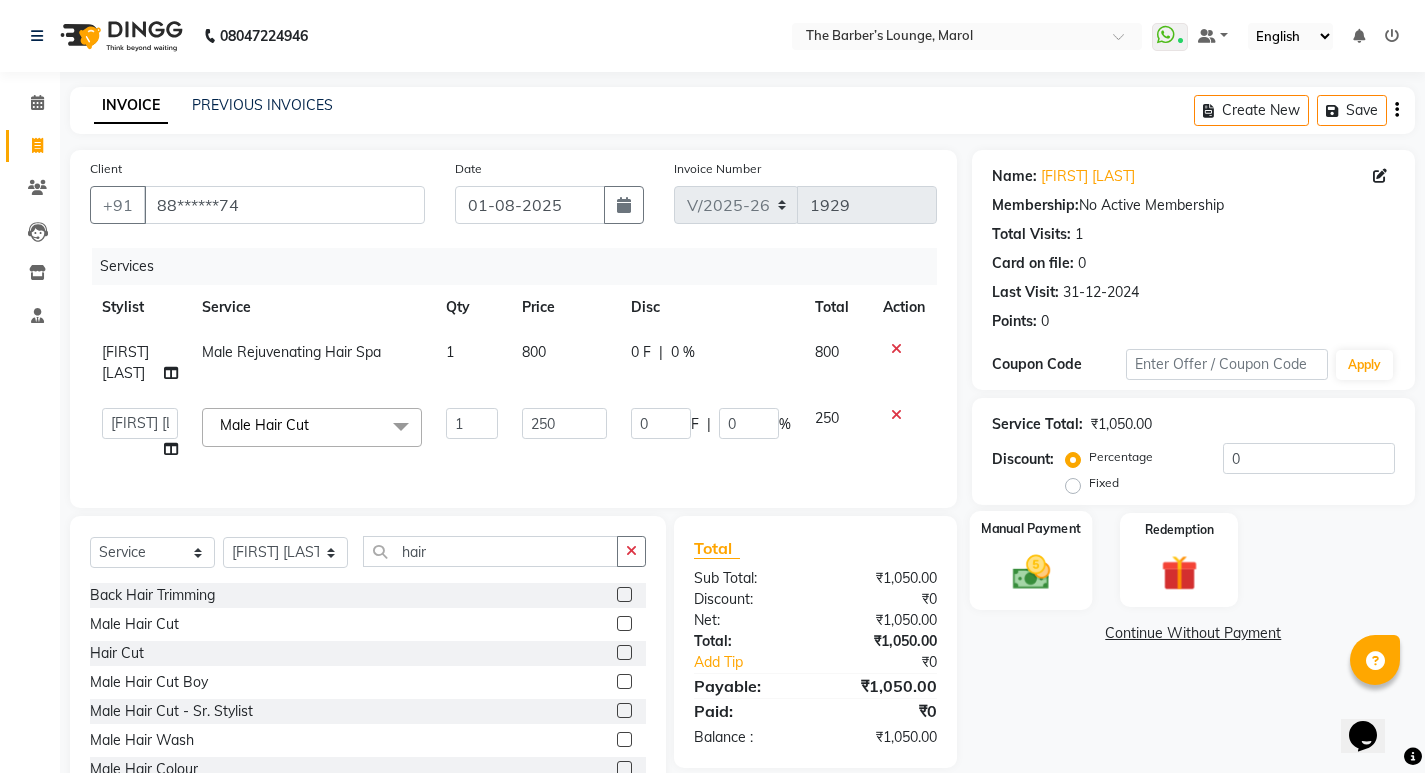 click 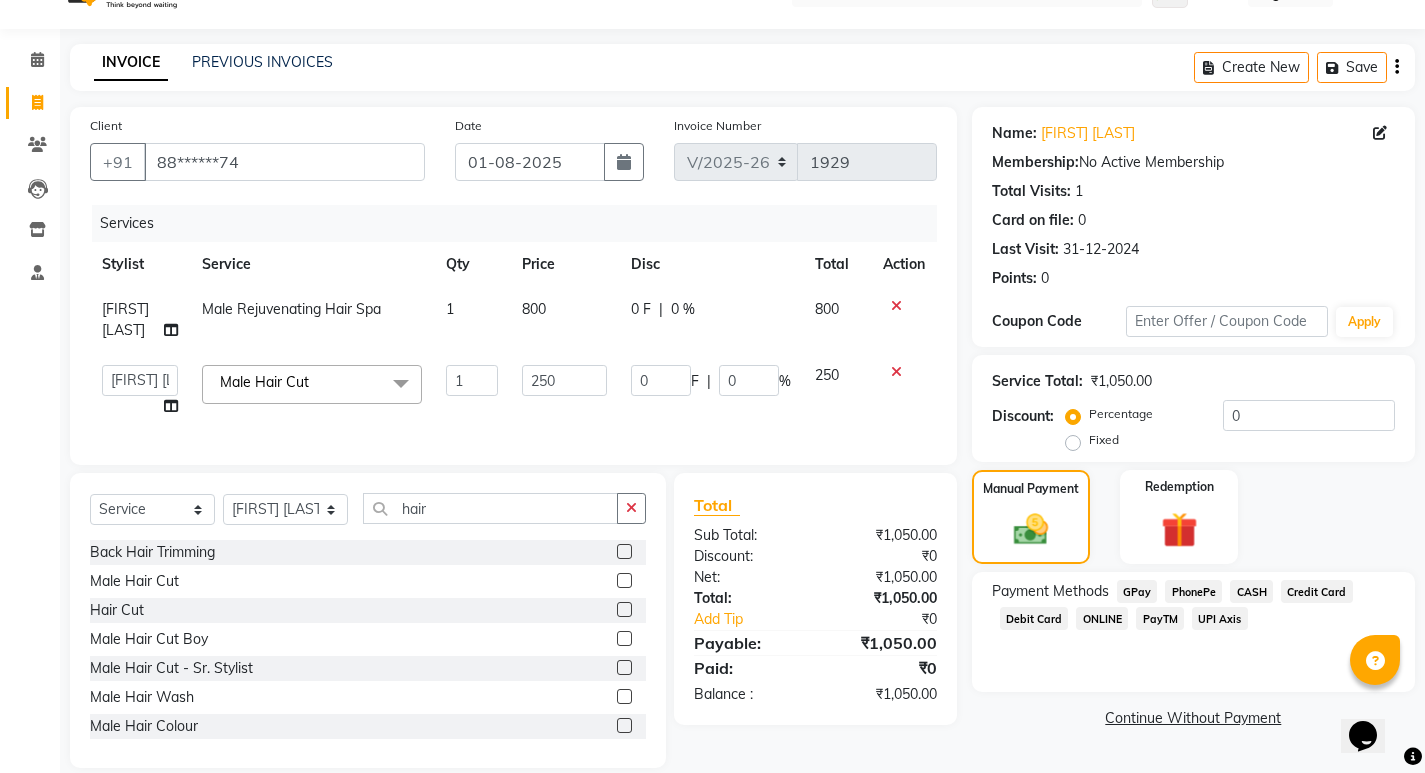 scroll, scrollTop: 83, scrollLeft: 0, axis: vertical 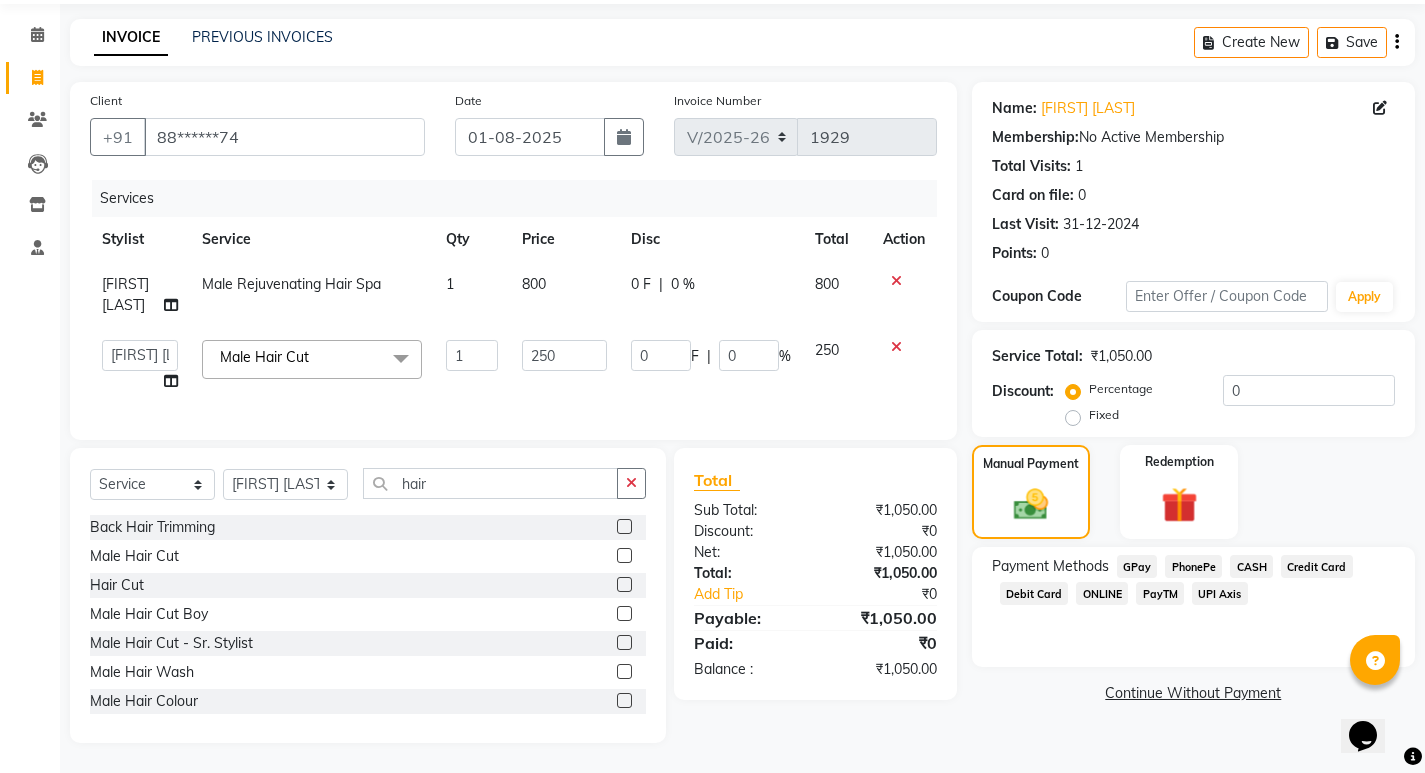 click on "CASH" 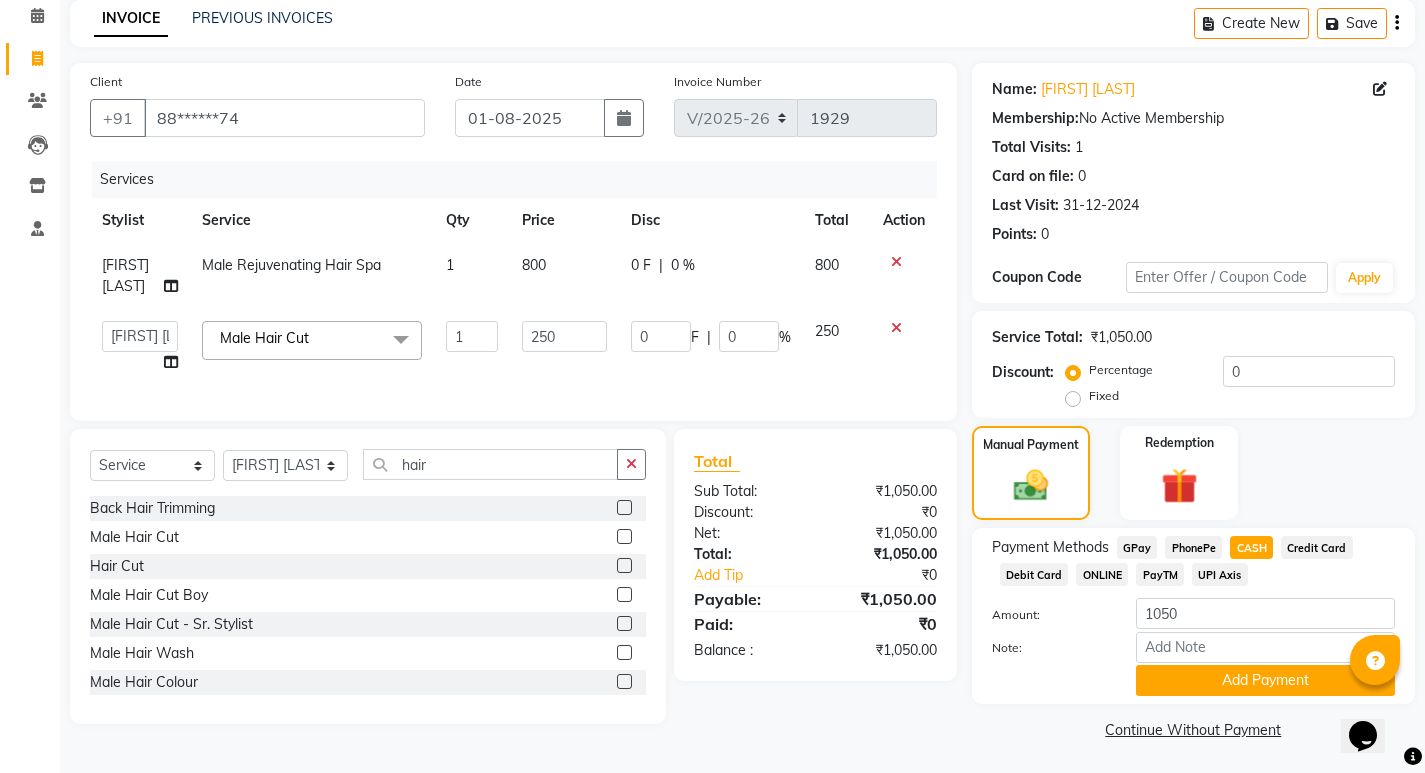scroll, scrollTop: 89, scrollLeft: 0, axis: vertical 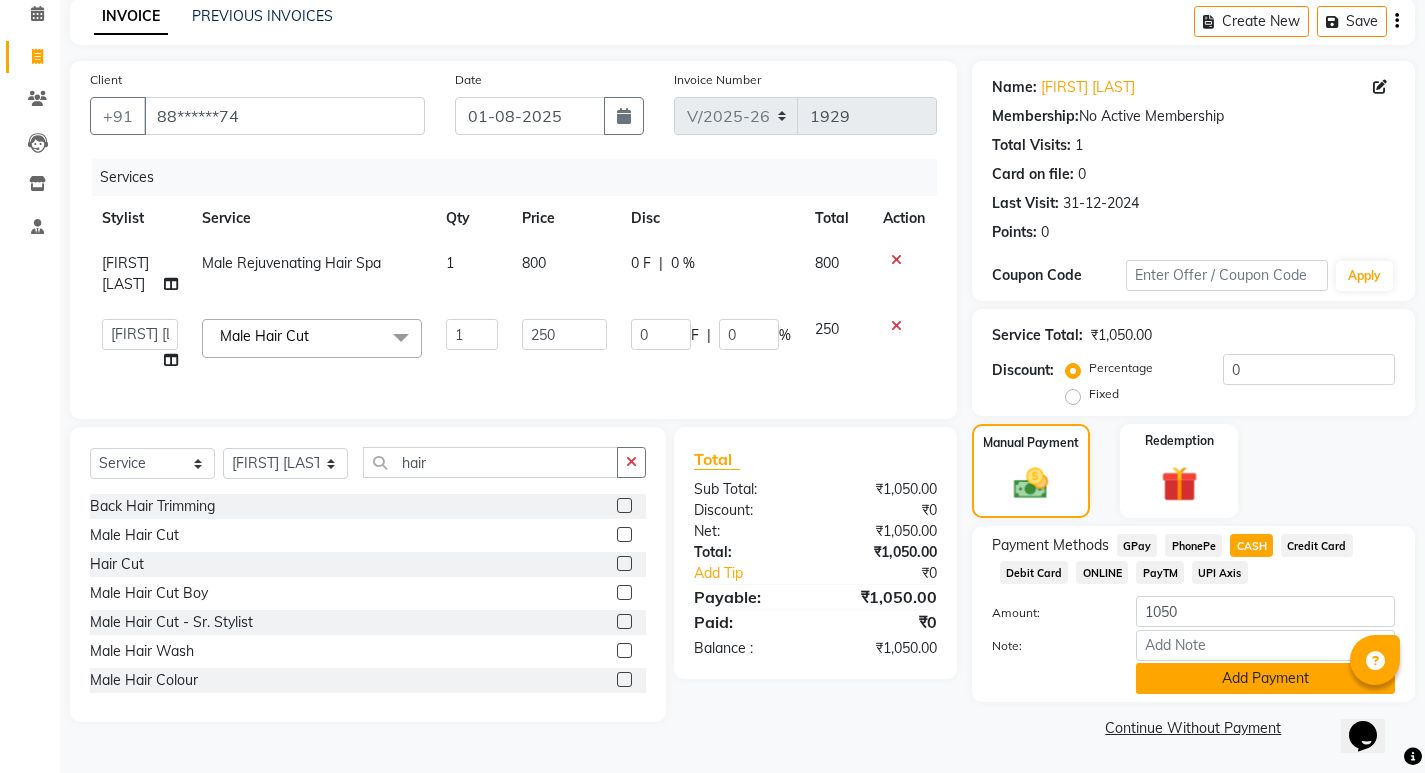 click on "Add Payment" 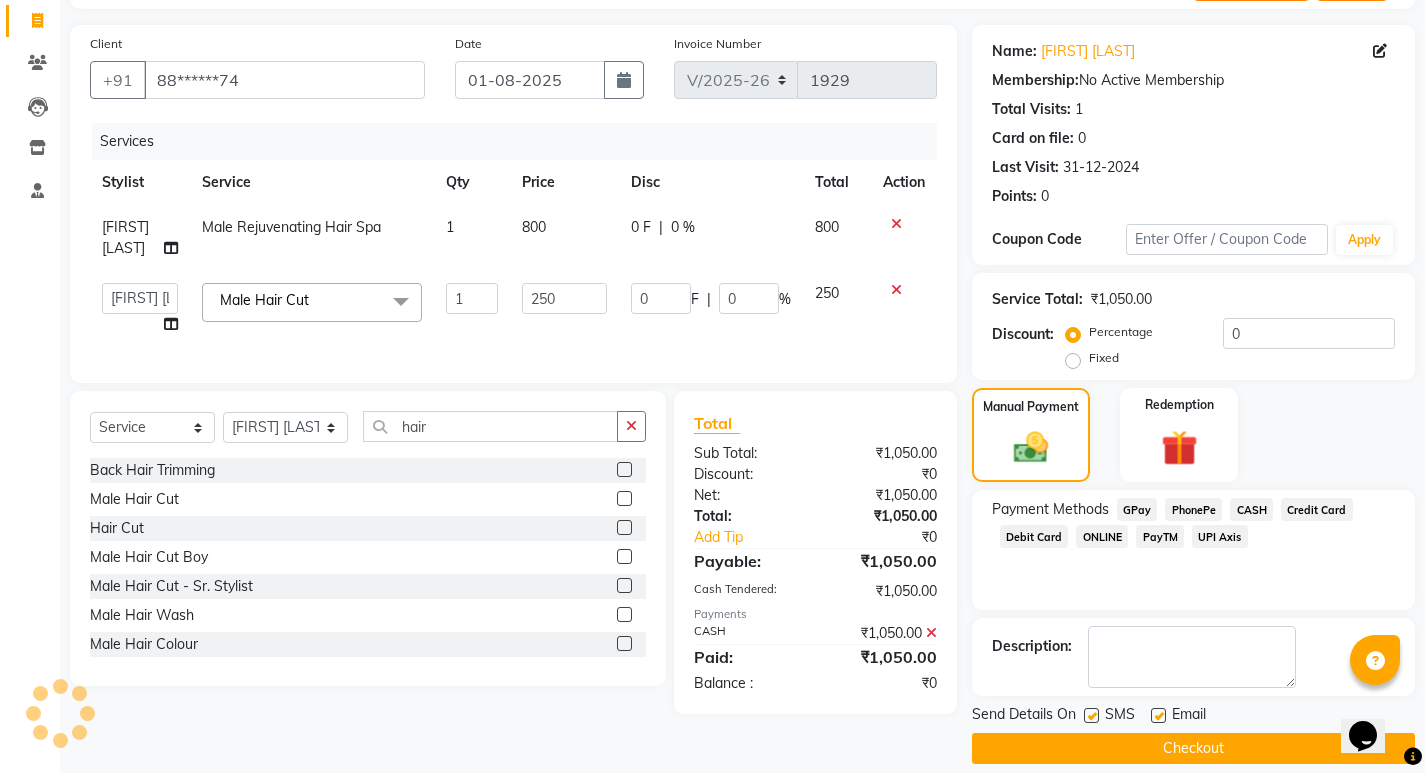scroll, scrollTop: 146, scrollLeft: 0, axis: vertical 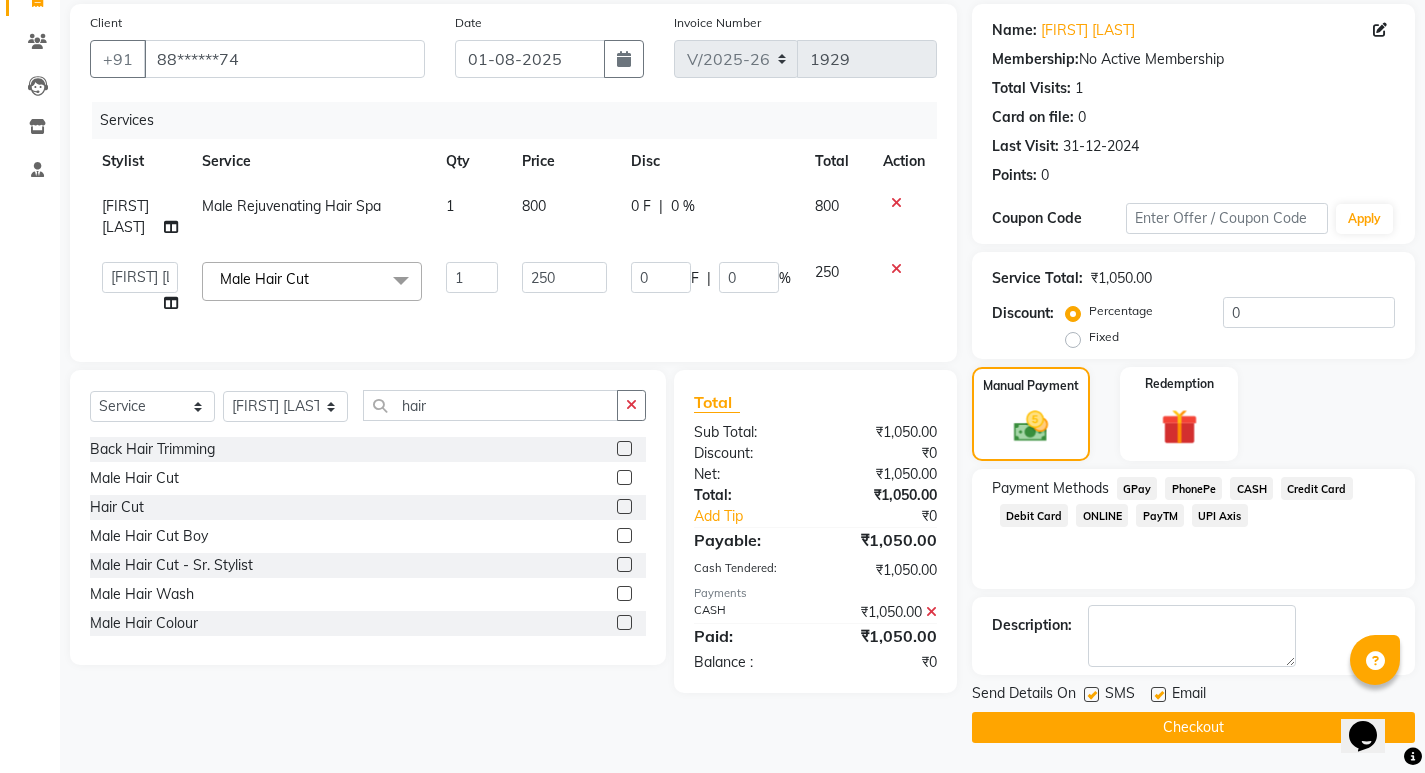 click 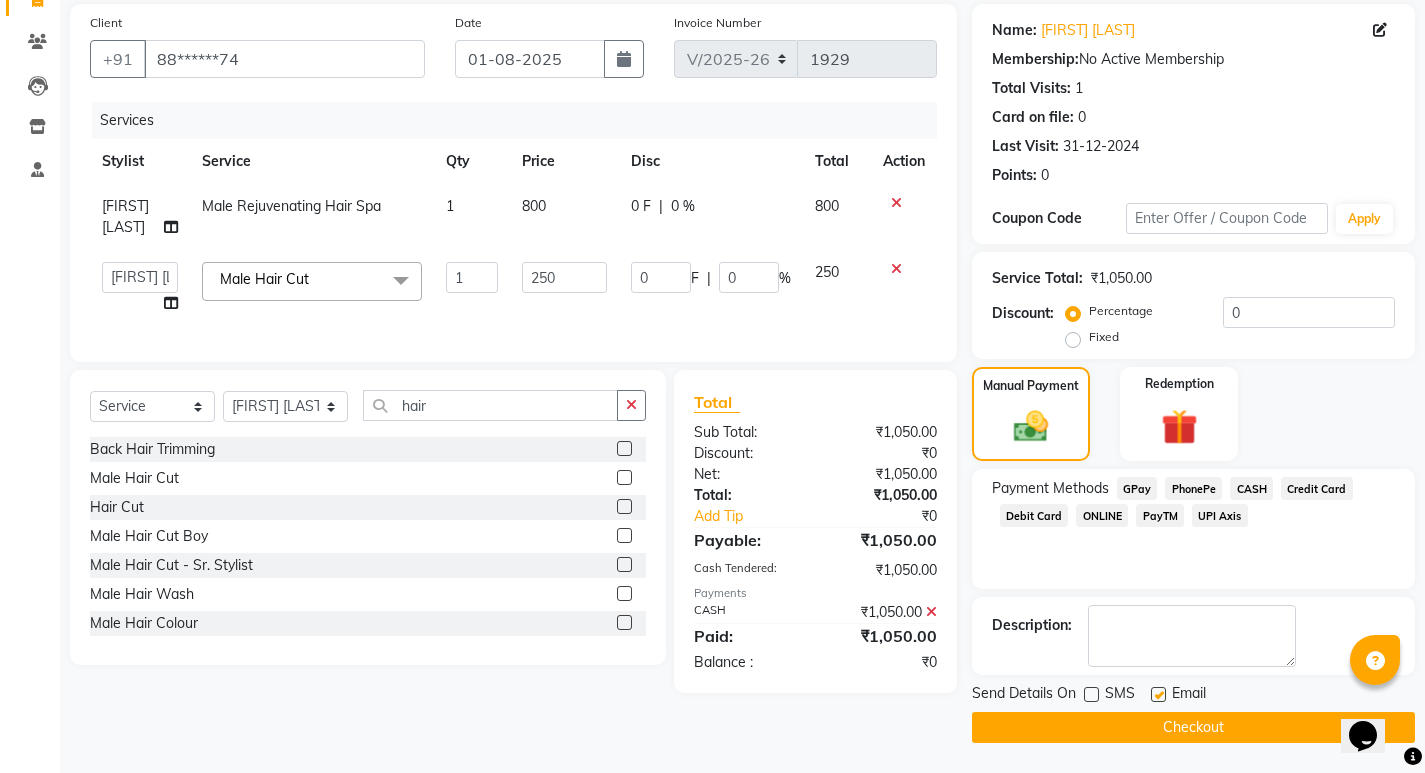 click 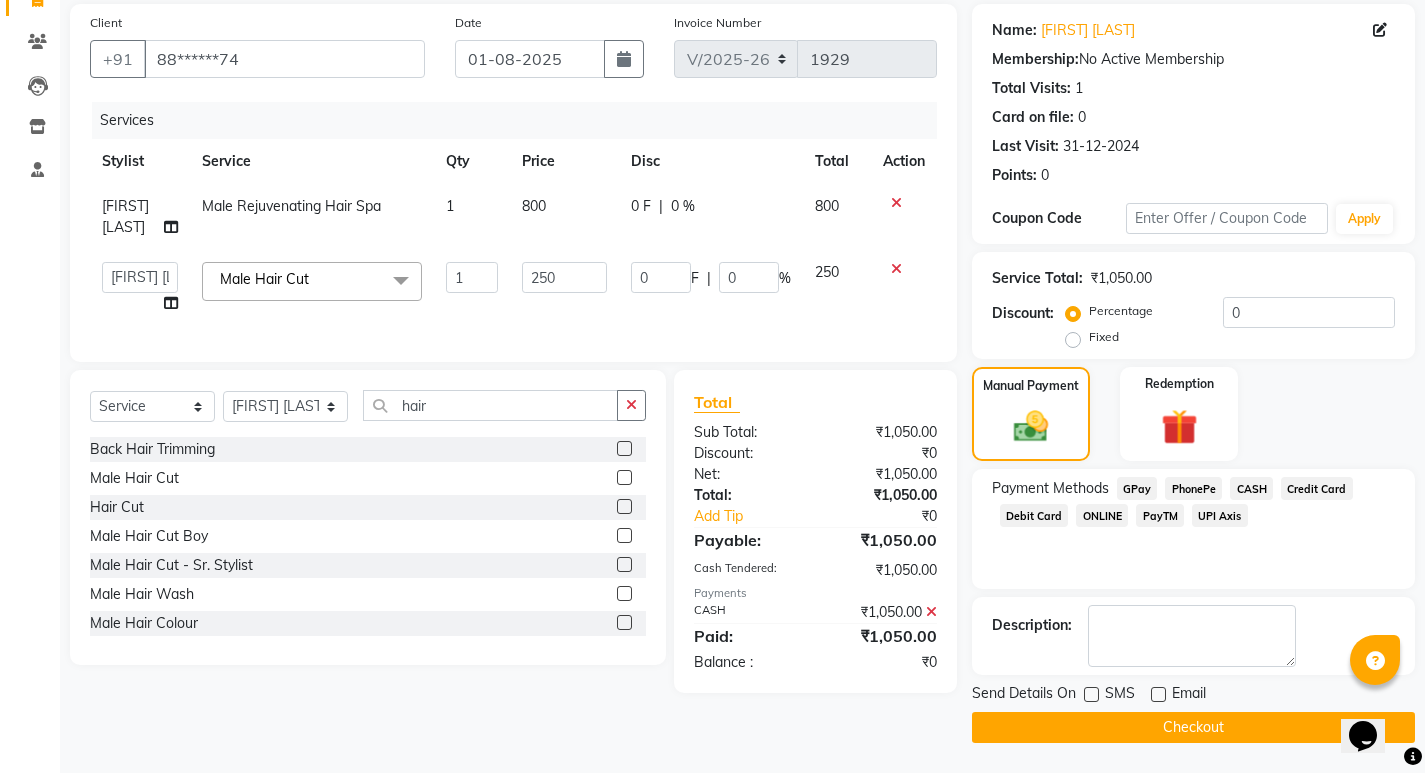click on "Checkout" 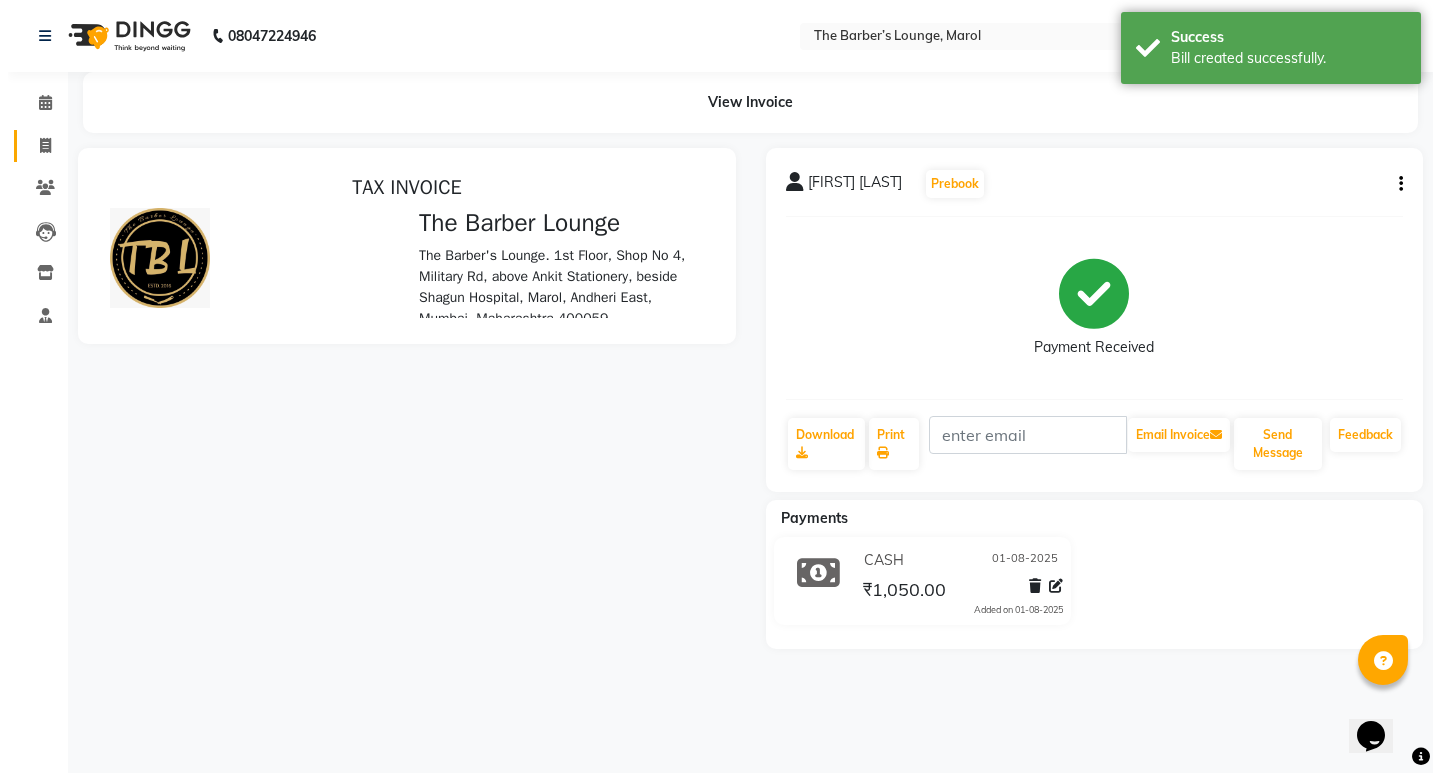 scroll, scrollTop: 0, scrollLeft: 0, axis: both 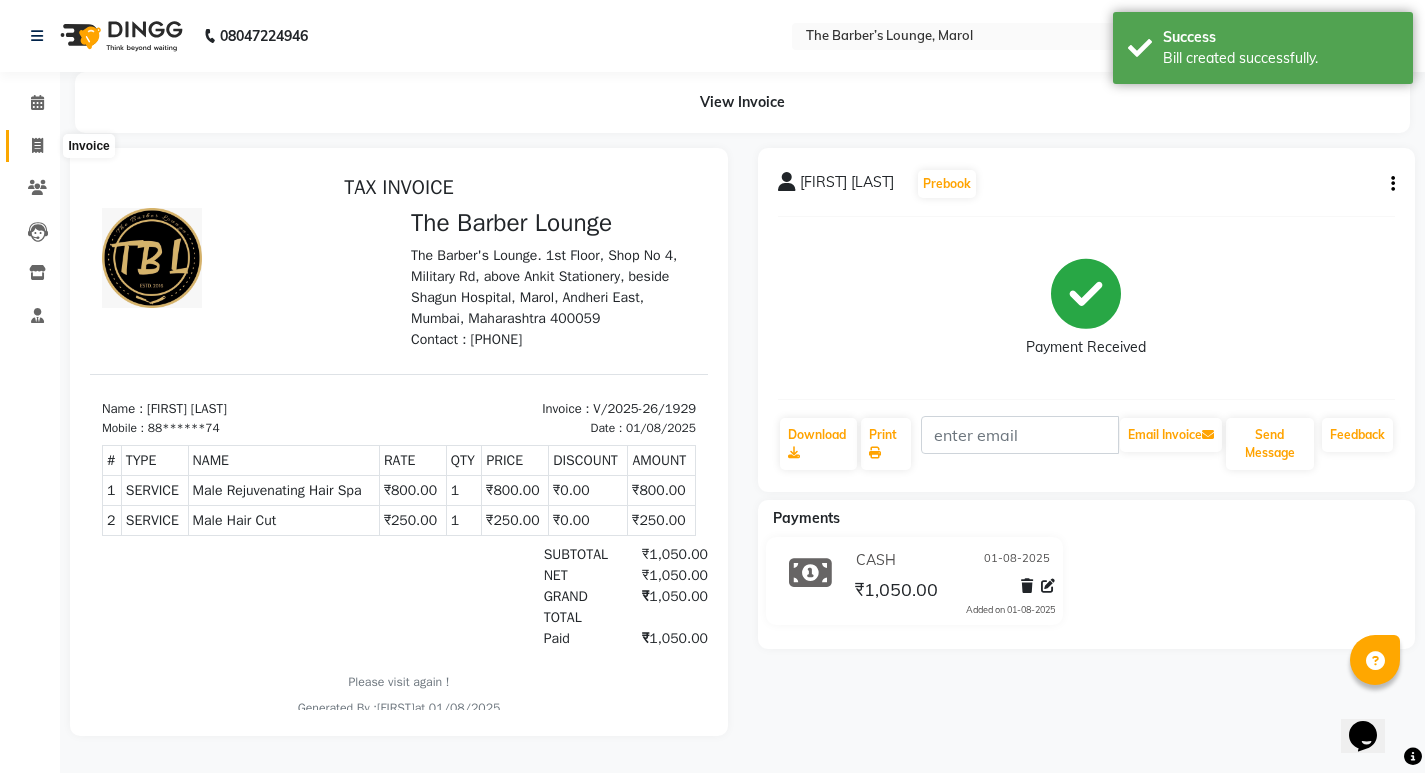 click 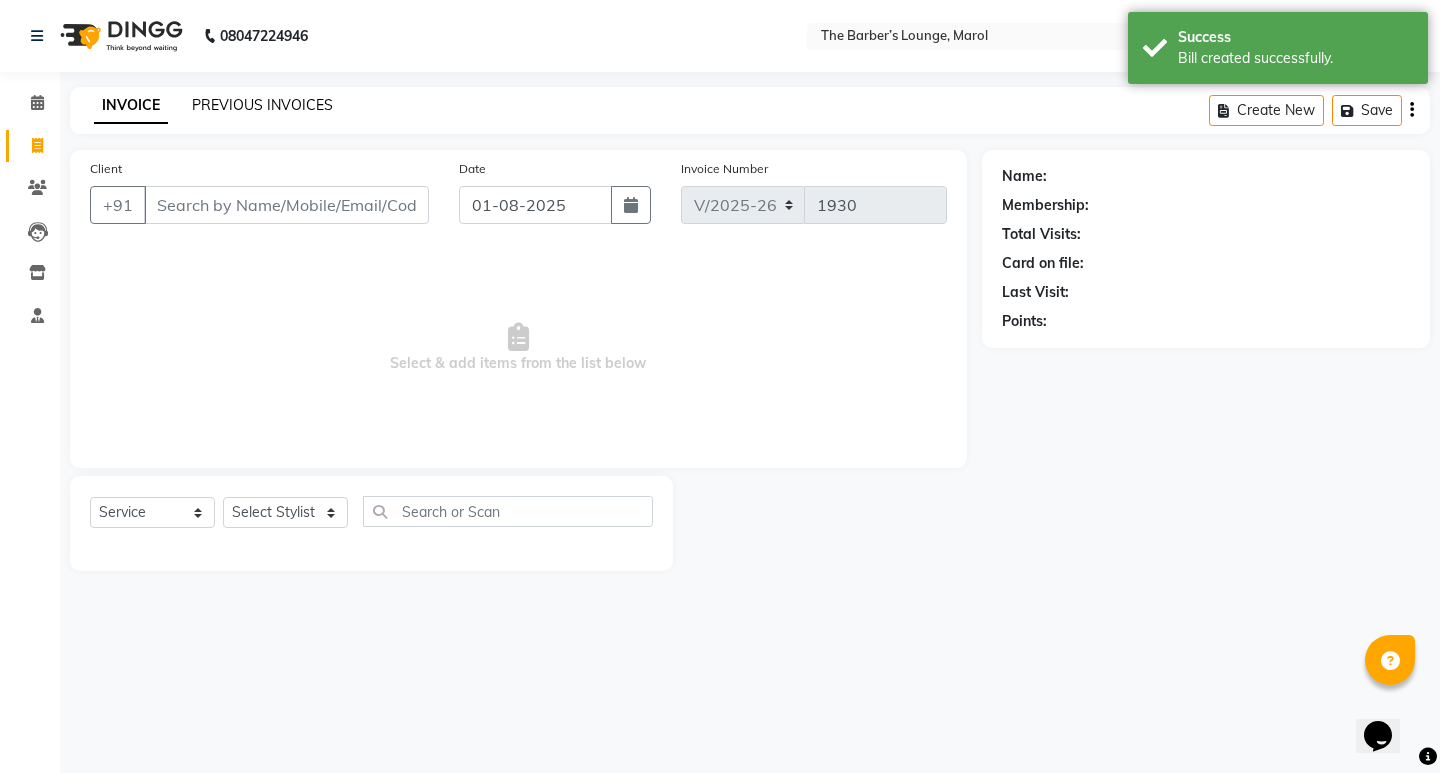 click on "PREVIOUS INVOICES" 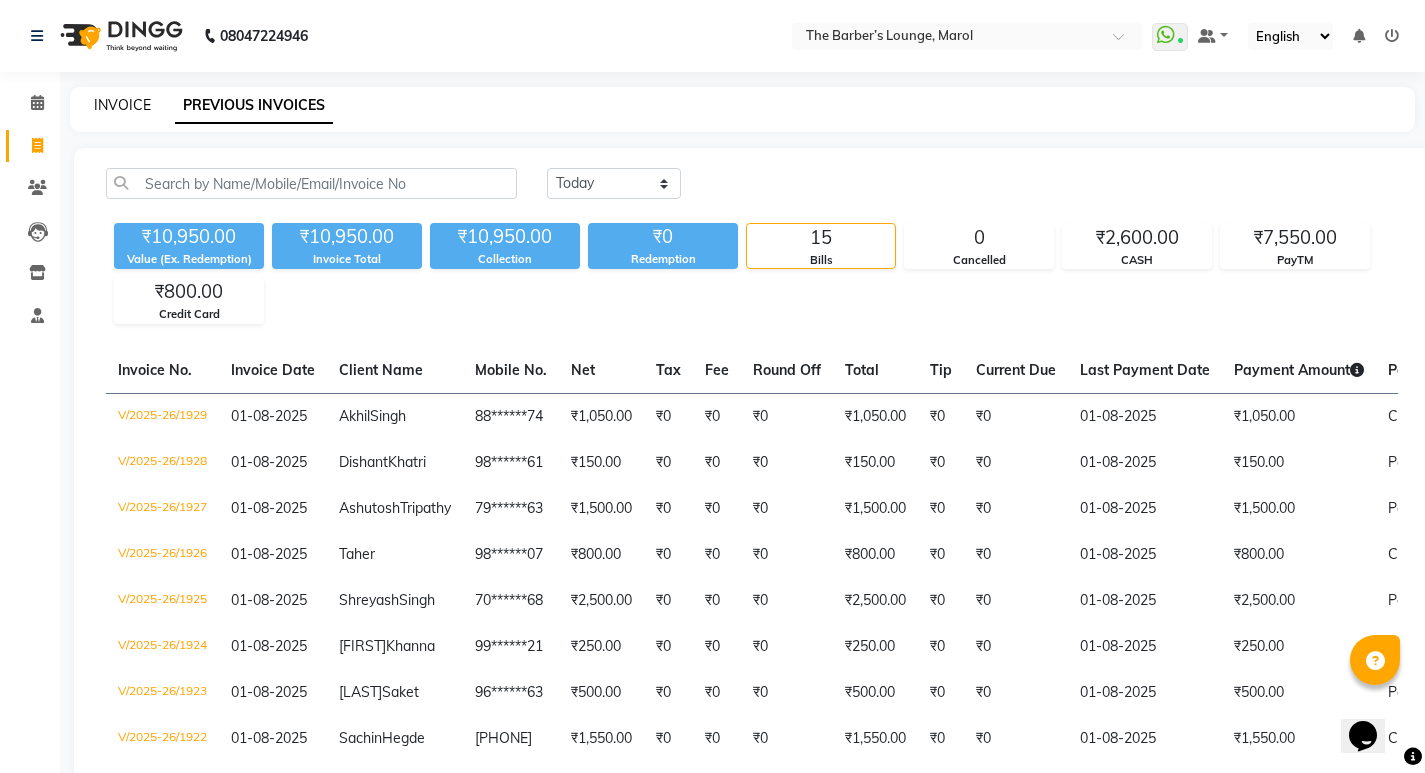click on "INVOICE" 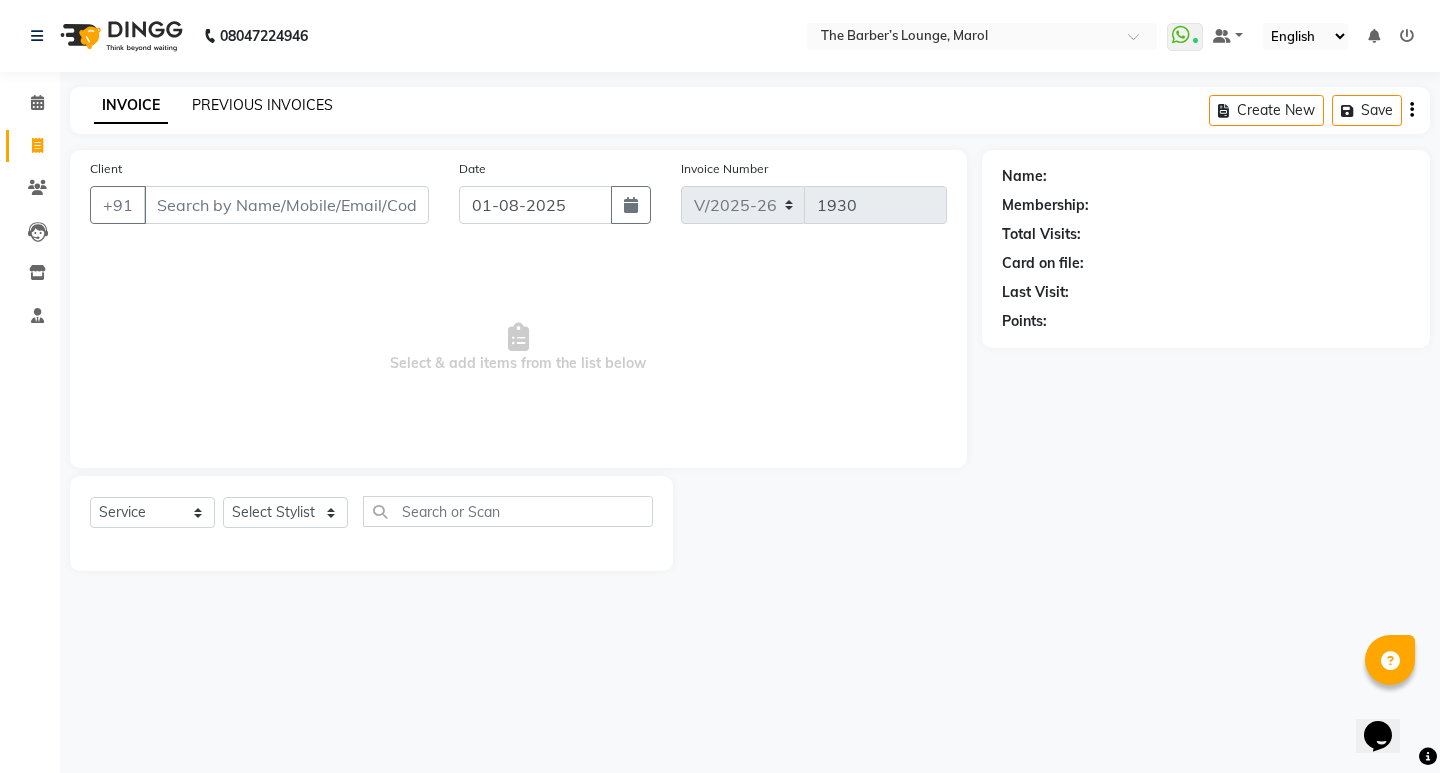 click on "PREVIOUS INVOICES" 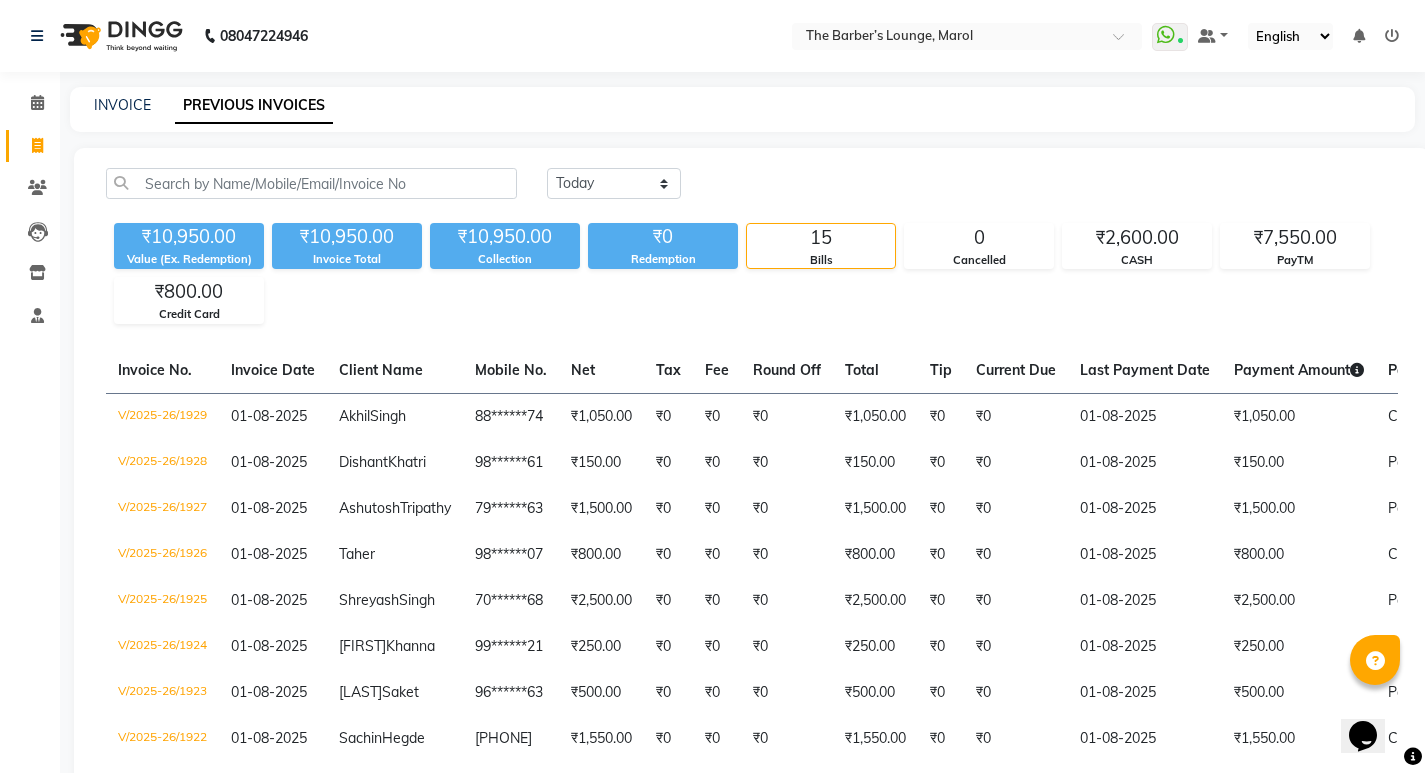 click at bounding box center [1392, 36] 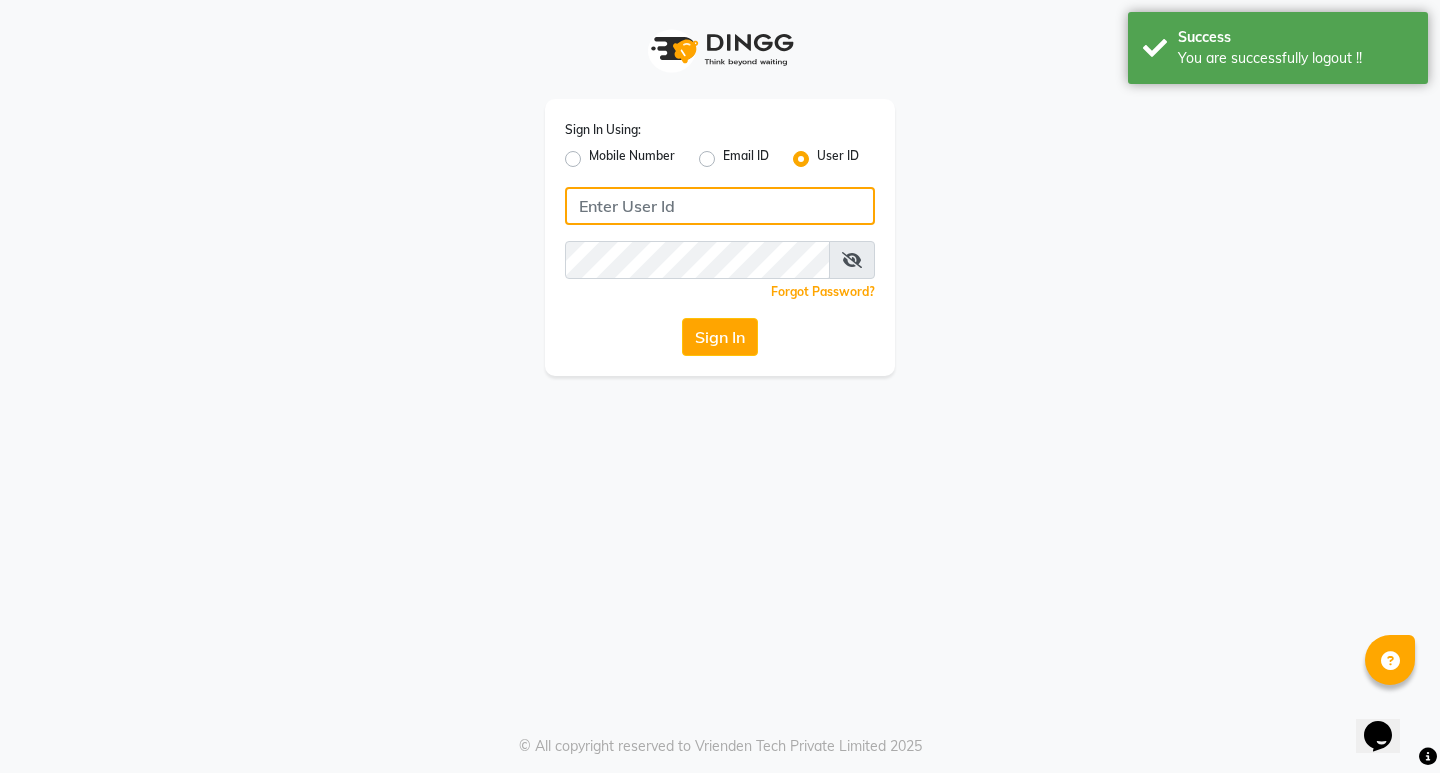 type on "8767973651" 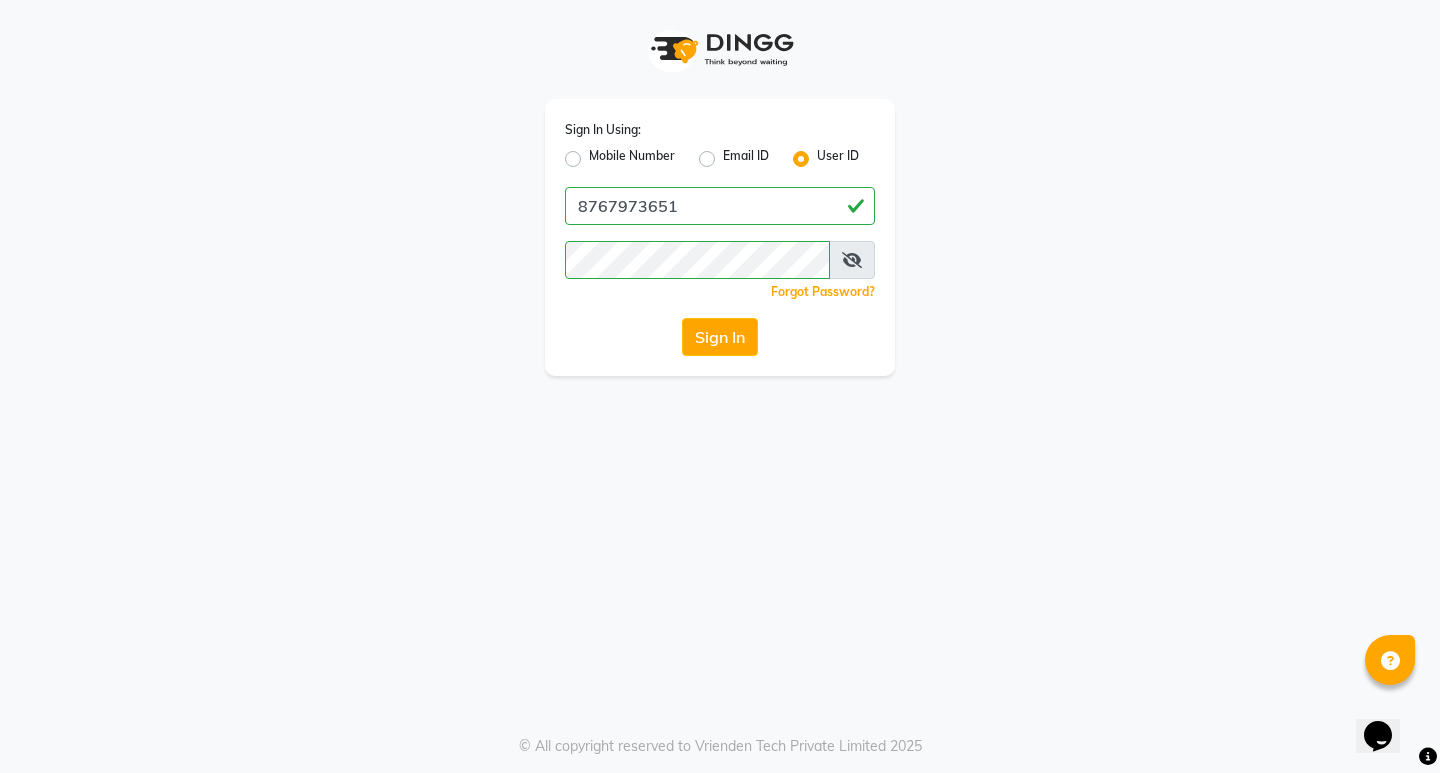click on "User ID" 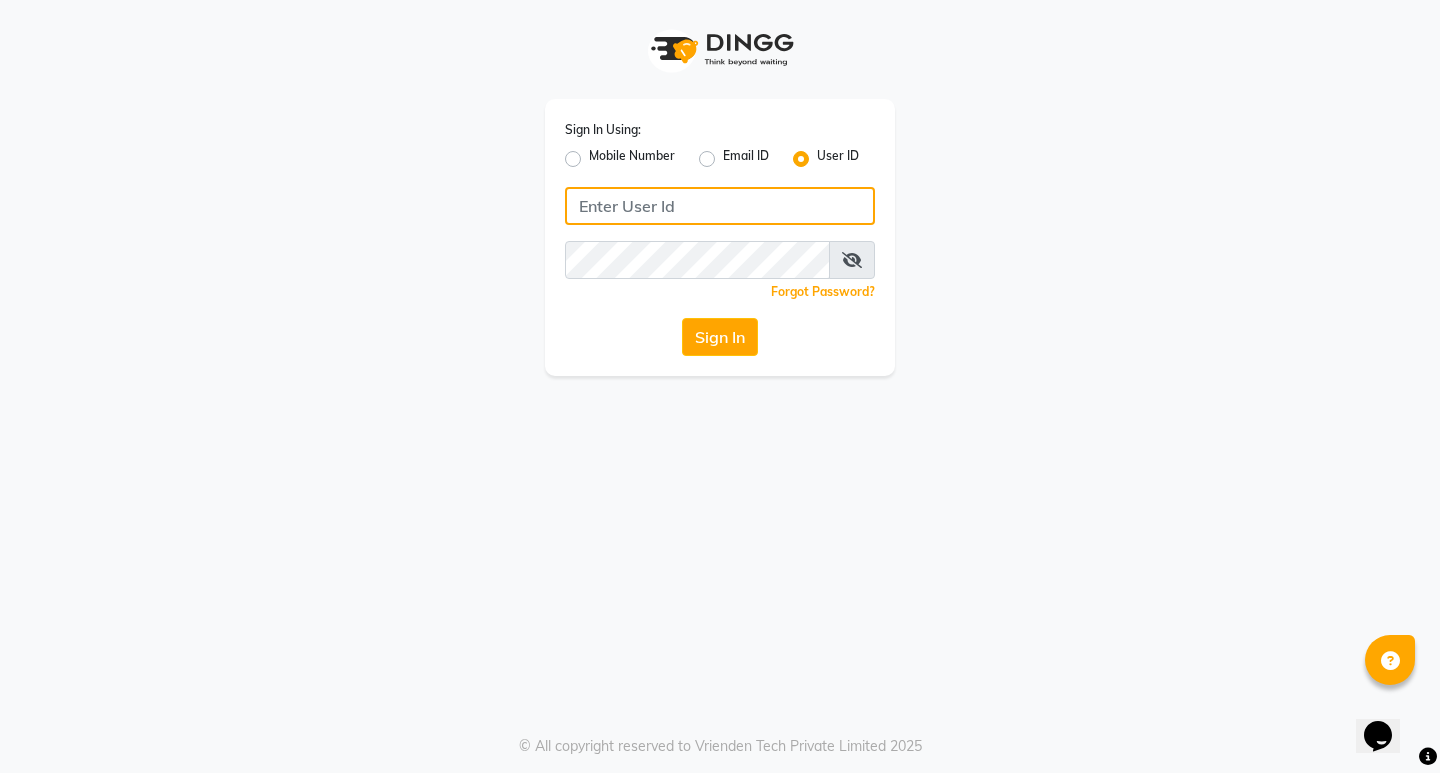 click 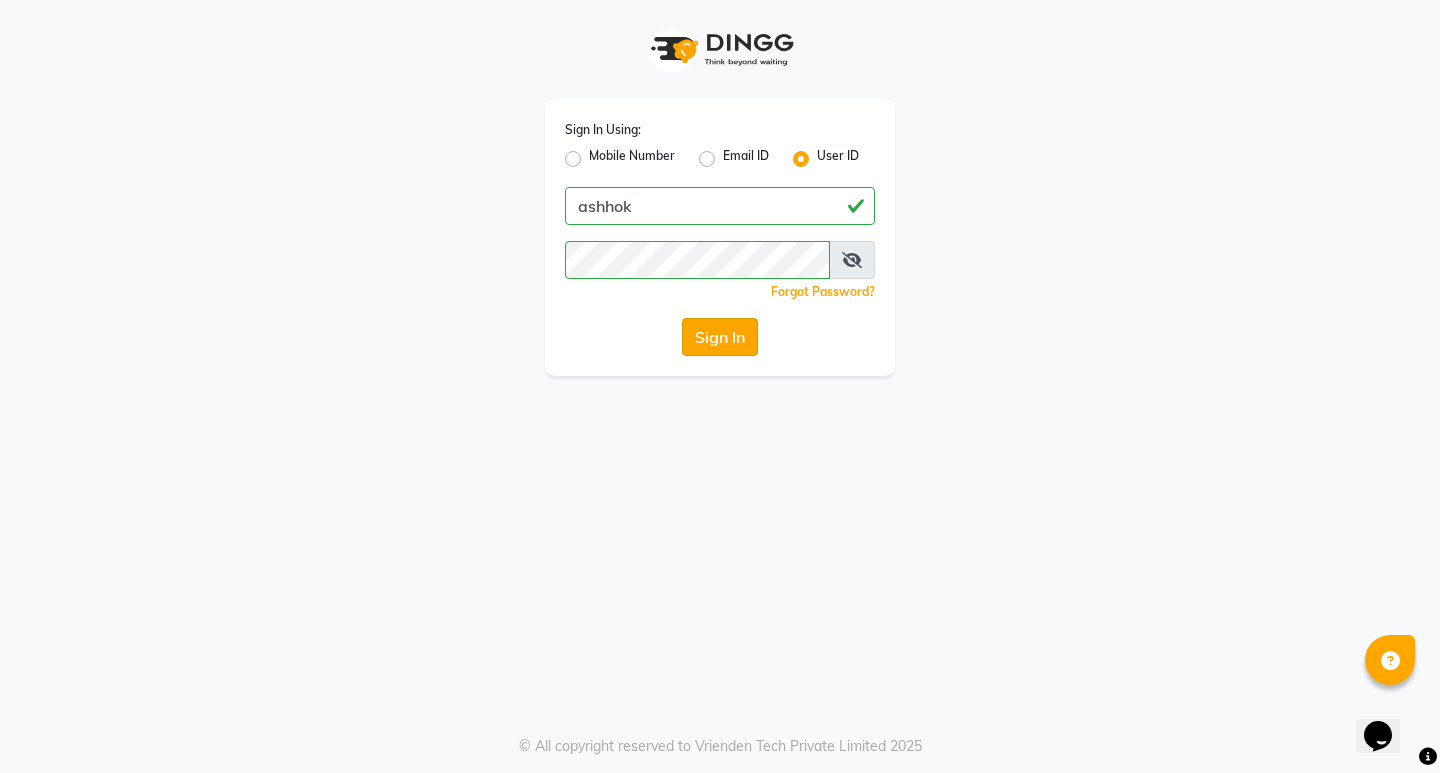 click on "Sign In" 